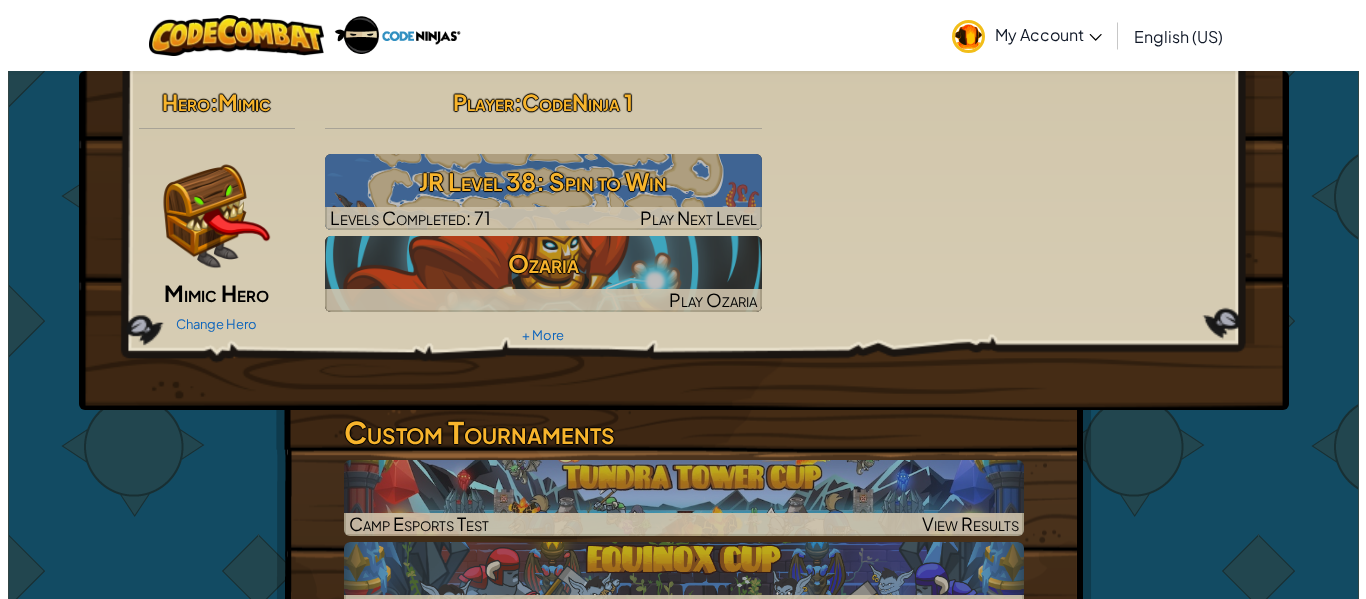scroll, scrollTop: 0, scrollLeft: 0, axis: both 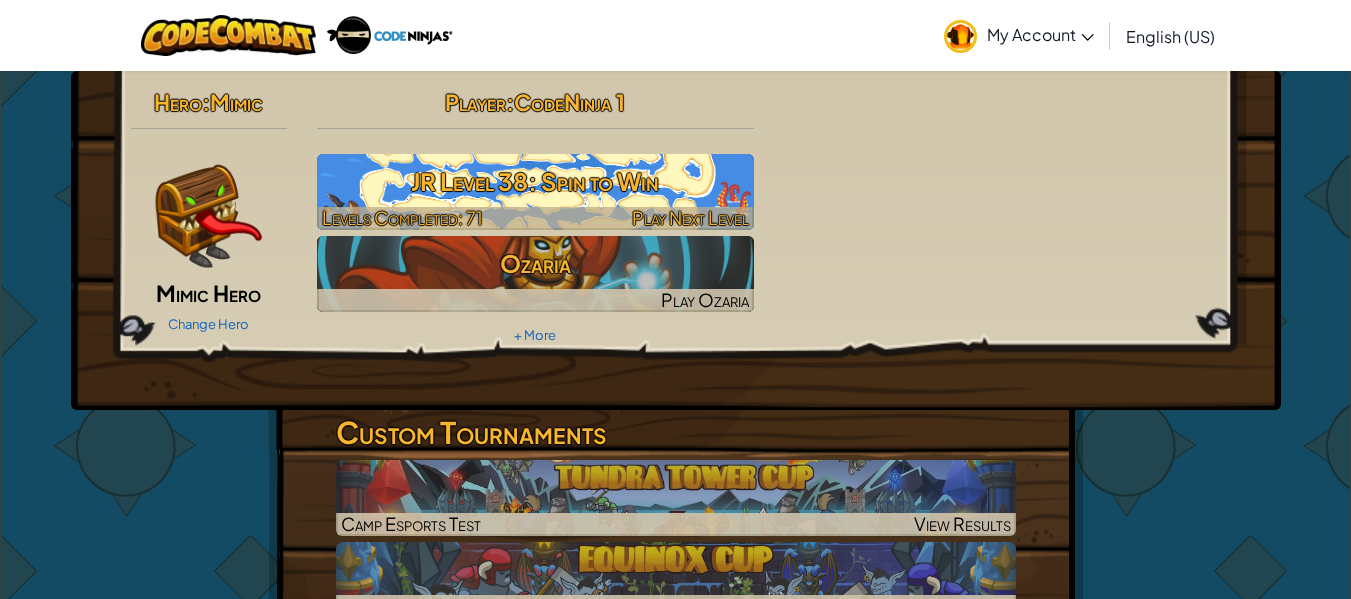 click on "JR Level 38: Spin to Win" at bounding box center (535, 181) 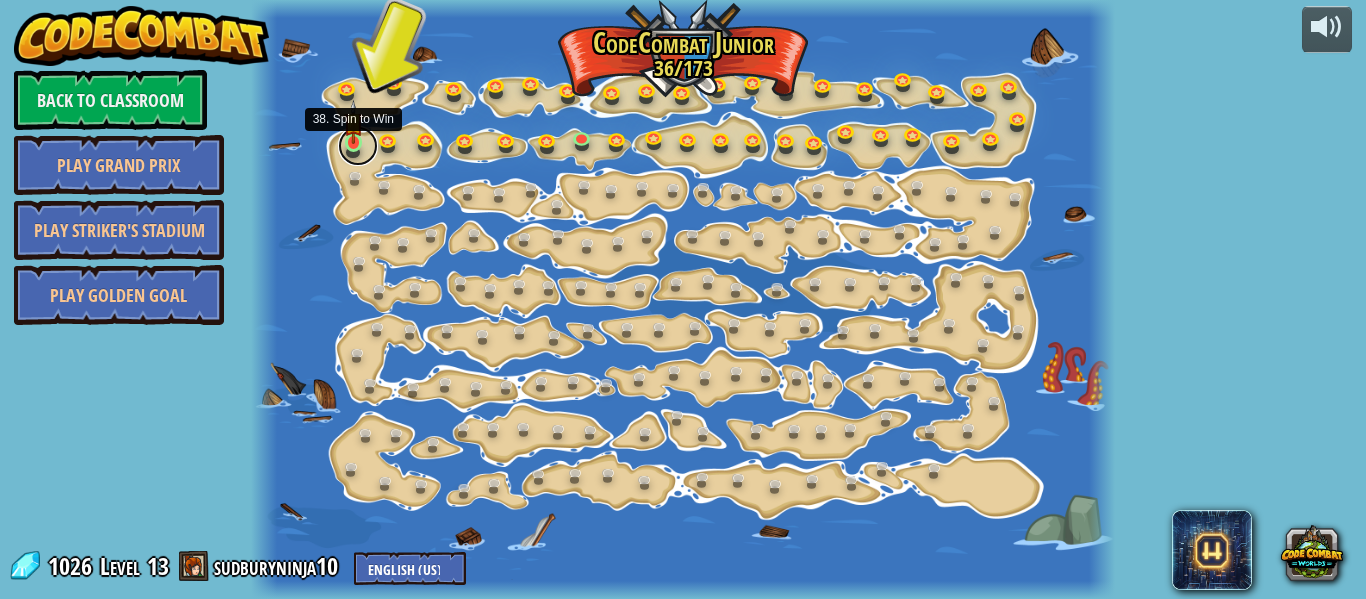 click at bounding box center (358, 146) 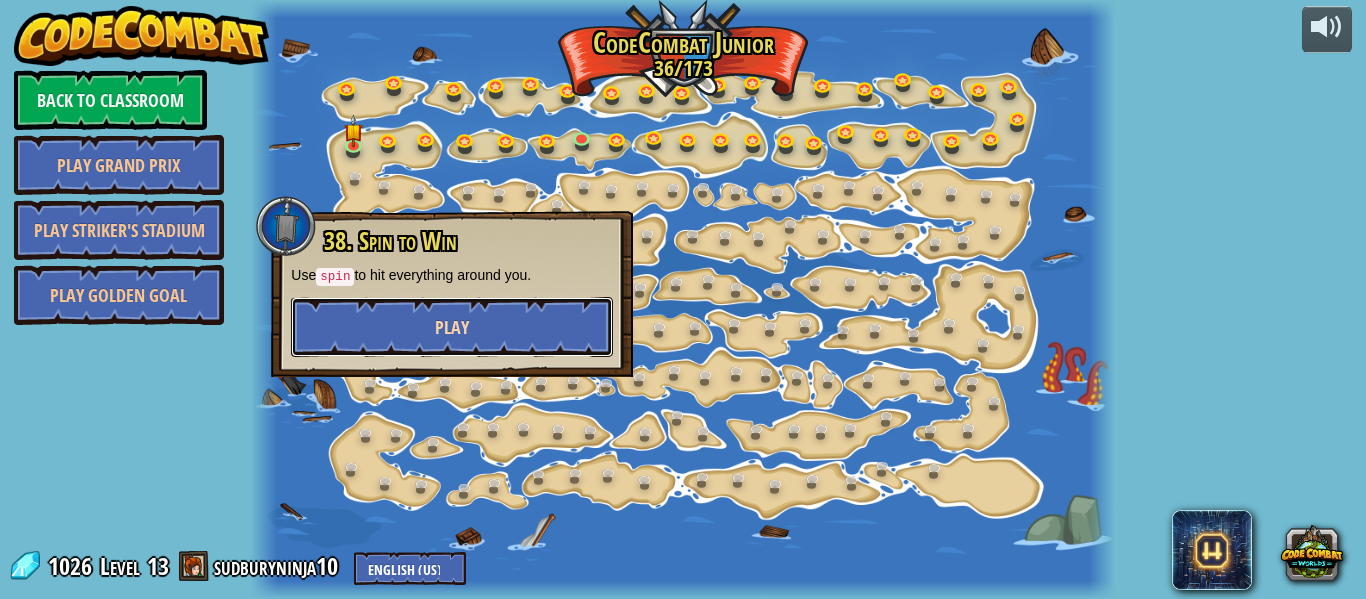 click on "Play" at bounding box center (452, 327) 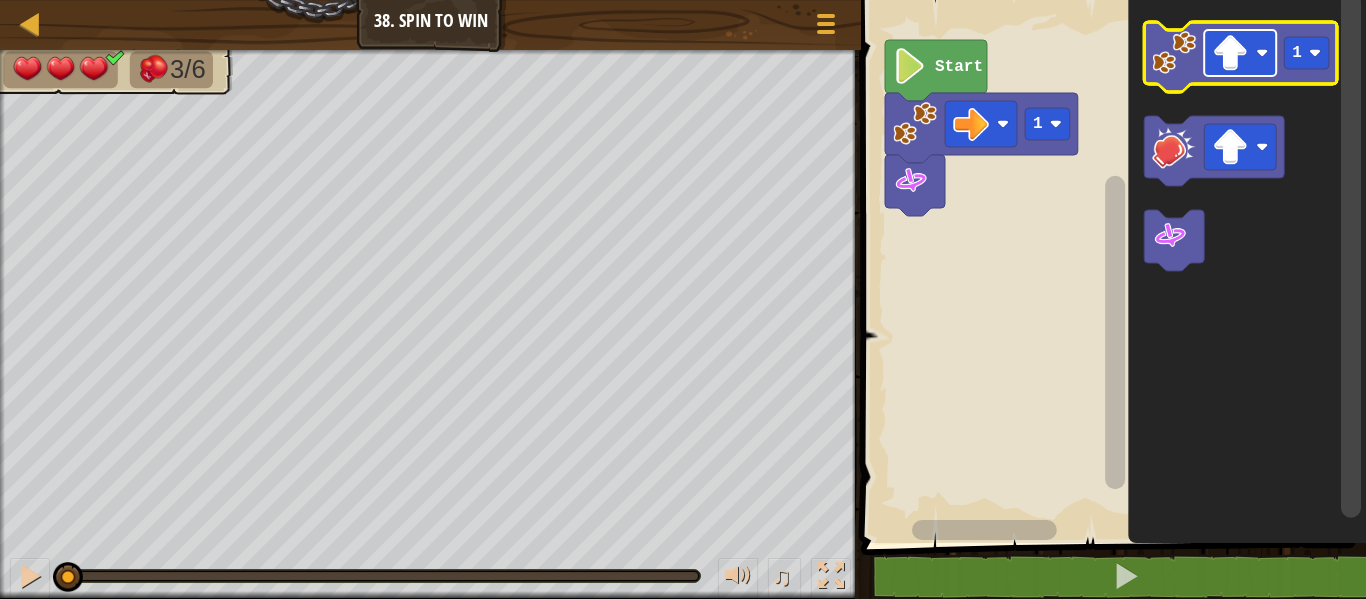click 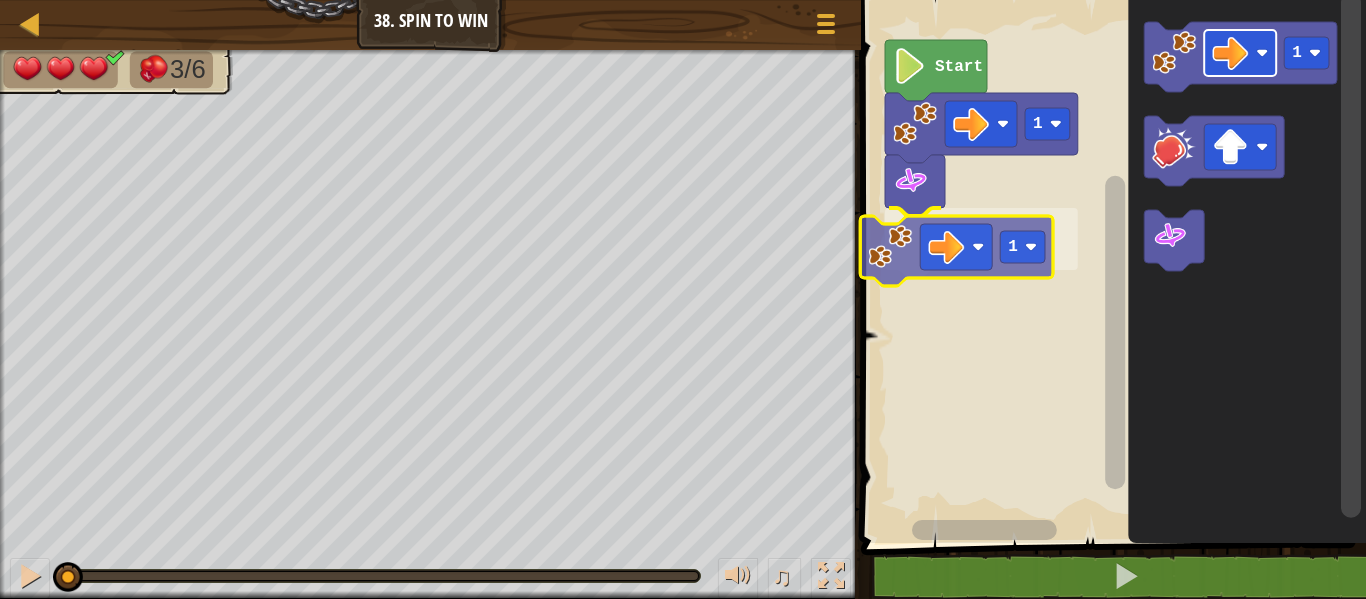 click on "1 1 Start 1 1" at bounding box center (1110, 266) 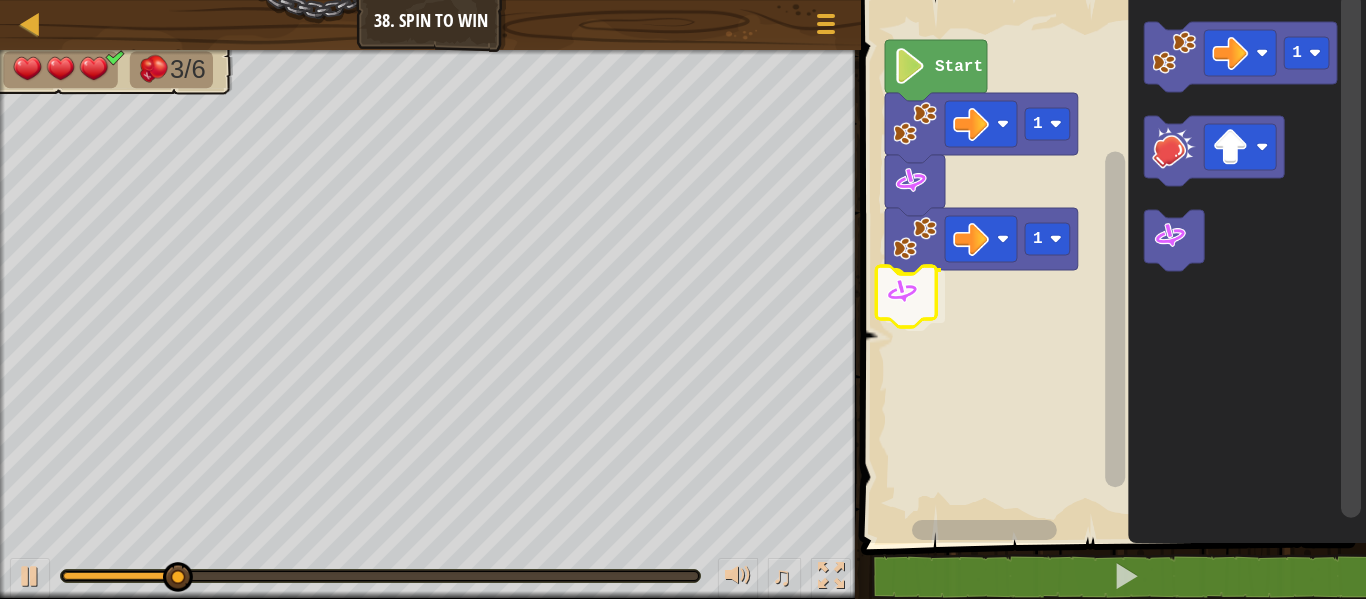click on "1 1 Start 1" at bounding box center (1110, 266) 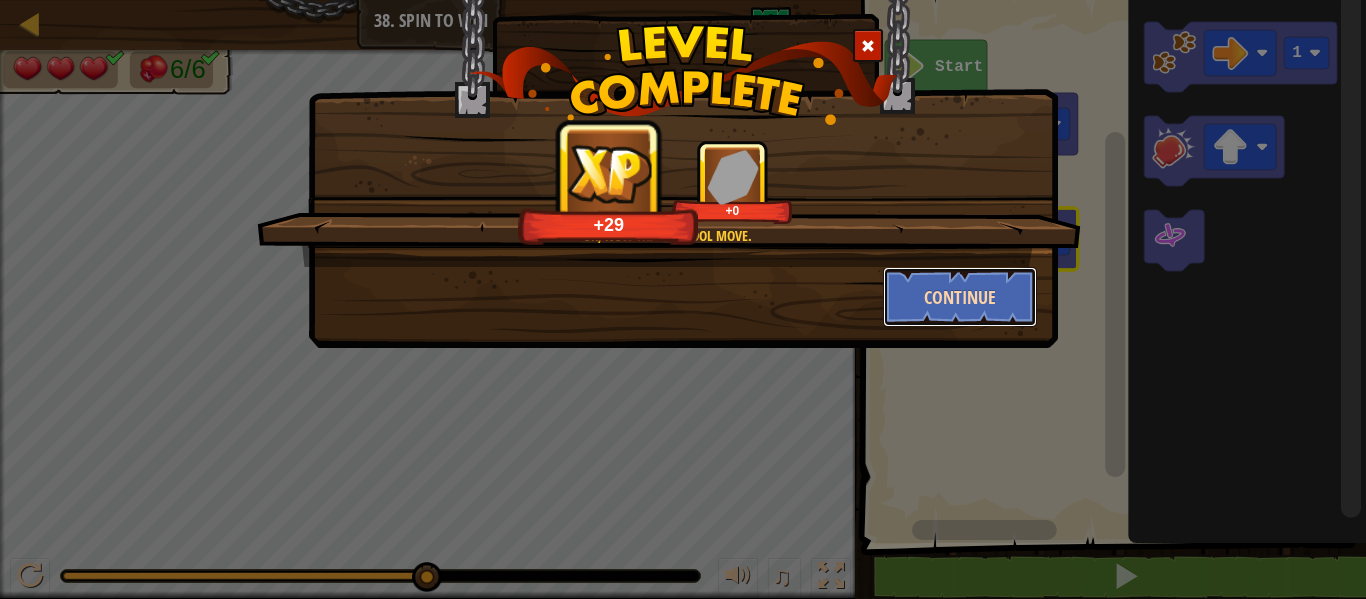 click on "Continue" at bounding box center [960, 297] 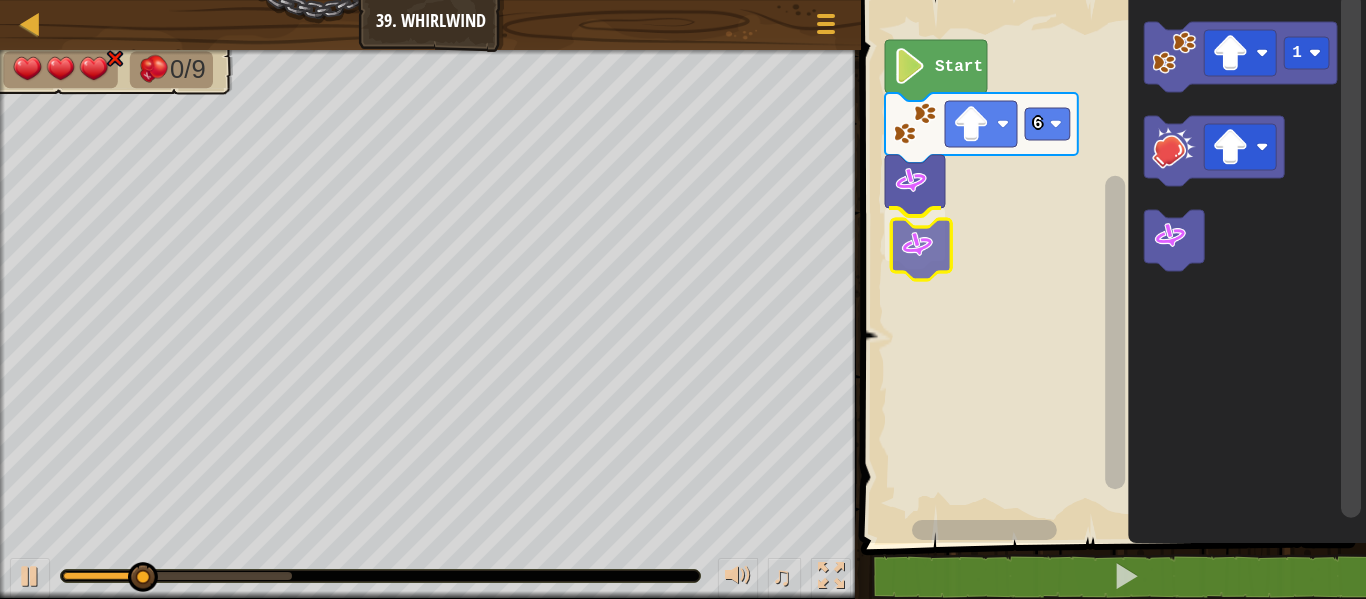click on "Start 6 1" at bounding box center [1110, 266] 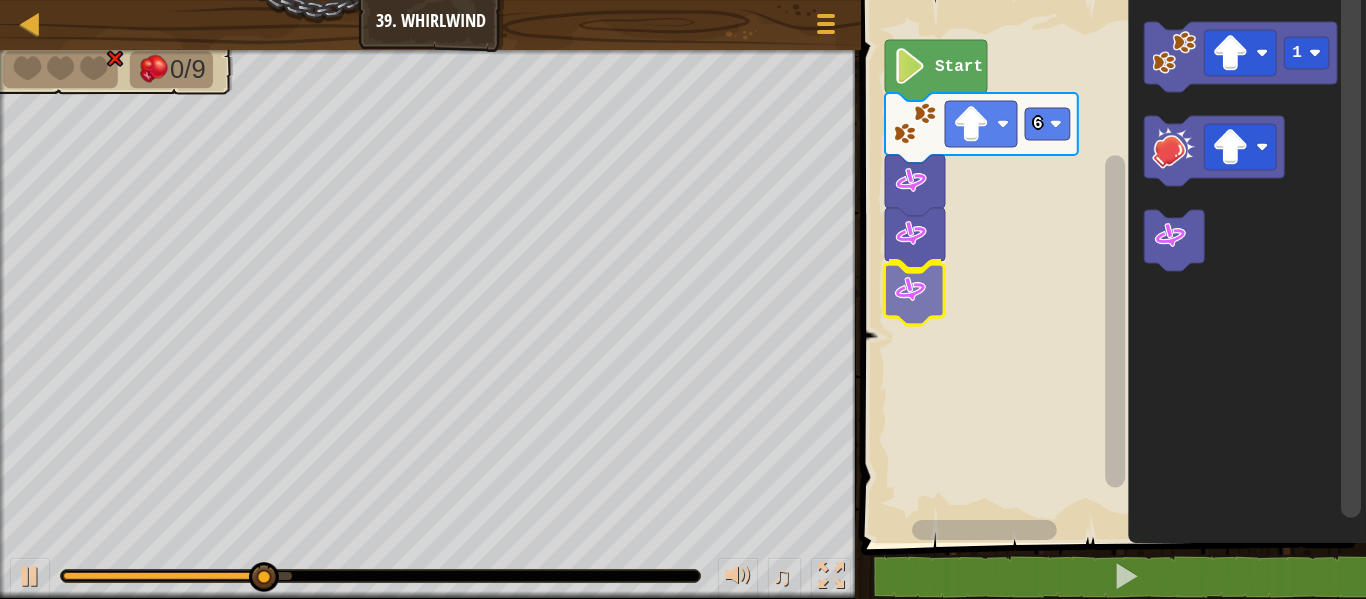 click on "Start 6 1" at bounding box center [1110, 266] 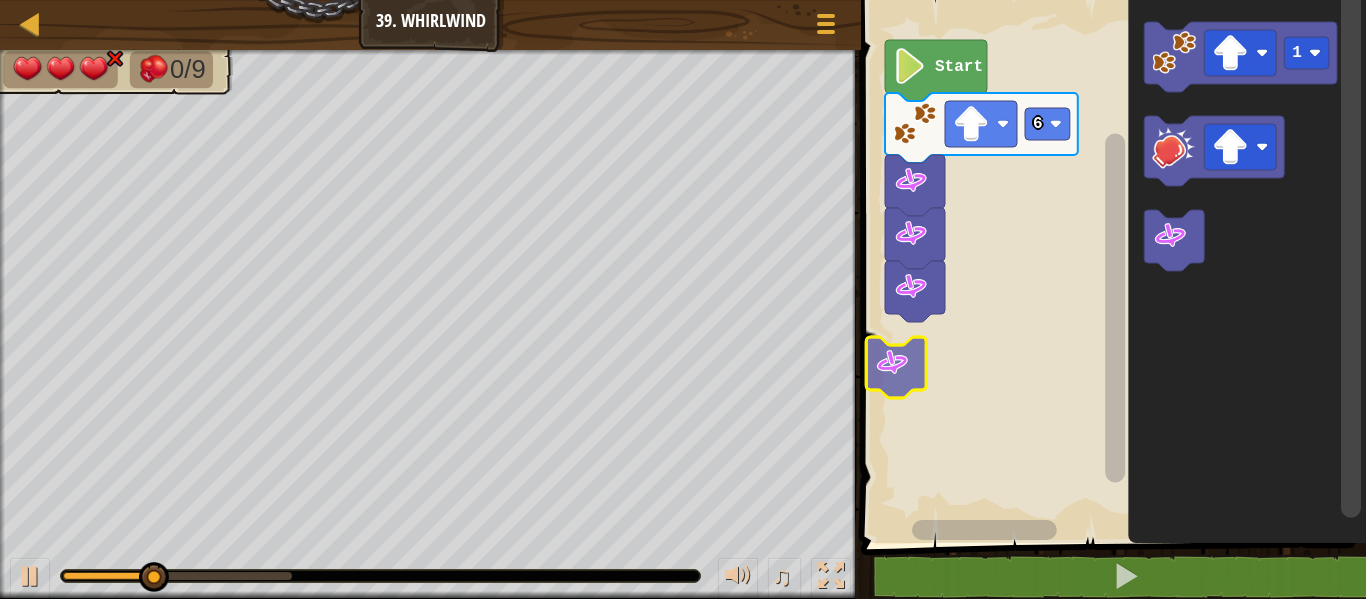 click on "Start 6 1" at bounding box center [1110, 266] 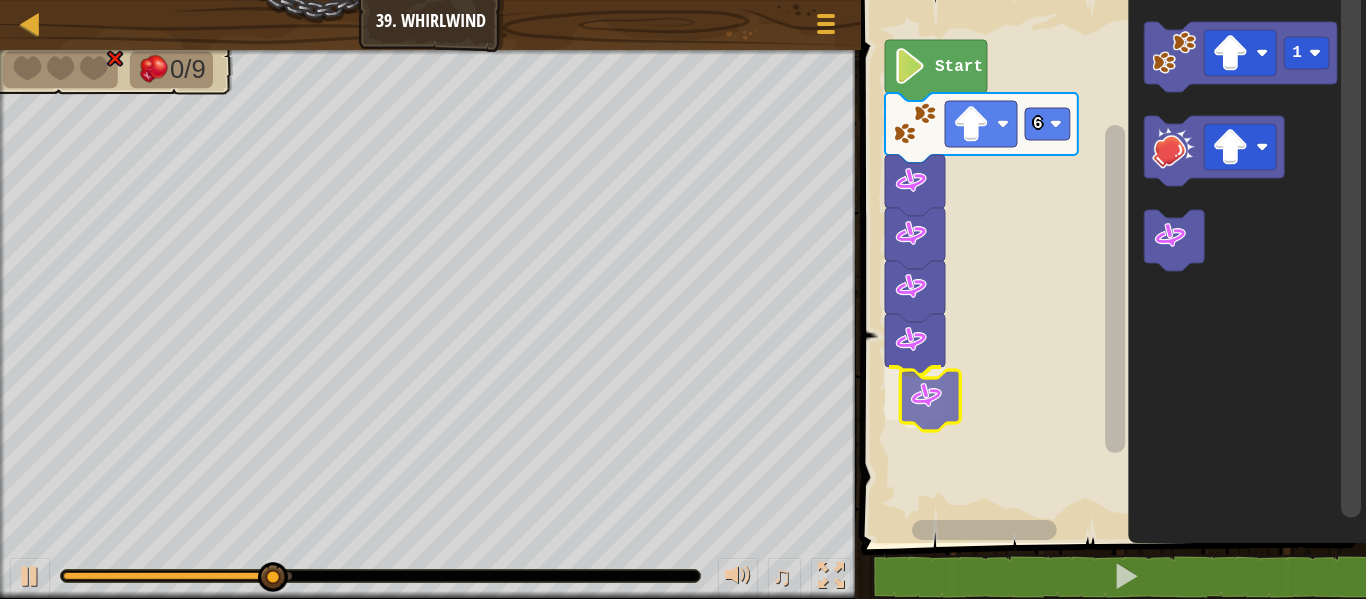 click on "6 Start 1" at bounding box center [1110, 266] 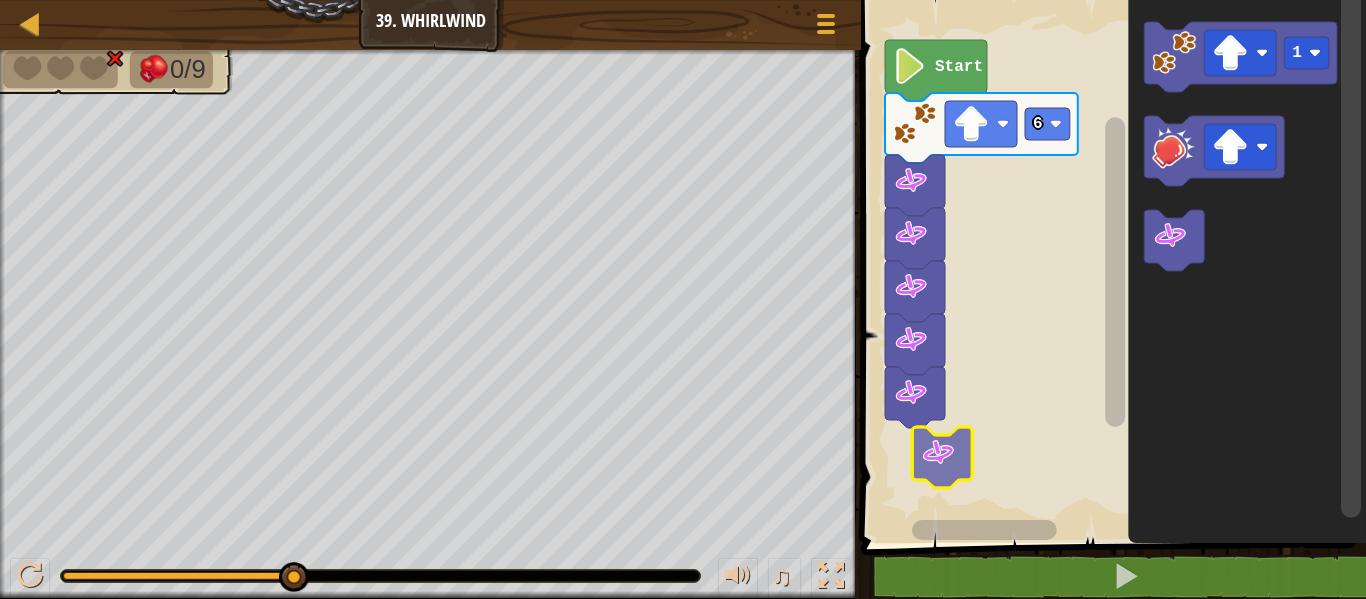 click on "6 Start 1" at bounding box center (1110, 266) 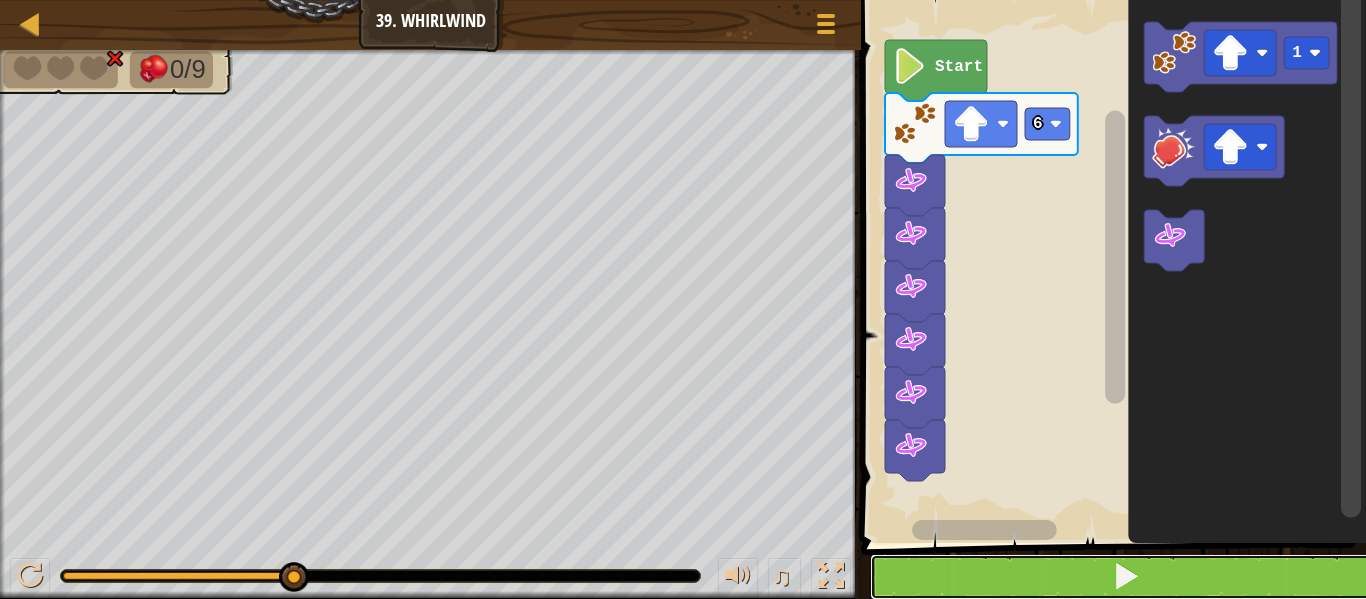 click at bounding box center (1125, 577) 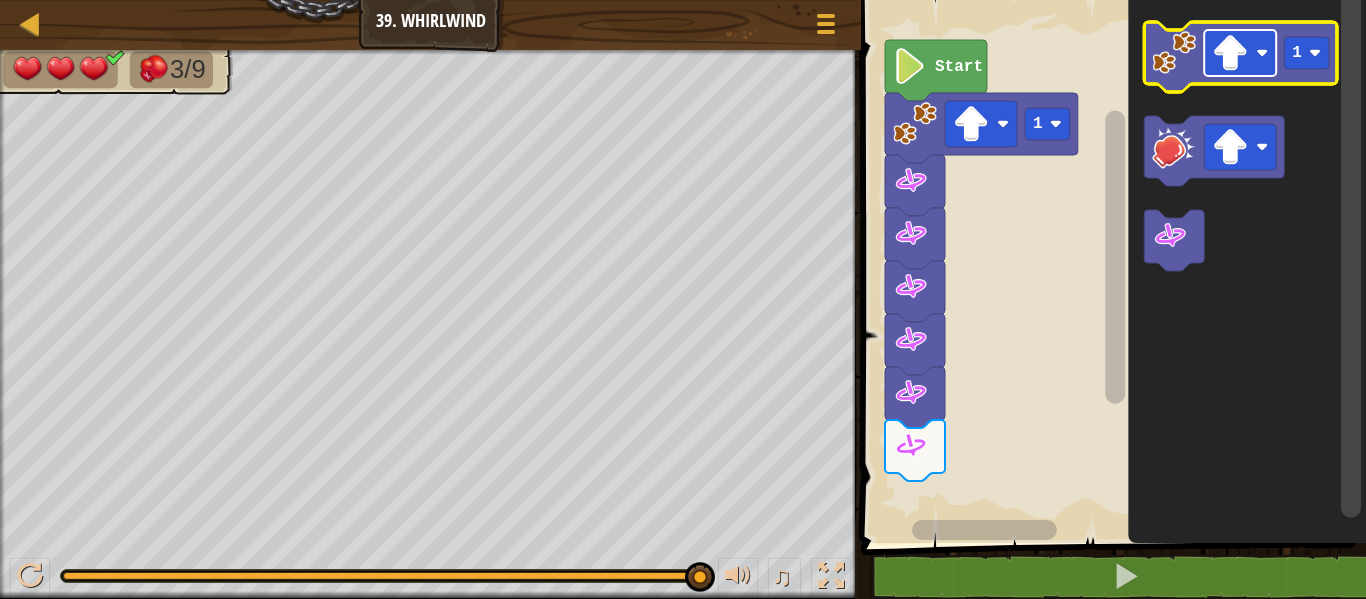 click 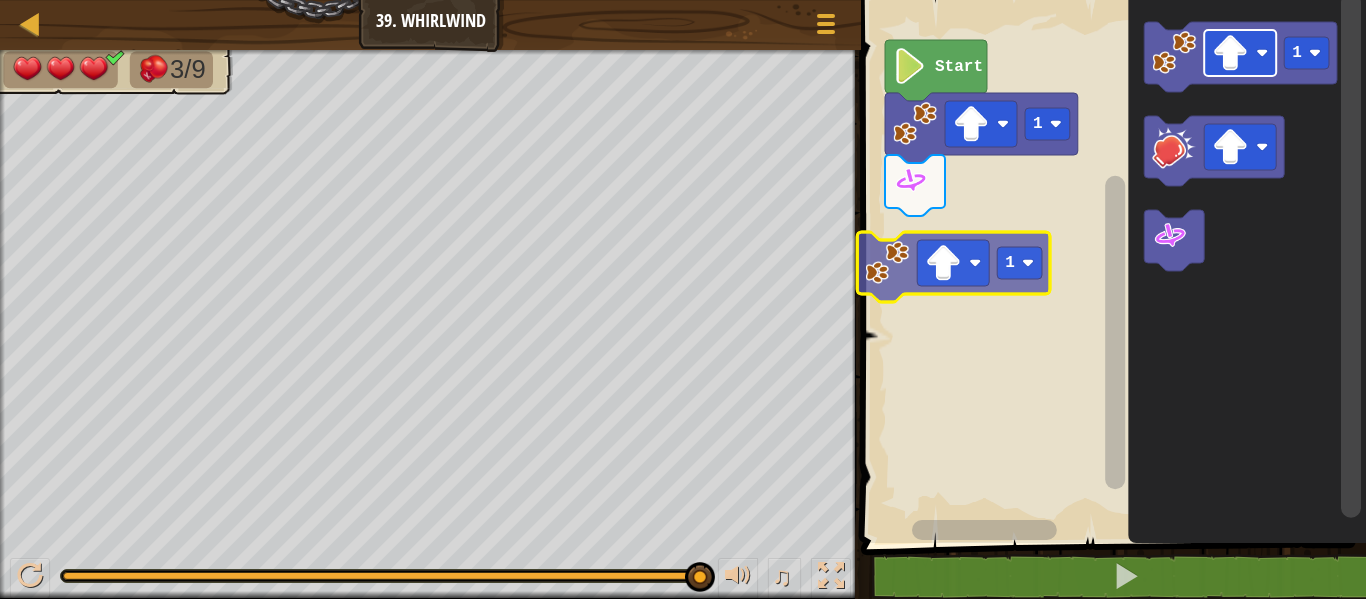 click on "Start 1 1 1 1" at bounding box center [1110, 266] 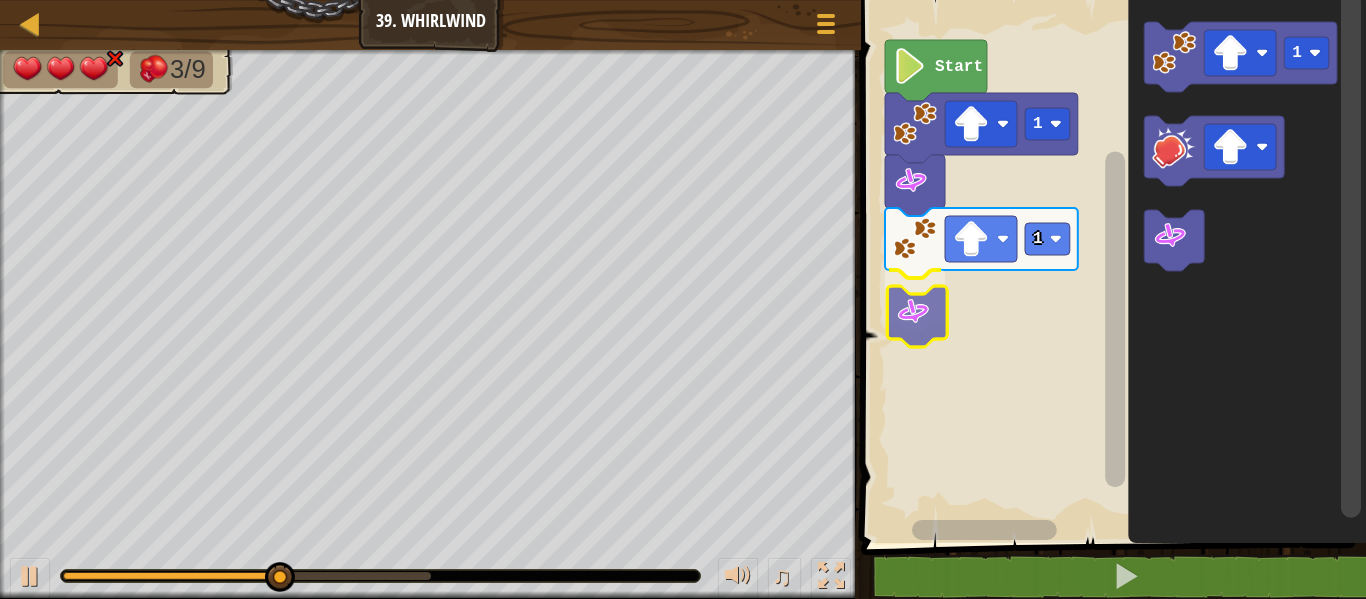 click on "1 1 Start 1" at bounding box center (1110, 266) 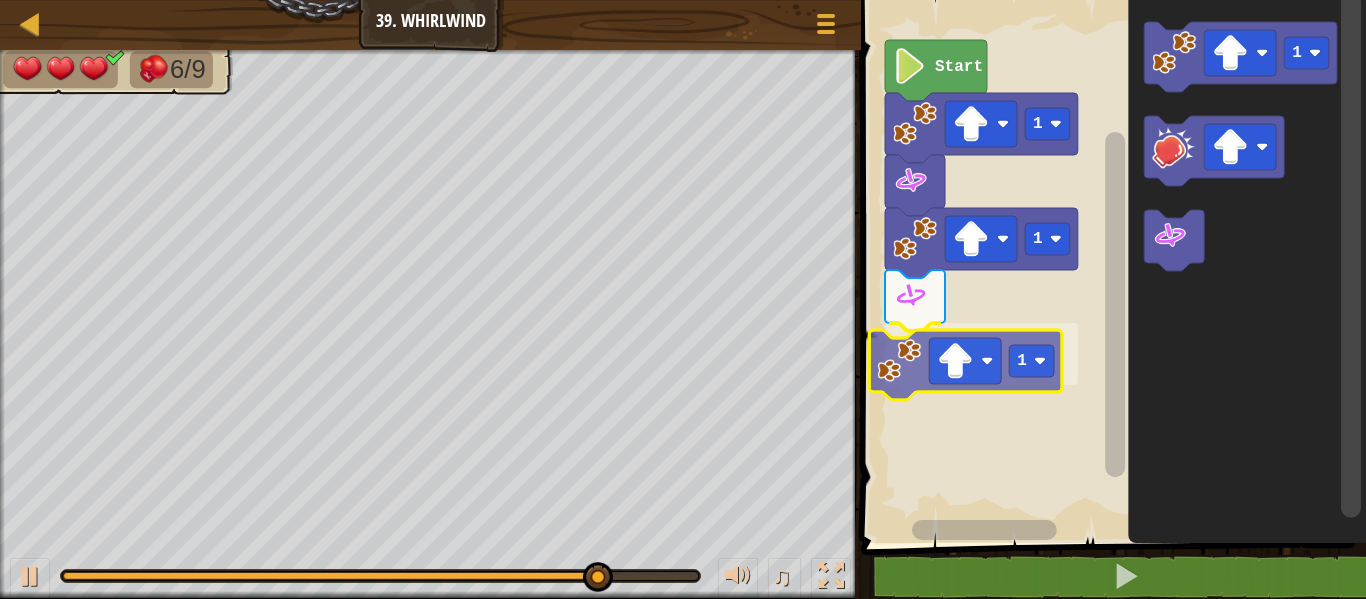 click on "1 1 1 Start 1 1" at bounding box center (1110, 266) 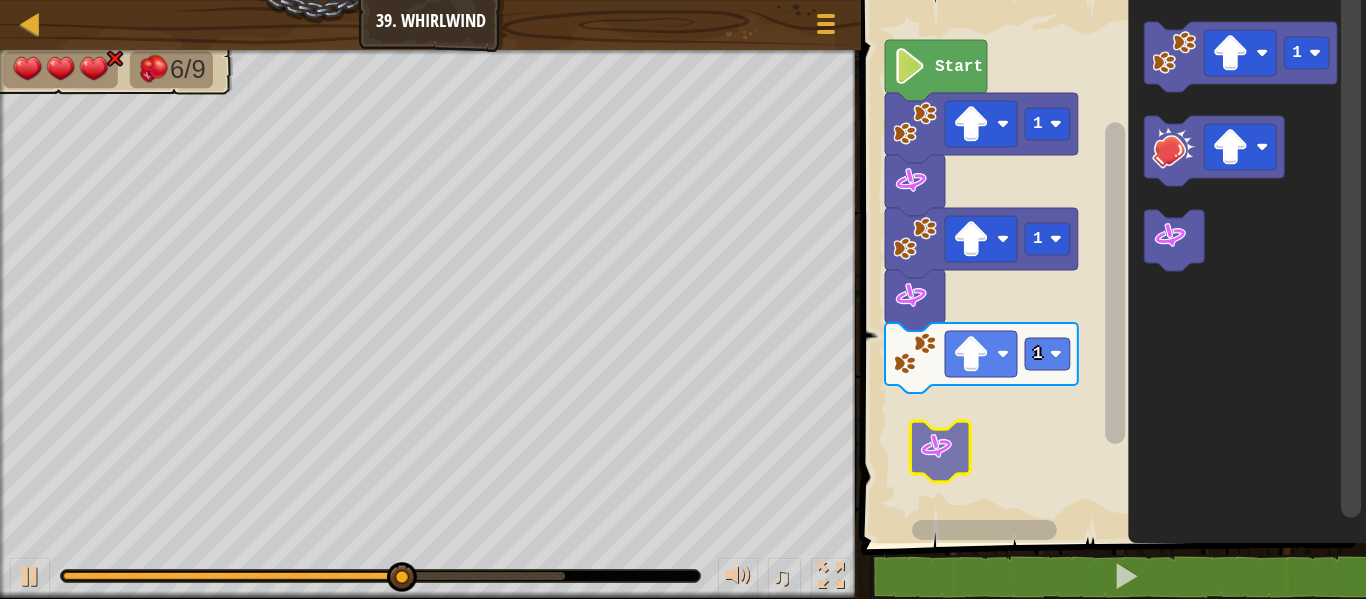 click on "1 1 1 Start 1" at bounding box center (1110, 266) 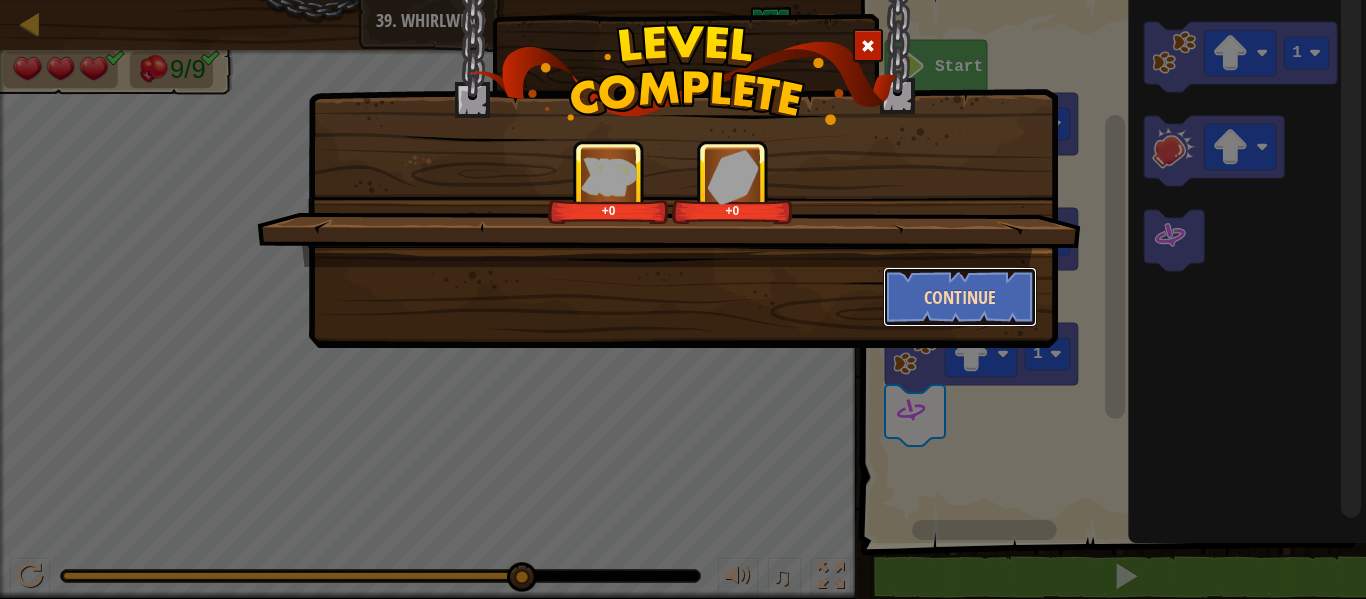 click on "Continue" at bounding box center [960, 297] 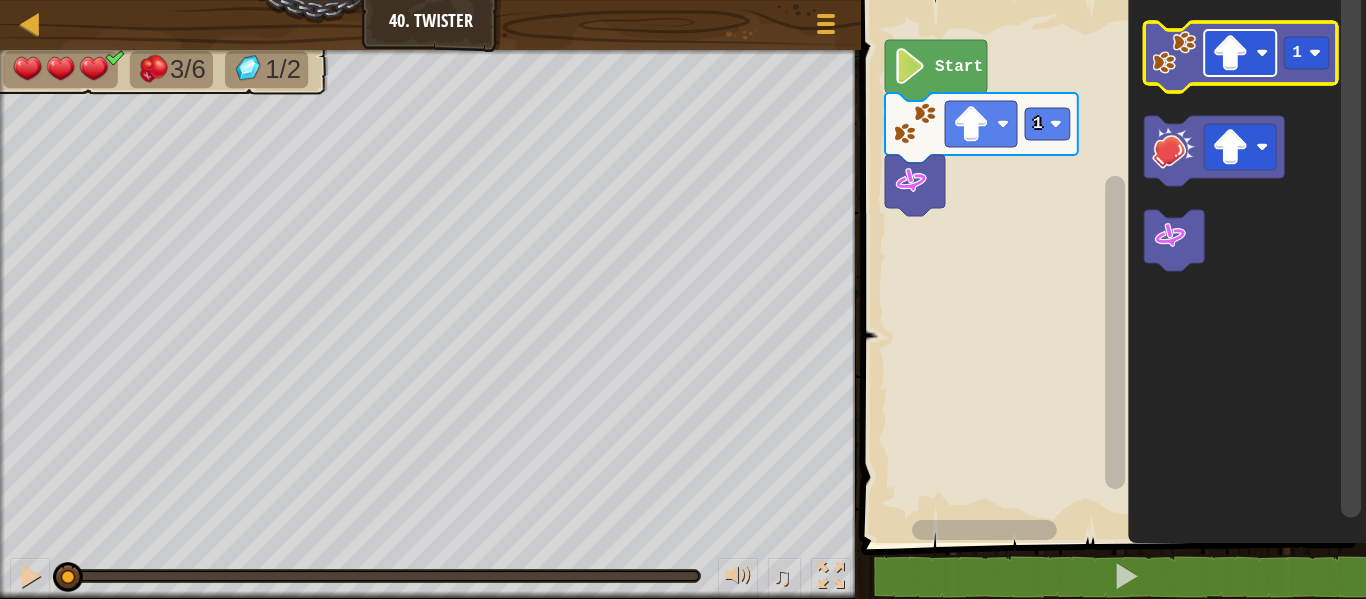 click 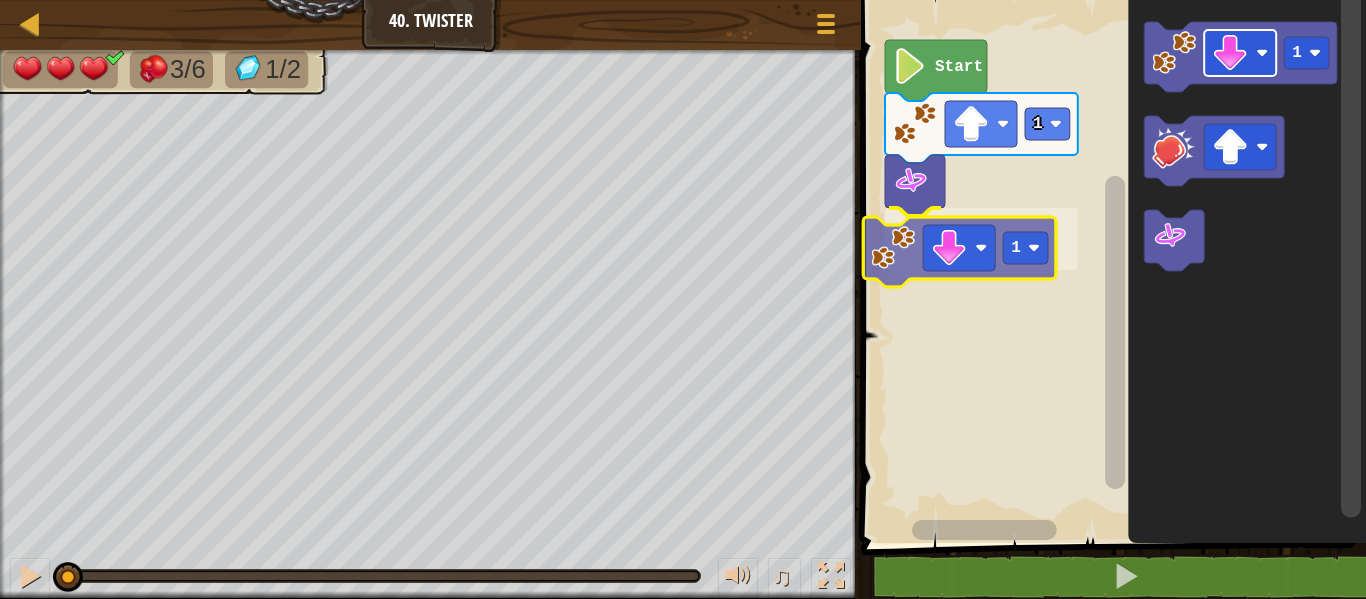 click on "1 1 Start 1 1" at bounding box center (1110, 266) 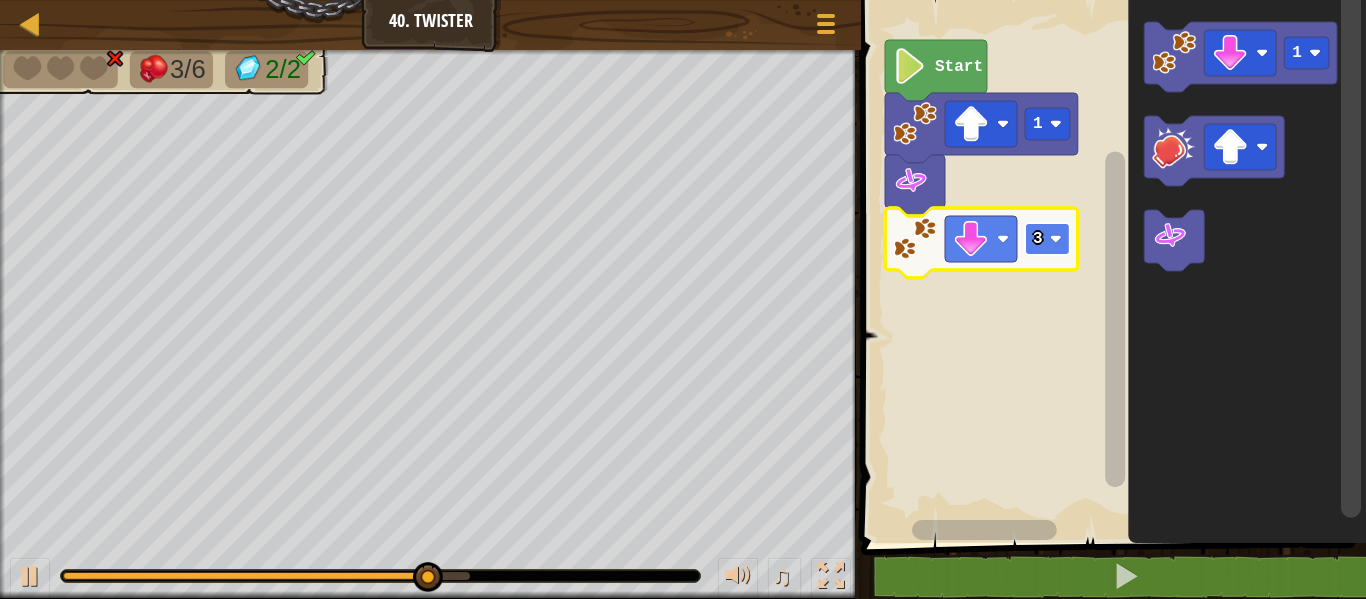 click on "3" 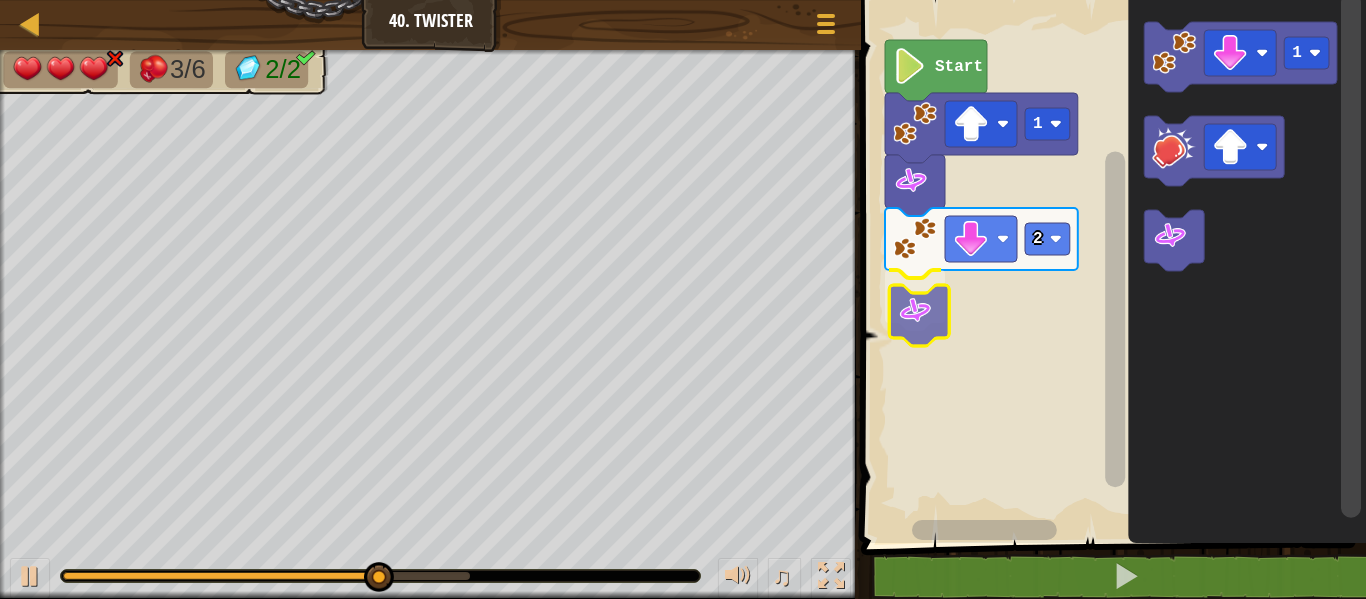 click on "Start 1 2 1" at bounding box center (1110, 266) 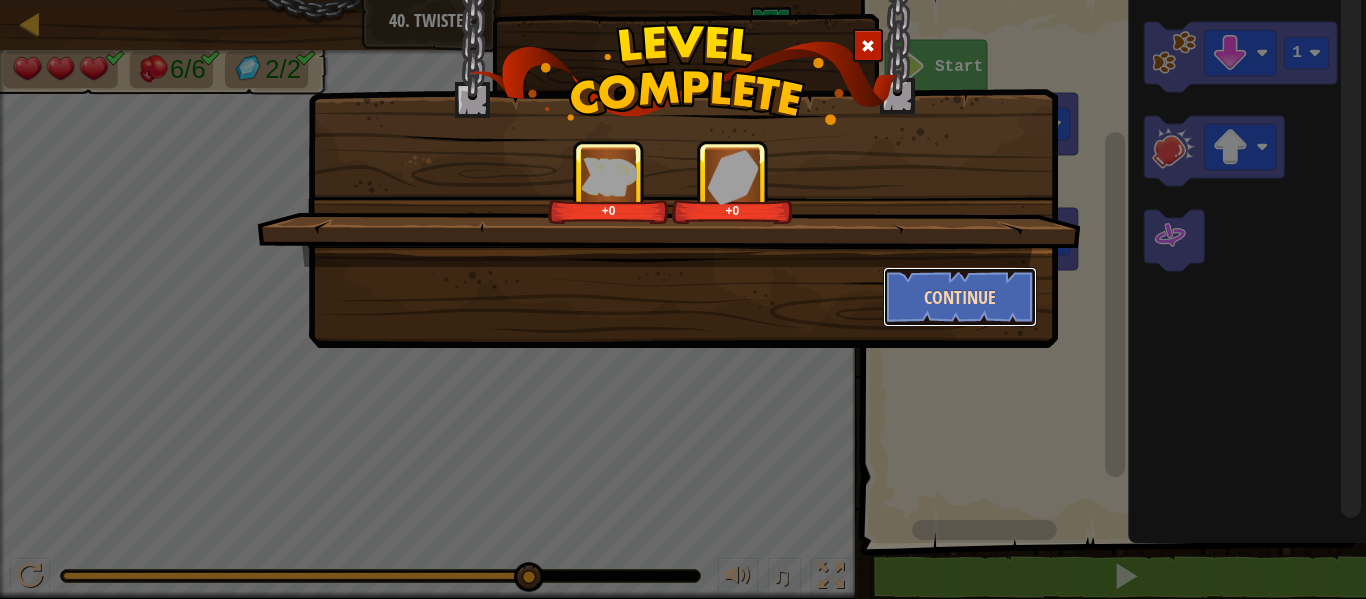 click on "Continue" at bounding box center [960, 297] 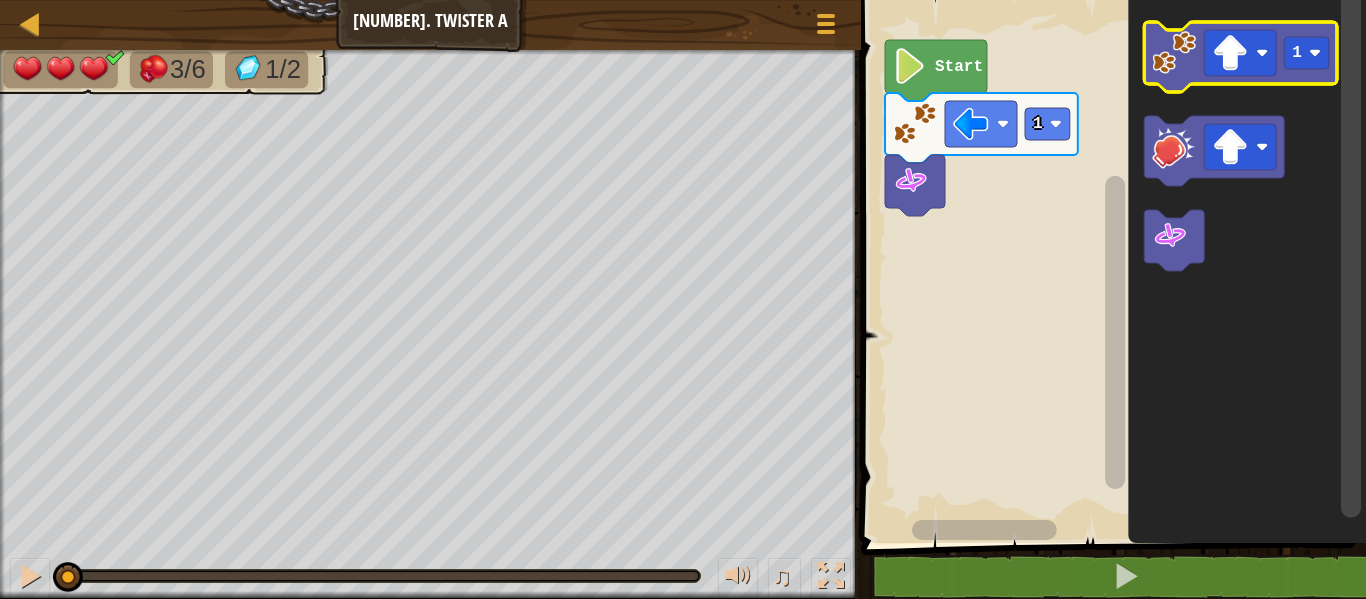 click on "1" 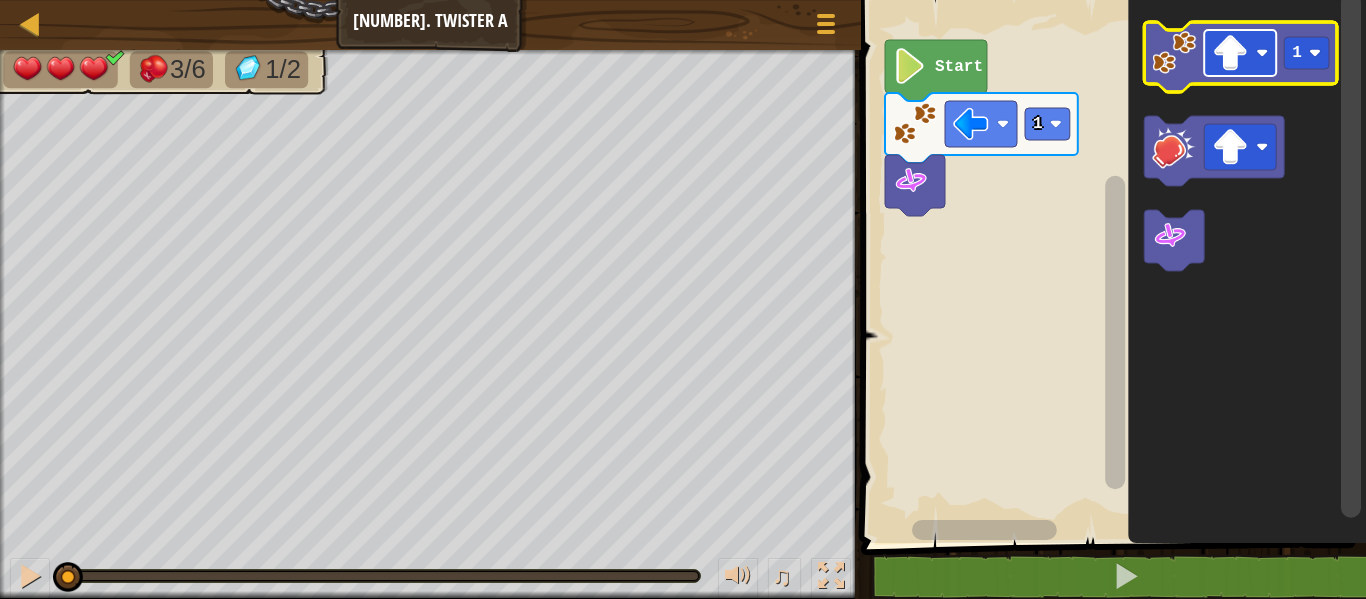 click 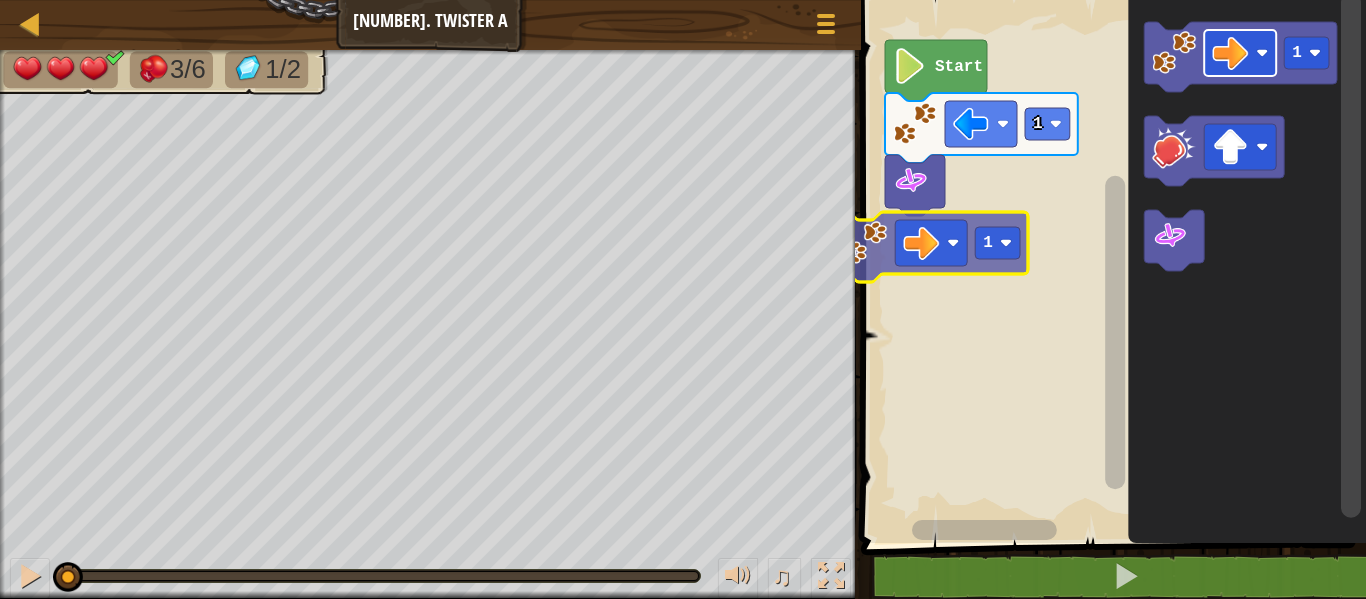 click on "1 Start 1 1 1" at bounding box center (1110, 266) 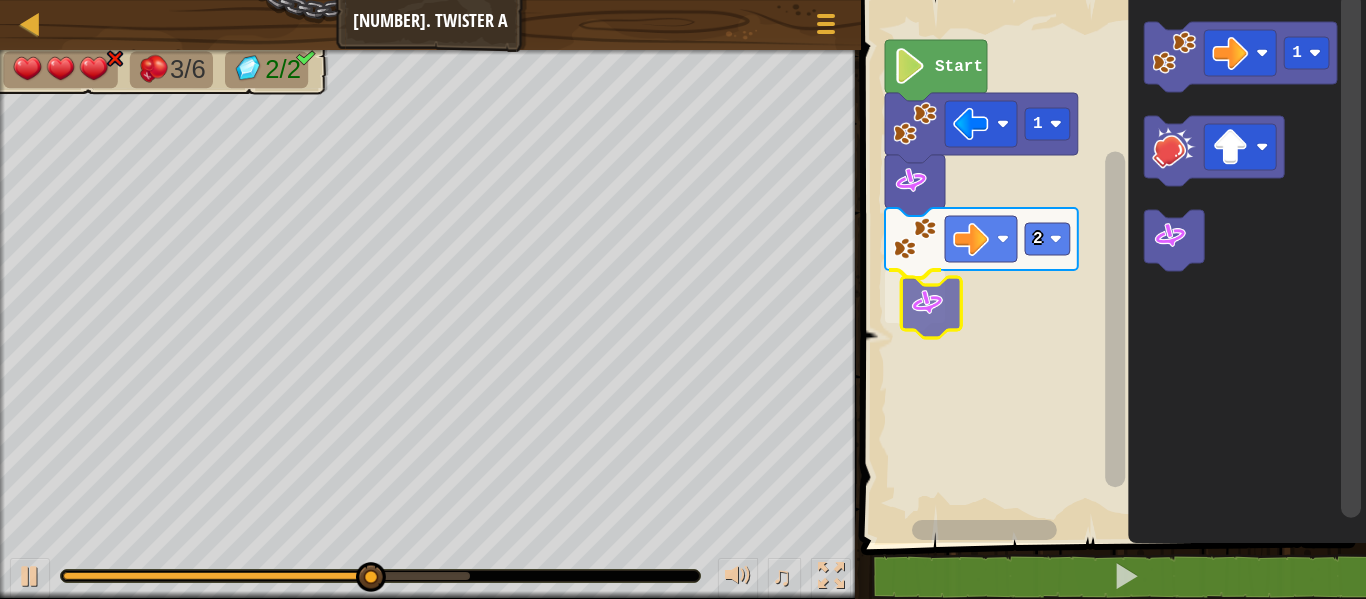 click on "Start 1 2 1" at bounding box center (1110, 266) 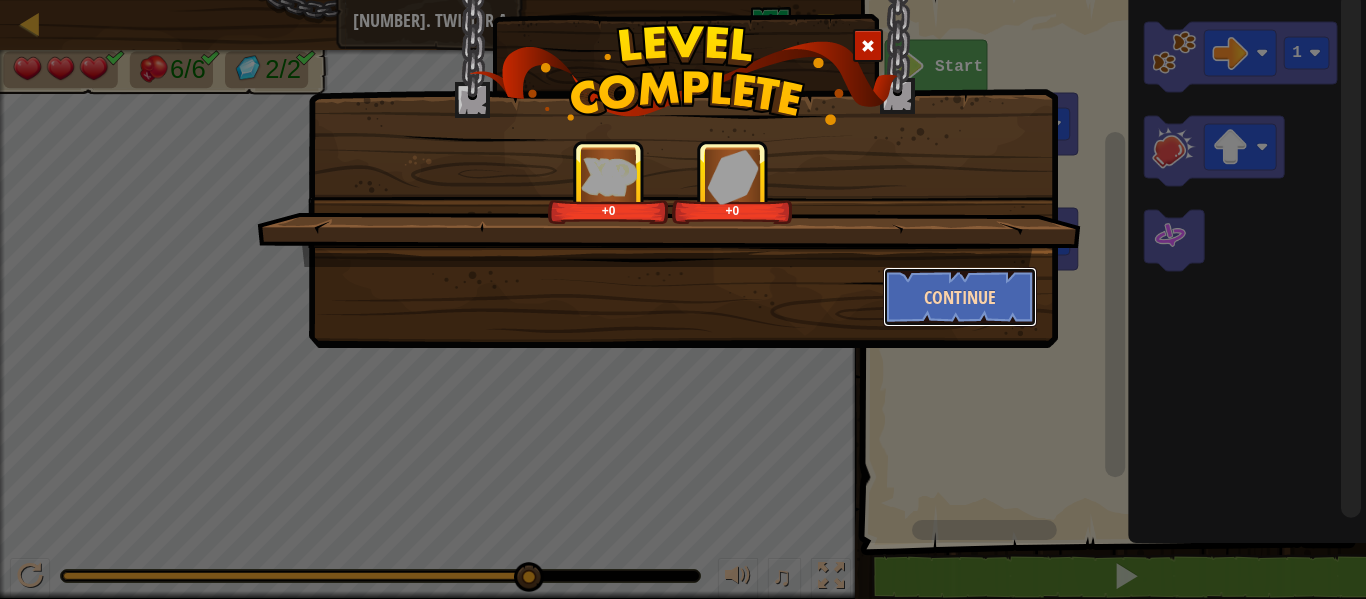 click on "Continue" at bounding box center (960, 297) 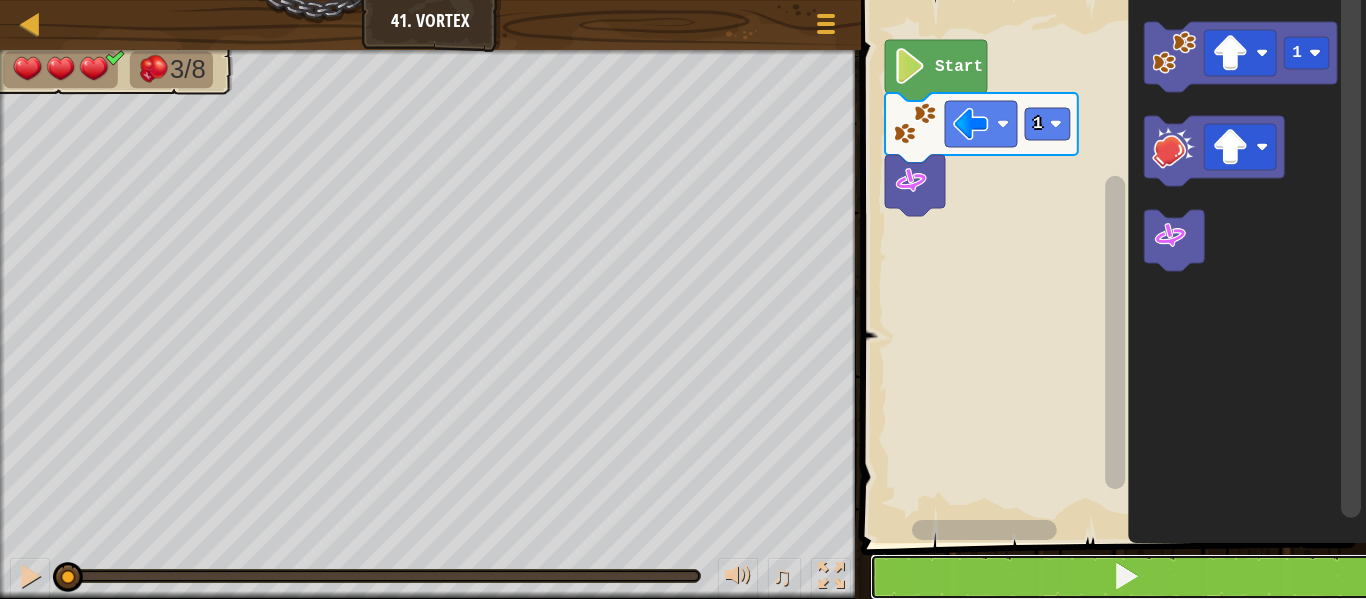 click at bounding box center [1125, 577] 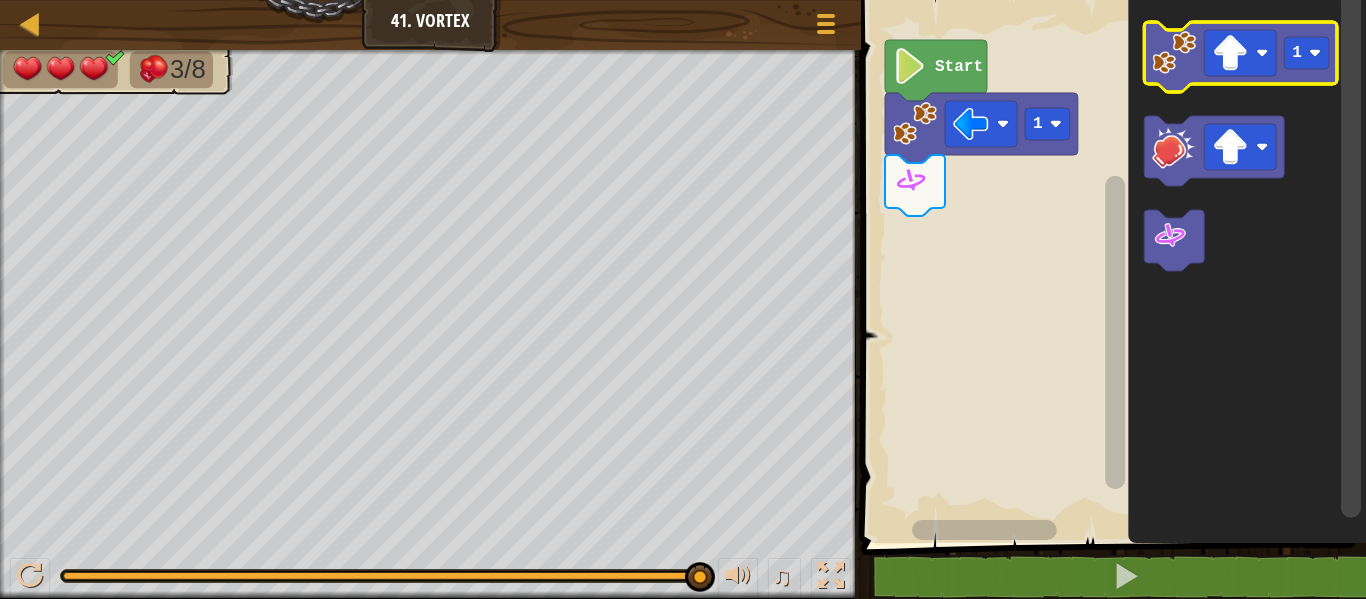 click 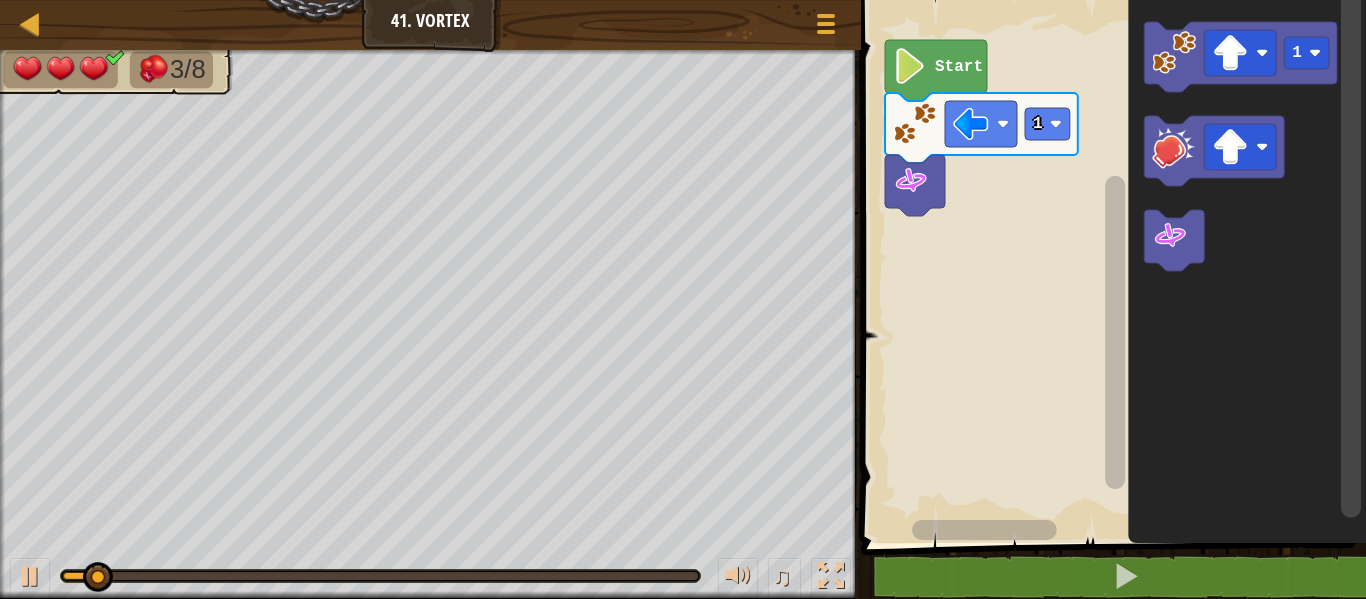 click 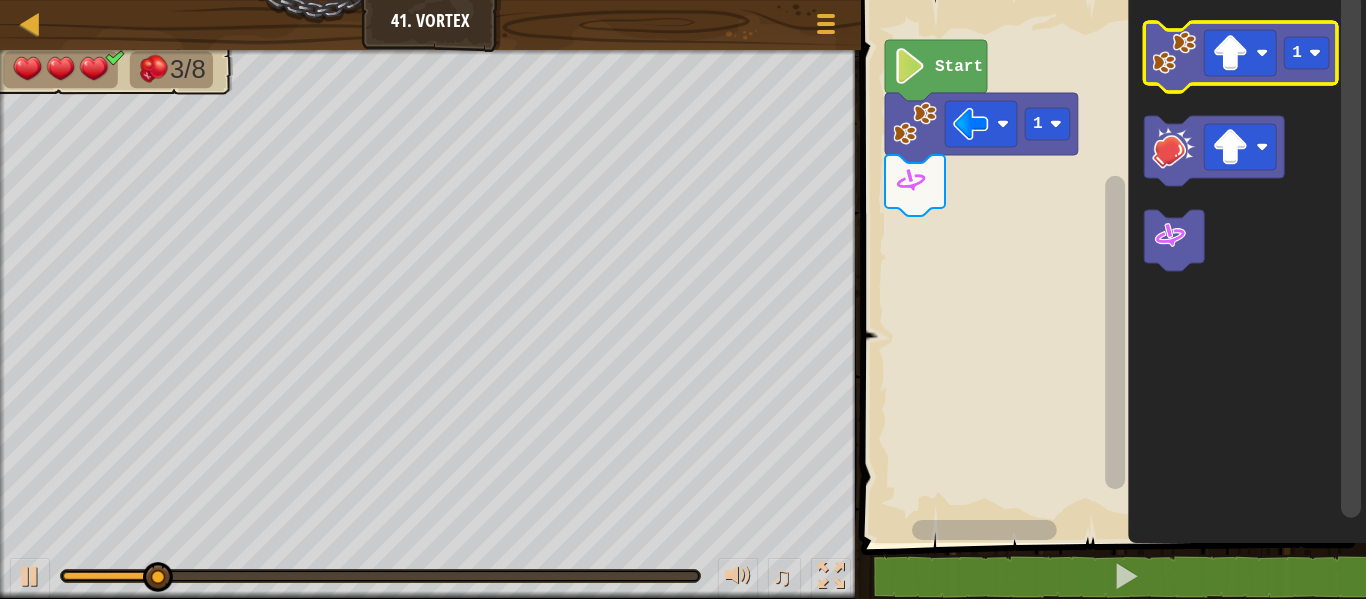 click 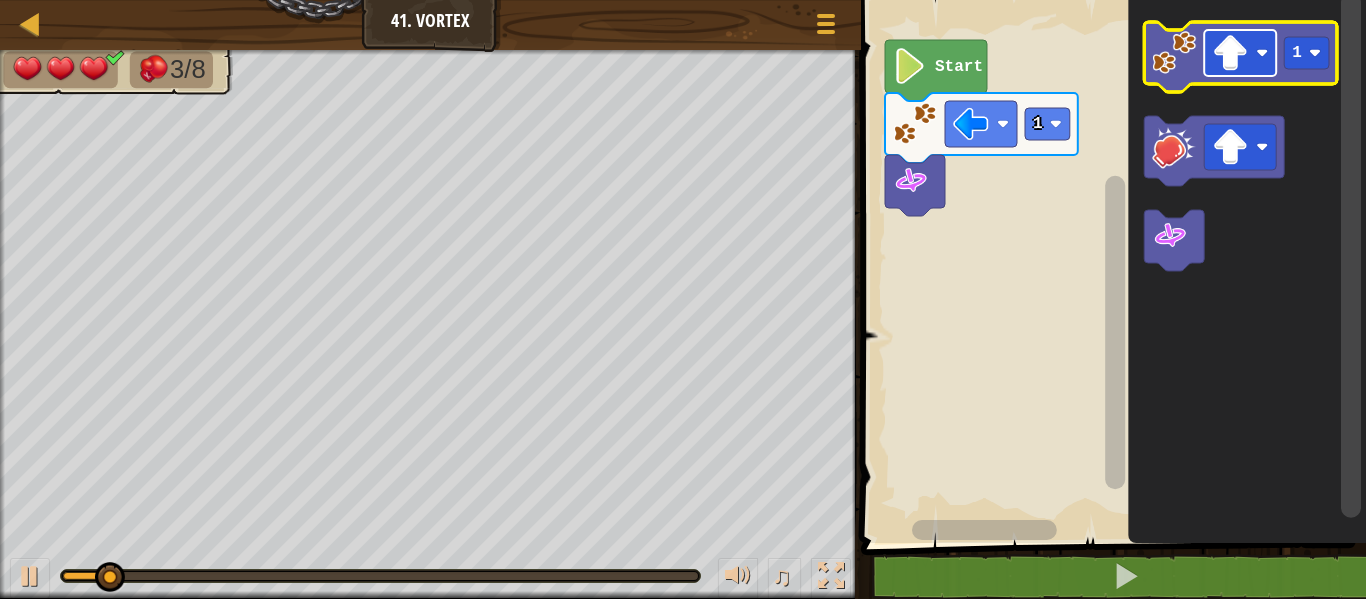click 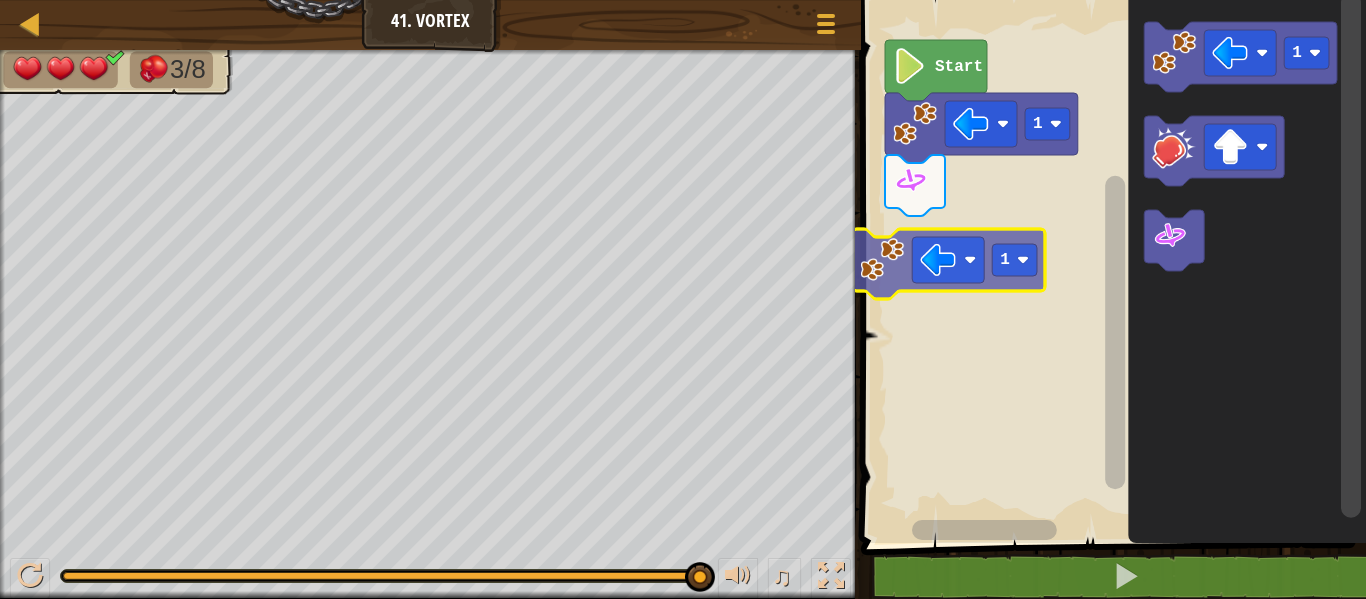 click on "1 Start 1 1 1" at bounding box center (1110, 266) 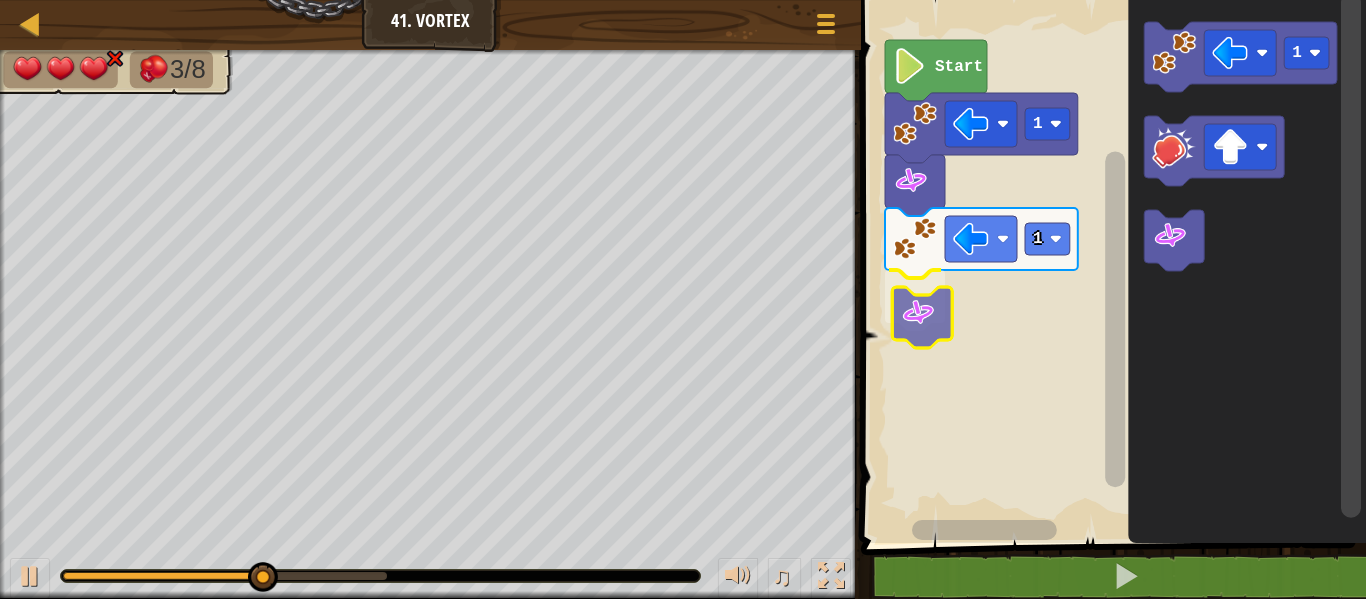 click on "1 1 Start 1" at bounding box center (1110, 266) 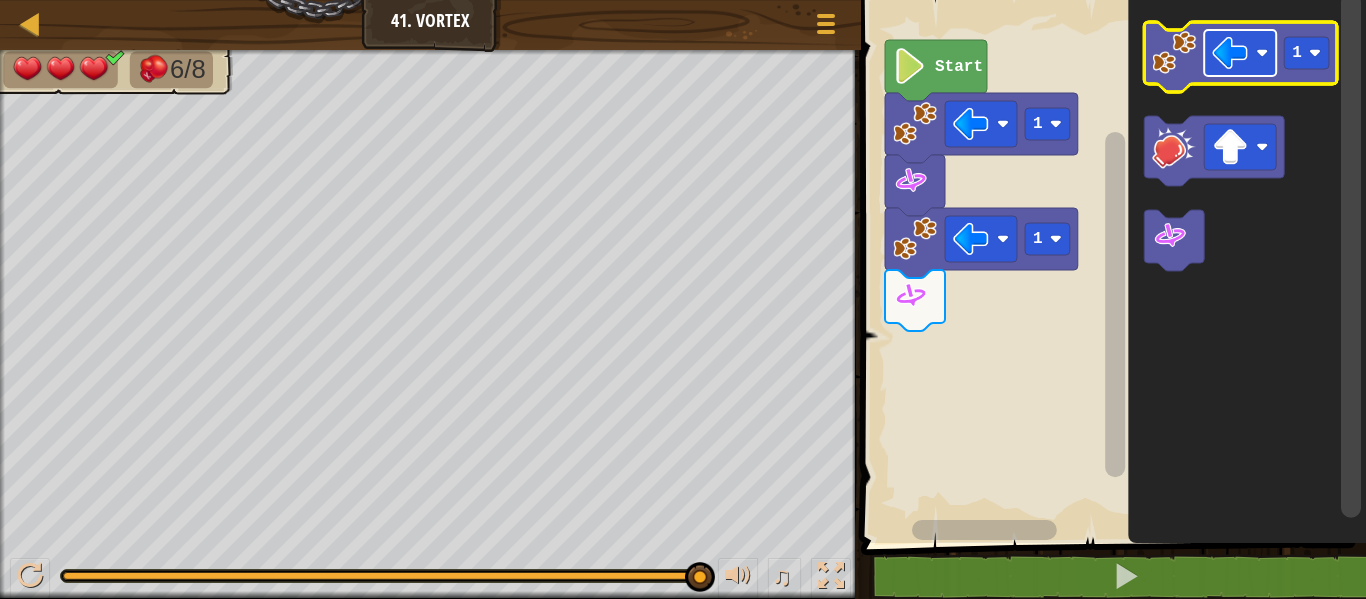 click 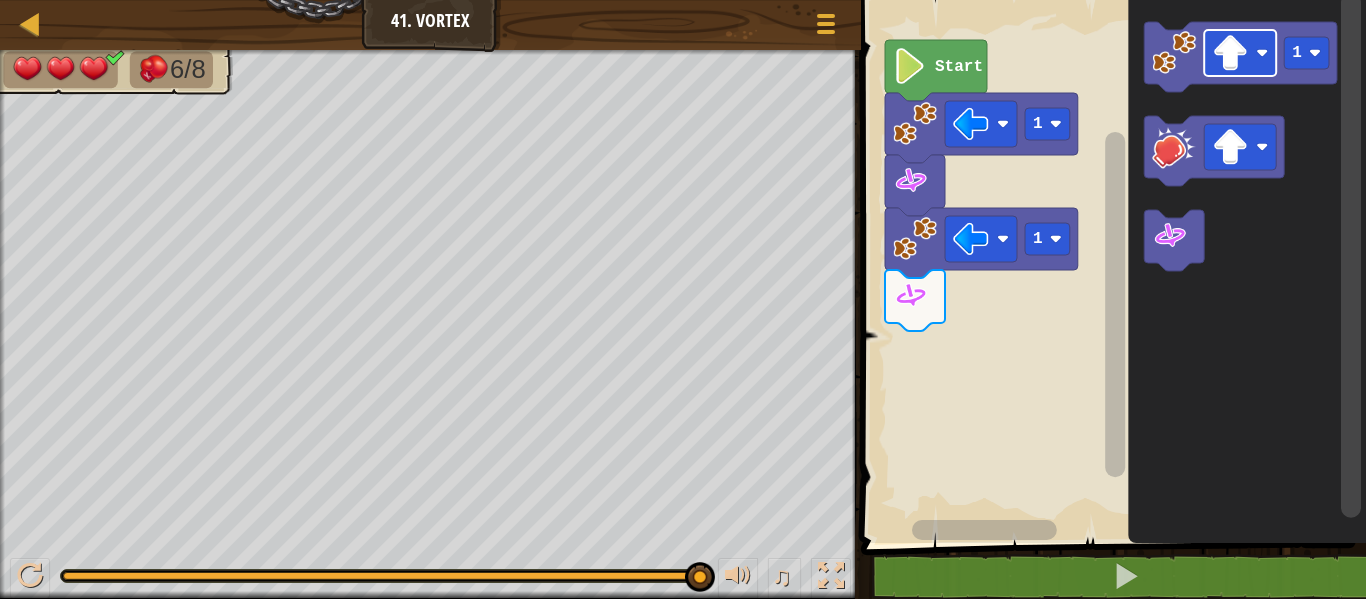 click on "1" 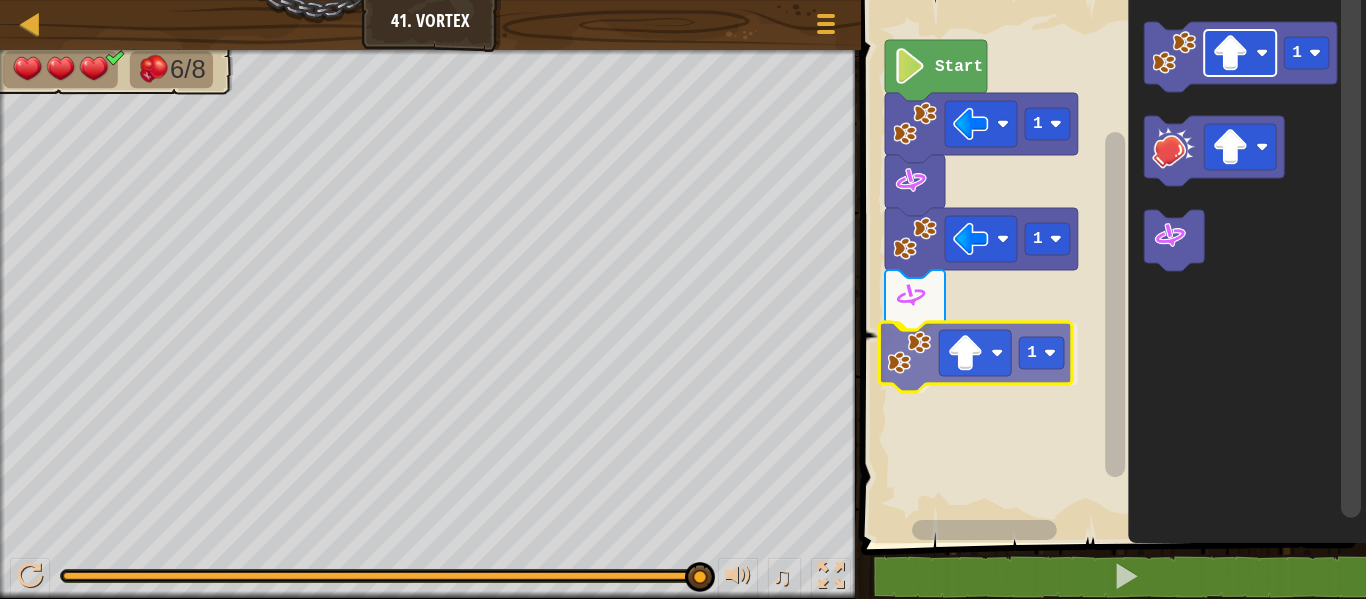 click on "1 1 1 Start 1 1" at bounding box center (1110, 266) 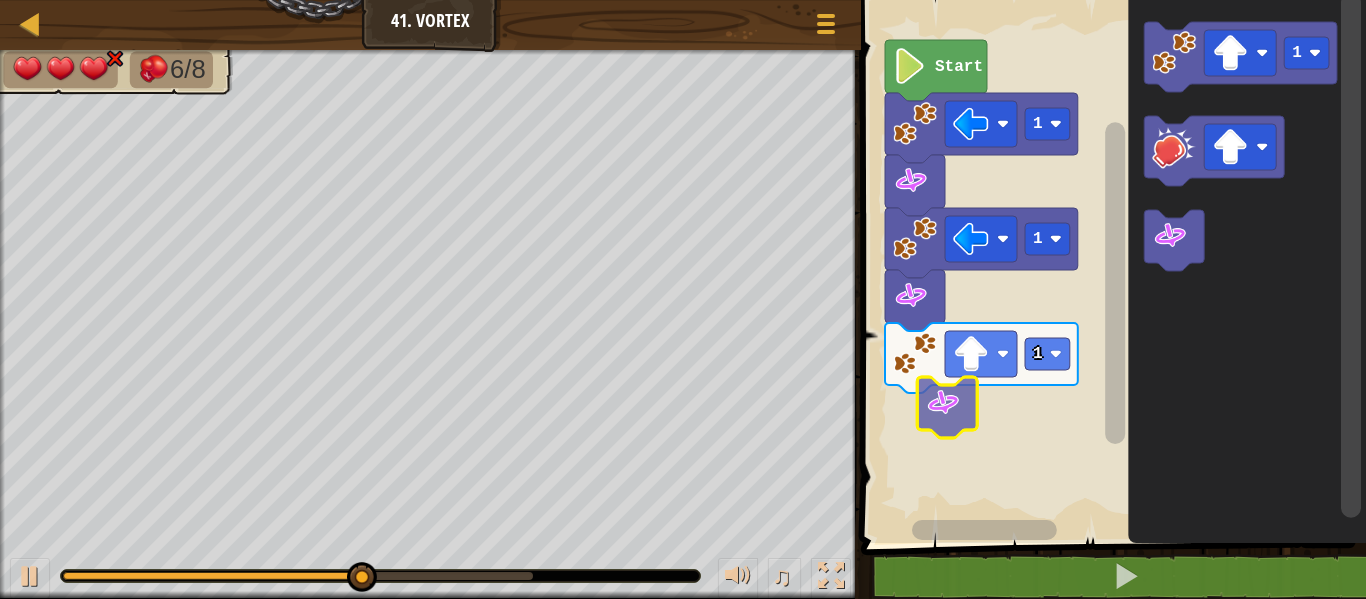 click on "1 1 1 Start 1" at bounding box center [1110, 266] 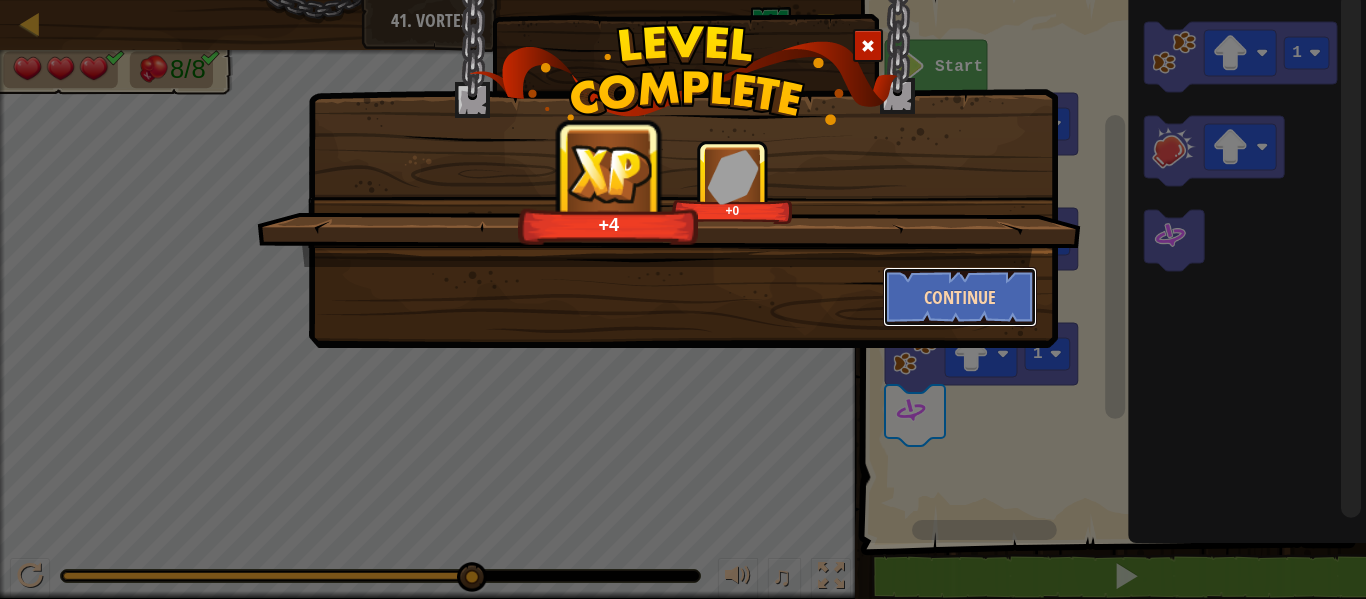 click on "Continue" at bounding box center (960, 297) 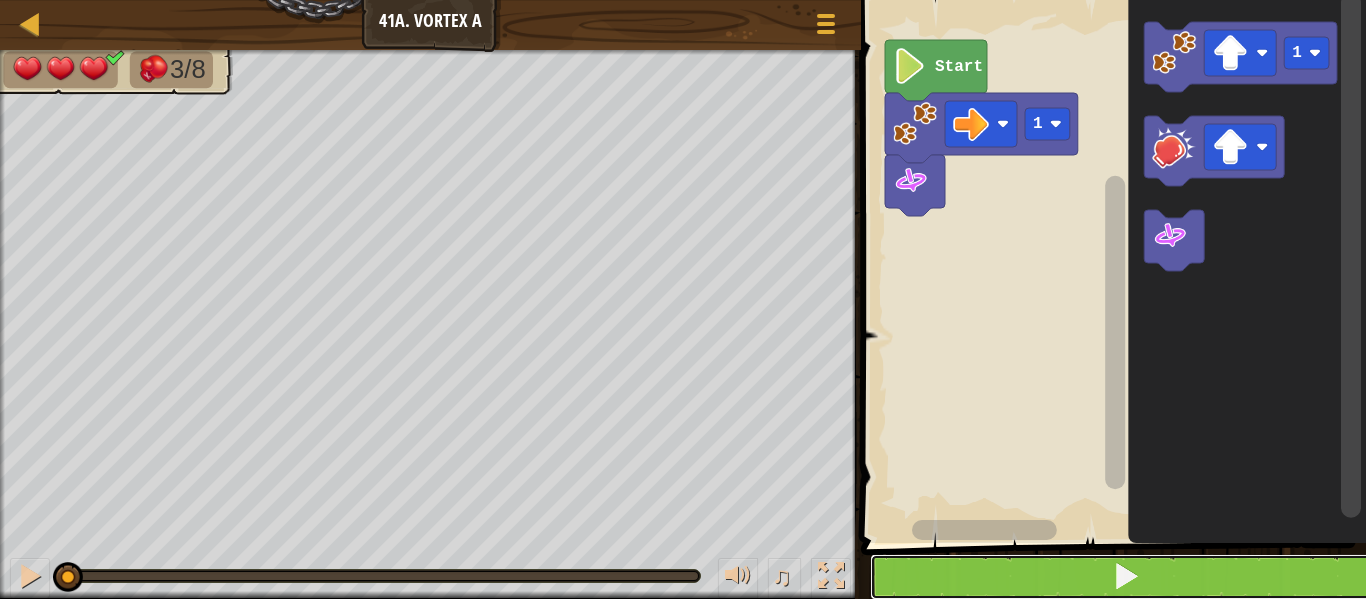 click at bounding box center (1125, 577) 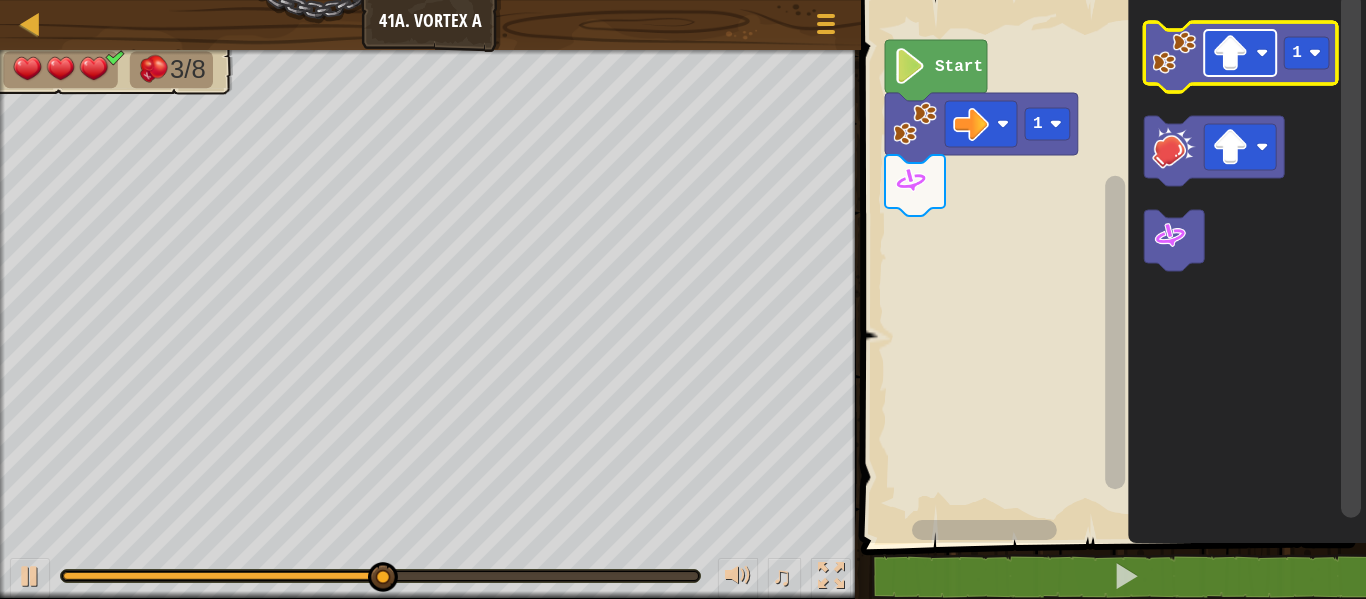 click 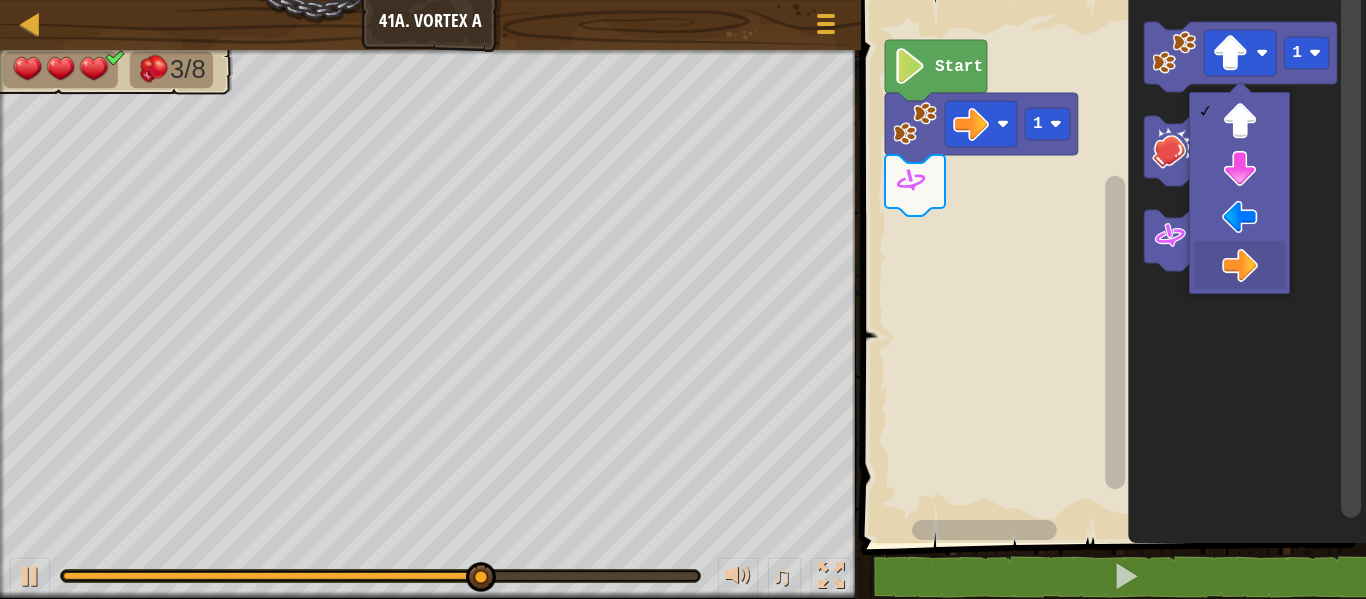 drag, startPoint x: 1268, startPoint y: 273, endPoint x: 1241, endPoint y: 198, distance: 79.71198 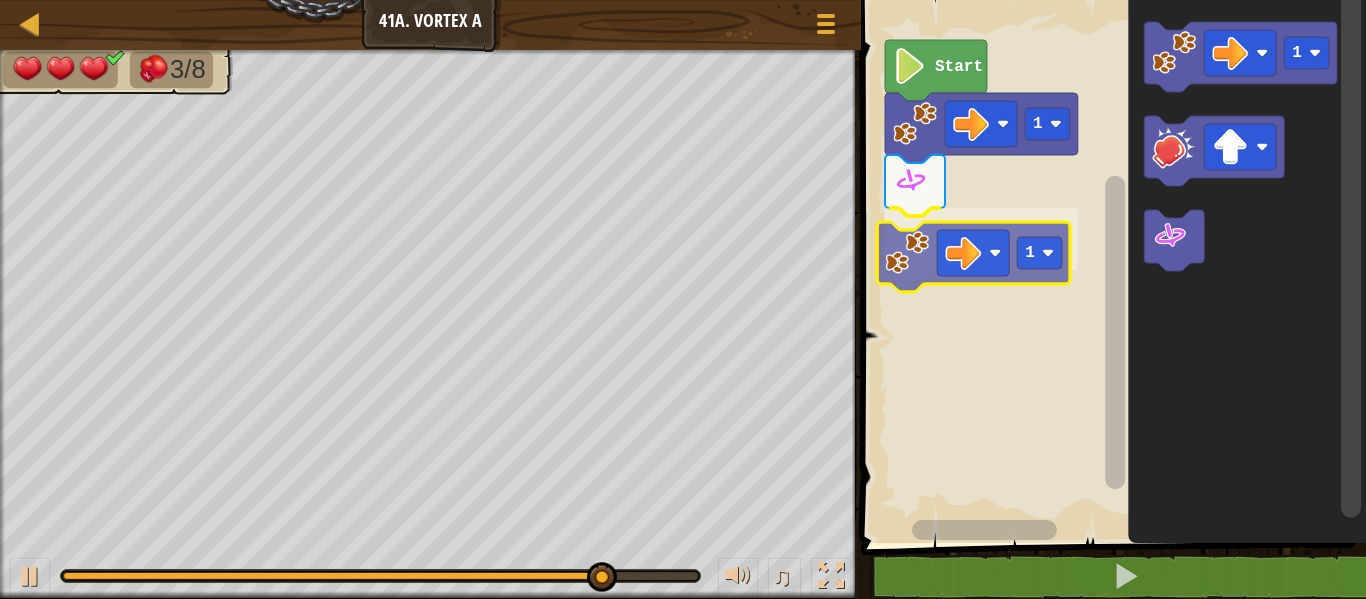 click on "1 1 Start 1 1" at bounding box center [1110, 266] 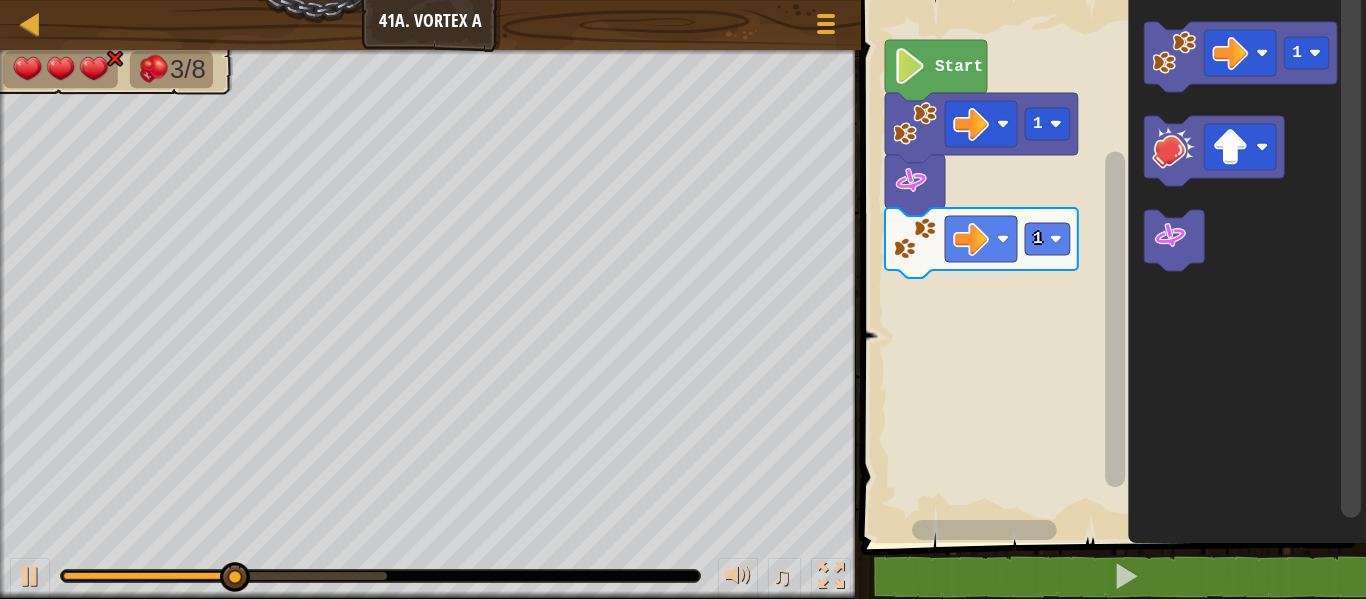 click on "1 1 Start 1" at bounding box center [1110, 266] 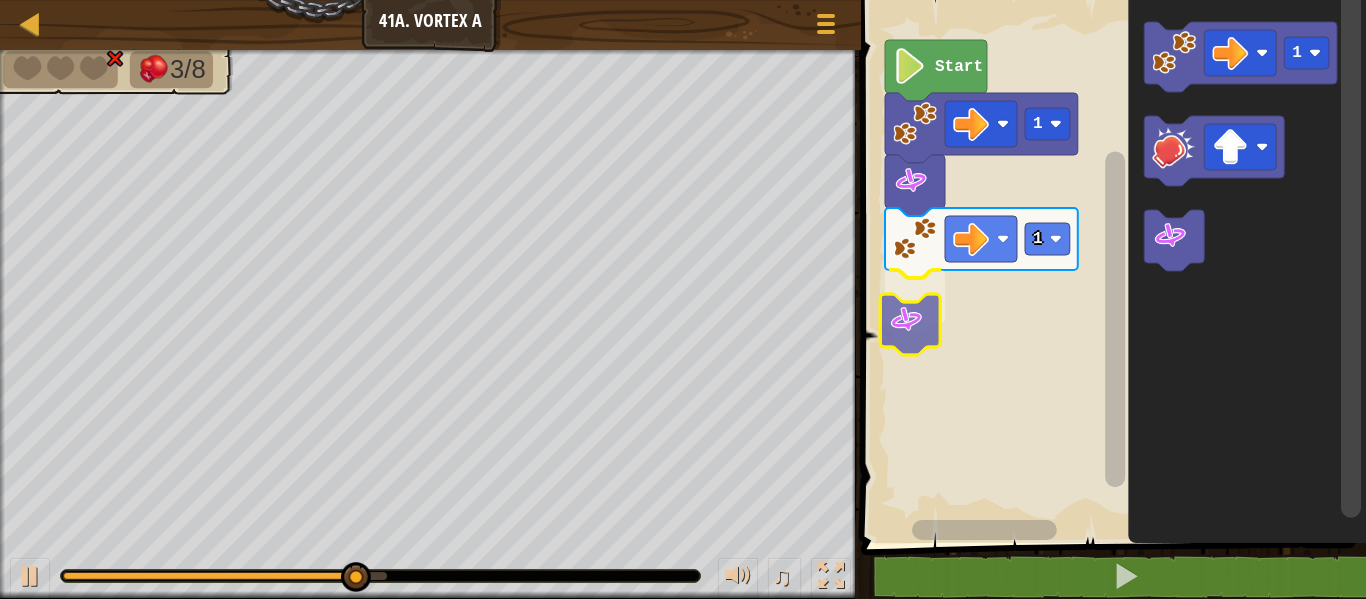 click on "1 1 Start 1" at bounding box center (1110, 266) 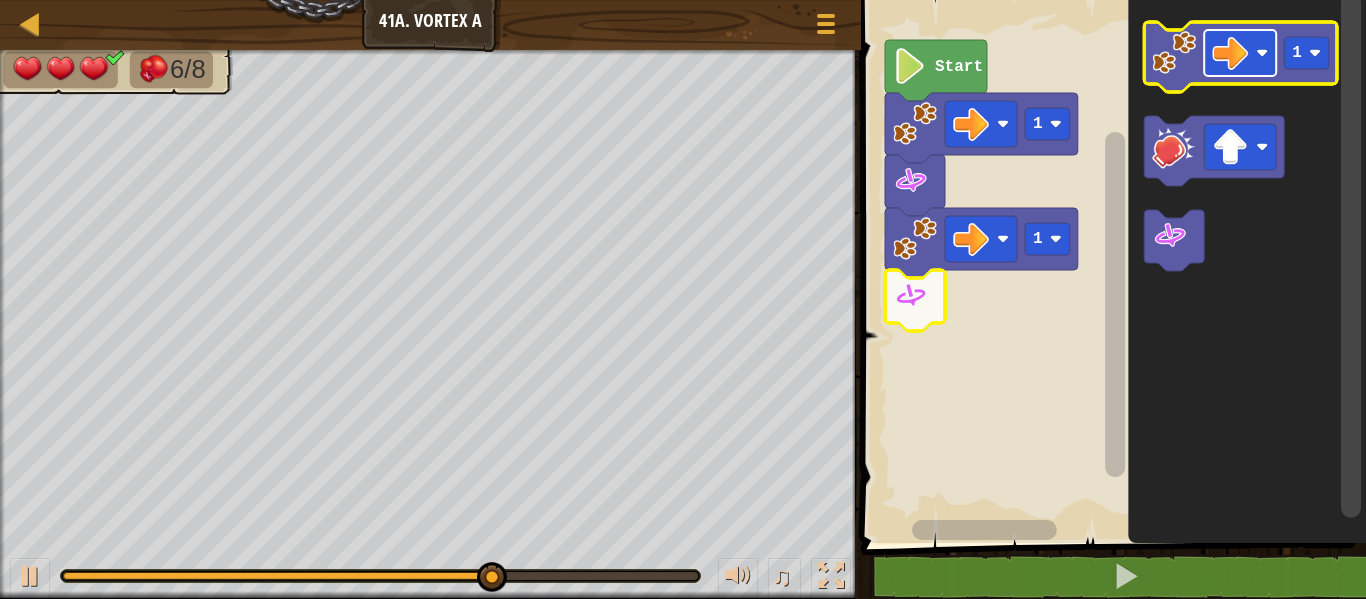 click 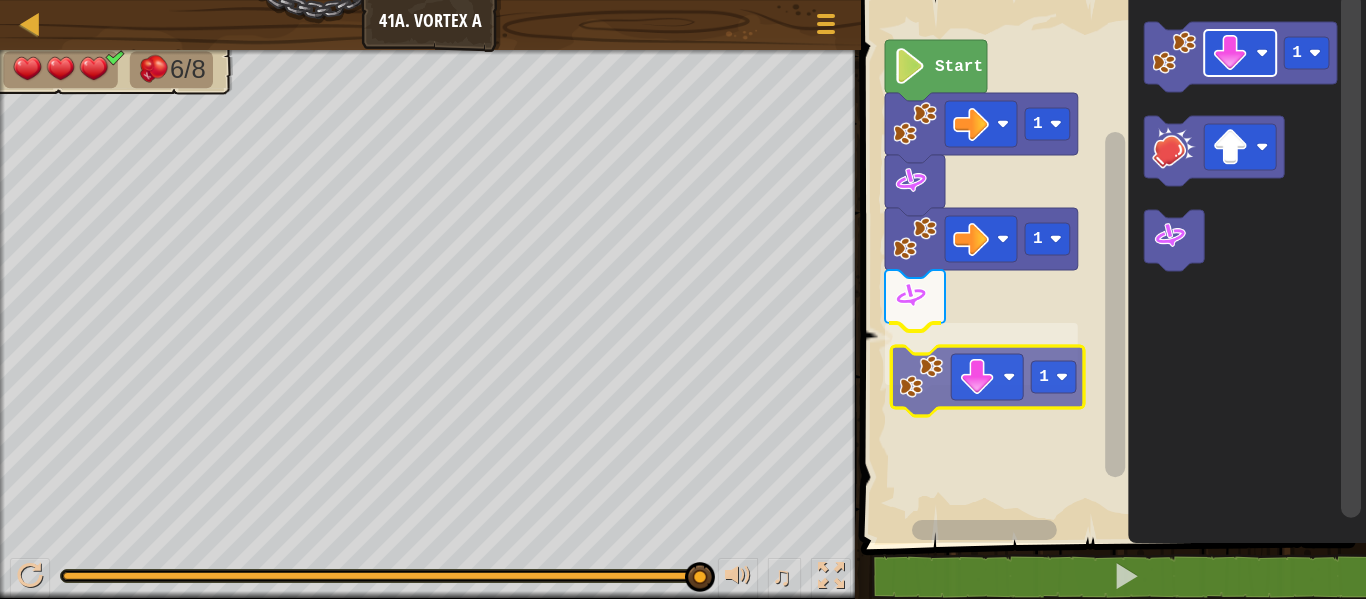 click on "1 1 1 Start 1 1" at bounding box center (1110, 266) 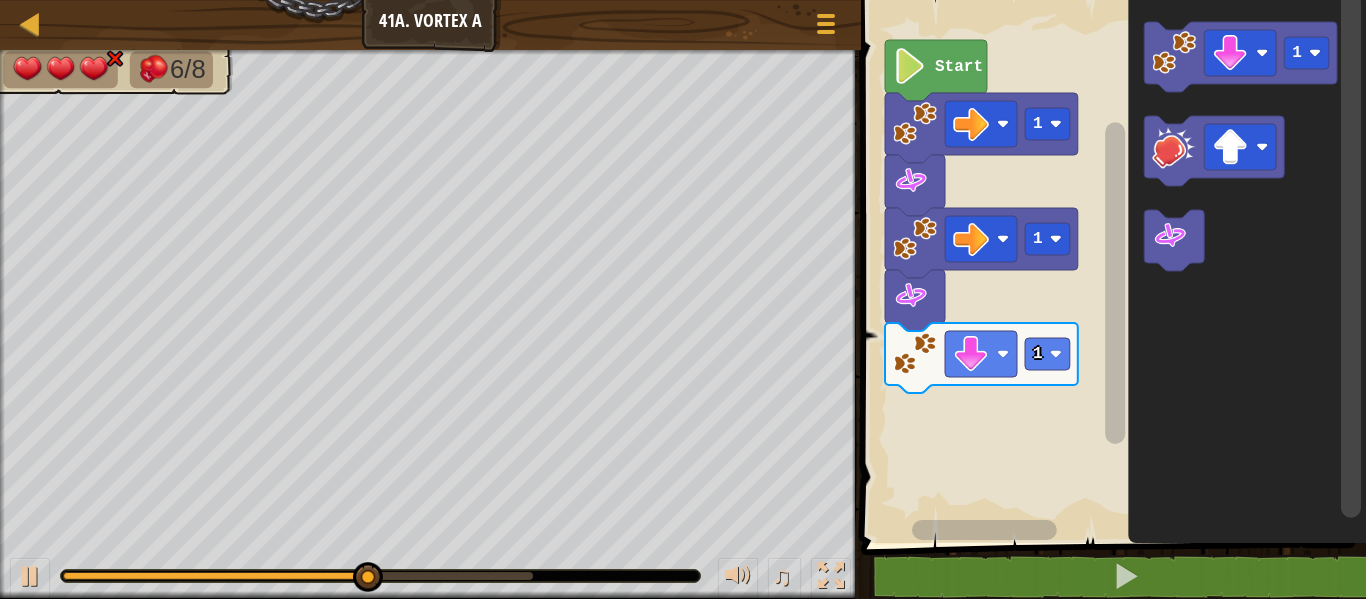 click on "1 1 1 Start 1" at bounding box center (1110, 266) 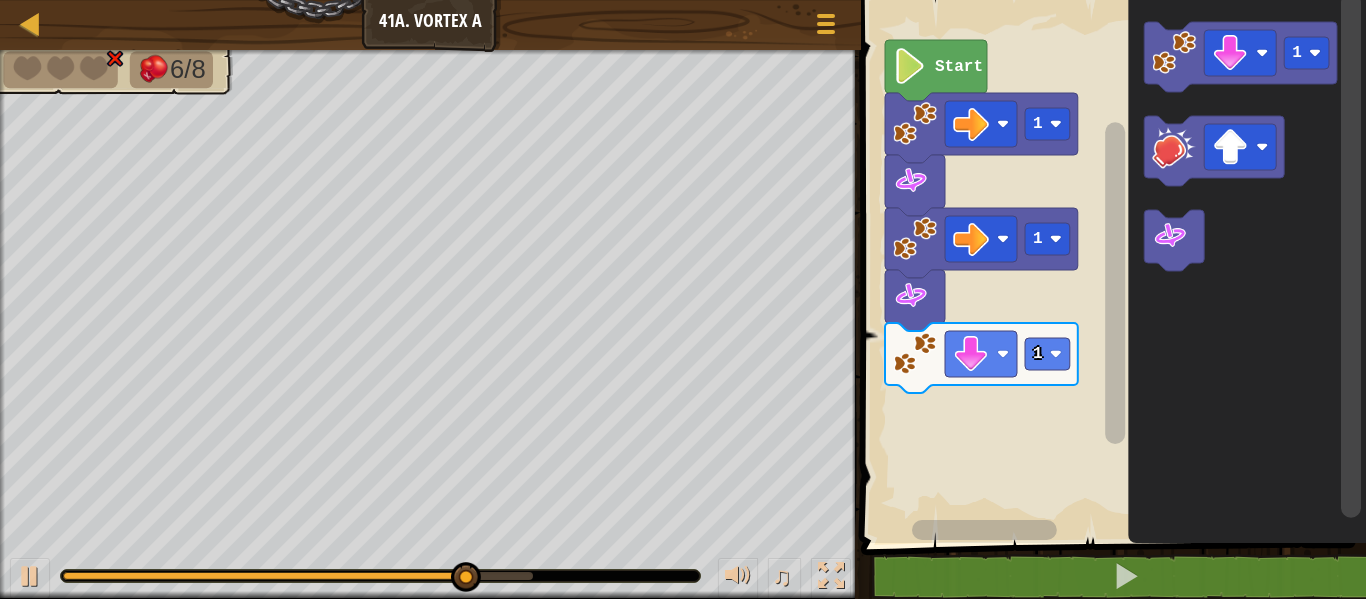 click 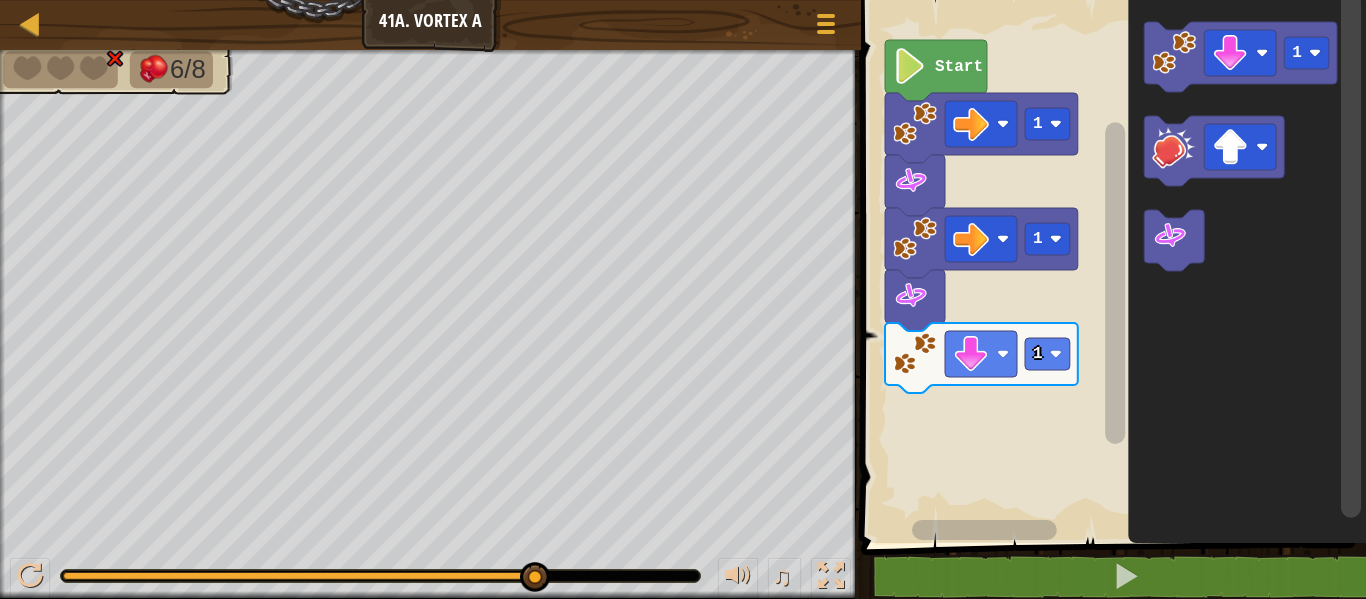 click on "1" 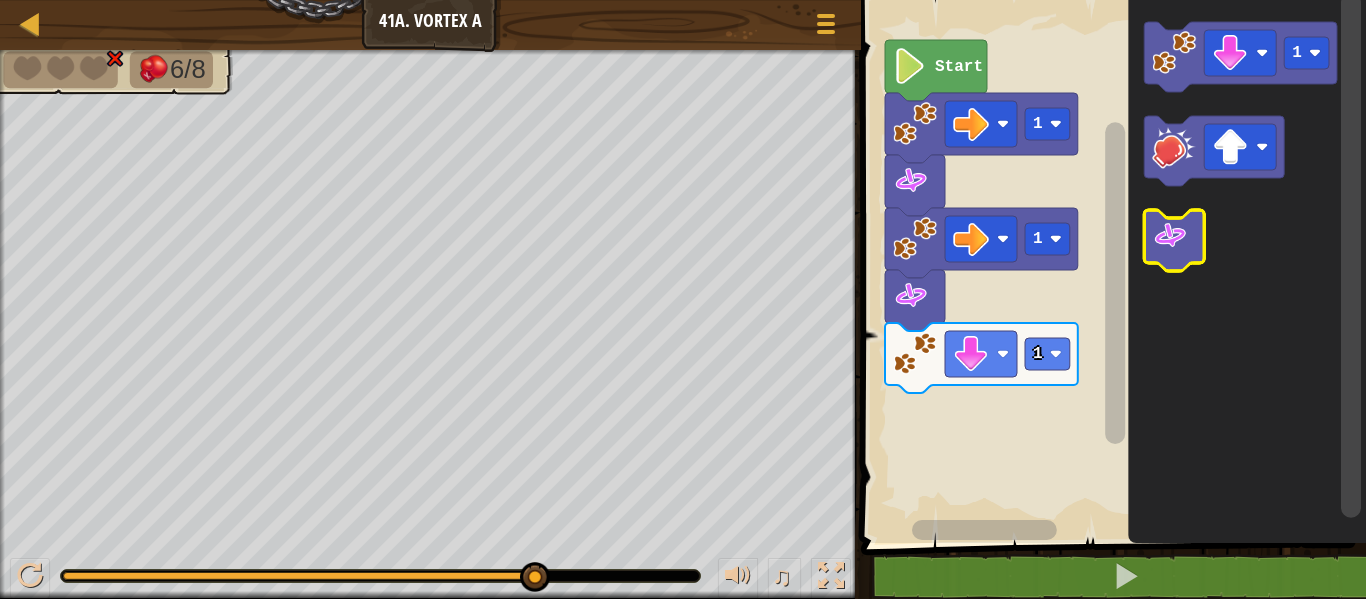 click 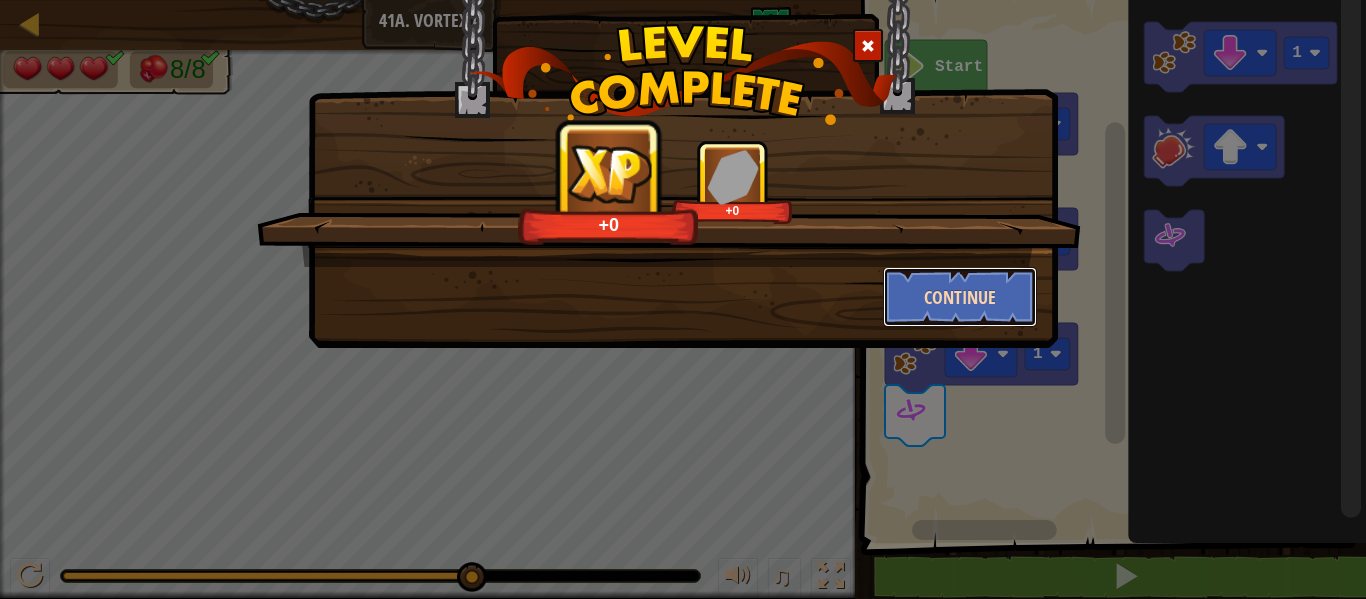click on "Continue" at bounding box center [960, 297] 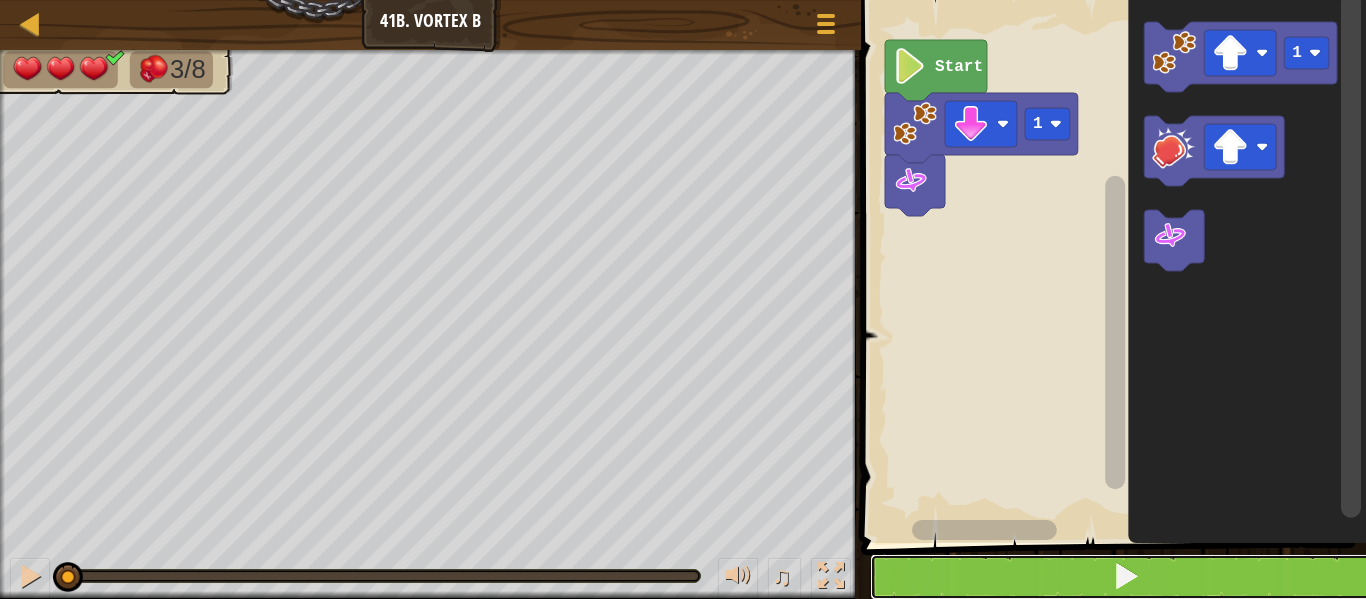click at bounding box center (1125, 577) 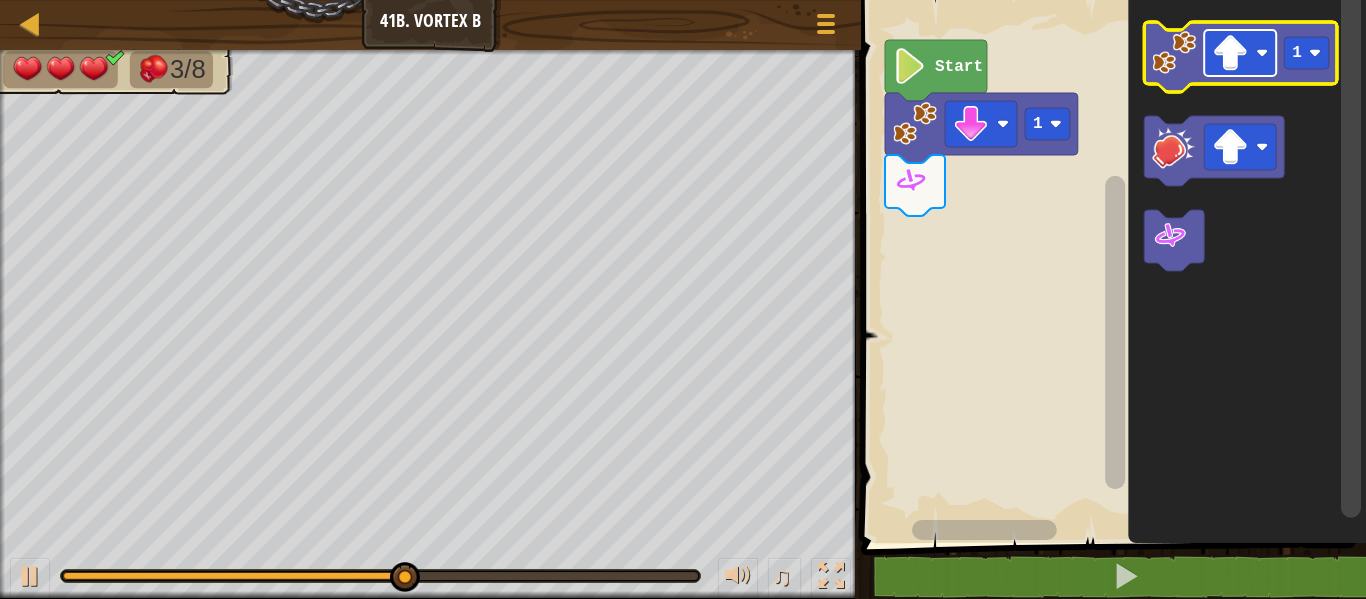 click 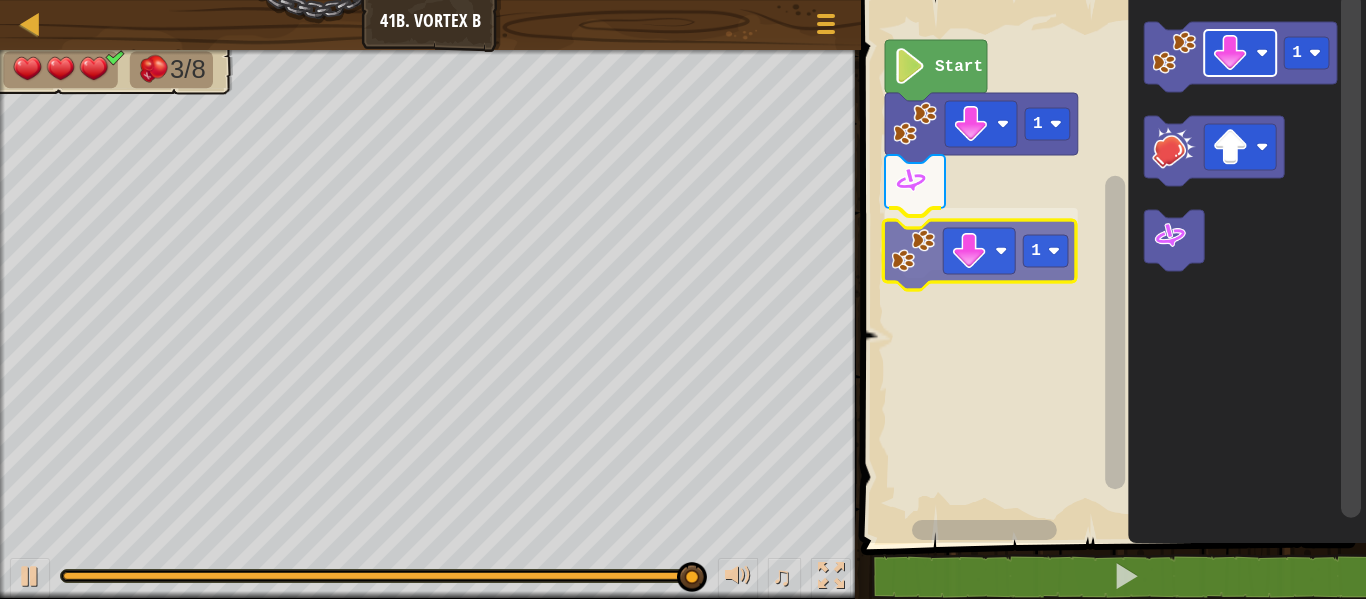 click on "1 1 Start 1 1" at bounding box center [1110, 266] 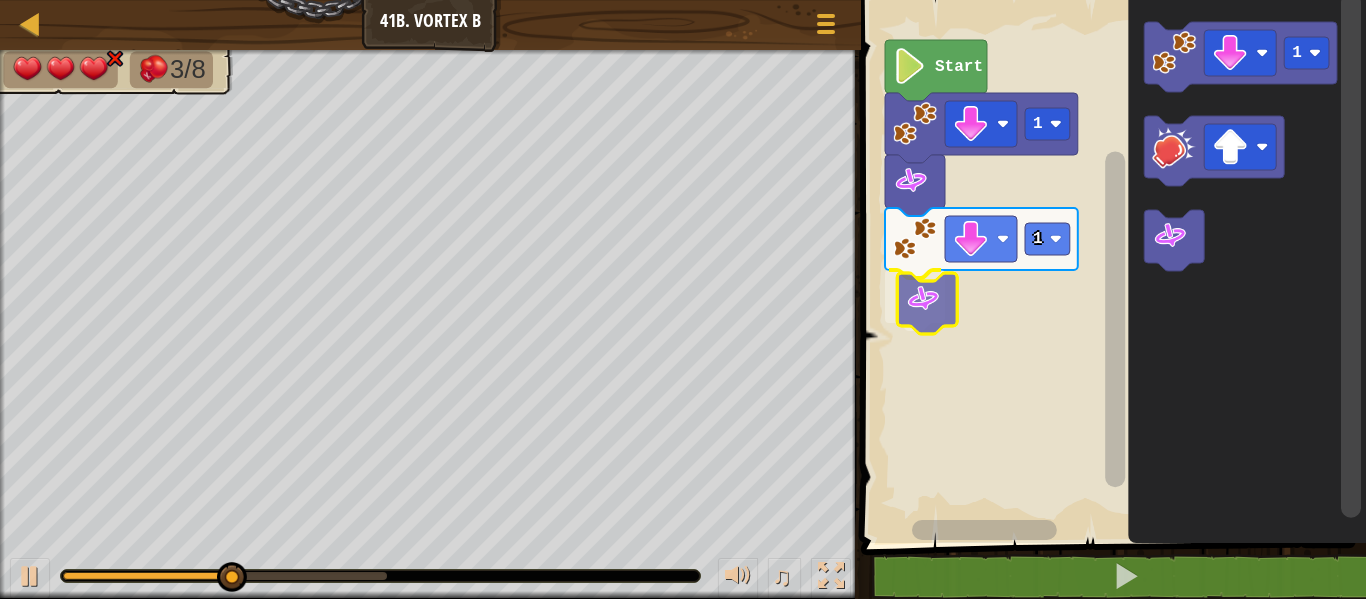 click on "1 1 Start 1" at bounding box center (1110, 266) 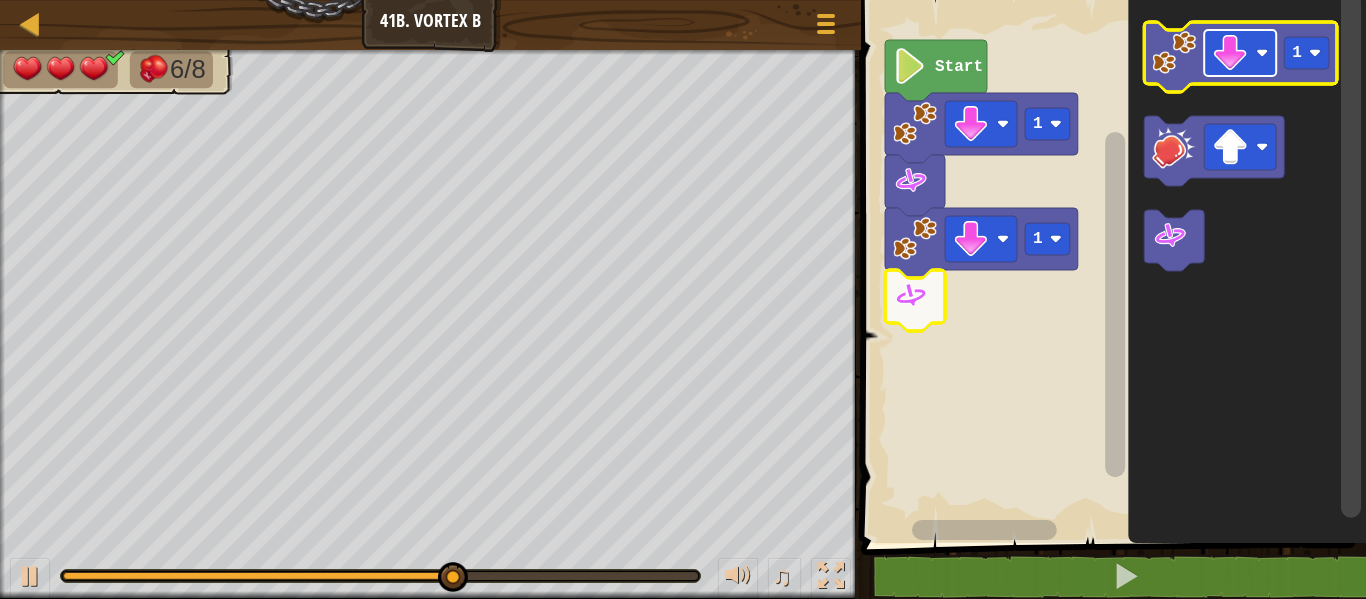 click 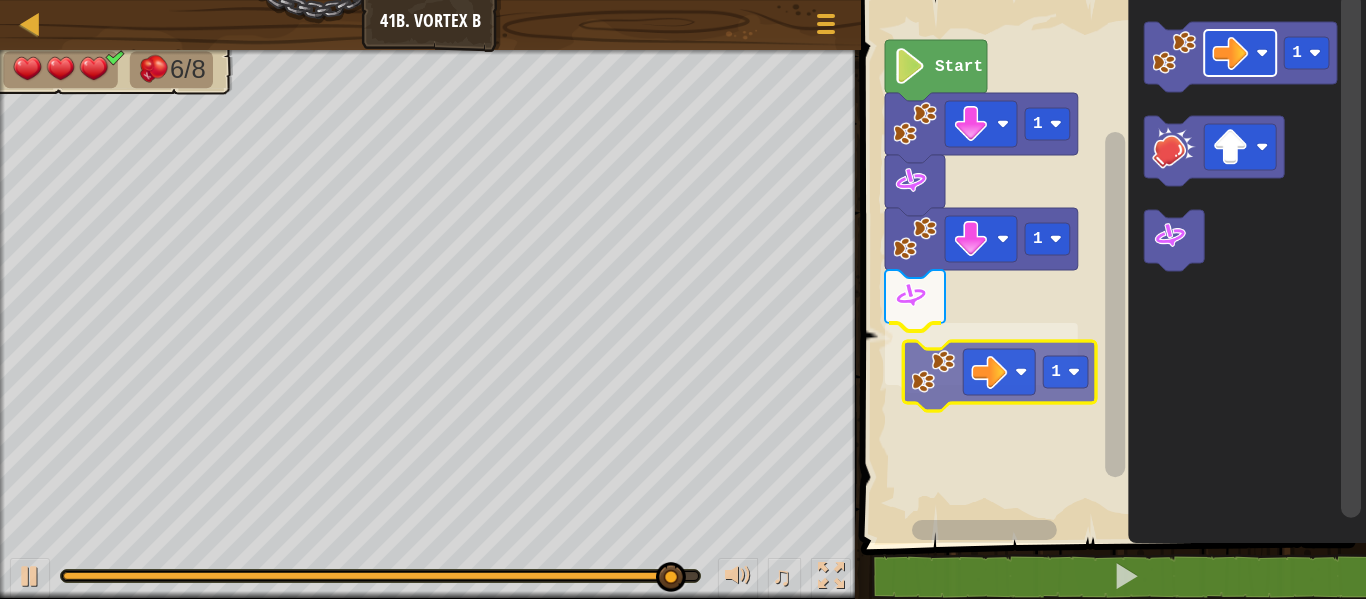 click on "1 1 1 Start 1 1" at bounding box center (1110, 266) 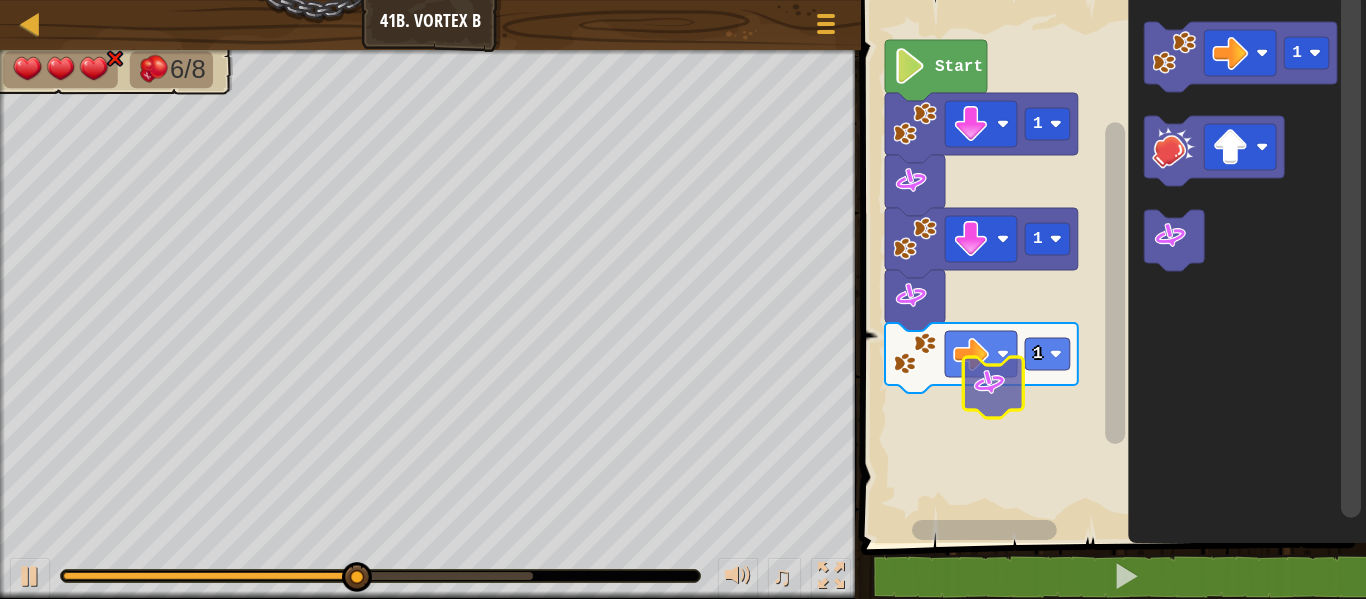 click on "1 1 1 Start 1" at bounding box center [1110, 266] 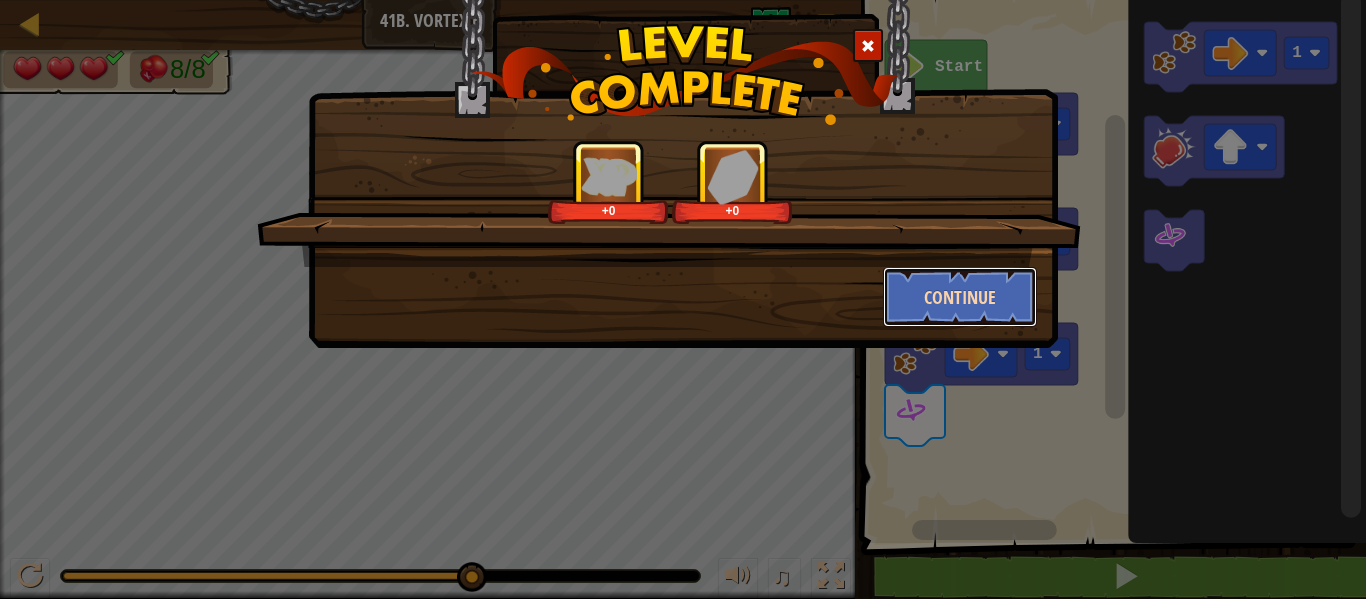 click on "Continue" at bounding box center (960, 297) 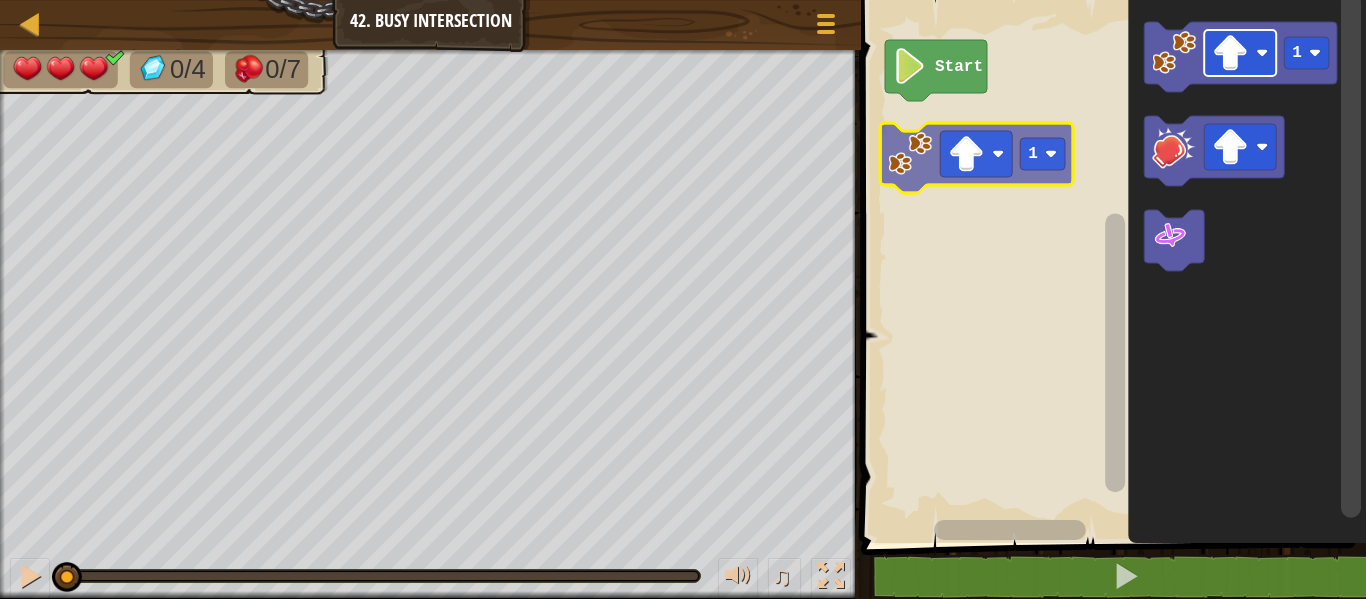 click on "Start 1 1" at bounding box center [1110, 266] 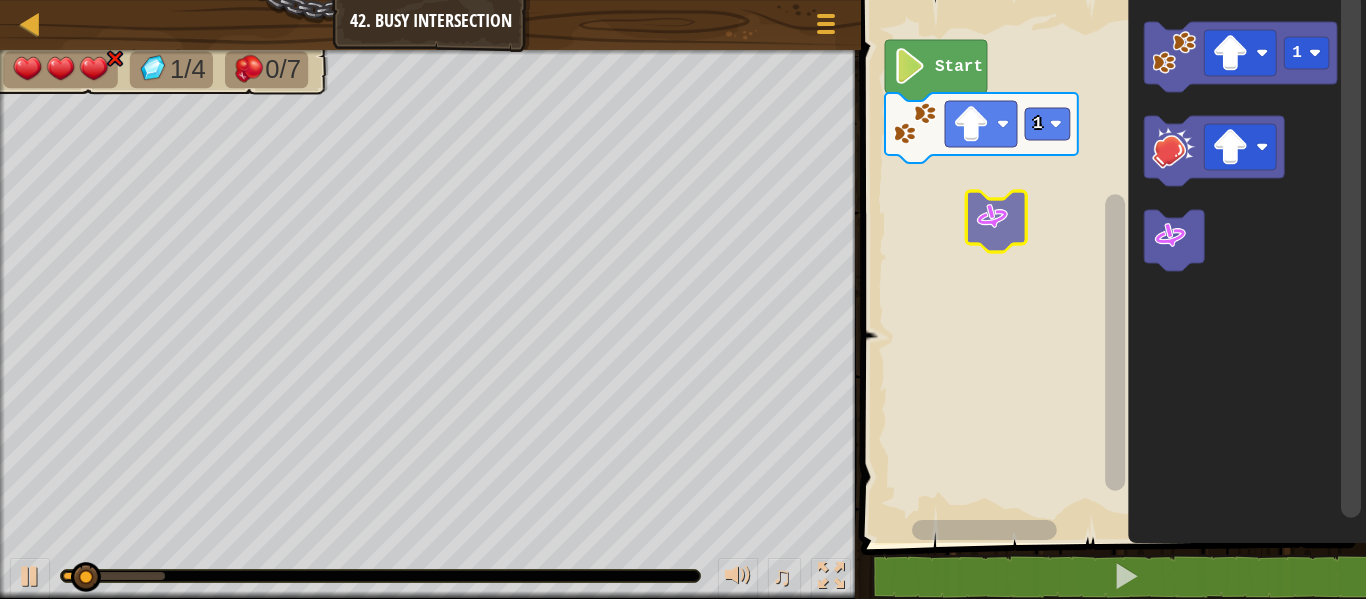 click on "Start 1 1" at bounding box center [1110, 266] 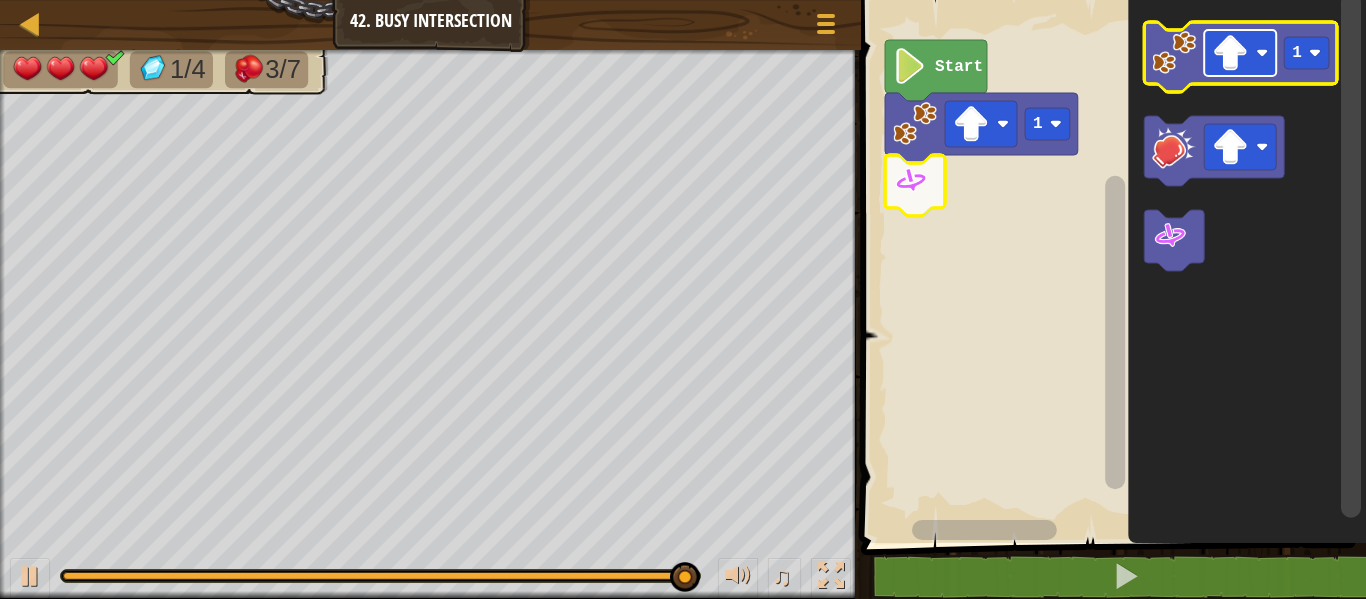click 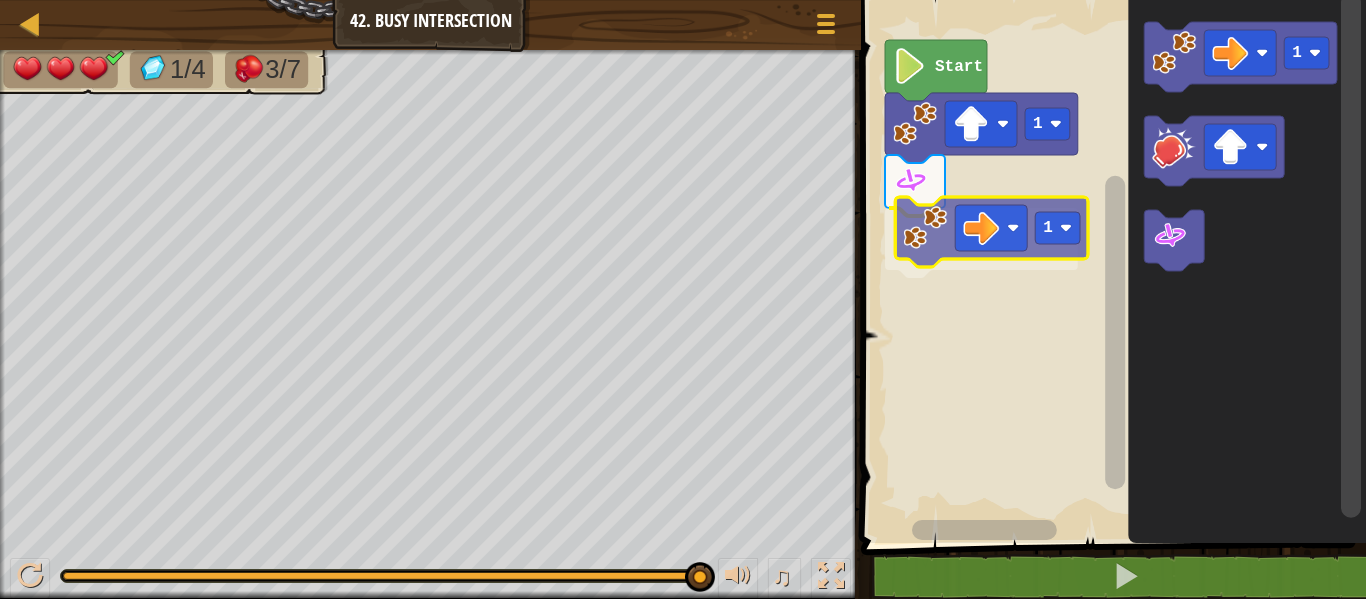click on "Start 1 1 1 1" at bounding box center (1110, 266) 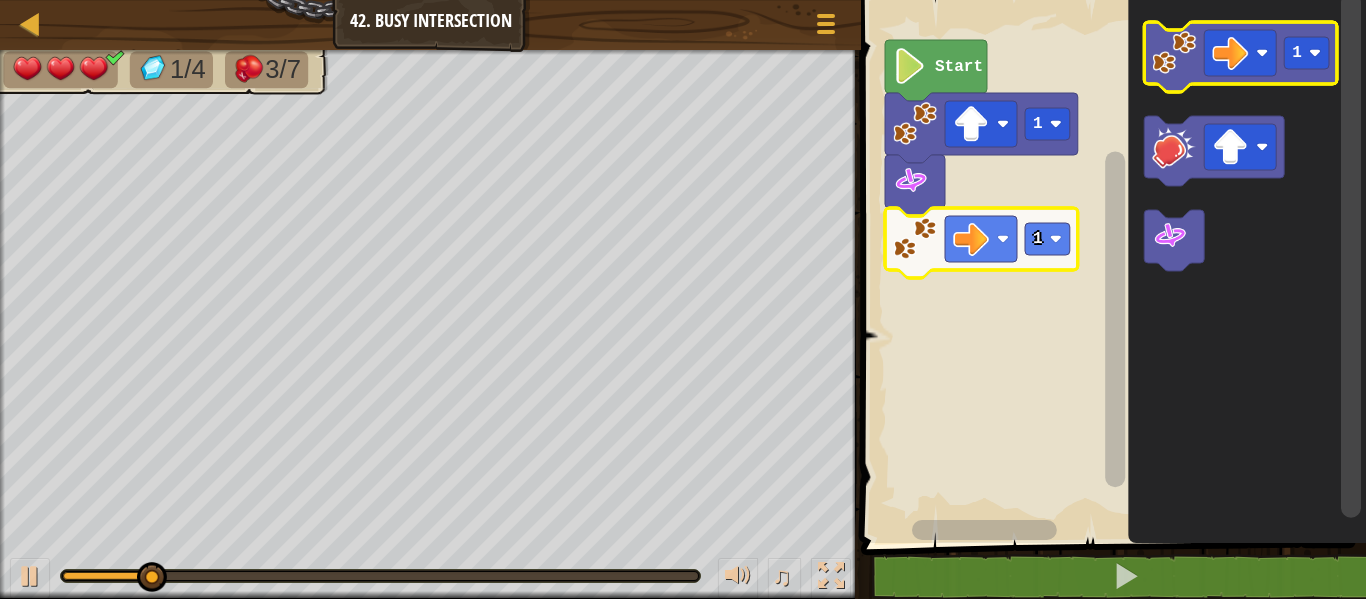 click 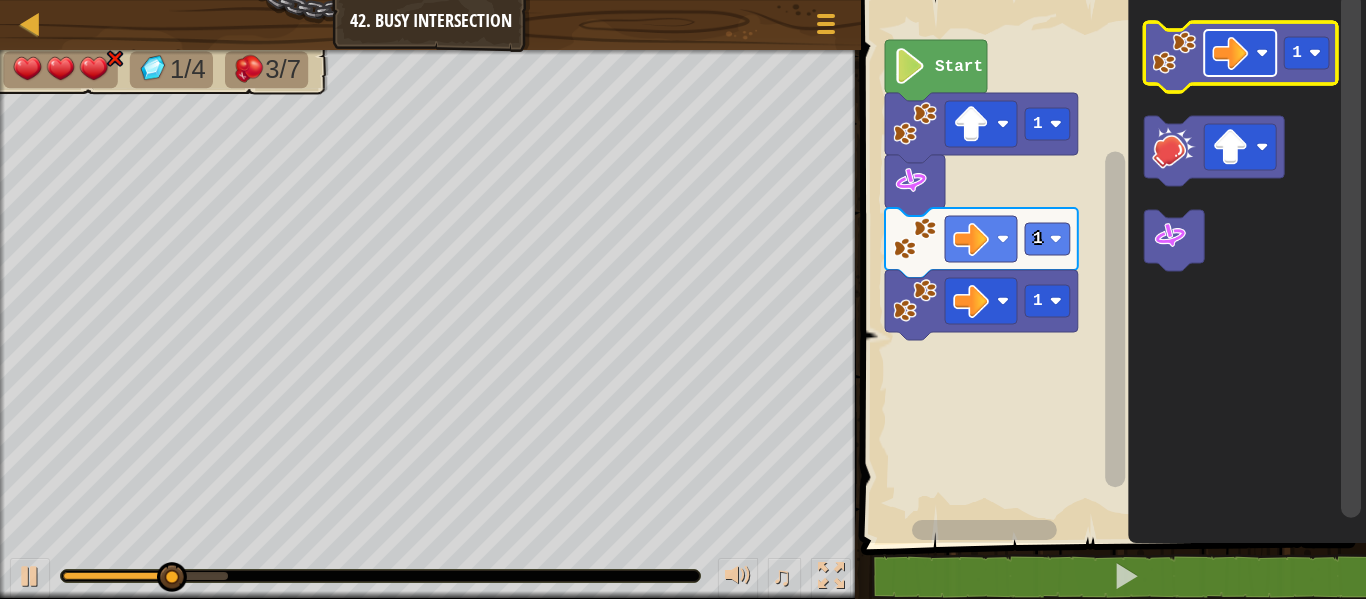 click 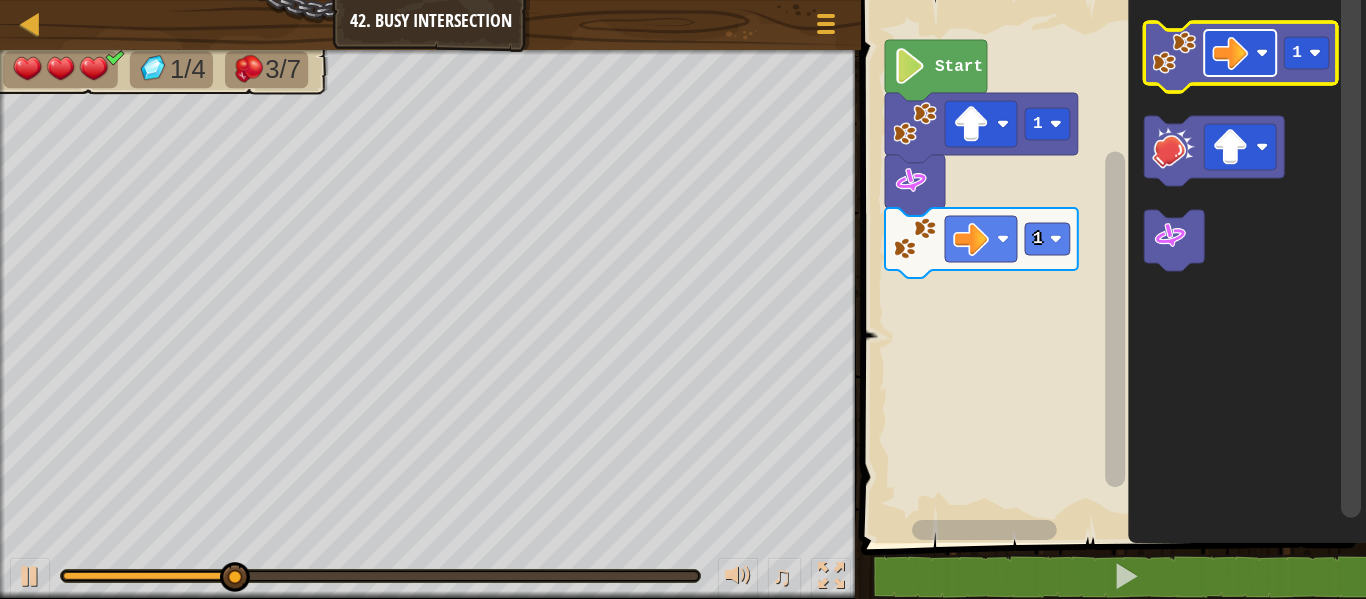 click 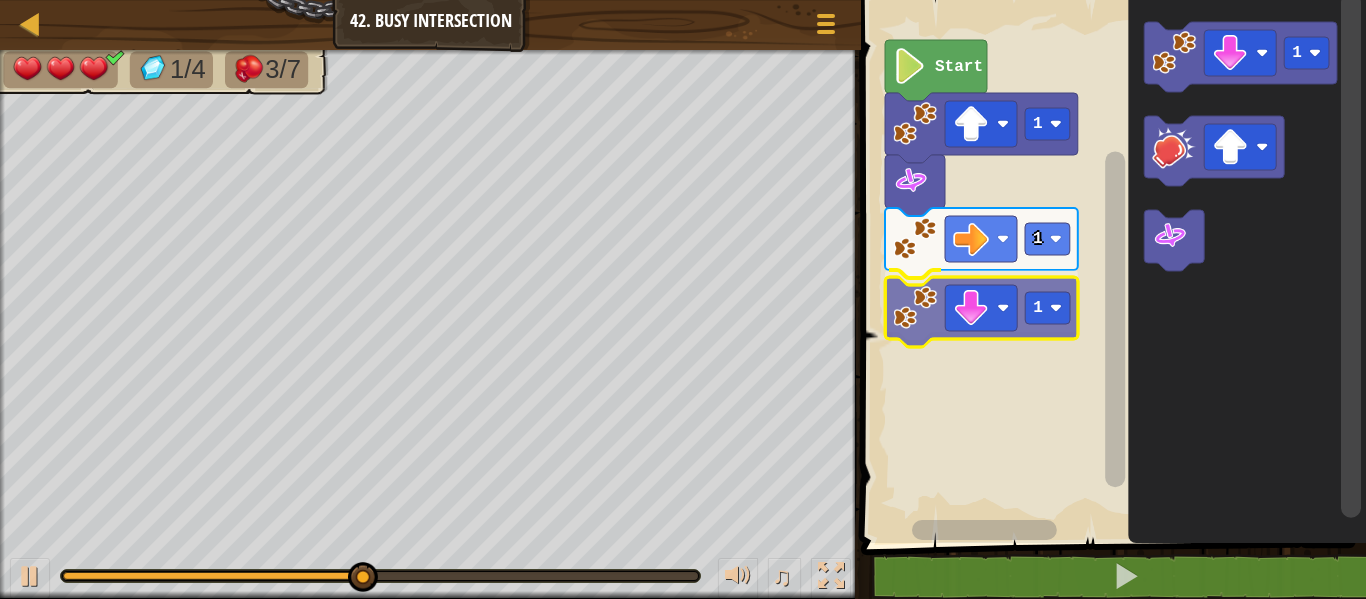 click on "Start 1 1 1 1 1" at bounding box center [1110, 266] 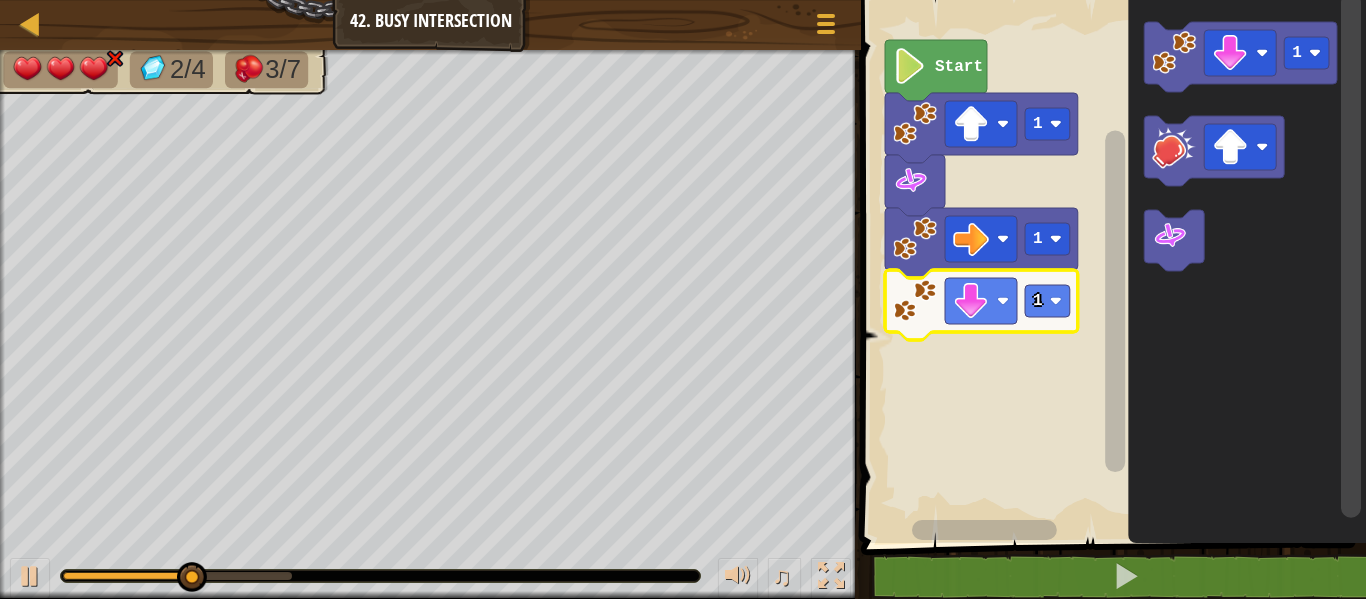 click 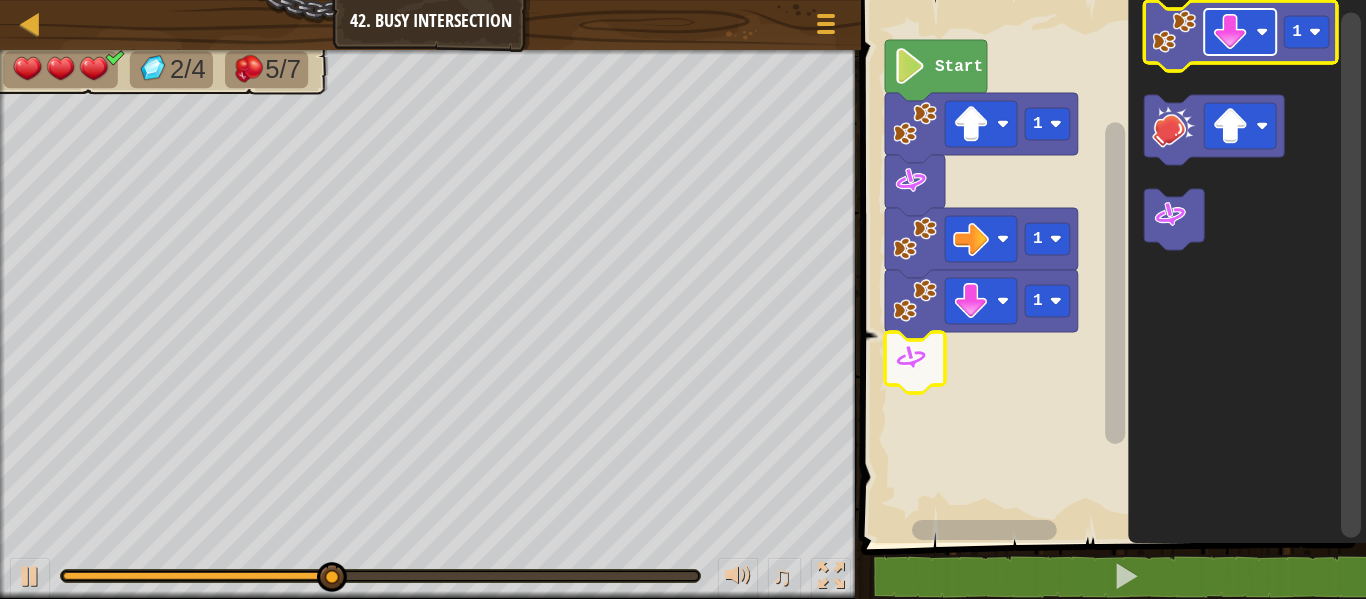 click 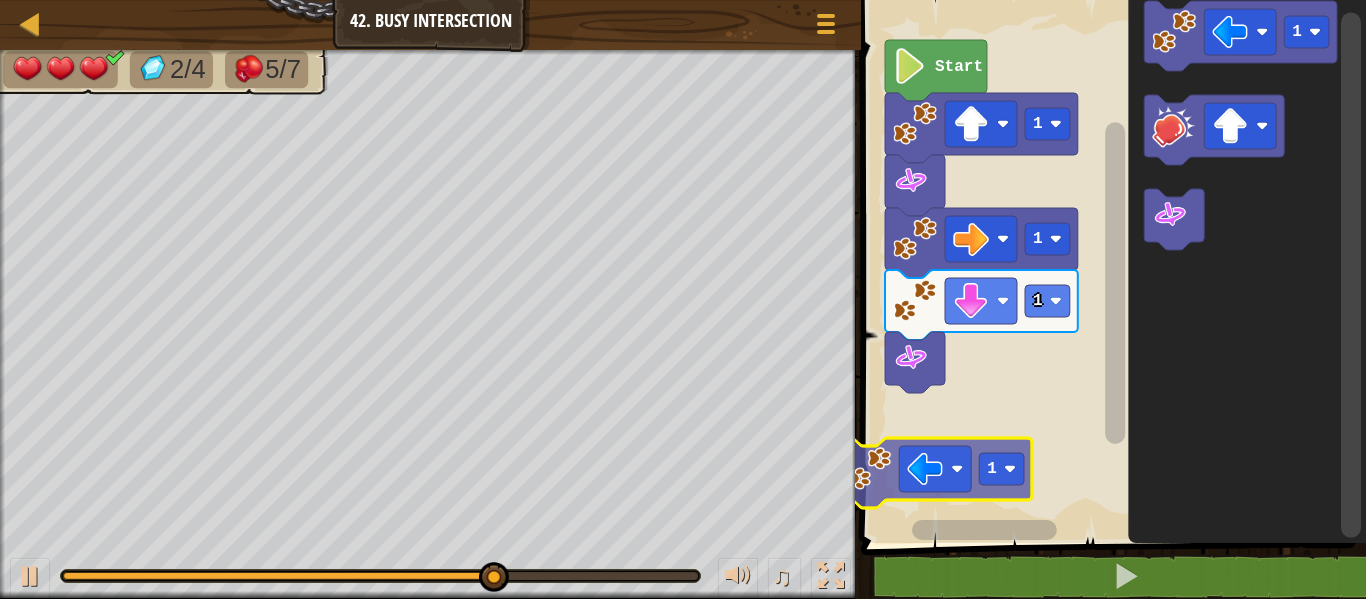 click on "Start 1 1 1 1 1 1" at bounding box center (1110, 266) 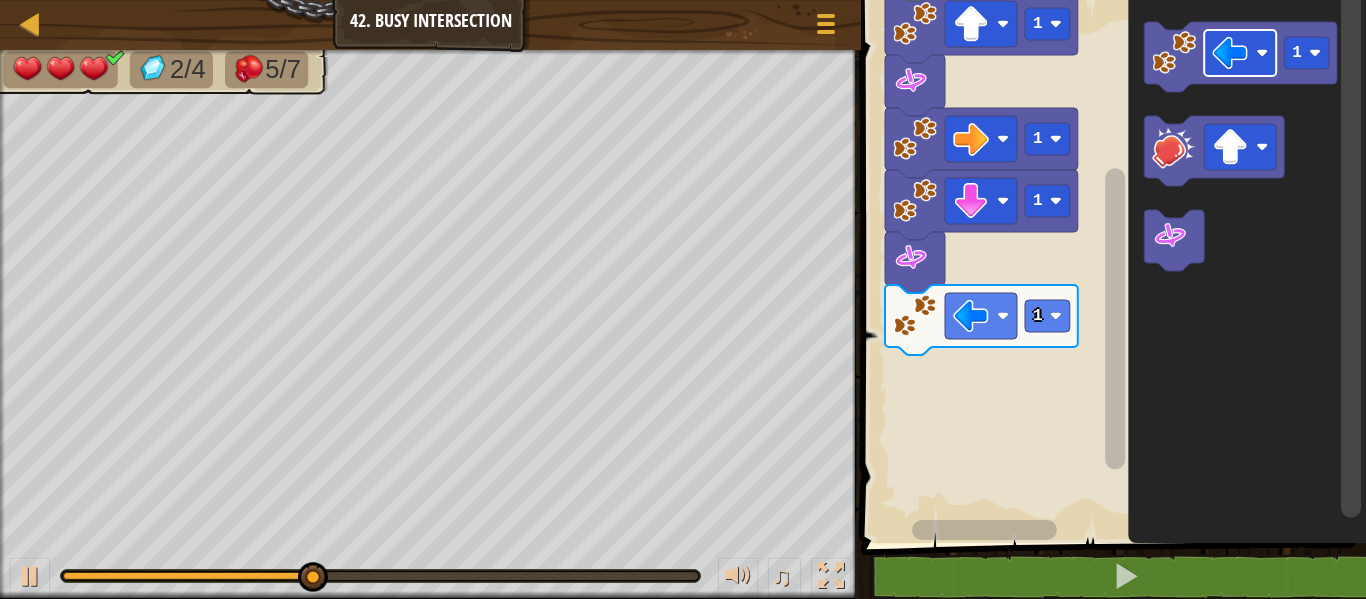 click on "1 1 1 1 Start 1" at bounding box center (1110, 266) 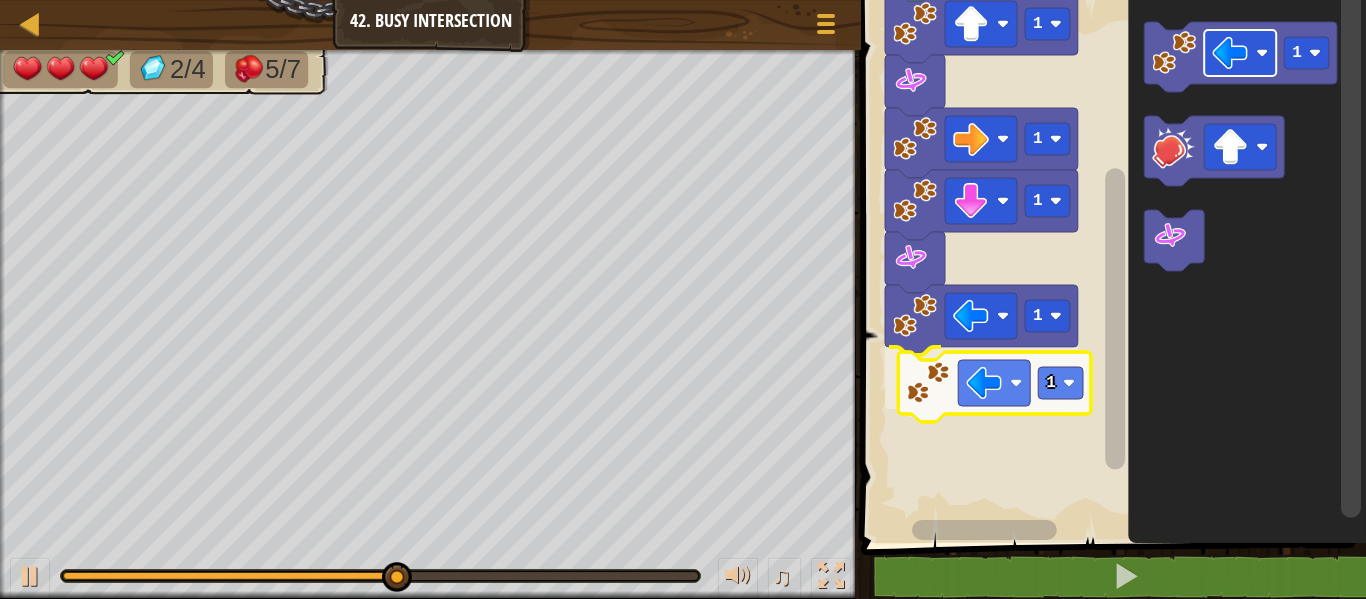 click on "1 1 1 1 1 Start 1 1" at bounding box center (1110, 266) 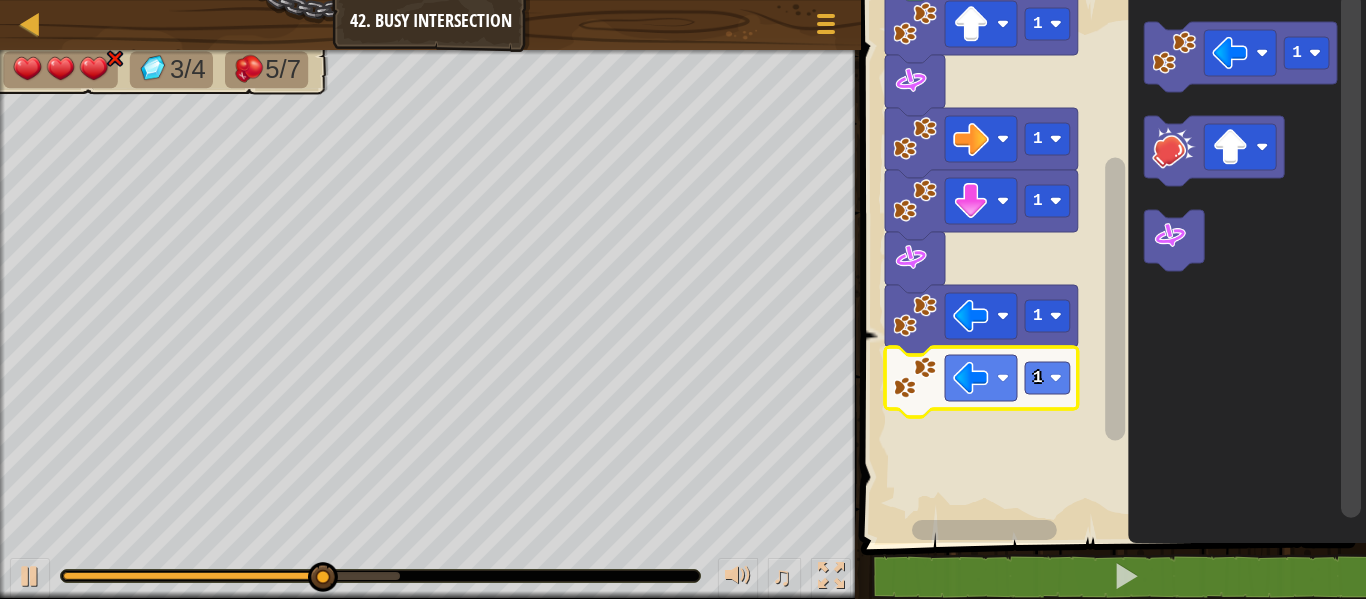 click on "1" 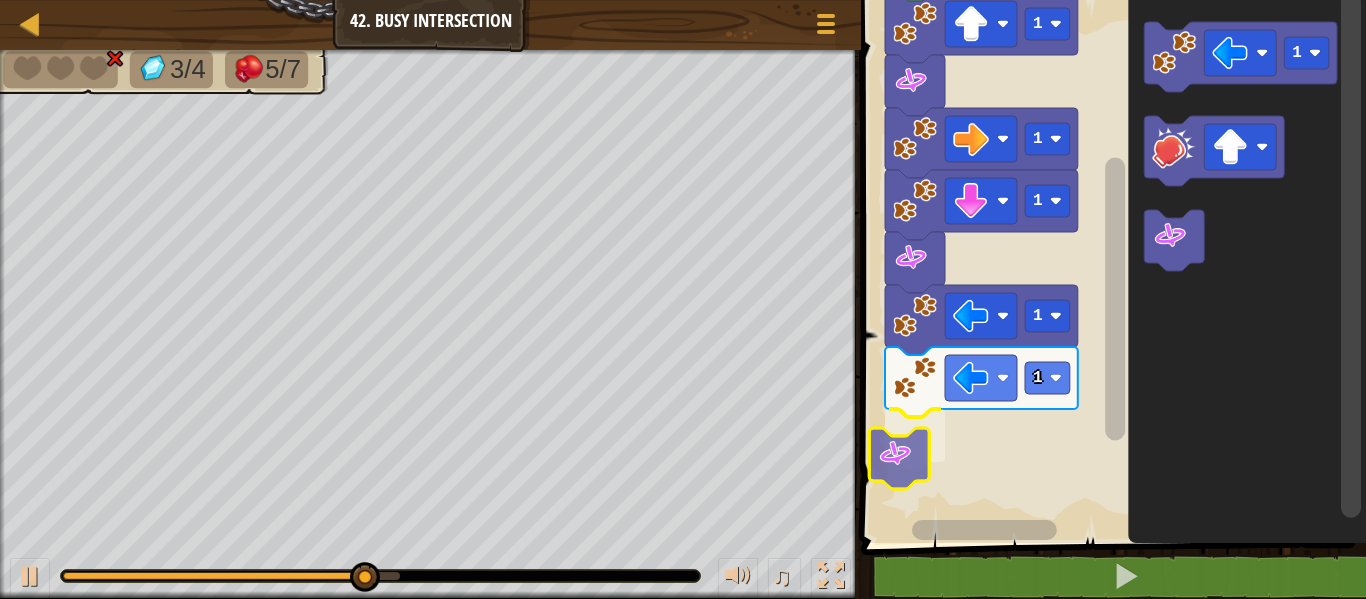 click on "1 1 1 1 1 Start 1" at bounding box center (1110, 266) 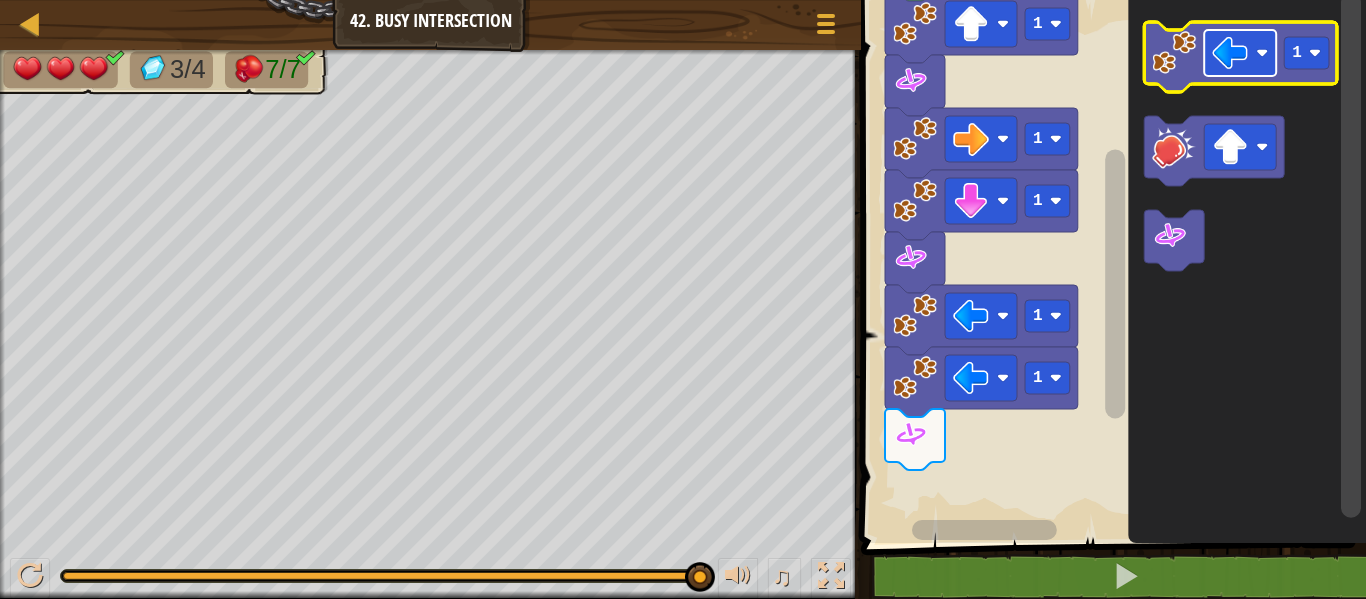 click 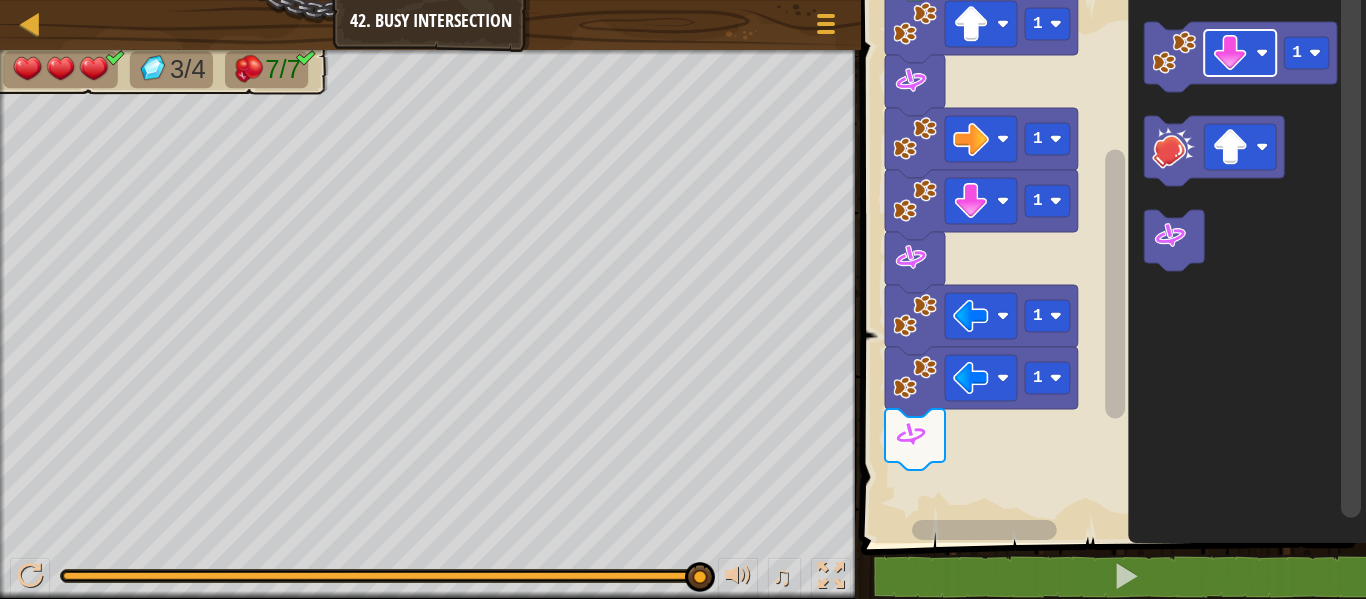 click on "1 1 1 1 1 Start 1" at bounding box center [1110, 266] 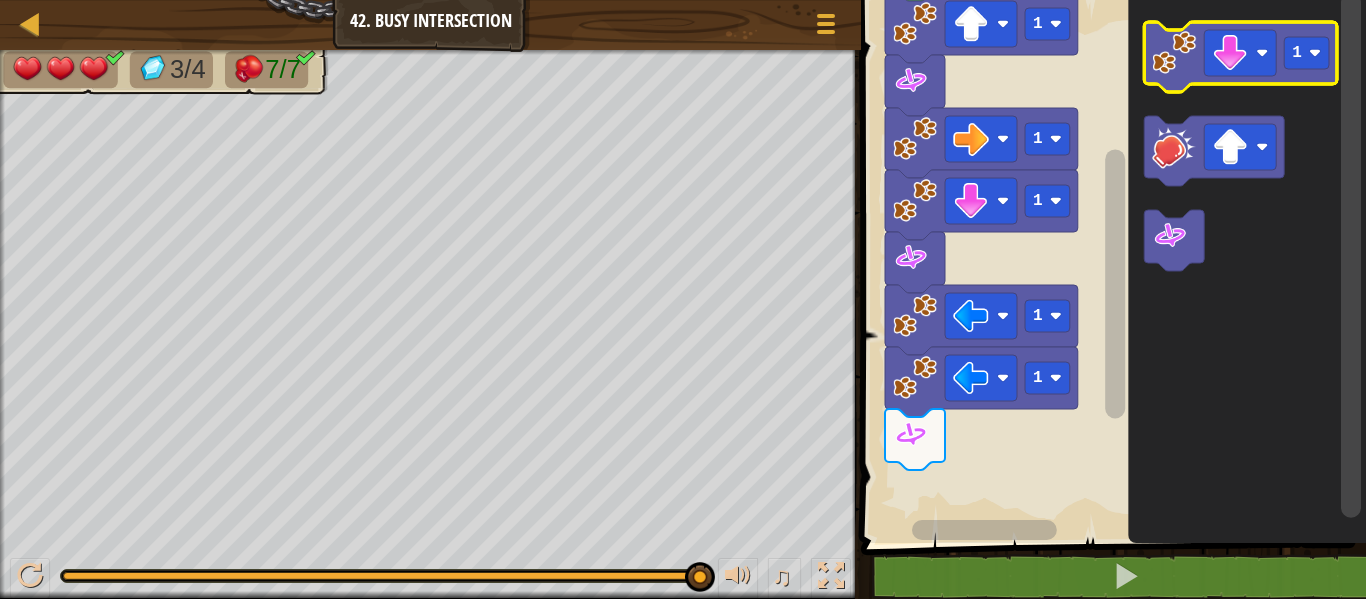 click 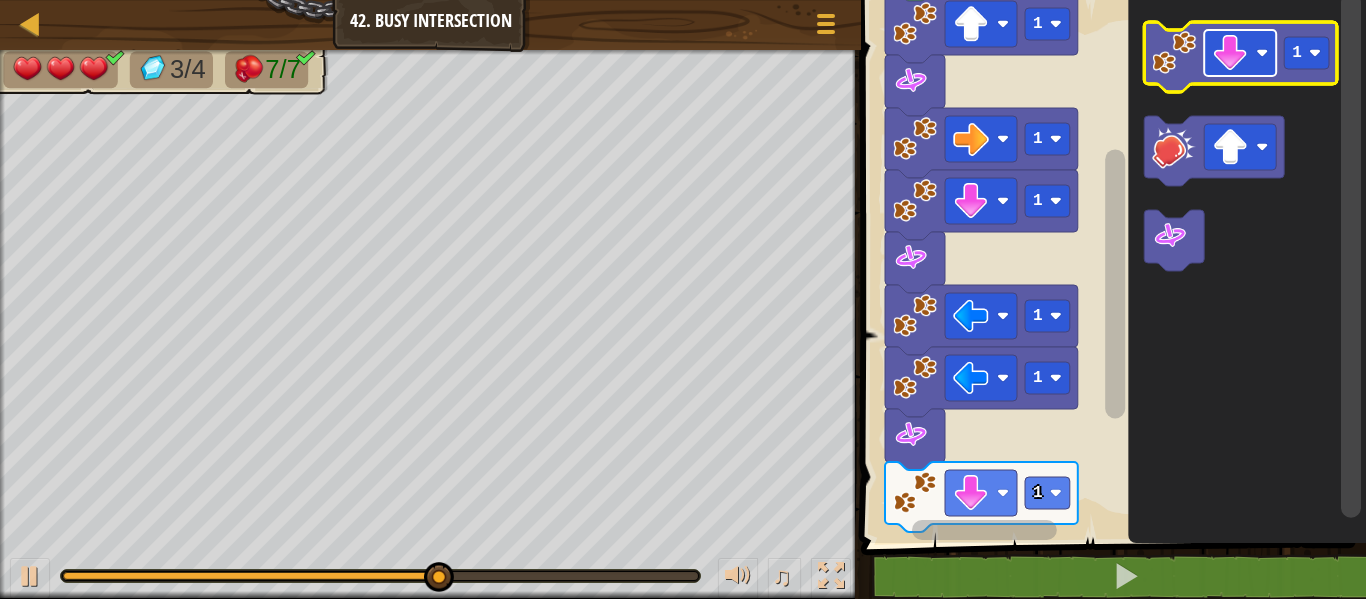click 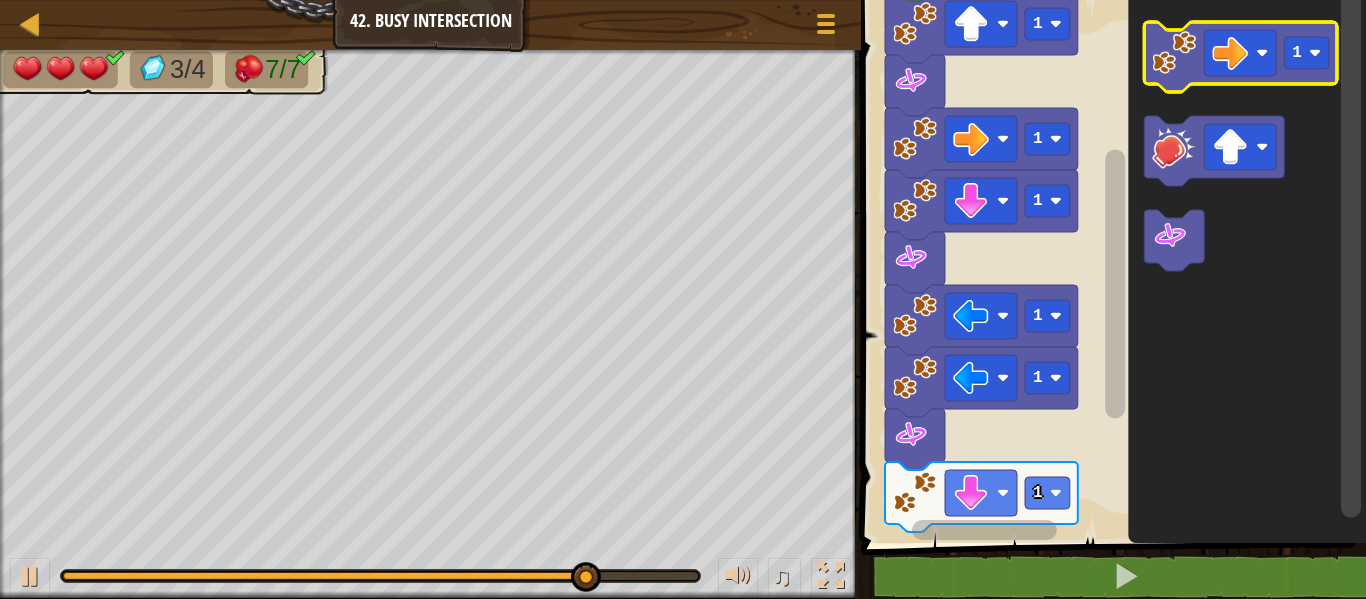 click 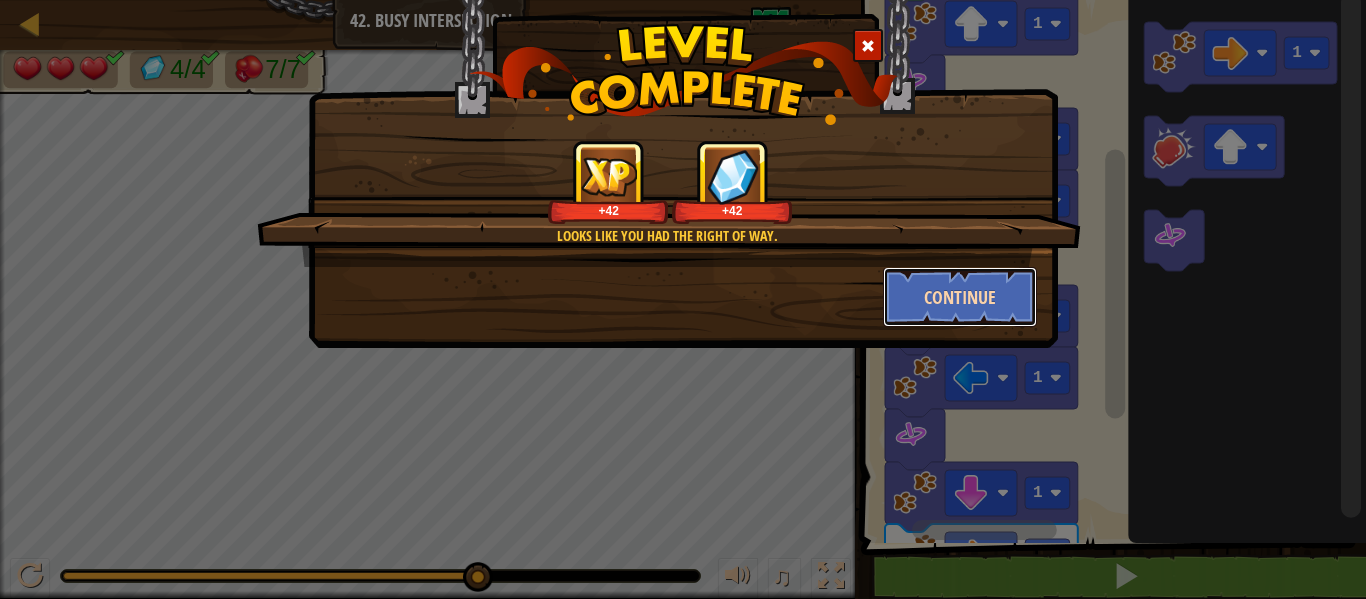 click on "Continue" at bounding box center (960, 297) 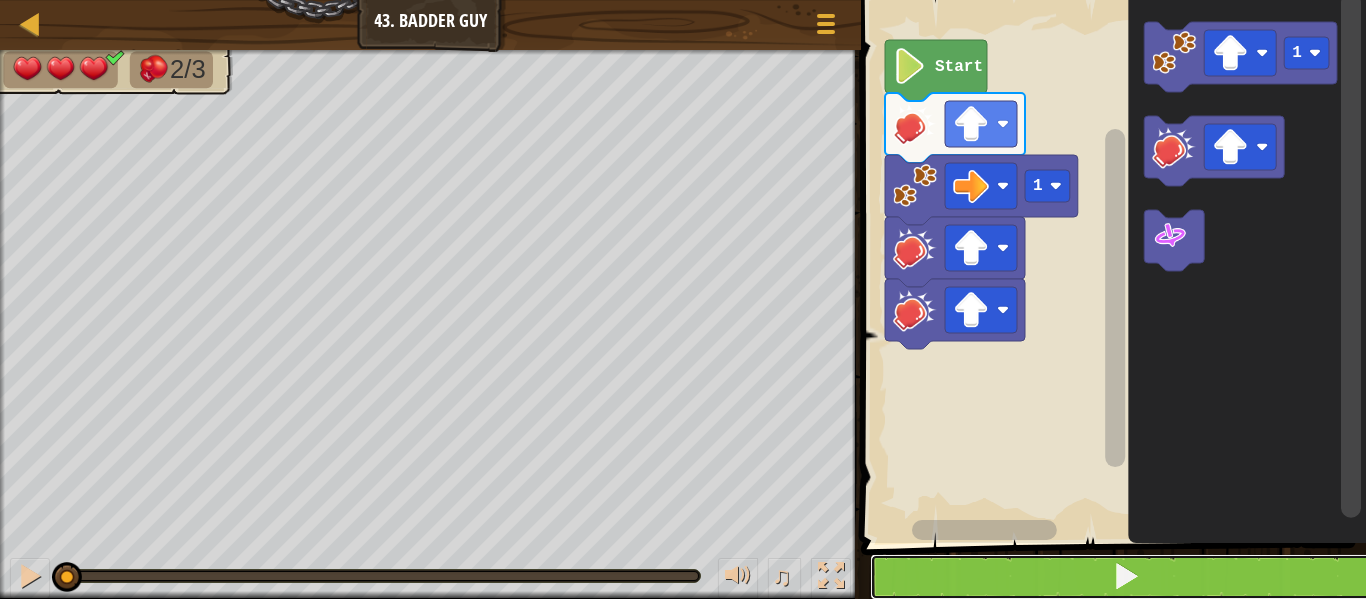 click at bounding box center (1126, 576) 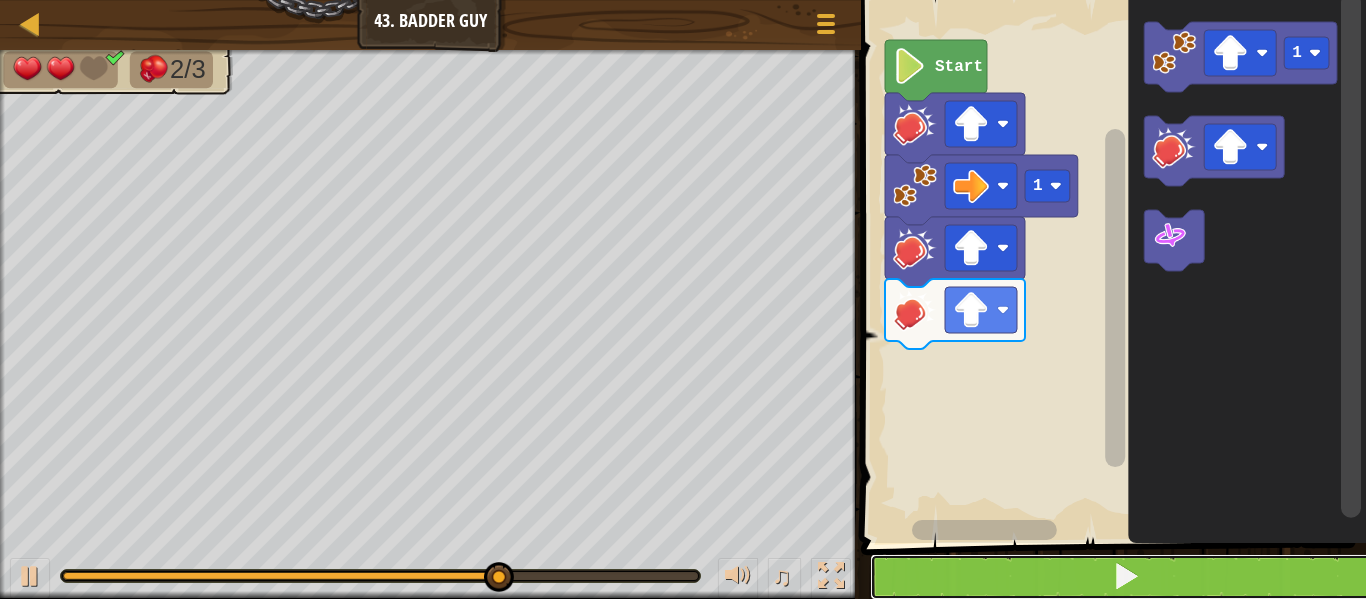 click at bounding box center [1125, 577] 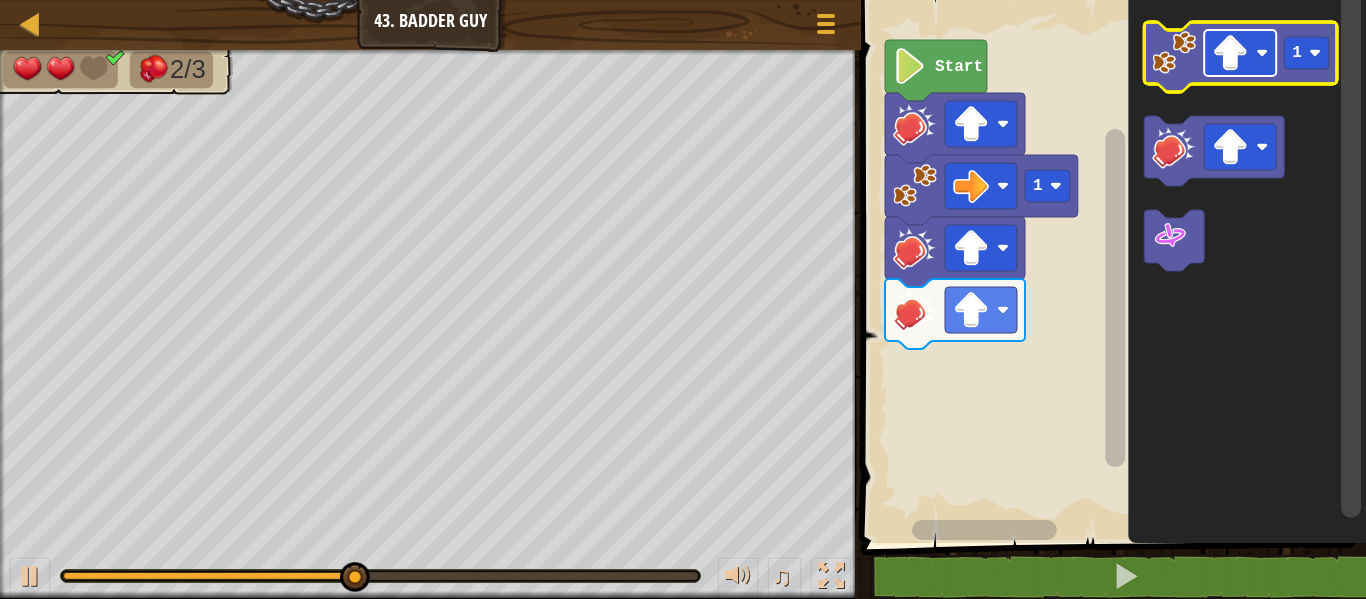 click 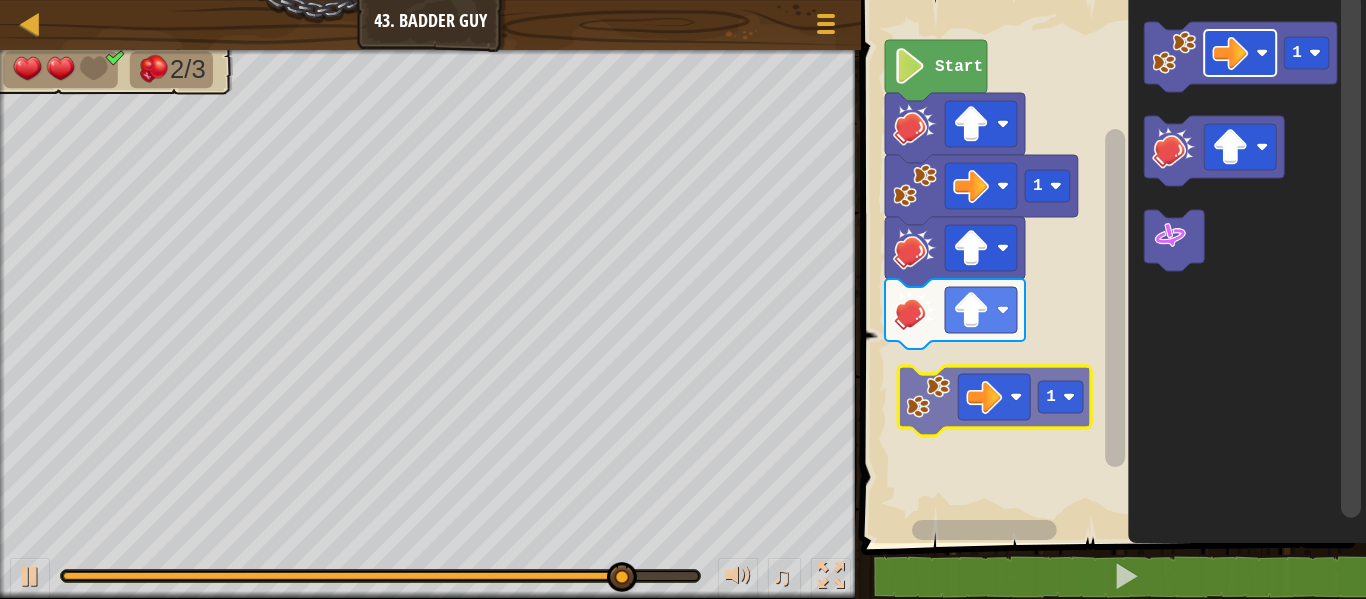 click on "1 Start 1 1" at bounding box center [1110, 266] 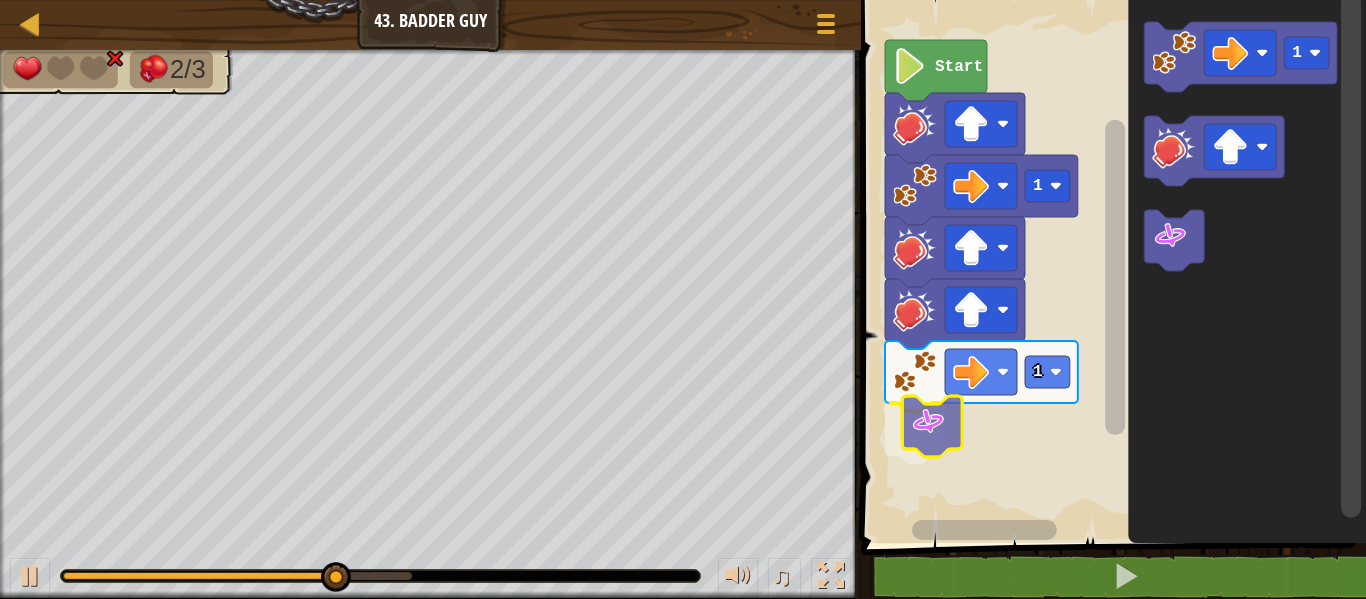 click on "1 1 Start 1" at bounding box center (1110, 266) 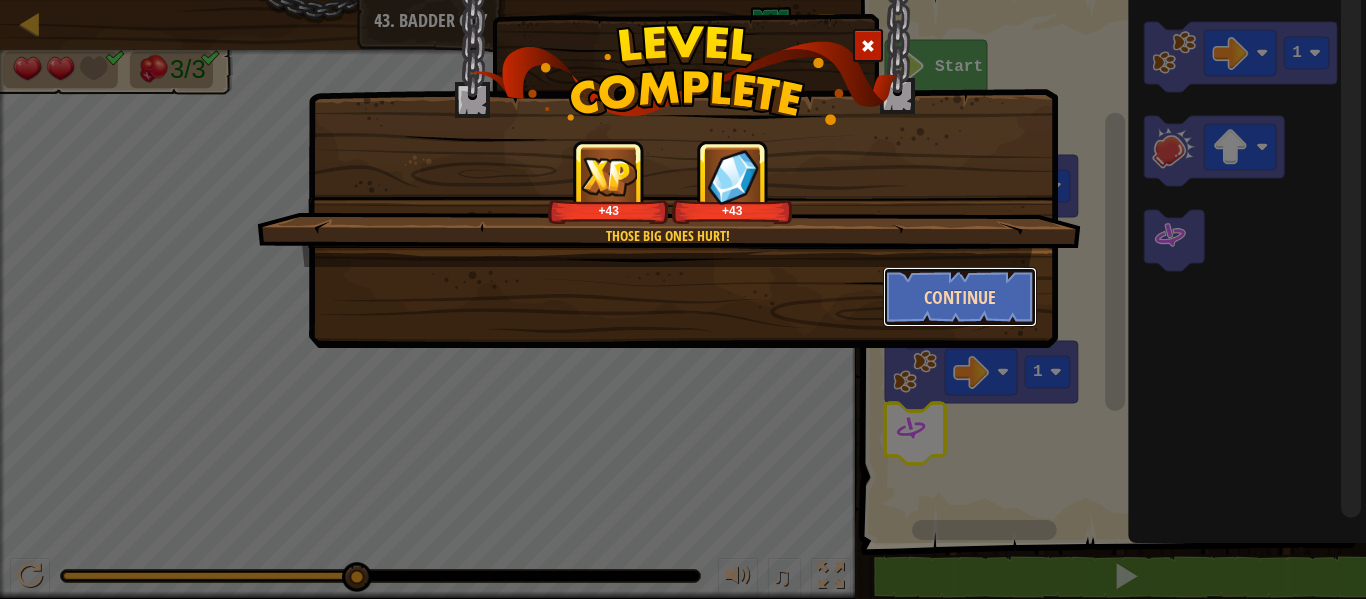 click on "Continue" at bounding box center [960, 297] 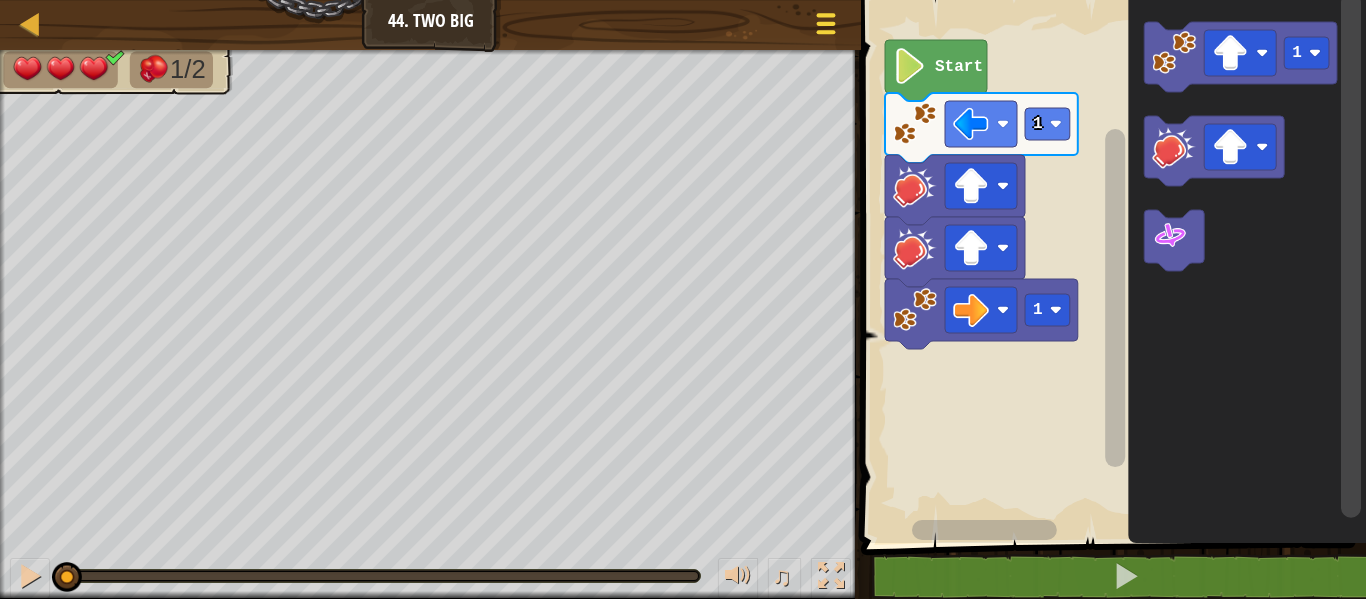 click at bounding box center [826, 23] 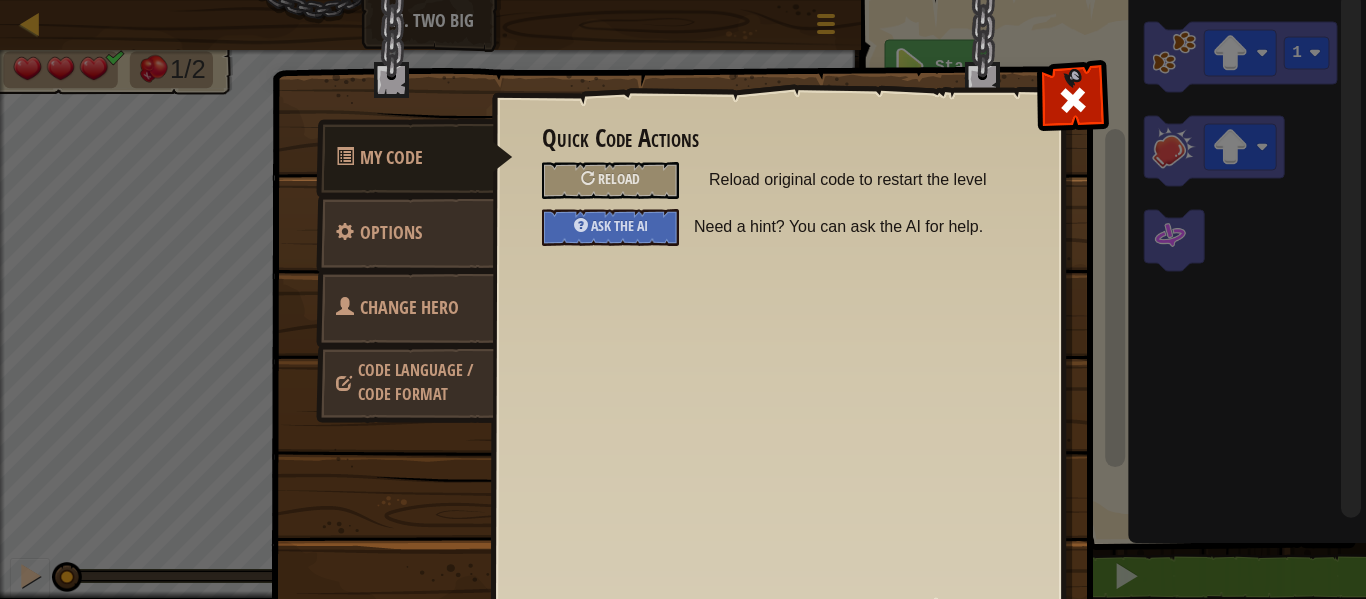 click on "Change Hero" at bounding box center [405, 308] 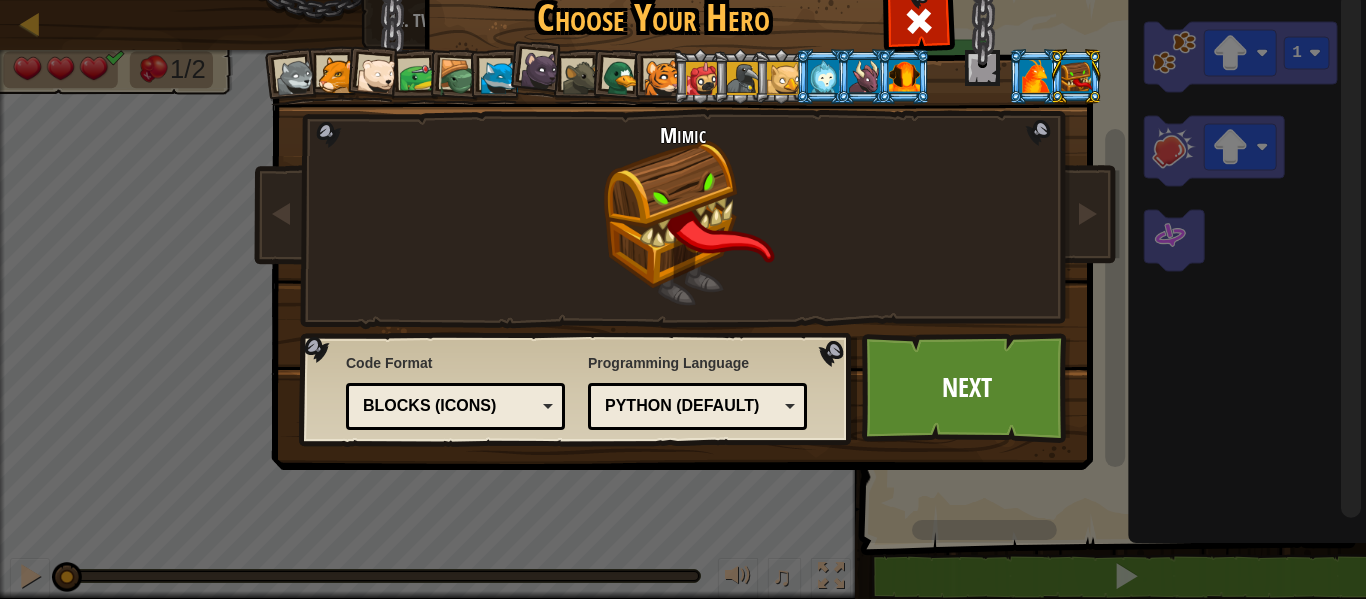 click at bounding box center (904, 76) 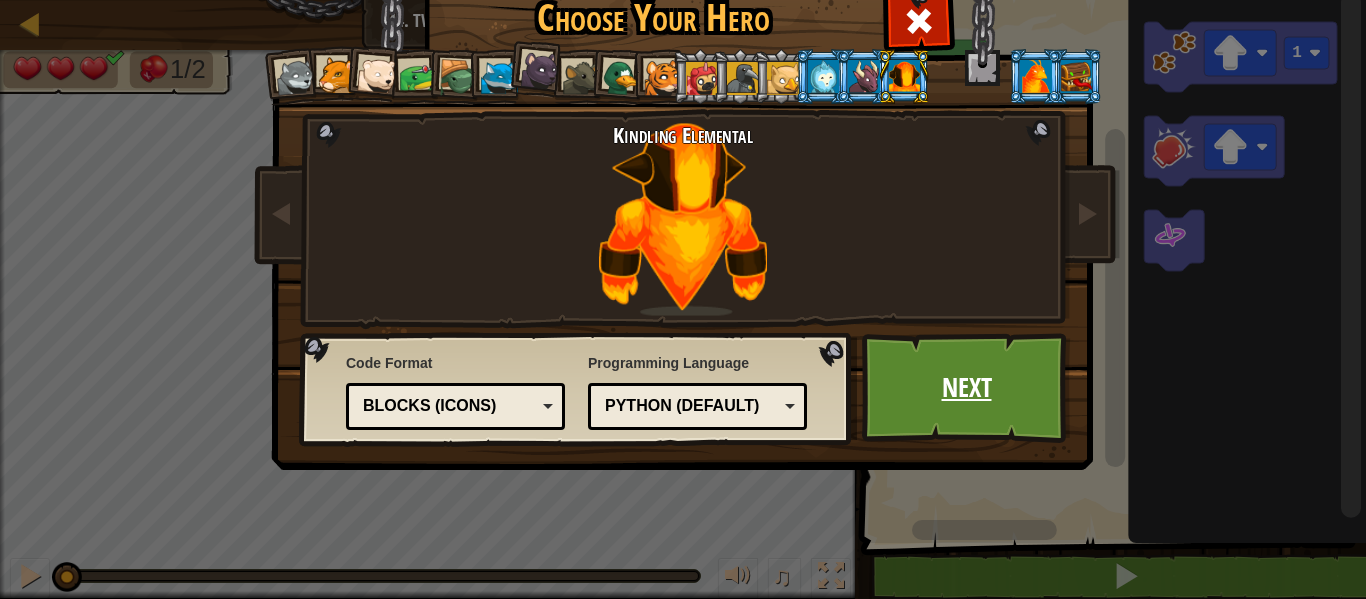 click on "Next" at bounding box center [966, 388] 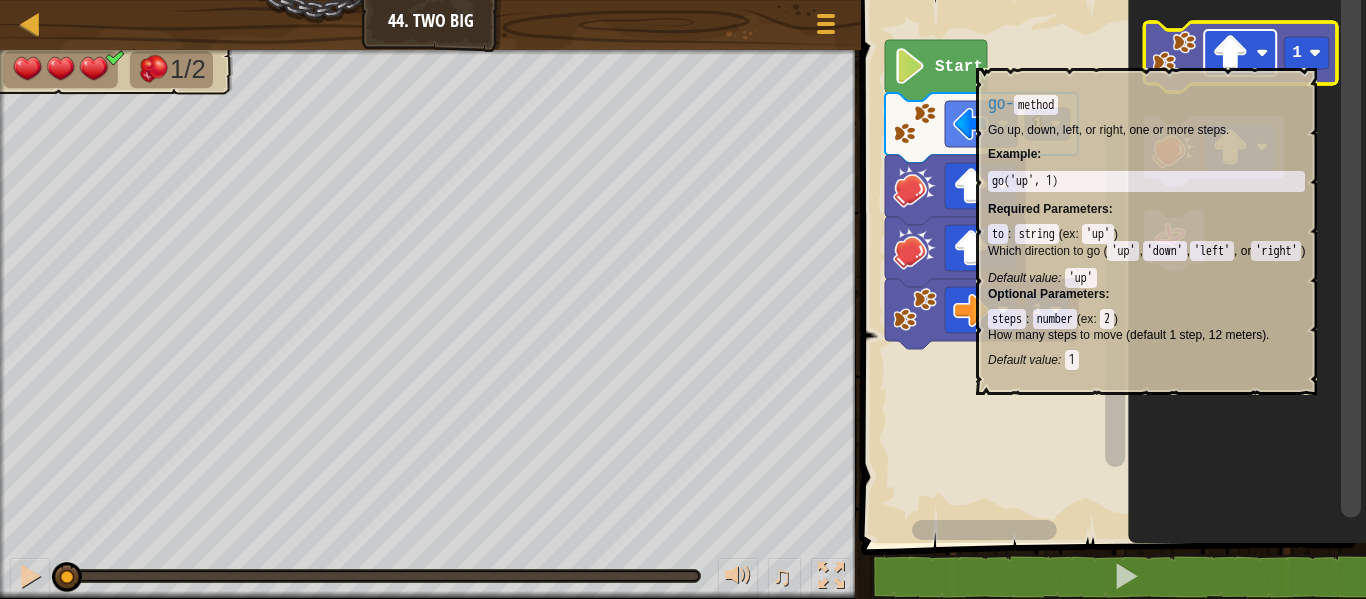 click 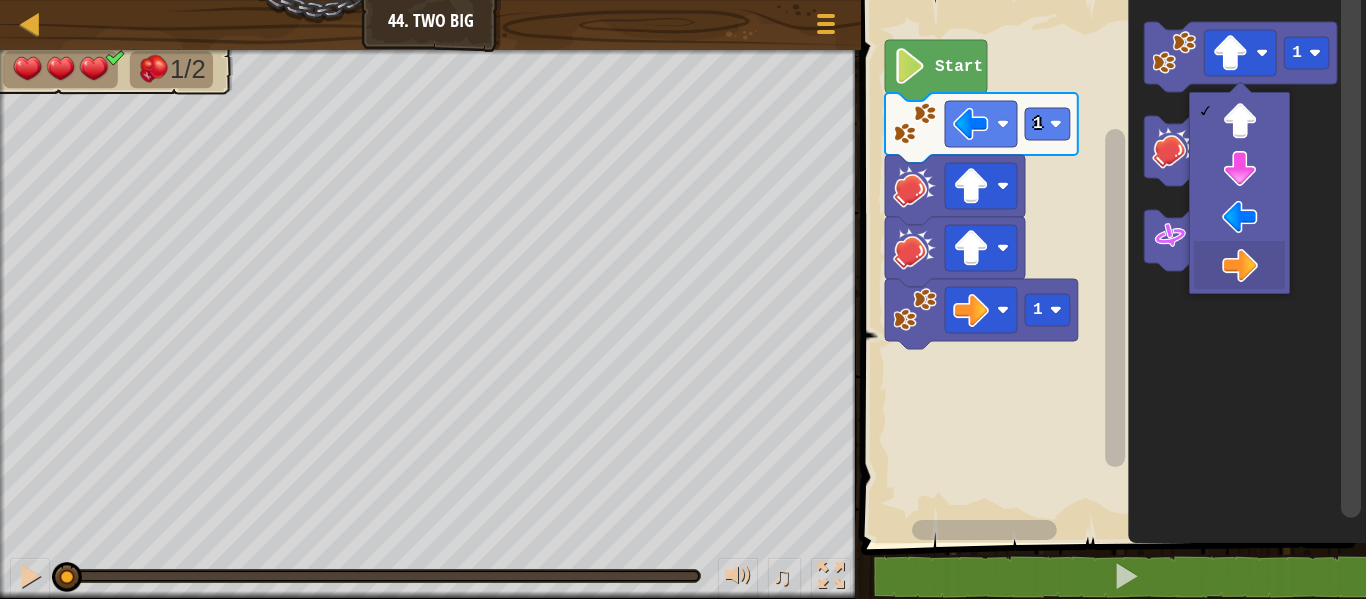 drag, startPoint x: 1240, startPoint y: 268, endPoint x: 1240, endPoint y: 246, distance: 22 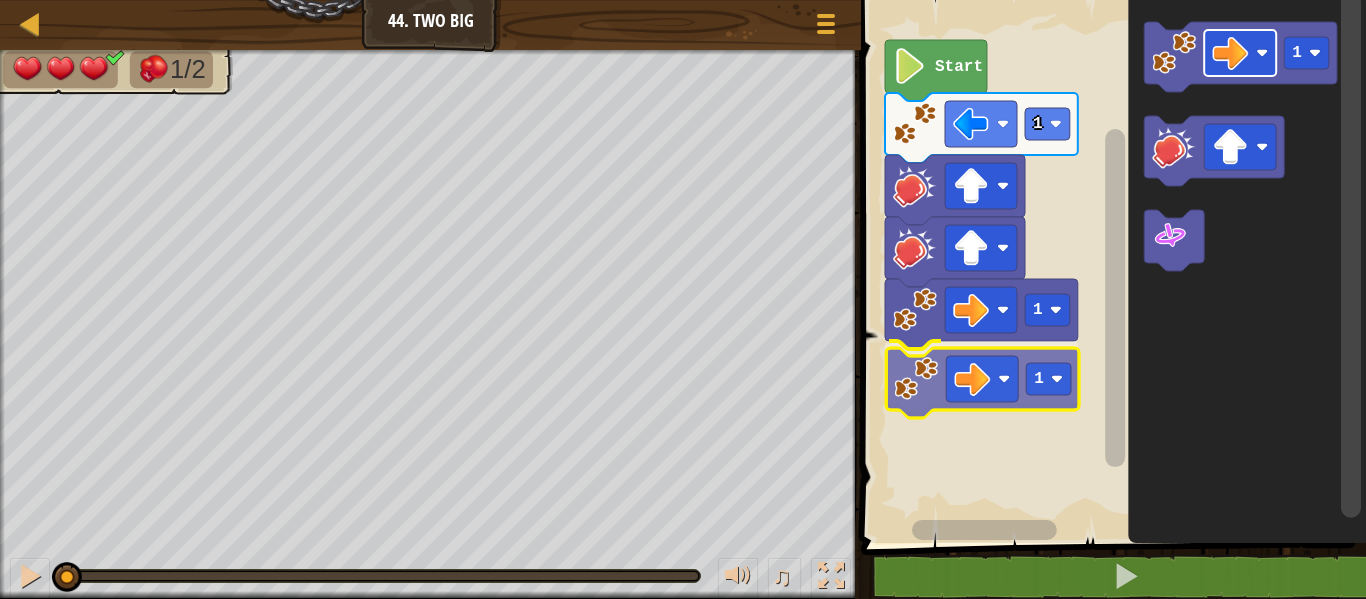 click on "1 1 1 Start 1 1" at bounding box center [1110, 266] 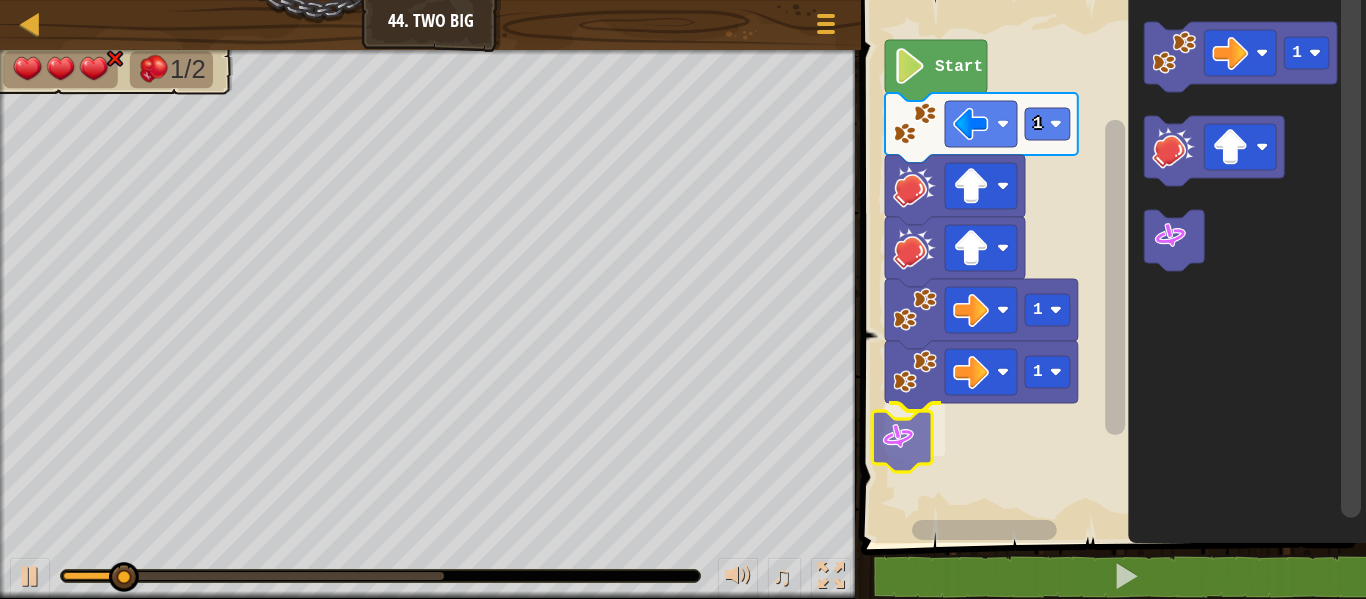click on "1 1 1 Start 1" at bounding box center [1110, 266] 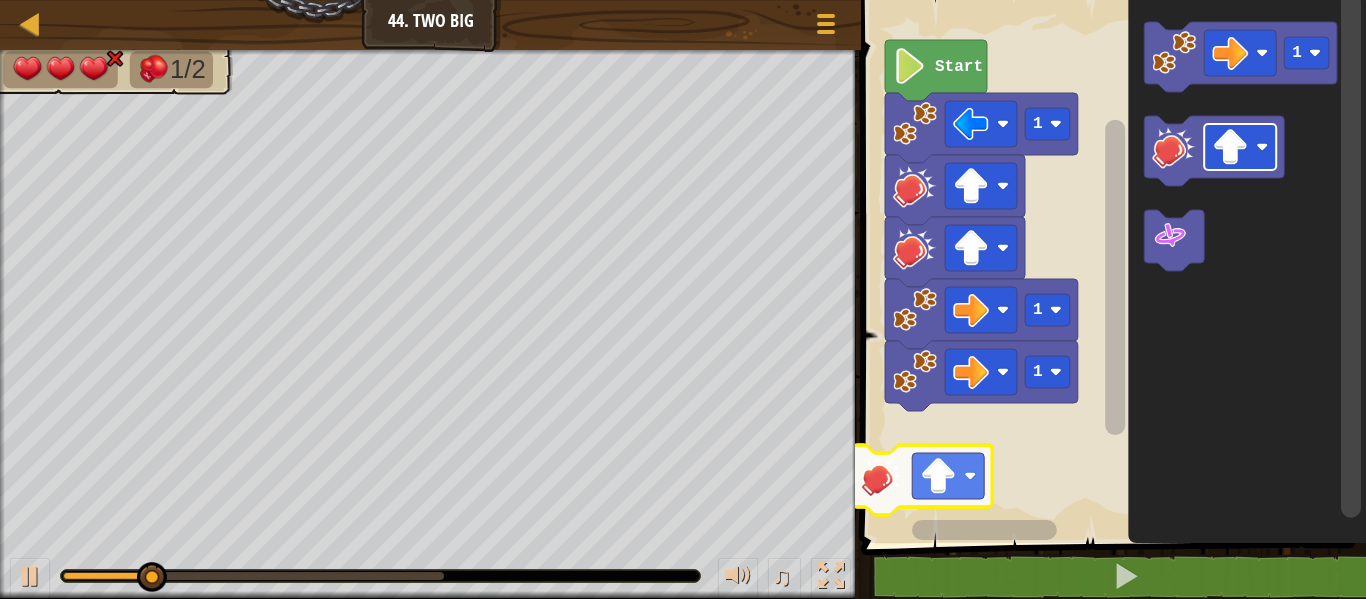 click on "1 1 1 Start 1" at bounding box center (1110, 266) 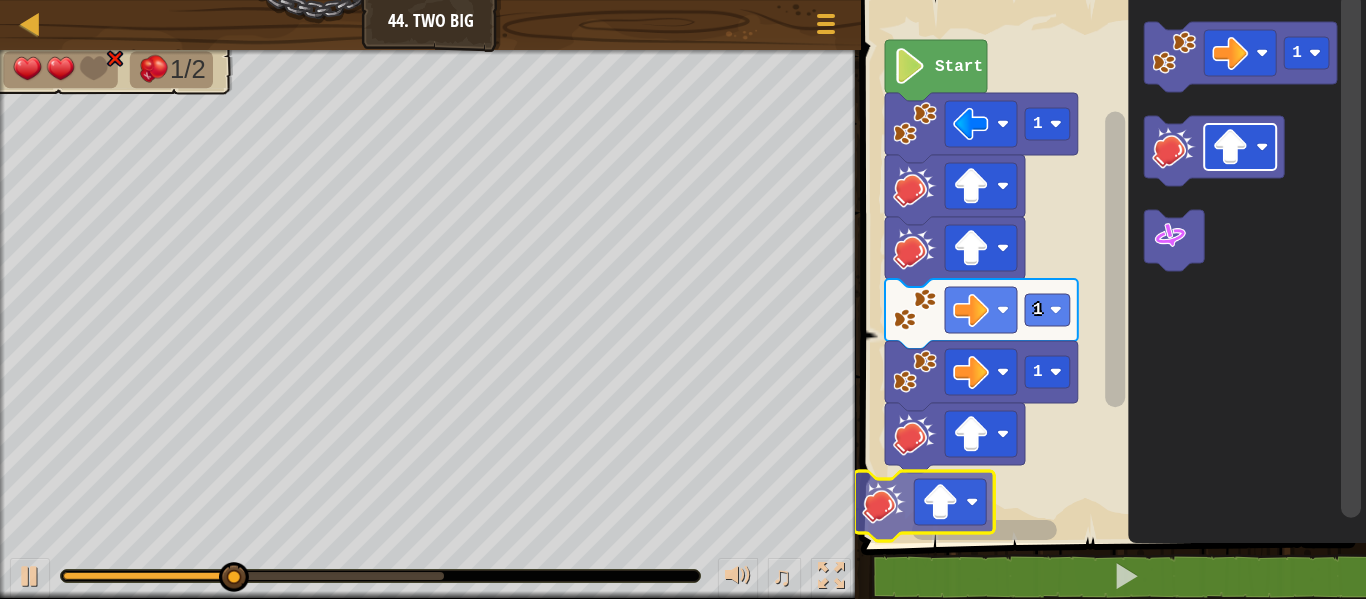 click on "1 1 1 Start 1" at bounding box center [1110, 266] 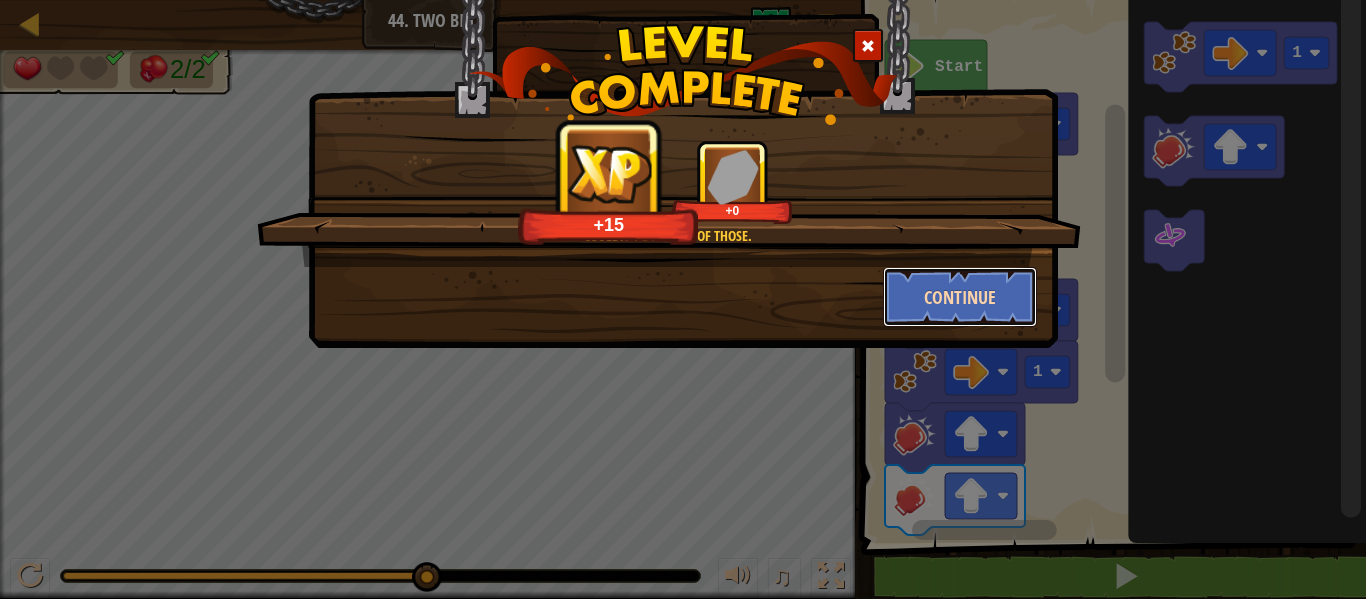 click on "Continue" at bounding box center [960, 297] 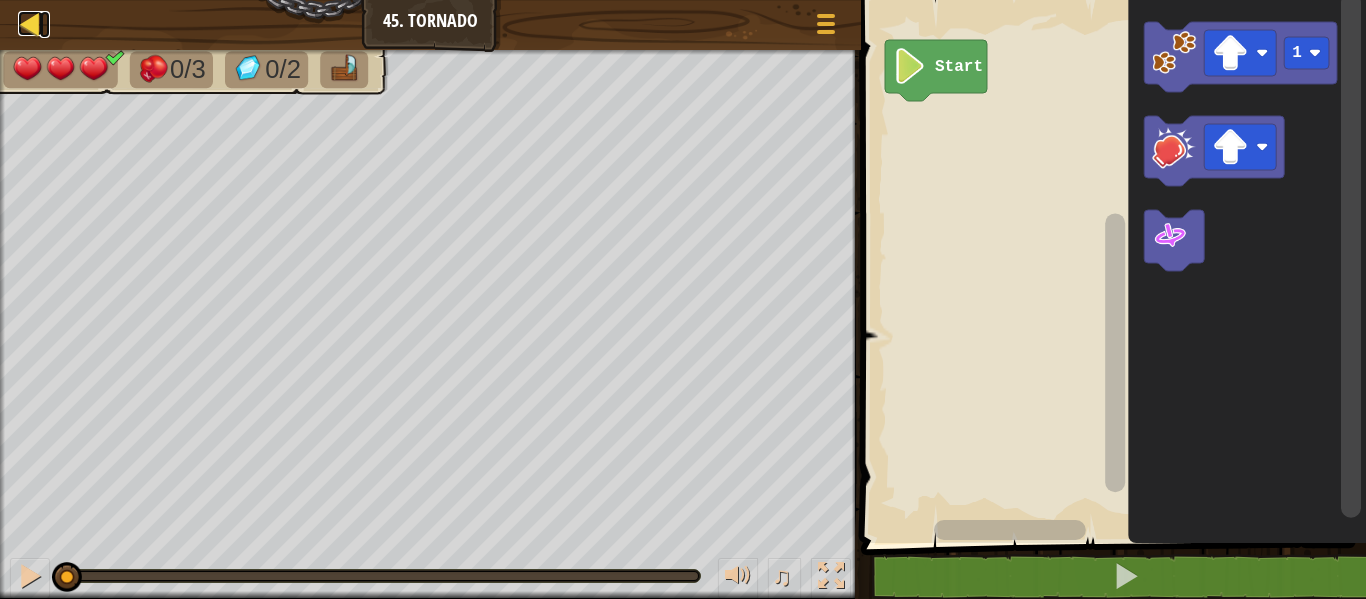 click at bounding box center (30, 23) 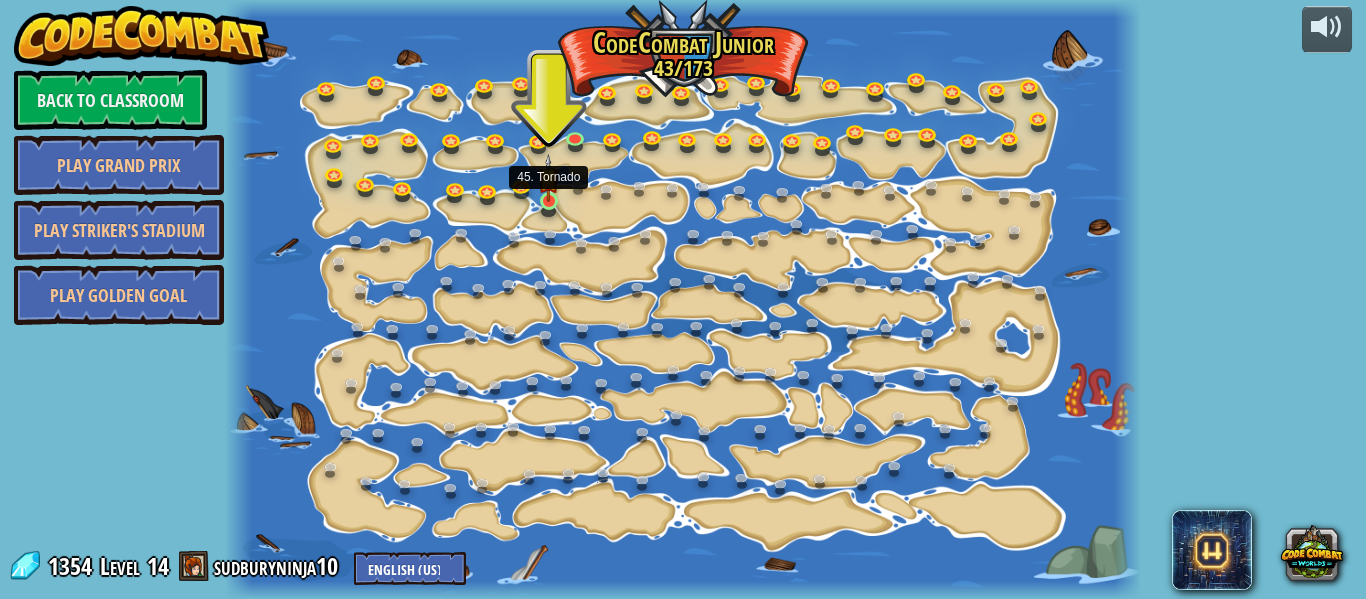 click at bounding box center (548, 178) 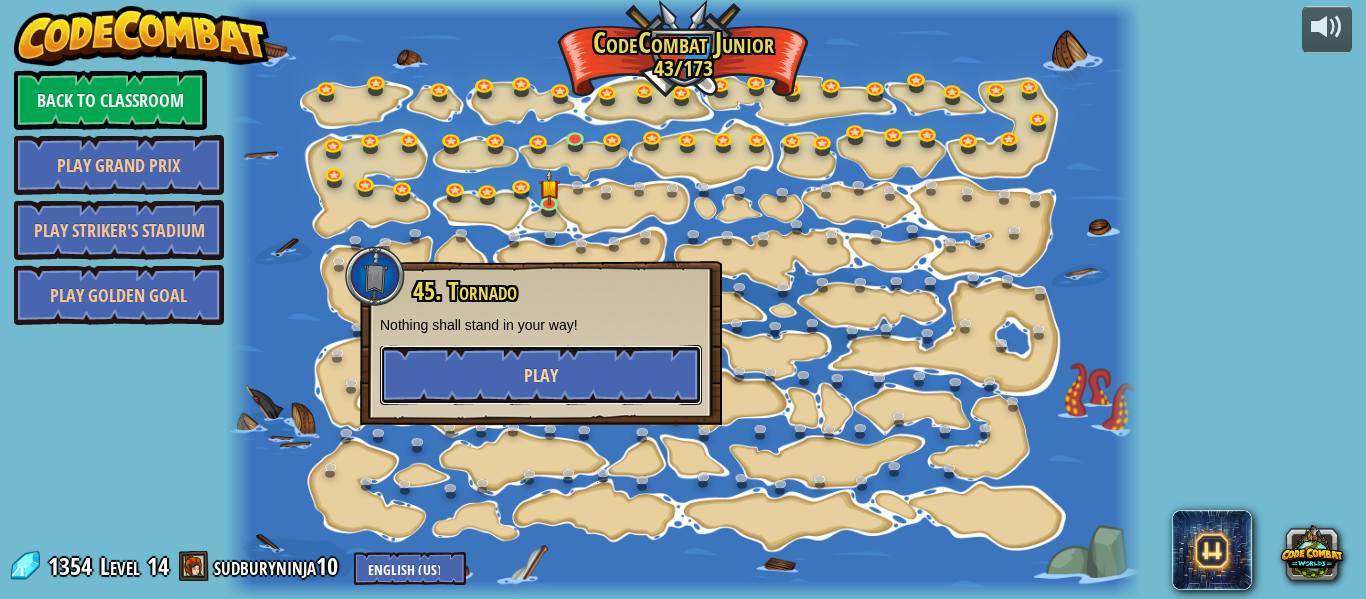 click on "Play" at bounding box center [541, 375] 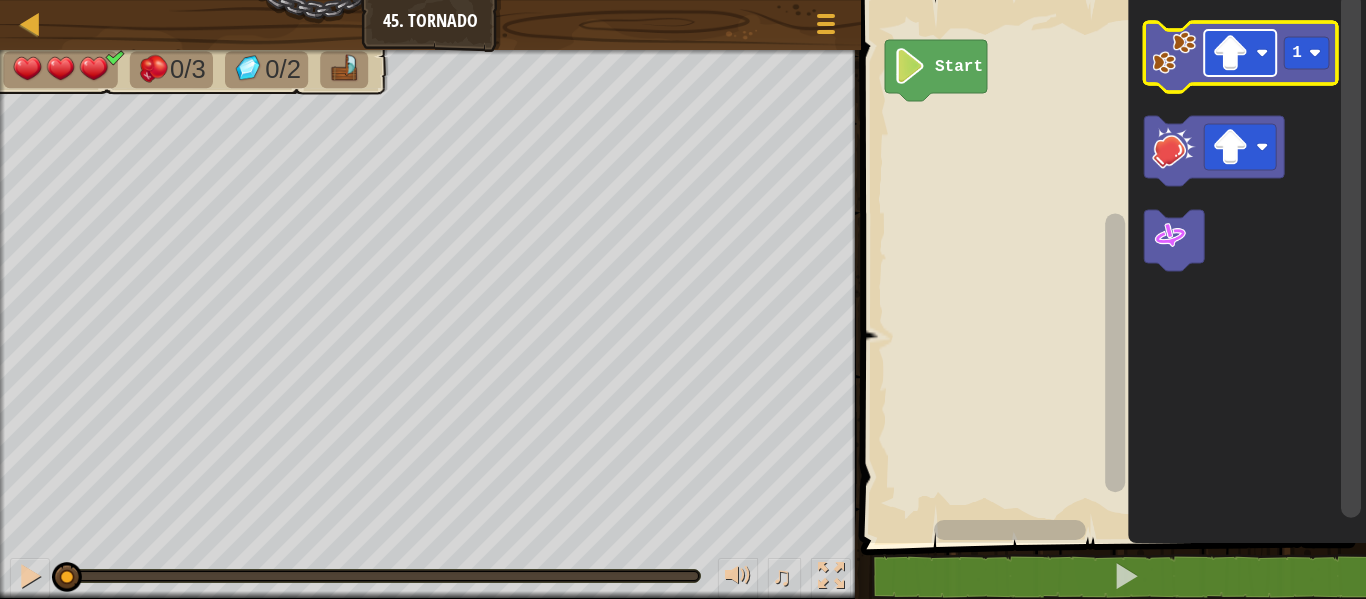 click 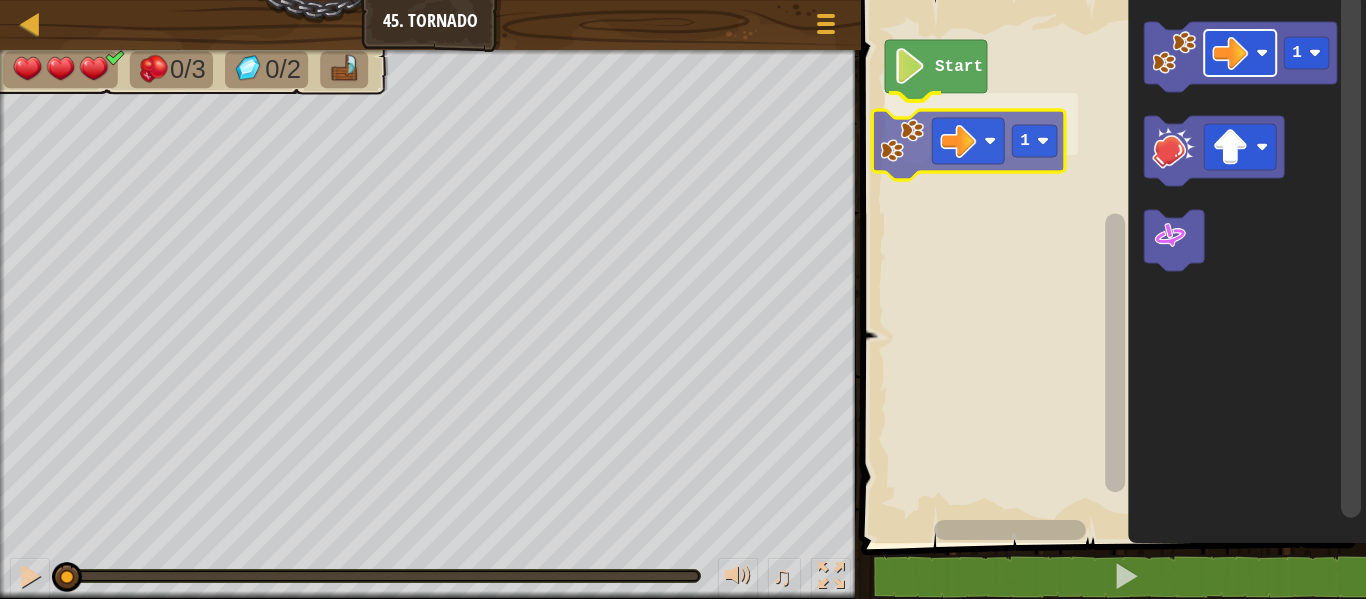 click on "Start 1 1 1" at bounding box center [1110, 266] 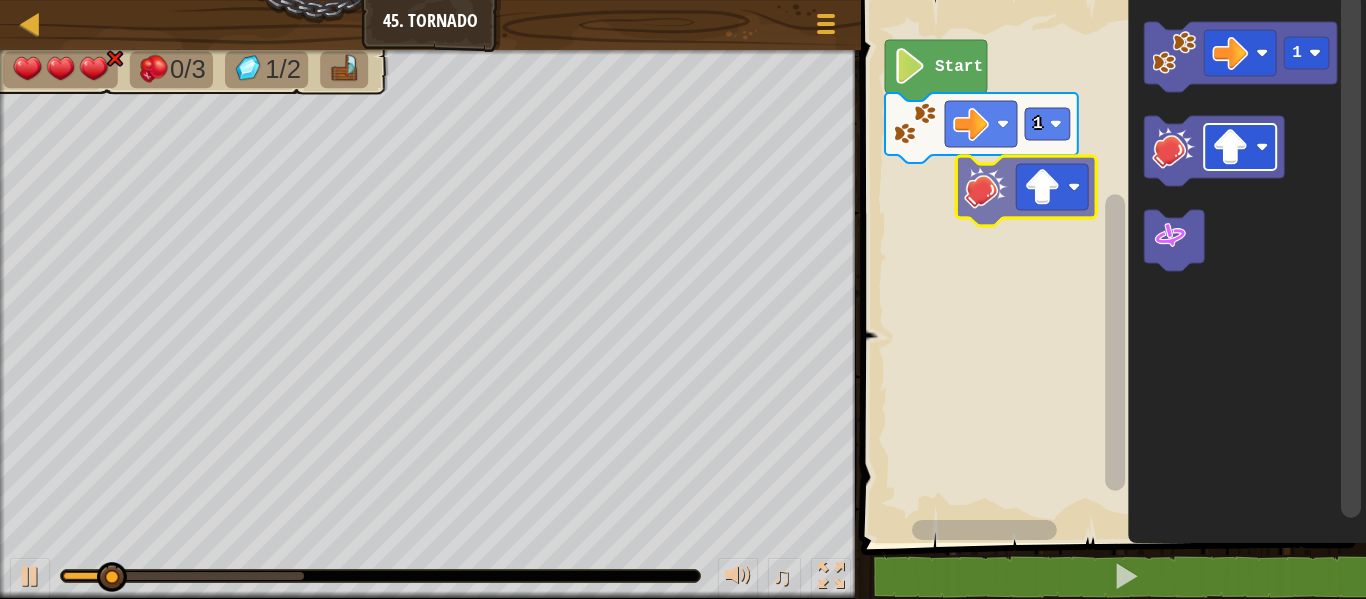 click on "Start 1 1" at bounding box center (1110, 266) 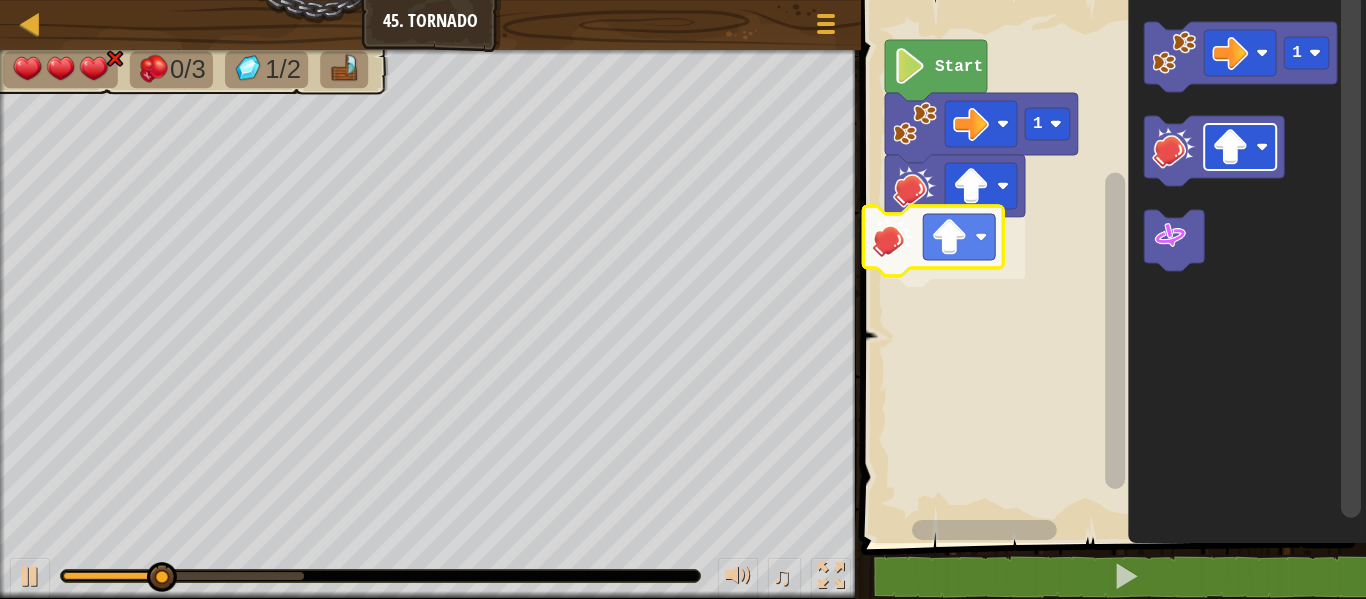 click on "1 Start 1" at bounding box center (1110, 266) 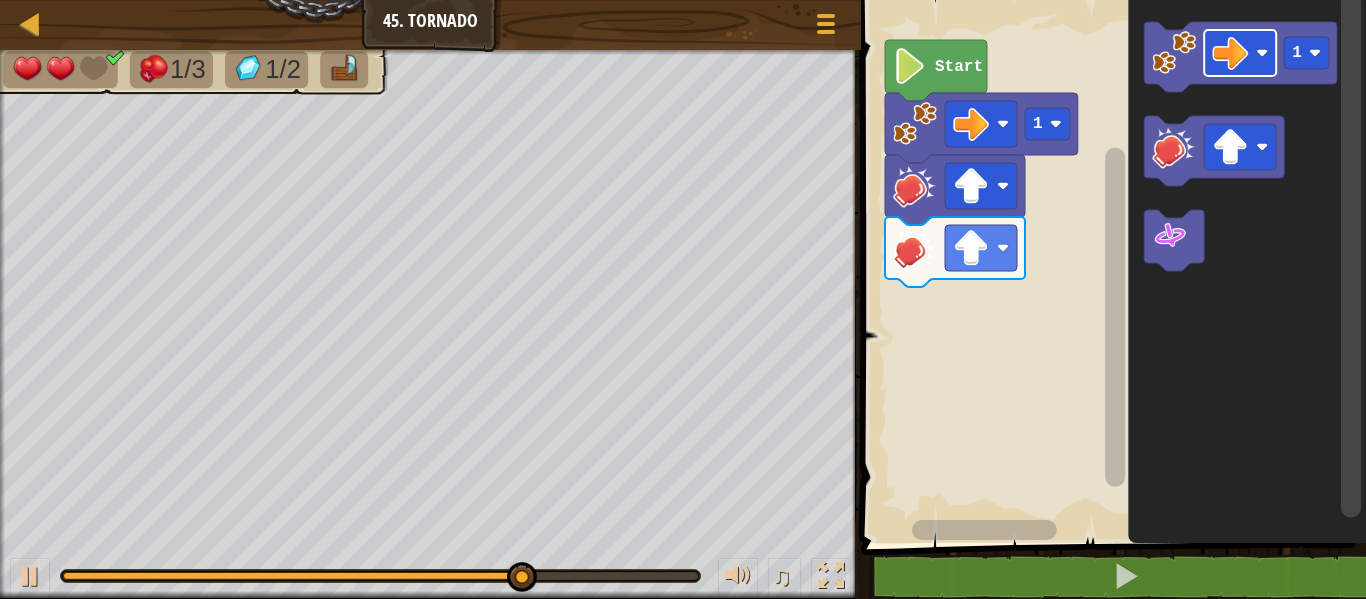 click on "1 Start 1" at bounding box center [1110, 266] 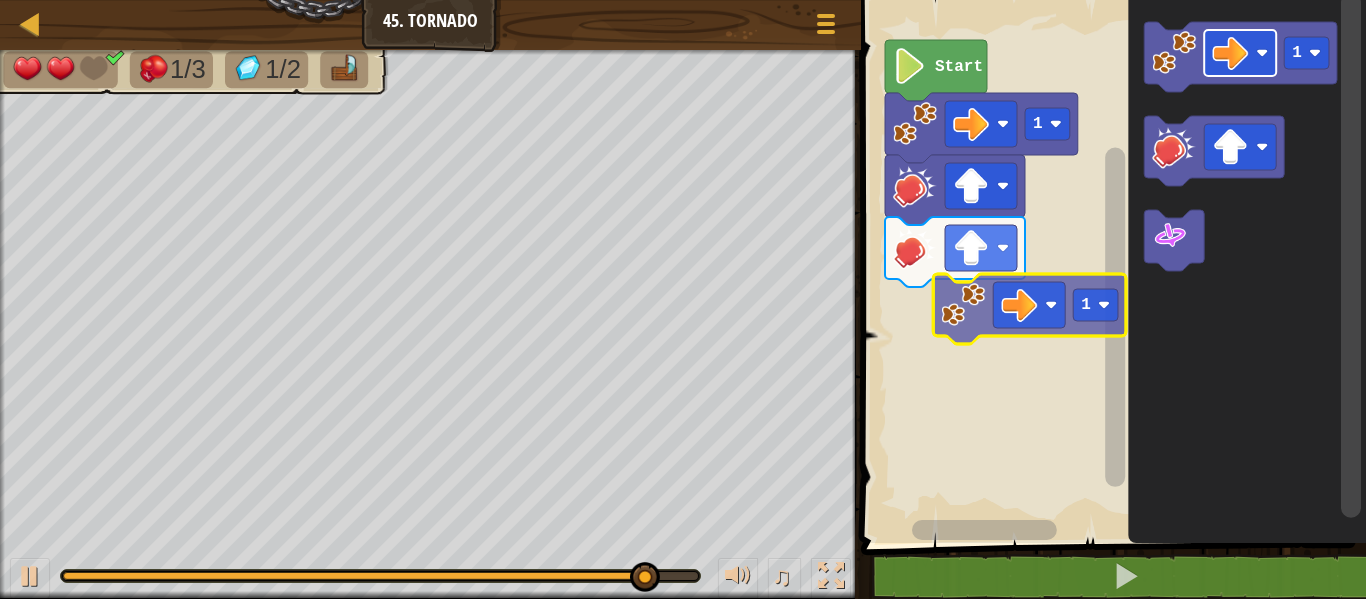 click on "1 Start 1 1" at bounding box center (1110, 266) 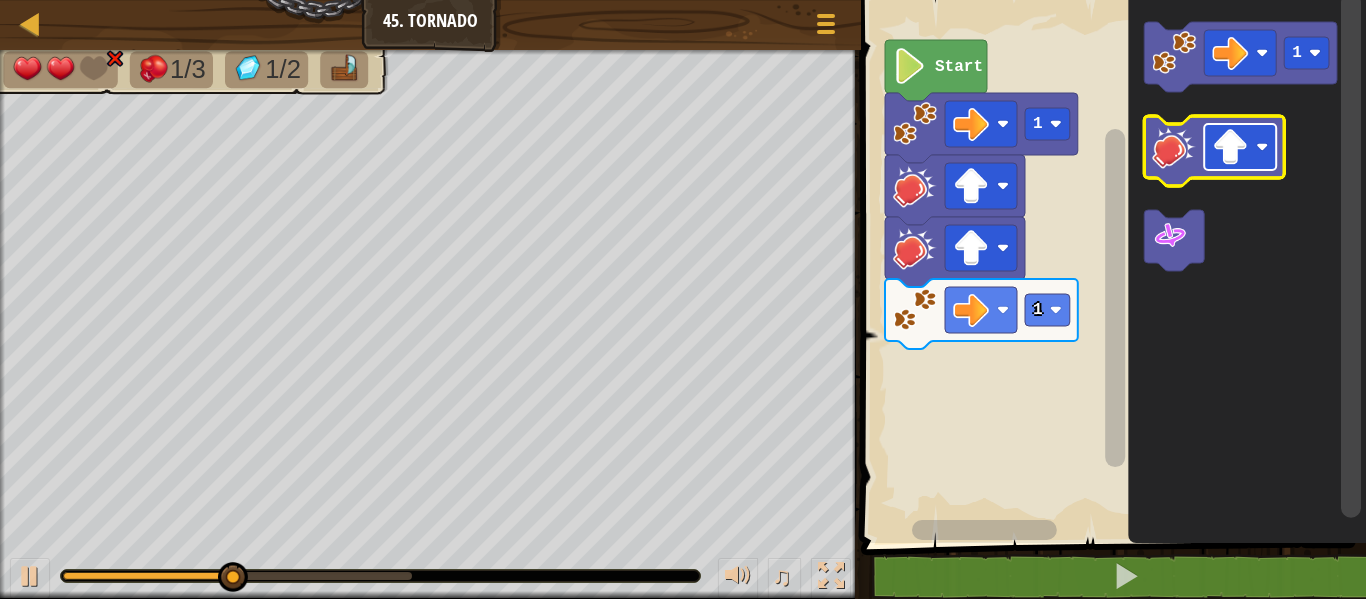 click 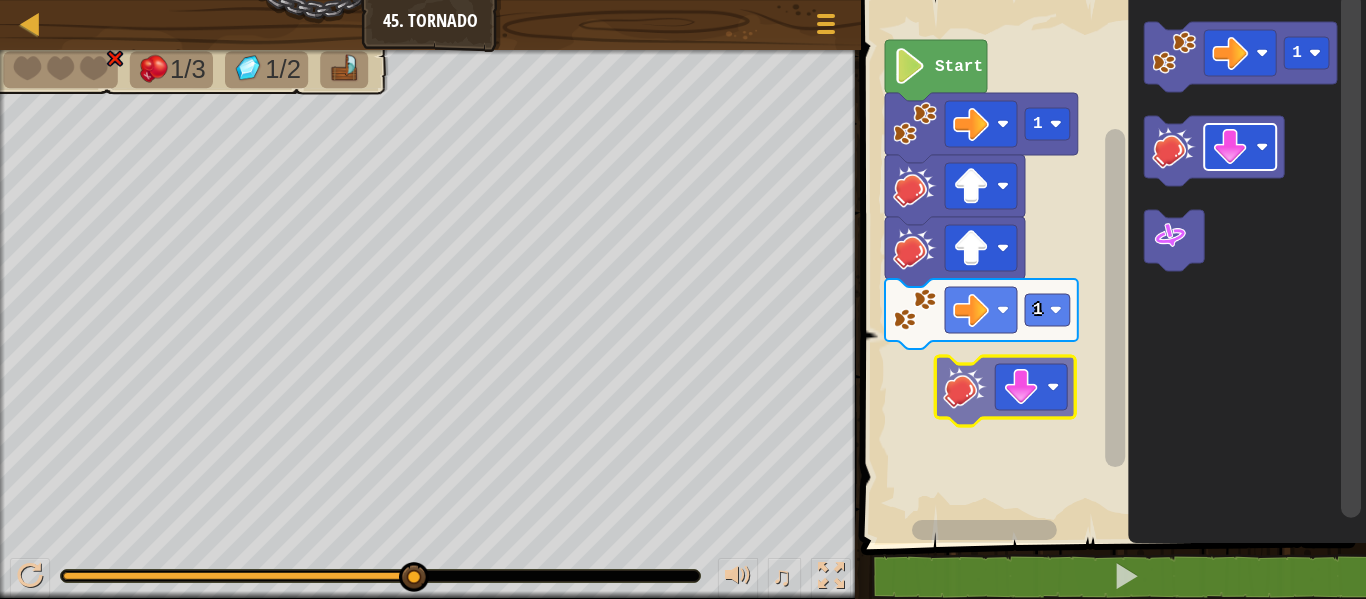 click on "1 1 Start 1" at bounding box center [1110, 266] 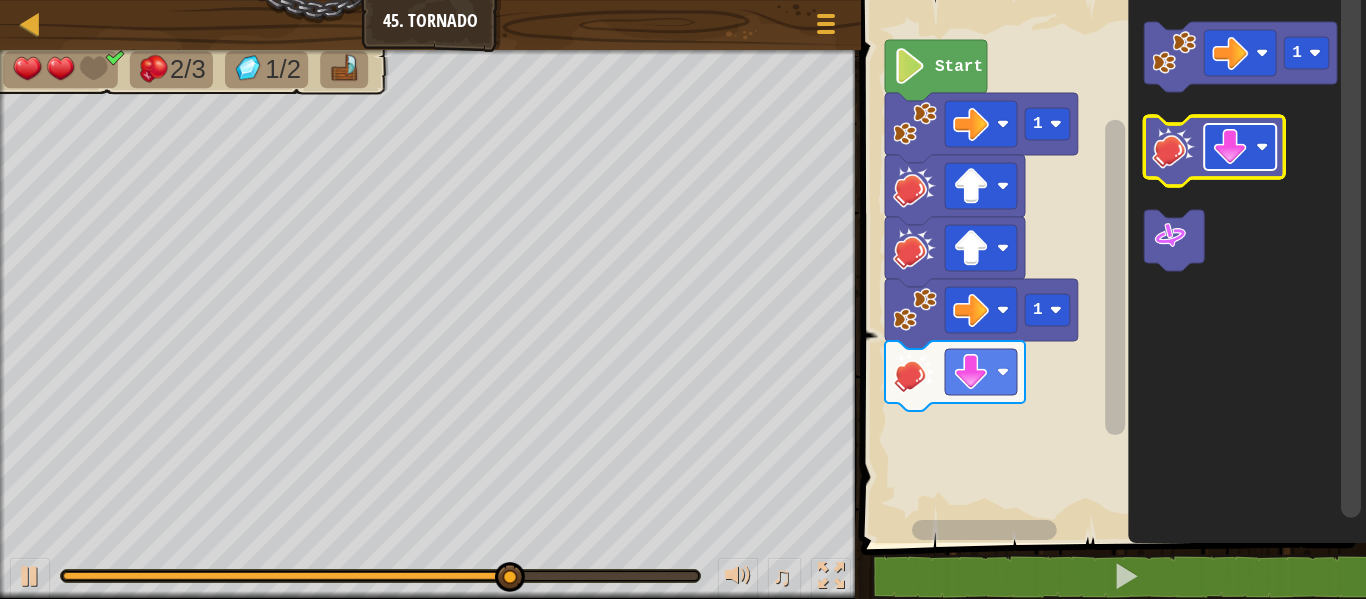 click 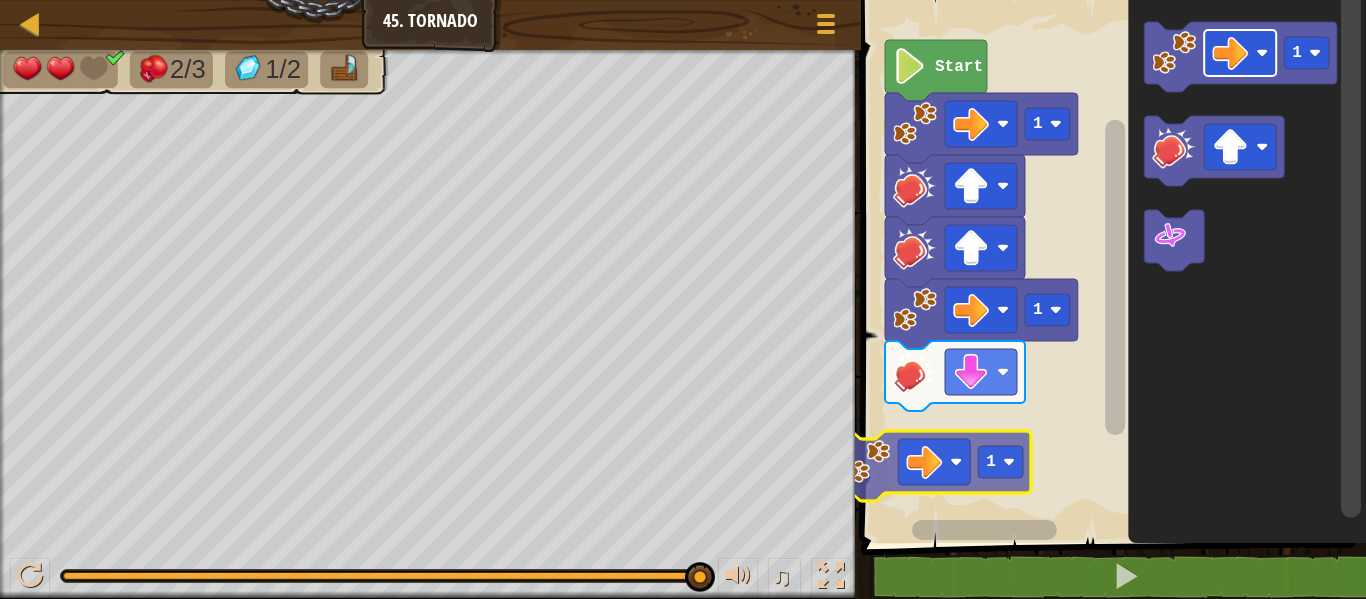 click on "1 1 Start 1 1 1" at bounding box center (1110, 266) 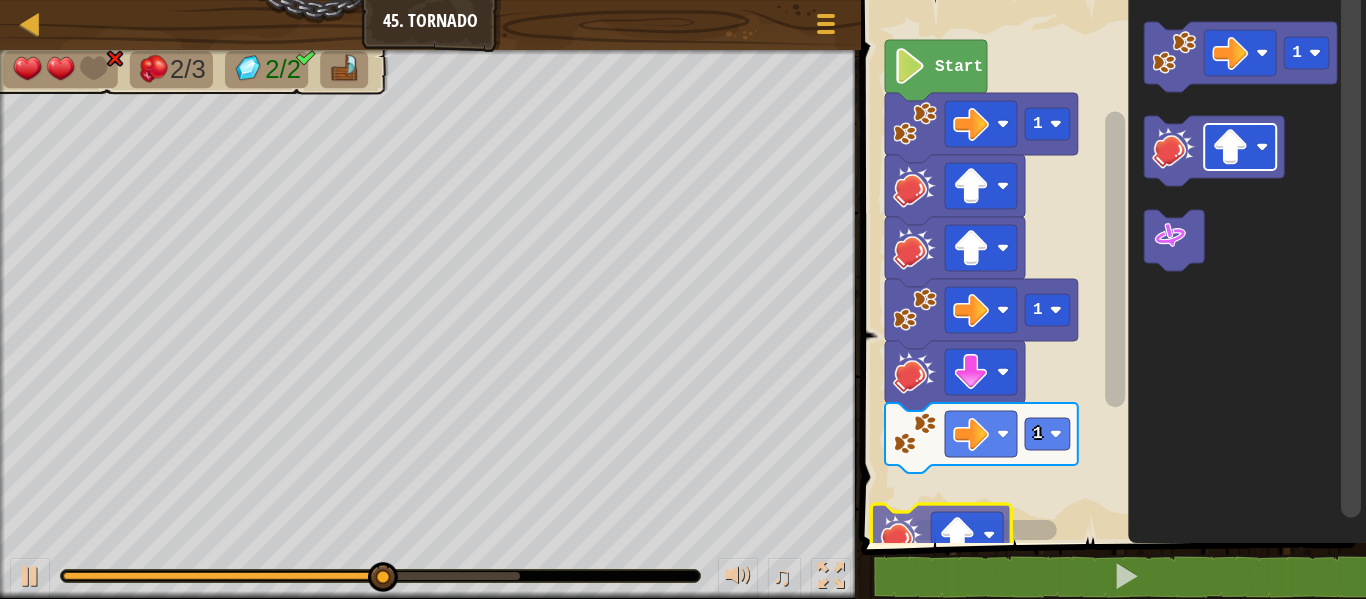 click on "1 1 1 Start 1" at bounding box center (1110, 266) 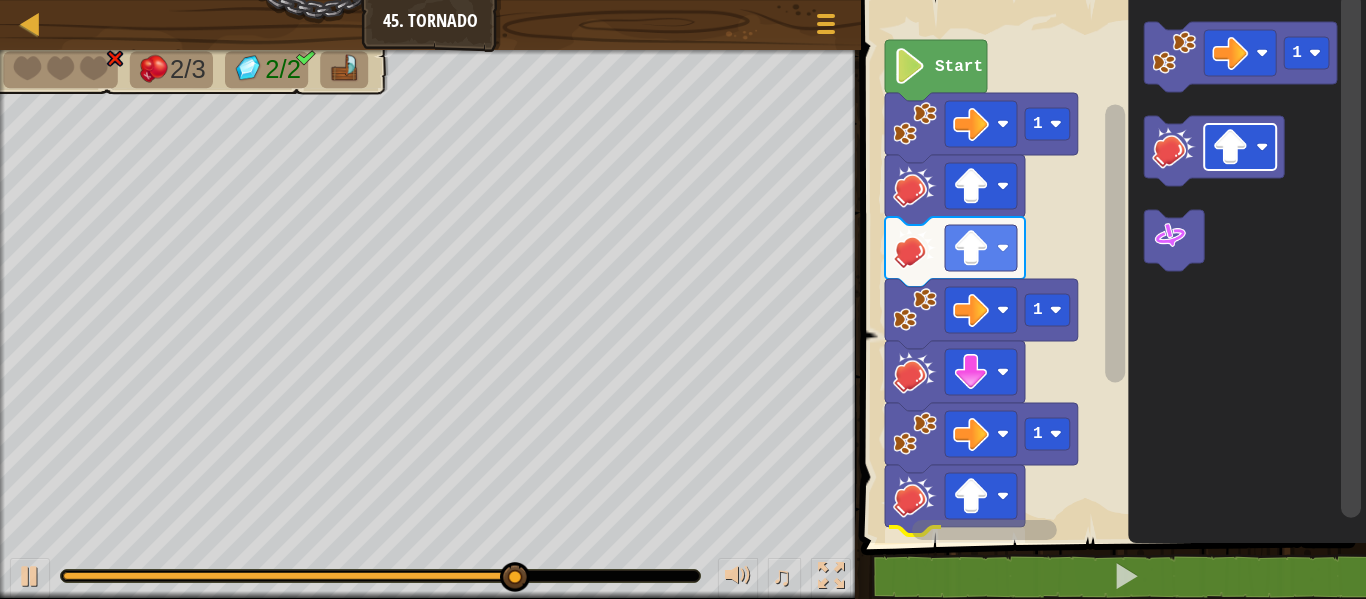click on "1     הההההההההההההההההההההההההההההההההההההההההההההההההההההההההההההההההההההההההההההההההההההההההההההההההההההההההההההההההההההההההההההההההההההההההההההההההההההההההההההההההההההההההההההההההההההההההההההההההההההההההההההההההההההההההההההההההההההההההההההההההההההההההההההההה XXXXXXXXXXXXXXXXXXXXXXXXXXXXXXXXXXXXXXXXXXXXXXXXXXXXXXXXXXXXXXXXXXXXXXXXXXXXXXXXXXXXXXXXXXXXXXXXXXXXXXXXXXXXXXXXXXXXXXXXXXXXXXXXXXXXXXXXXXXXXXXXXXXXXXXXXXXXXXXXXXXXXXXXXXXXXXXXXXXXXXXXXXXXXXXXXXXXXXXXXXXXXXXXXXXXXXXXXXXXXXXXXXXXXXXXXXXXXXXXXXXXXXXXXXXXXXXX 1 1 1 Start 1 Code Saved Programming language : Python Statement   /  Call   /" at bounding box center (1110, 312) 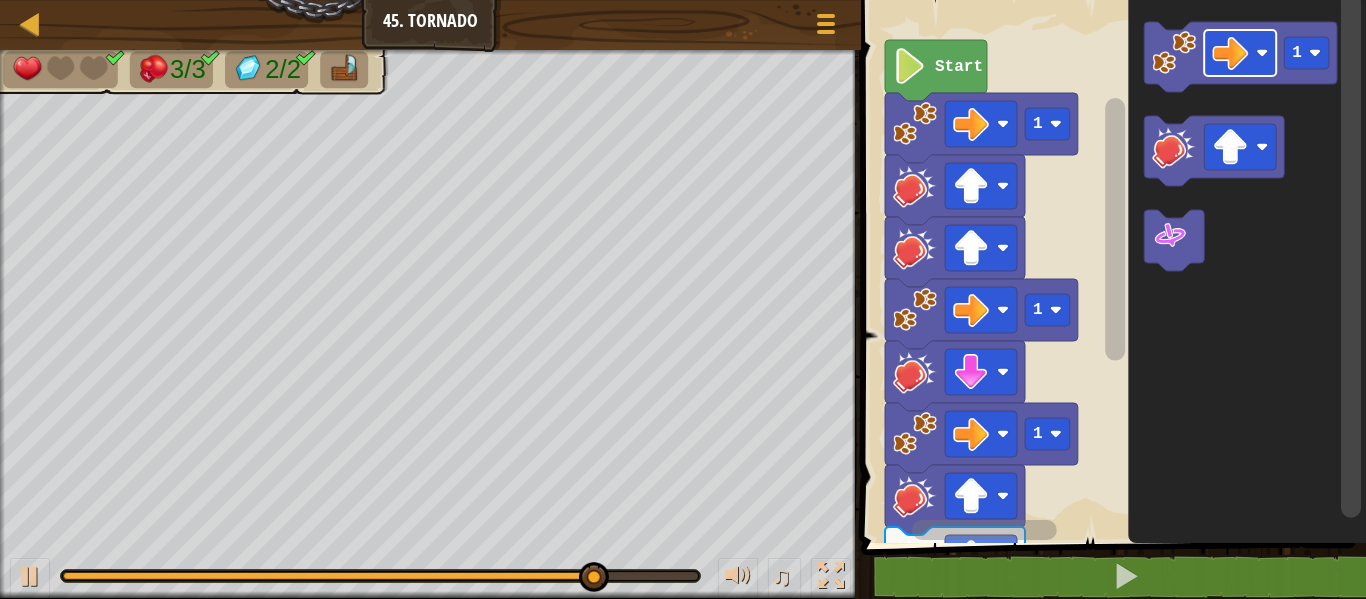 click on "Map Junior [NUMBER]. Tornado Game Menu 1     הההההההההההההההההההההההההההההההההההההההההההההההההההההההההההההההההההההההההההההההההההההההההההההההההההההההההההההההההההההההההההההההההההההההההההההההההההההההההההההההההההההההההההההההההההההההההההההההההההההההההההההההההההההההההההההההההההההההההההההההההההההההההההההההה XXXXXXXXXXXXXXXXXXXXXXXXXXXXXXXXXXXXXXXXXXXXXXXXXXXXXXXXXXXXXXXXXXXXXXXXXXXXXXXXXXXXXXXXXXXXXXXXXXXXXXXXXXXXXXXXXXXXXXXXXXXXXXXXXXXXXXXXXXXXXXXXXXXXXXXXXXXXXXXXXXXXXXXXXXXXXXXXXXXXXXXXXXXXXXXXXXXXXXXXXXXXXXXXXXXXXXXXXXXXXXXXXXXXXXXXXXXXXXXXXXXXXXXXXXXXXXXX Solution × Blocks 1     1 1 1 Start 1 1 1 Code Saved Programming language : Python Statement   /  Call   /  go hit spin × Fix Your Code Need help? Ask the AI 3/3 2/2 ♫ Kindling Elemental 1 x: [NUMBER] y: [NUMBER] idle 5" at bounding box center (683, 0) 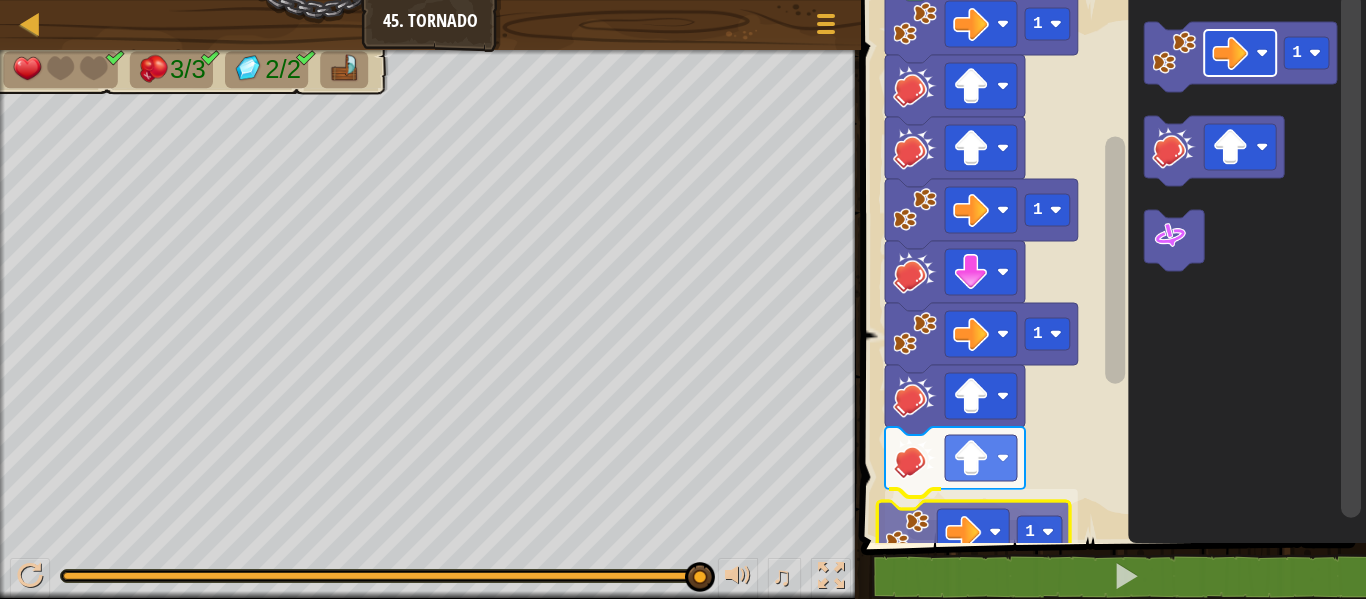 click on "1     הההההההההההההההההההההההההההההההההההההההההההההההההההההההההההההההההההההההההההההההההההההההההההההההההההההההההההההההההההההההההההההההההההההההההההההההההההההההההההההההההההההההההההההההההההההההההההההההההההההההההההההההההההההההההההההההההההההההההההההההההההההההההההההההה XXXXXXXXXXXXXXXXXXXXXXXXXXXXXXXXXXXXXXXXXXXXXXXXXXXXXXXXXXXXXXXXXXXXXXXXXXXXXXXXXXXXXXXXXXXXXXXXXXXXXXXXXXXXXXXXXXXXXXXXXXXXXXXXXXXXXXXXXXXXXXXXXXXXXXXXXXXXXXXXXXXXXXXXXXXXXXXXXXXXXXXXXXXXXXXXXXXXXXXXXXXXXXXXXXXXXXXXXXXXXXXXXXXXXXXXXXXXXXXXXXXXXXXXXXXXXXXX 1 1 1 1 Start 1 1 Code Saved Programming language : Python Statement   /  Call   /" at bounding box center (1110, 312) 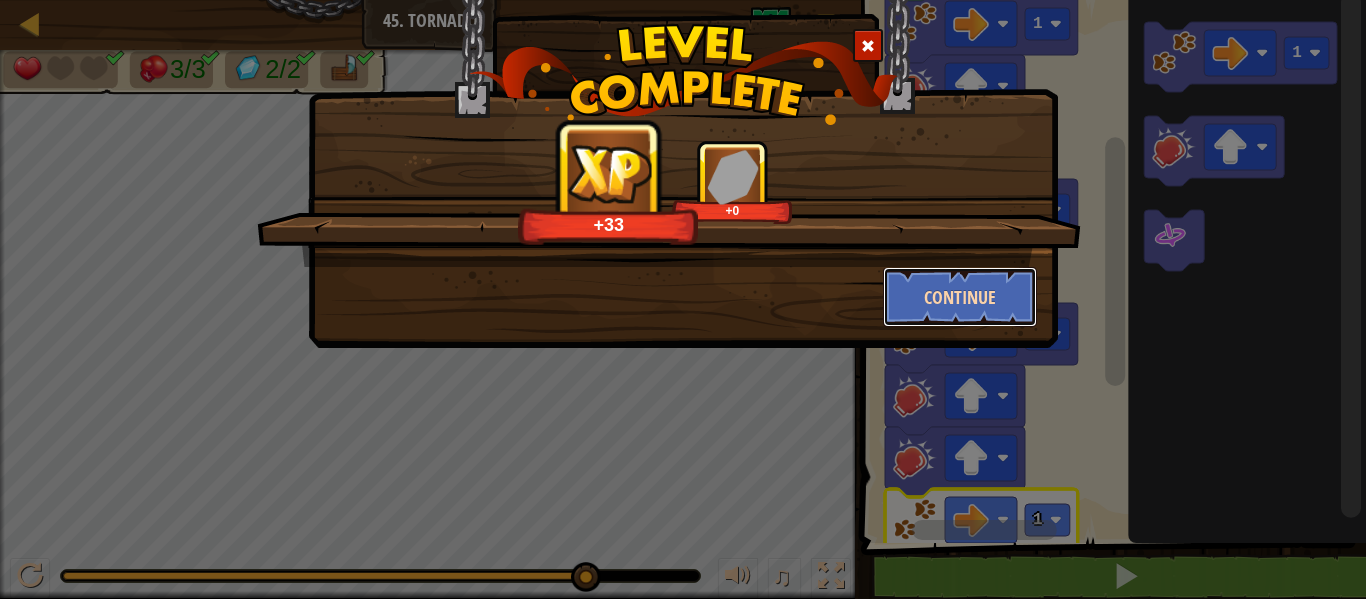 click on "Continue" at bounding box center (960, 297) 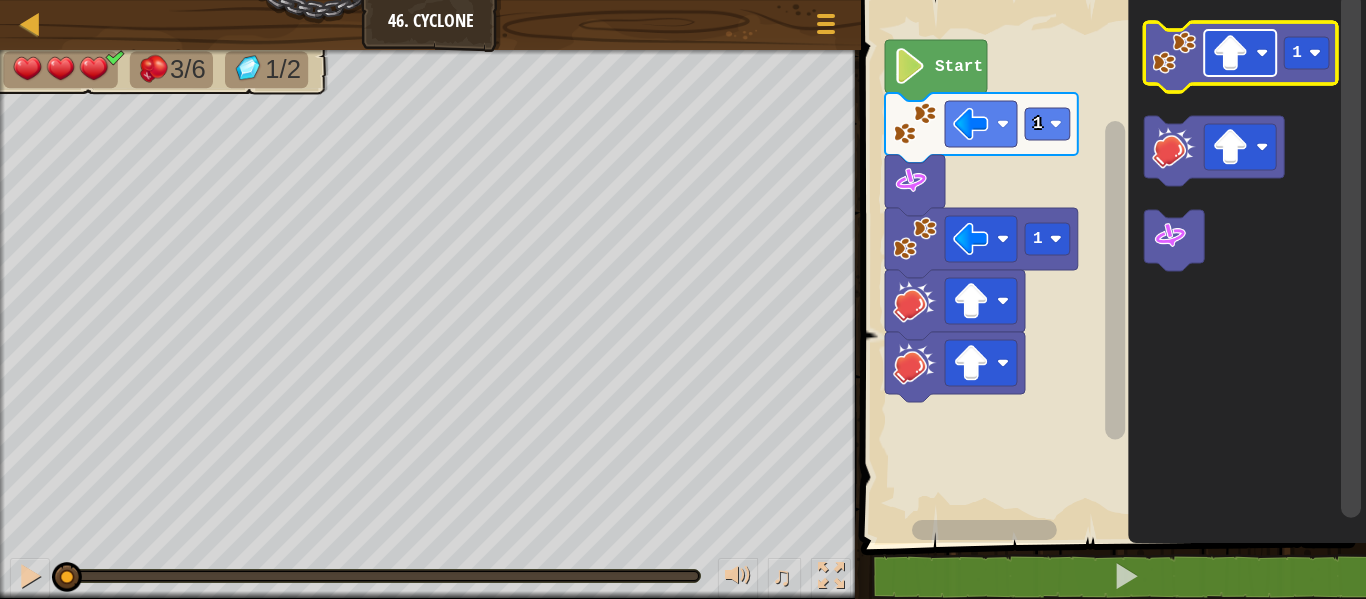 click 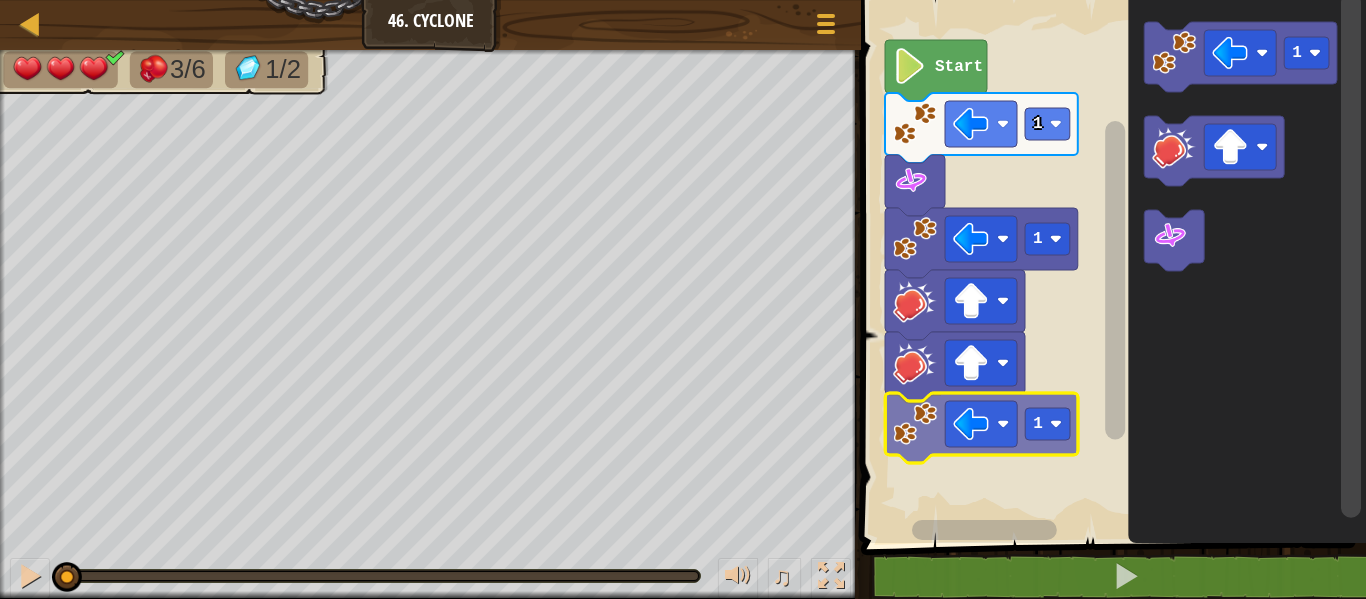 click on "1 1 1 Start 1 1" at bounding box center (1110, 266) 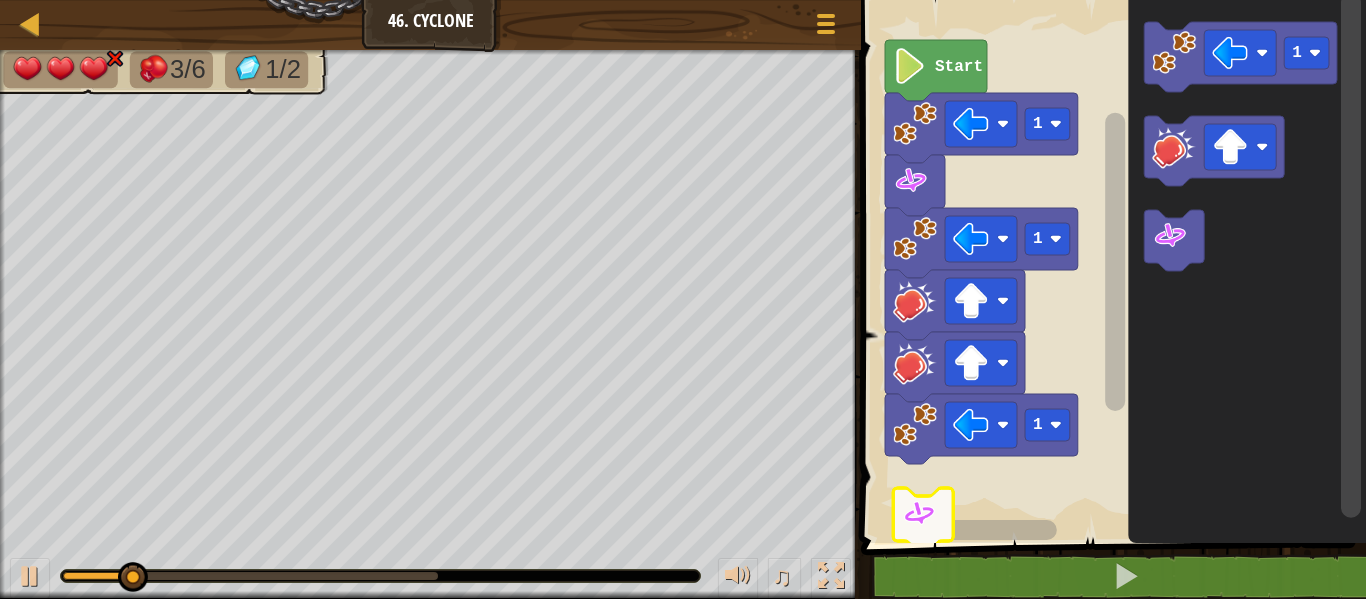 click on "1 1 1 Start 1" at bounding box center [1110, 266] 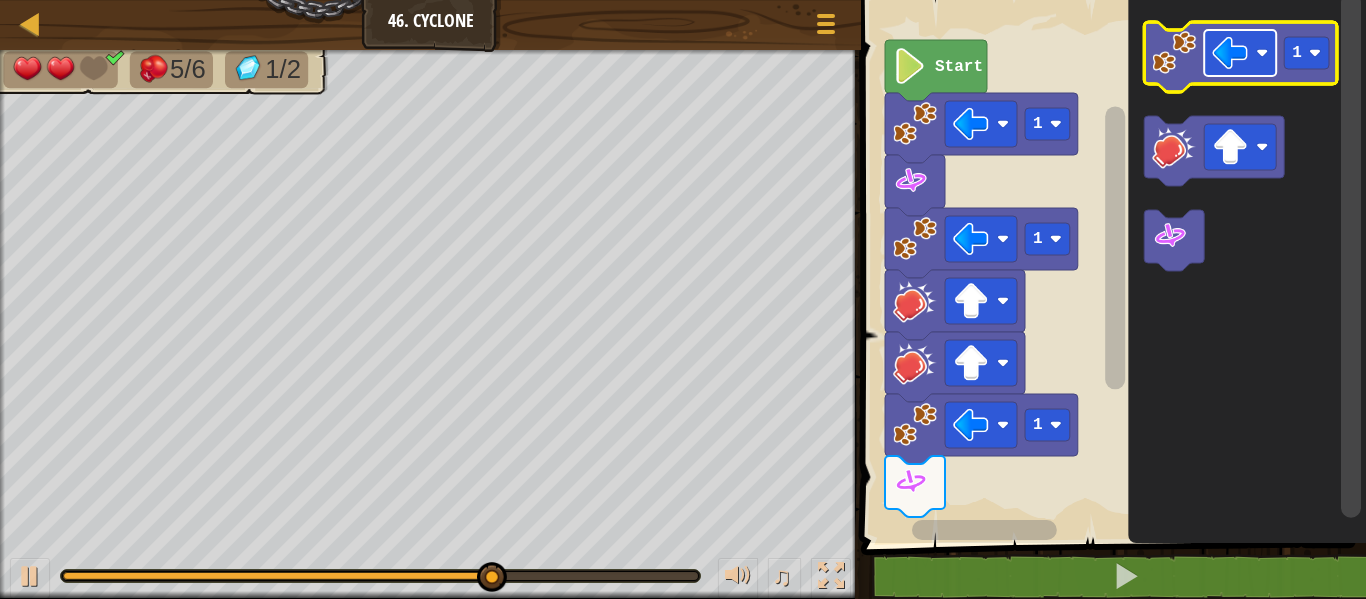 click 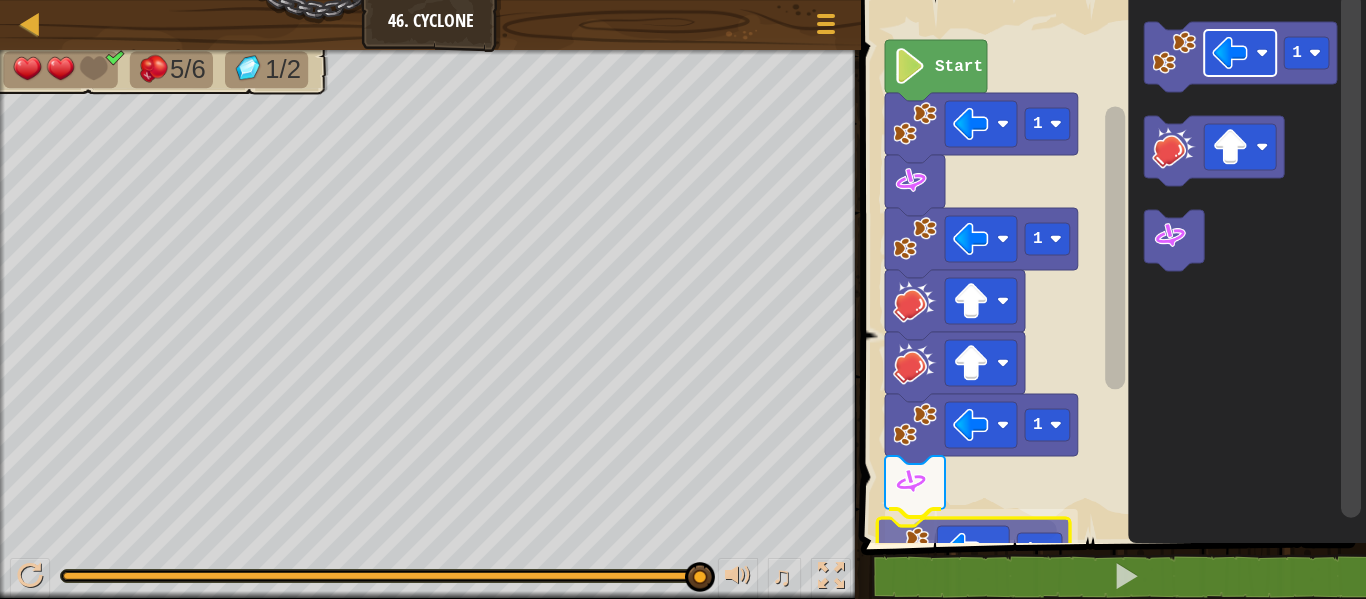 click on "1 2 3 4 5 6 go ( 'left' ,   1 ) spin ( ) go ( 'left' ,   1 ) hit ( 'up' ) hit ( 'up' )     הההההההההההההההההההההההההההההההההההההההההההההההההההההההההההההההההההההההההההההההההההההההההההההההההההההההההההההההההההההההההההההההההההההההההההההההההההההההההההההההההההההההההההההההההההההההההההההההההההההההההההההההההההההההההההההההההההההההההההההההההההההההההההההההה XXXXXXXXXXXXXXXXXXXXXXXXXXXXXXXXXXXXXXXXXXXXXXXXXXXXXXXXXXXXXXXXXXXXXXXXXXXXXXXXXXXXXXXXXXXXXXXXXXXXXXXXXXXXXXXXXXXXXXXXXXXXXXXXXXXXXXXXXXXXXXXXXXXXXXXXXXXXXXXXXXXXXXXXXXXXXXXXXXXXXXXXXXXXXXXXXXXXXXXXXXXXXXXXXXXXXXXXXXXXXXXXXXXXXXXXXXXXXXXXXXXXXXXXXXXXXXXX 1 1 1 1 Start 1 1 Code Saved Programming language : Python Statement   /  Call   /" at bounding box center [1110, 320] 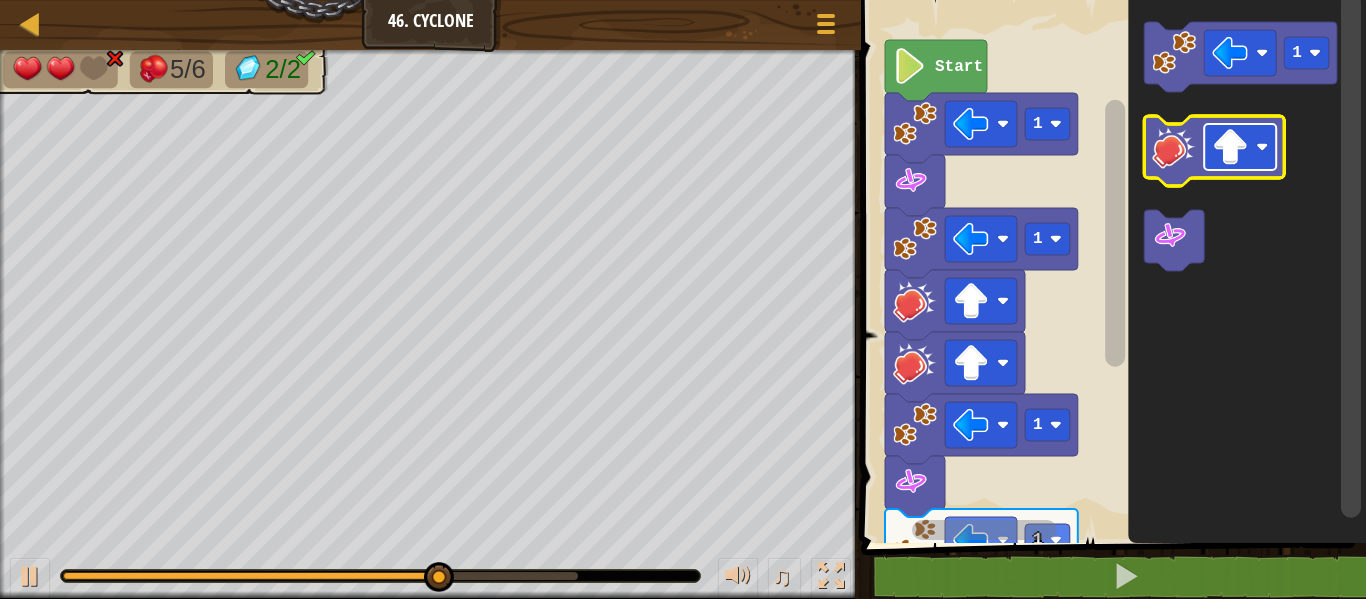 click 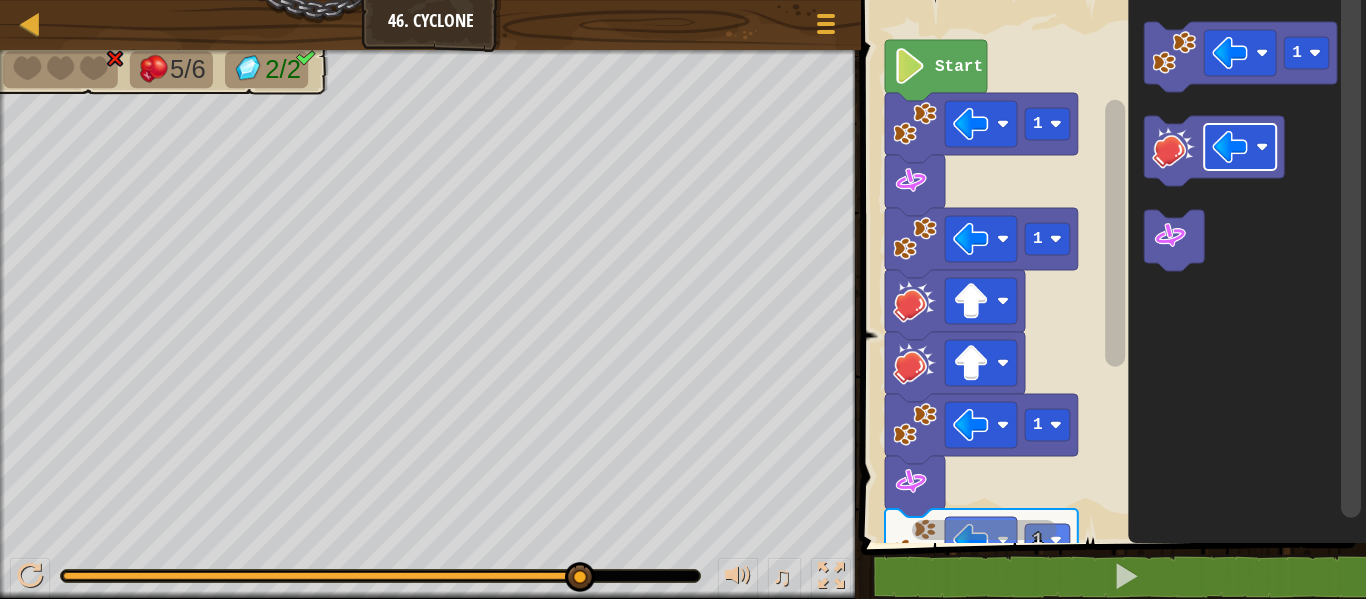 click on "1 2 3 4 5 6 go ( 'left' ,   1 ) spin ( ) go ( 'left' ,   1 ) hit ( 'up' ) hit ( 'up' )     הההההההההההההההההההההההההההההההההההההההההההההההההההההההההההההההההההההההההההההההההההההההההההההההההההההההההההההההההההההההההההההההההההההההההההההההההההההההההההההההההההההההההההההההההההההההההההההההההההההההההההההההההההההההההההההההההההההההההההההההההההההההההההההההה XXXXXXXXXXXXXXXXXXXXXXXXXXXXXXXXXXXXXXXXXXXXXXXXXXXXXXXXXXXXXXXXXXXXXXXXXXXXXXXXXXXXXXXXXXXXXXXXXXXXXXXXXXXXXXXXXXXXXXXXXXXXXXXXXXXXXXXXXXXXXXXXXXXXXXXXXXXXXXXXXXXXXXXXXXXXXXXXXXXXXXXXXXXXXXXXXXXXXXXXXXXXXXXXXXXXXXXXXXXXXXXXXXXXXXXXXXXXXXXXXXXXXXXXXXXXXXXX 1 1 1 1 Start 1 Code Saved Programming language : Python Statement   /  Call   /" at bounding box center (1110, 320) 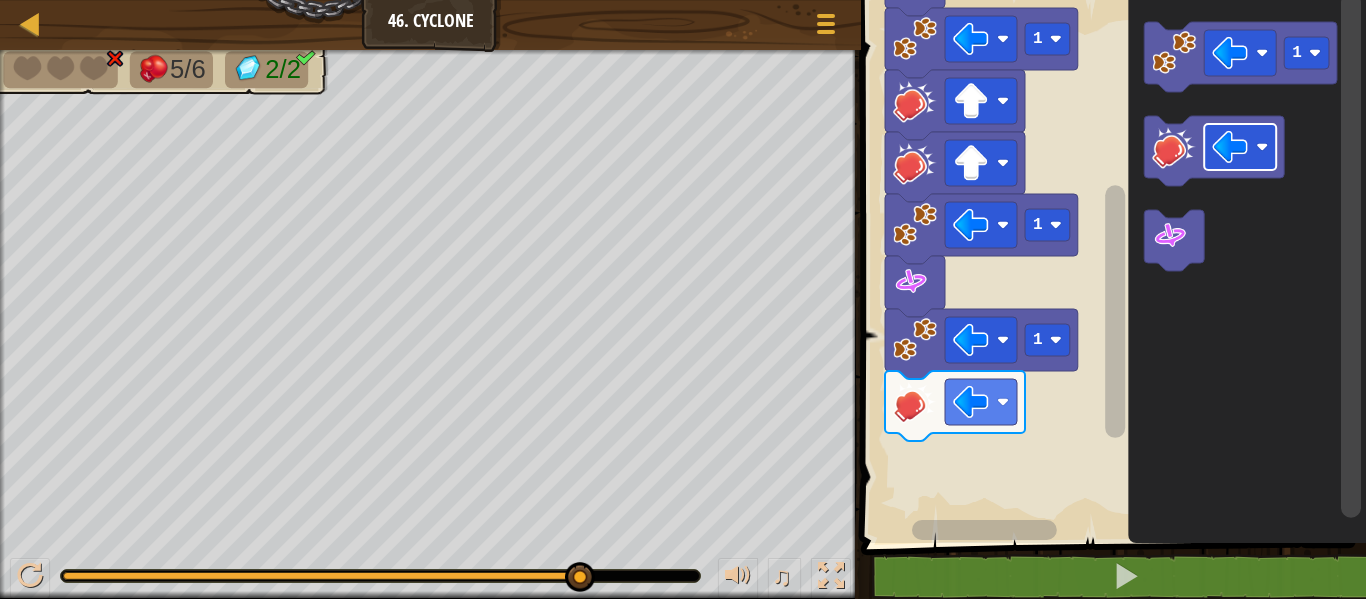 click on "1 1 1 1 Start 1" at bounding box center (1110, 266) 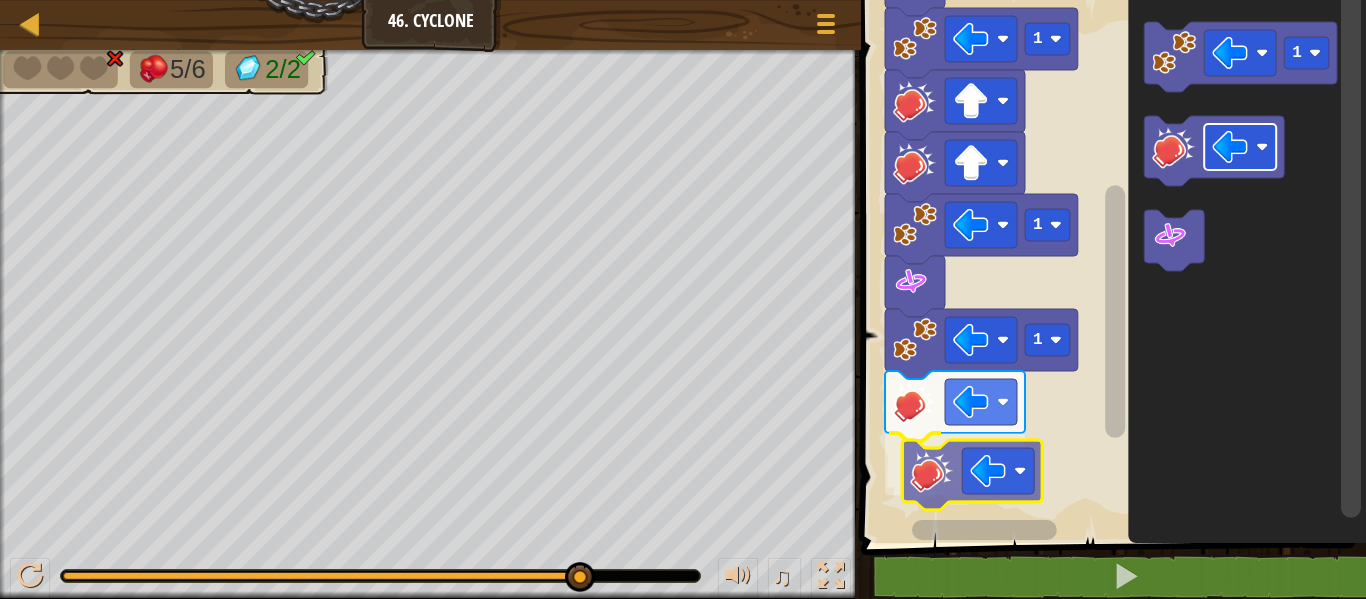 click on "1 1 1 1 Start 1" at bounding box center (1110, 266) 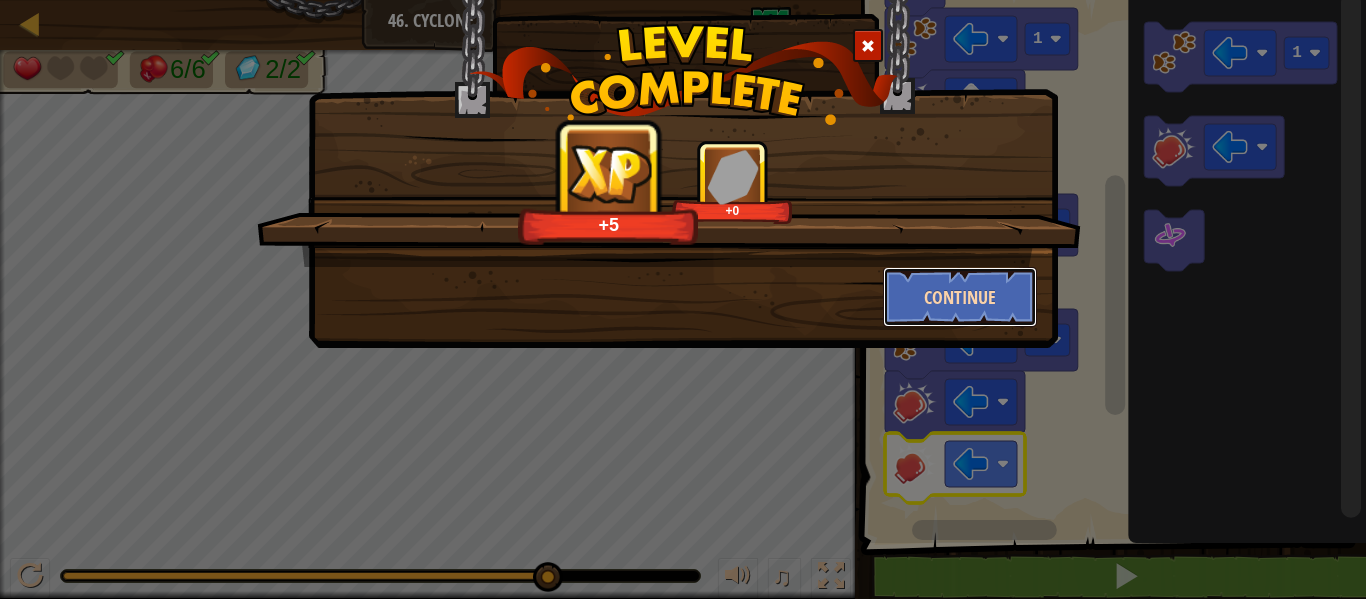 click on "Continue" at bounding box center [960, 297] 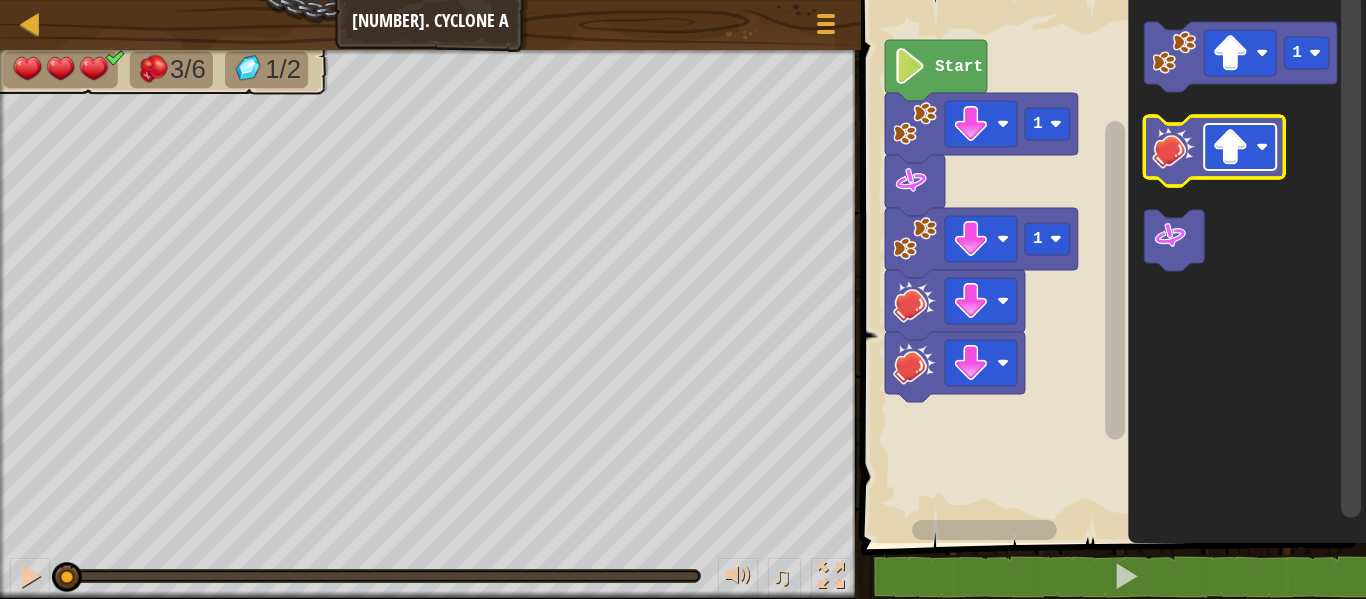 click 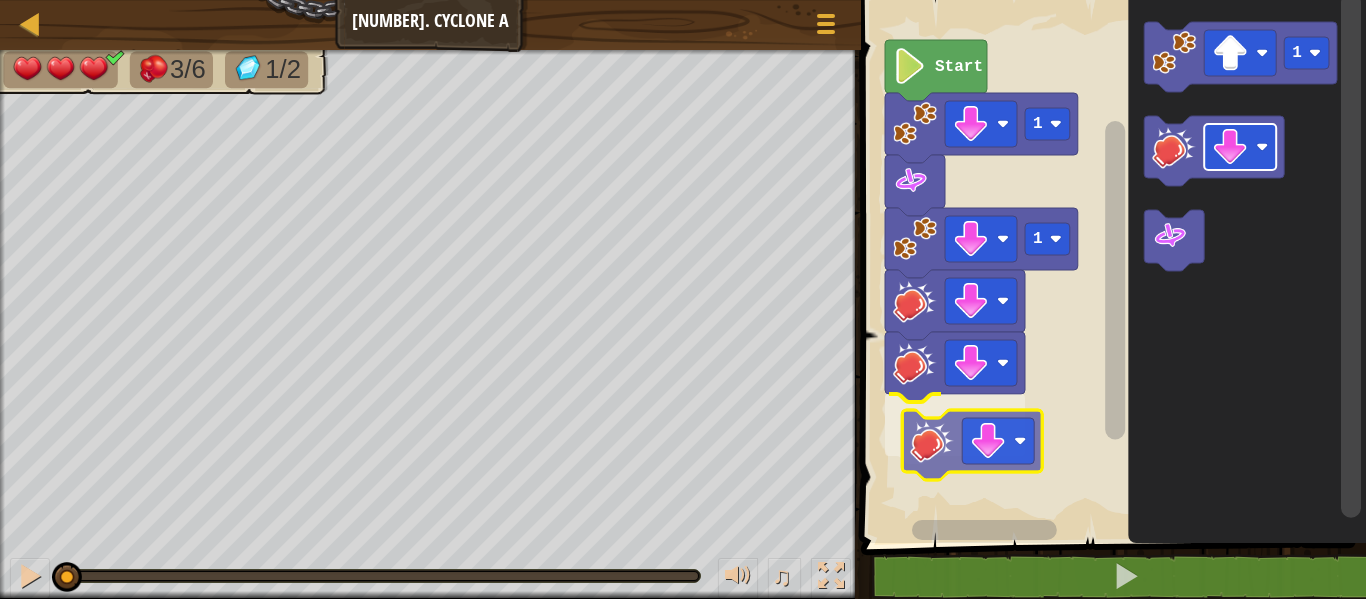 click on "1 1 Start 1" at bounding box center (1110, 266) 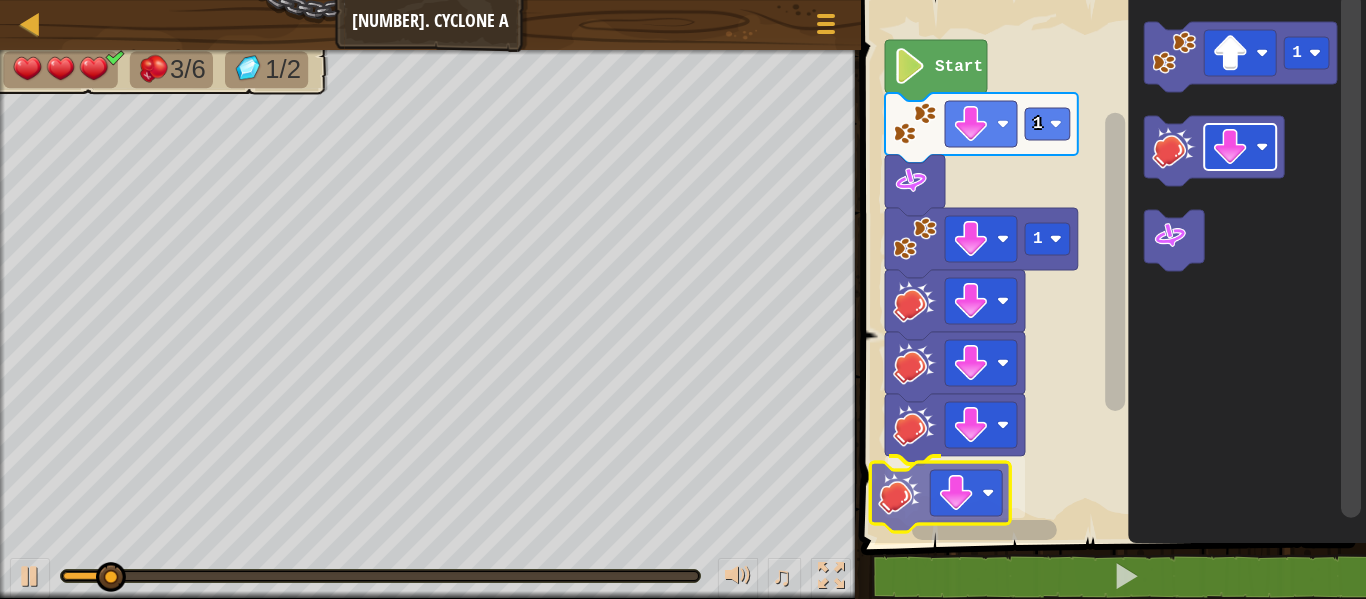 click on "1 1 Start 1" at bounding box center [1110, 266] 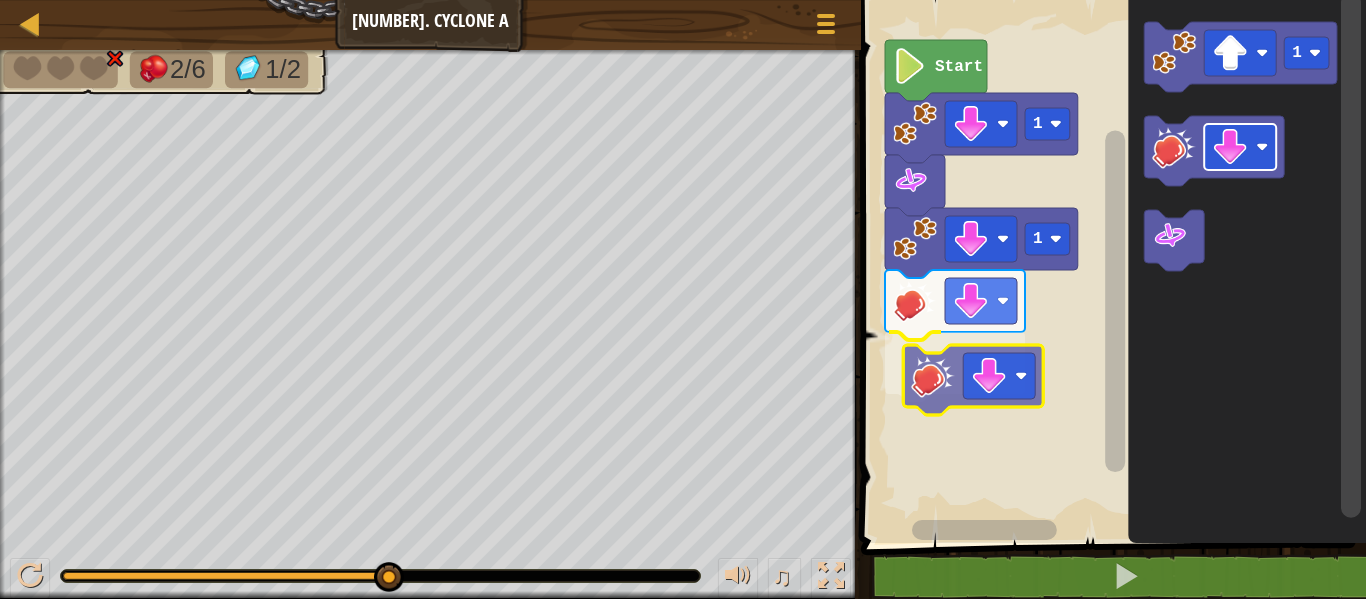 click on "1 1 Start 1" at bounding box center [1110, 266] 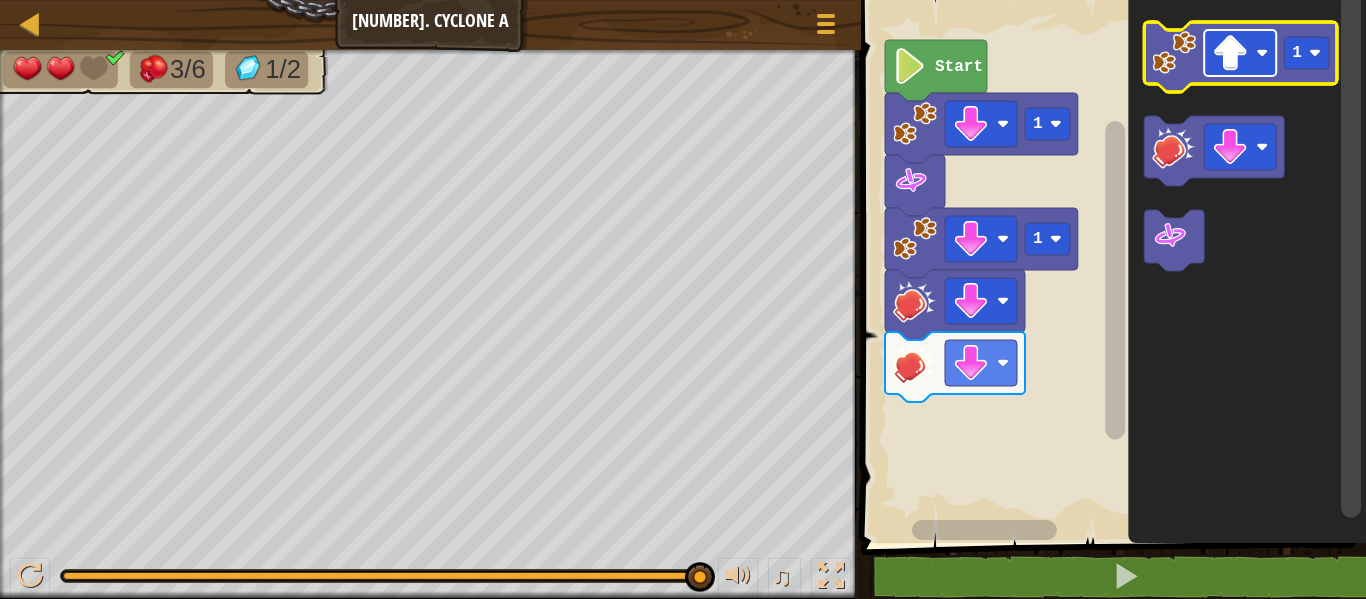 click 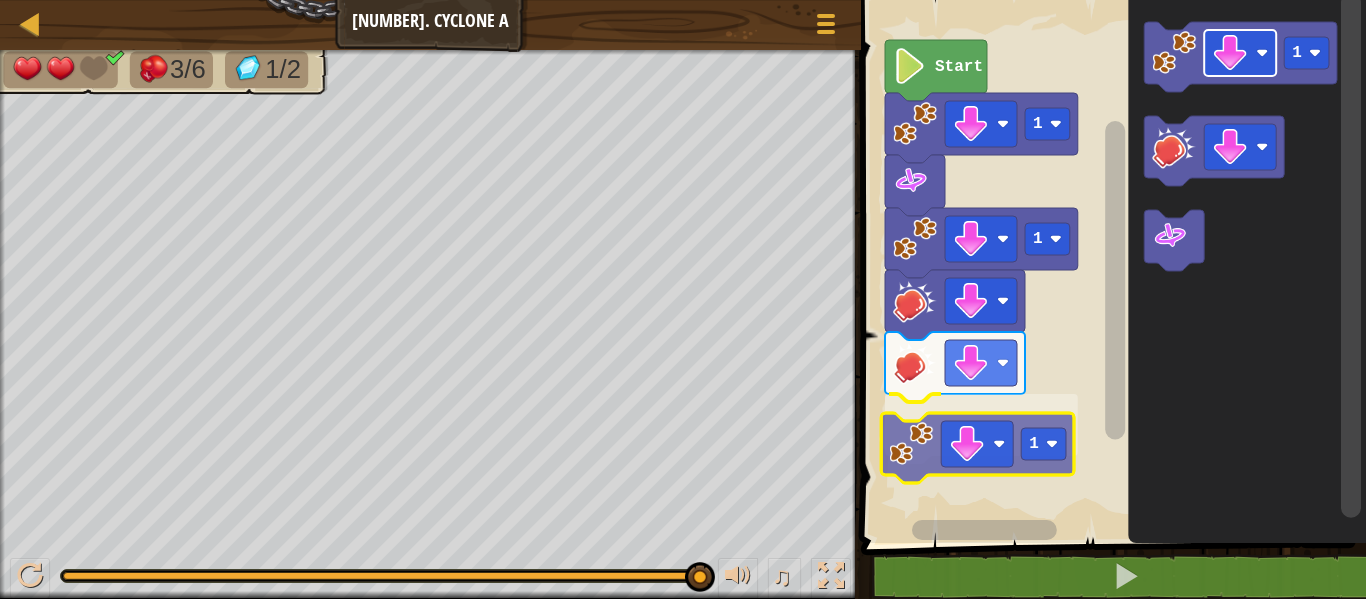 click on "1 1 1 Start 1 1" at bounding box center (1110, 266) 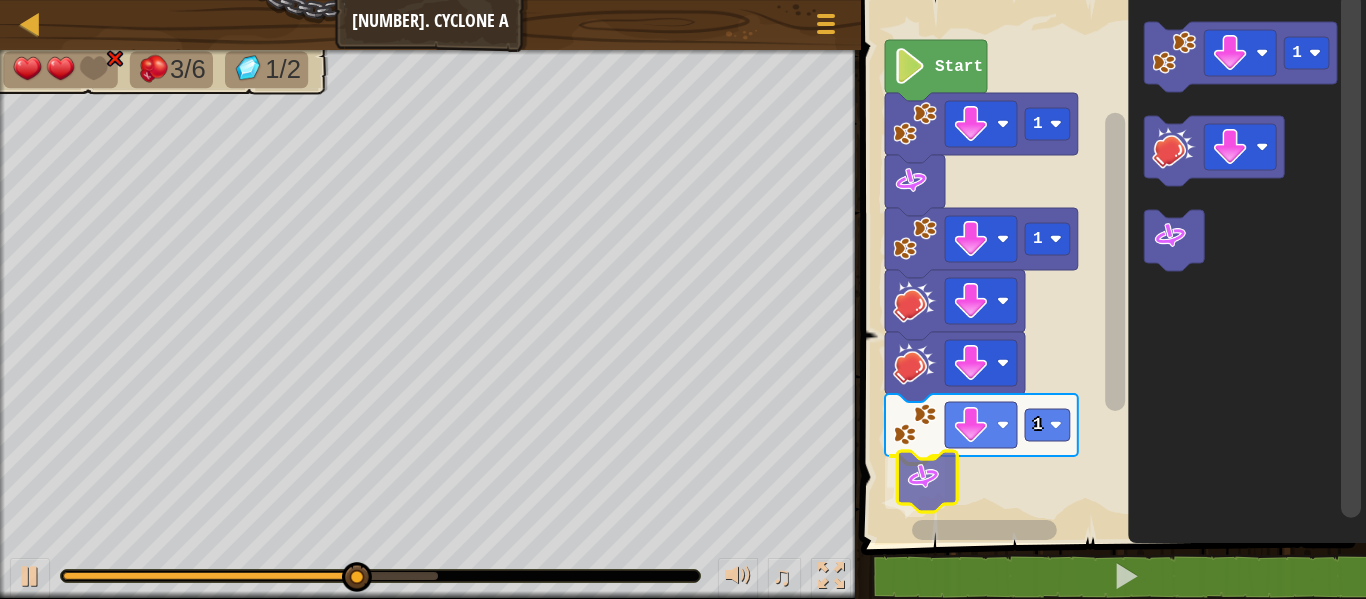 click on "1 1 1 Start 1" at bounding box center [1110, 266] 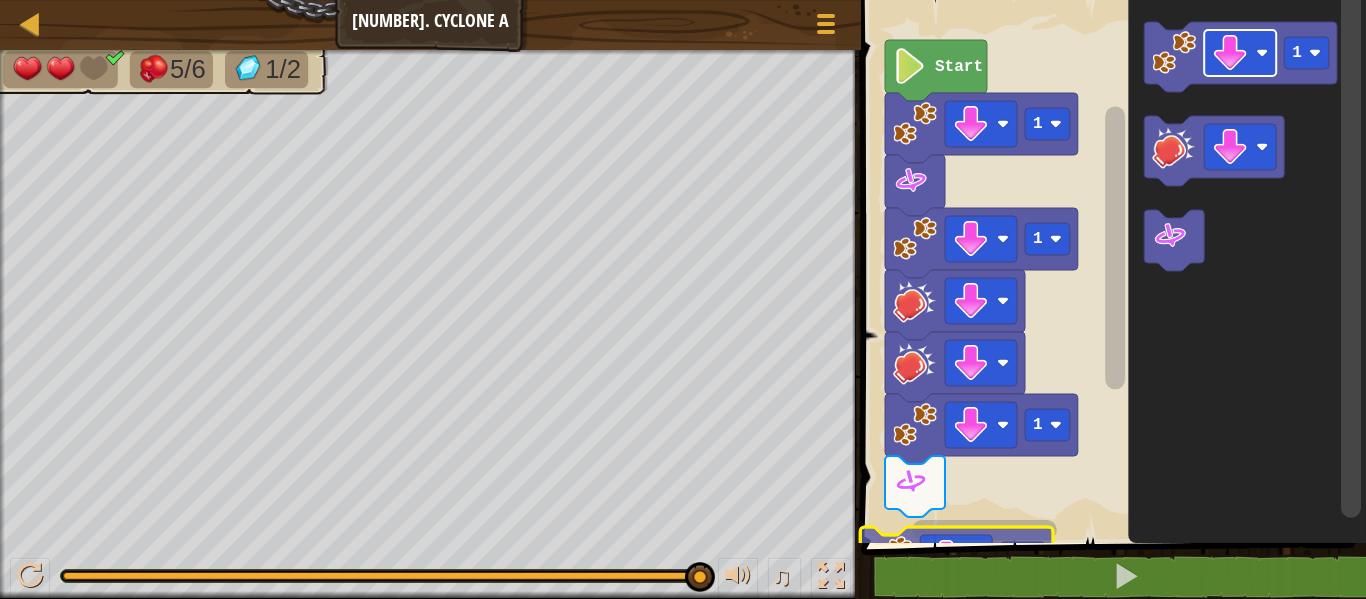 click on "1 2 3 4 5 6 go ( 'down' ,   1 ) spin ( ) go ( 'down' ,   1 ) hit ( 'down' ) hit ( 'down' )     הההההההההההההההההההההההההההההההההההההההההההההההההההההההההההההההההההההההההההההההההההההההההההההההההההההההההההההההההההההההההההההההההההההההההההההההההההההההההההההההההההההההההההההההההההההההההההההההההההההההההההההההההההההההההההההההההההההההההההההההההההההההההההההההה XXXXXXXXXXXXXXXXXXXXXXXXXXXXXXXXXXXXXXXXXXXXXXXXXXXXXXXXXXXXXXXXXXXXXXXXXXXXXXXXXXXXXXXXXXXXXXXXXXXXXXXXXXXXXXXXXXXXXXXXXXXXXXXXXXXXXXXXXXXXXXXXXXXXXXXXXXXXXXXXXXXXXXXXXXXXXXXXXXXXXXXXXXXXXXXXXXXXXXXXXXXXXXXXXXXXXXXXXXXXXXXXXXXXXXXXXXXXXXXXXXXXXXXXXXXXXXXX 1 1 1 Start 1 1 1 Code Saved Programming language : Python Statement   /  Call   /" at bounding box center [1110, 320] 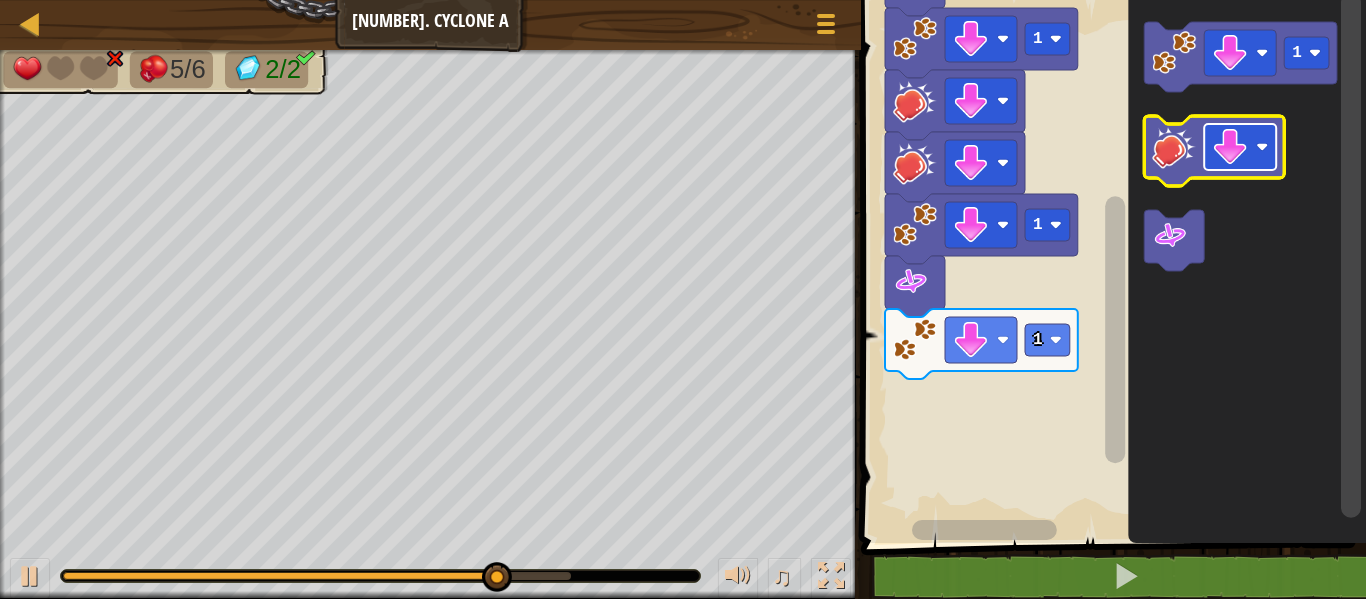 click 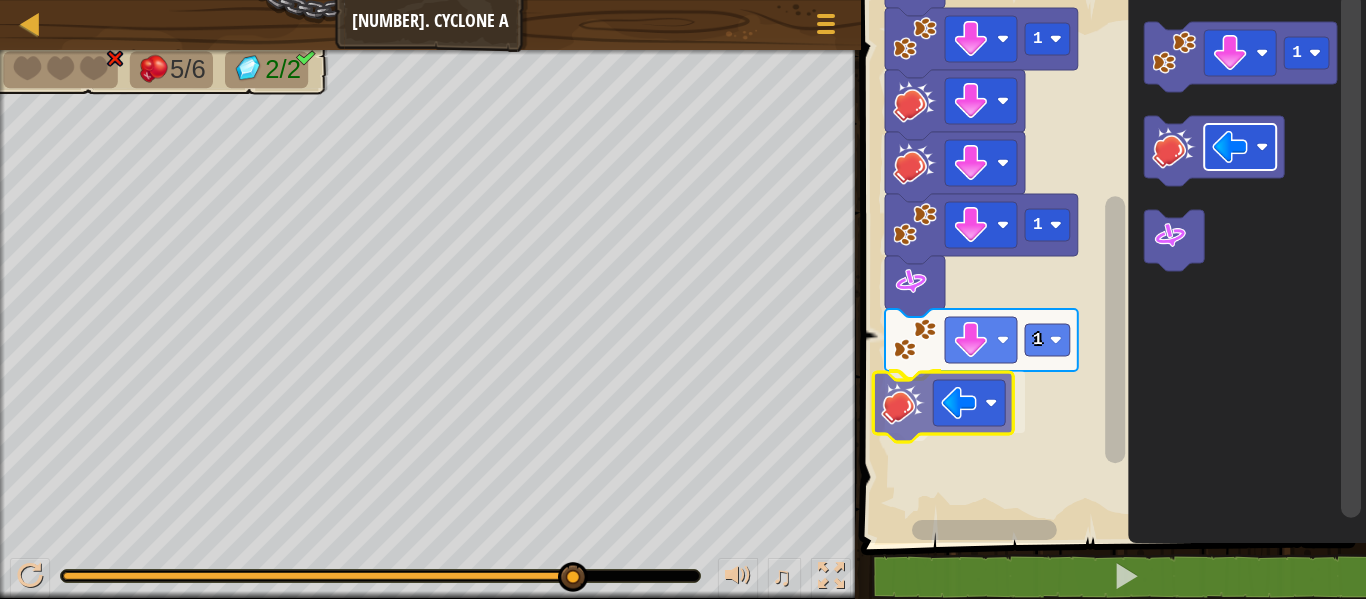 click on "1 1 1 1 Start 1" at bounding box center [1110, 266] 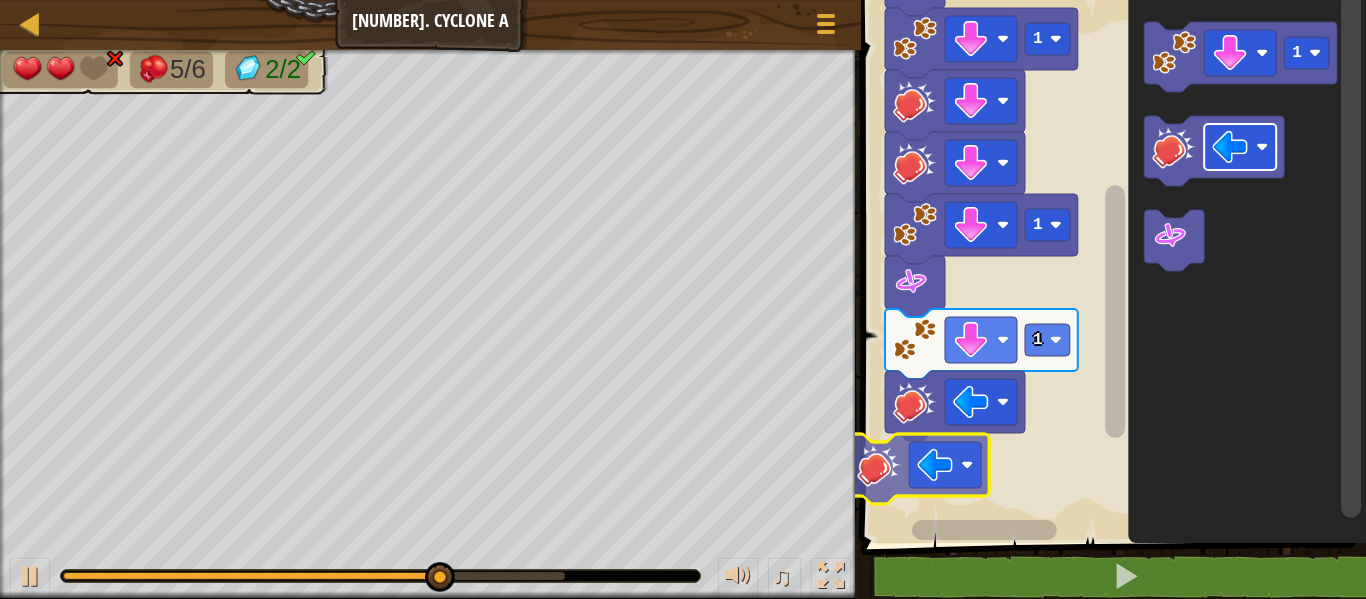 click on "1 1 1 1 Start 1" at bounding box center (1110, 266) 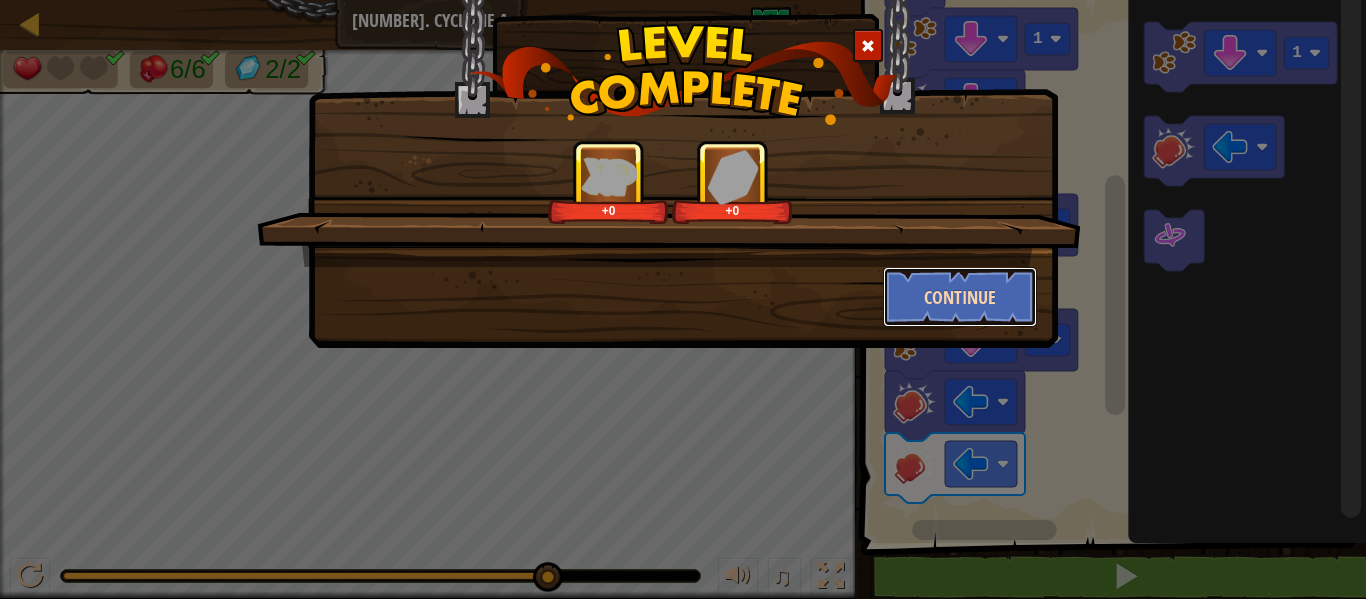 click on "Continue" at bounding box center (960, 297) 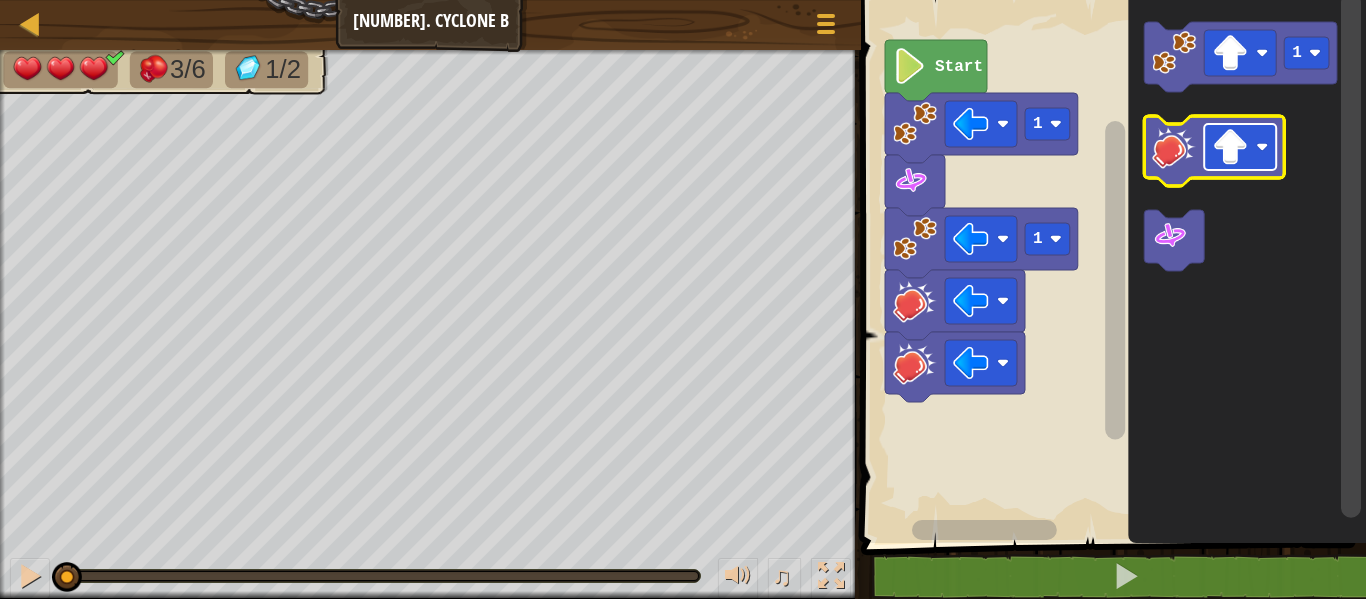click 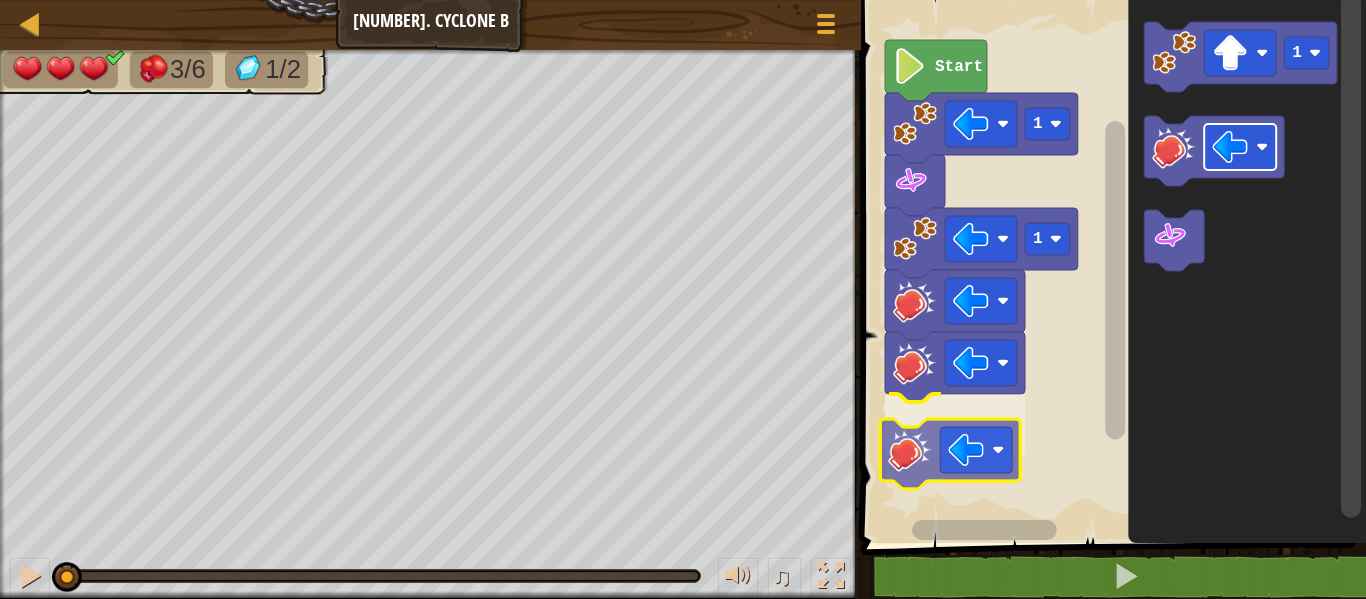 click on "1 1 Start 1" at bounding box center [1110, 266] 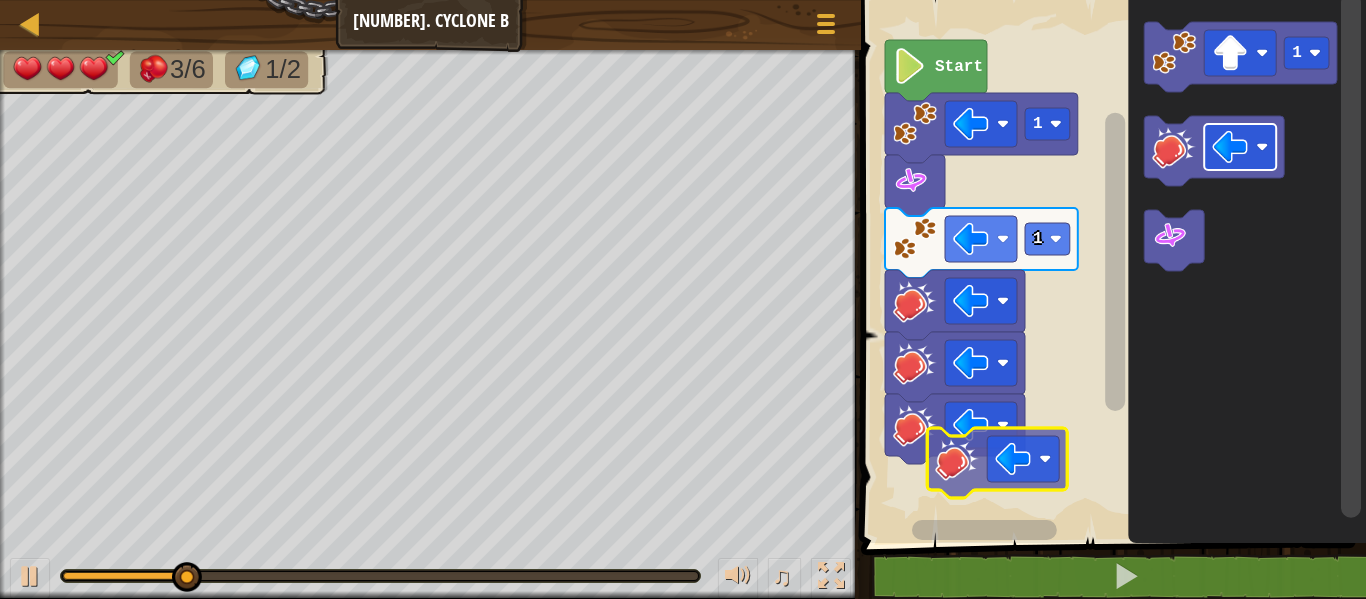 click on "1 1 Start 1" at bounding box center [1110, 266] 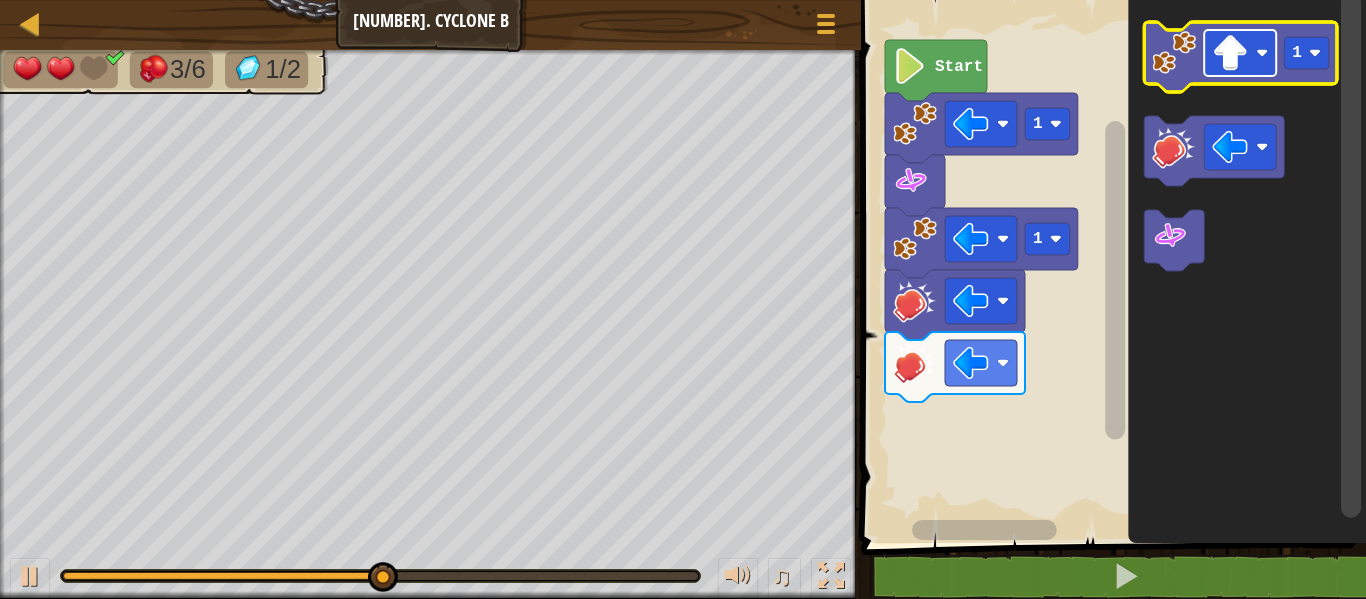 click 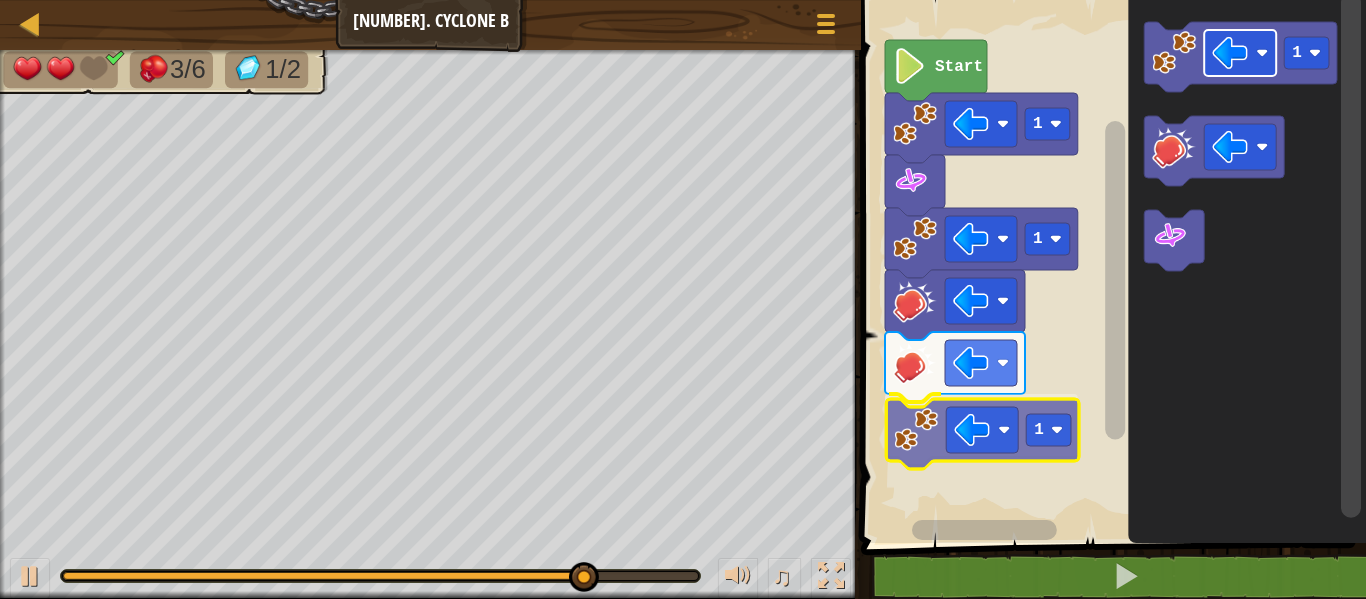 click on "1 1 1 Start 1 1" at bounding box center [1110, 266] 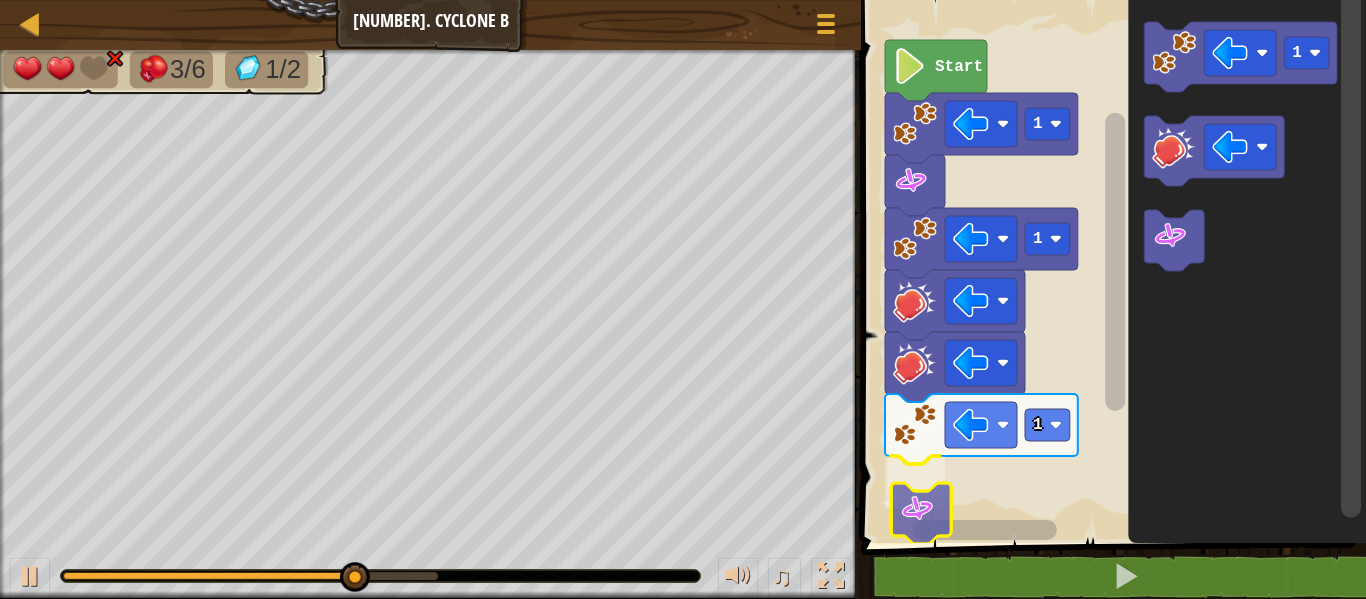 click on "1 1 1 Start 1" at bounding box center (1110, 266) 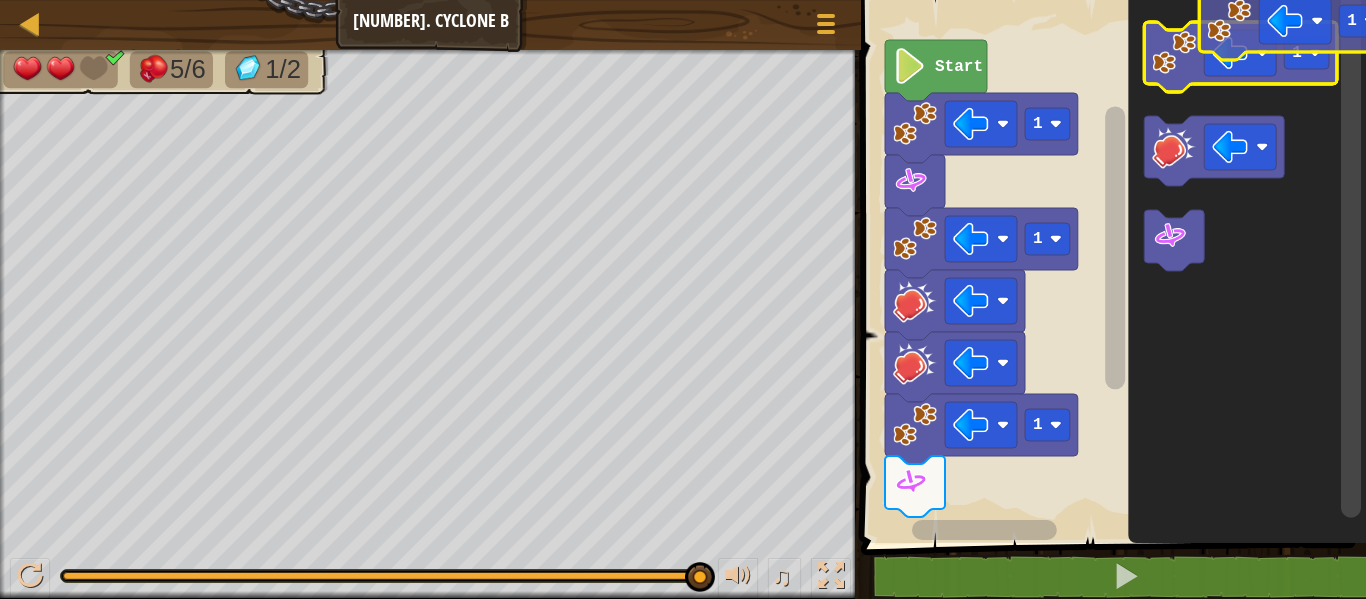 click on "1" 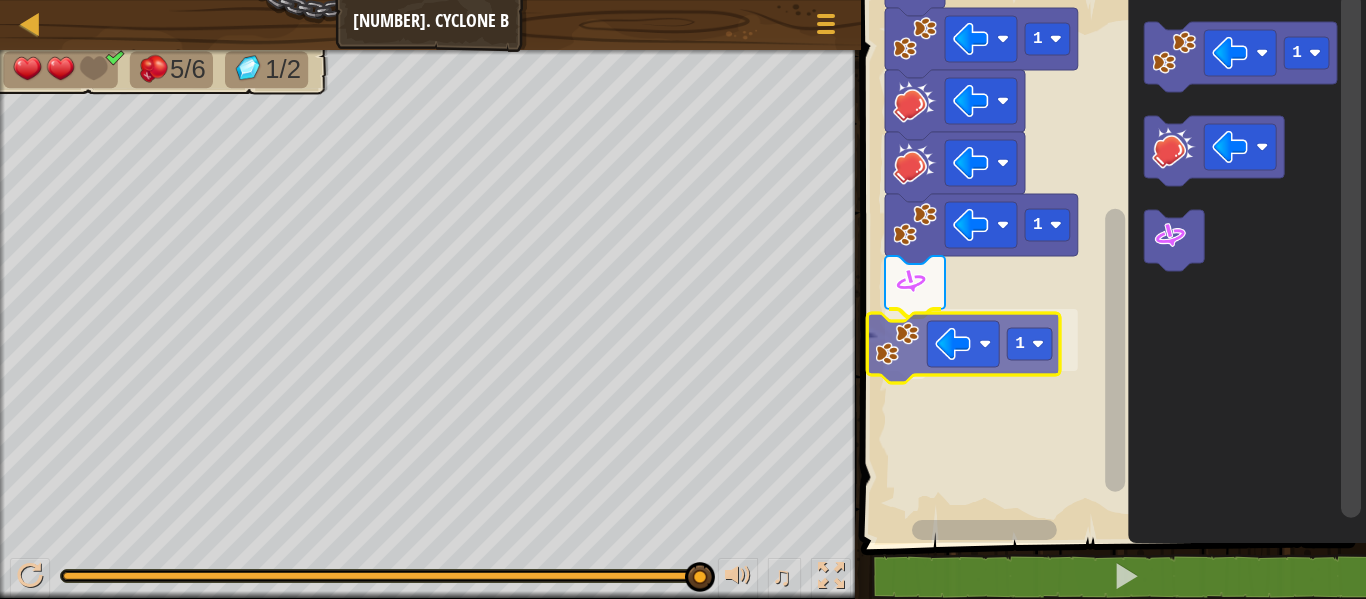 click on "1 1 1 1 Start 1 1" at bounding box center (1110, 266) 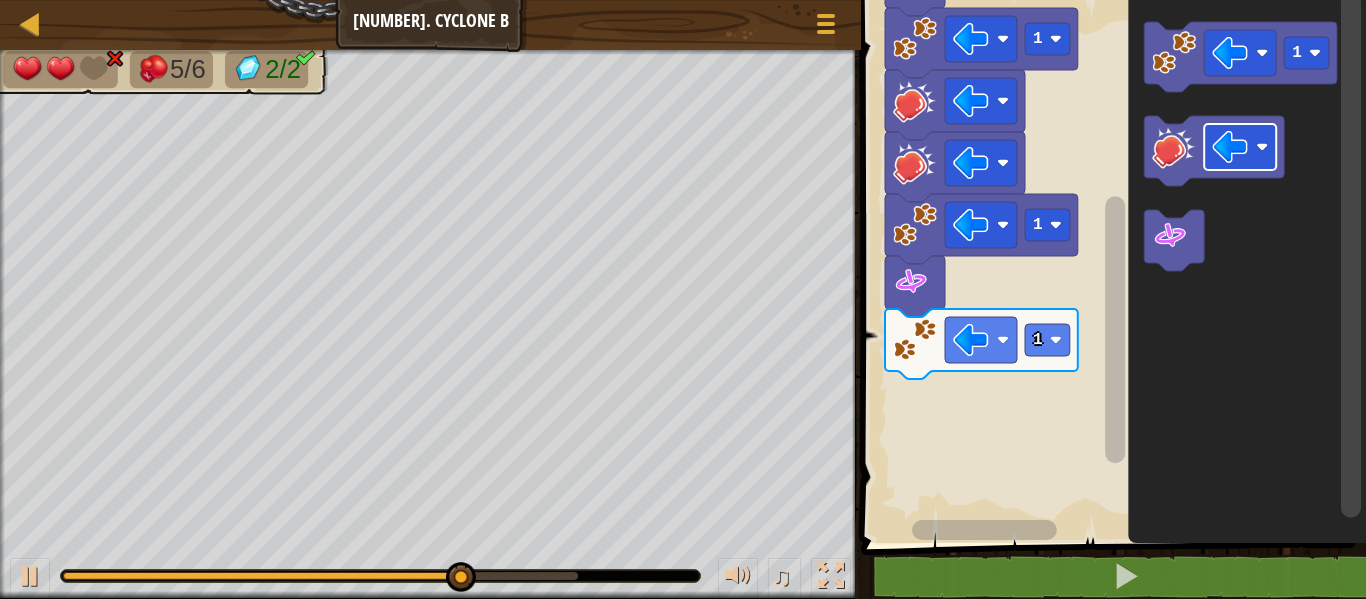 click on "1 1 1 1 Start 1" at bounding box center (1110, 266) 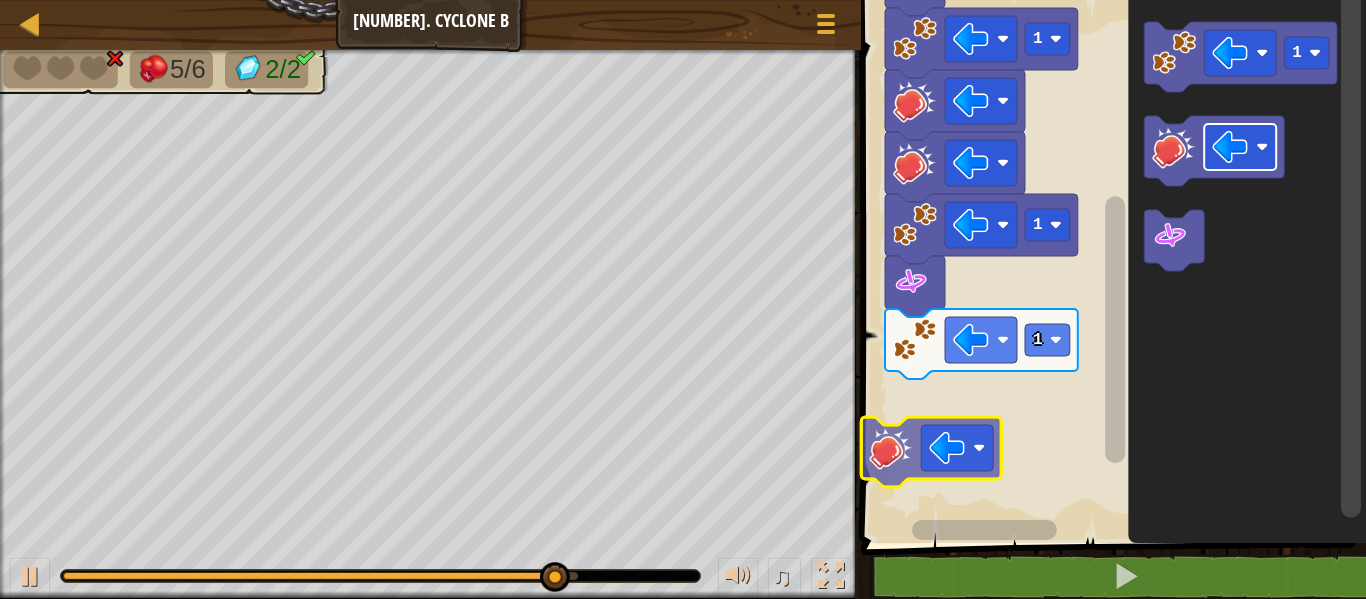 click on "1 1 1 1 Start 1" at bounding box center (1110, 266) 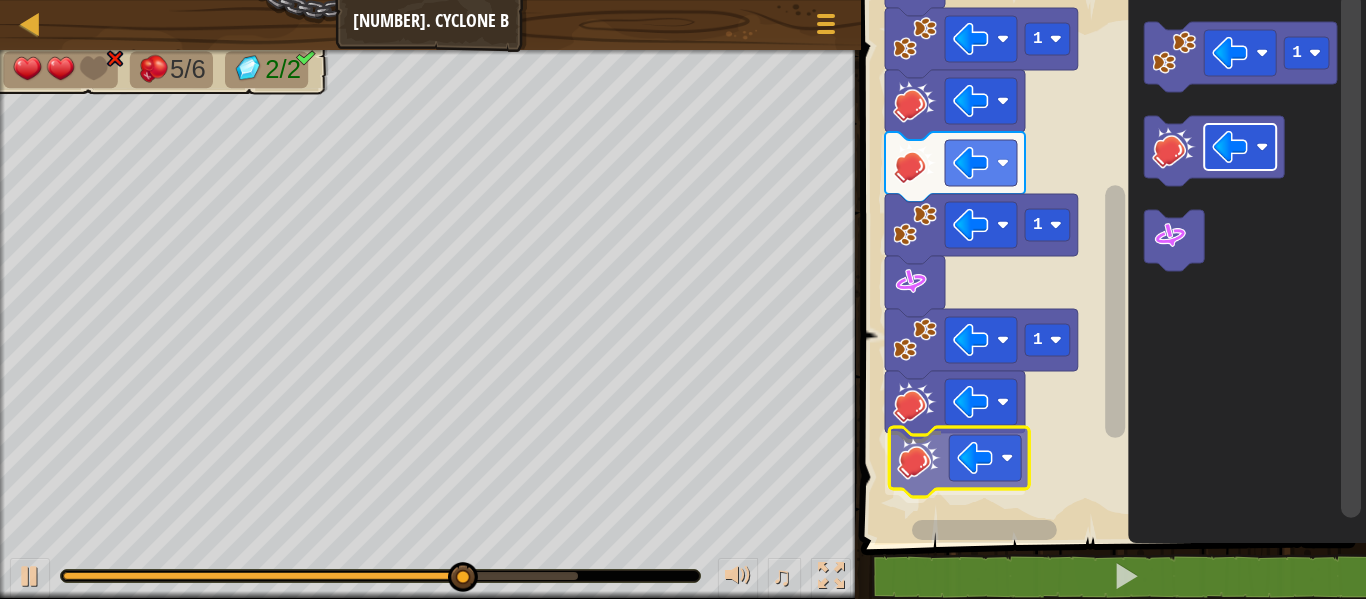 click on "1 1 1 1 Start 1" at bounding box center [1110, 266] 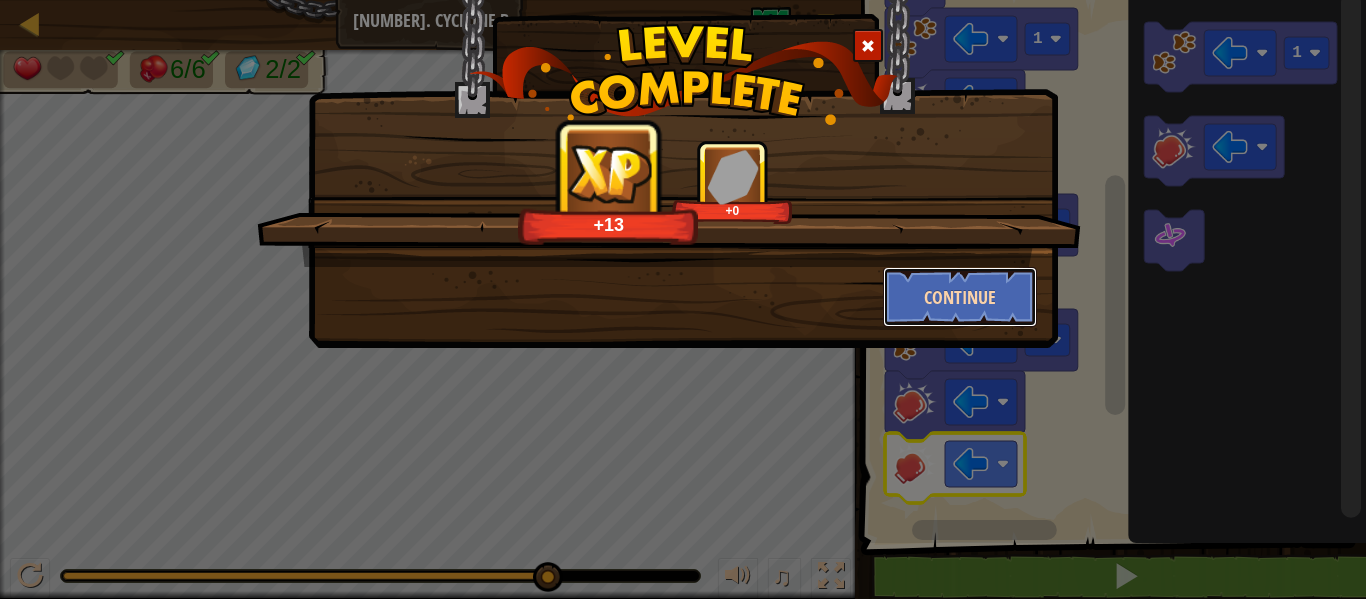 click on "Continue" at bounding box center [960, 297] 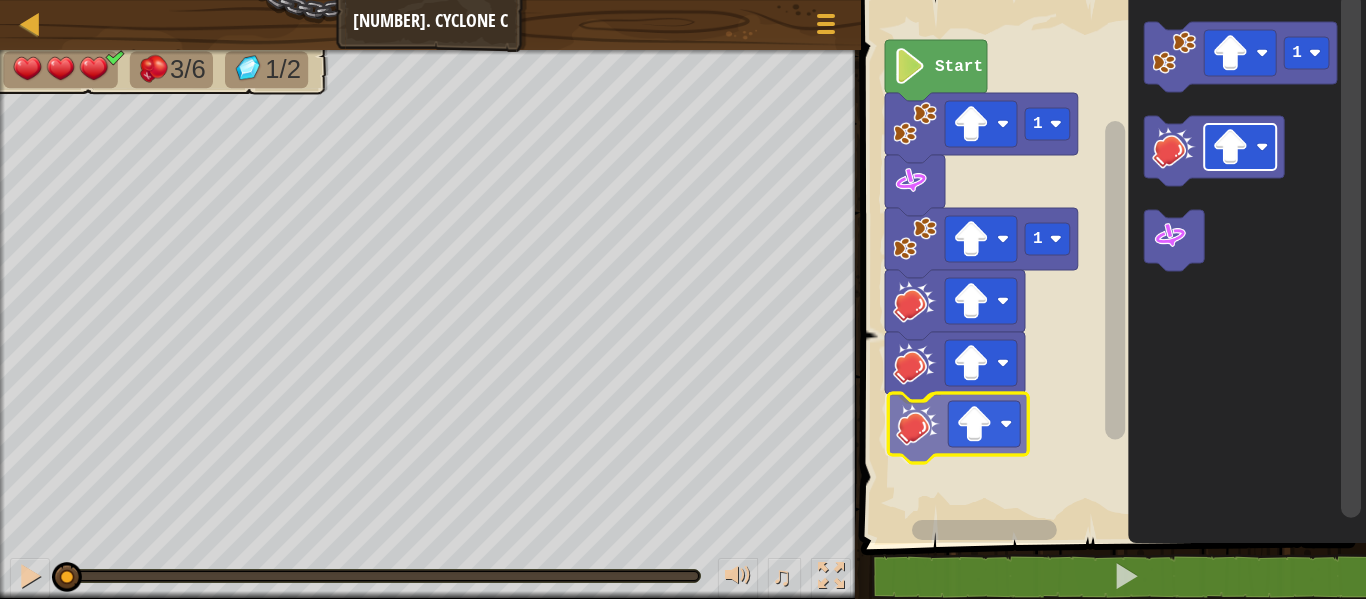 click on "1 1 Start 1" at bounding box center (1110, 266) 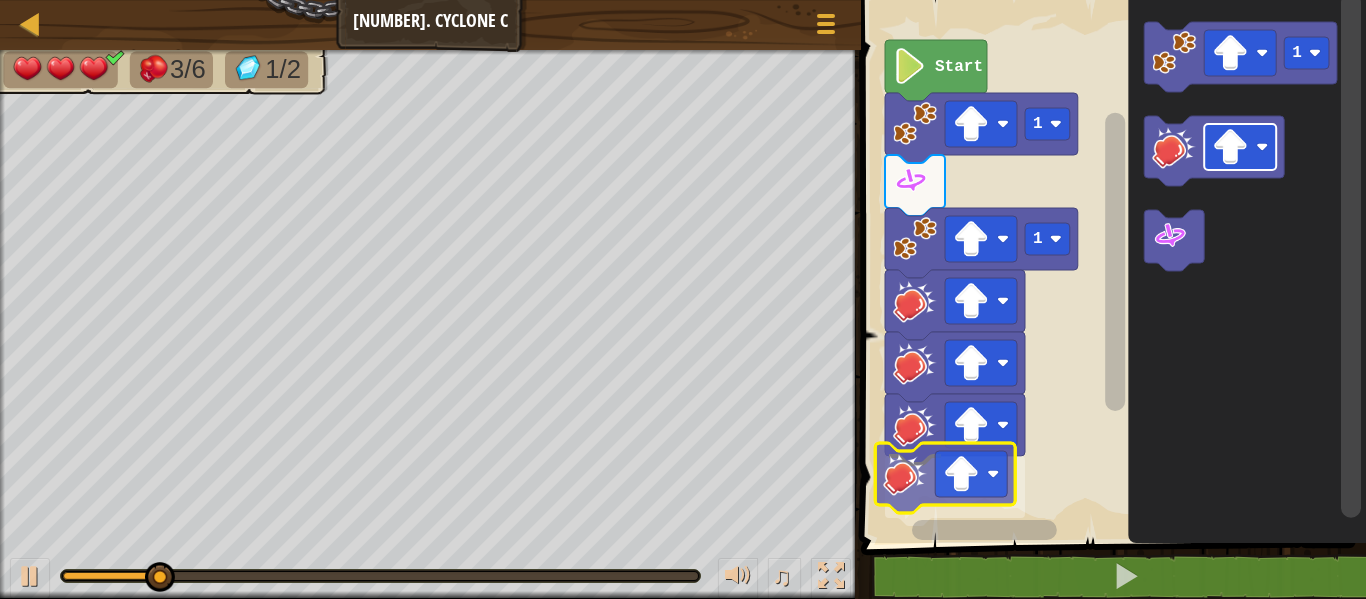 click on "1 1 Start 1" at bounding box center [1110, 266] 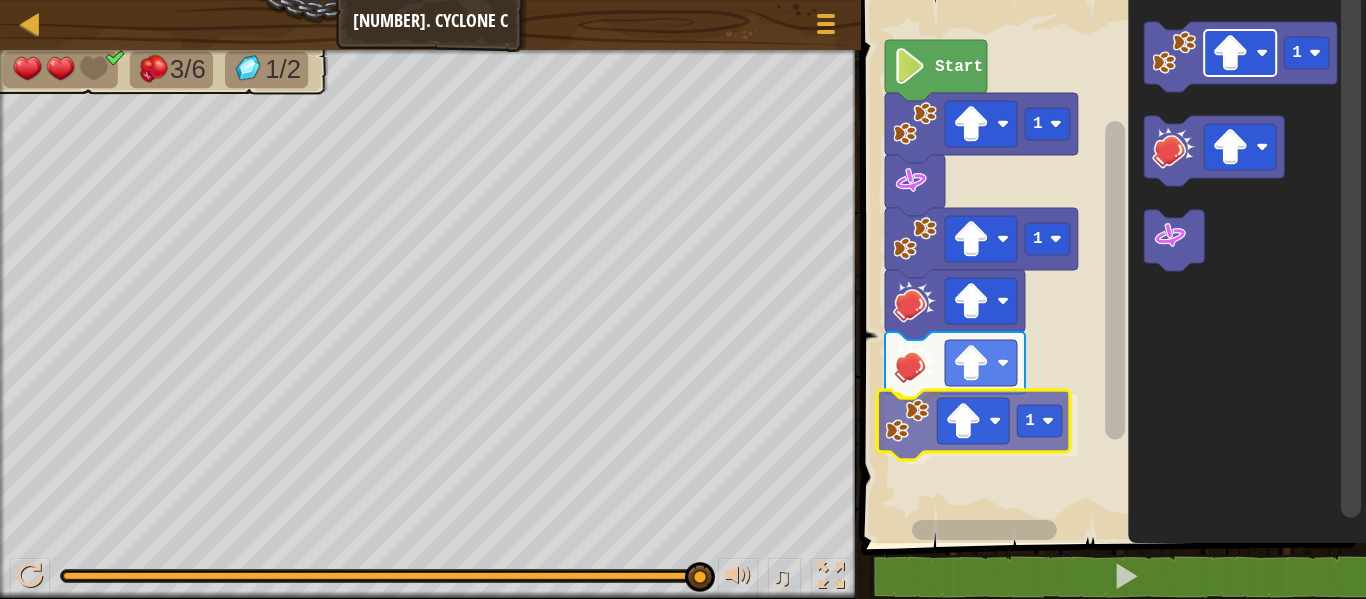 click on "1 1 1 Start 1 1" at bounding box center [1110, 266] 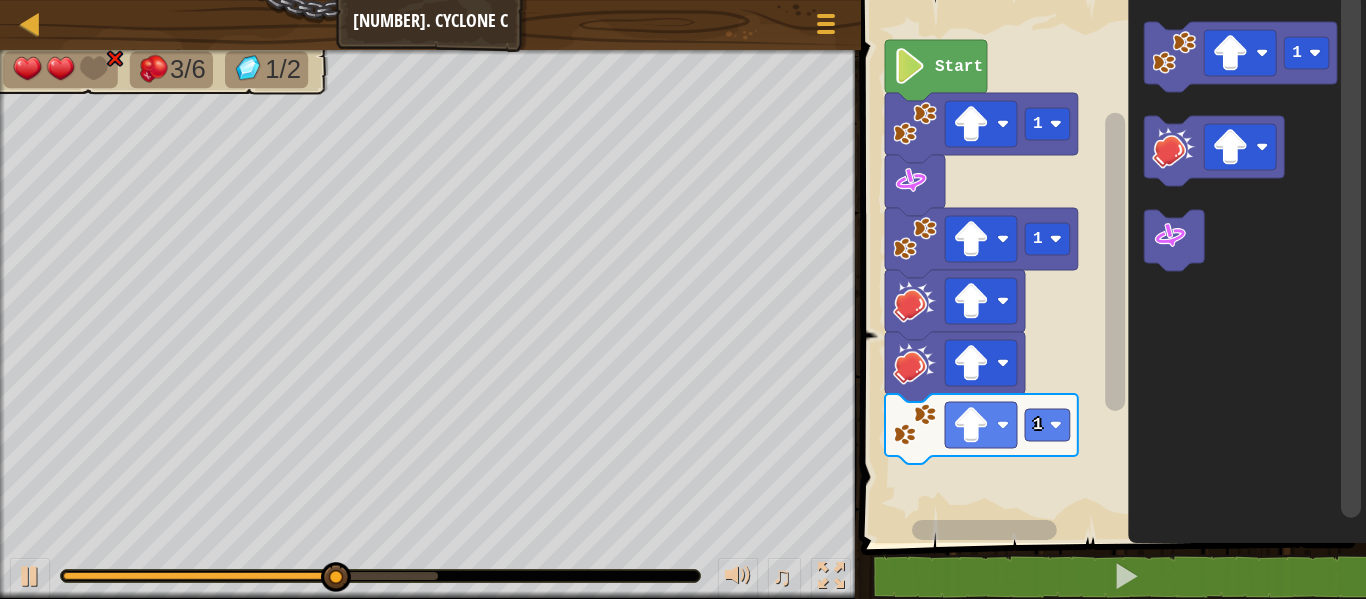 click on "1 1 1 Start 1" at bounding box center [1110, 266] 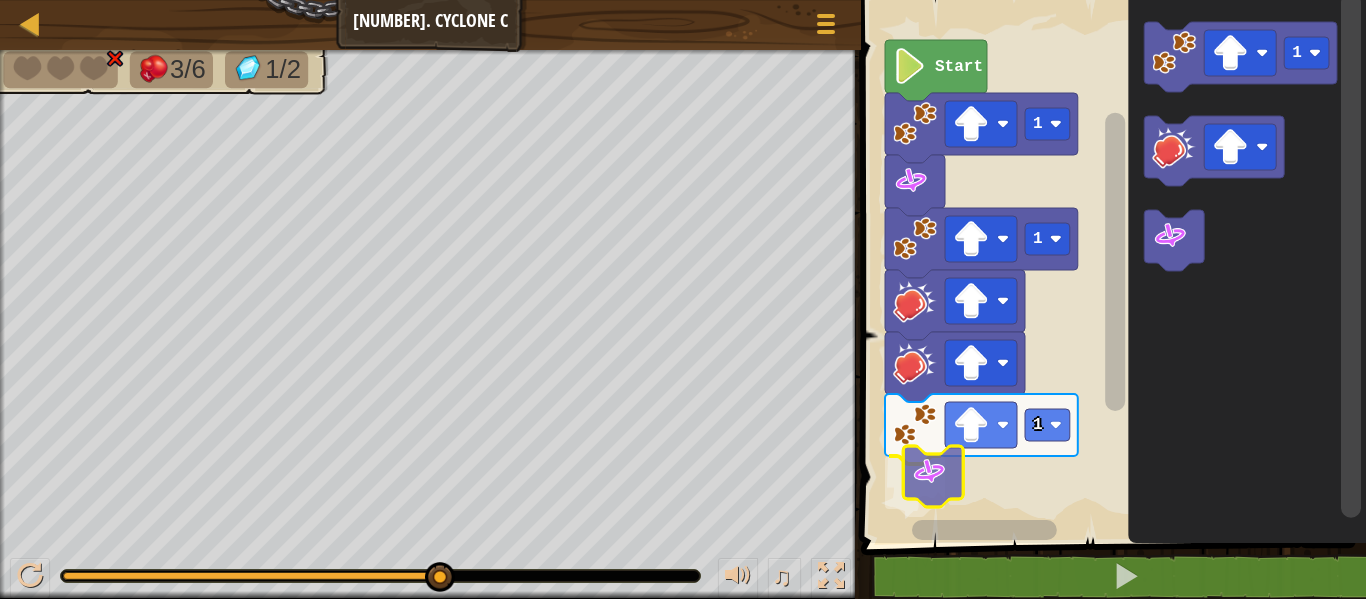 click on "1 1 1 Start 1" at bounding box center (1110, 266) 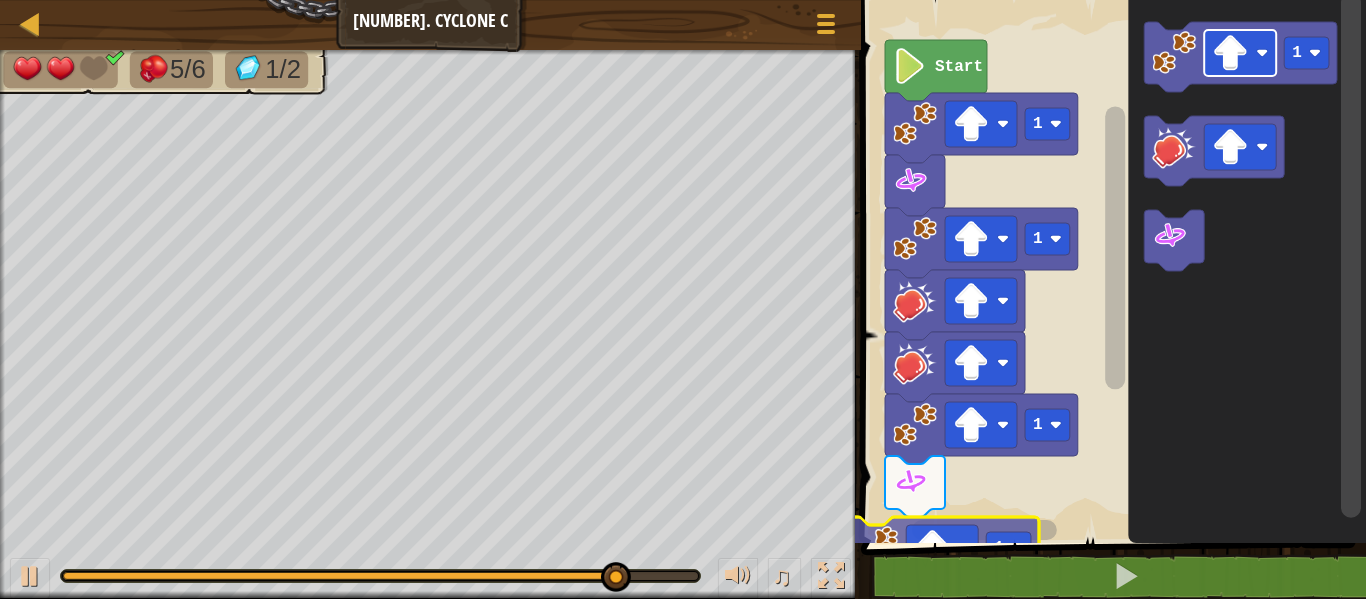 click on "1 2 3 4 5 6 go ( 'up' ,   1 ) spin ( ) go ( 'up' ,   1 ) hit ( 'up' ) hit ( 'up' )     הההההההההההההההההההההההההההההההההההההההההההההההההההההההההההההההההההההההההההההההההההההההההההההההההההההההההההההההההההההההההההההההההההההההההההההההההההההההההההההההההההההההההההההההההההההההההההההההההההההההההההההההההההההההההההההההההההההההההההההההההההההההההההההההה XXXXXXXXXXXXXXXXXXXXXXXXXXXXXXXXXXXXXXXXXXXXXXXXXXXXXXXXXXXXXXXXXXXXXXXXXXXXXXXXXXXXXXXXXXXXXXXXXXXXXXXXXXXXXXXXXXXXXXXXXXXXXXXXXXXXXXXXXXXXXXXXXXXXXXXXXXXXXXXXXXXXXXXXXXXXXXXXXXXXXXXXXXXXXXXXXXXXXXXXXXXXXXXXXXXXXXXXXXXXXXXXXXXXXXXXXXXXXXXXXXXXXXXXXXXXXXXX 1 1 1 Start 1 1 1 Code Saved Programming language : Python Statement   /  Call   /" at bounding box center (1110, 320) 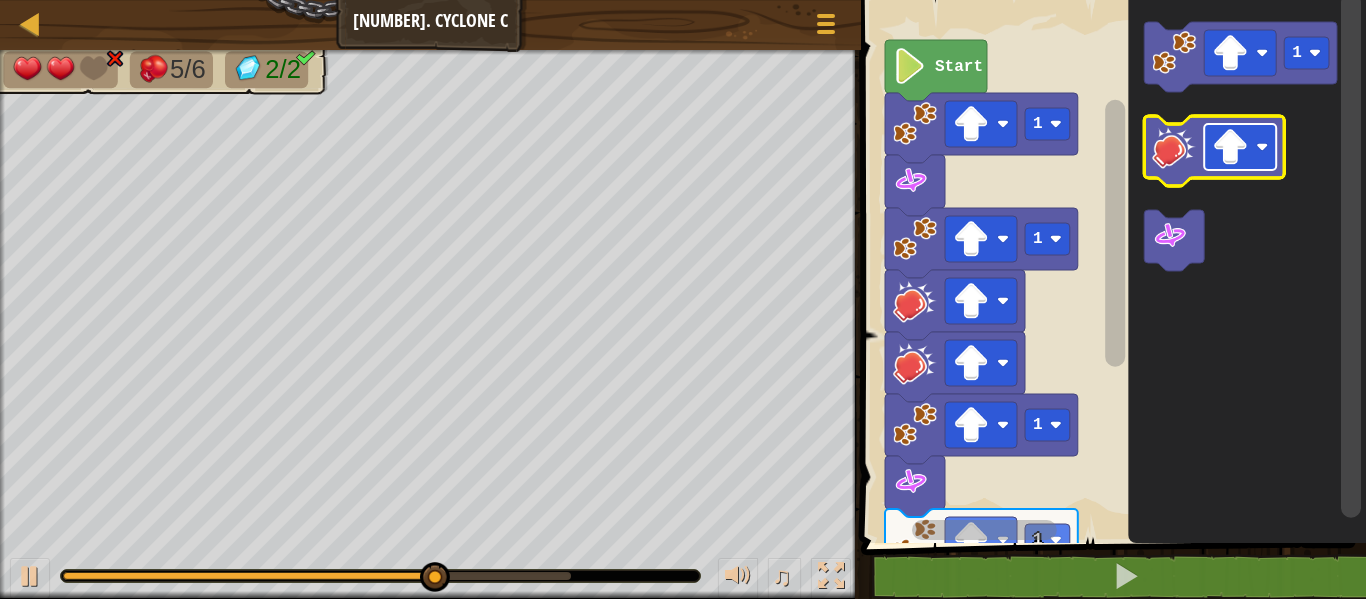 click 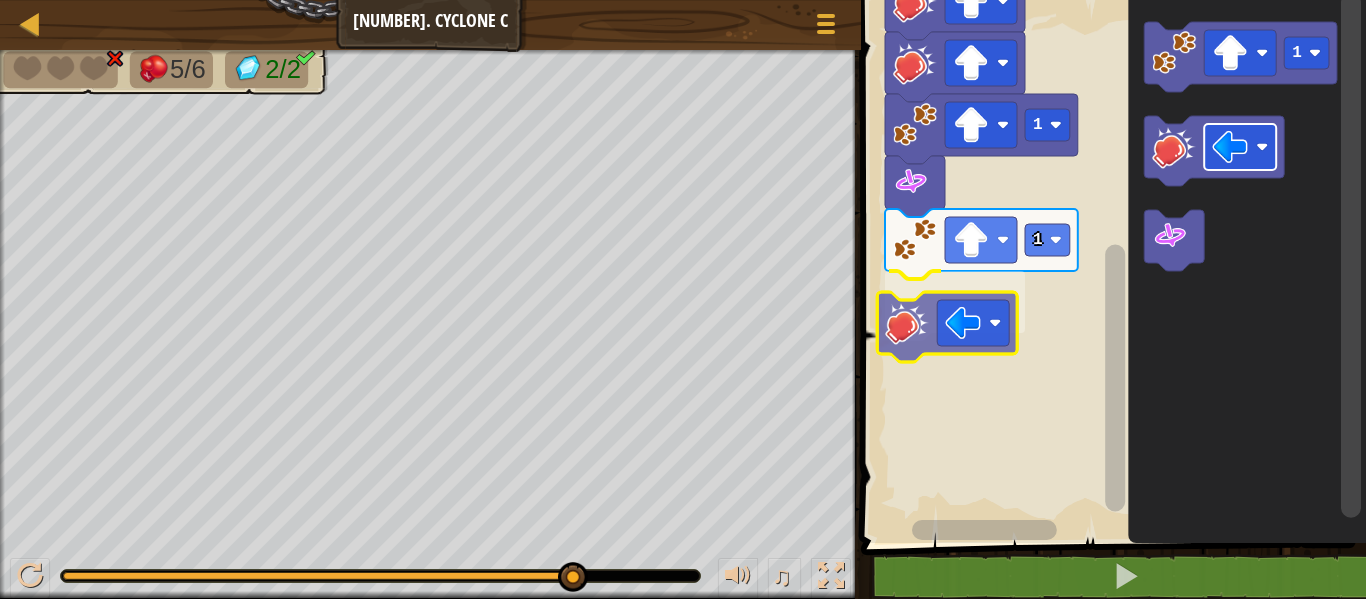 click on "1 1 1 1 Start 1" at bounding box center [1110, 266] 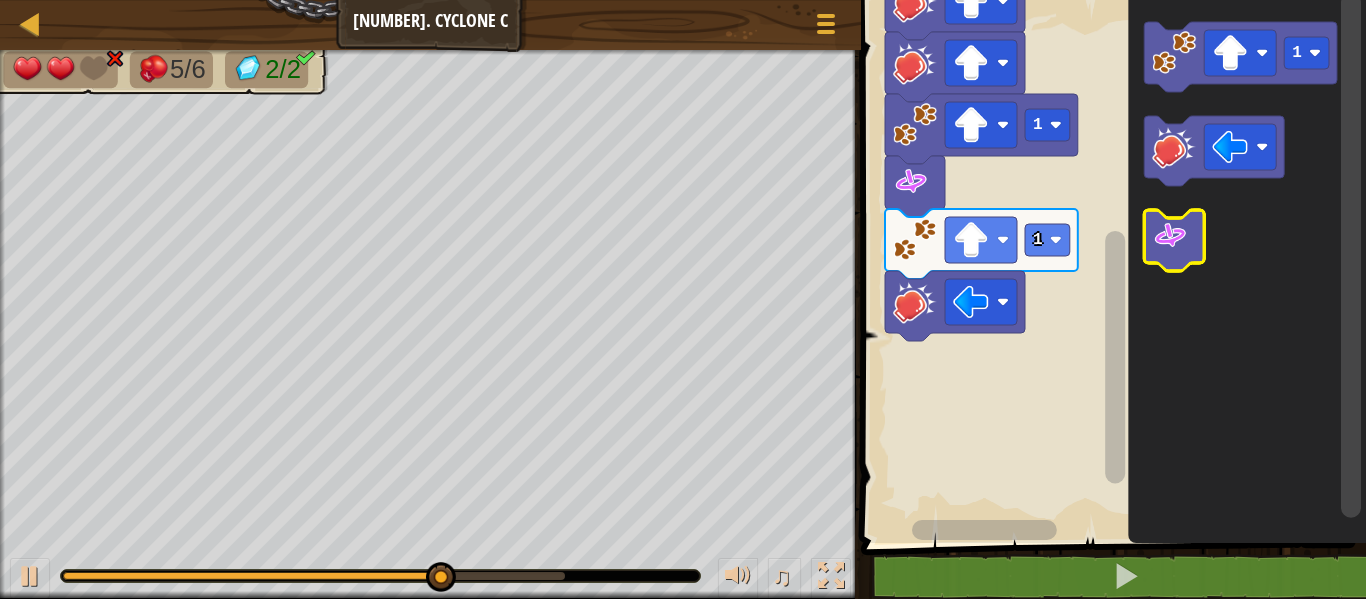 click on "1" 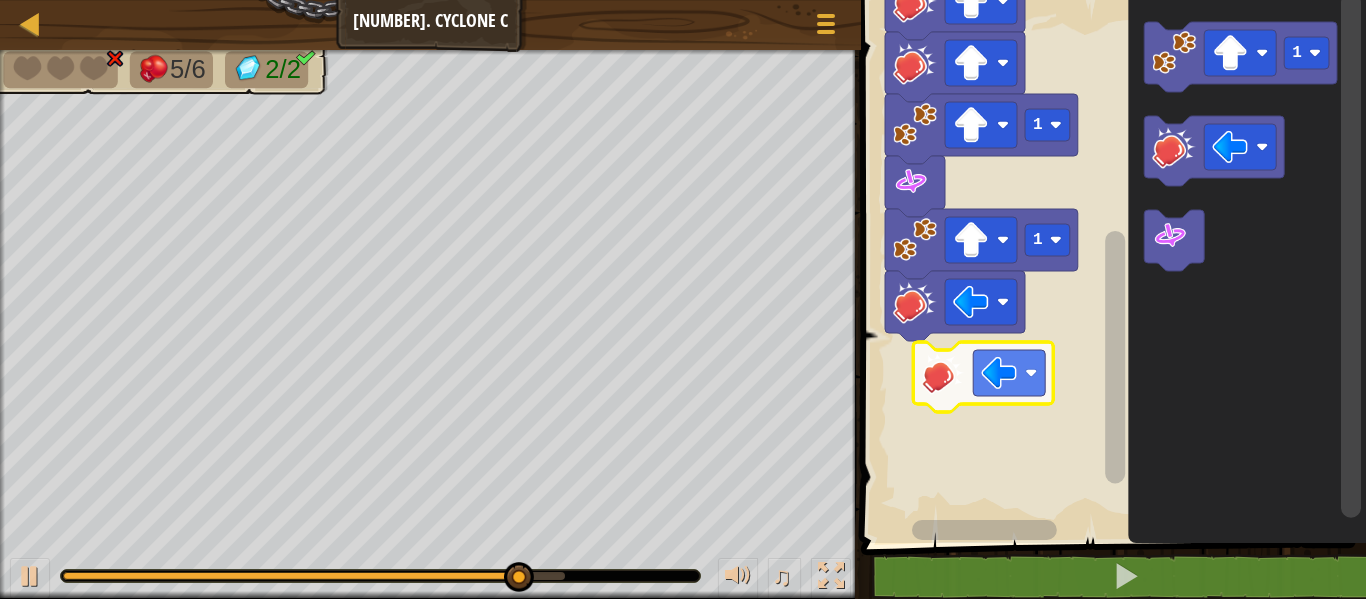 click on "1 1 1 1 Start 1" at bounding box center [1110, 266] 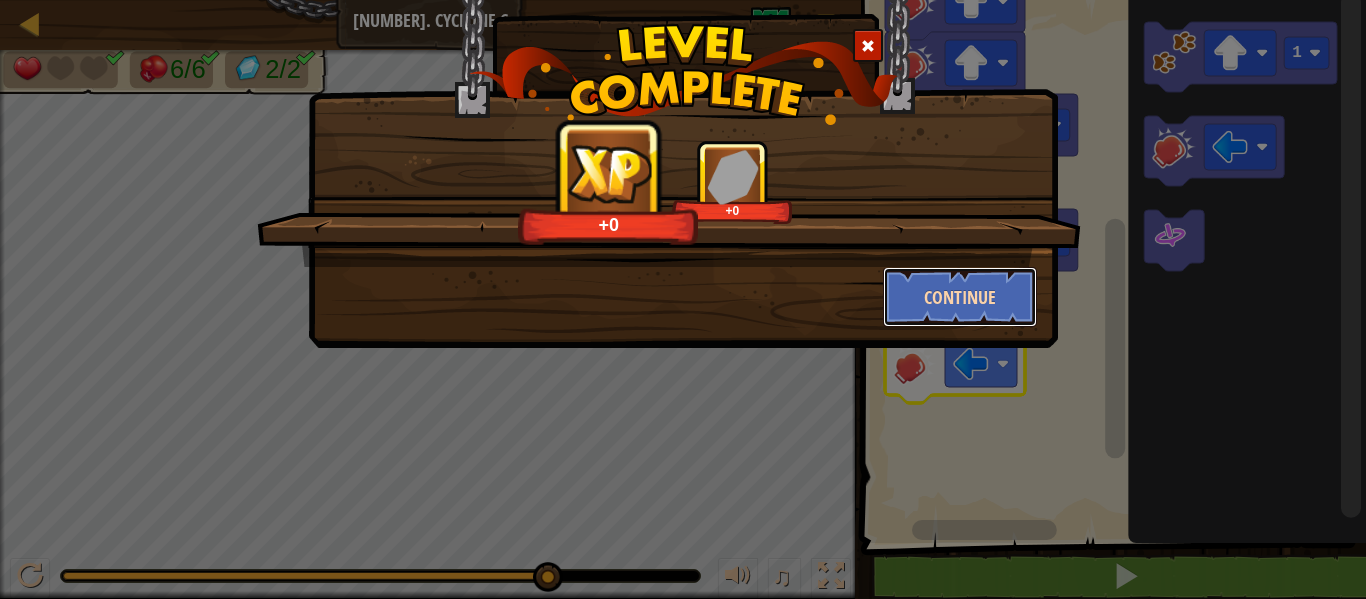 click on "Continue" at bounding box center (960, 297) 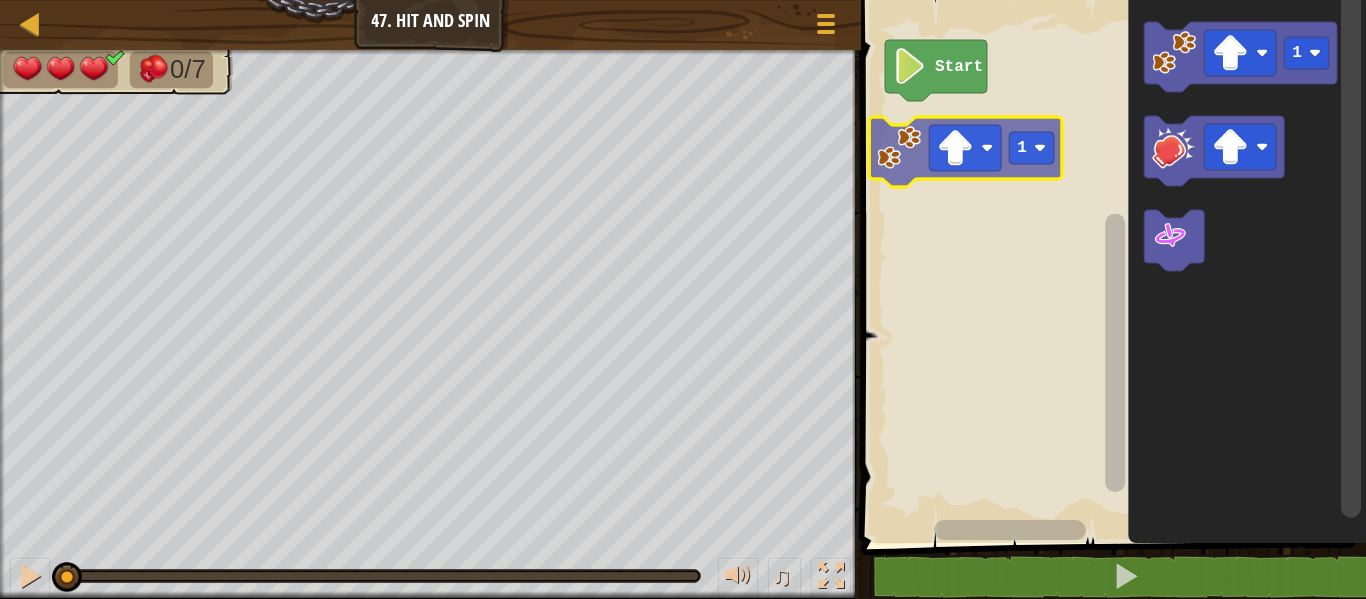click on "Start 1 1 1" at bounding box center (1110, 266) 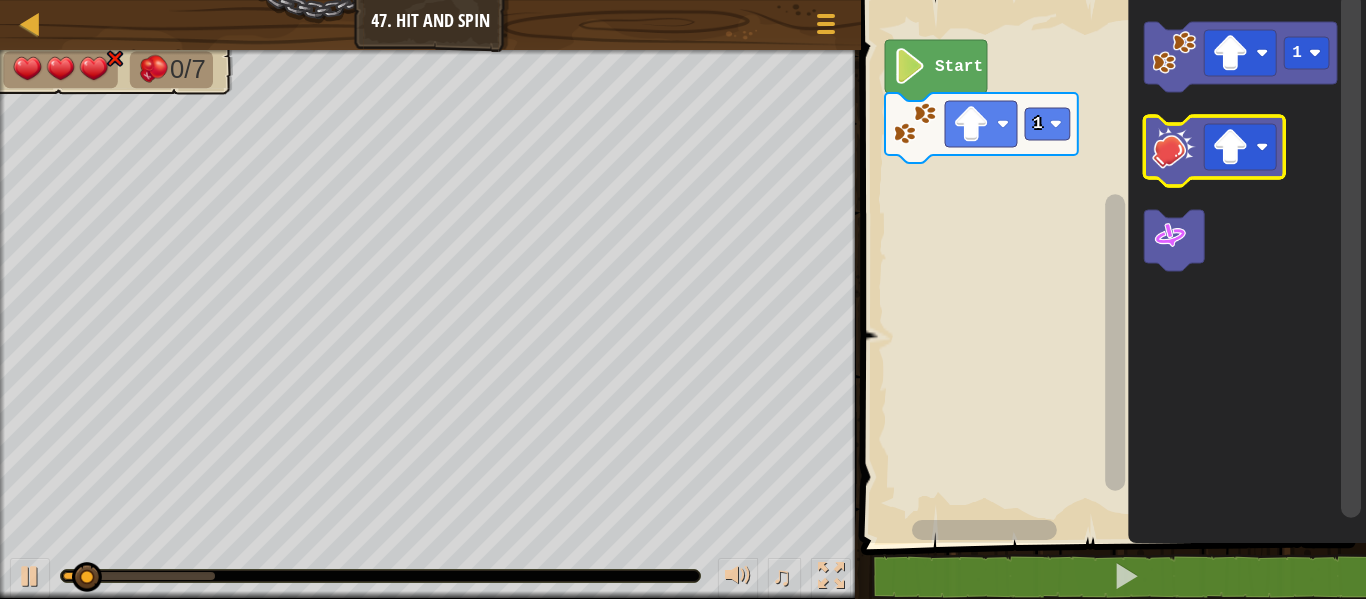 click 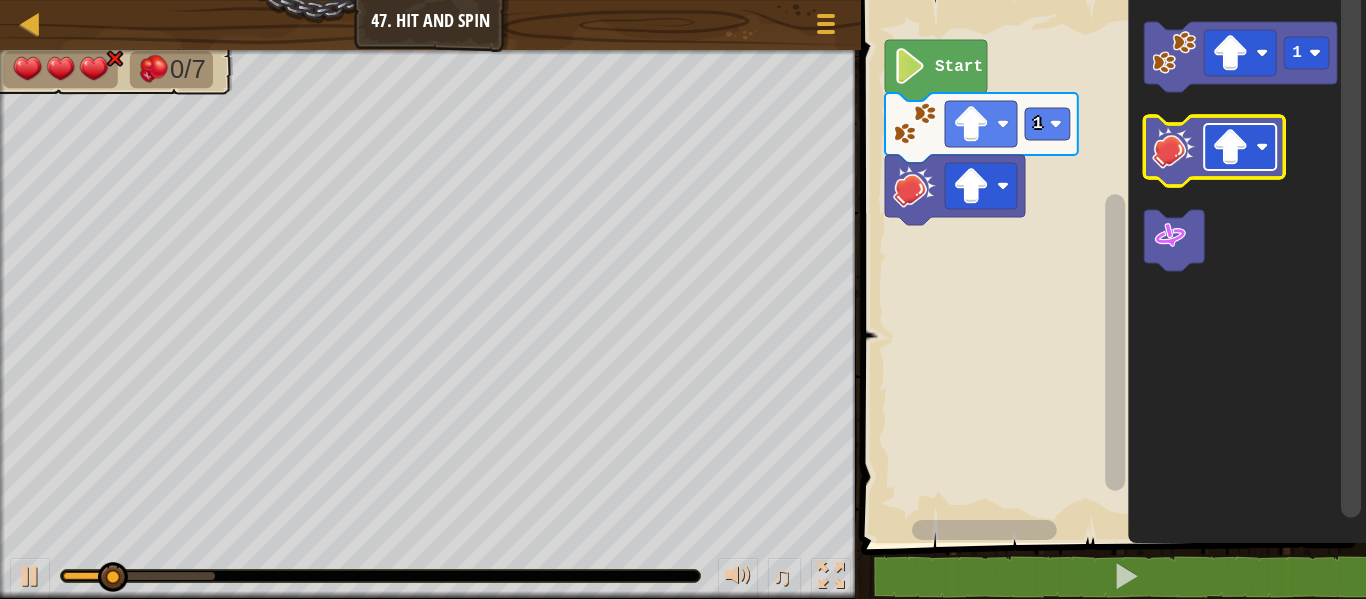 click 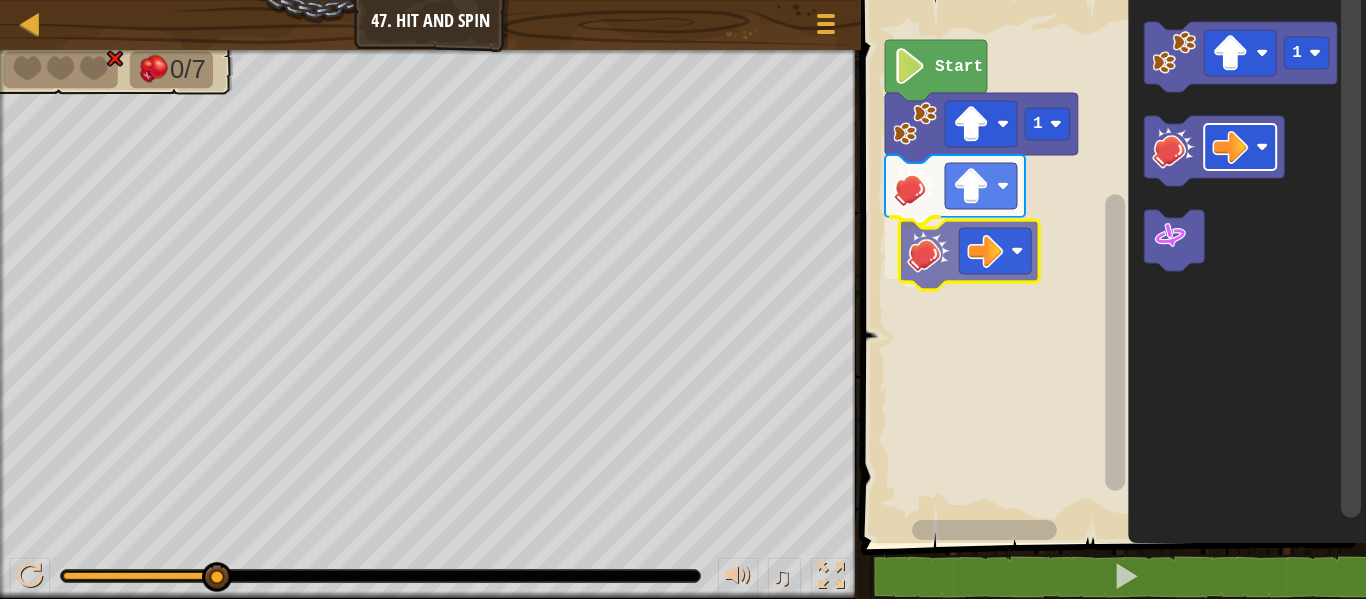 click on "1 Start 1" at bounding box center (1110, 266) 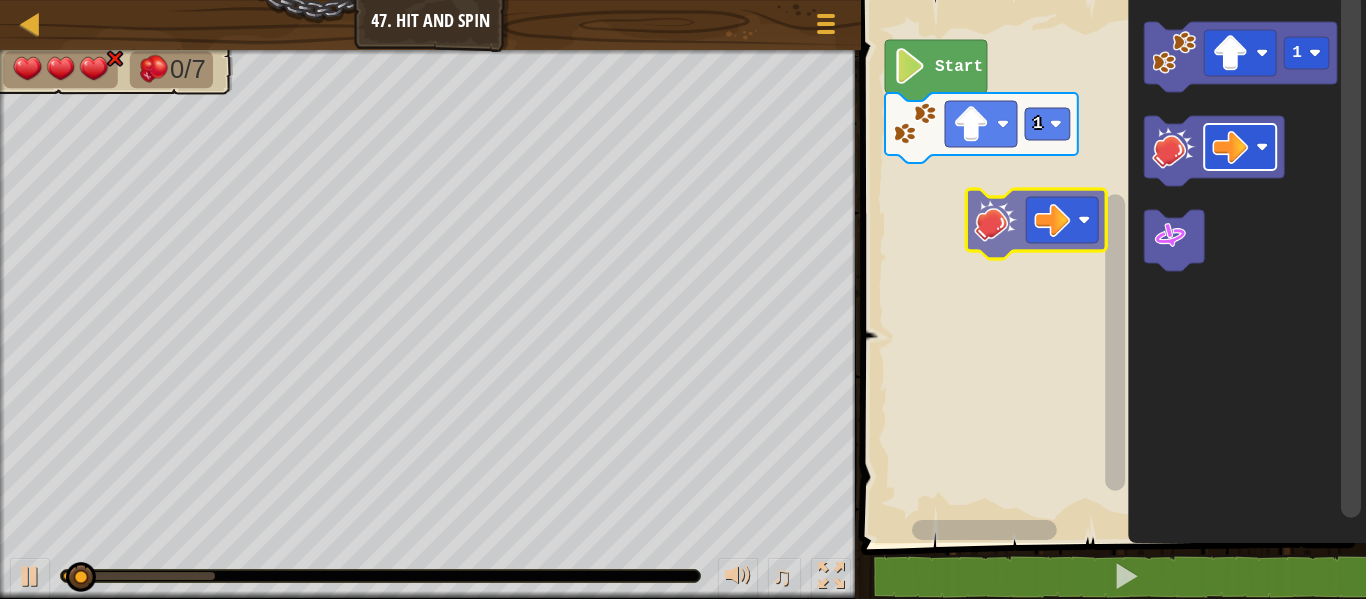 click on "1 Start 1" at bounding box center (1110, 266) 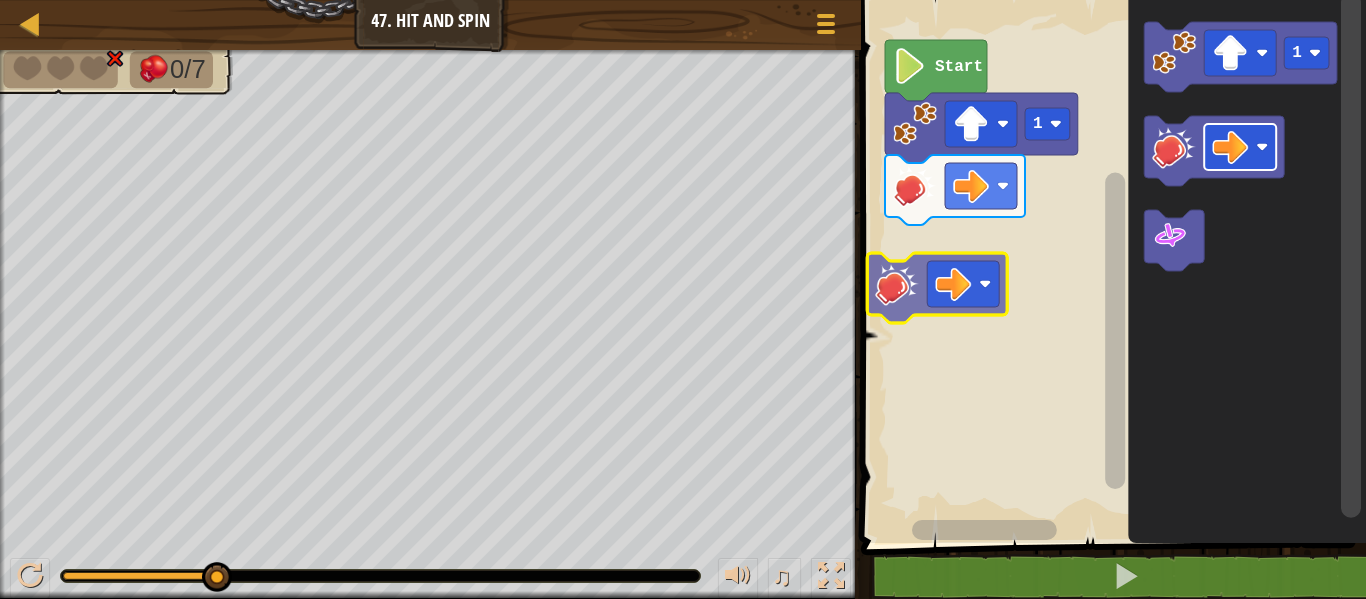 click on "1 Start 1" at bounding box center [1110, 266] 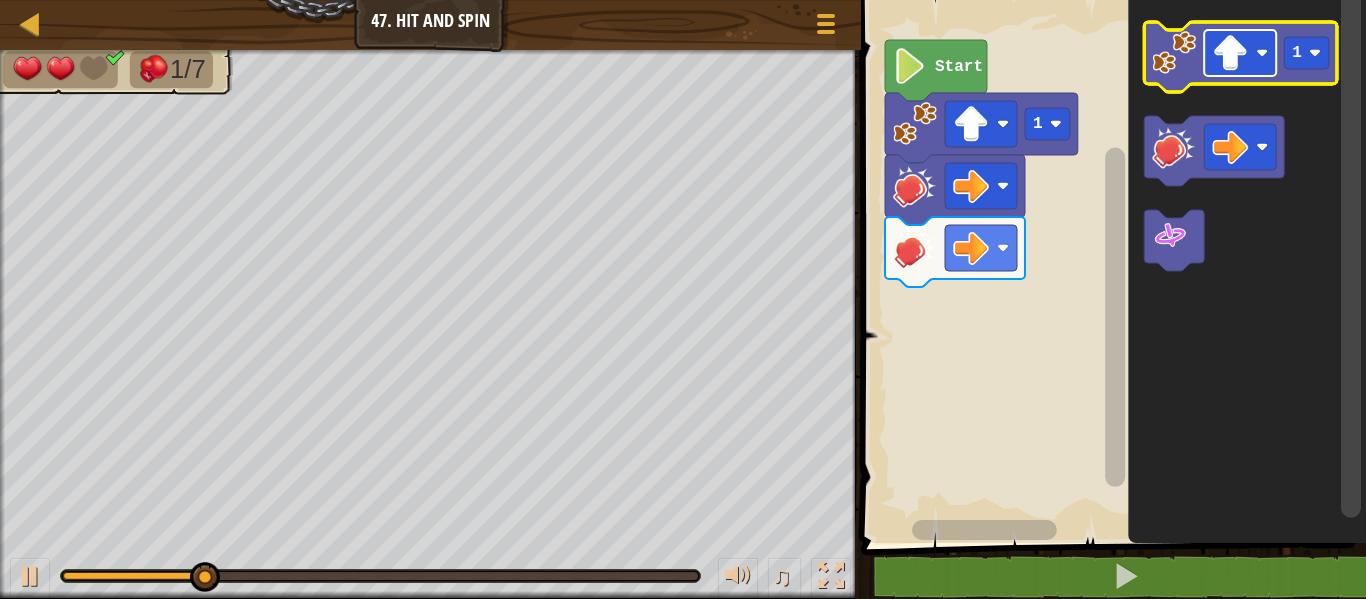 click 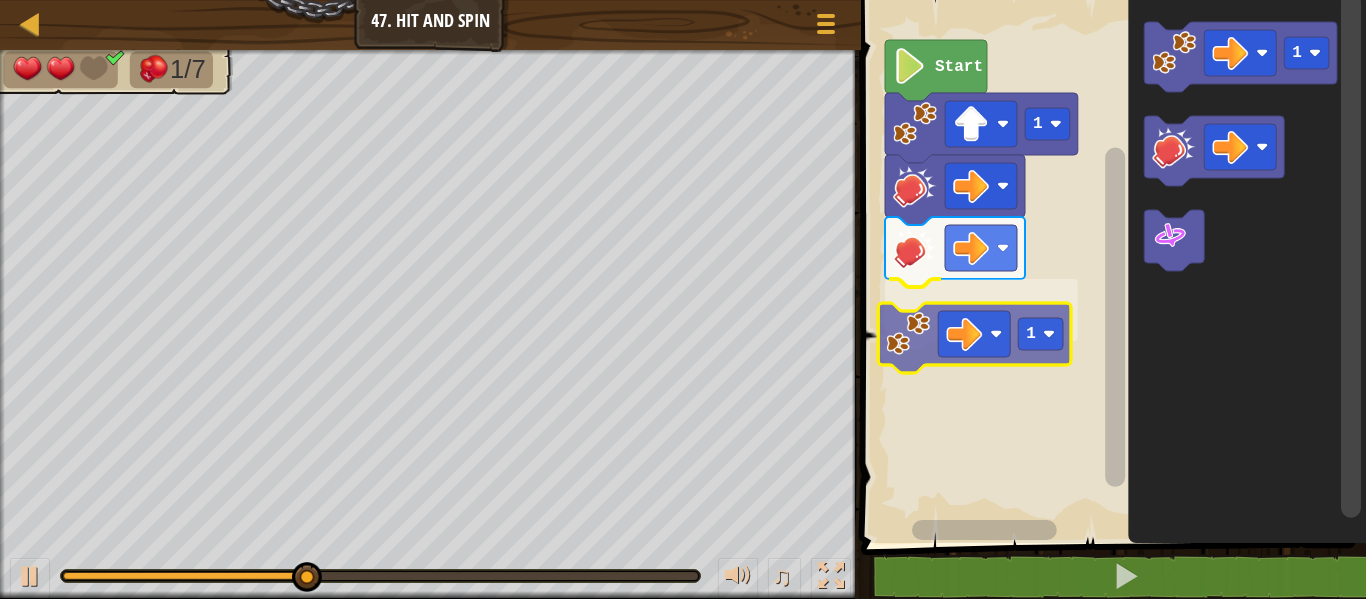 click on "1 1 Start 1 1" at bounding box center [1110, 266] 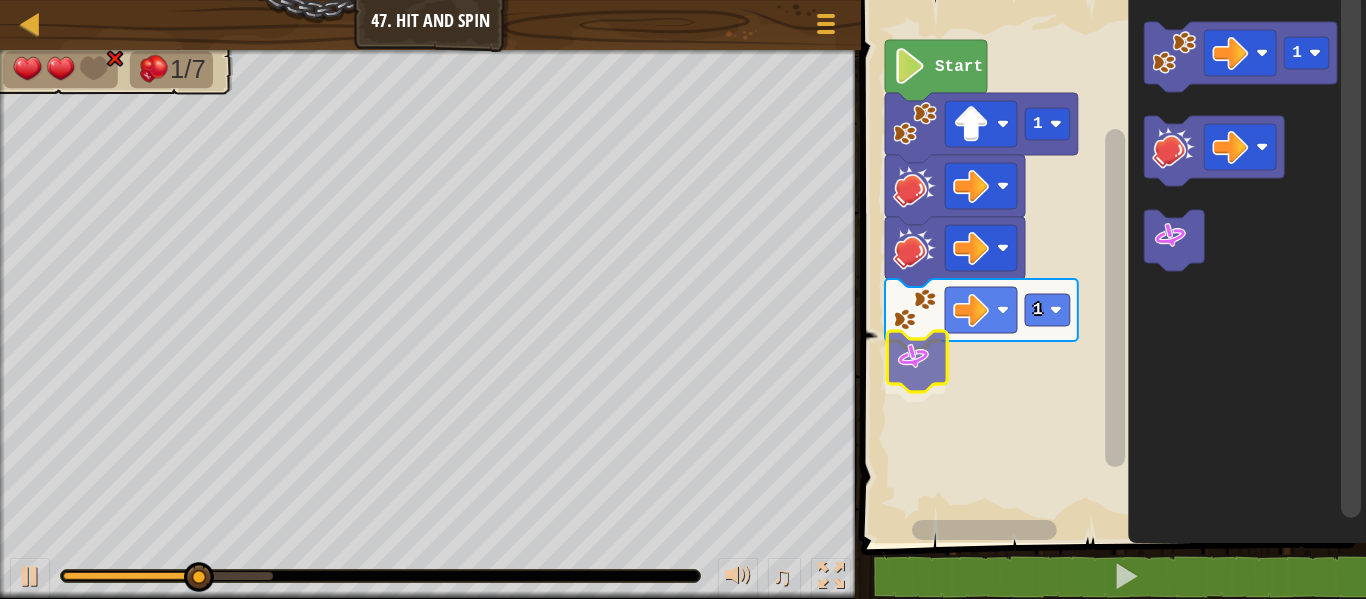 click on "1 1 Start 1" at bounding box center [1110, 266] 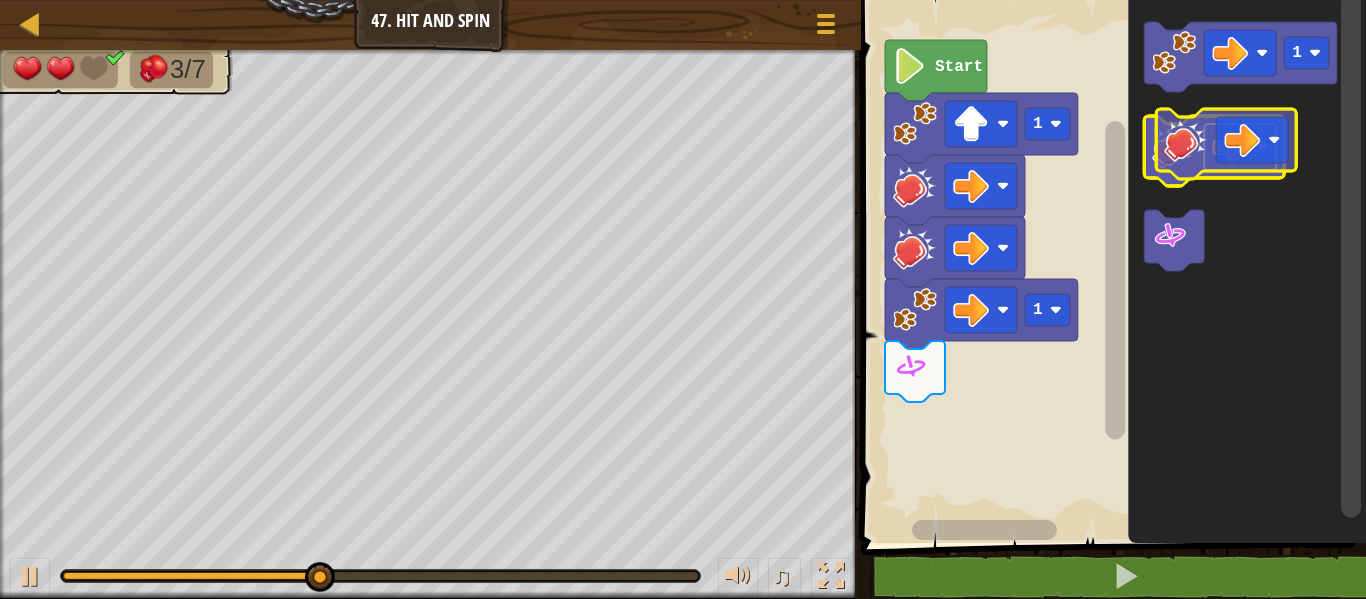 click 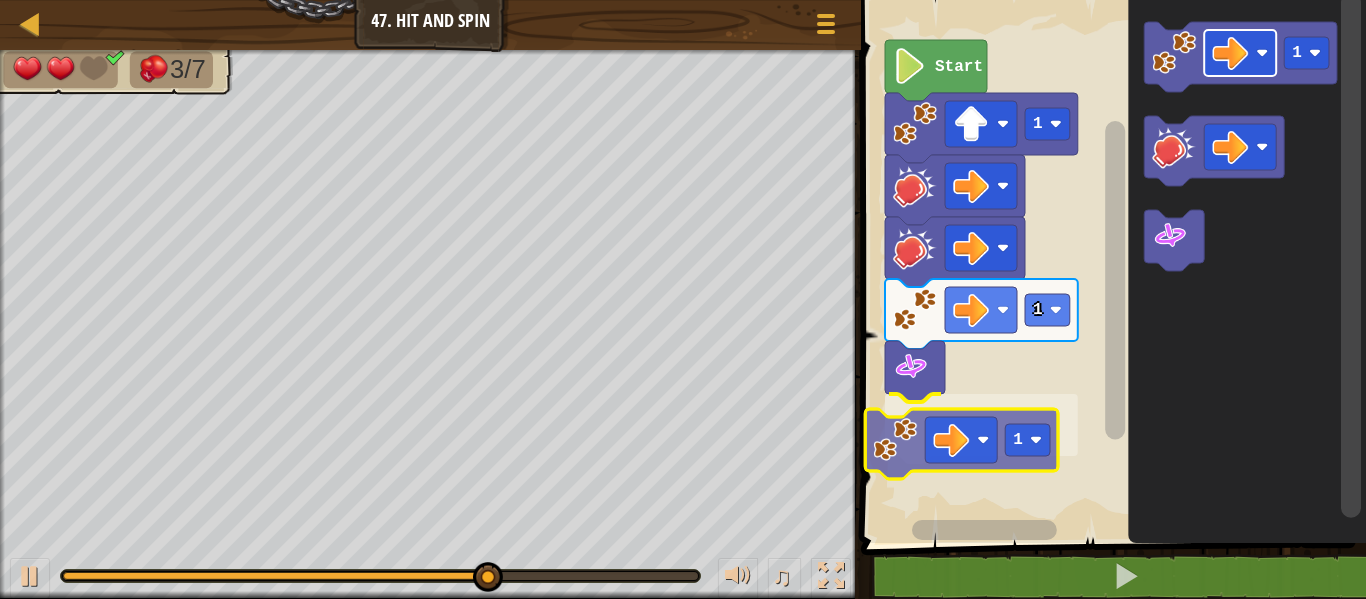 click on "1 1 1 Start 1 1" at bounding box center [1110, 266] 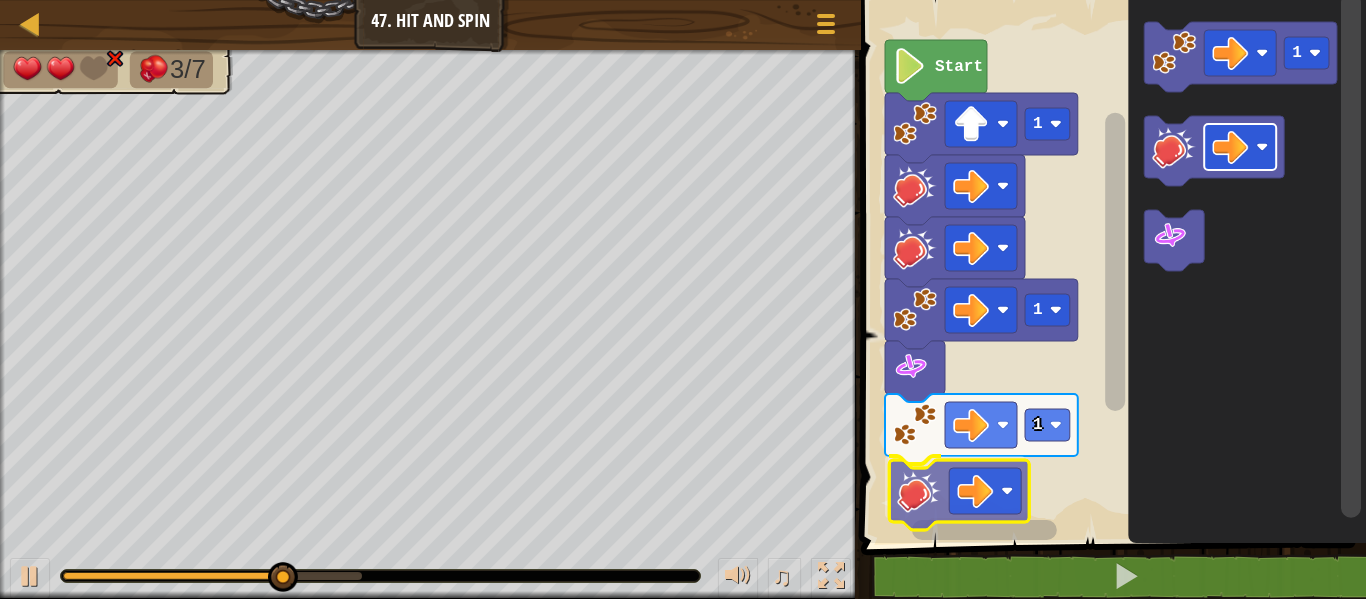 click on "1 1 1 Start 1" at bounding box center (1110, 266) 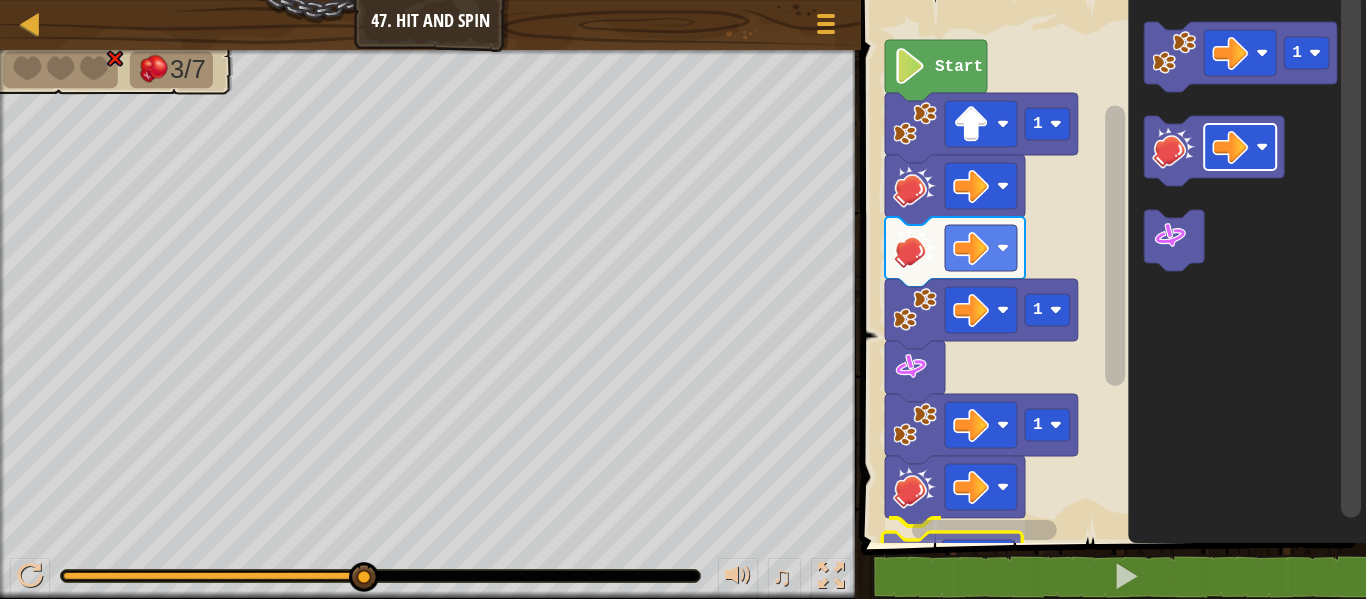 click on "1     הההההההההההההההההההההההההההההההההההההההההההההההההההההההההההההההההההההההההההההההההההההההההההההההההההההההההההההההההההההההההההההההההההההההההההההההההההההההההההההההההההההההההההההההההההההההההההההההההההההההההההההההההההההההההההההההההההההההההההההההההההההההההההההההה XXXXXXXXXXXXXXXXXXXXXXXXXXXXXXXXXXXXXXXXXXXXXXXXXXXXXXXXXXXXXXXXXXXXXXXXXXXXXXXXXXXXXXXXXXXXXXXXXXXXXXXXXXXXXXXXXXXXXXXXXXXXXXXXXXXXXXXXXXXXXXXXXXXXXXXXXXXXXXXXXXXXXXXXXXXXXXXXXXXXXXXXXXXXXXXXXXXXXXXXXXXXXXXXXXXXXXXXXXXXXXXXXXXXXXXXXXXXXXXXXXXXXXXXXXXXXXXX 1 1 1 Start 1 Code Saved Programming language : Python Statement   /  Call   /" at bounding box center [1110, 320] 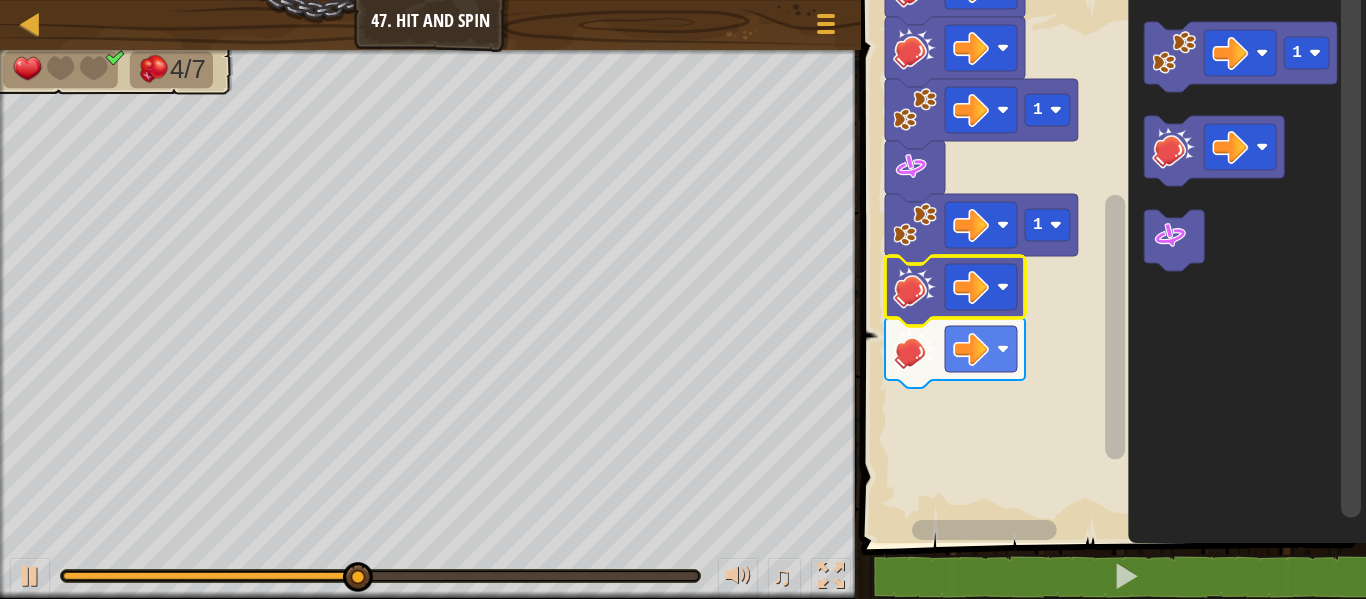 click 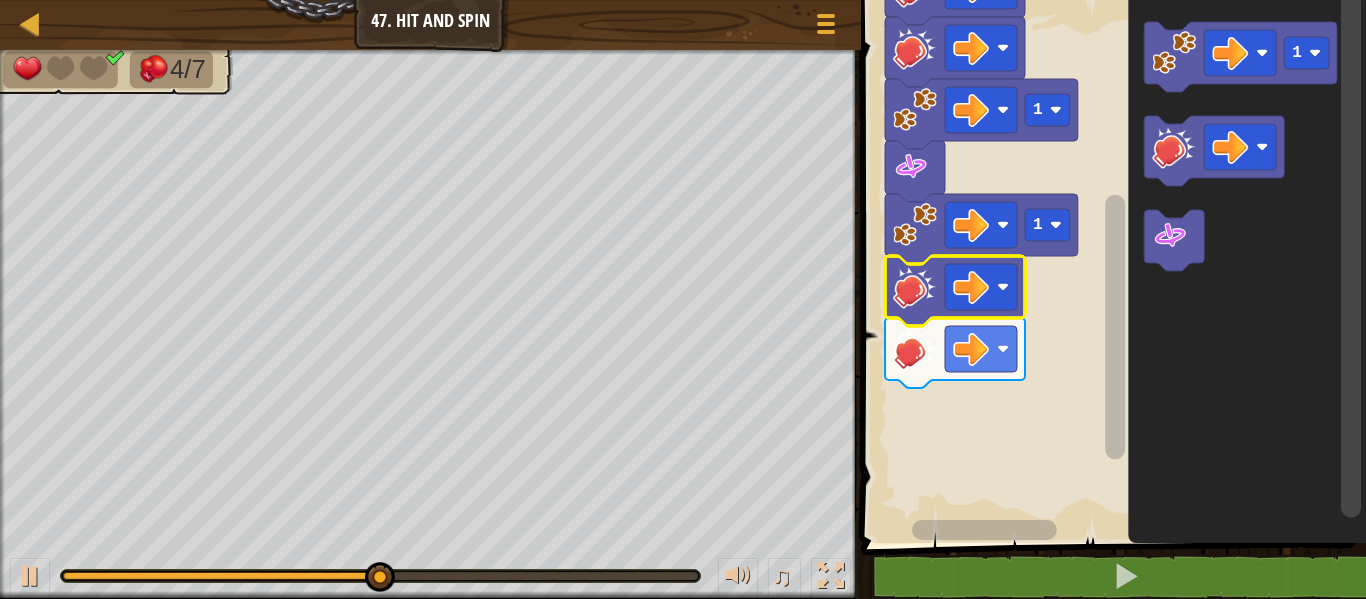 click 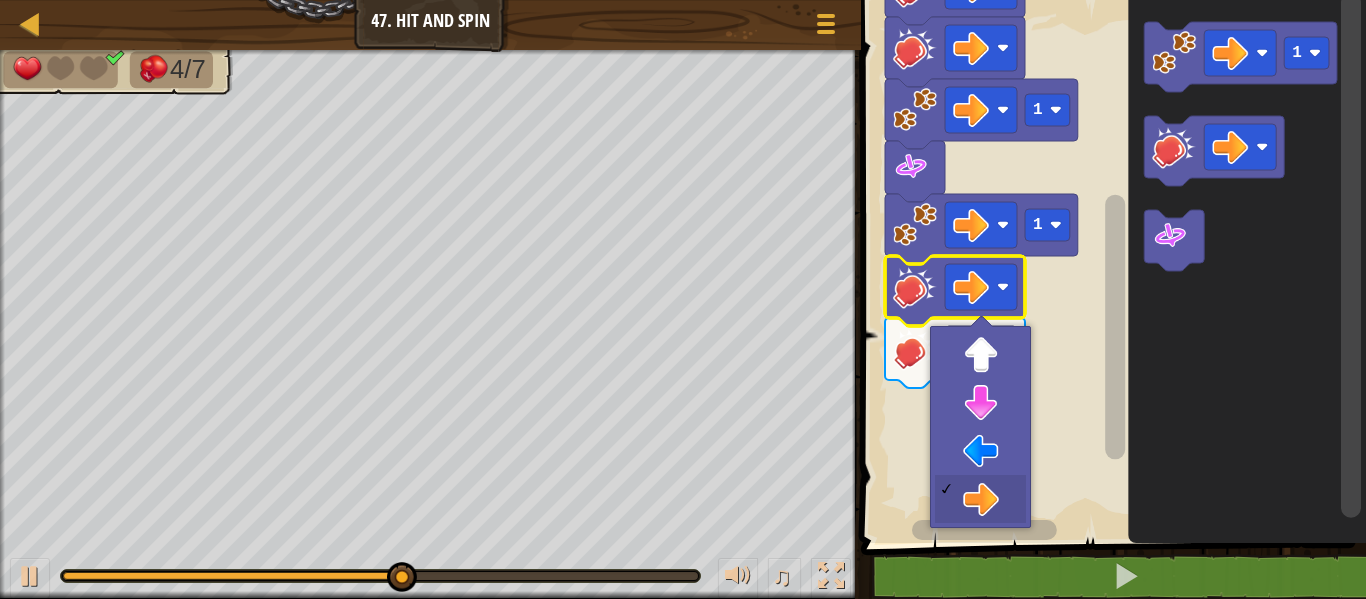 click 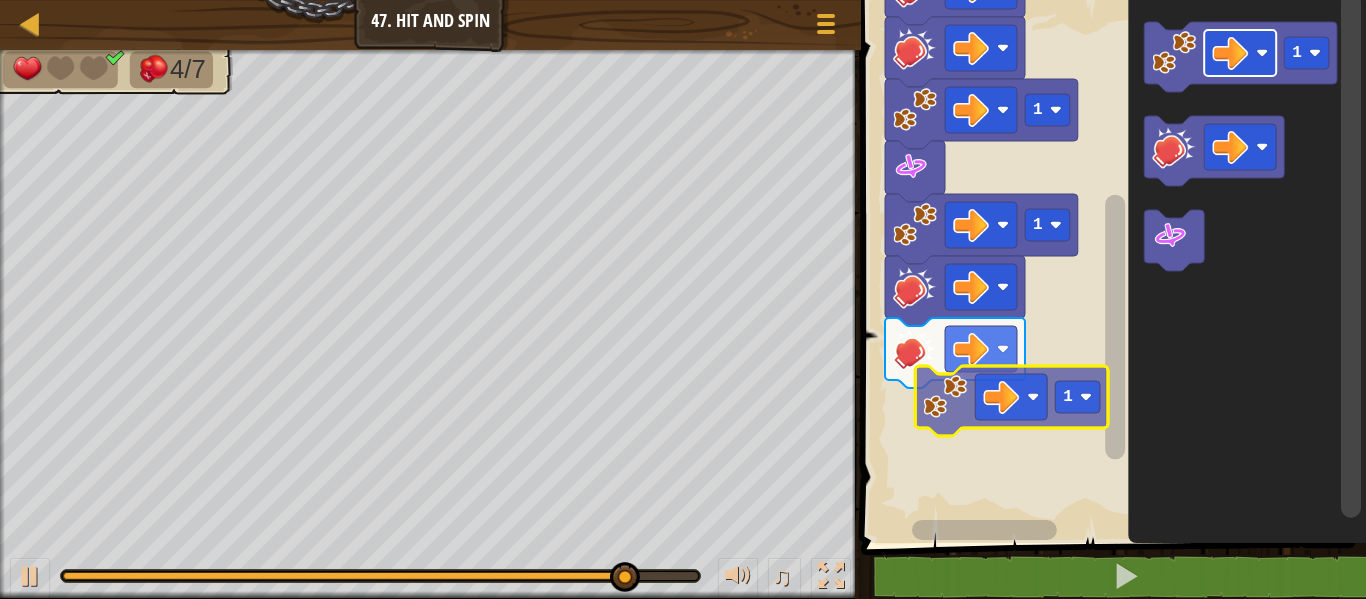 click on "Start 1 1 1 1 1" at bounding box center (1110, 266) 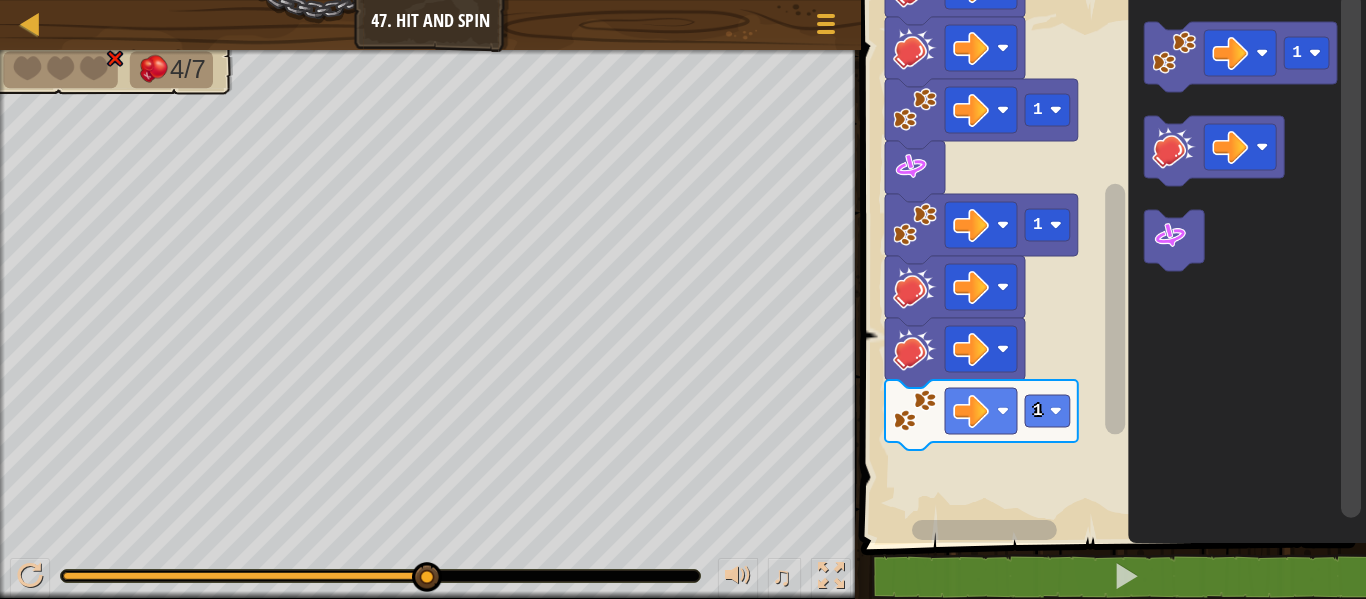 click on "Start 1 1 1 1 1" at bounding box center [1110, 266] 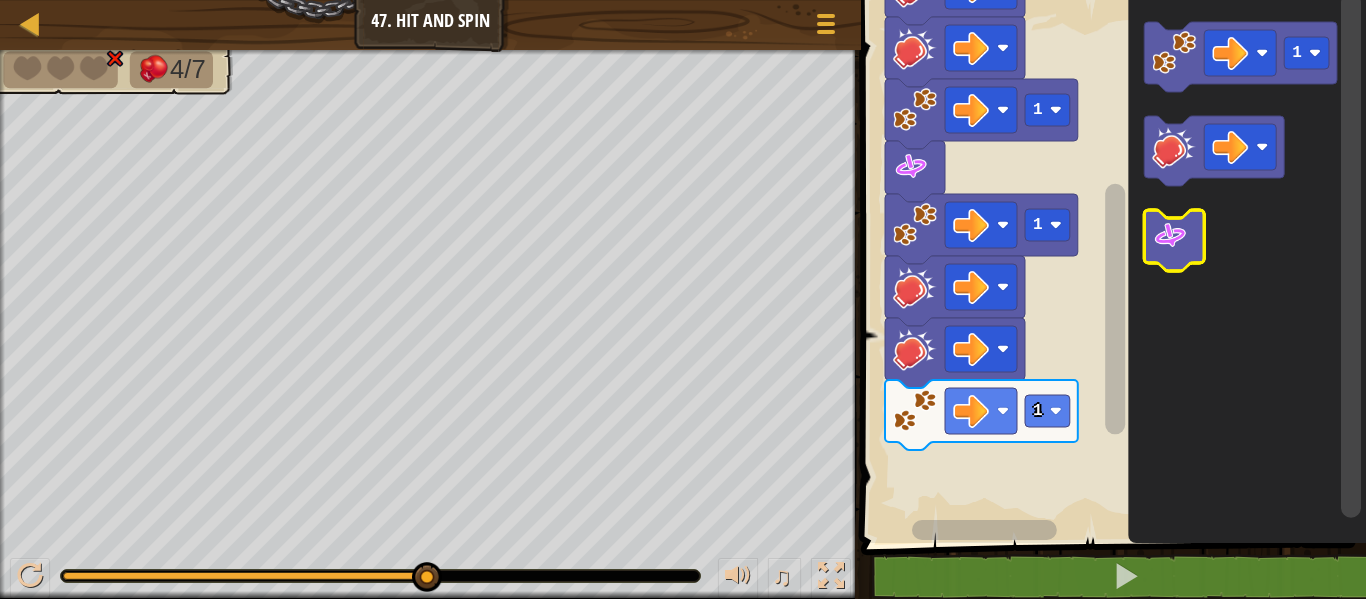 click 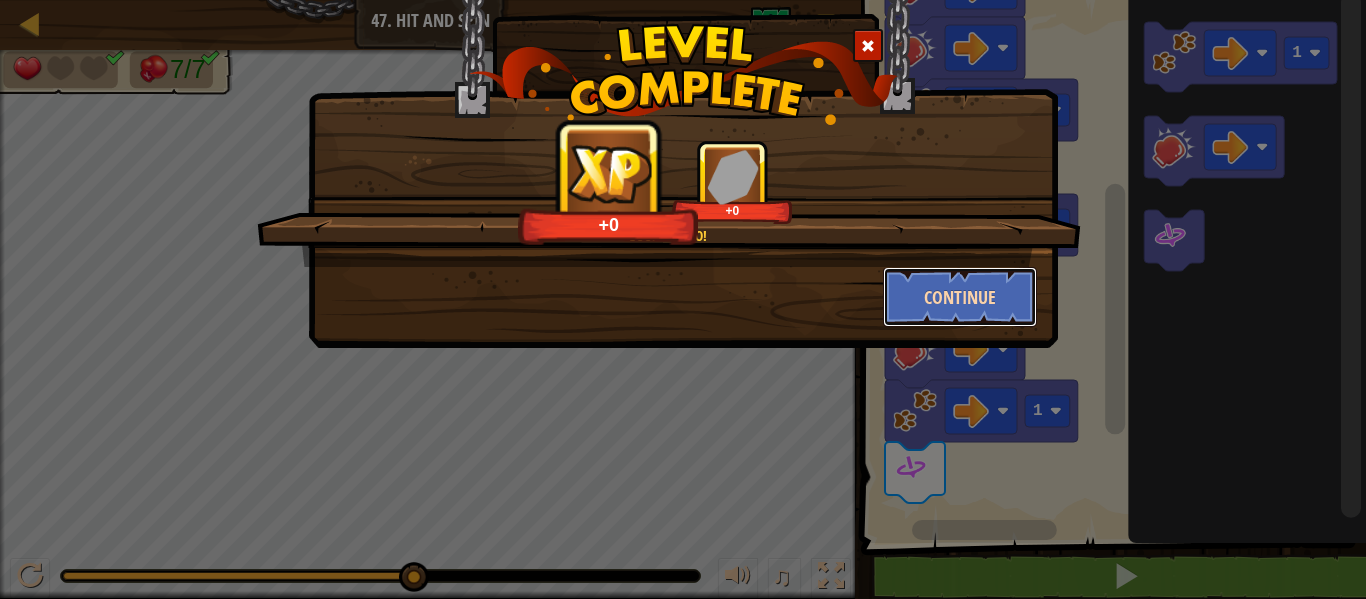 click on "Continue" at bounding box center [960, 297] 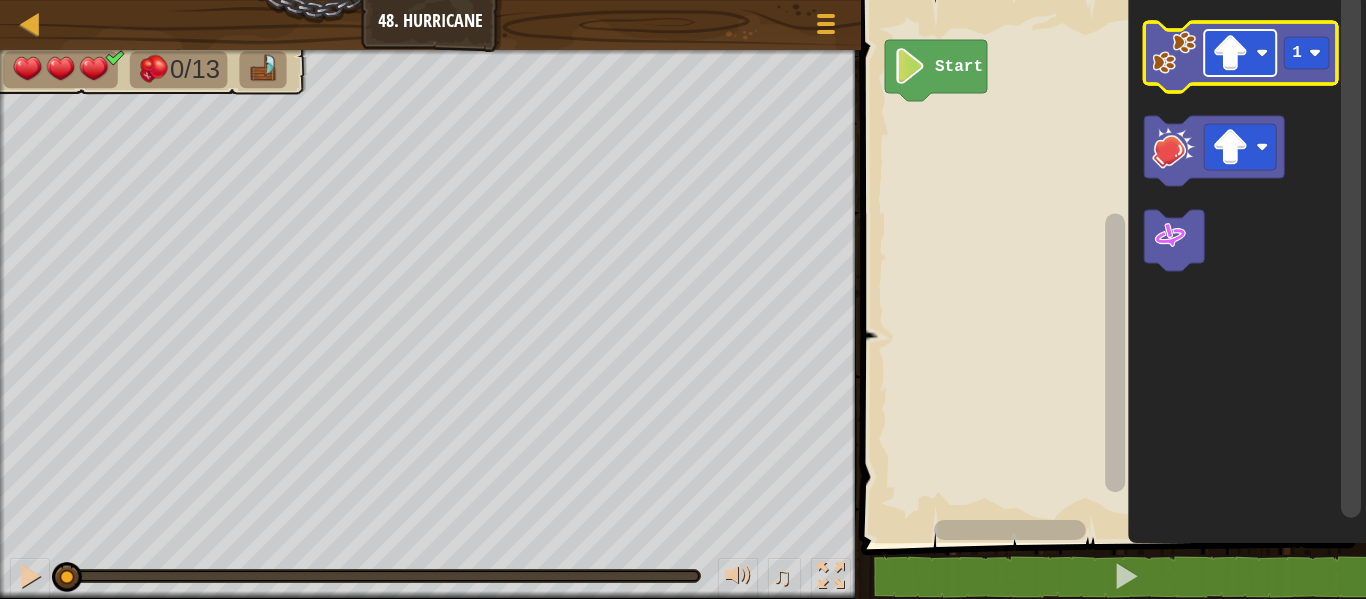 click 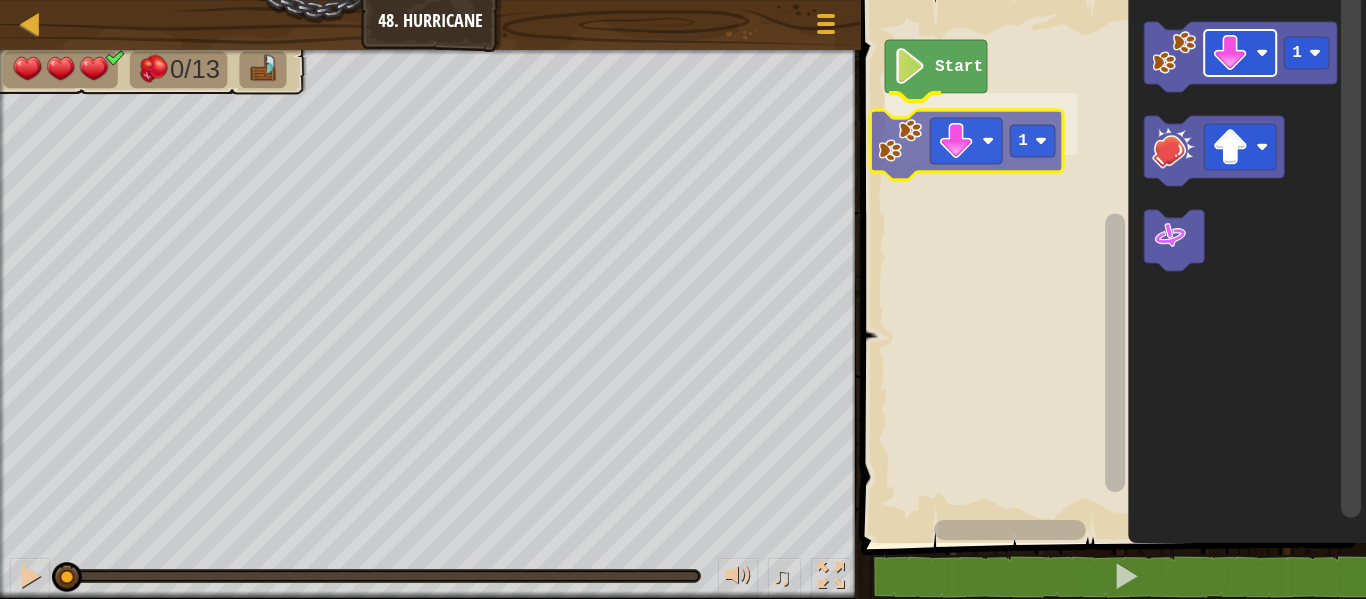 click on "Start 1 1 1" at bounding box center [1110, 266] 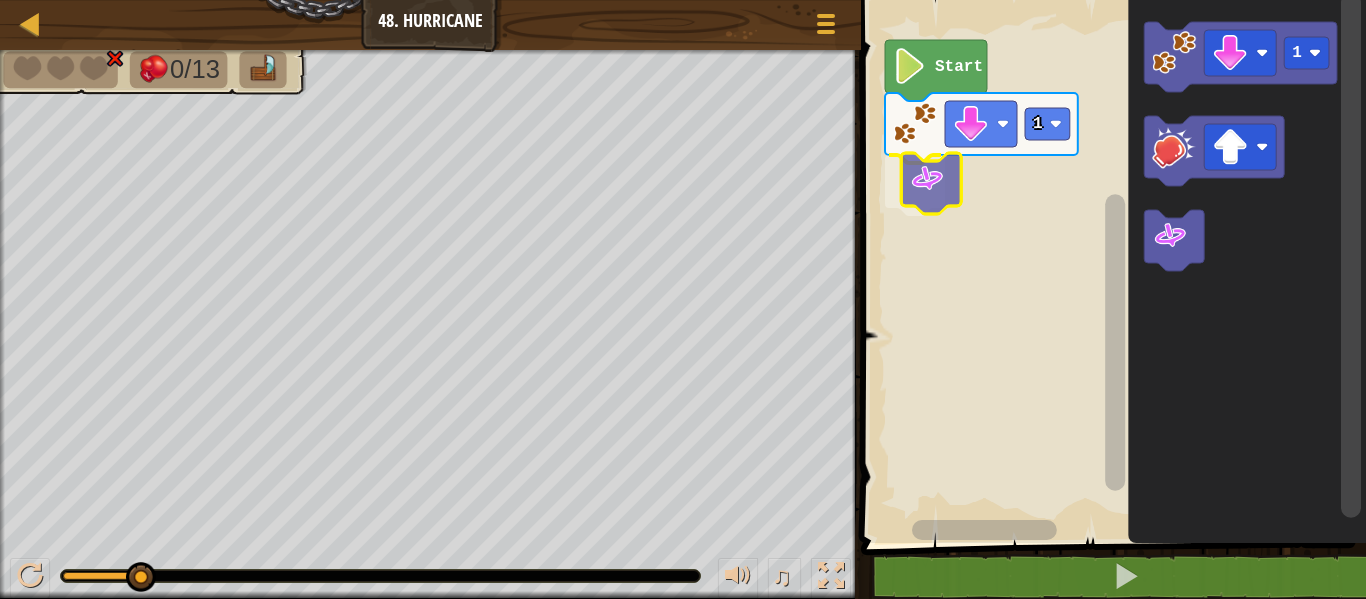 click on "Start 1 1" at bounding box center [1110, 266] 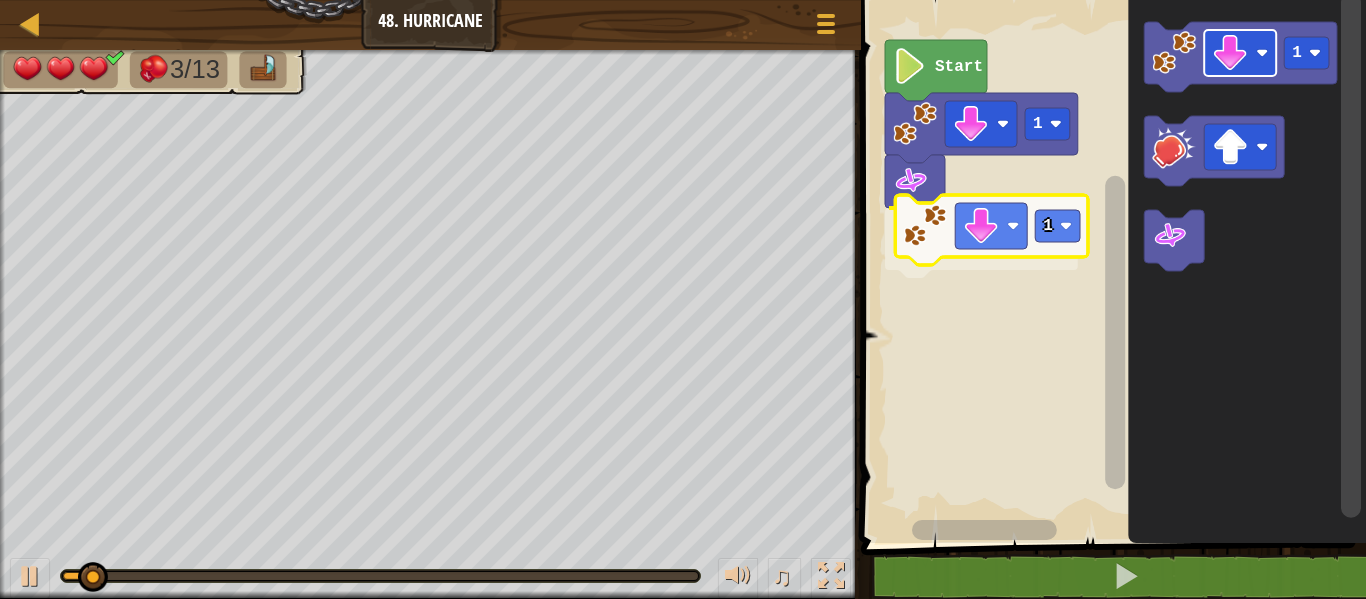 click on "Start 1 1 1 1" at bounding box center (1110, 266) 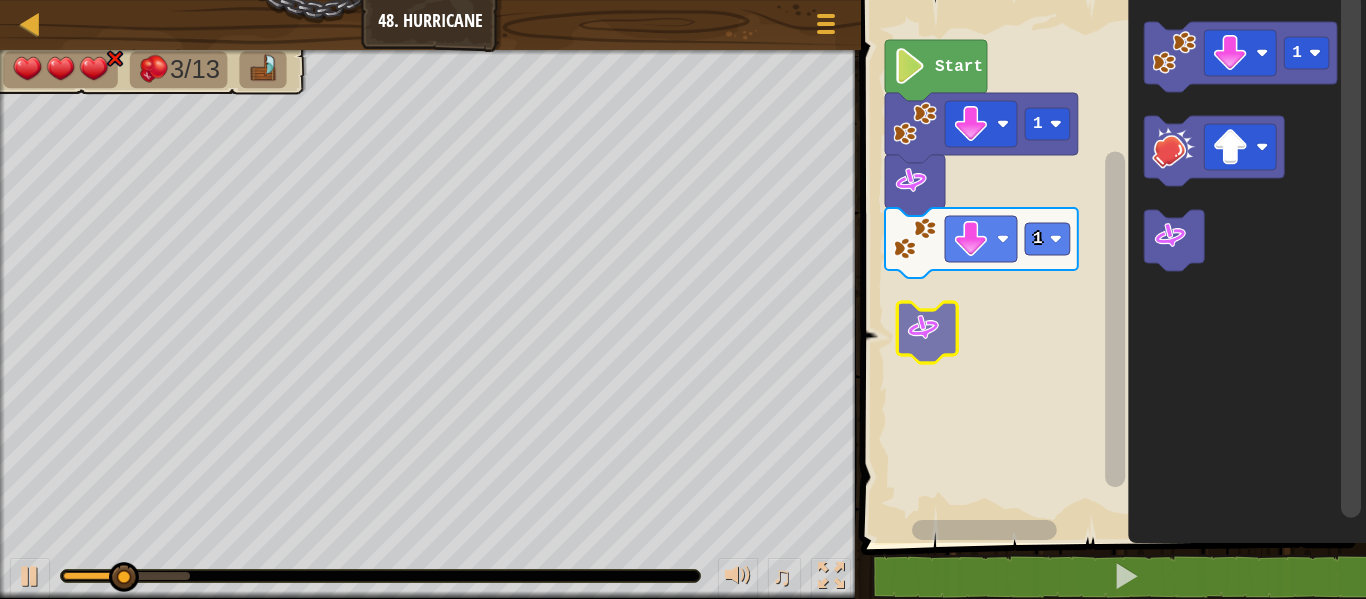 click on "Start 1 1 1" at bounding box center [1110, 266] 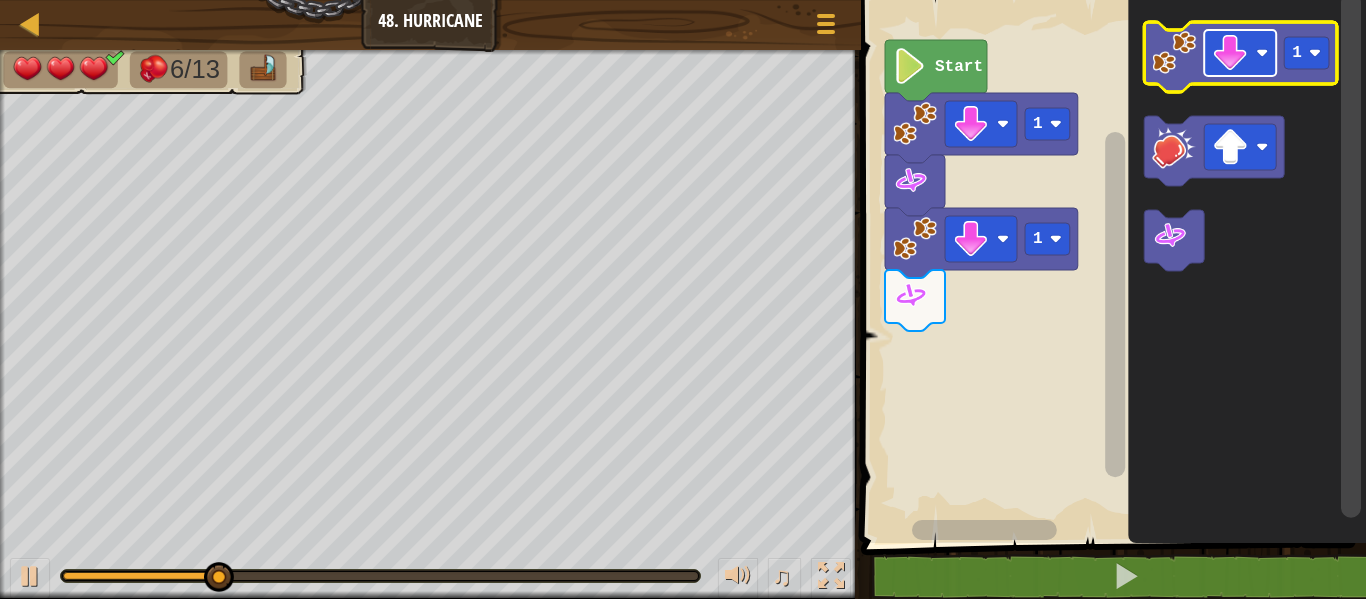 click 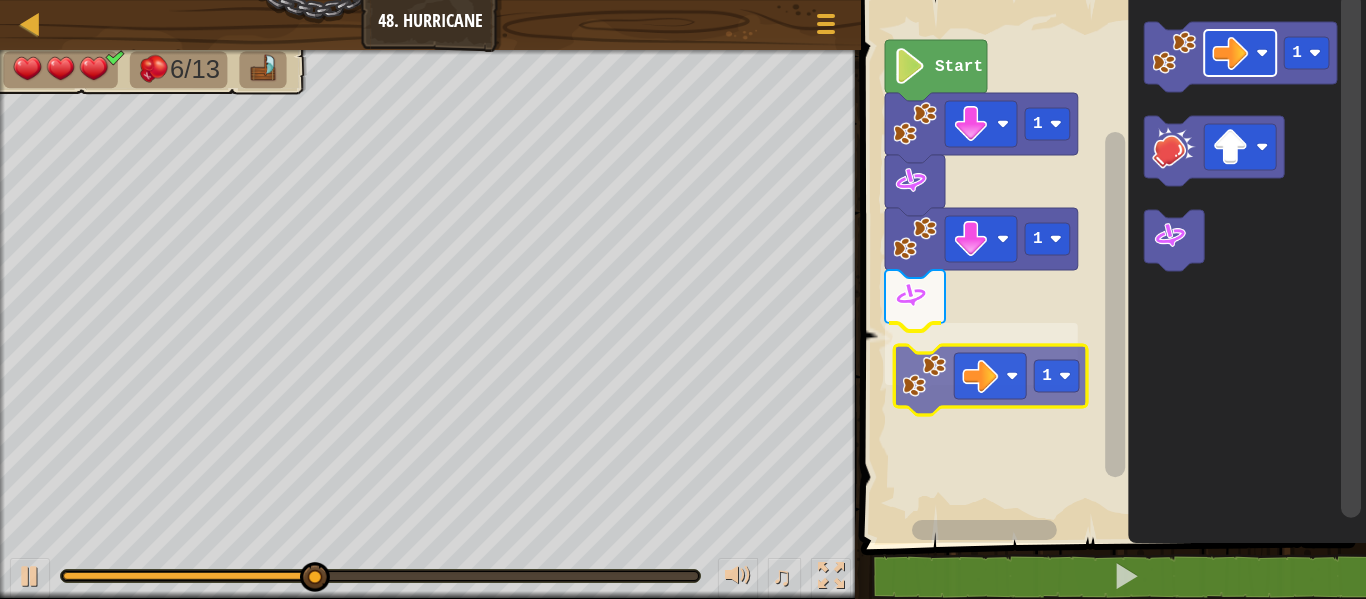 click on "1 1 1 Start 1 1" at bounding box center [1110, 266] 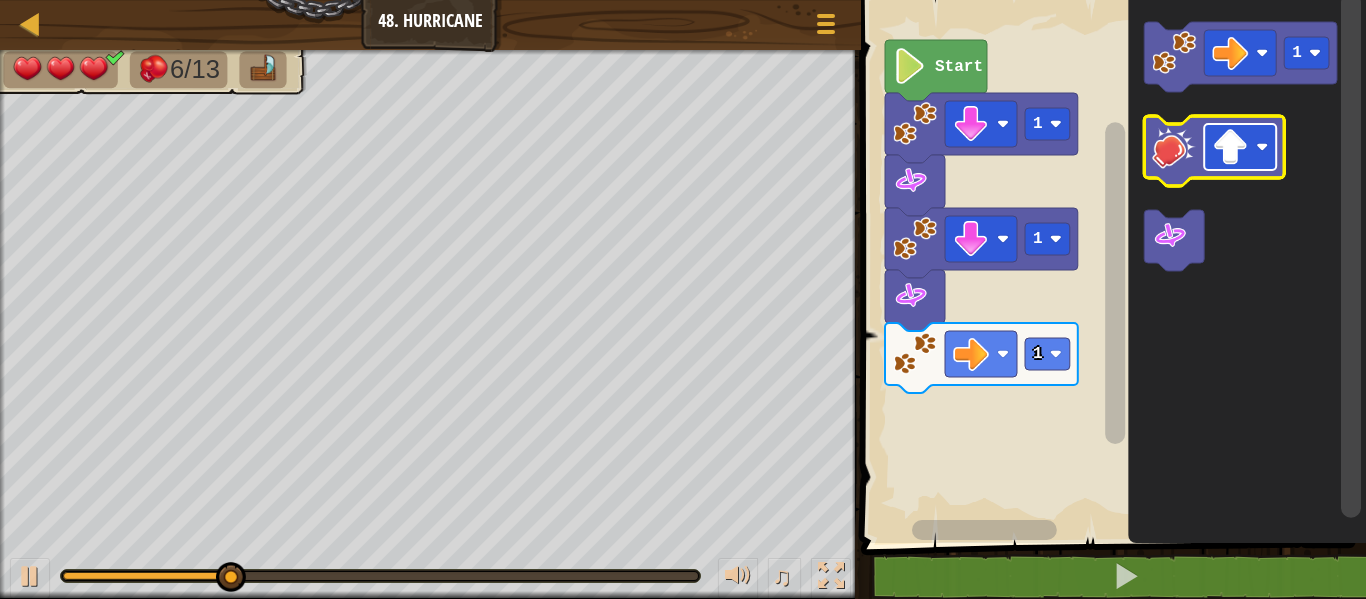 click 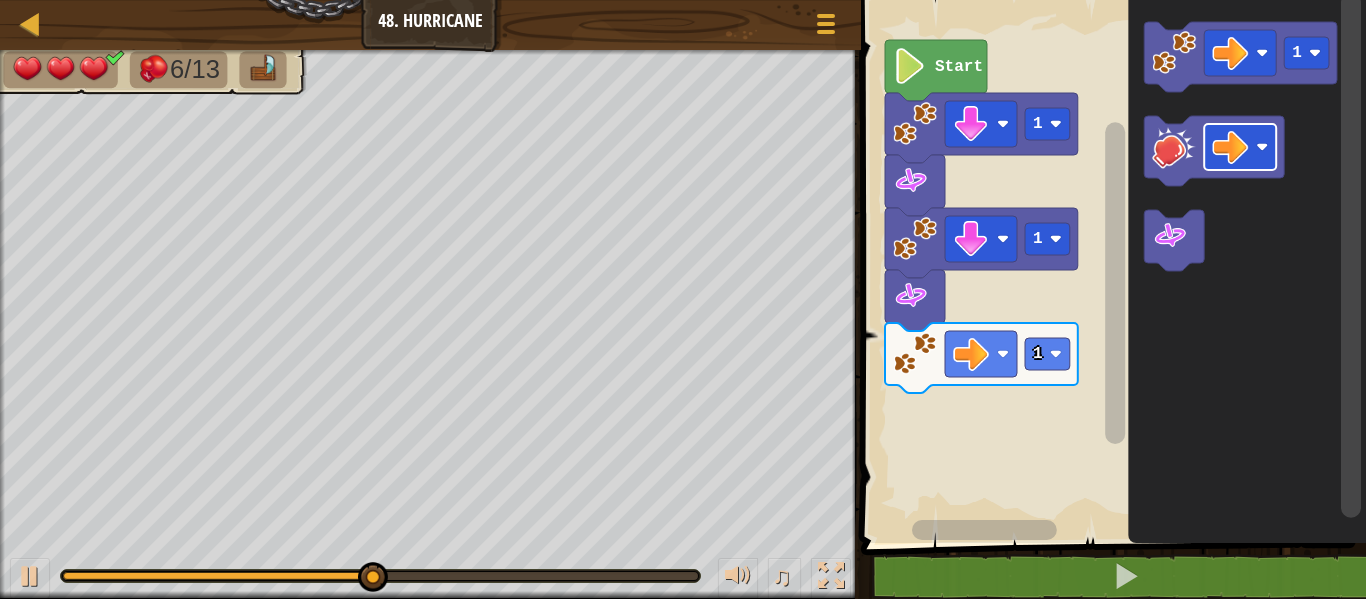 click on "1 1 1 Start 1" at bounding box center (1110, 266) 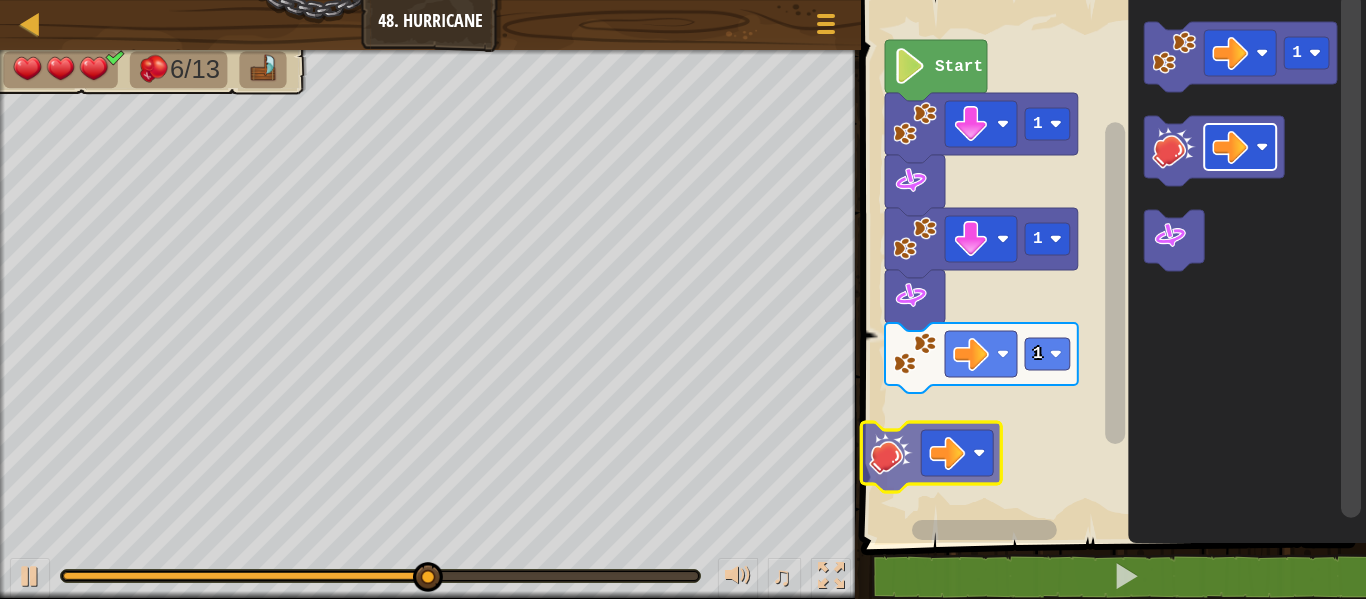click on "1 1 1 Start 1" at bounding box center (1110, 266) 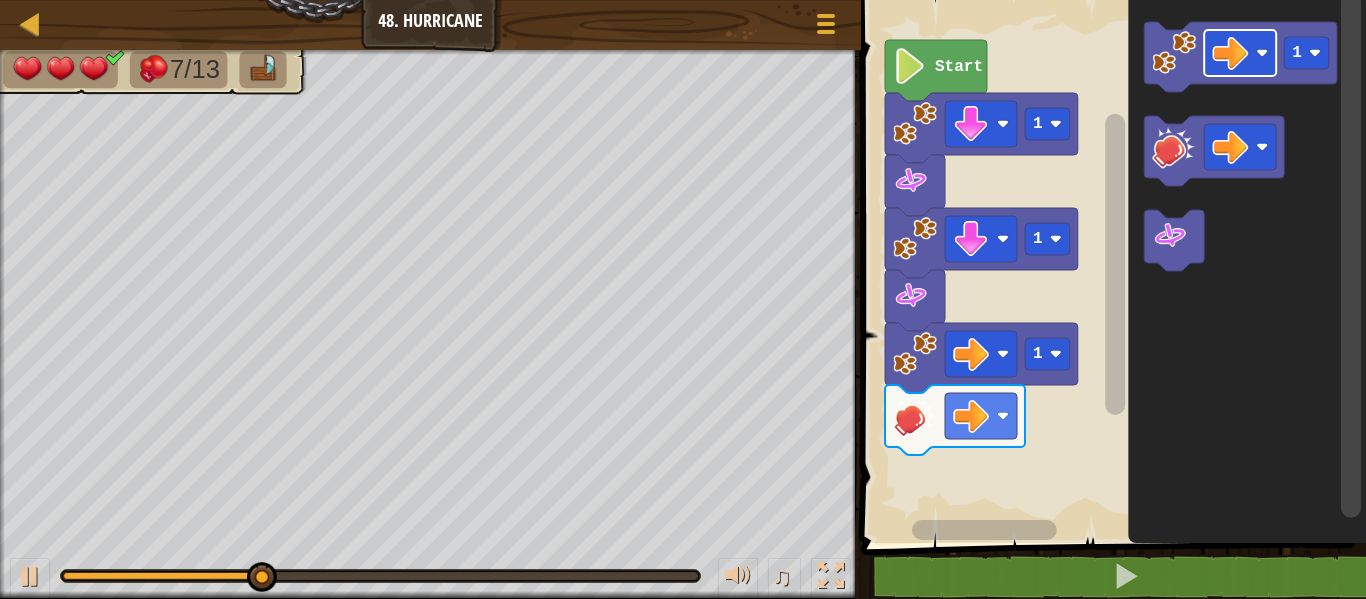 click on "1 1 1 Start 1" at bounding box center (1110, 266) 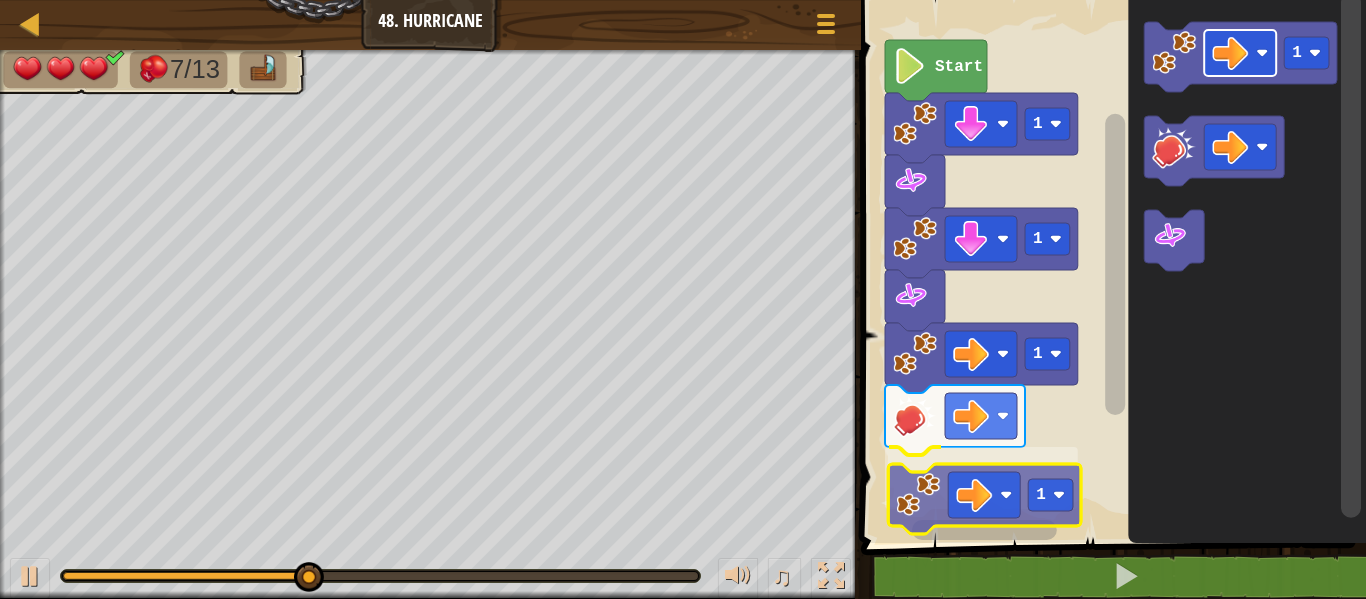 click on "1 1 1 1 Start 1 1" at bounding box center (1110, 266) 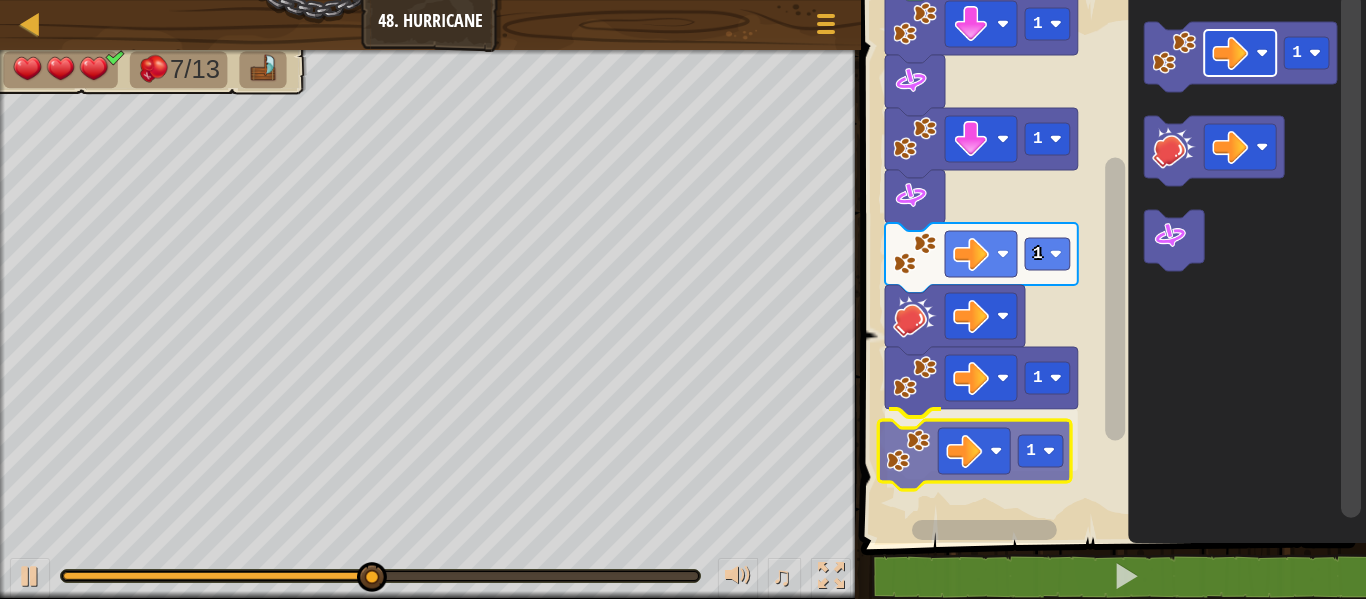 click on "1 1 1 1 1 Start 1 1" at bounding box center (1110, 266) 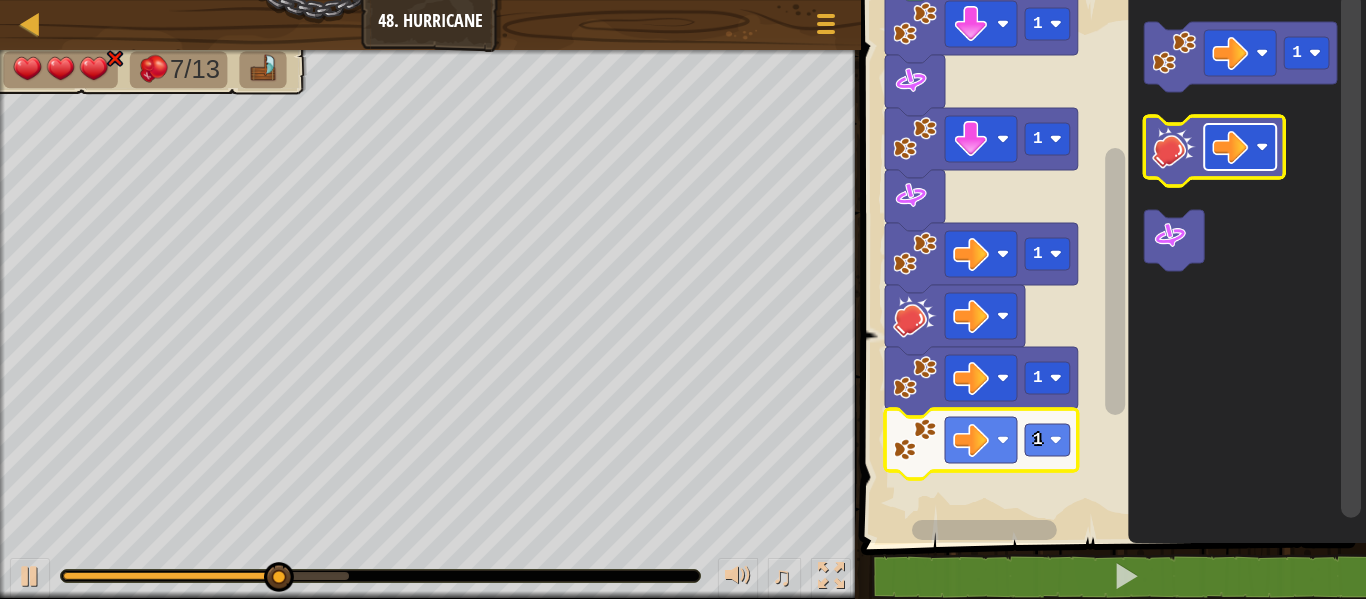 click 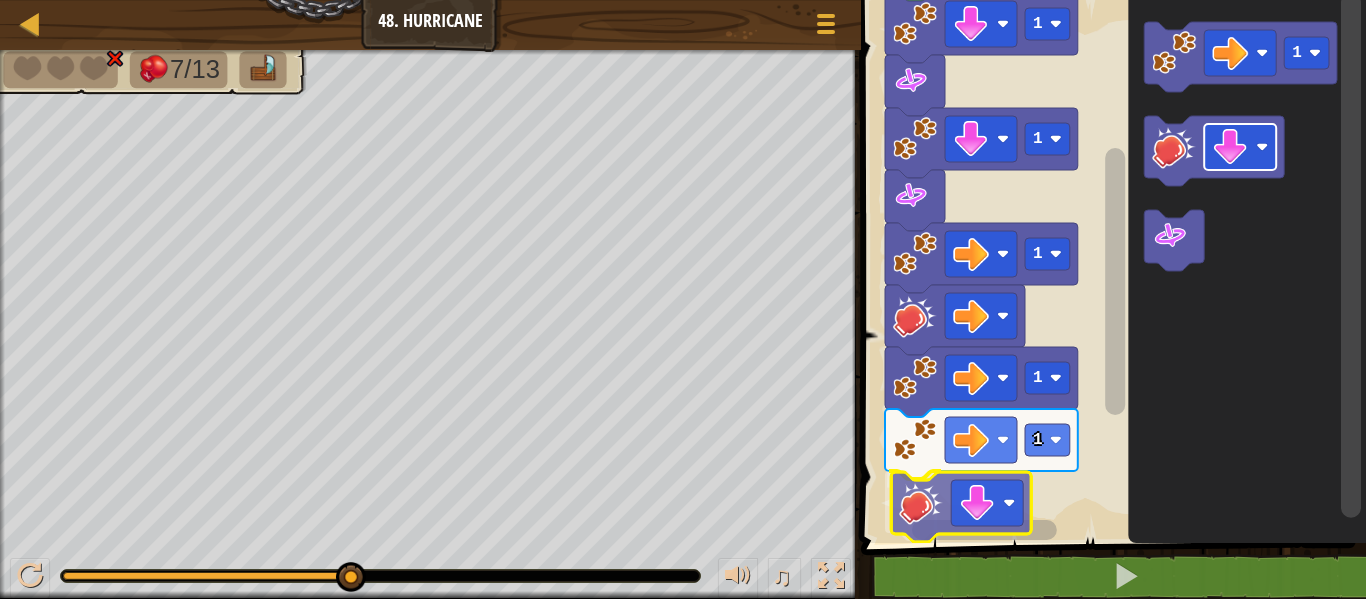 click on "1 1 1 1 1 Start 1" at bounding box center (1110, 266) 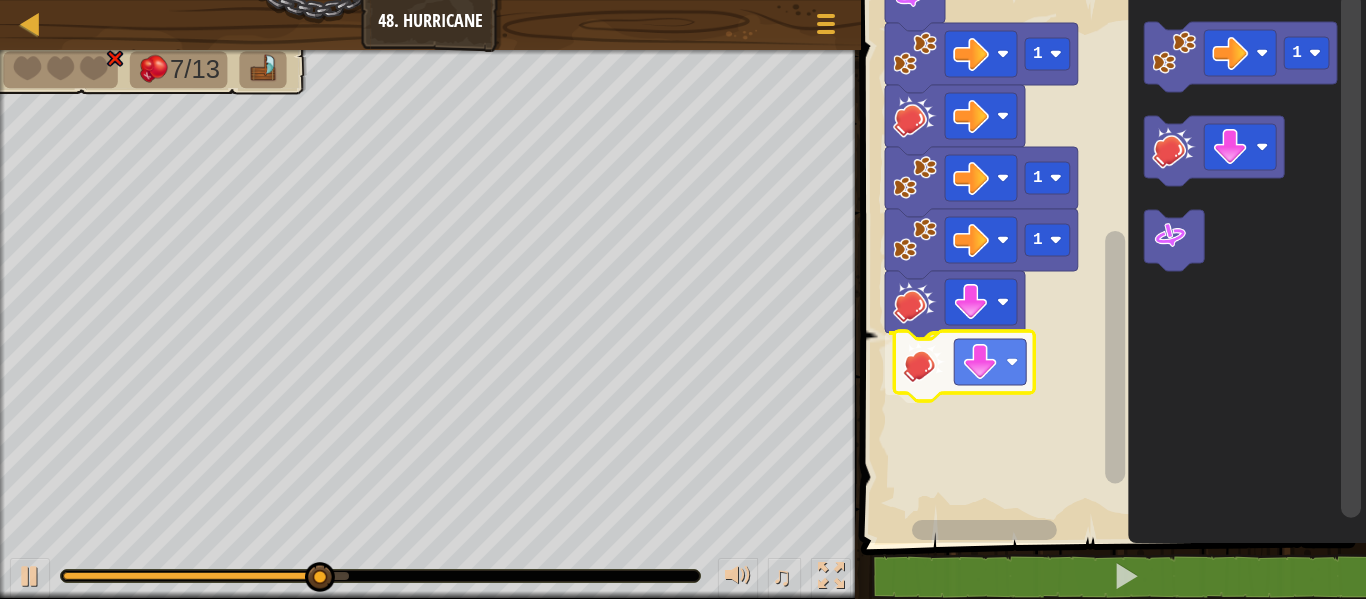 click on "1 1 1 1 1 Start 1" at bounding box center (1110, 266) 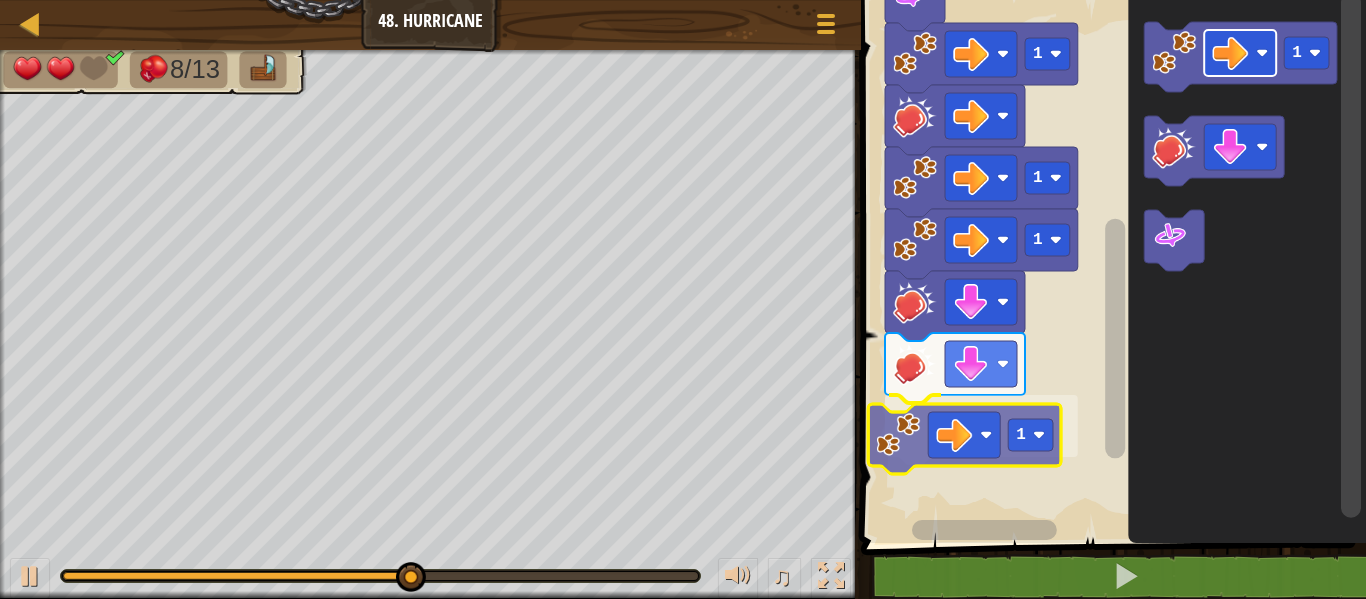 click on "1 1 1 1 1 1 Start 1 1" at bounding box center [1110, 266] 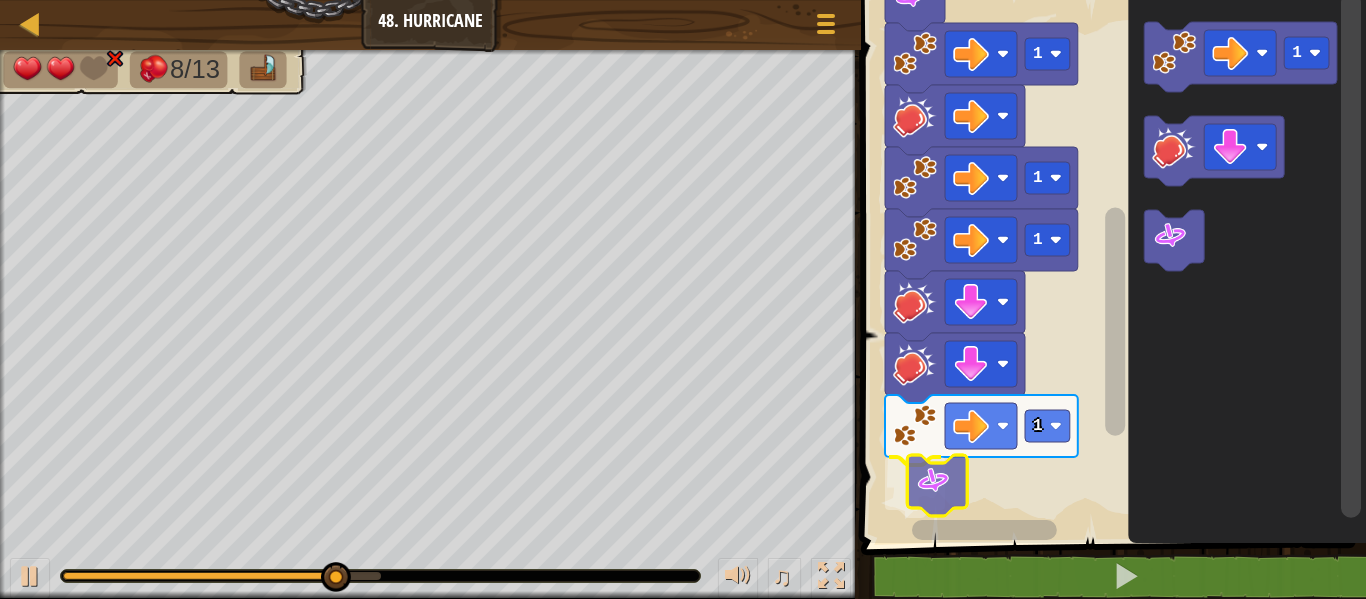 click on "1 1 1 1 1 1 Start 1" at bounding box center [1110, 266] 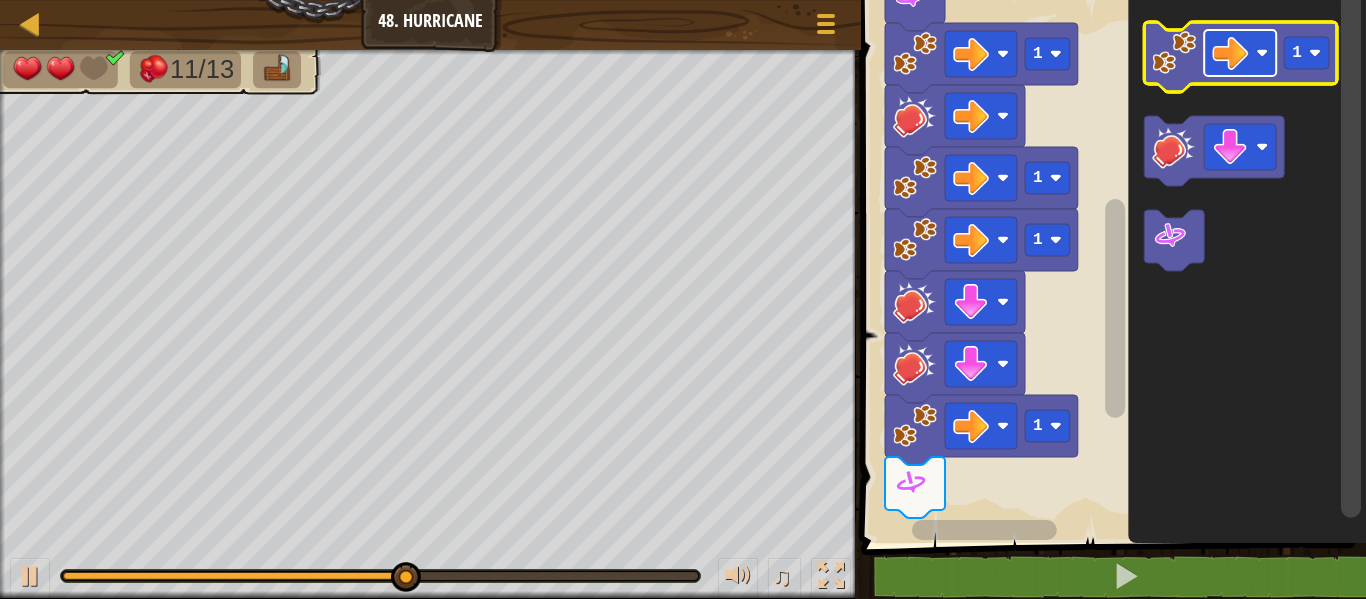 click 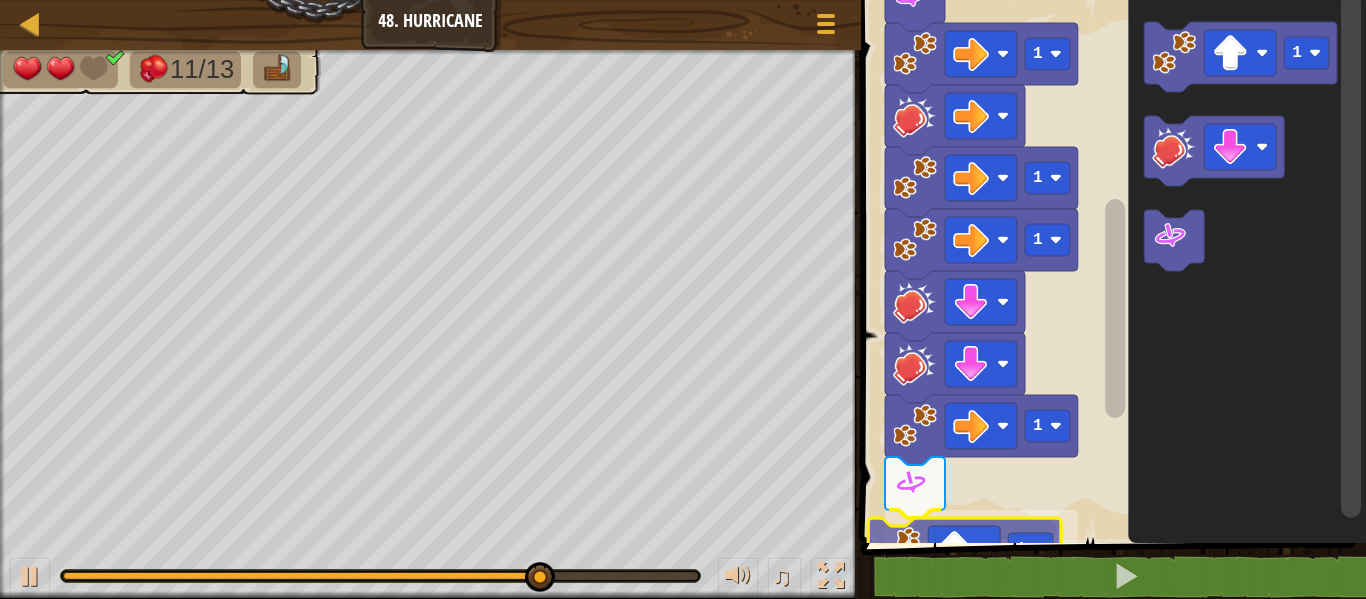click on "1     הההההההההההההההההההההההההההההההההההההההההההההההההההההההההההההההההההההההההההההההההההההההההההההההההההההההההההההההההההההההההההההההההההההההההההההההההההההההההההההההההההההההההההההההההההההההההההההההההההההההההההההההההההההההההההההההההההההההההההההההההההההההההההההההה XXXXXXXXXXXXXXXXXXXXXXXXXXXXXXXXXXXXXXXXXXXXXXXXXXXXXXXXXXXXXXXXXXXXXXXXXXXXXXXXXXXXXXXXXXXXXXXXXXXXXXXXXXXXXXXXXXXXXXXXXXXXXXXXXXXXXXXXXXXXXXXXXXXXXXXXXXXXXXXXXXXXXXXXXXXXXXXXXXXXXXXXXXXXXXXXXXXXXXXXXXXXXXXXXXXXXXXXXXXXXXXXXXXXXXXXXXXXXXXXXXXXXXXXXXXXXXXX 1 1 1 1 1 1 1 Start 1 1 Code Saved Programming language : Python Statement   /  Call   /" at bounding box center [1110, 320] 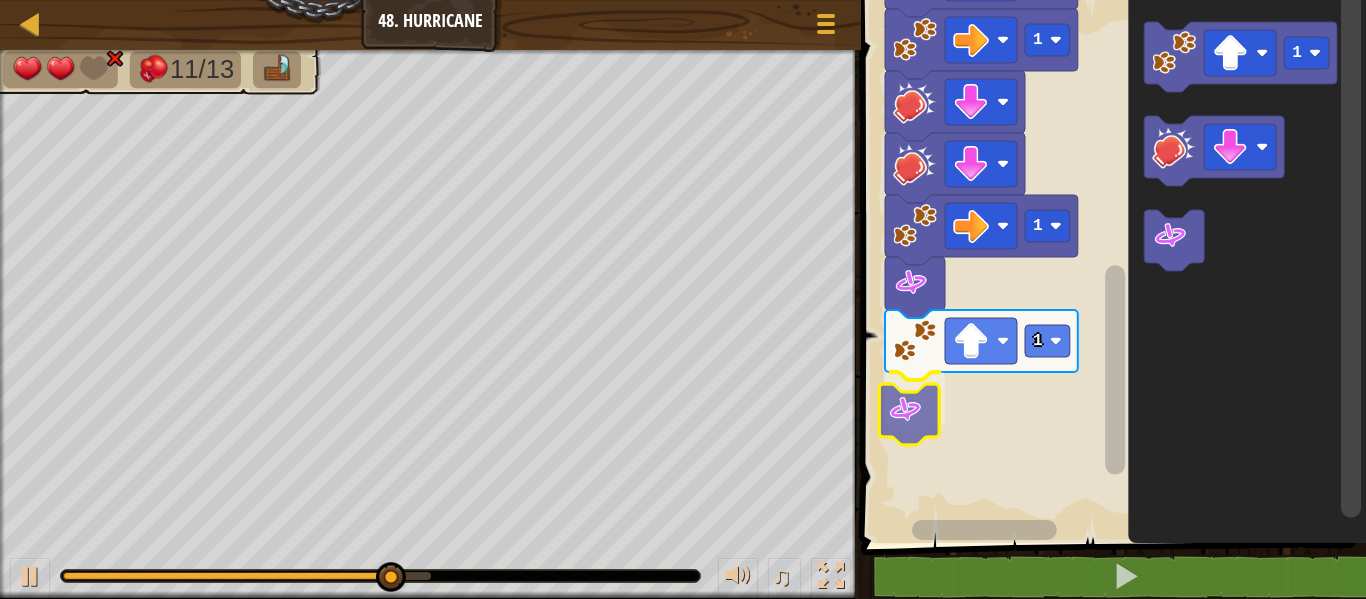 click on "1 1 1 1 1 1 1 Start 1" at bounding box center (1110, 266) 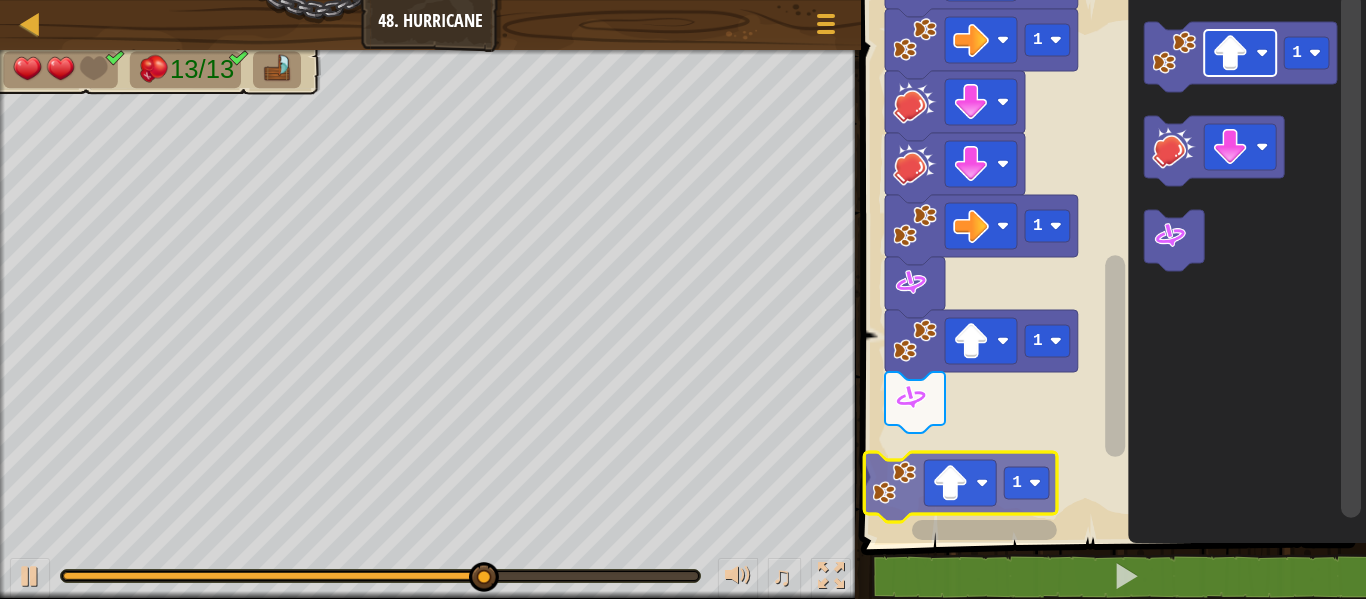 click on "1 1 1 1 1 1 1 Start 1 1 1" at bounding box center (1110, 266) 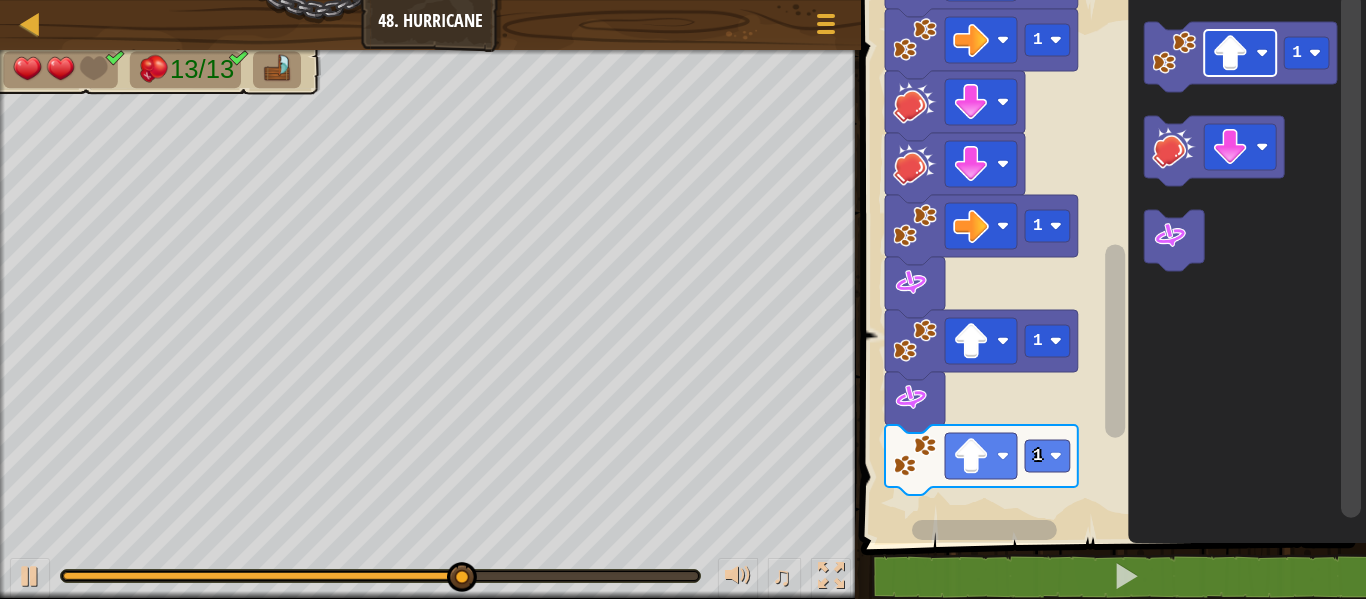 click on "1 1 1 1 1 1 1 1 Start 1" at bounding box center [1110, 266] 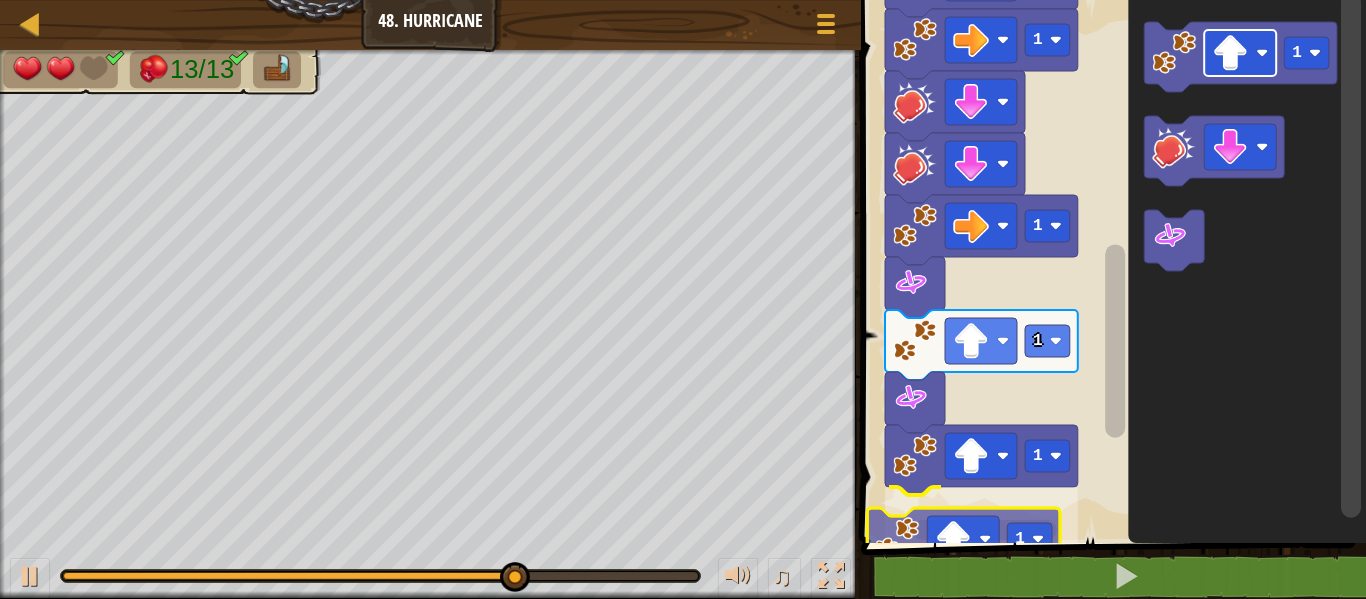 click on "1 1 1 1 1 1 1 1 1 Start 1 1" at bounding box center [1110, 266] 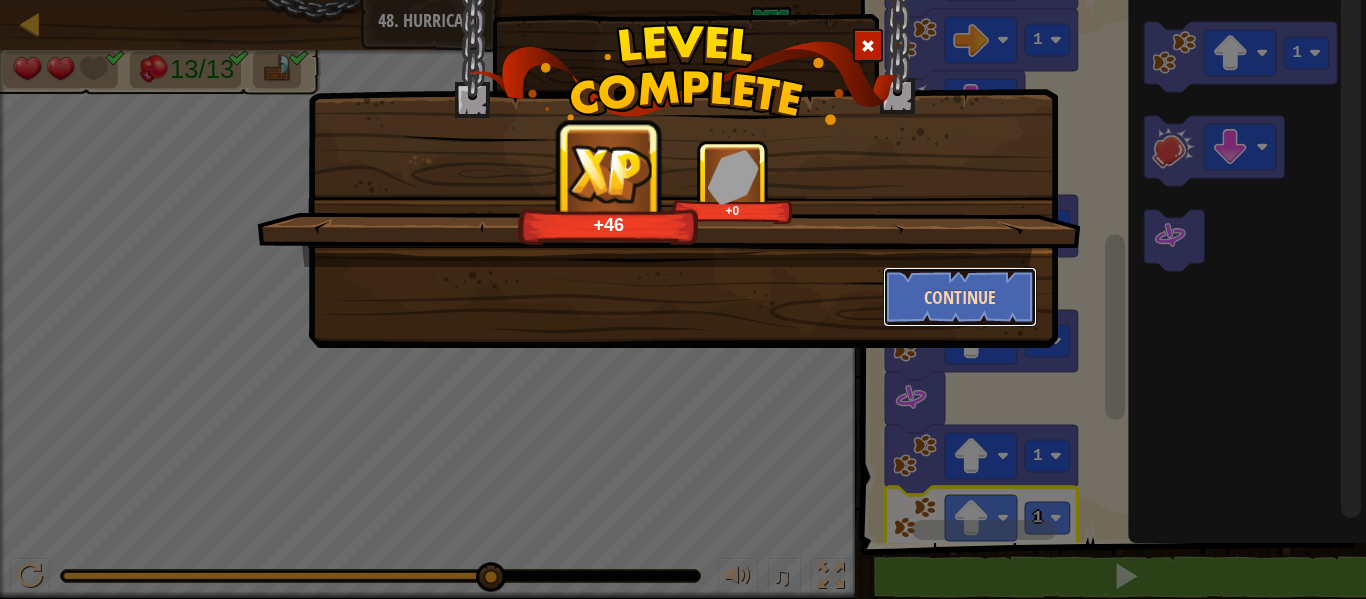 click on "Continue" at bounding box center (960, 297) 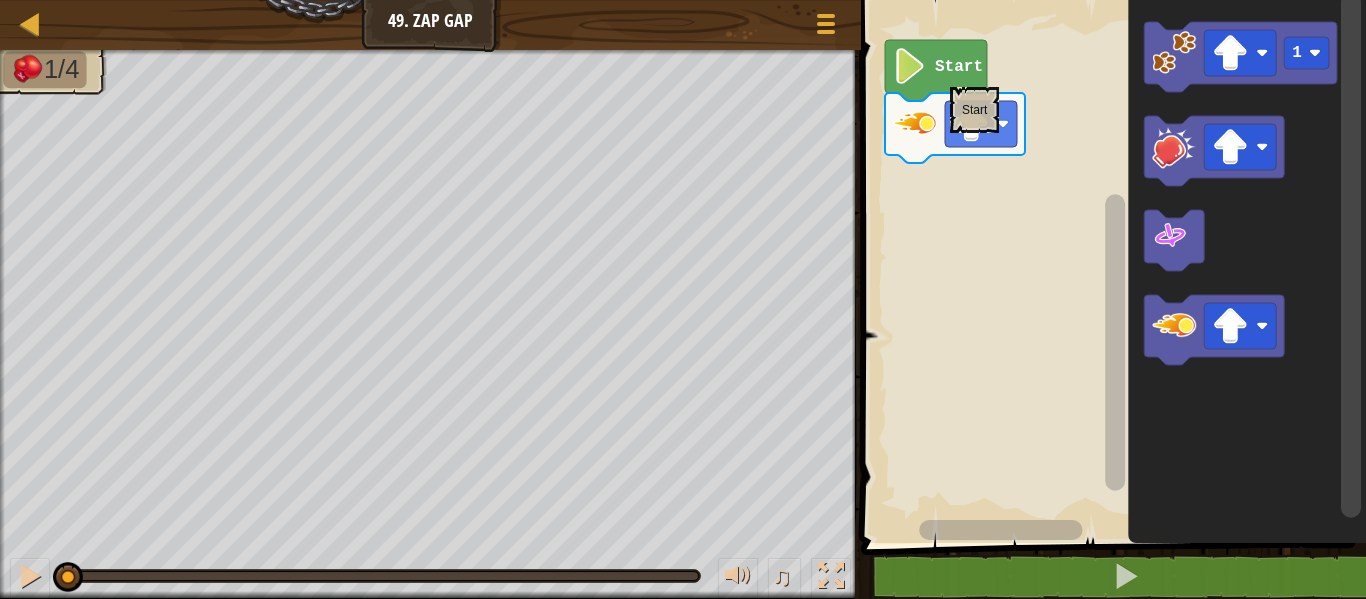 click 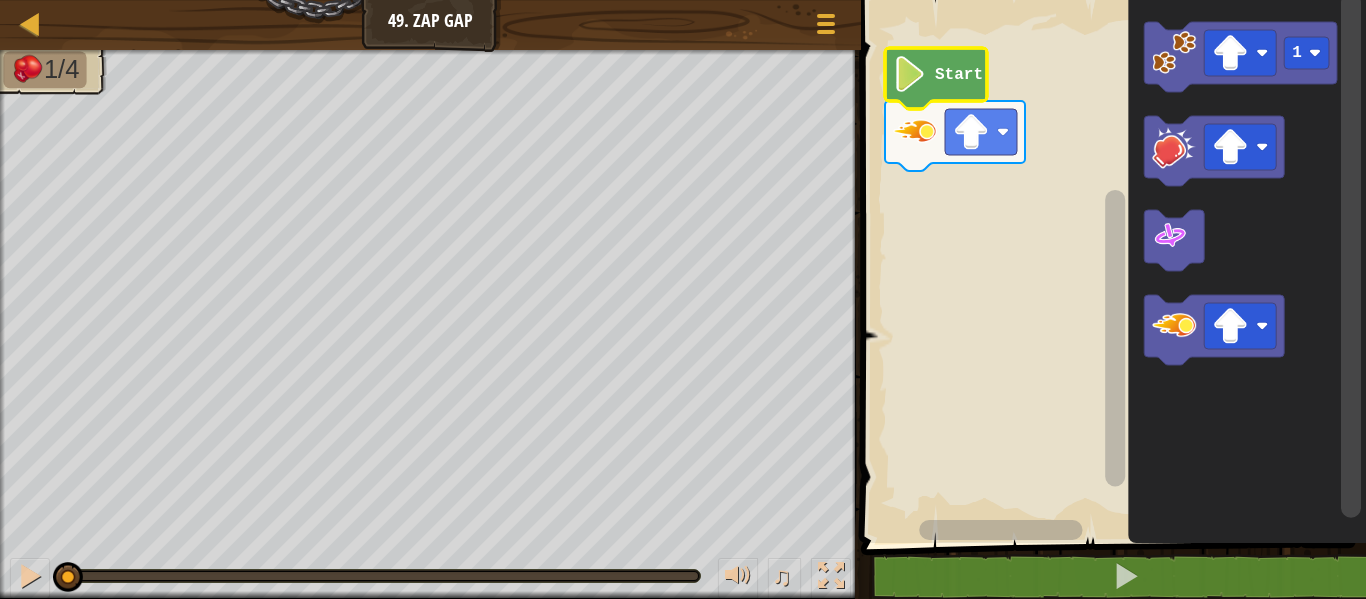 click 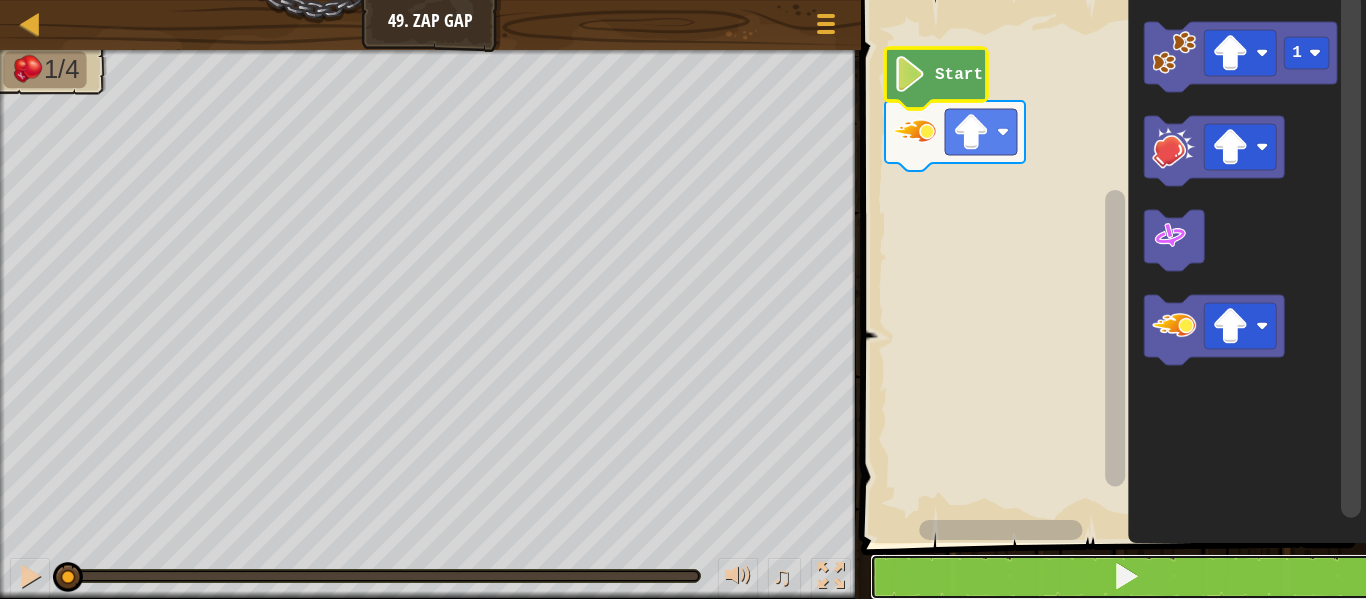 click at bounding box center (1126, 576) 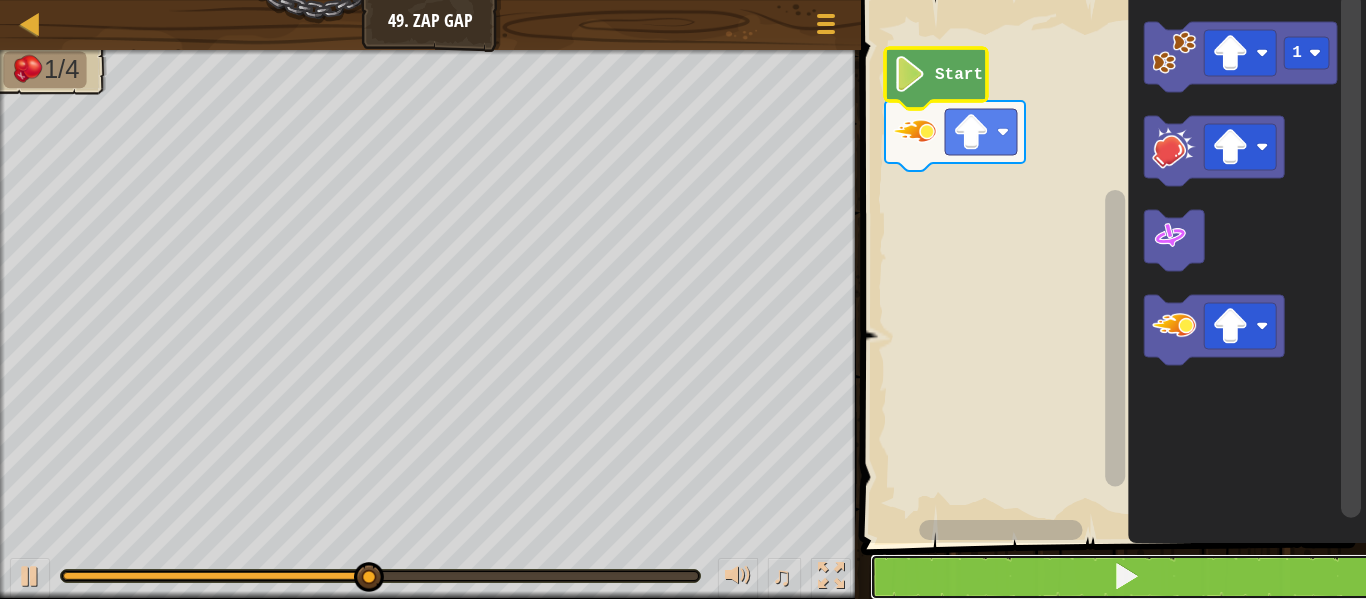 click at bounding box center (1125, 577) 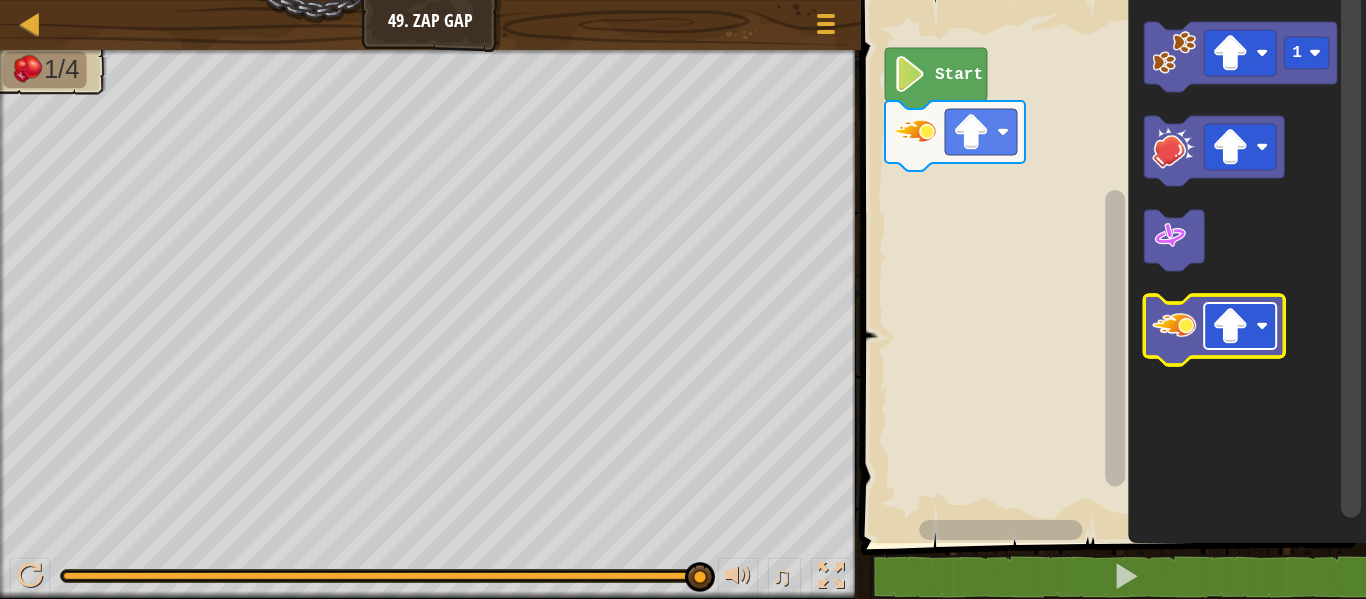 click 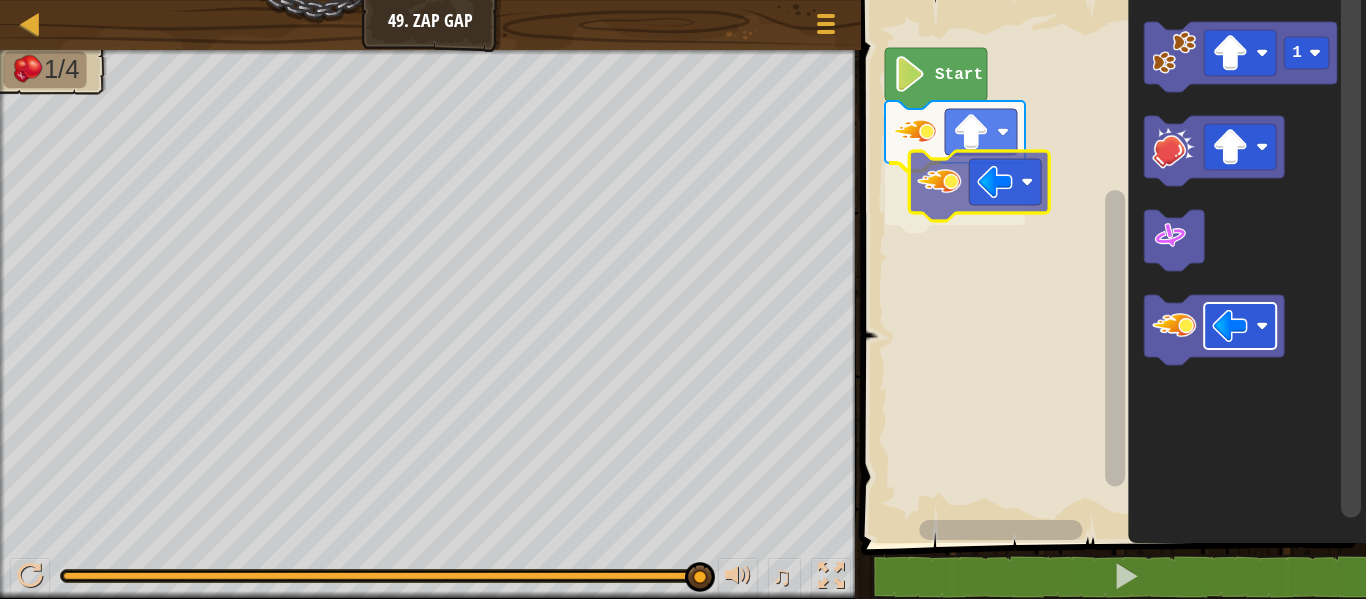 click on "Start 1" at bounding box center (1110, 266) 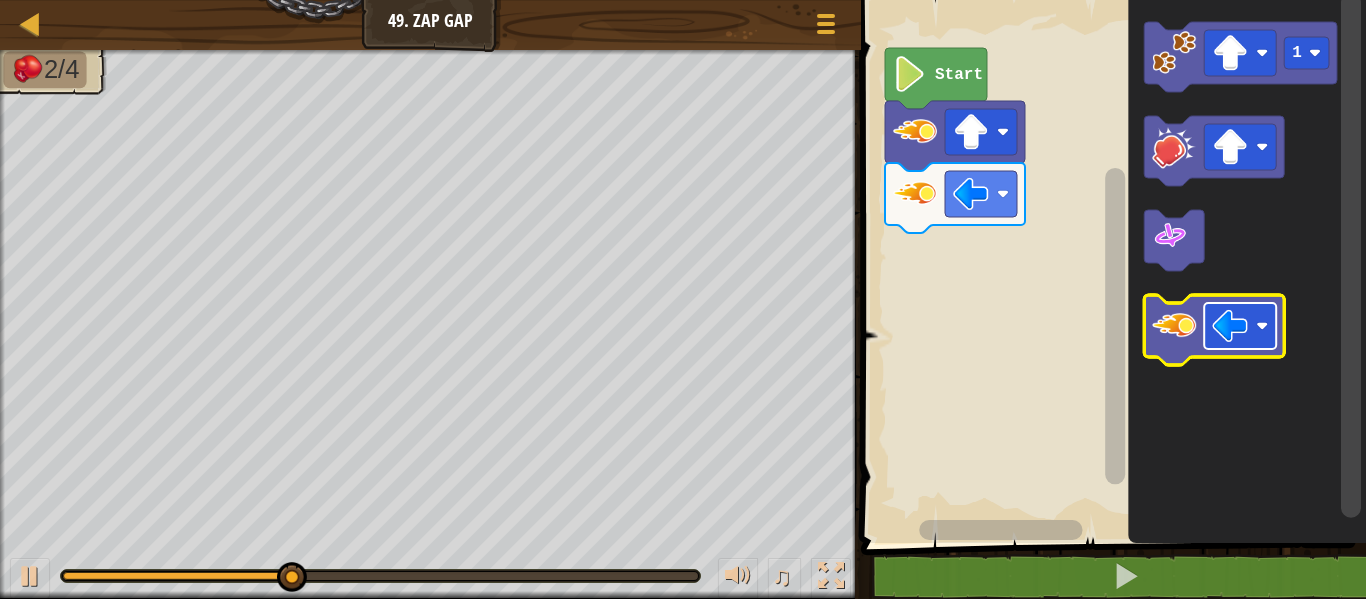 click 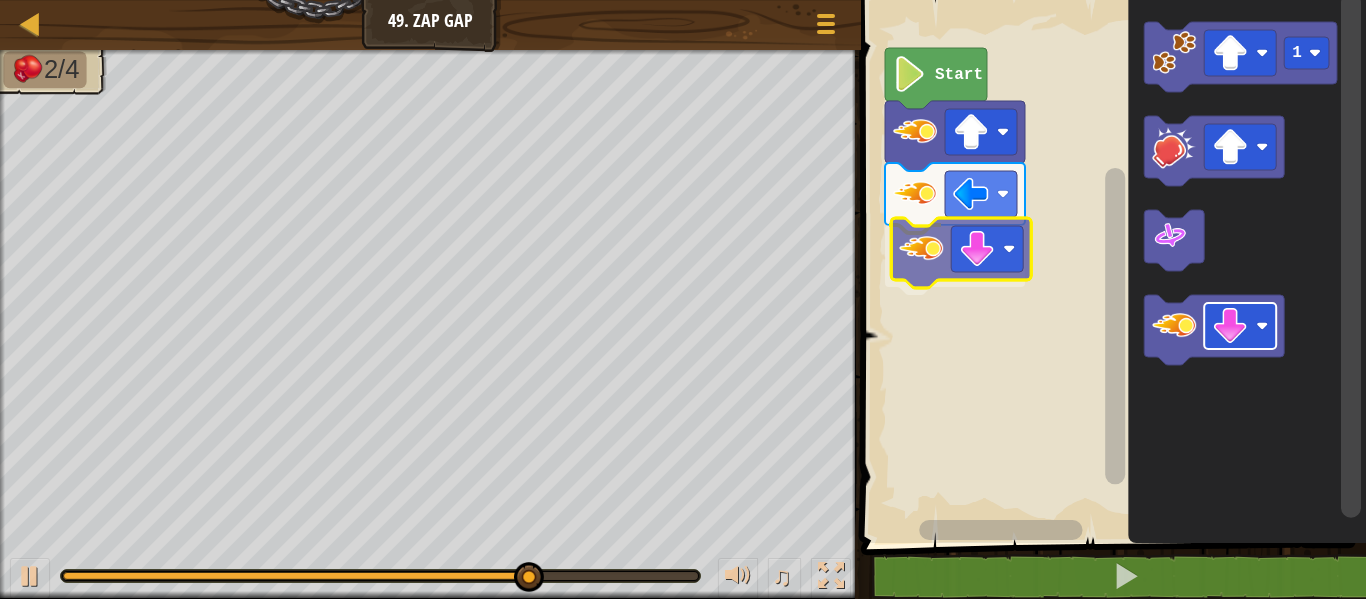 click on "Start 1" at bounding box center [1110, 266] 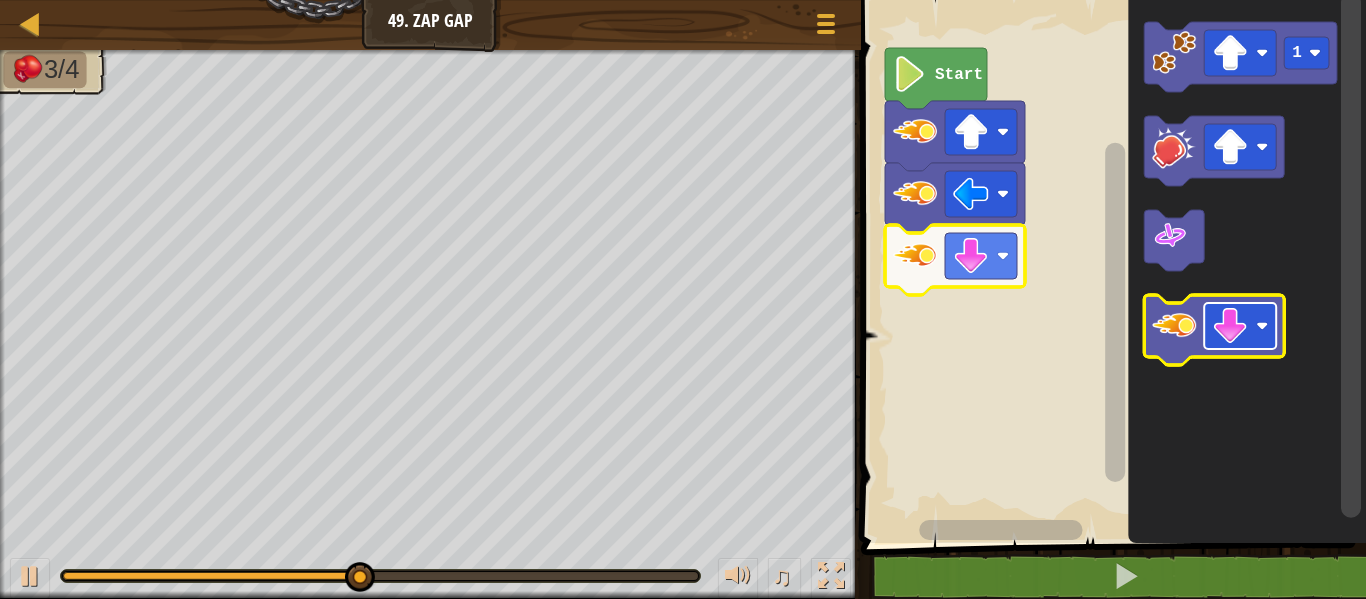 click 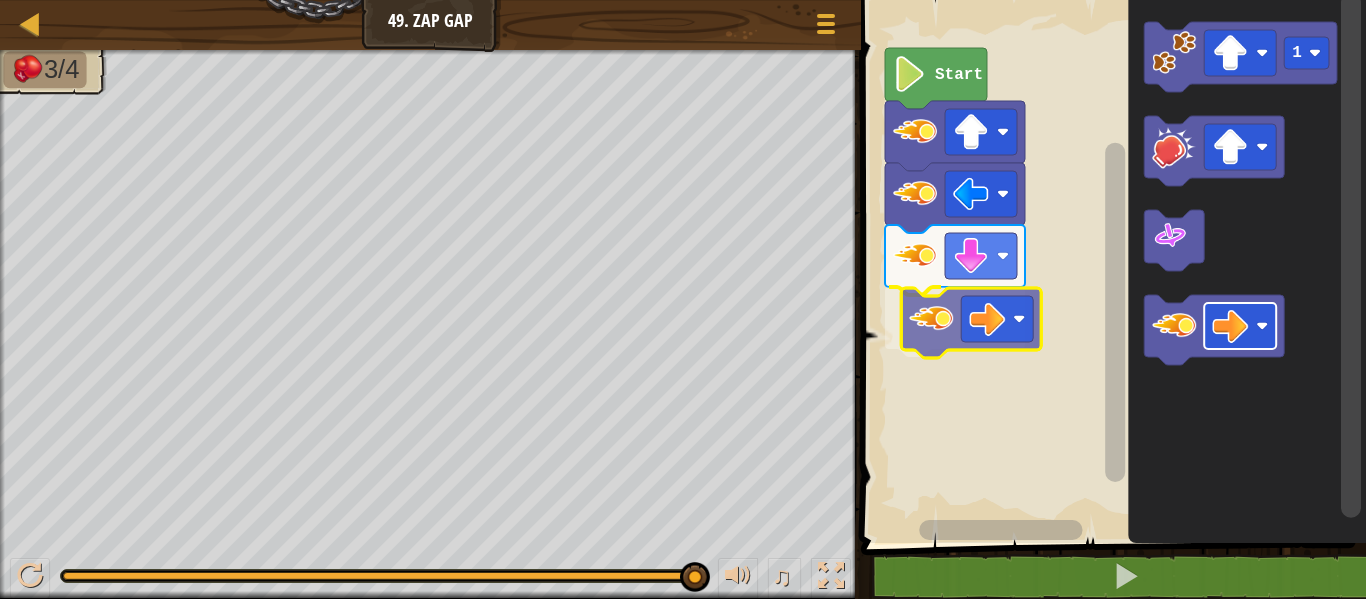 click on "Start 1" at bounding box center [1110, 266] 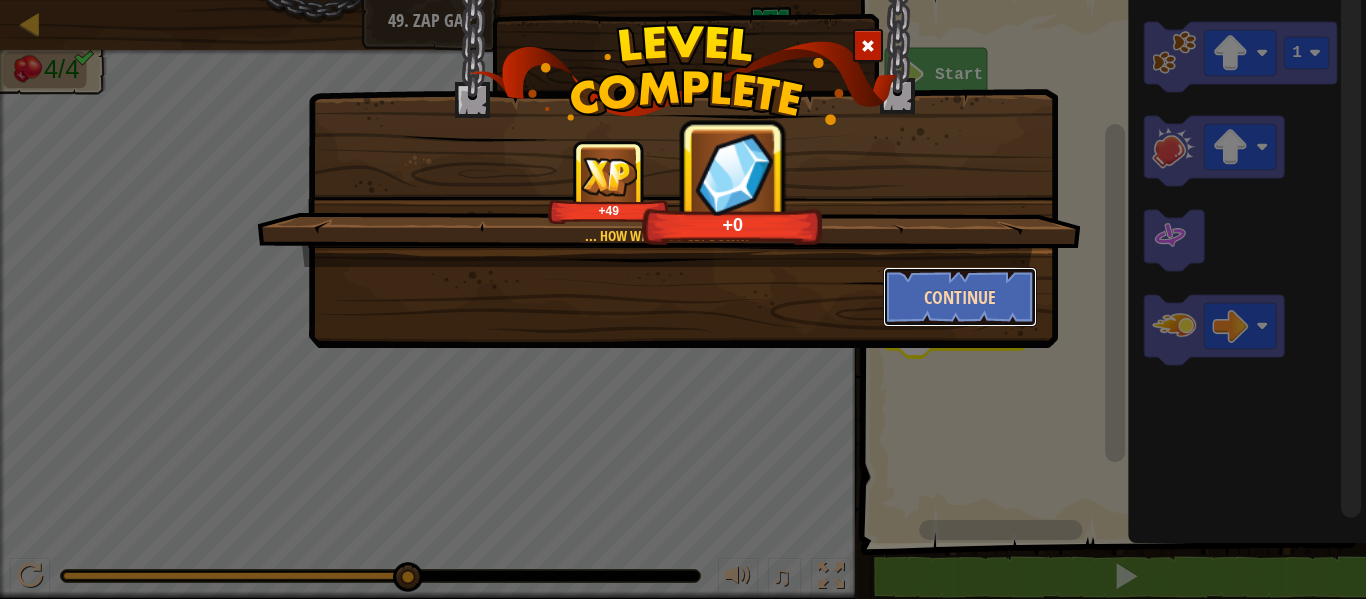 click on "Continue" at bounding box center (960, 297) 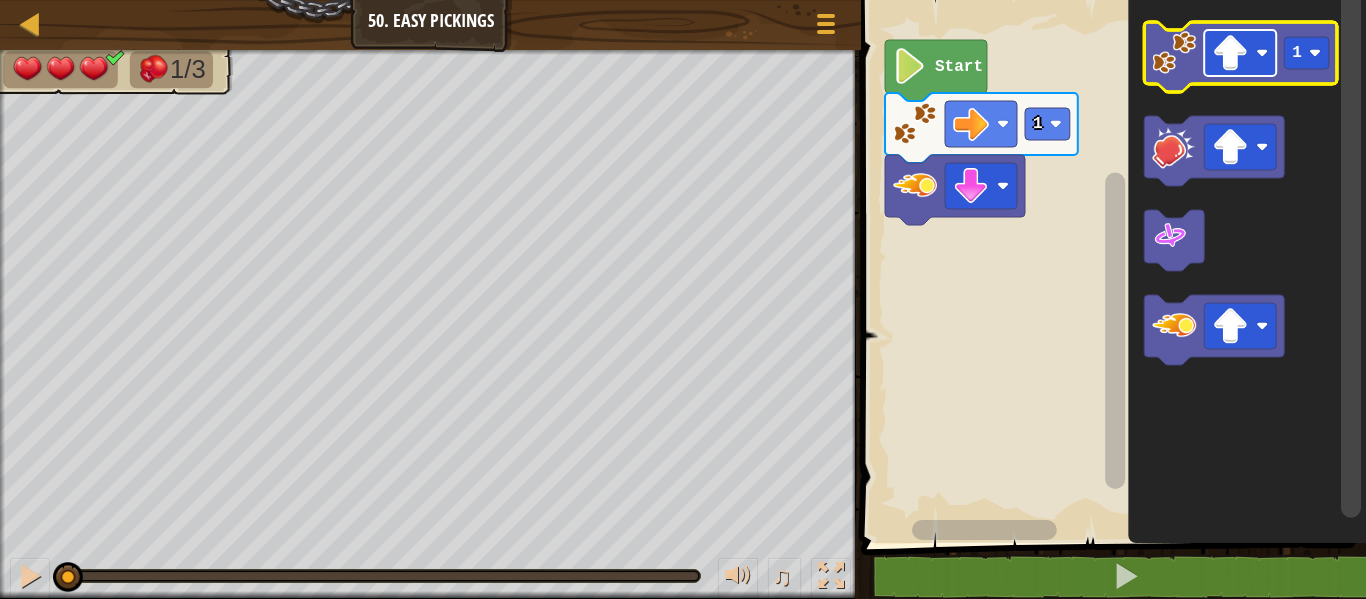 click 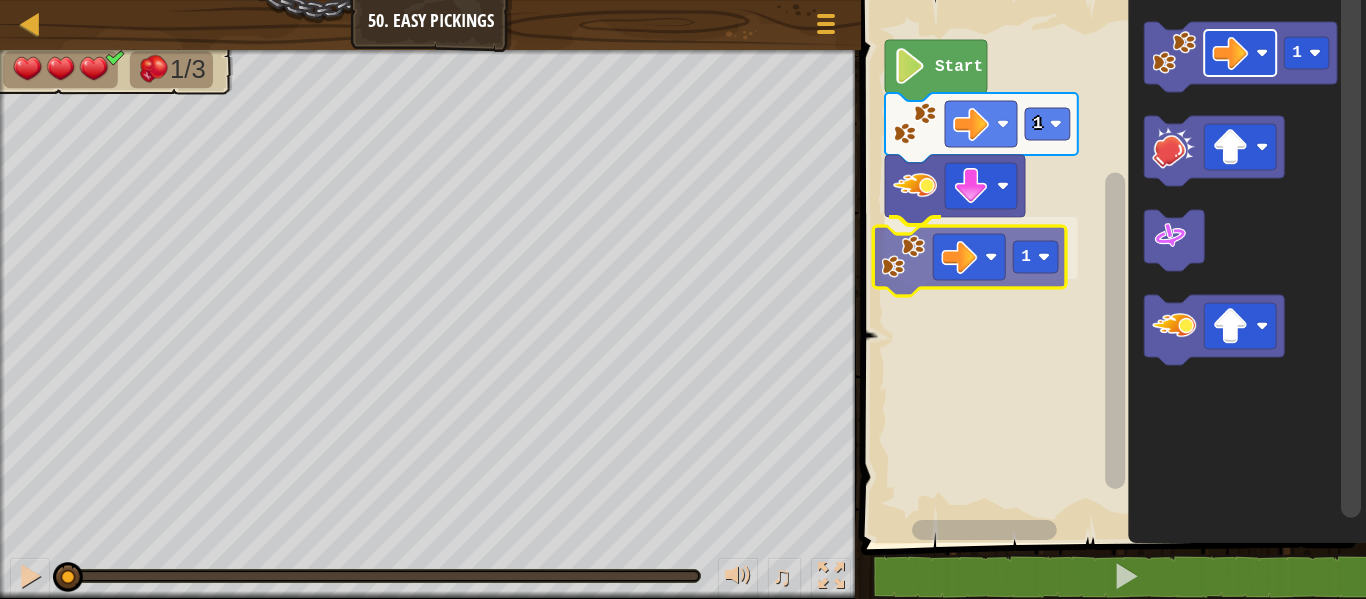click on "1 1 Start 1 1" at bounding box center [1110, 266] 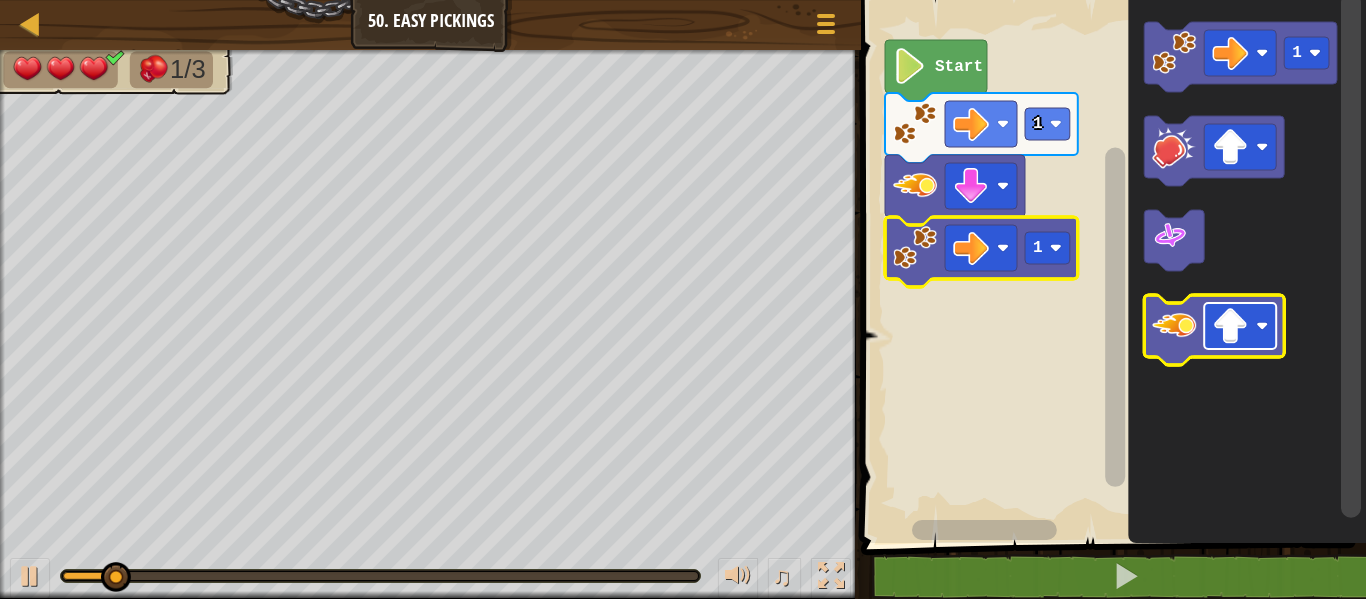 click 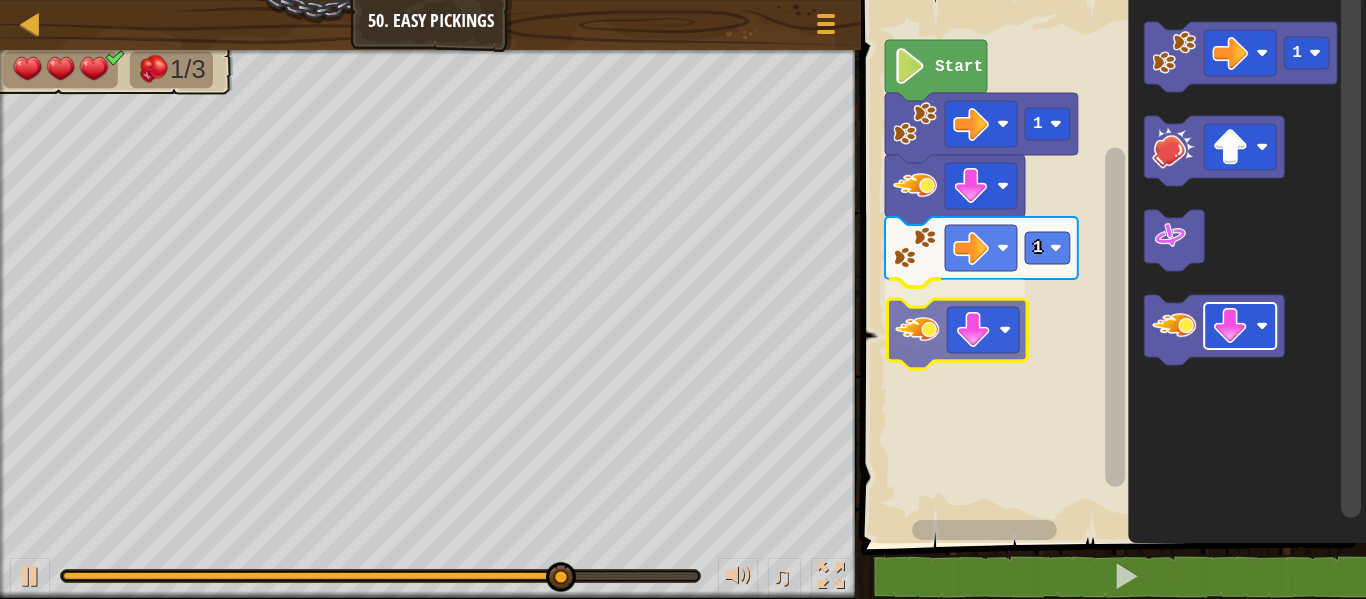 click on "1 1 Start 1" at bounding box center [1110, 266] 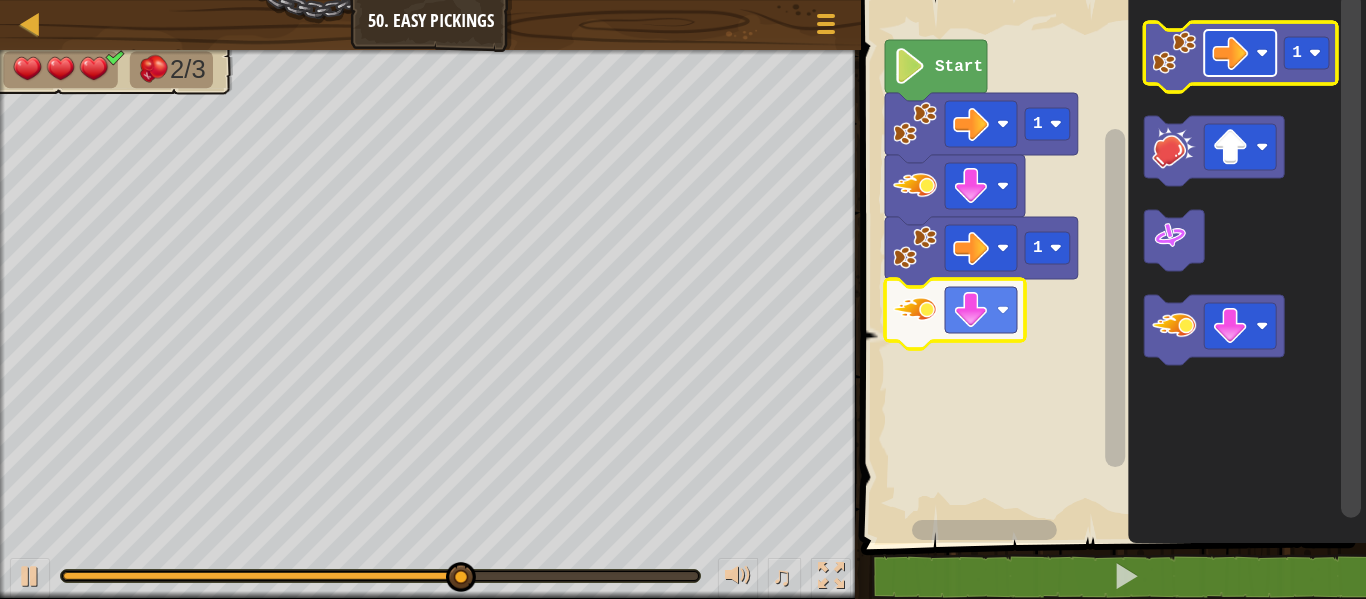 click 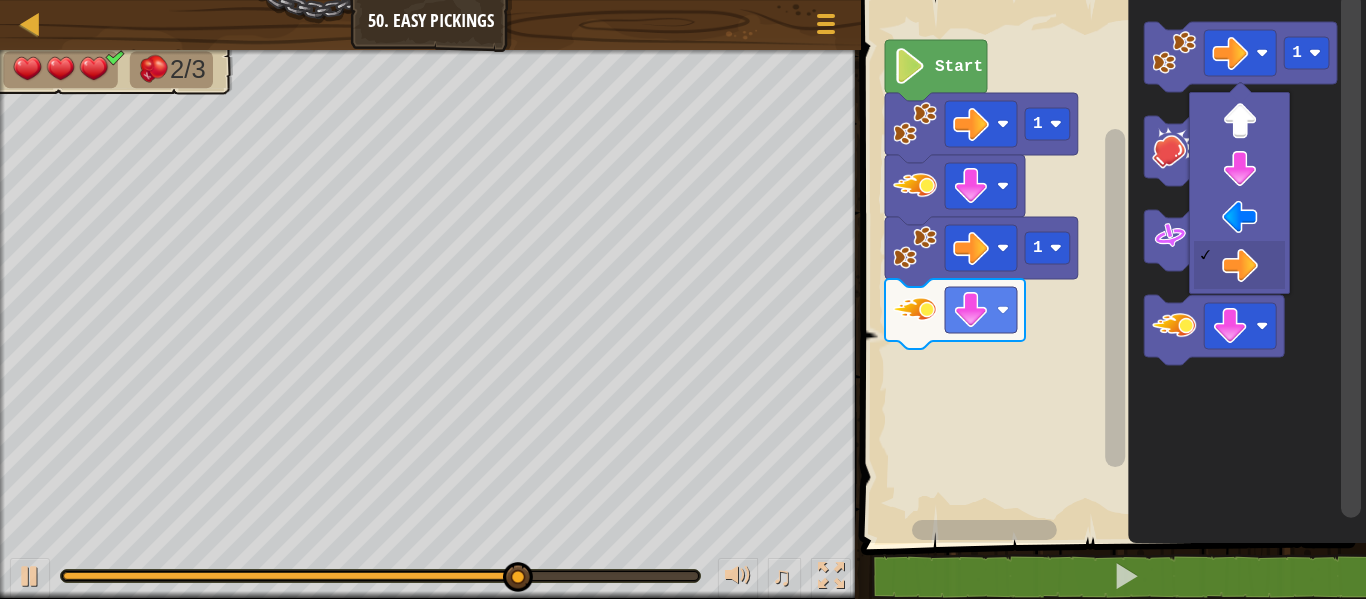 drag, startPoint x: 1238, startPoint y: 68, endPoint x: 1214, endPoint y: 96, distance: 36.878178 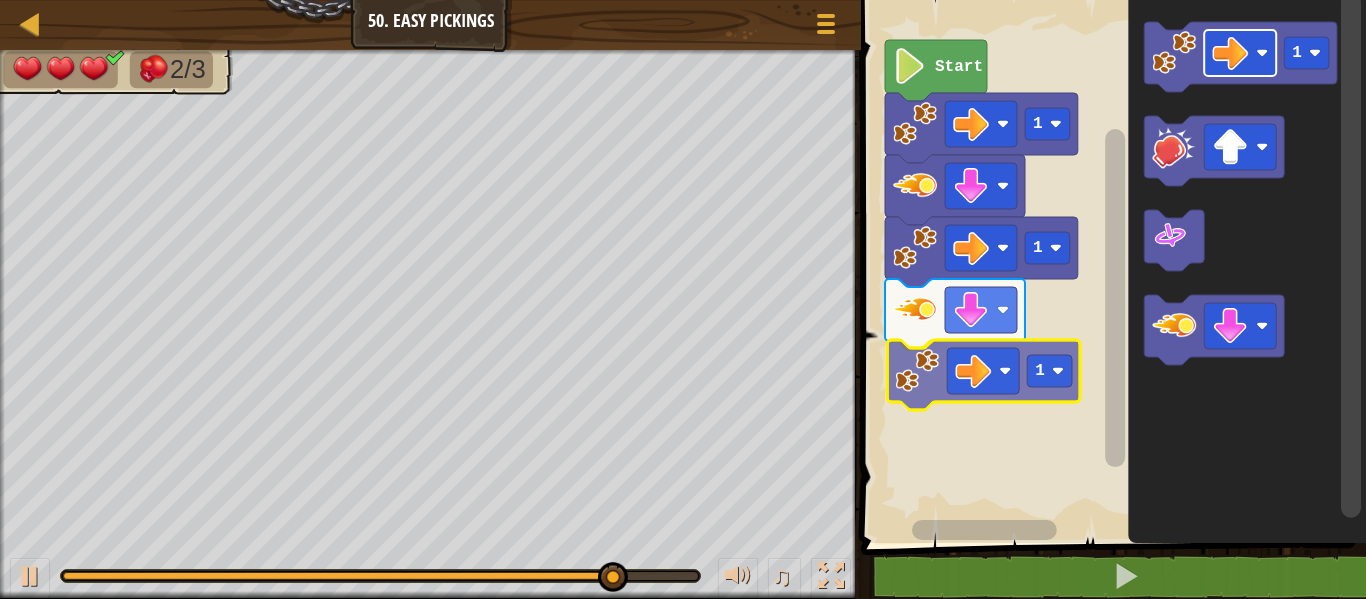 click on "1 1 1 Start 1 1" at bounding box center (1110, 266) 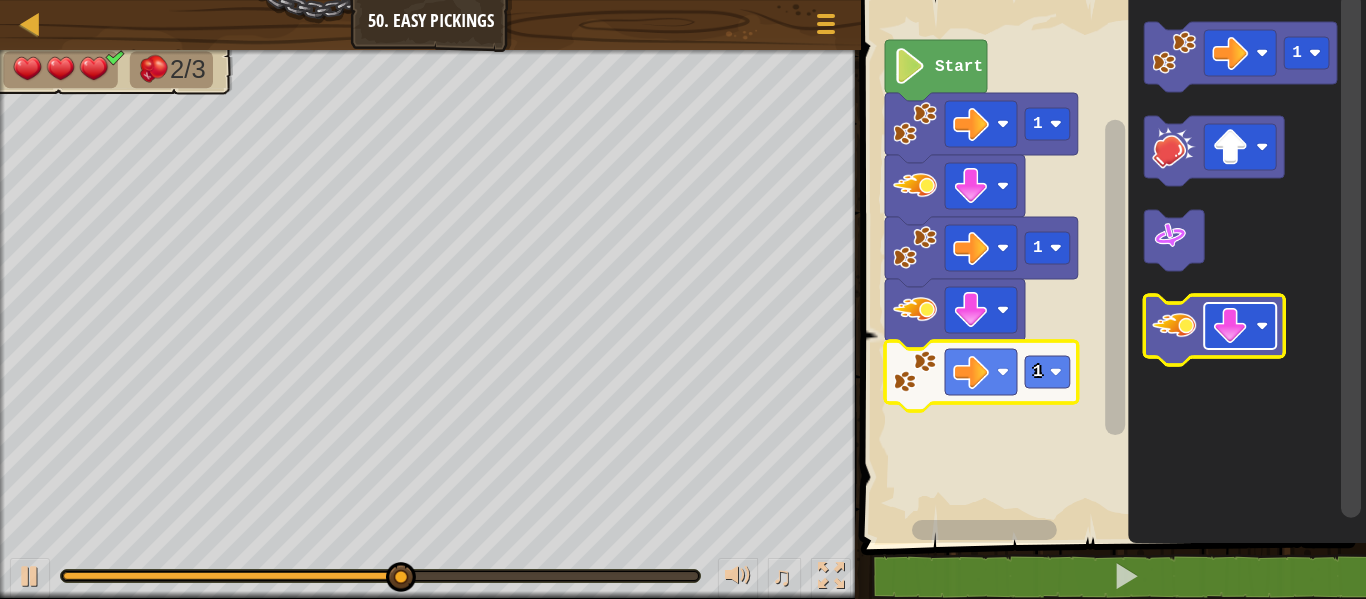 click 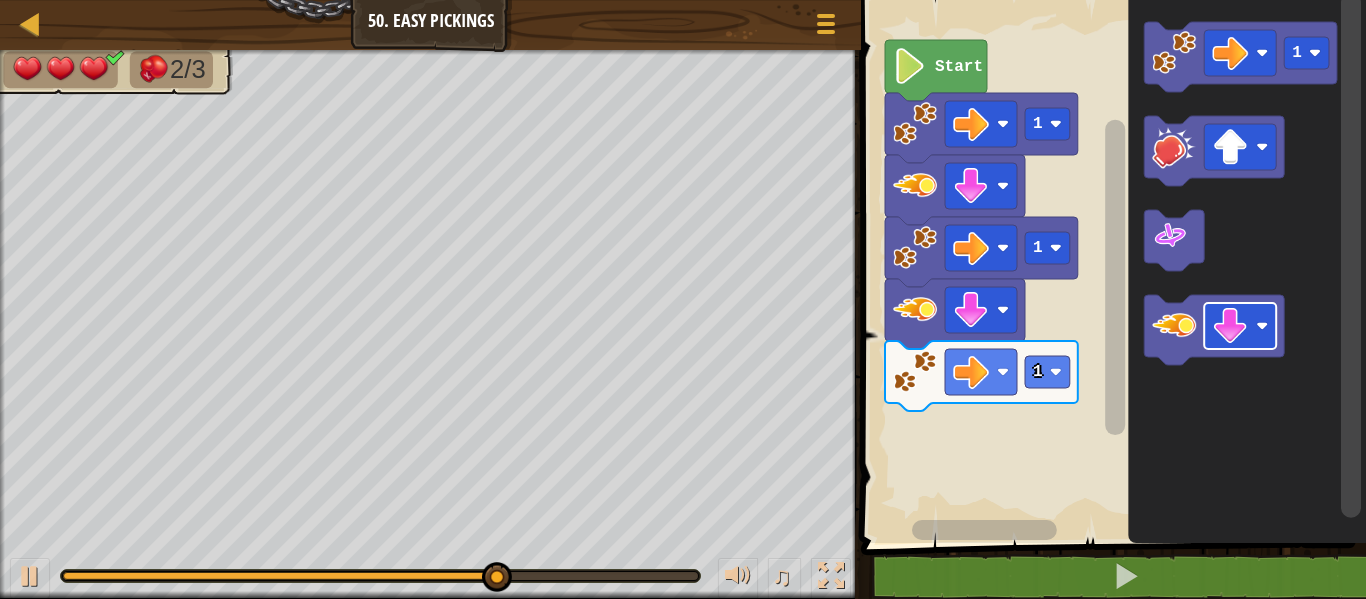 click on "1 1 1 Start 1" at bounding box center (1110, 266) 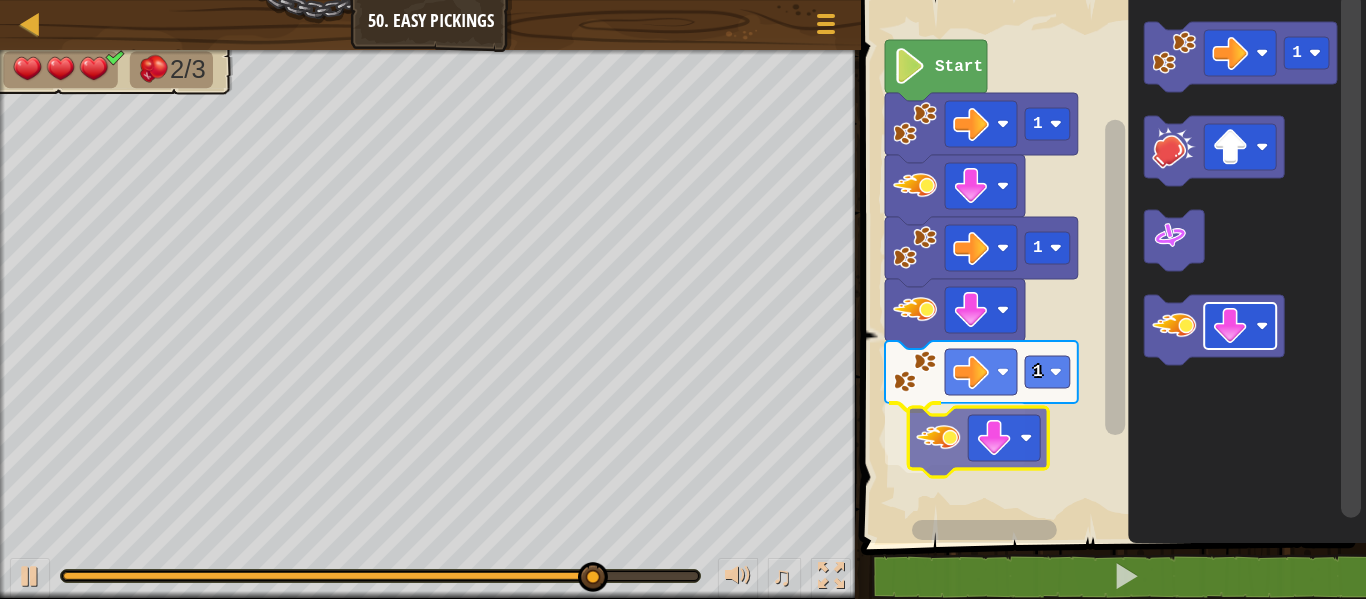 click on "1 1 1 Start 1" at bounding box center (1110, 266) 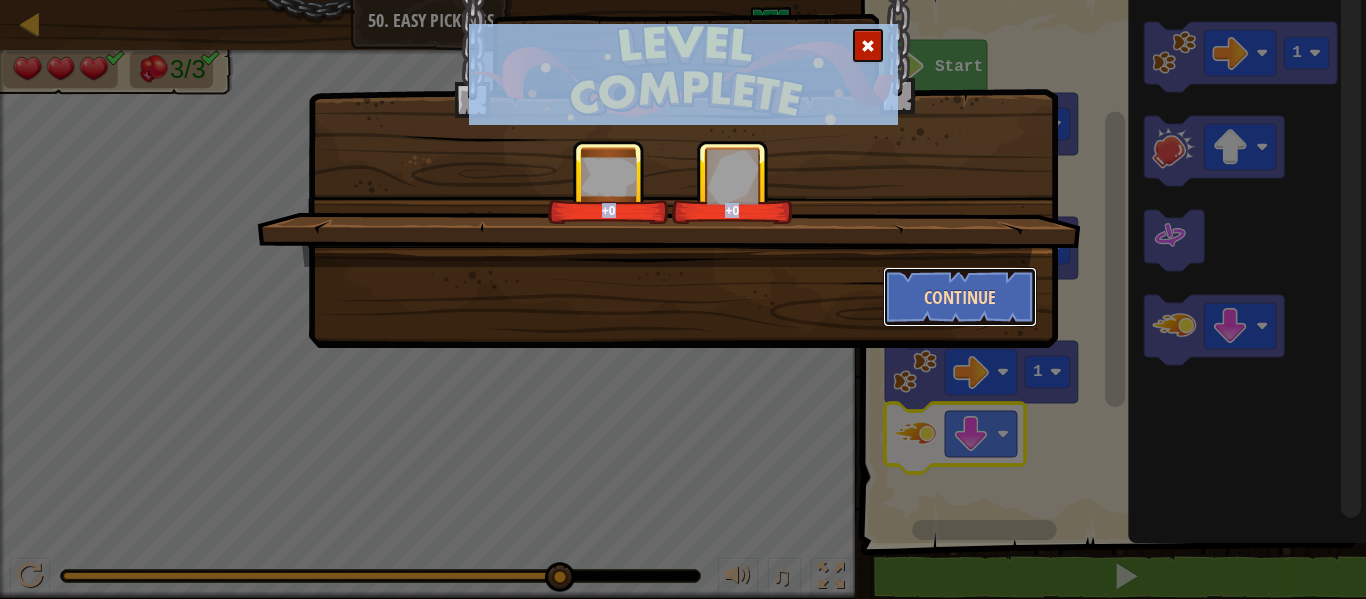 click on "Continue" at bounding box center (960, 297) 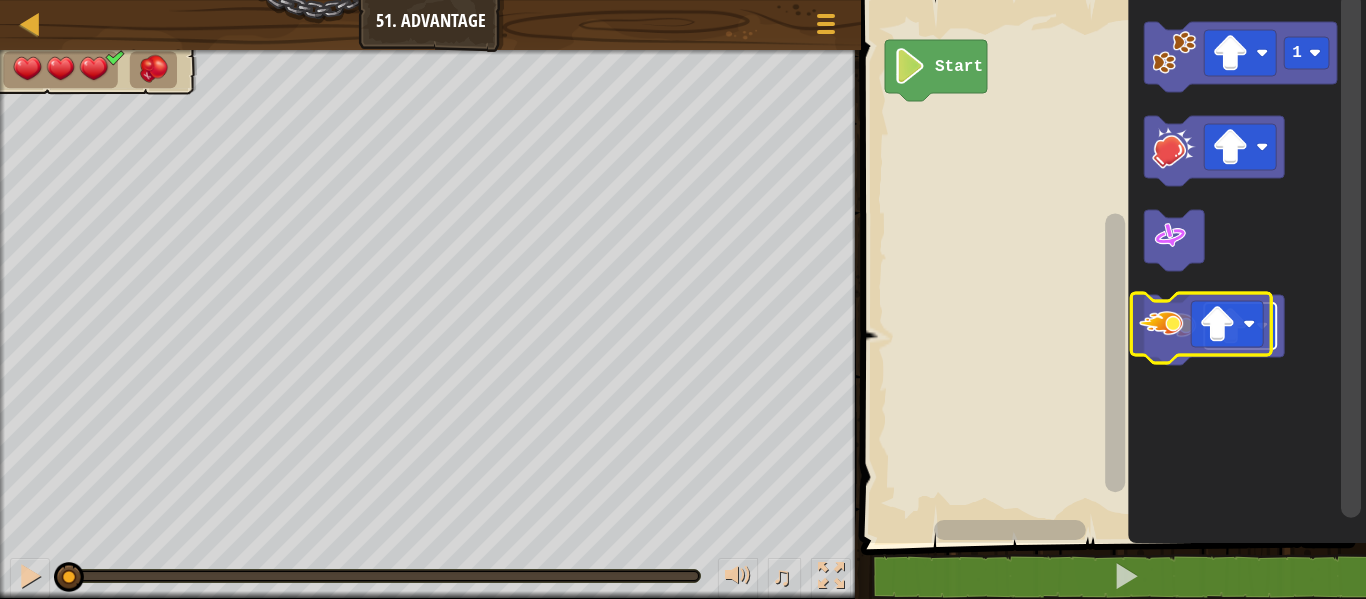 click 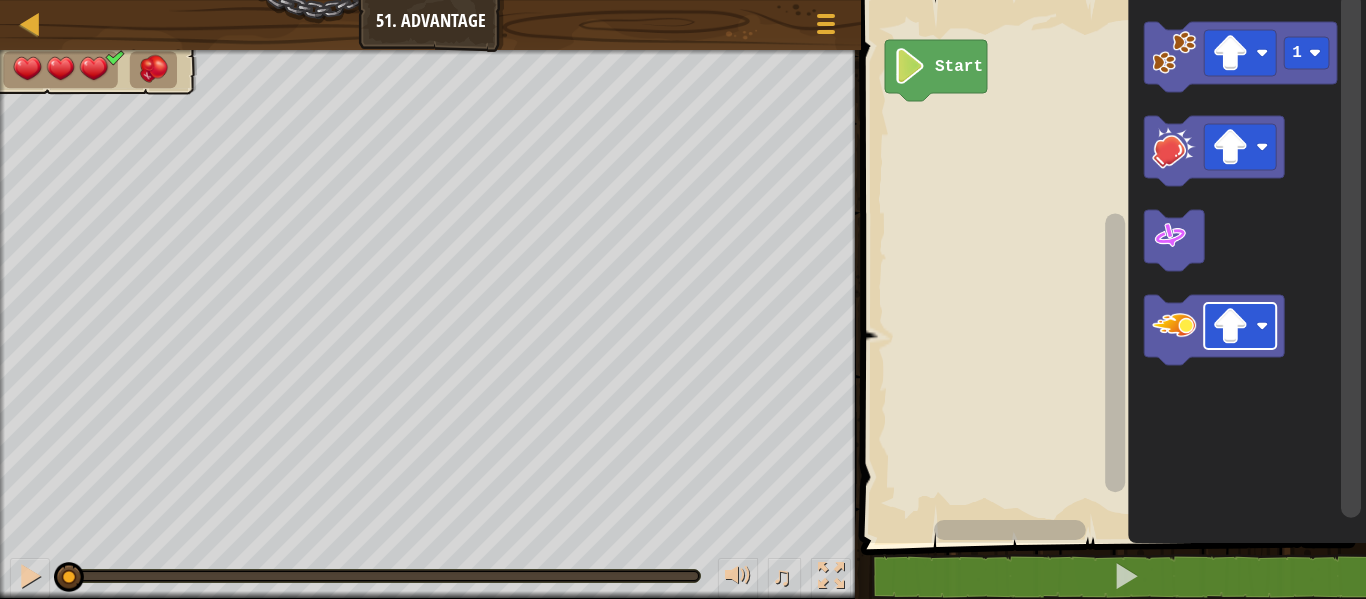 click 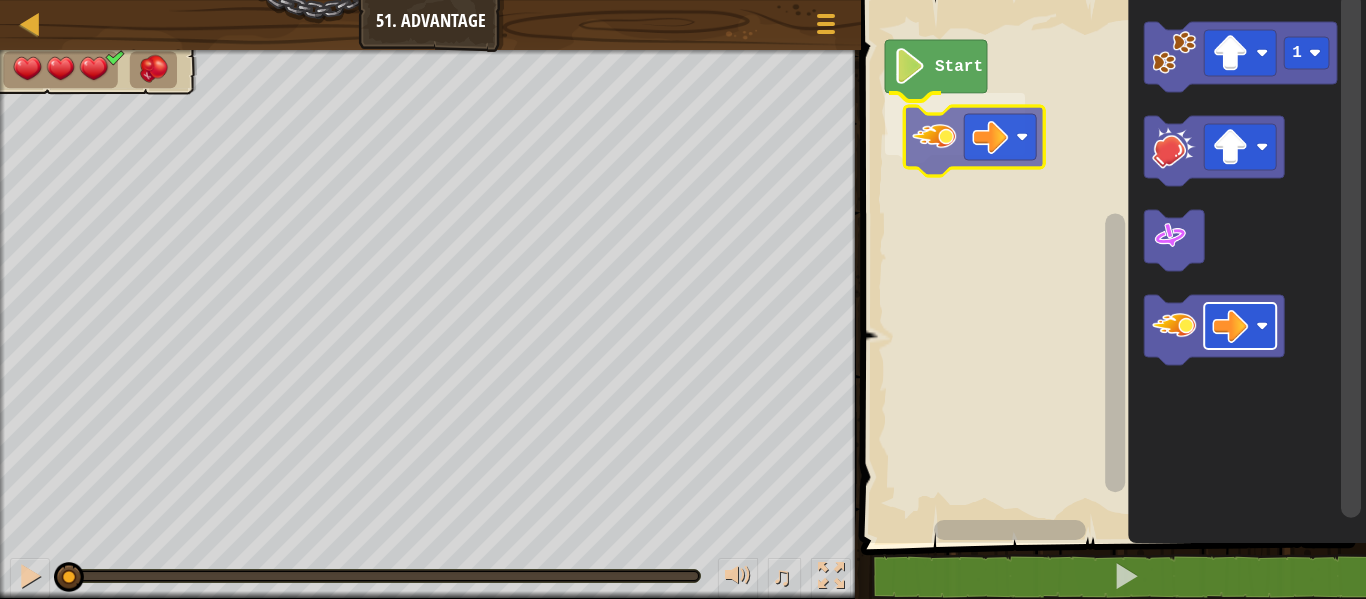 click on "Start 1" at bounding box center [1110, 266] 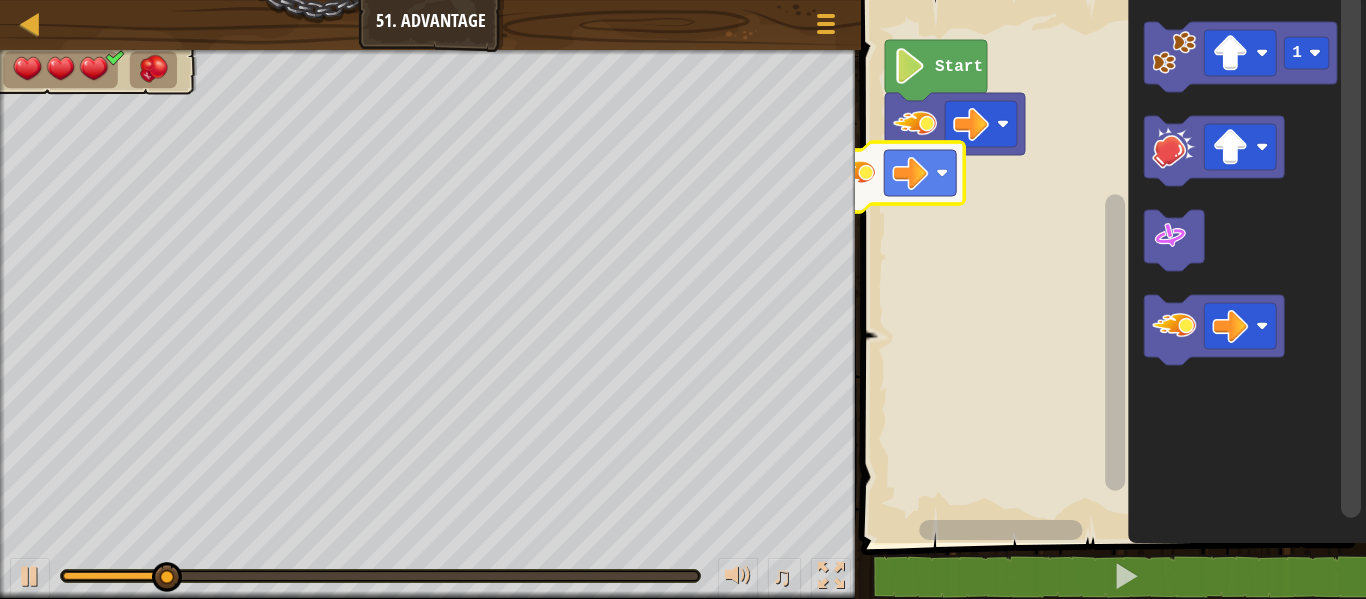 click on "Start 1" at bounding box center [1110, 266] 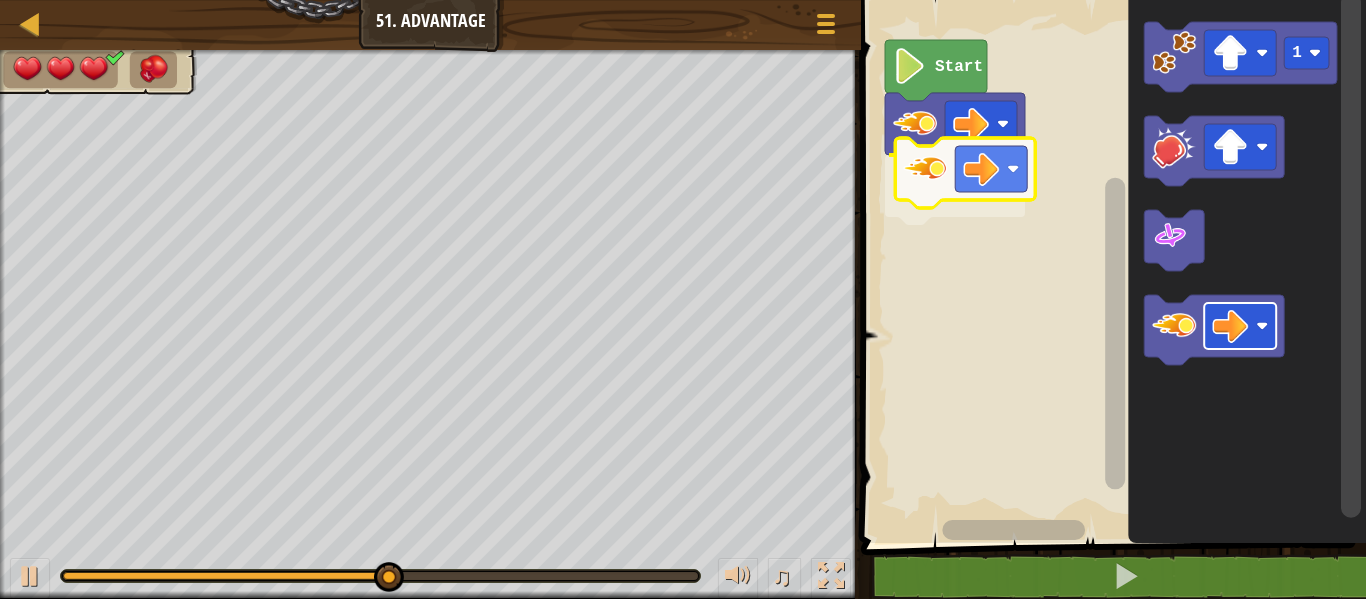 click on "Start 1" at bounding box center [1110, 266] 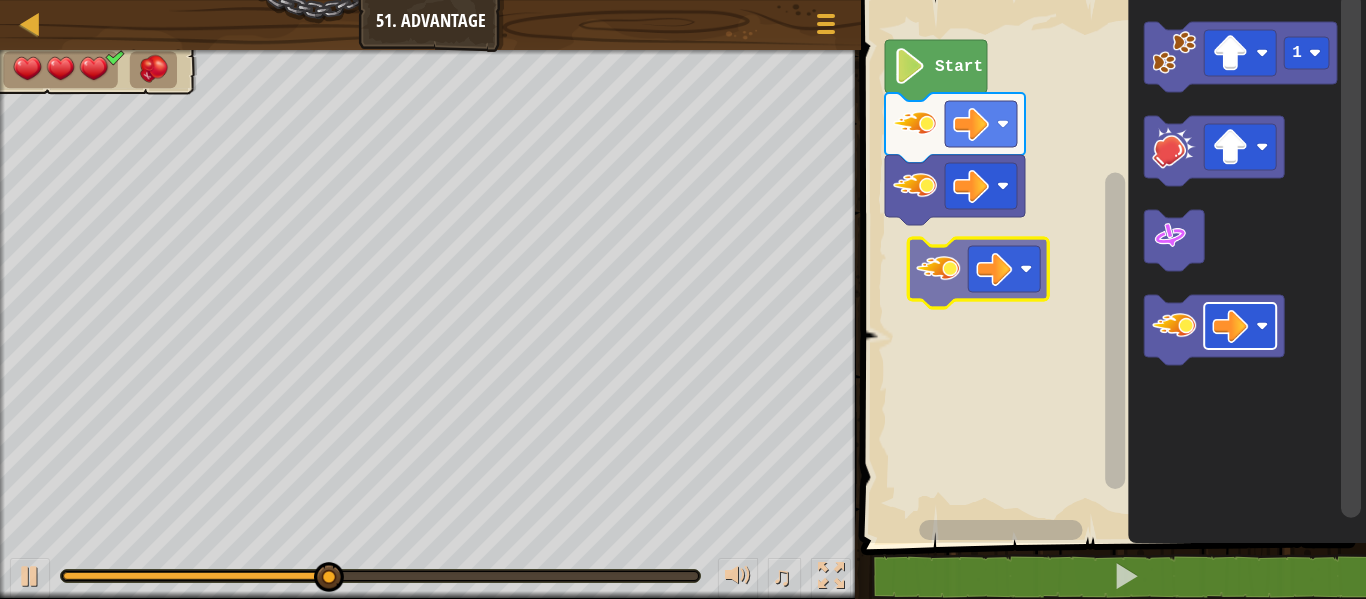 click on "Start 1" at bounding box center (1110, 266) 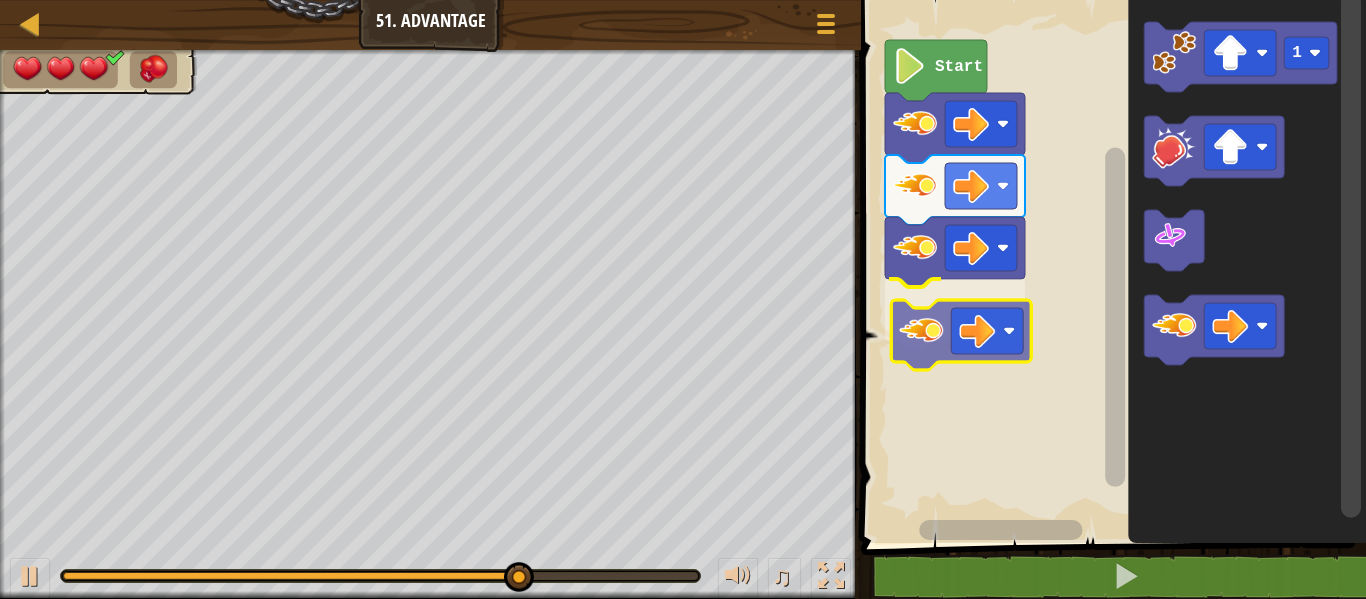 click on "Start 1" at bounding box center (1110, 266) 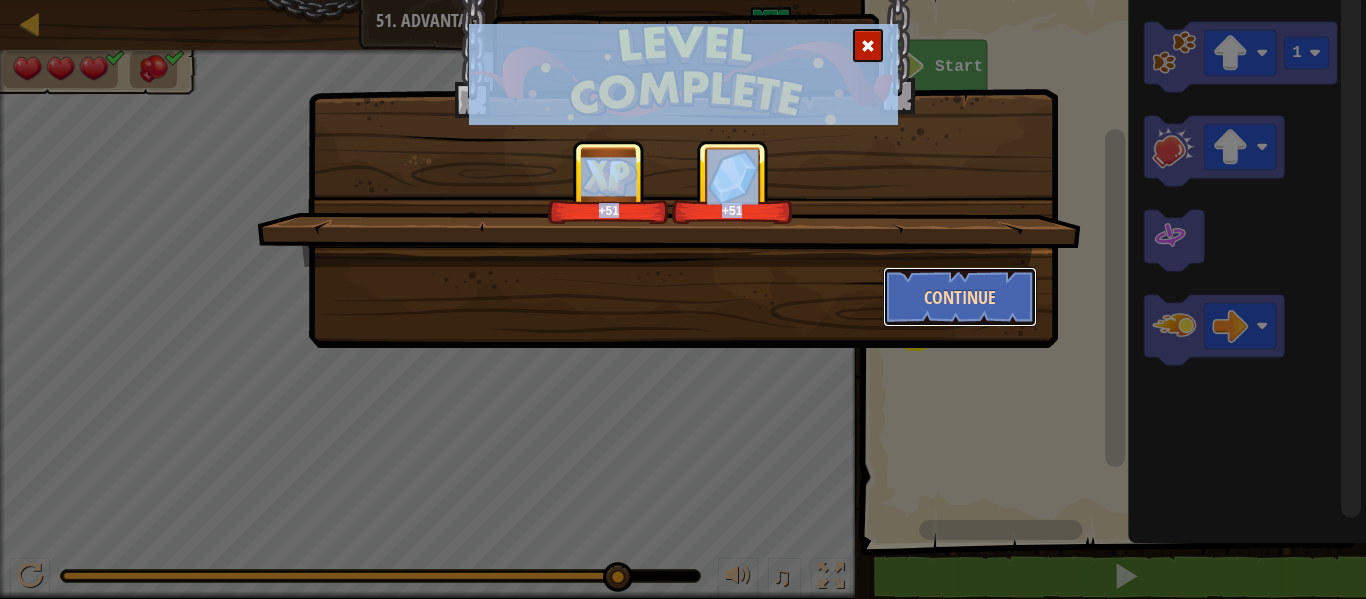 click on "Continue" at bounding box center [960, 297] 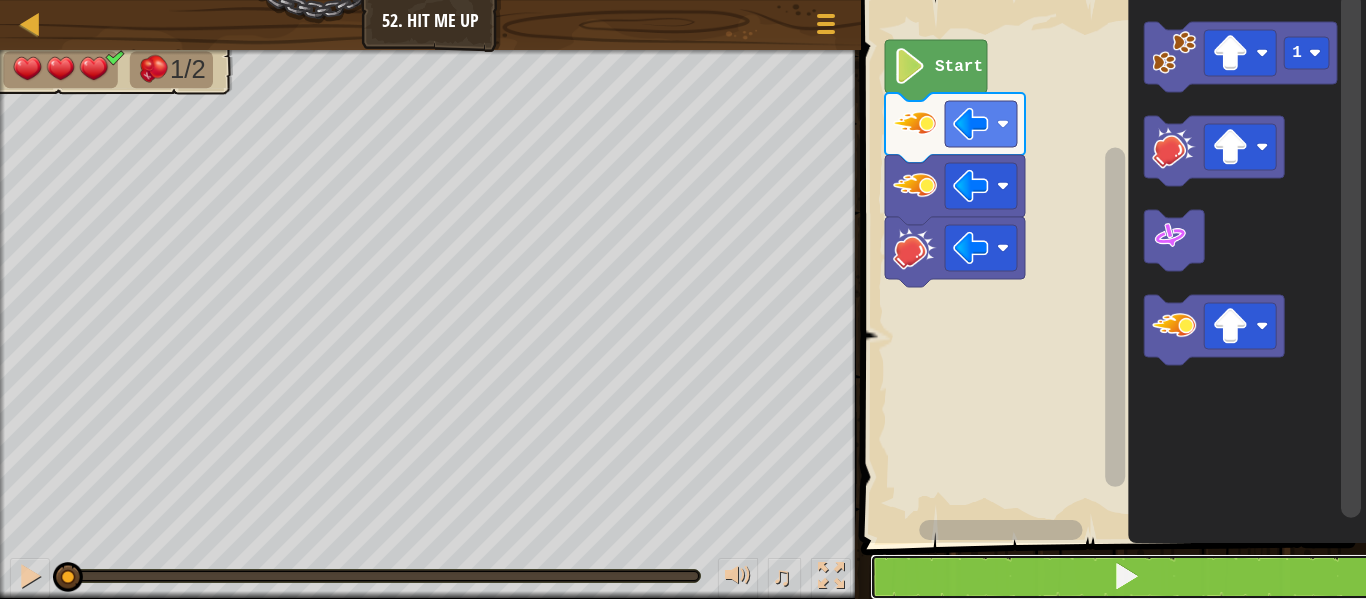 click at bounding box center [1125, 577] 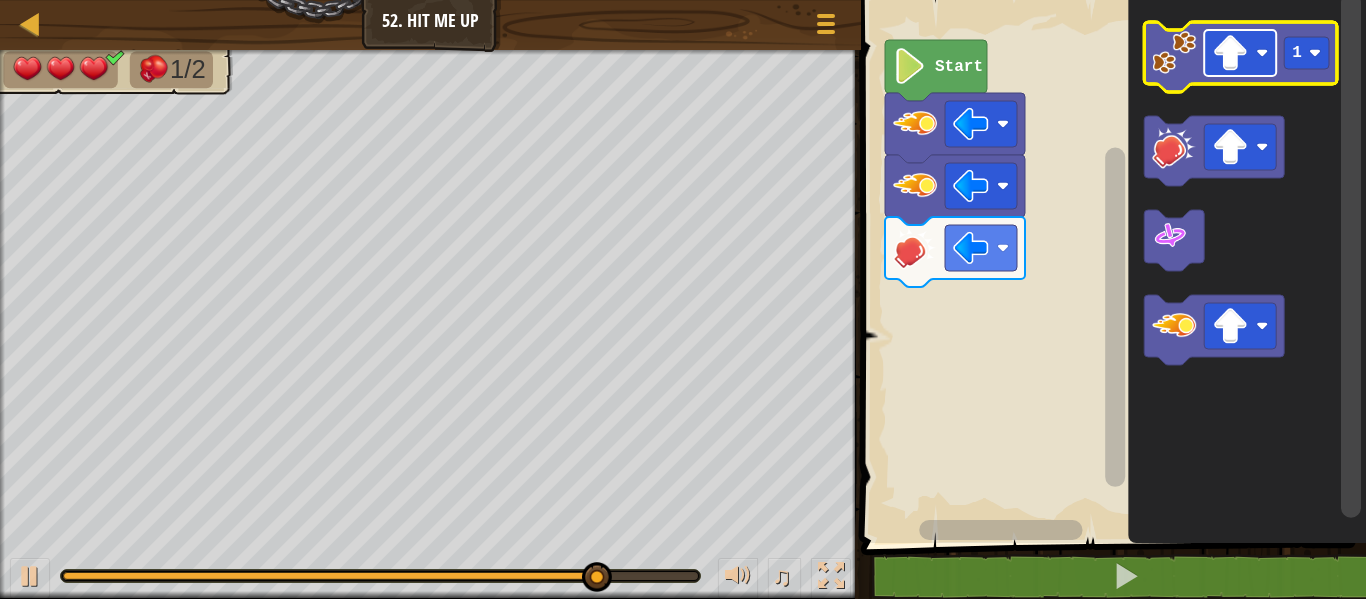 click 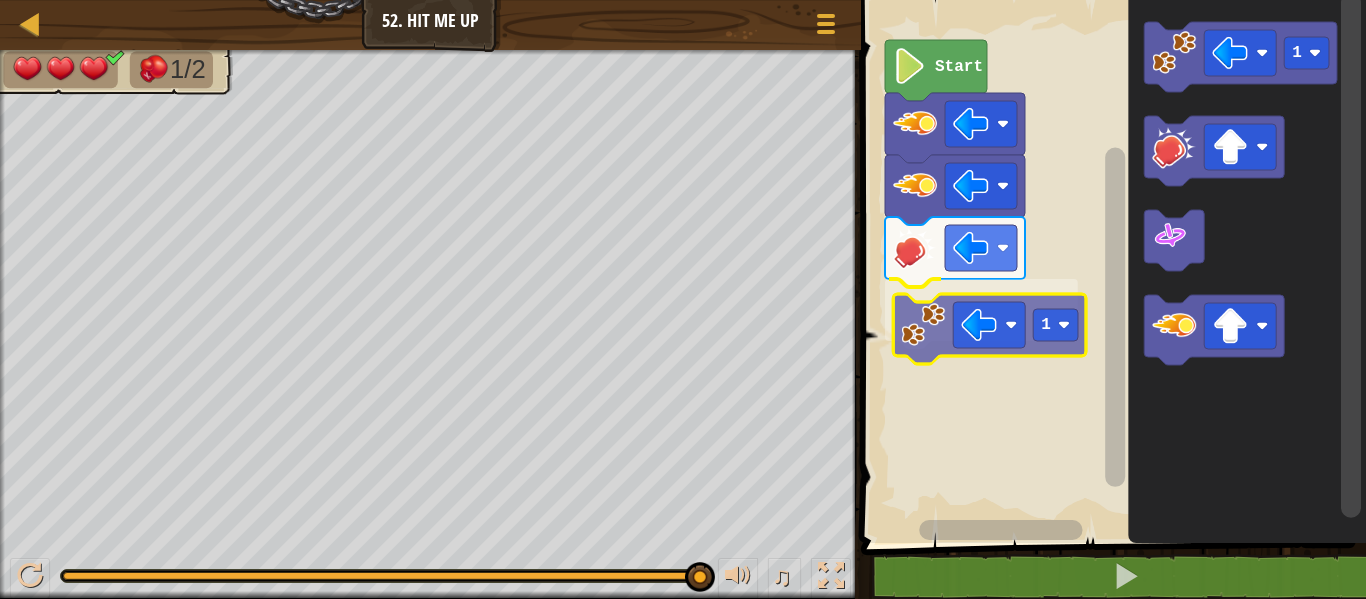 click on "1 Start 1 1" at bounding box center (1110, 266) 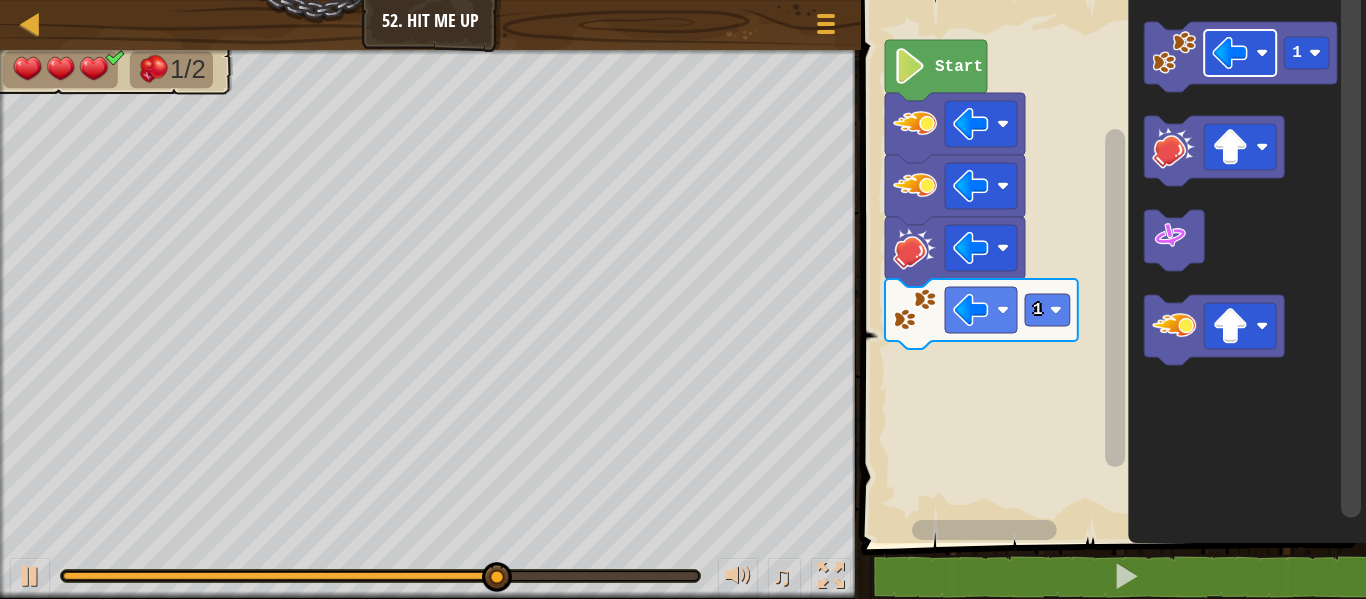 click on "1 Start 1" at bounding box center [1110, 266] 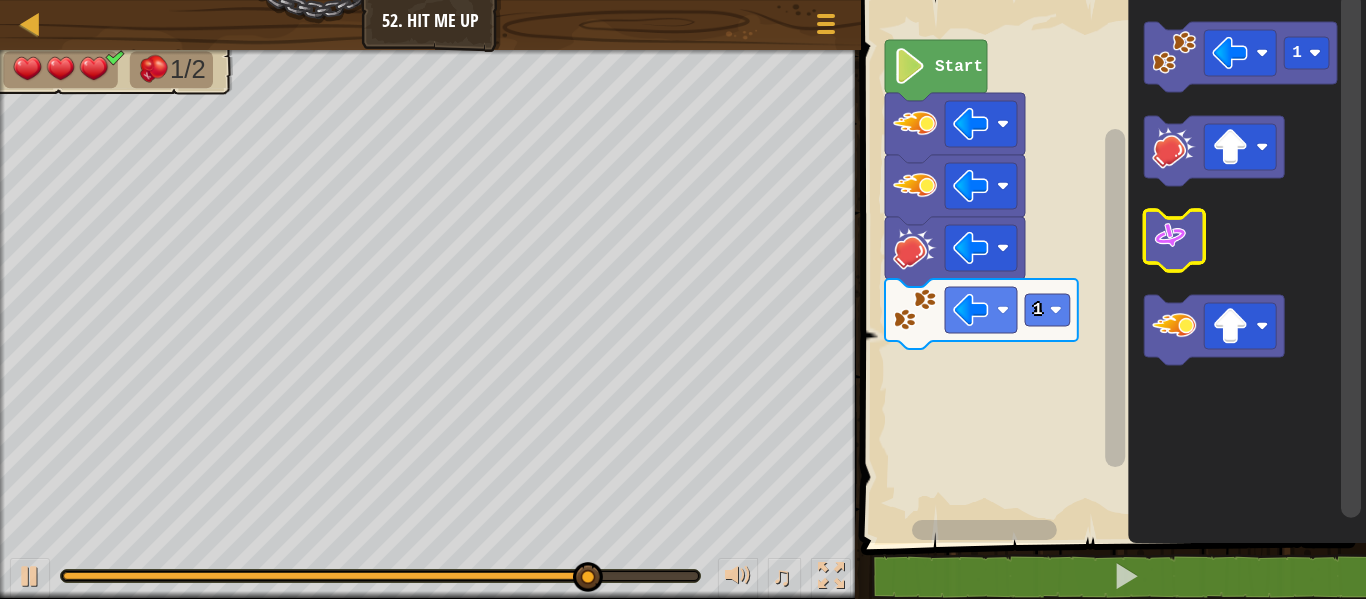 click on "1" 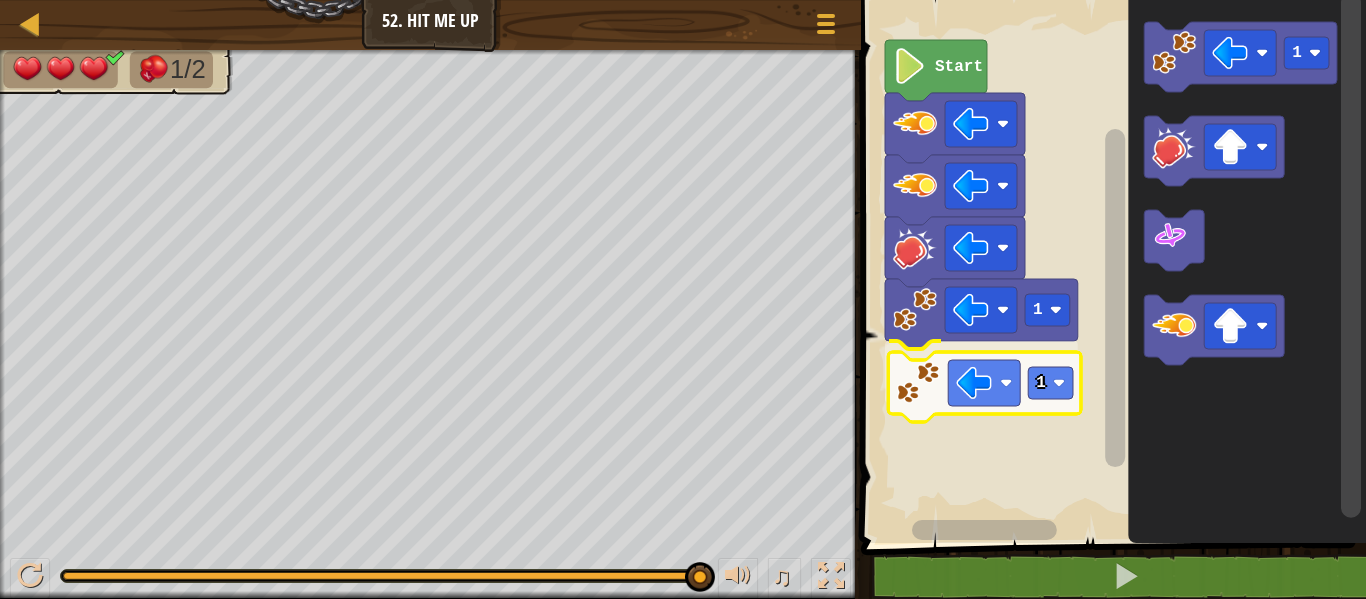 click on "1 1 Start 1 1" at bounding box center (1110, 266) 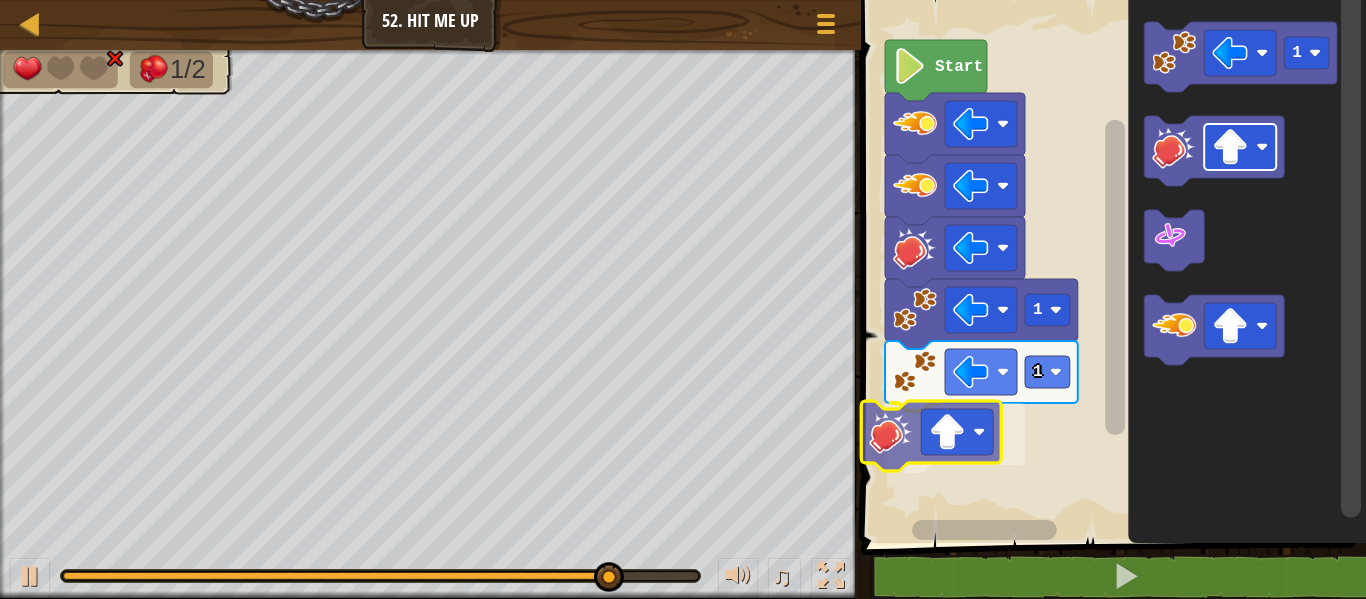 click on "1 1 Start 1" at bounding box center [1110, 266] 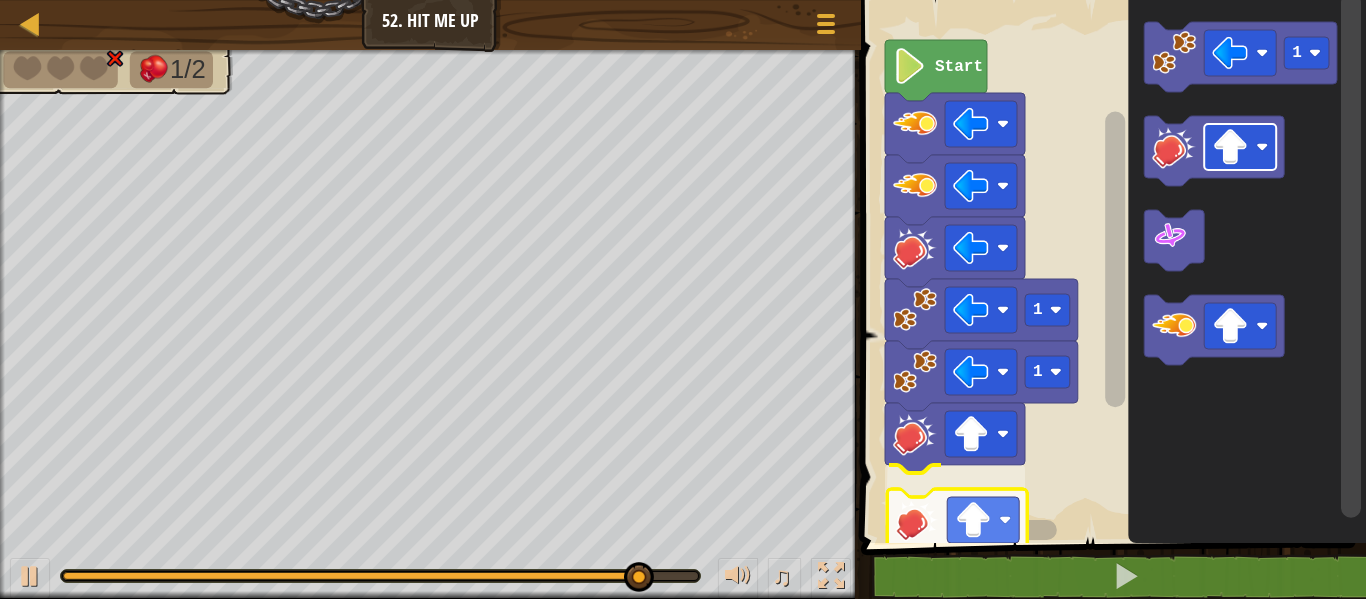 click on "1 1 Start 1" at bounding box center (1110, 266) 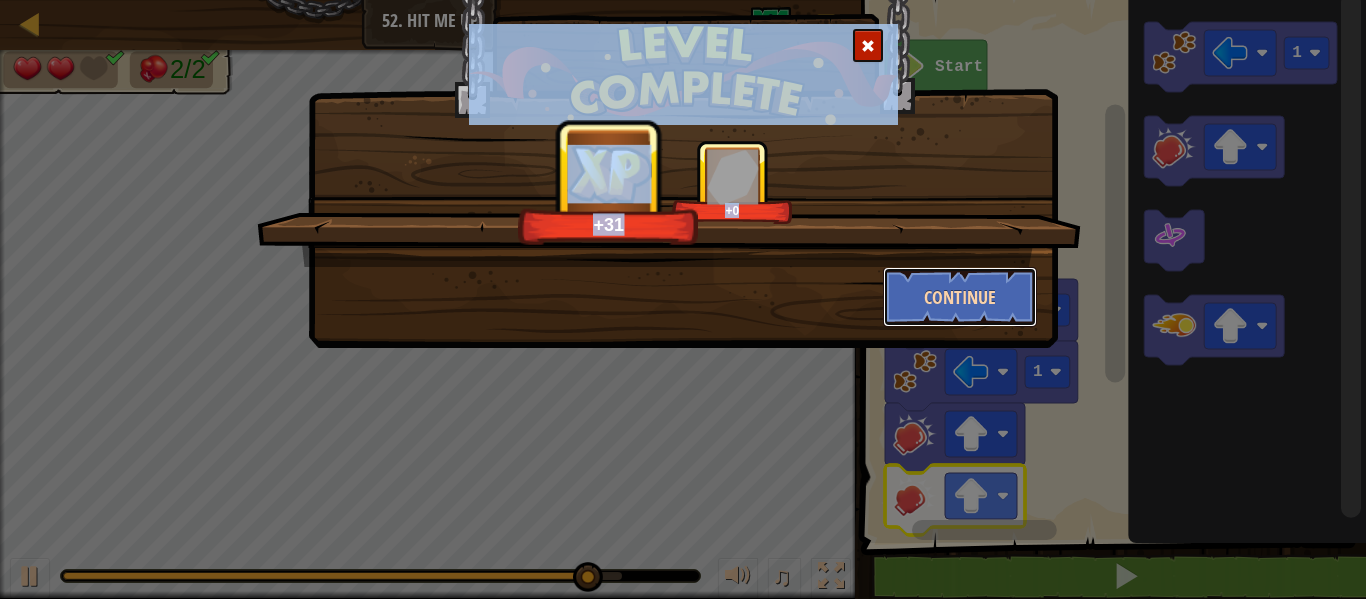 click on "Continue" at bounding box center [960, 297] 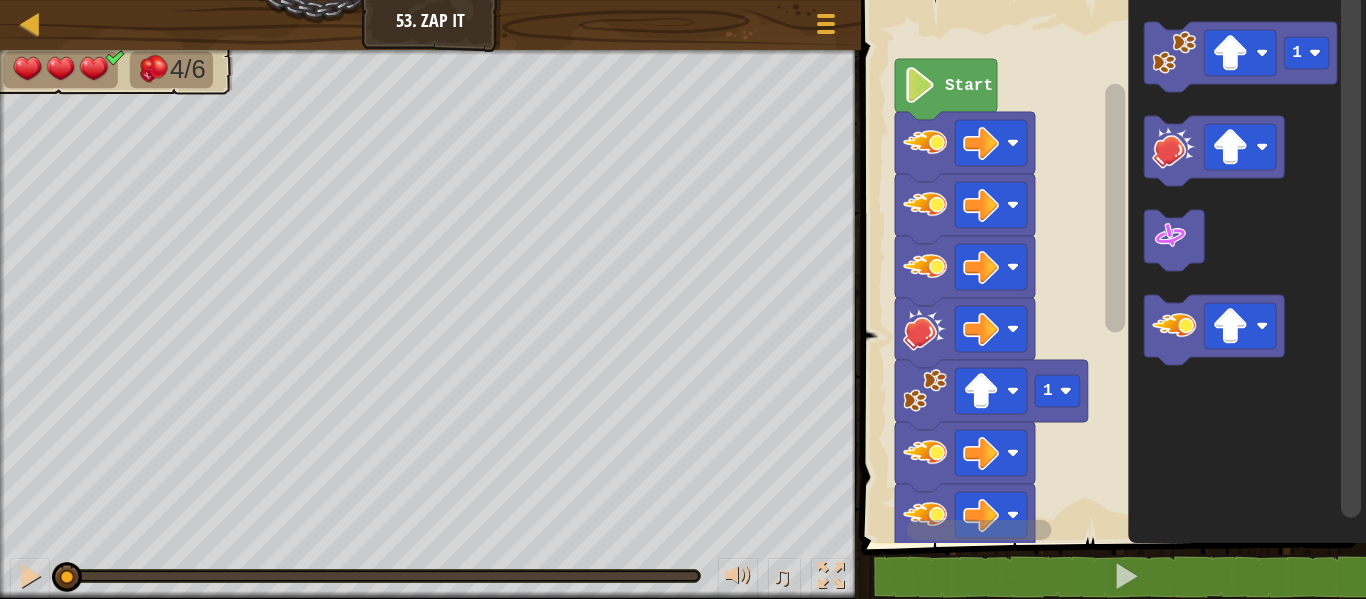 click 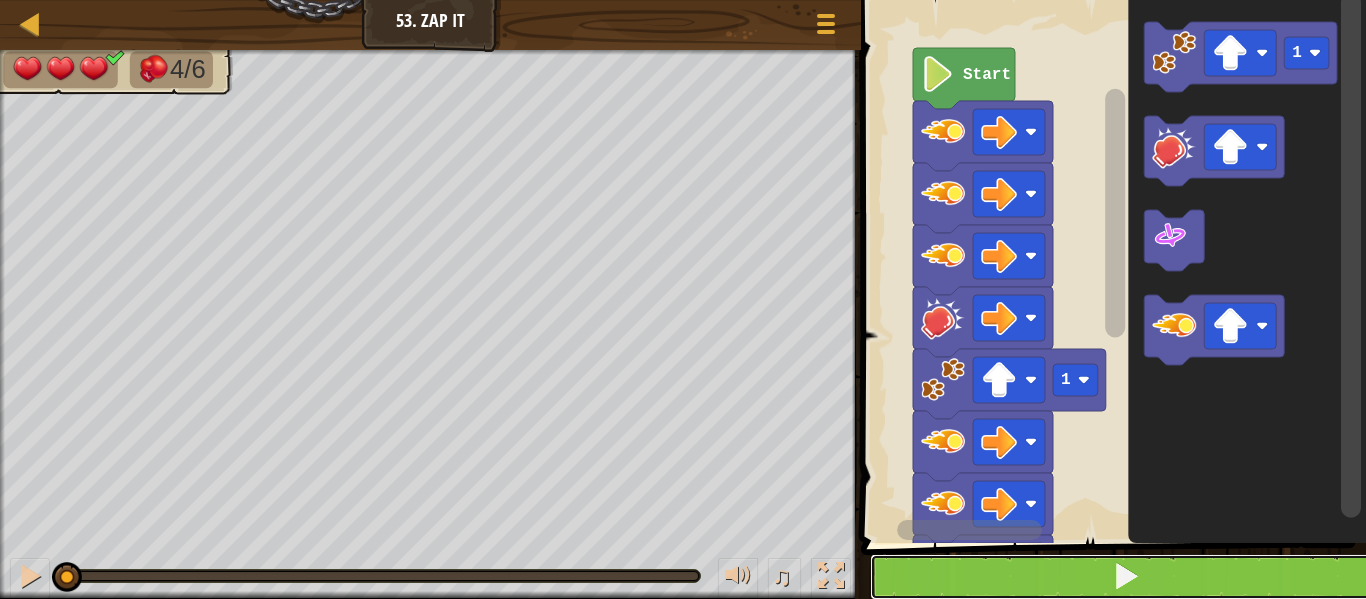 click at bounding box center (1125, 577) 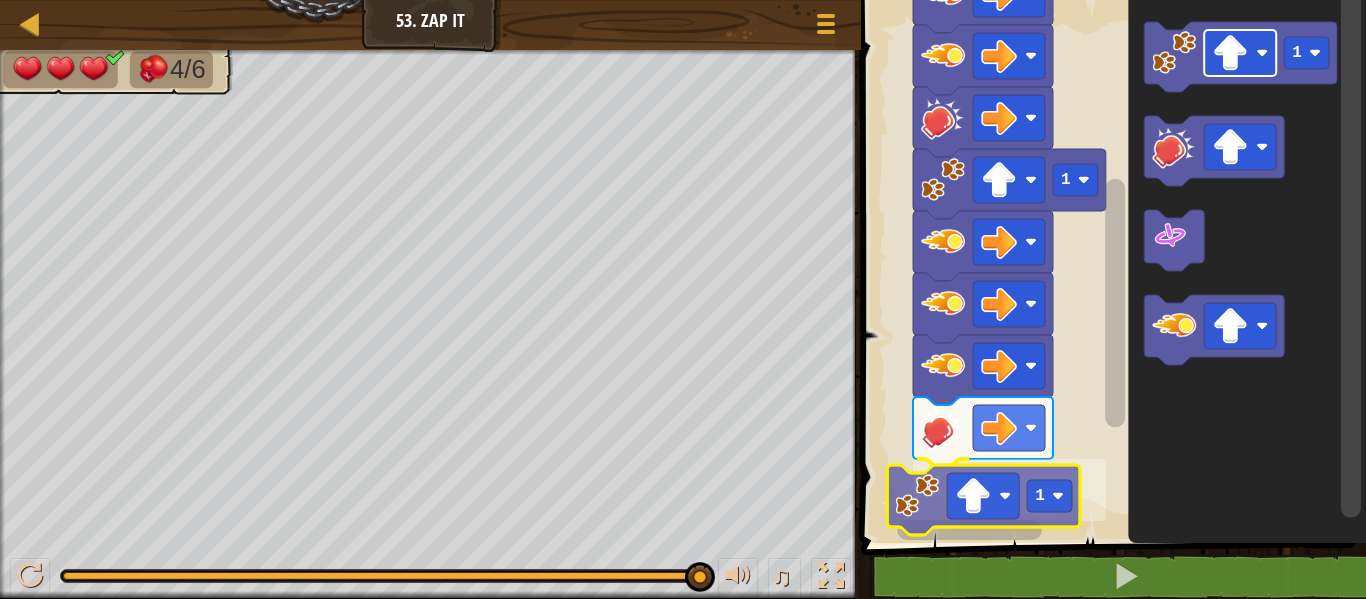 click on "1 1 Start 1 1" at bounding box center (1110, 266) 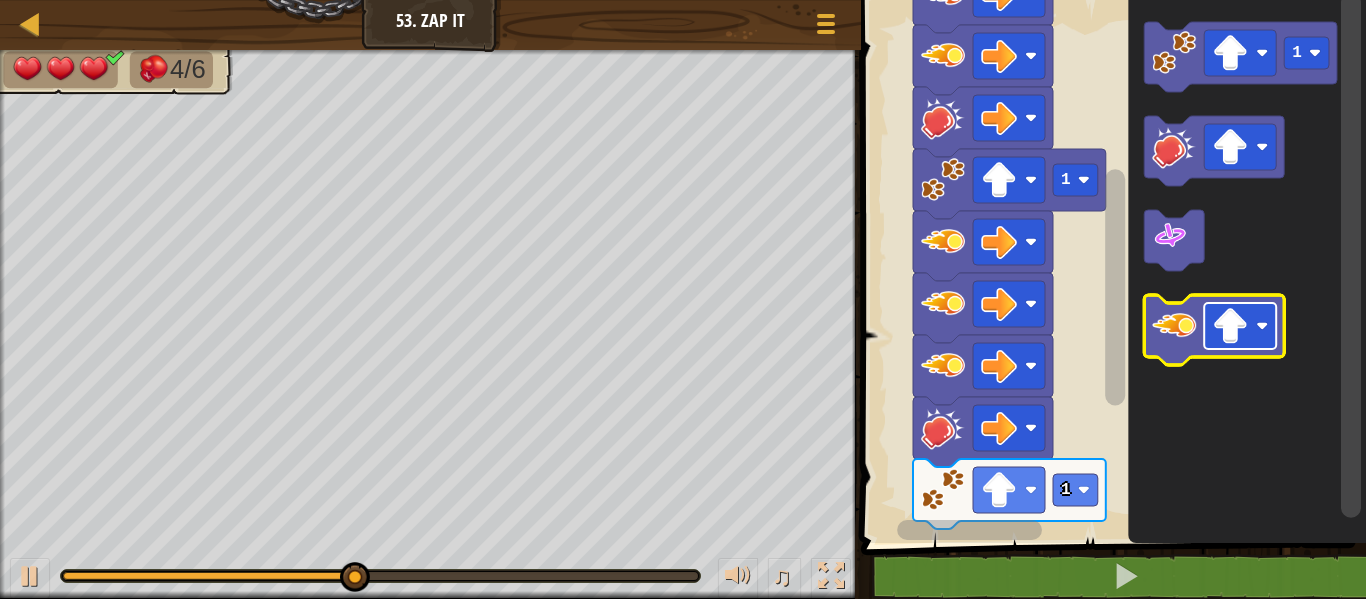 click 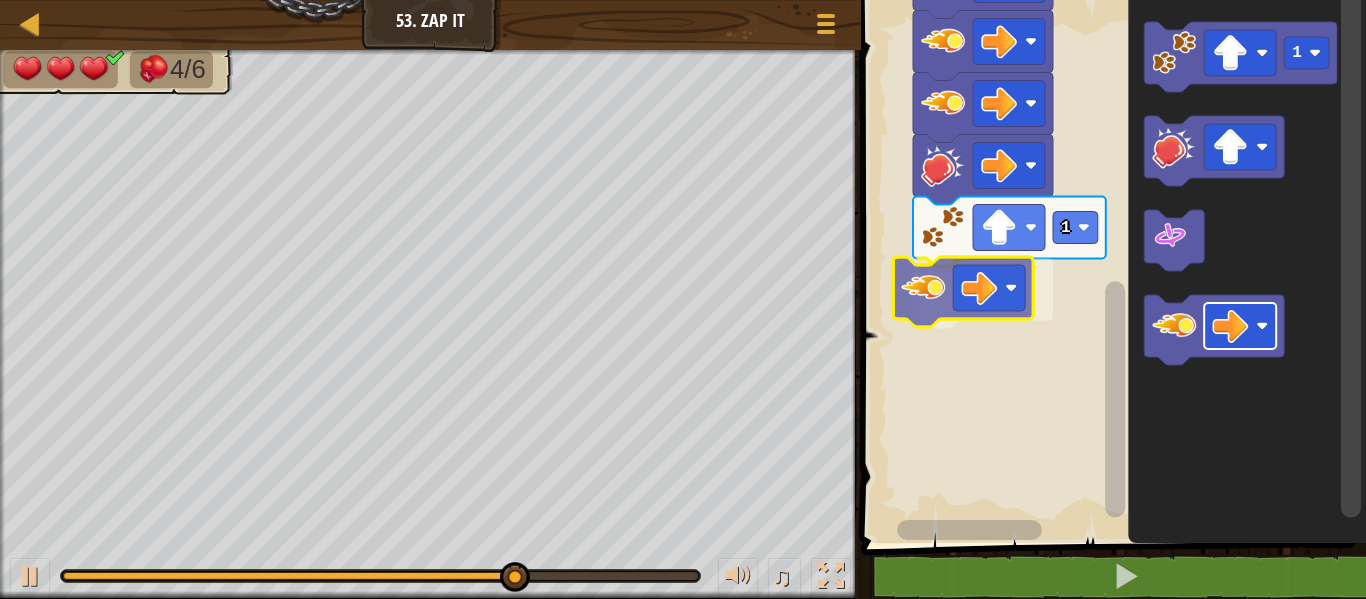 click on "1 1 Start 1" at bounding box center [1110, 266] 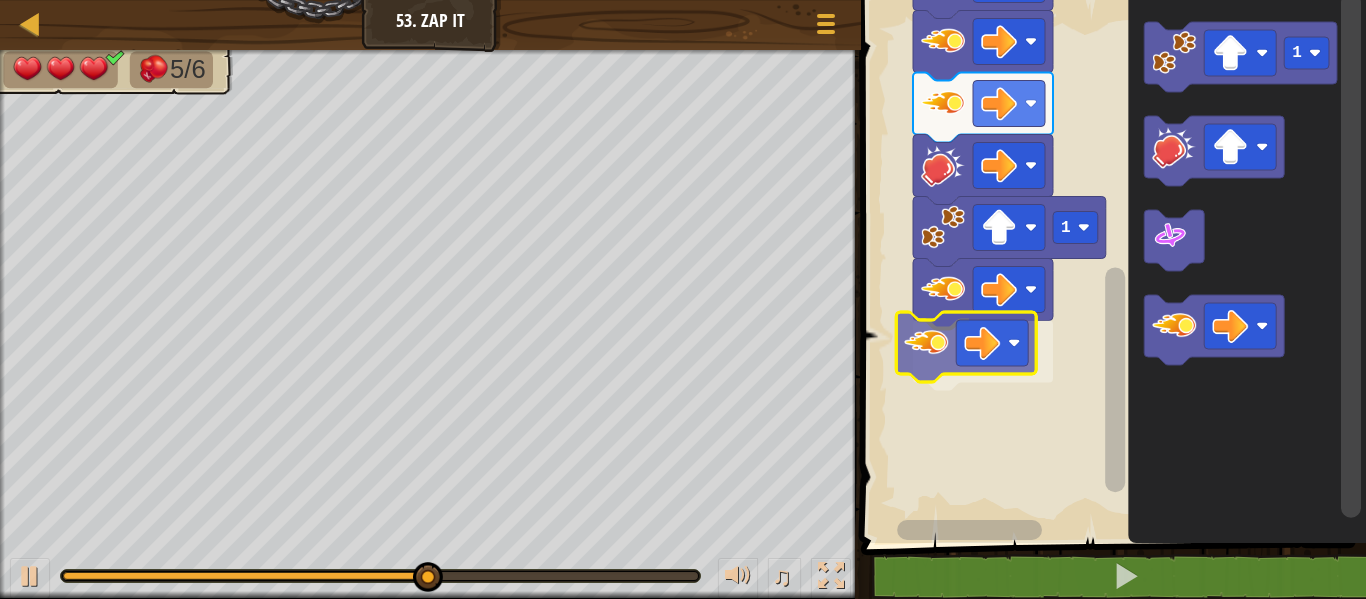 click on "1 1 Start 1" at bounding box center (1110, 266) 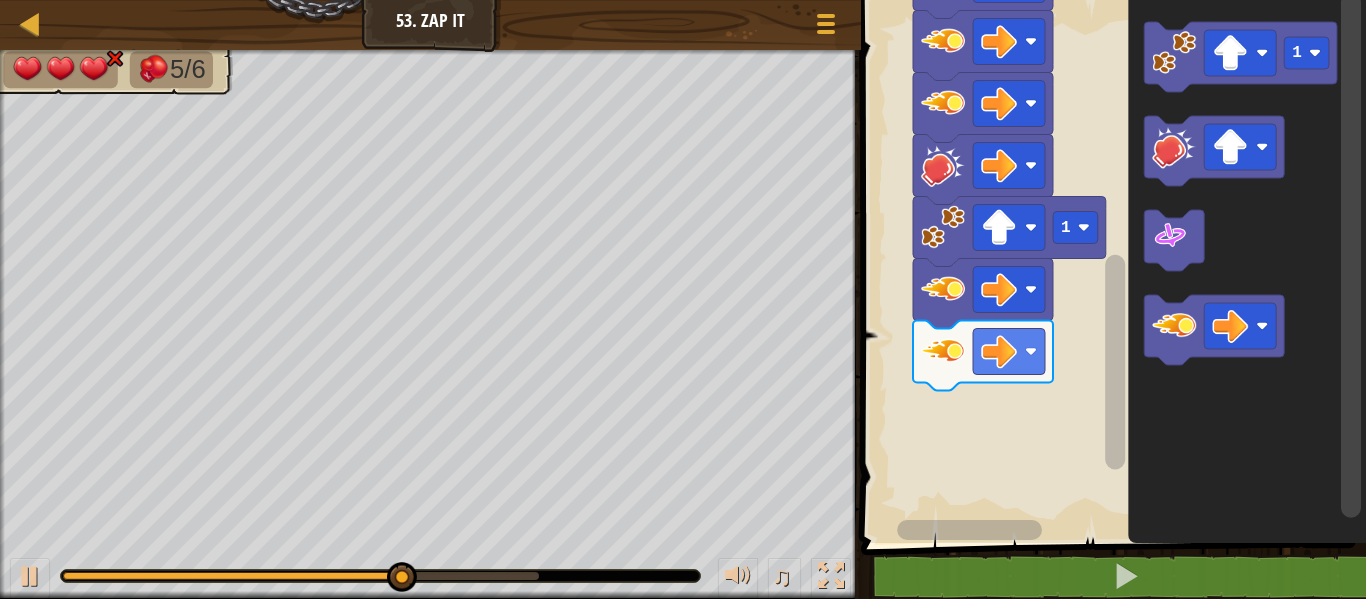 click 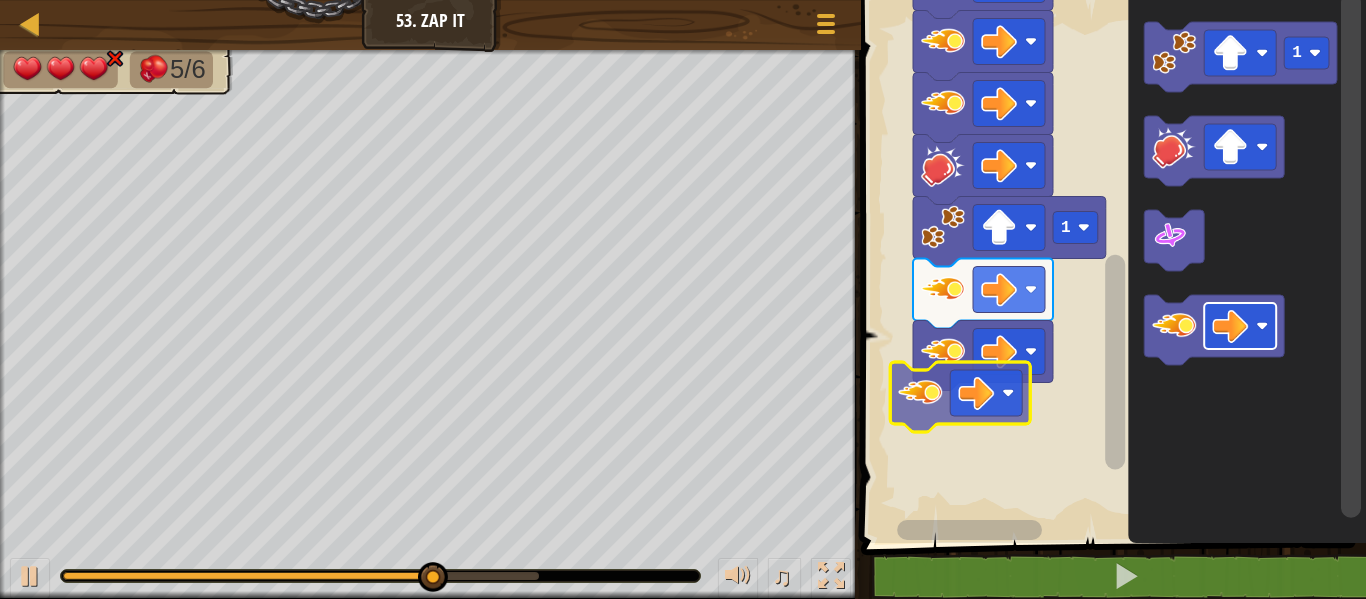 click on "1 1 Start 1" at bounding box center (1110, 266) 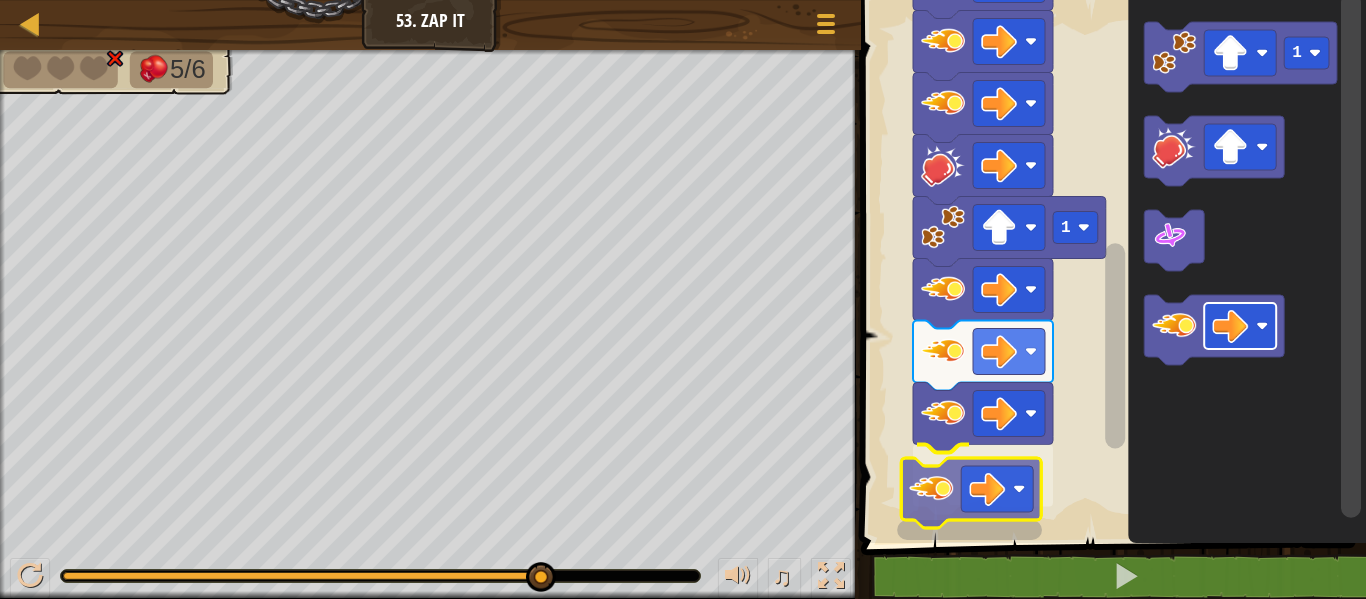 click on "1 1 Start 1" at bounding box center (1110, 266) 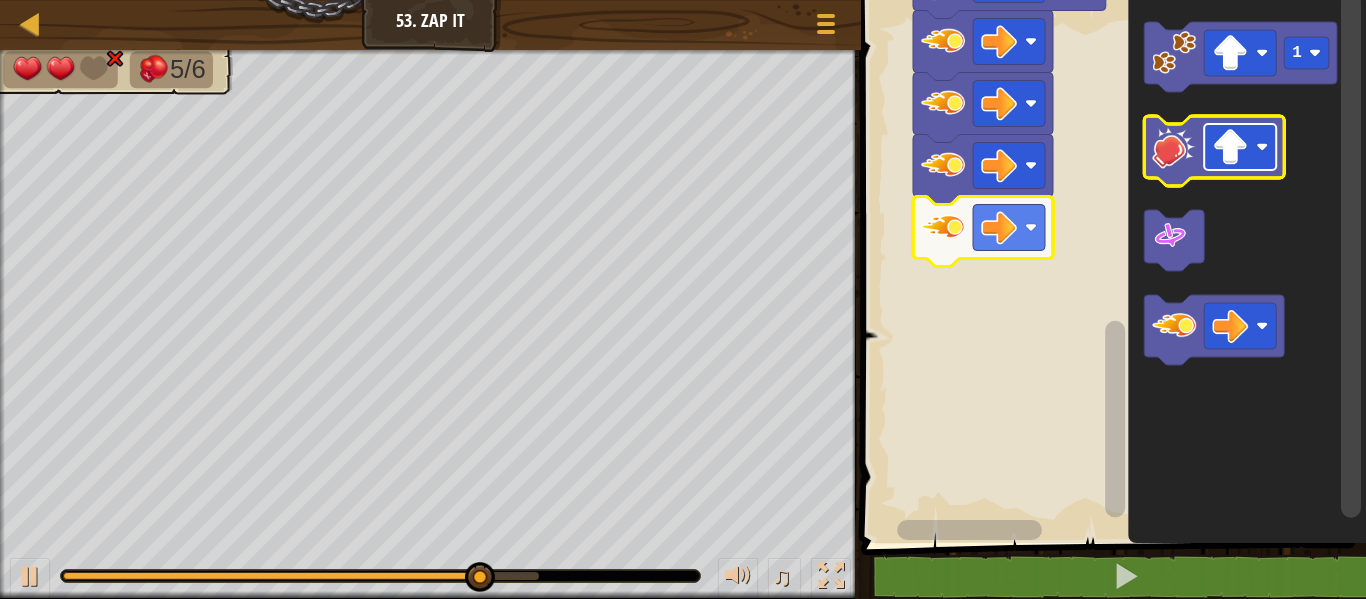 click 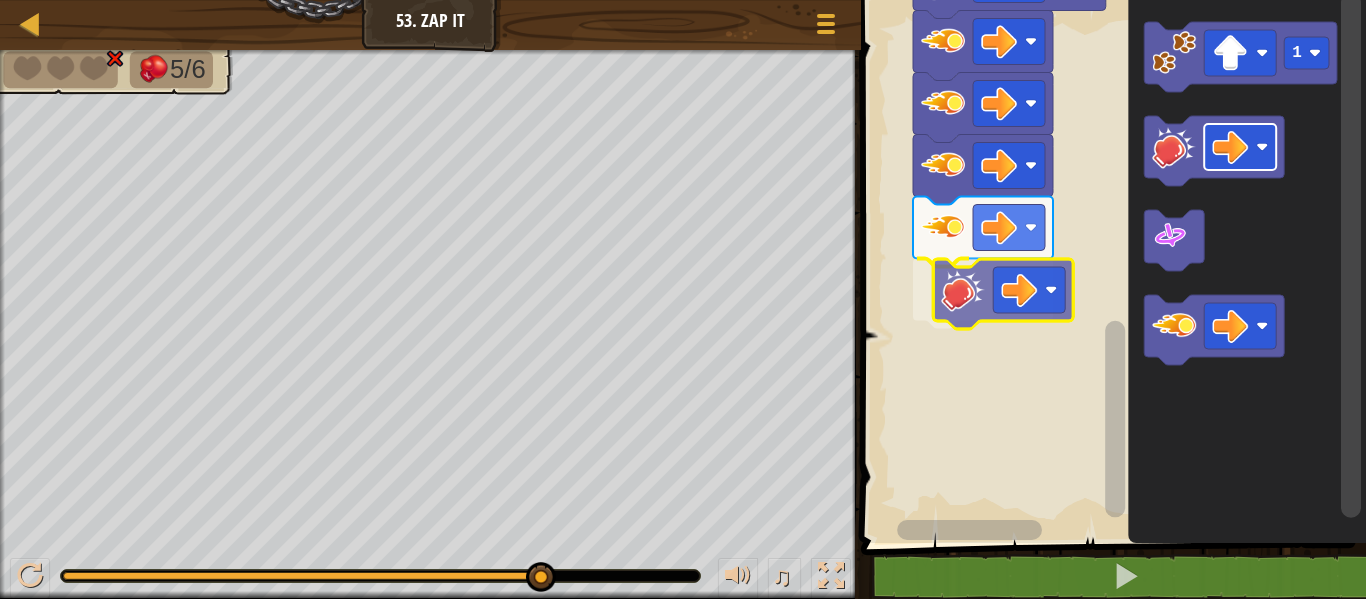 click on "1 1 Start 1" at bounding box center [1110, 266] 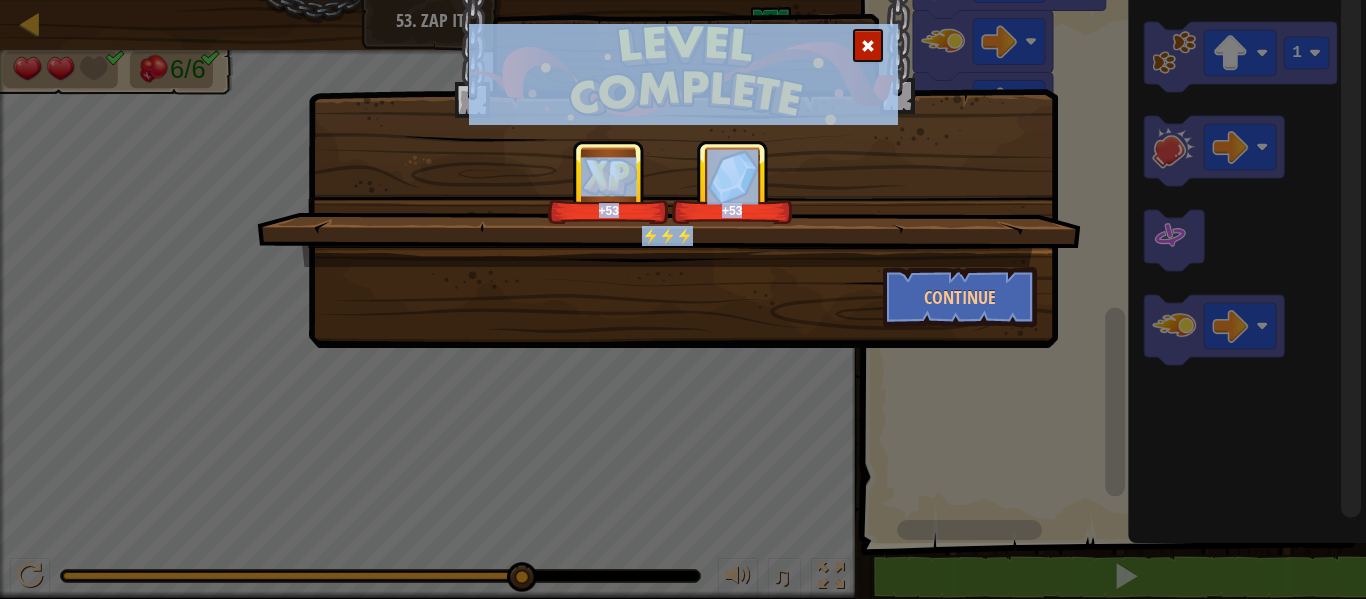 click on "⚡⚡⚡ +53 +53" at bounding box center [669, 203] 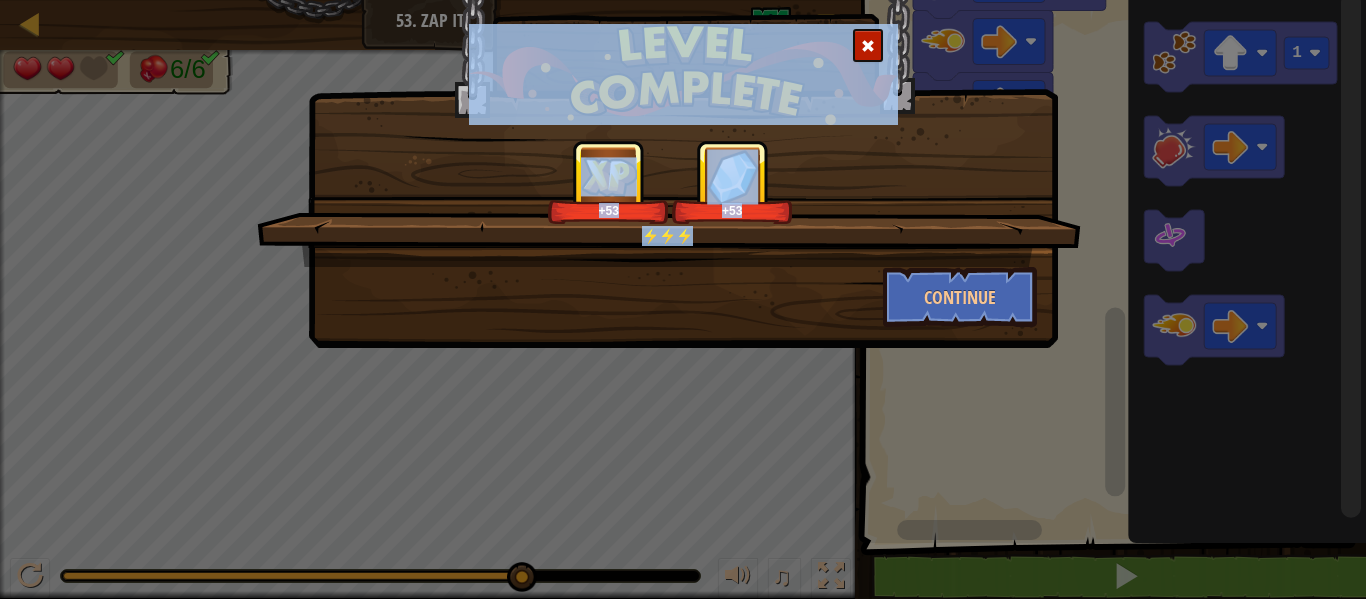 click on "⚡⚡⚡" at bounding box center [667, 236] 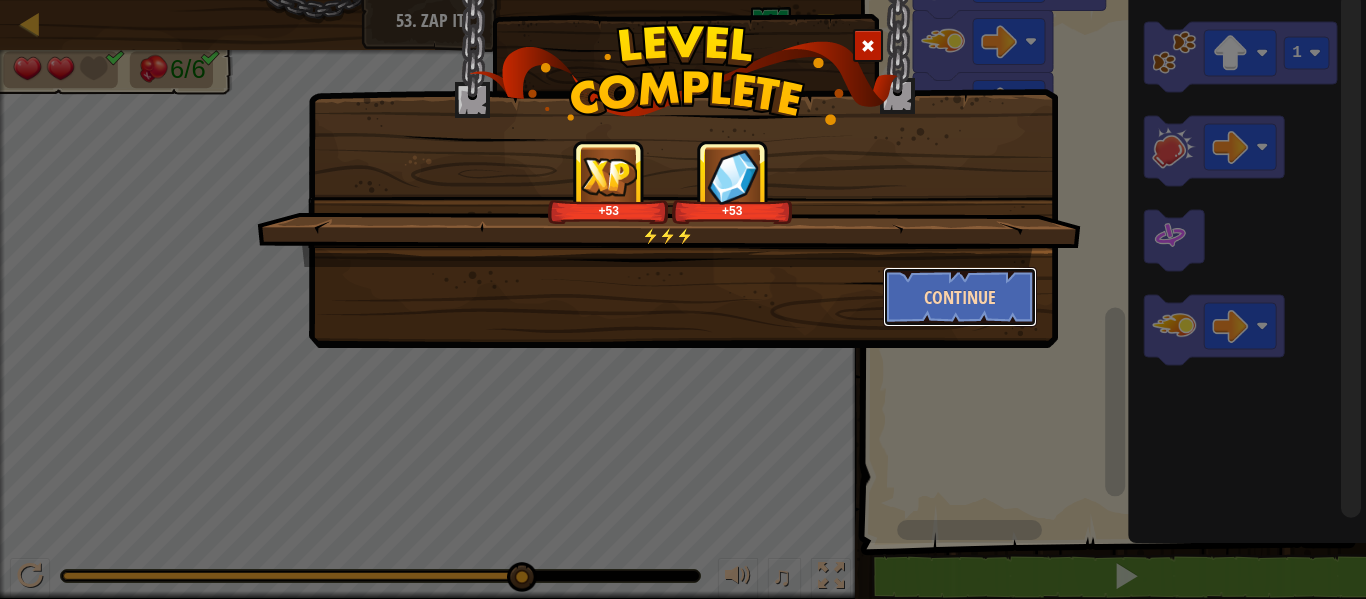 click on "Continue" at bounding box center [960, 297] 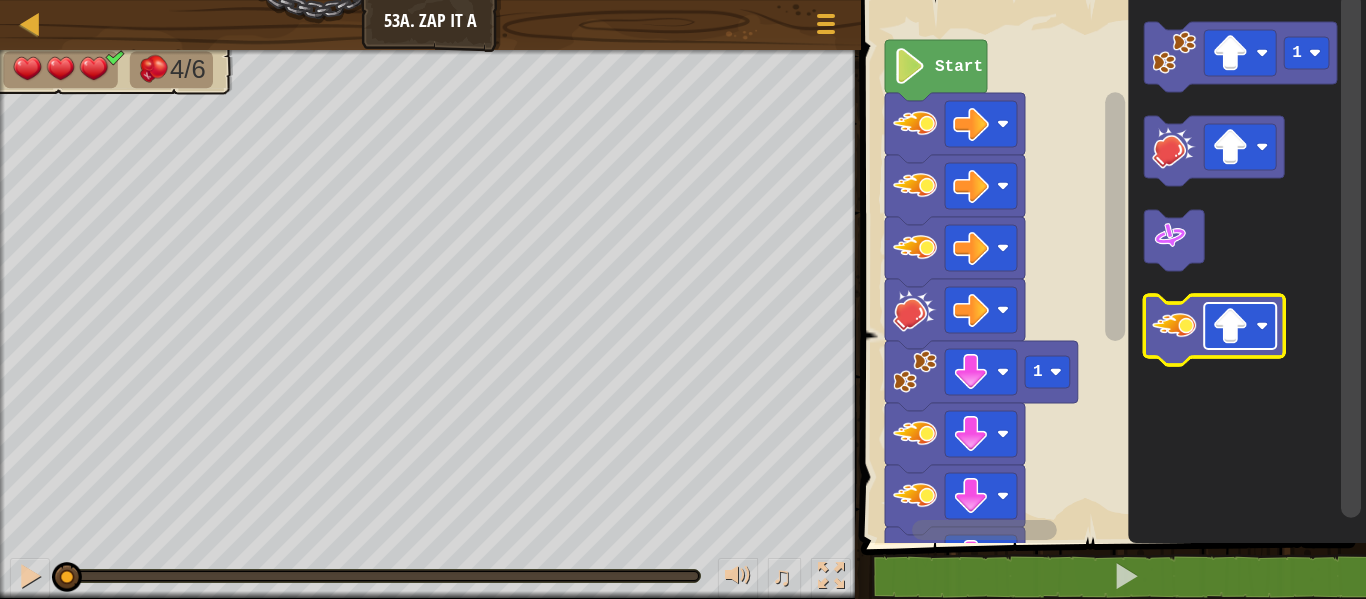 click 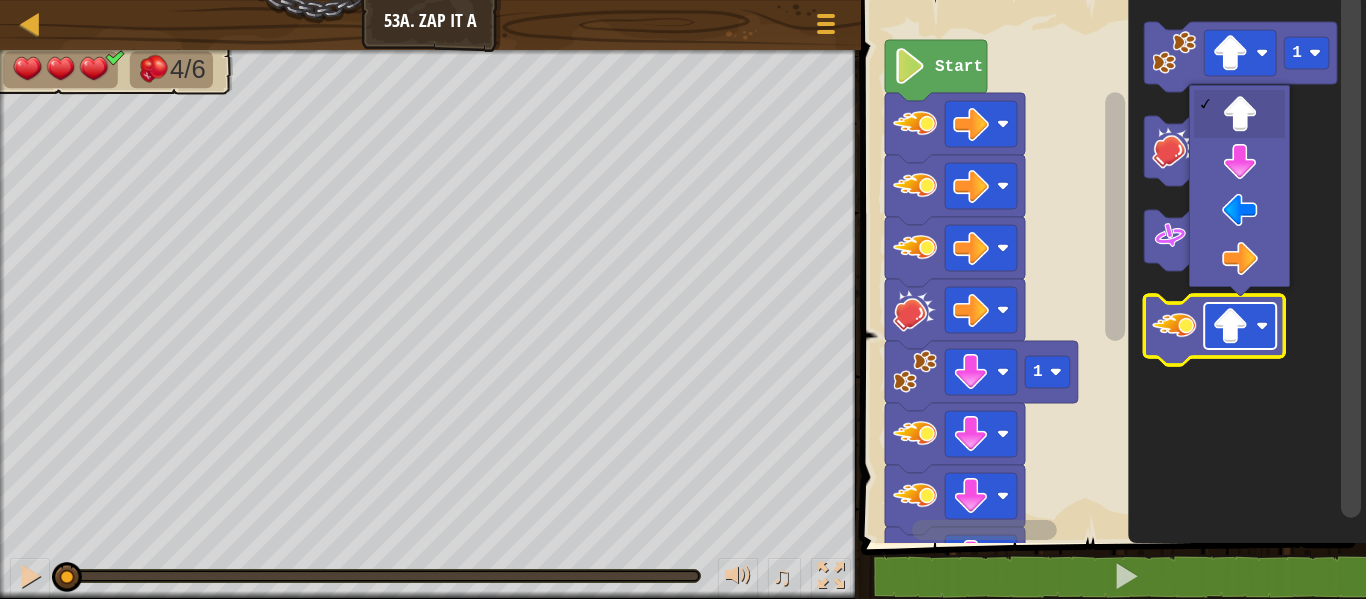 click 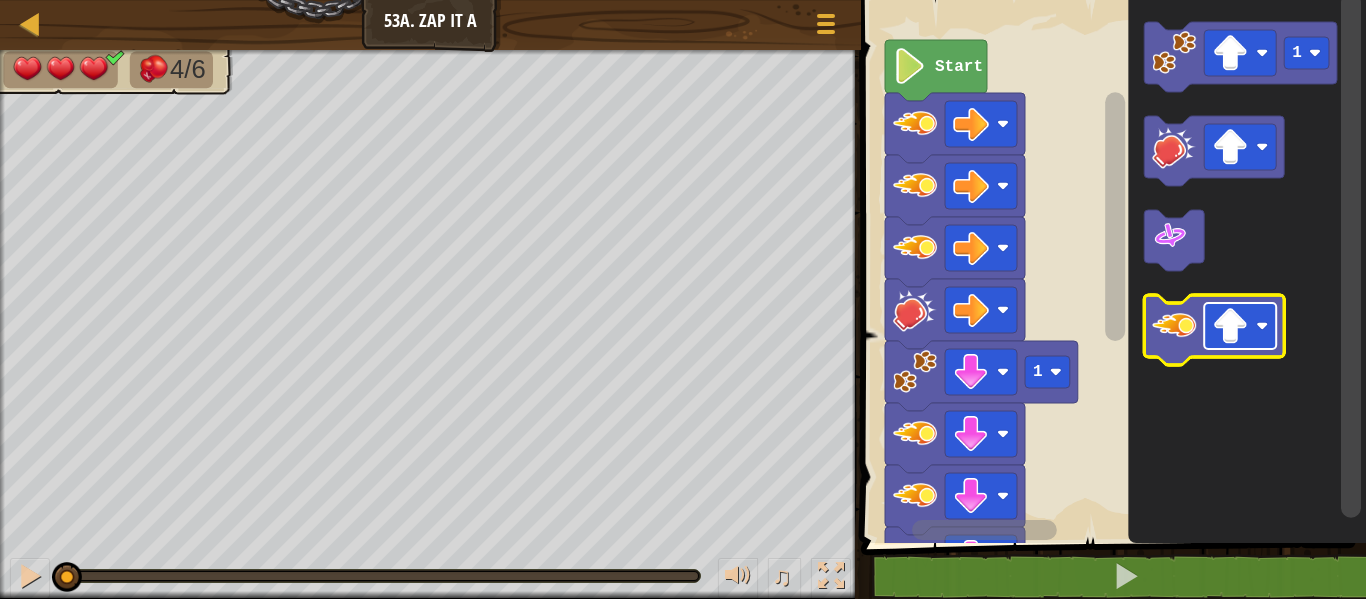 click 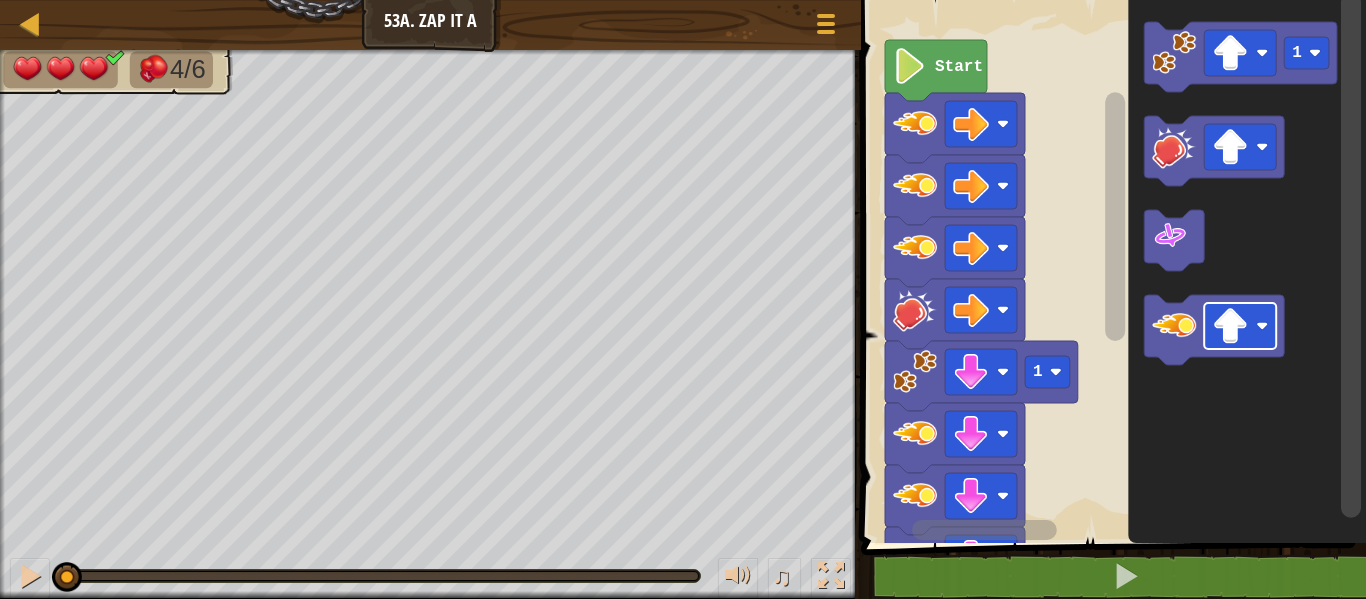 click 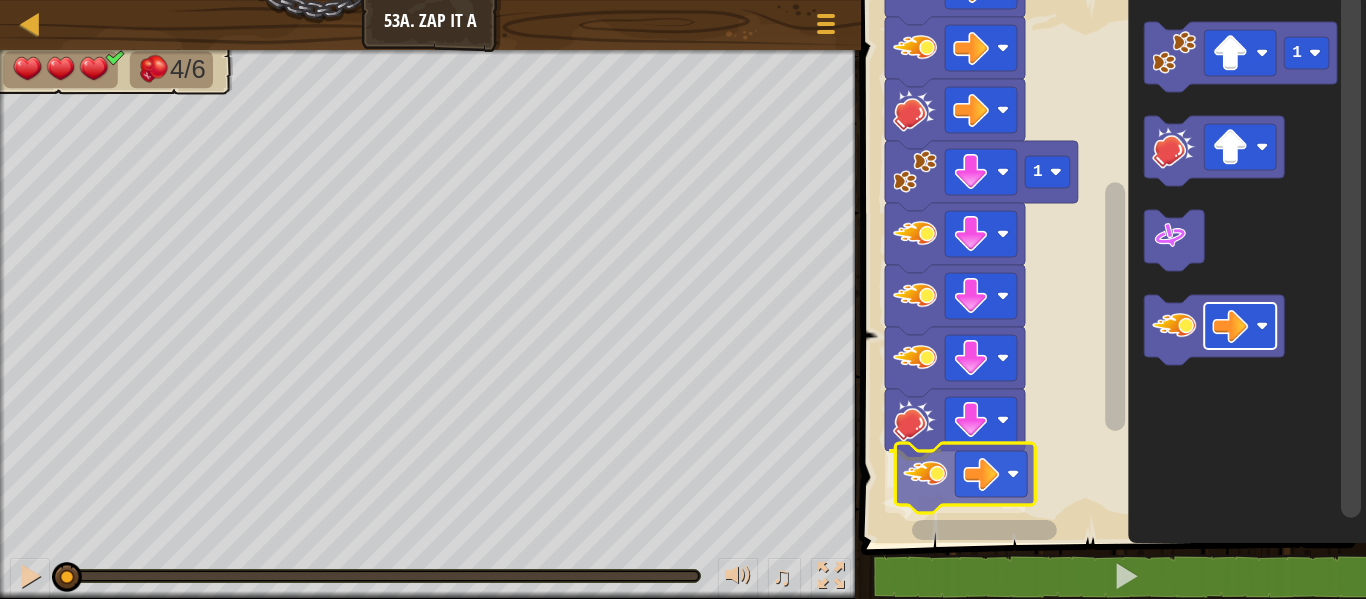 click on "1 Start 1" at bounding box center (1110, 266) 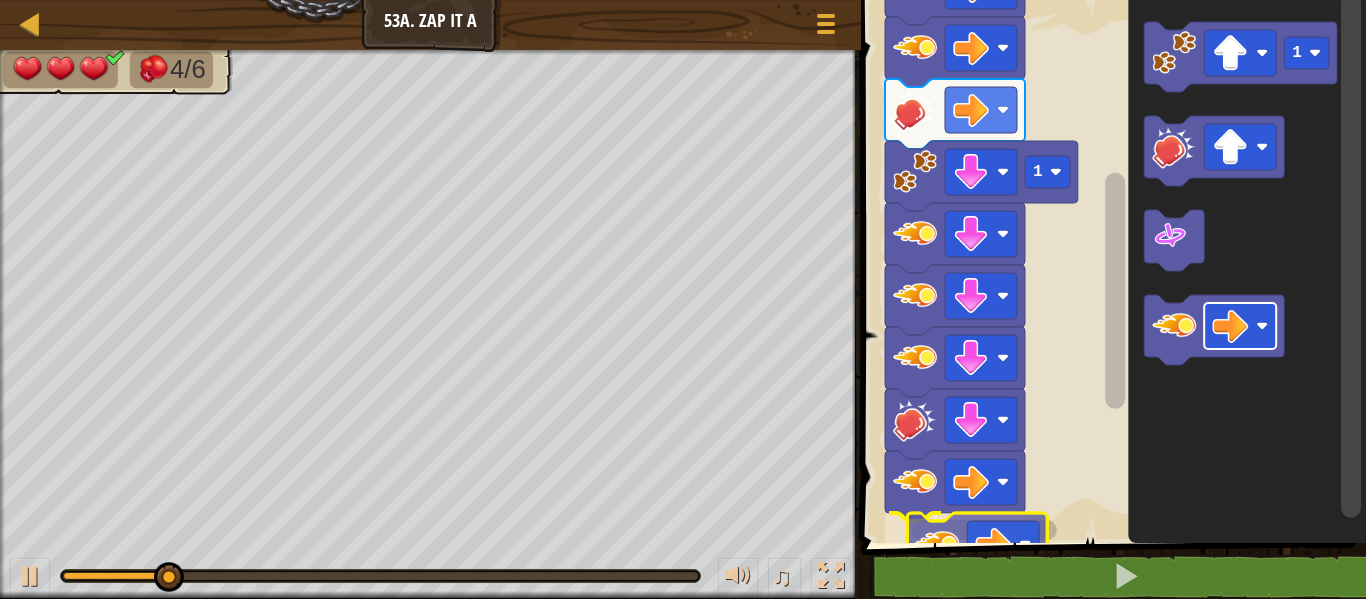 click on "1 Start 1" at bounding box center (1110, 266) 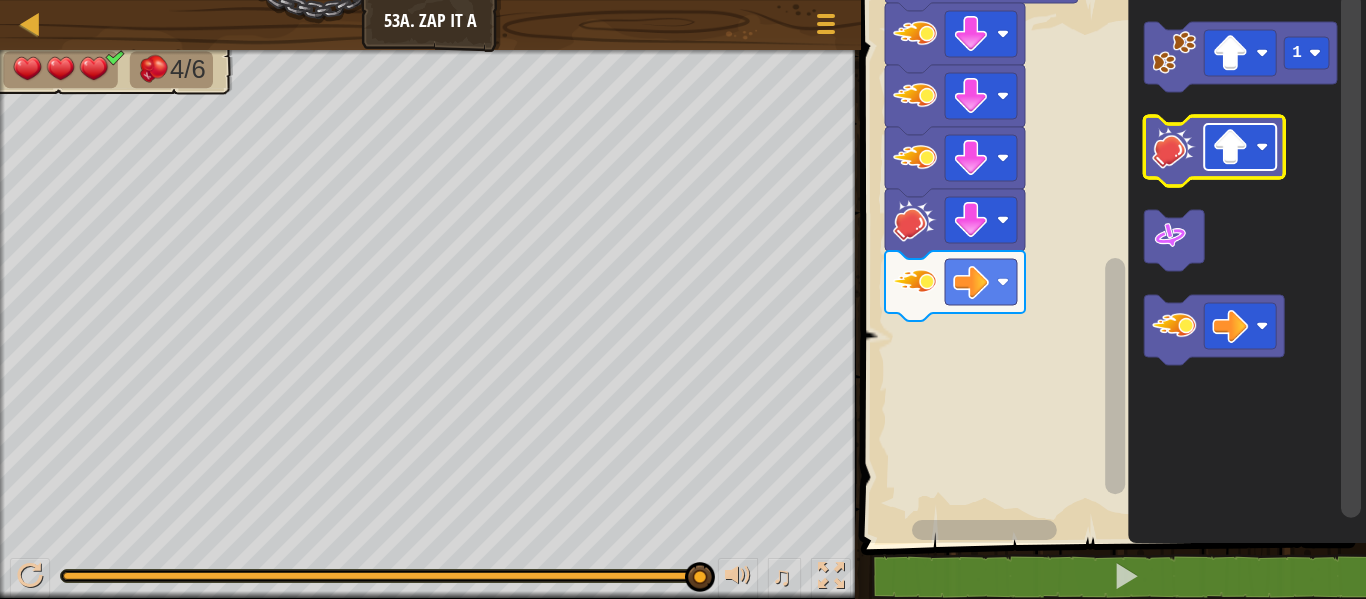 click 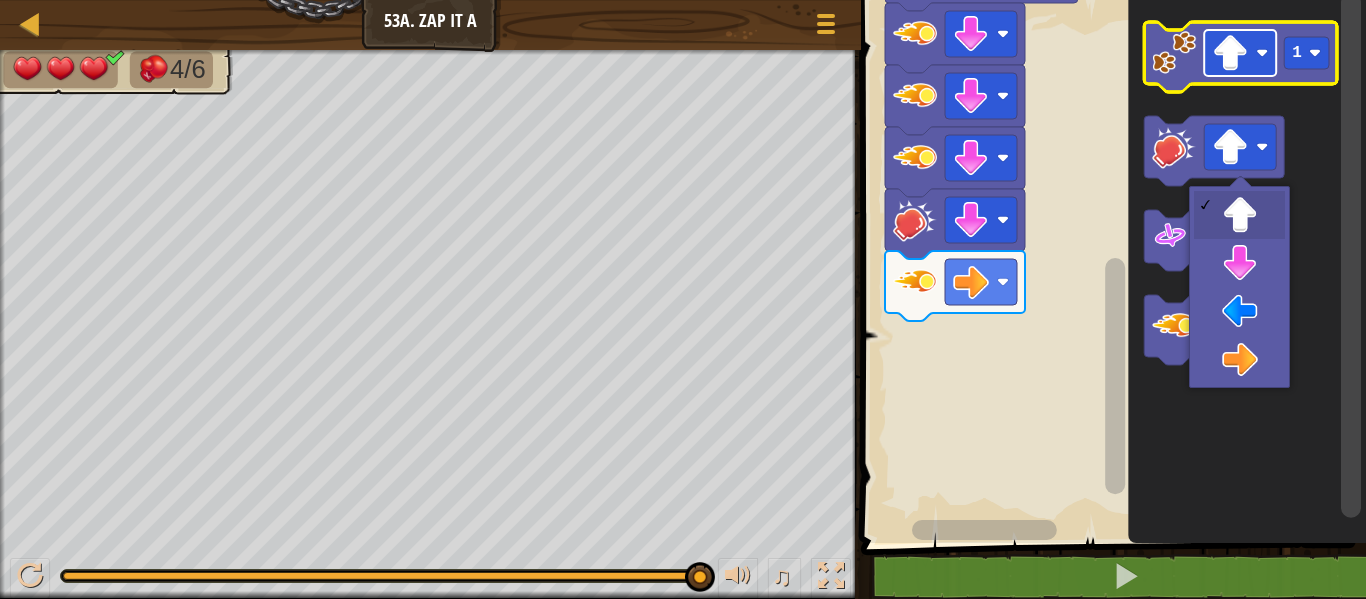 click 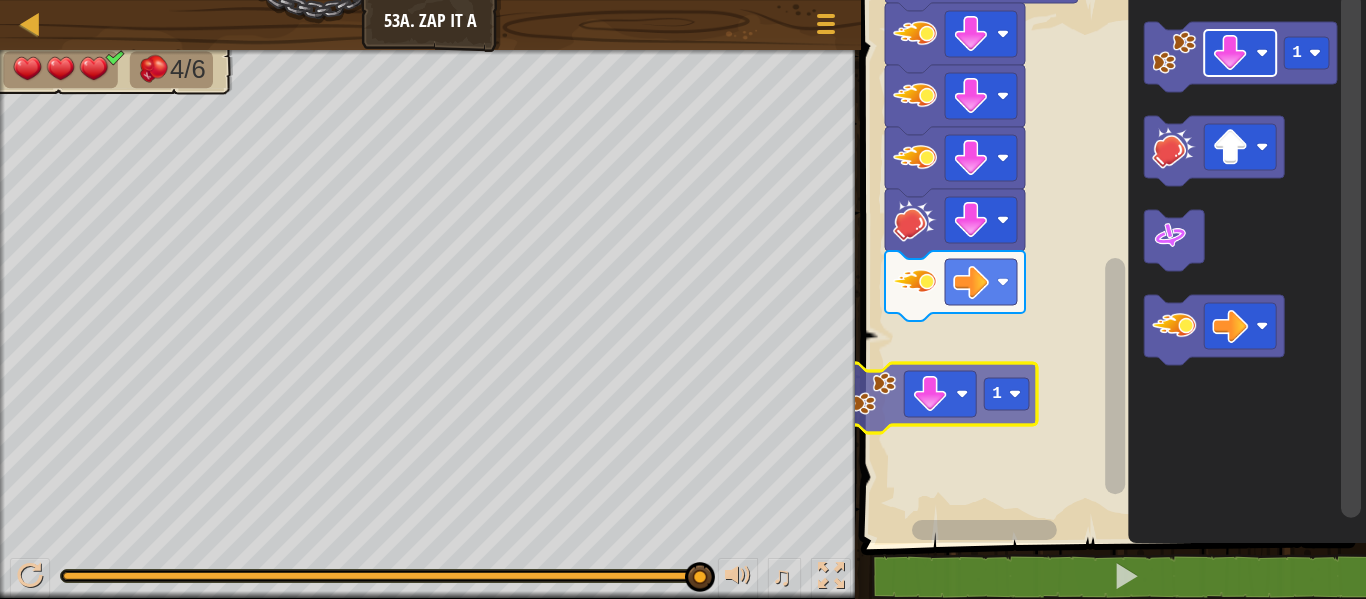 click on "1 Start 1 1 1" at bounding box center [1110, 266] 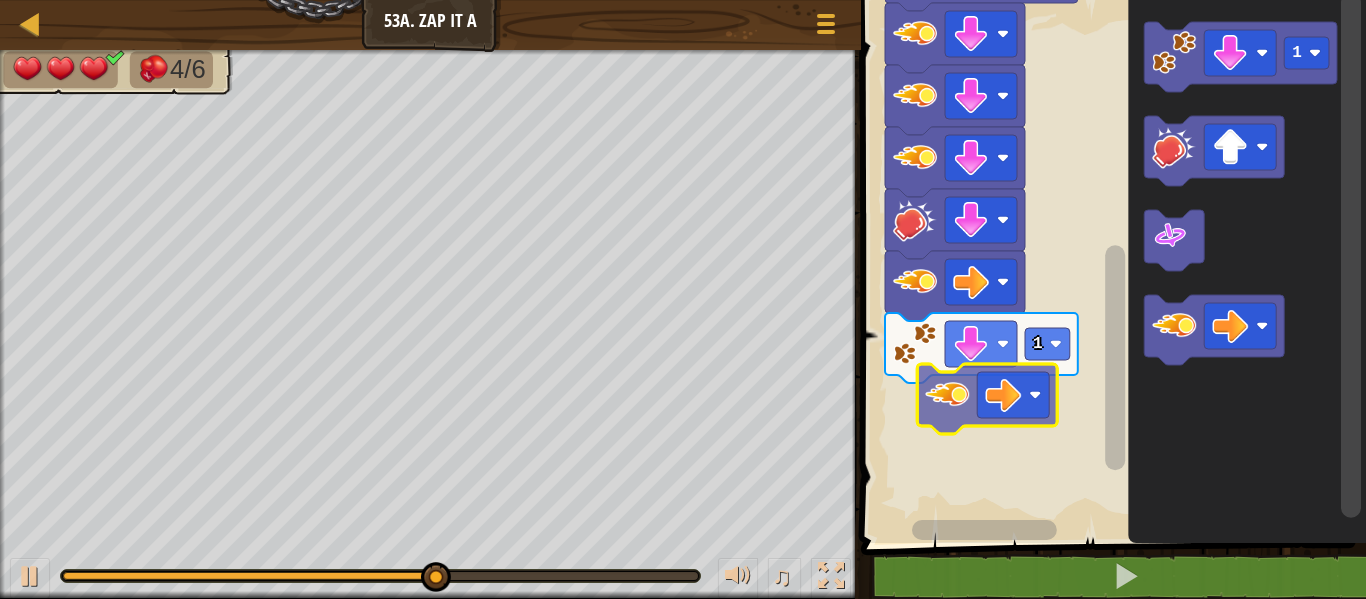 click on "1 1 Start 1" at bounding box center [1110, 266] 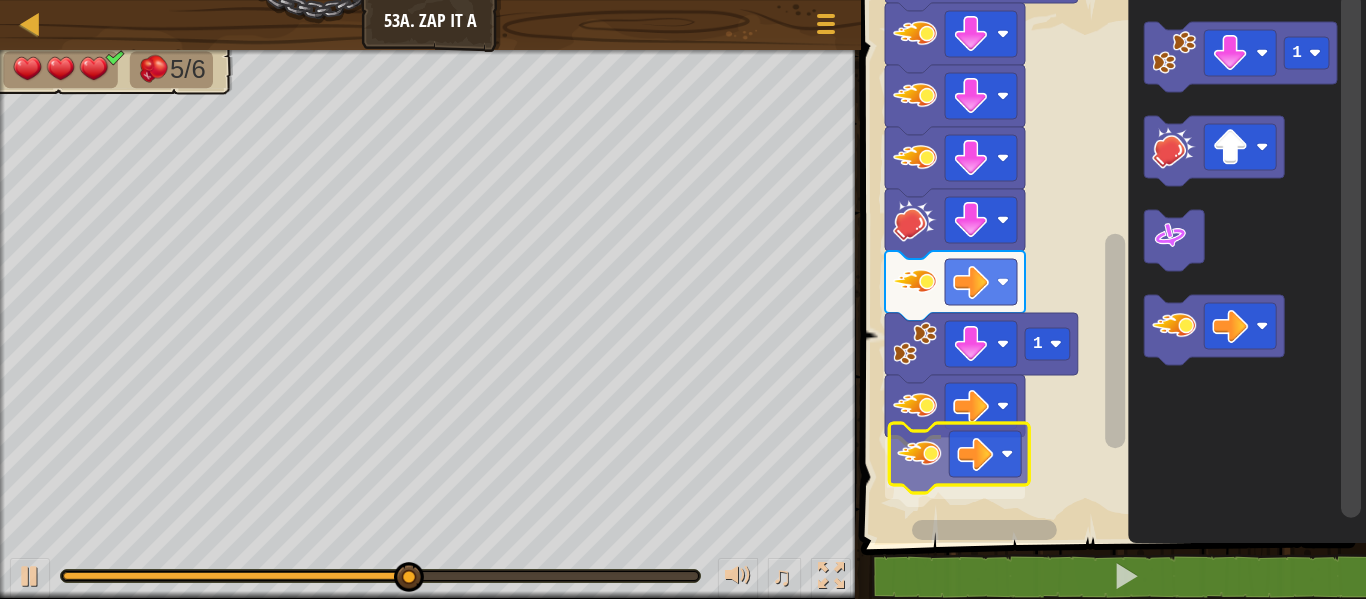 click on "1 1 Start 1" at bounding box center (1110, 266) 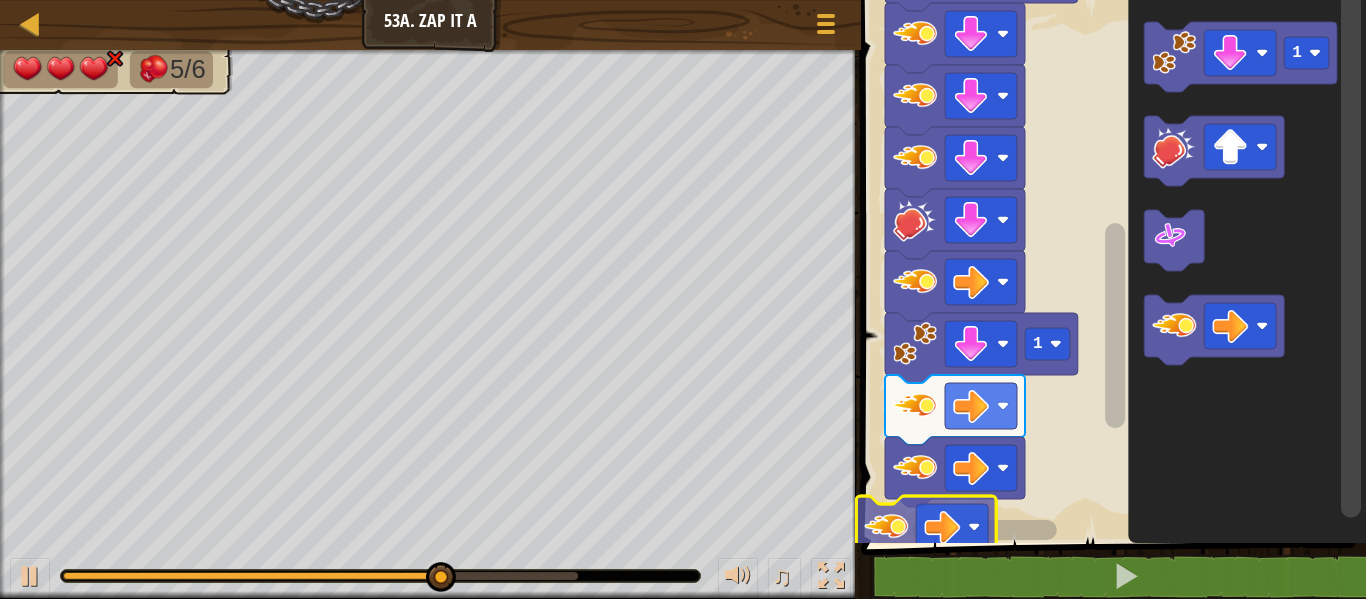 click on "1 2 3 4 5 6 7 8 9 10 zap ( 'right' ) zap ( 'right' ) zap ( 'right' ) hit ( 'right' ) go ( 'down' ,   1 ) zap ( 'down' ) zap ( 'down' ) zap ( 'down' ) hit ( 'down' )     הההההההההההההההההההההההההההההההההההההההההההההההההההההההההההההההההההההההההההההההההההההההההההההההההההההההההההההההההההההההההההההההההההההההההההההההההההההההההההההההההההההההההההההההההההההההההההההההההההההההההההההההההההההההההההההההההההההההההההההההההההההההההההההההה XXXXXXXXXXXXXXXXXXXXXXXXXXXXXXXXXXXXXXXXXXXXXXXXXXXXXXXXXXXXXXXXXXXXXXXXXXXXXXXXXXXXXXXXXXXXXXXXXXXXXXXXXXXXXXXXXXXXXXXXXXXXXXXXXXXXXXXXXXXXXXXXXXXXXXXXXXXXXXXXXXXXXXXXXXXXXXXXXXXXXXXXXXXXXXXXXXXXXXXXXXXXXXXXXXXXXXXXXXXXXXXXXXXXXXXXXXXXXXXXXXXXXXXXXXXXXXXX 1 1 Start 1 Code Saved Programming language : Python Statement   /  Call   /" at bounding box center [1110, 320] 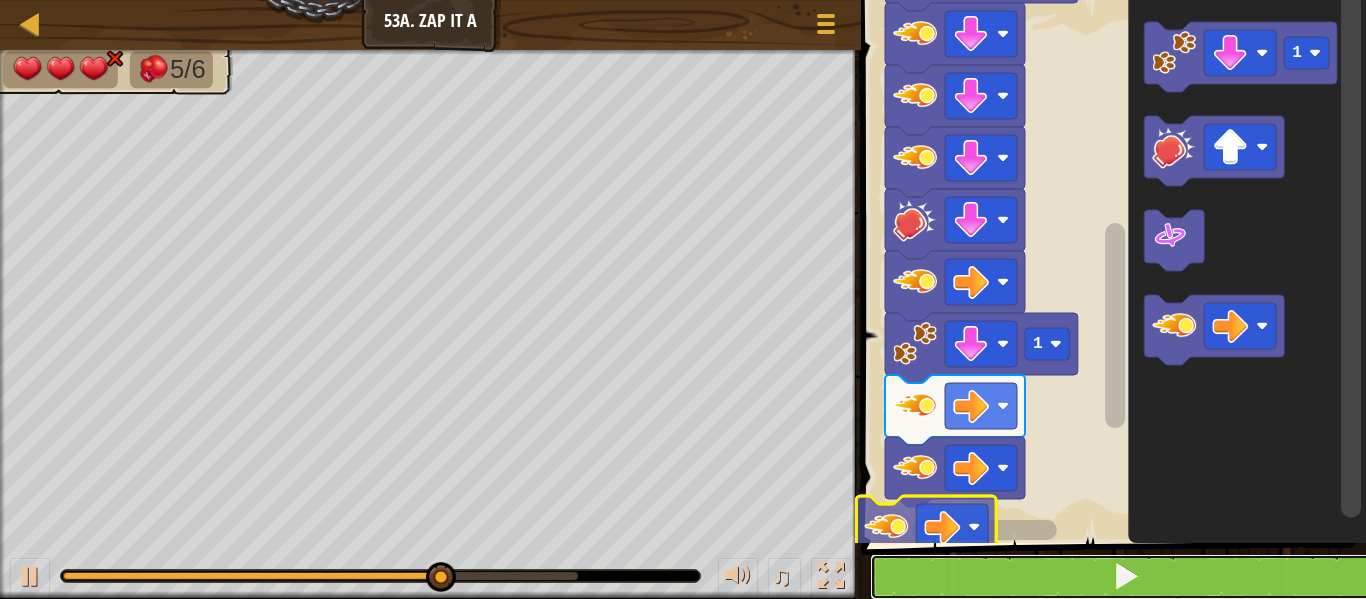 click at bounding box center [1125, 577] 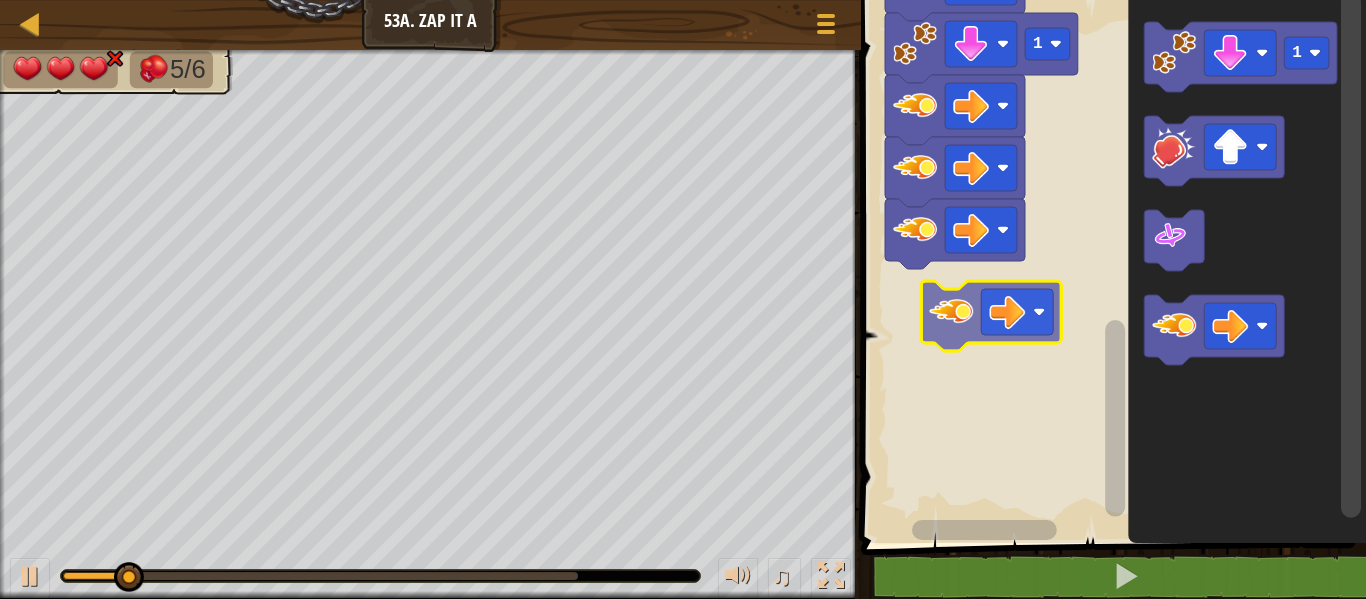 click on "1 1 Start 1" at bounding box center [1110, 266] 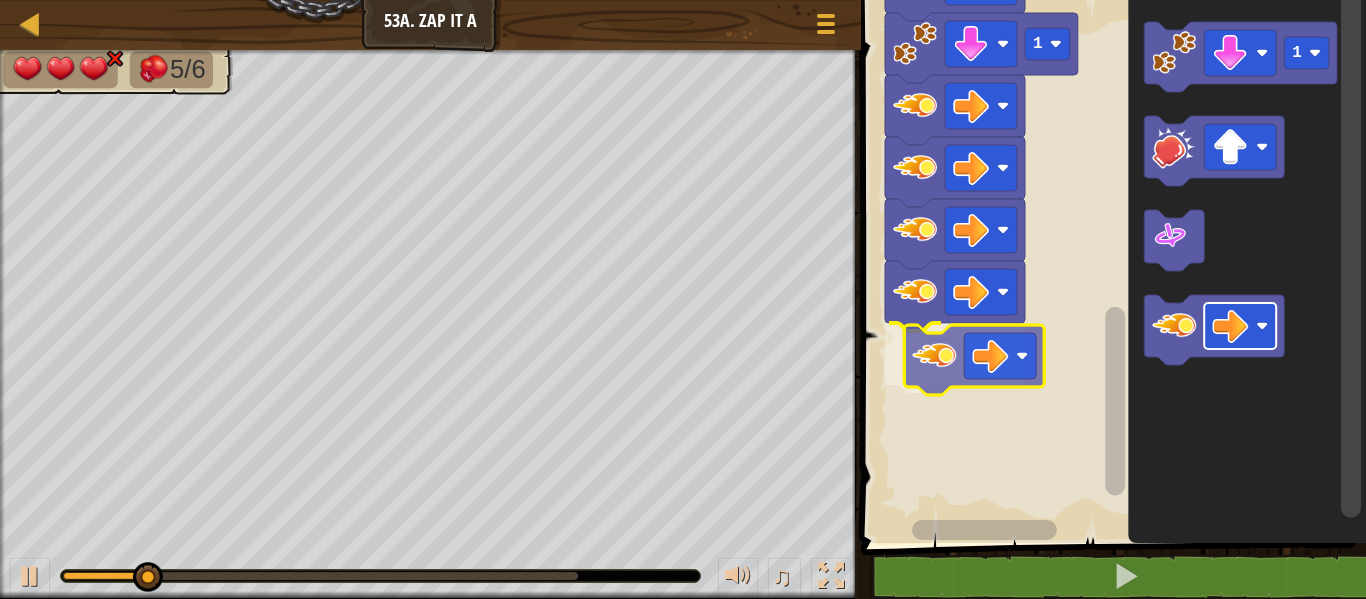 click on "1 1 Start 1" at bounding box center (1110, 266) 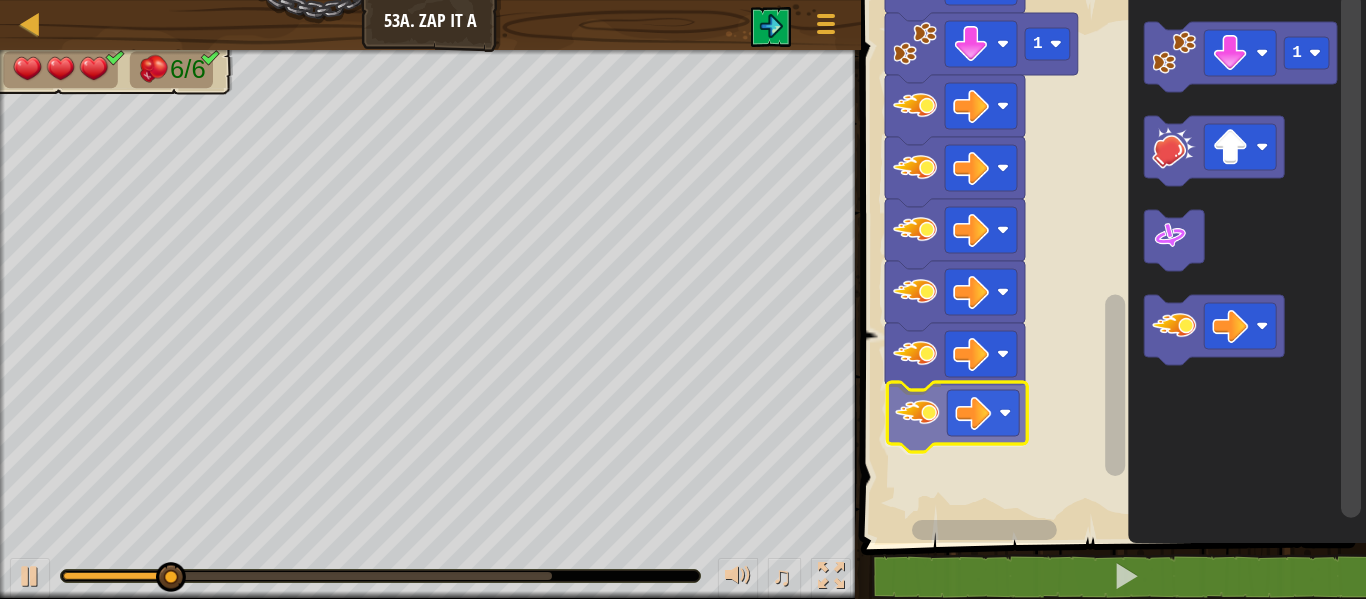click on "1 1 Start 1" at bounding box center (1110, 266) 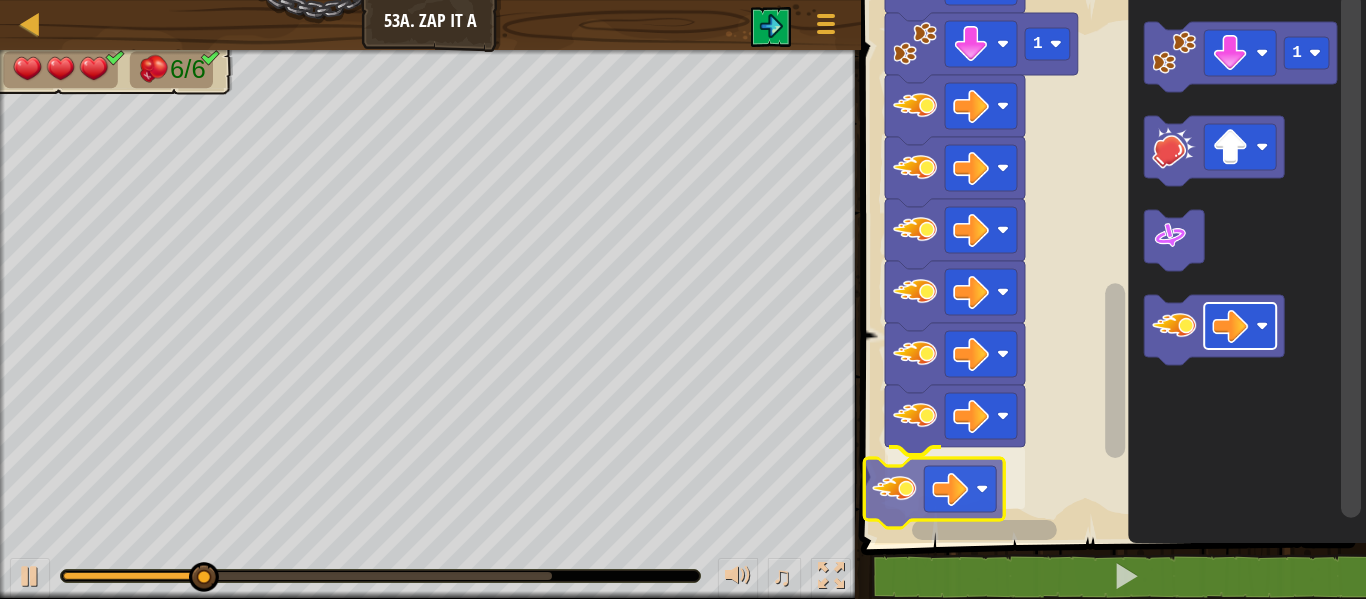 click on "1 1 Start 1" at bounding box center (1110, 266) 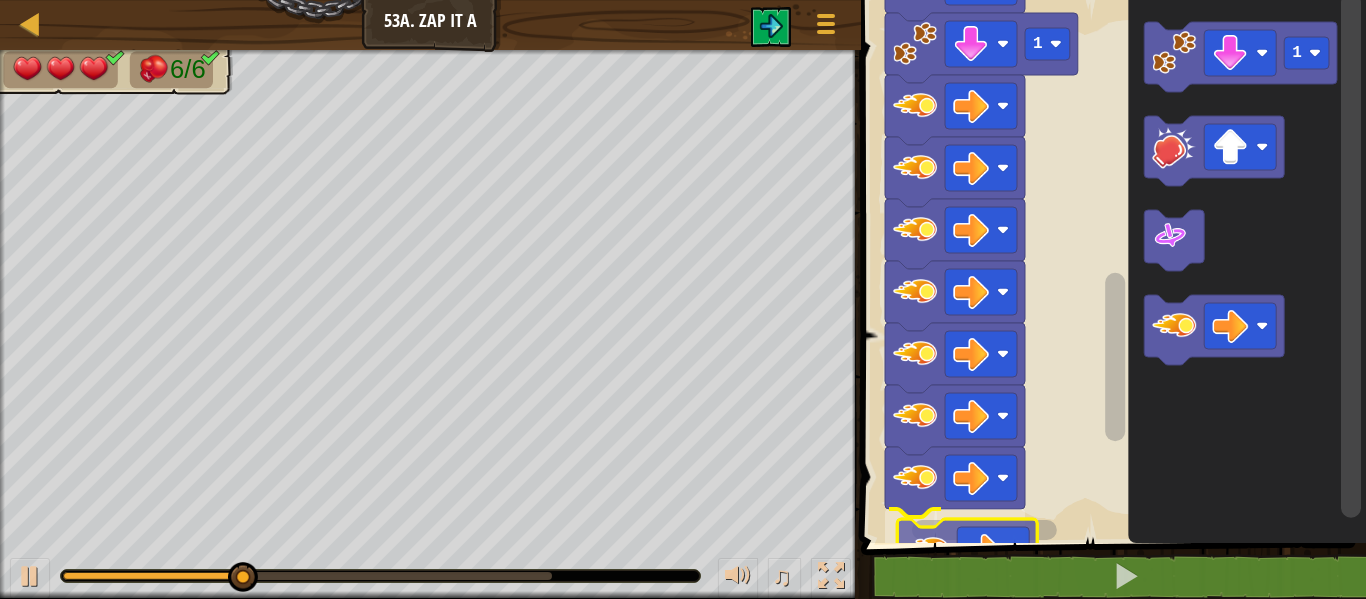 click on "1 2 3 4 5 6 7 8 9 10 zap ( 'right' ) zap ( 'right' ) zap ( 'right' ) hit ( 'right' ) go ( 'down' ,   1 ) zap ( 'down' ) zap ( 'down' ) zap ( 'down' ) hit ( 'down' )     הההההההההההההההההההההההההההההההההההההההההההההההההההההההההההההההההההההההההההההההההההההההההההההההההההההההההההההההההההההההההההההההההההההההההההההההההההההההההההההההההההההההההההההההההההההההההההההההההההההההההההההההההההההההההההההההההההההההההההההההההההההההההההההההה XXXXXXXXXXXXXXXXXXXXXXXXXXXXXXXXXXXXXXXXXXXXXXXXXXXXXXXXXXXXXXXXXXXXXXXXXXXXXXXXXXXXXXXXXXXXXXXXXXXXXXXXXXXXXXXXXXXXXXXXXXXXXXXXXXXXXXXXXXXXXXXXXXXXXXXXXXXXXXXXXXXXXXXXXXXXXXXXXXXXXXXXXXXXXXXXXXXXXXXXXXXXXXXXXXXXXXXXXXXXXXXXXXXXXXXXXXXXXXXXXXXXXXXXXXXXXXXX 1 1 Start 1 Code Saved Programming language : Python Statement   /  Call   /" at bounding box center (1110, 320) 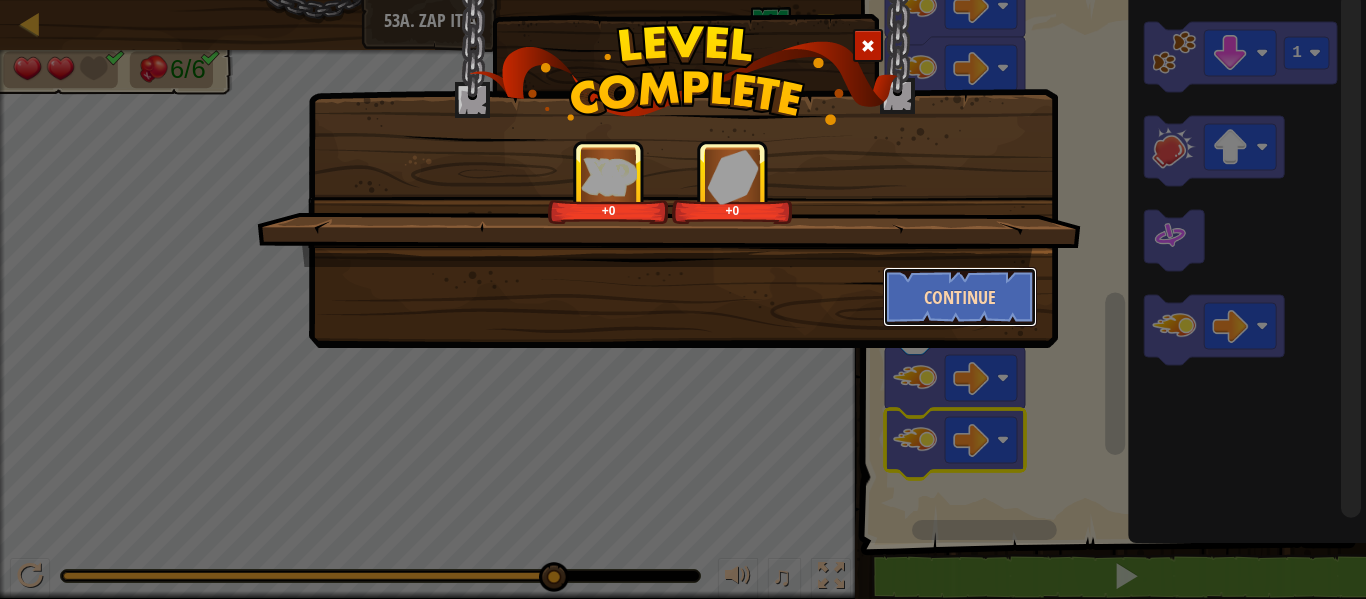 click on "Continue" at bounding box center (960, 297) 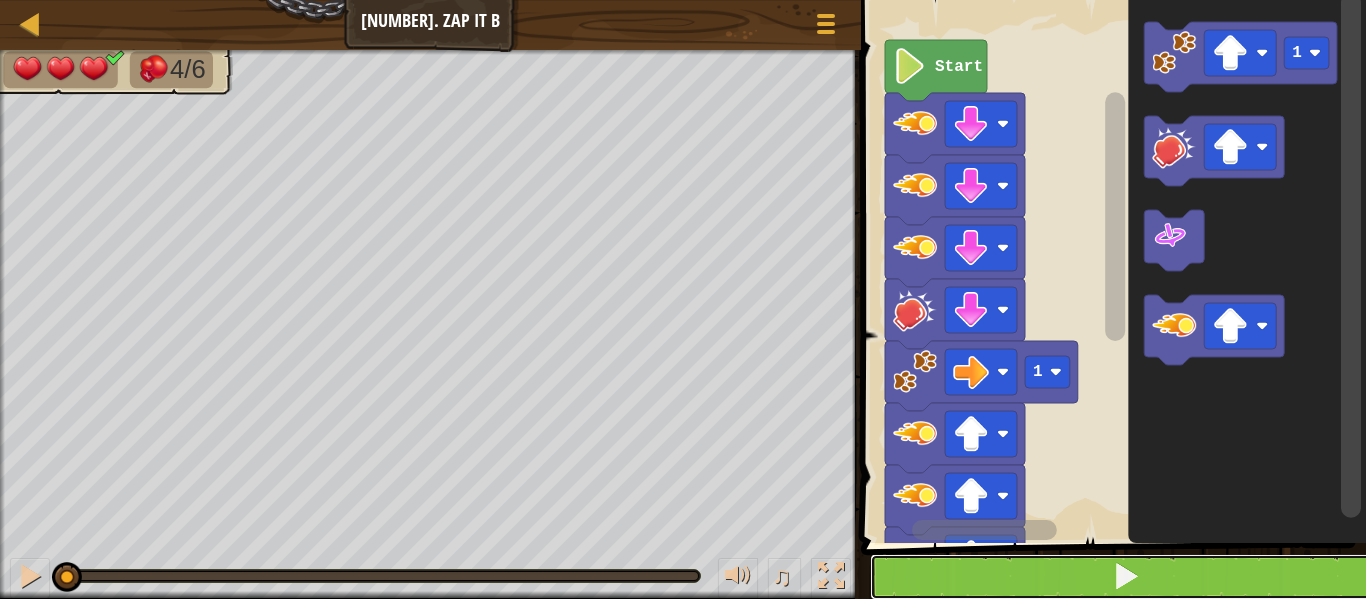 click at bounding box center (1125, 577) 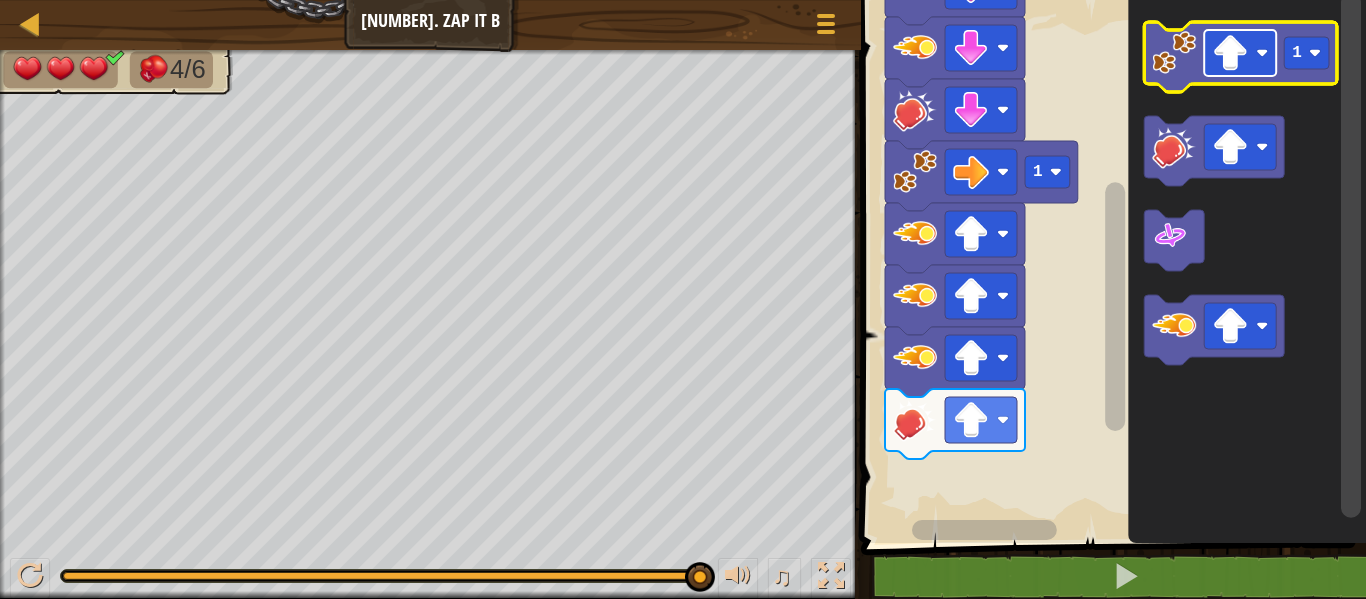 click 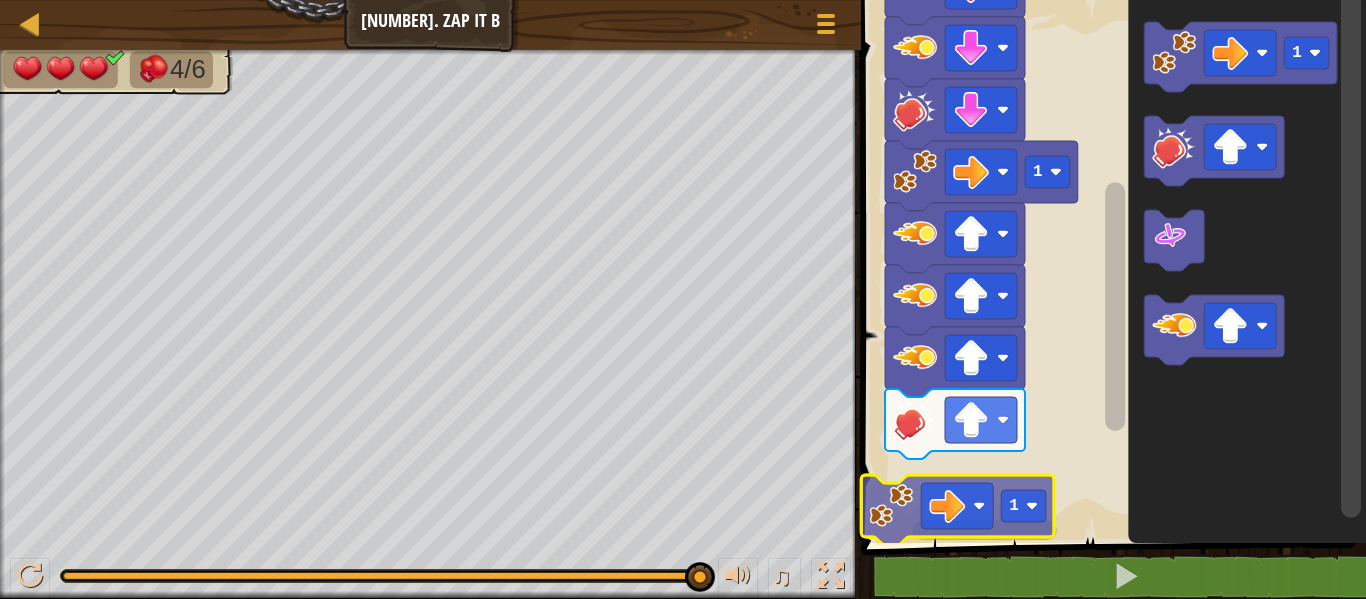 click on "1 Start 1 1 1" at bounding box center [1110, 266] 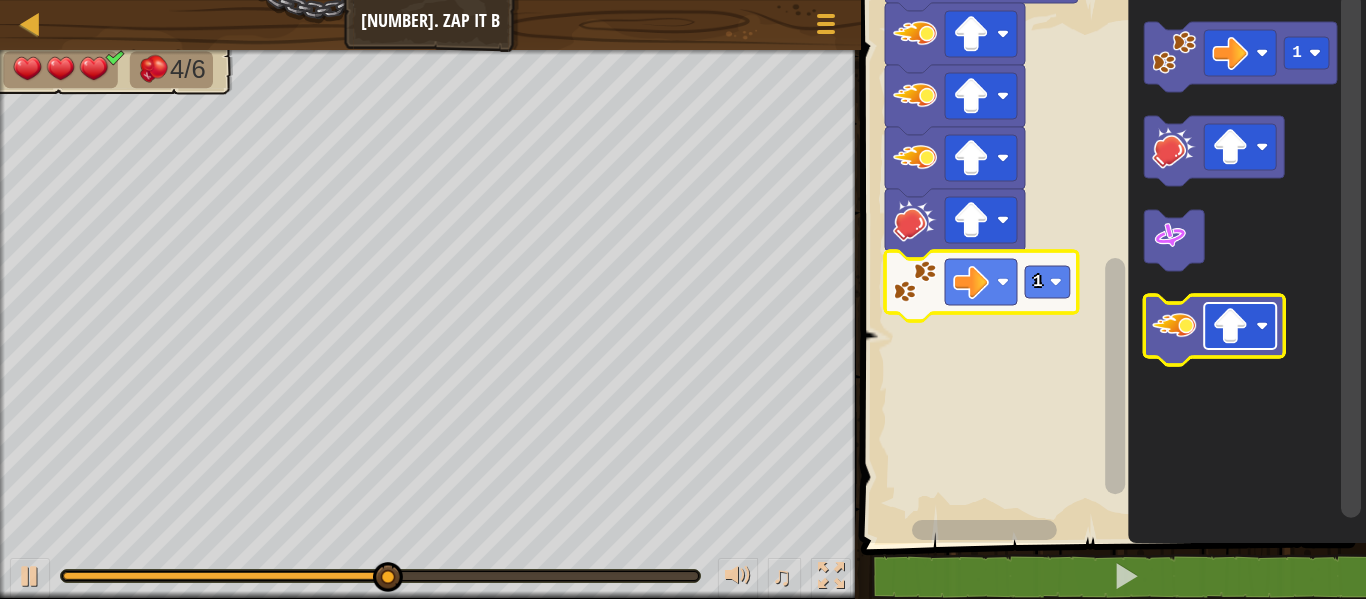 click 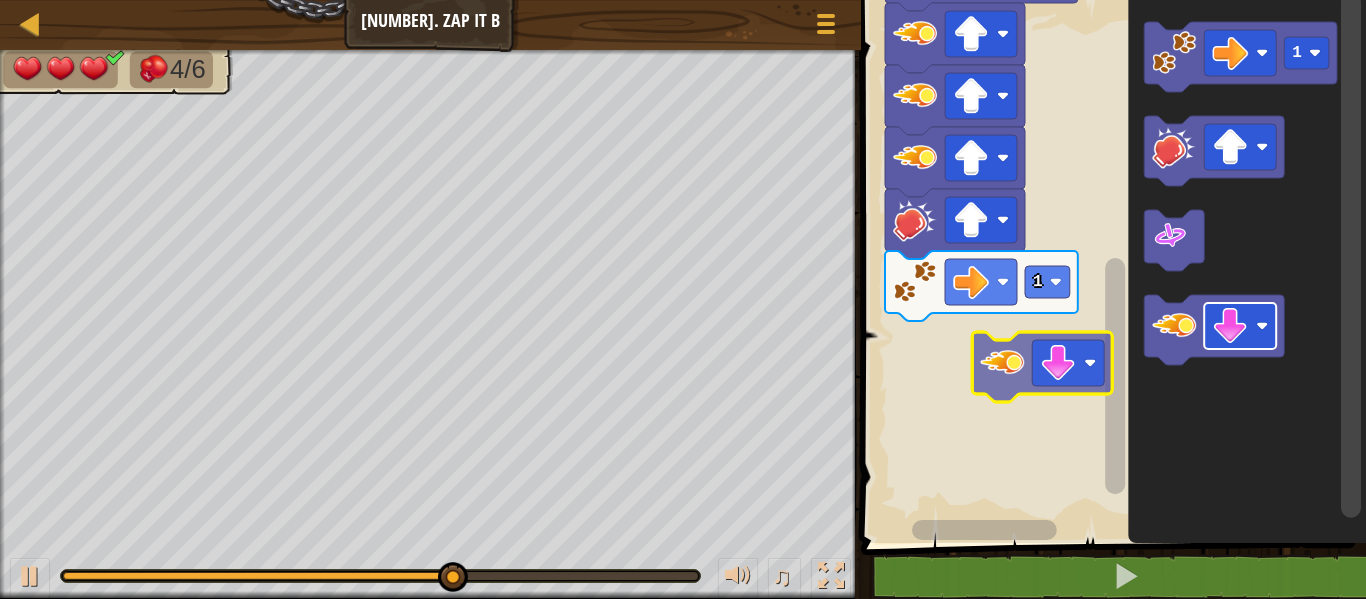 click on "1 1 Start 1" at bounding box center (1110, 266) 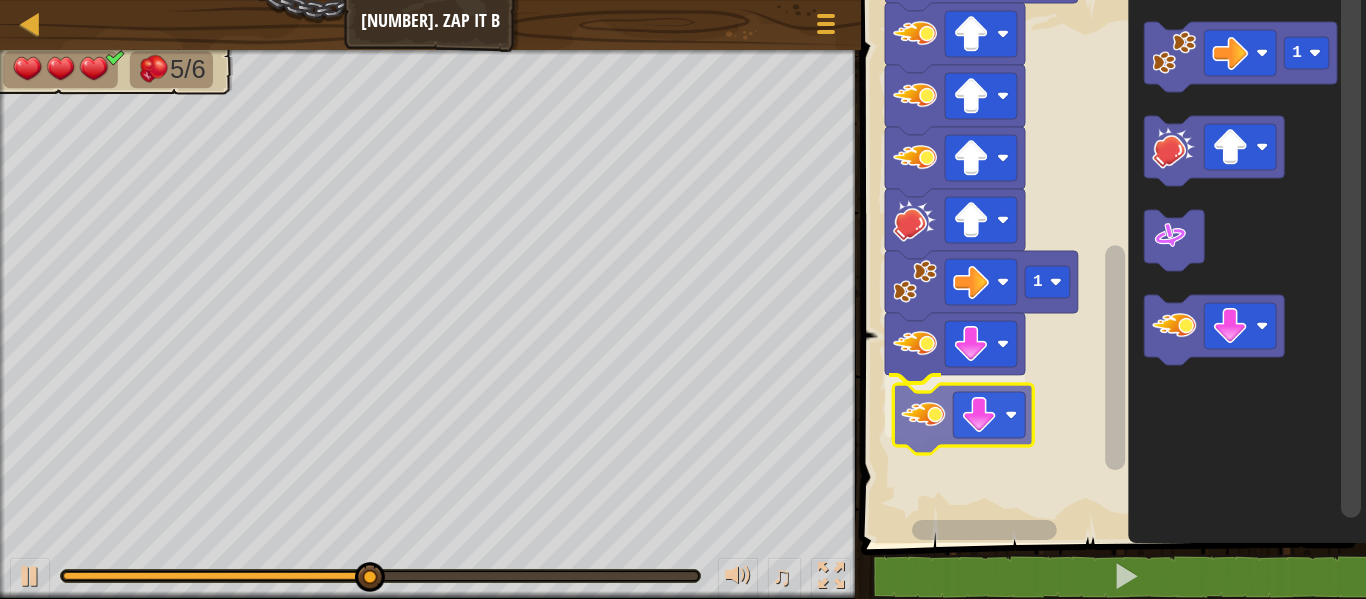 click on "1 1 Start 1" at bounding box center [1110, 266] 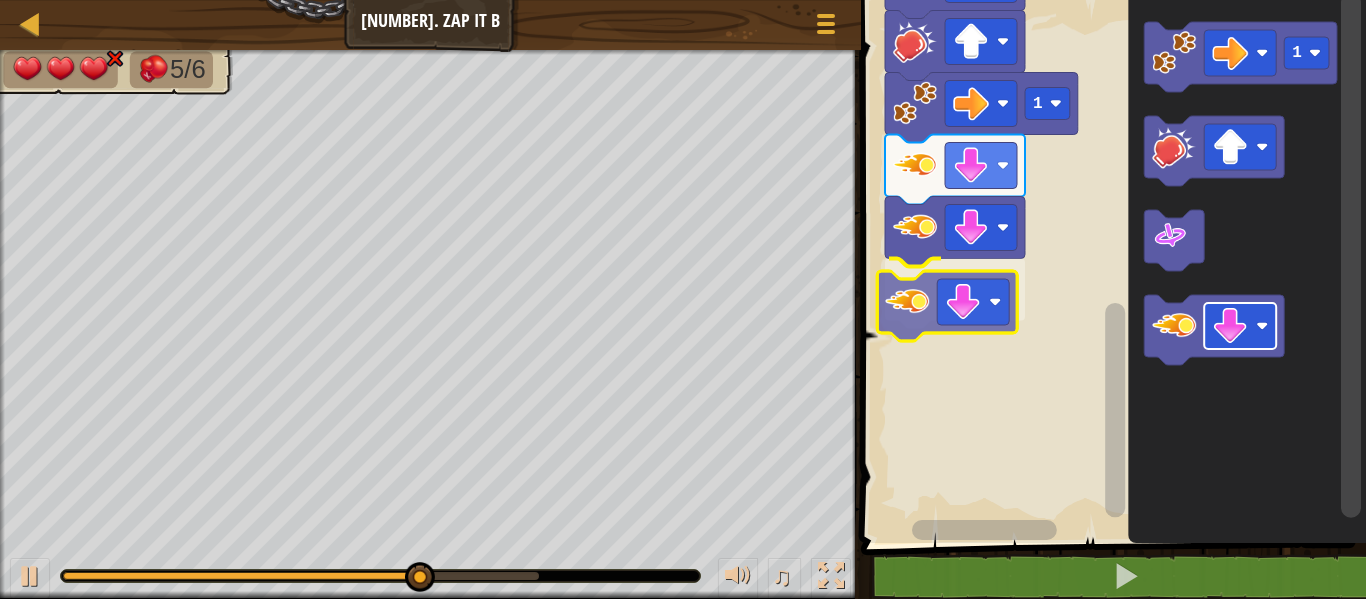 click on "1 1 Start 1" at bounding box center [1110, 266] 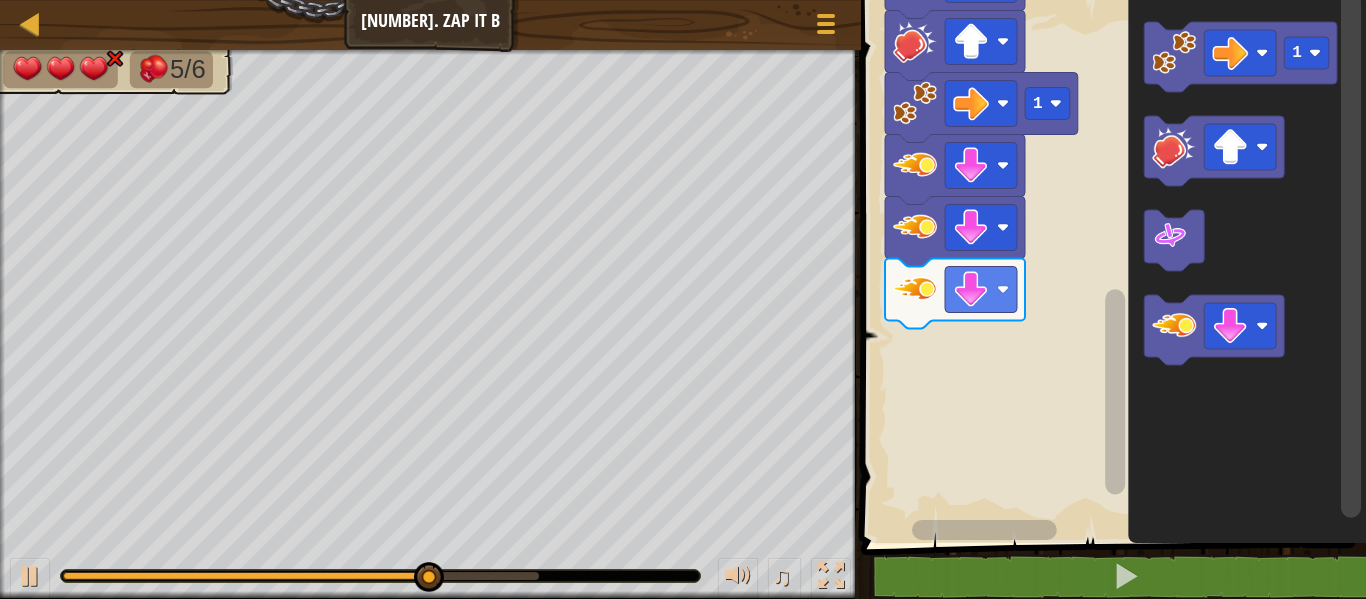 click on "1 1 Start 1" at bounding box center (1110, 266) 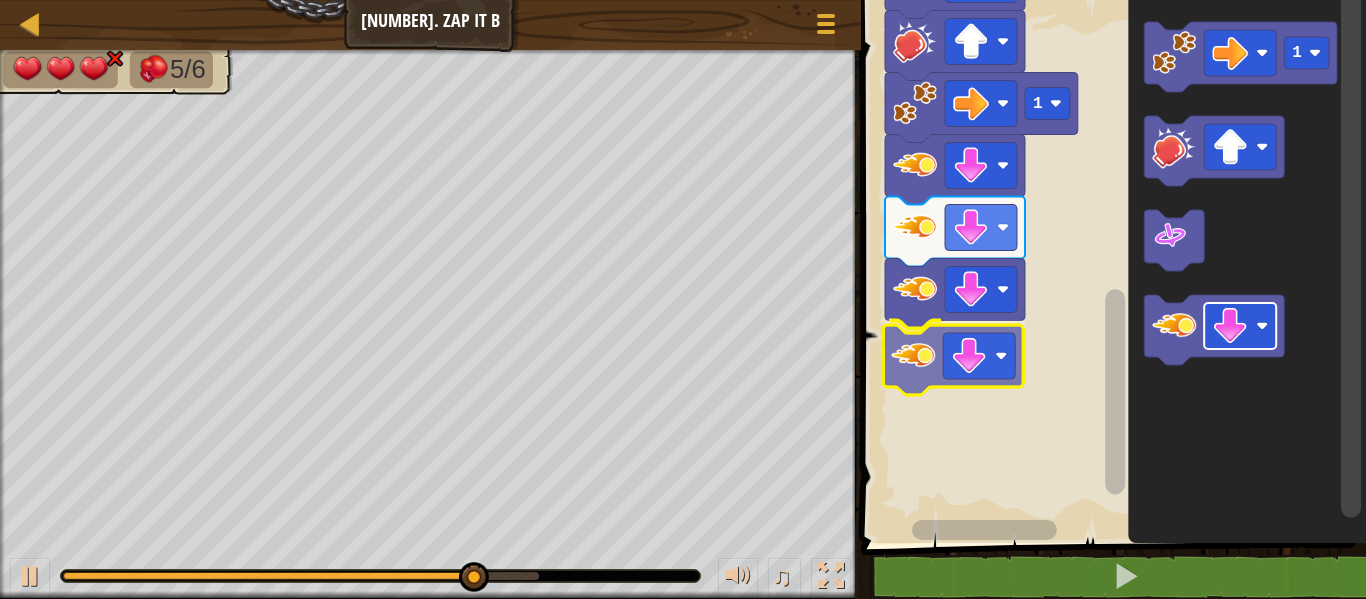 click on "1 1 Start 1" at bounding box center [1110, 266] 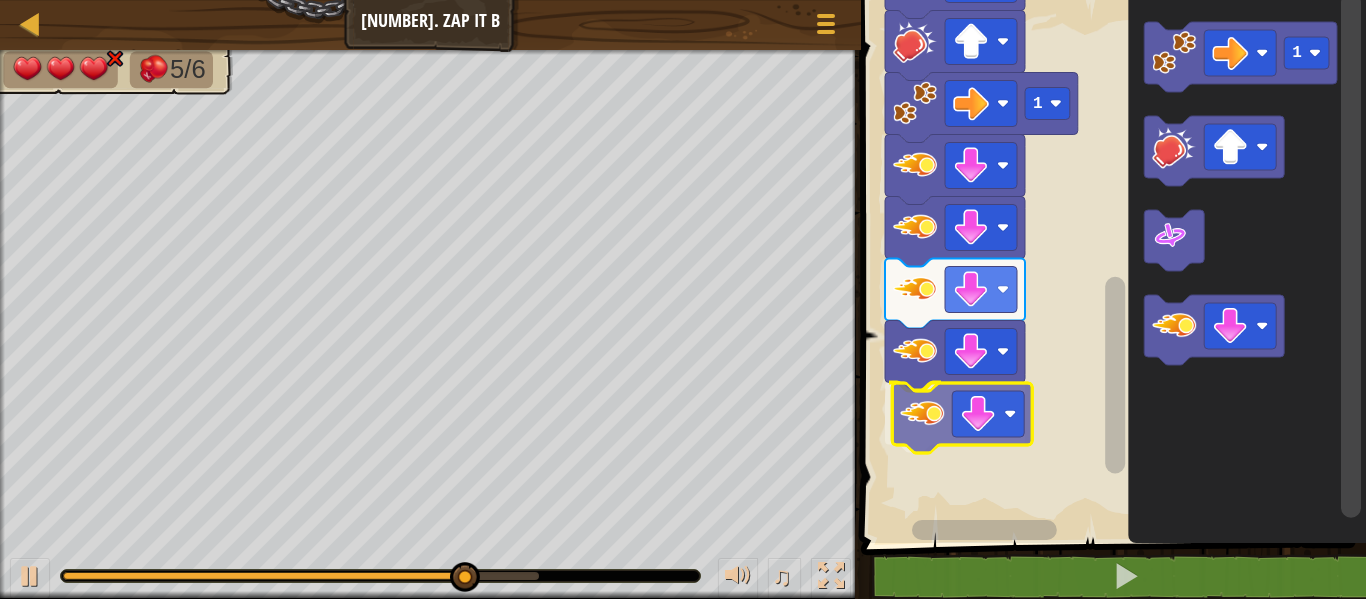 click on "1 1 Start 1" at bounding box center (1110, 266) 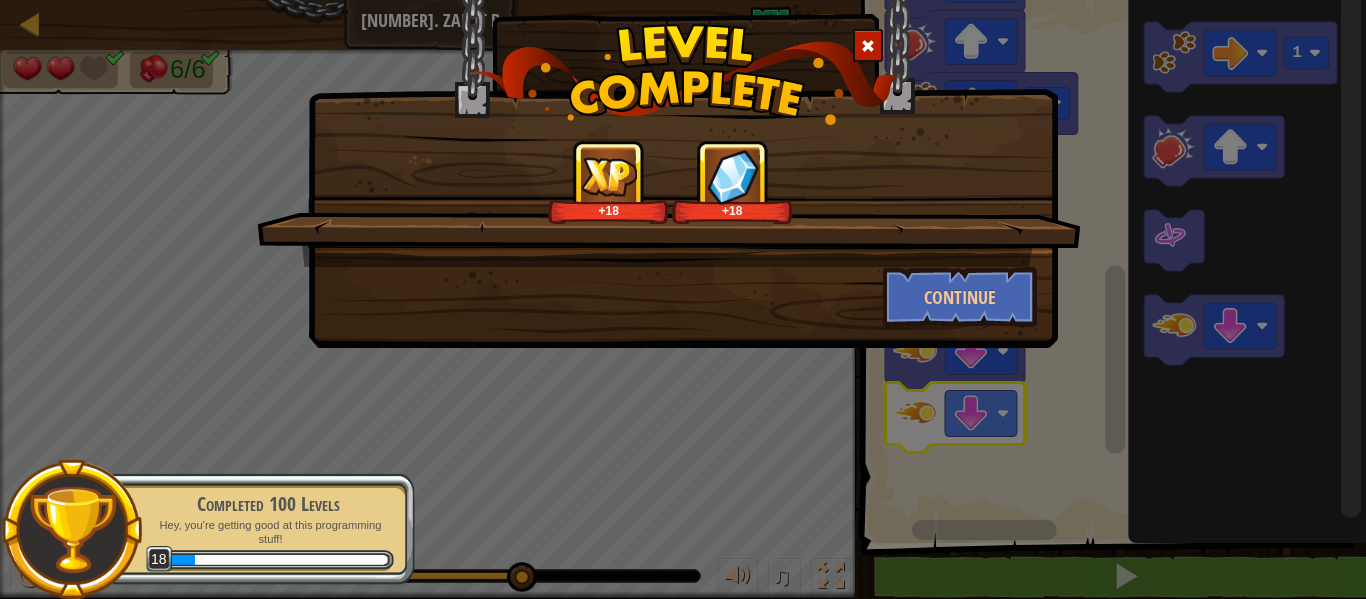 click on "+18 +18 Continue" at bounding box center [683, 149] 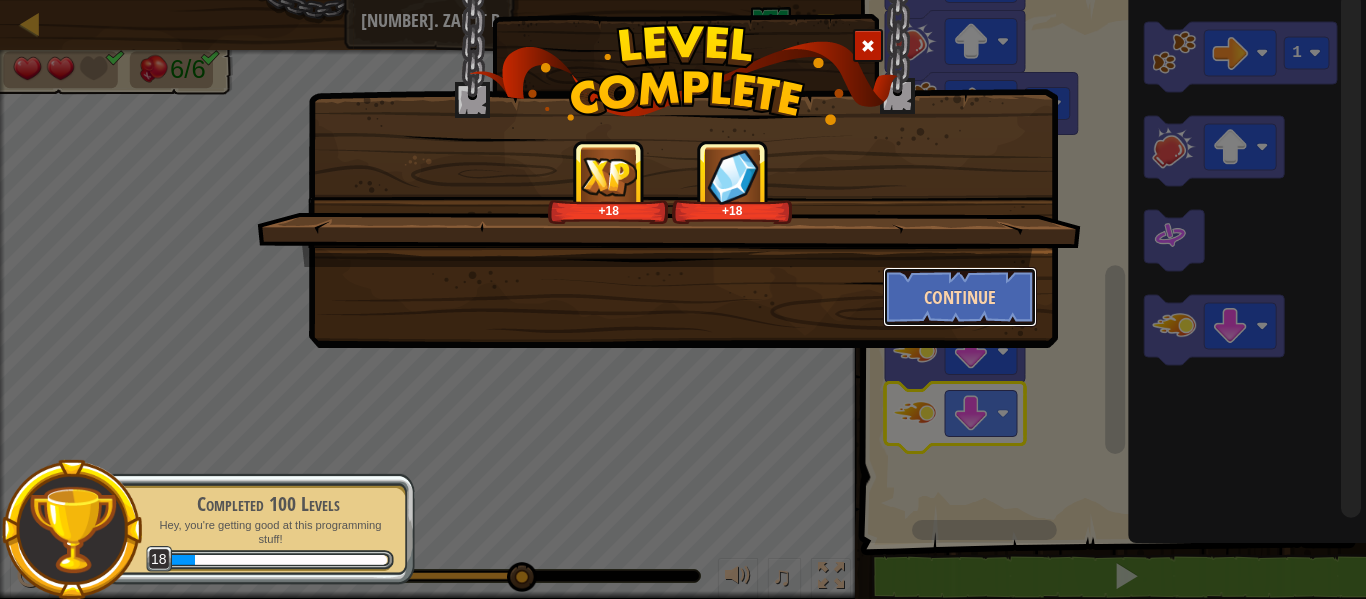 click on "Continue" at bounding box center (960, 297) 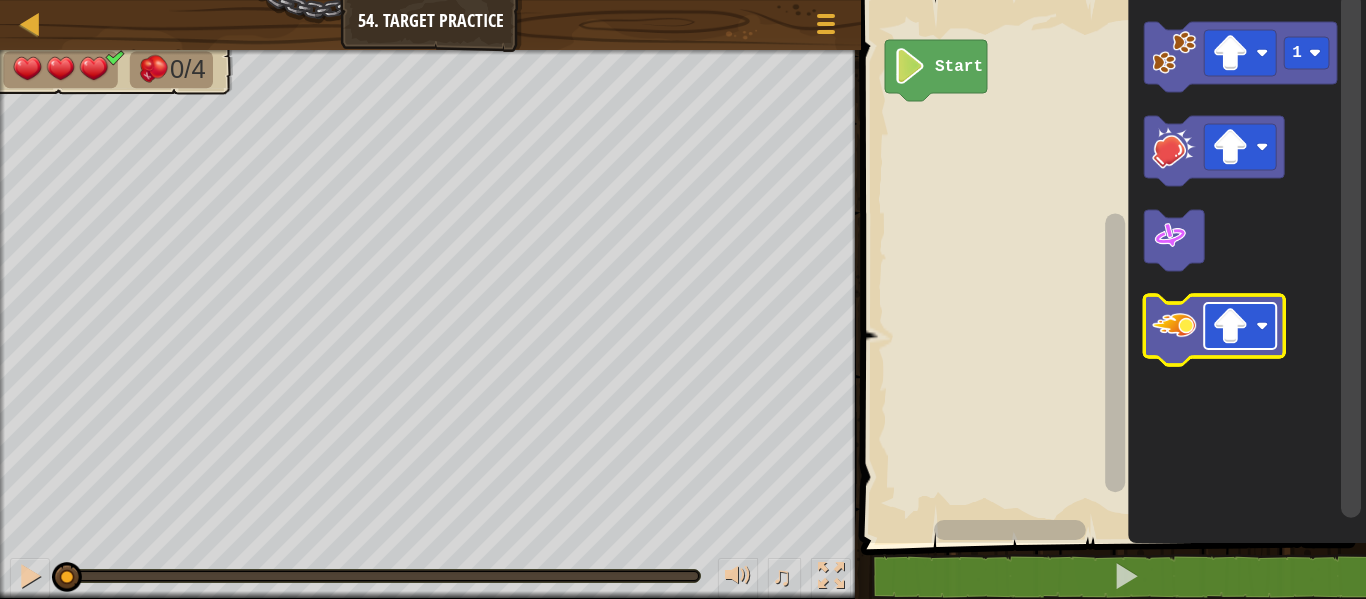 click 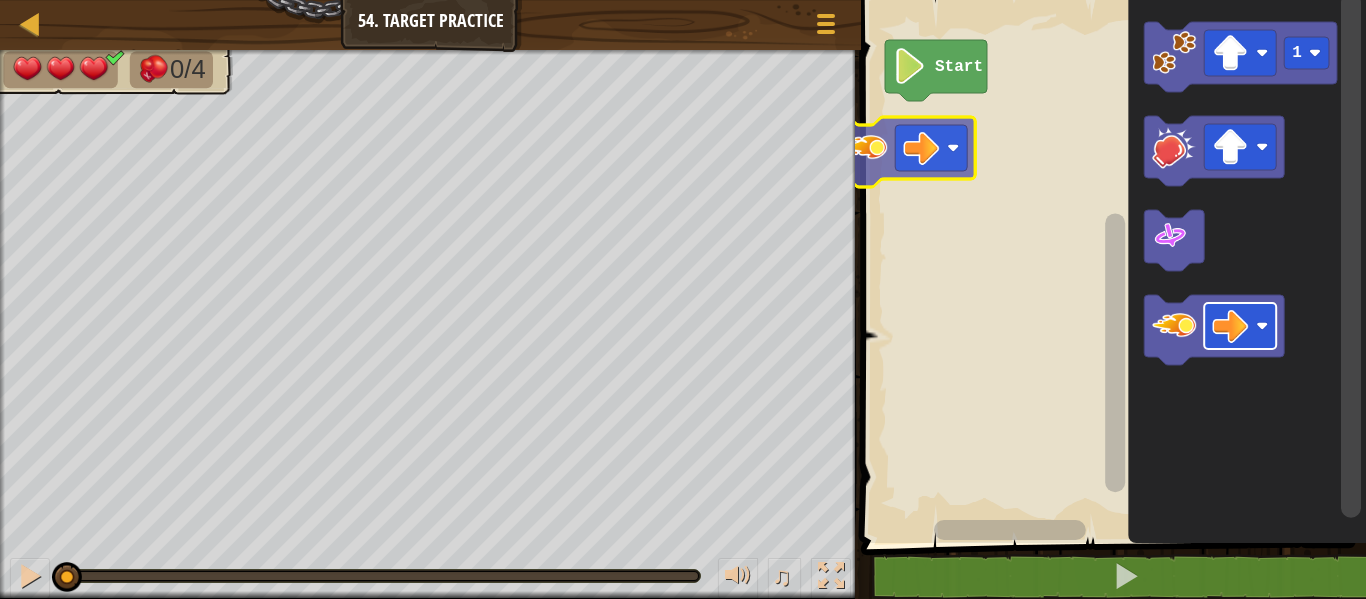 click on "Start 1" at bounding box center (1110, 266) 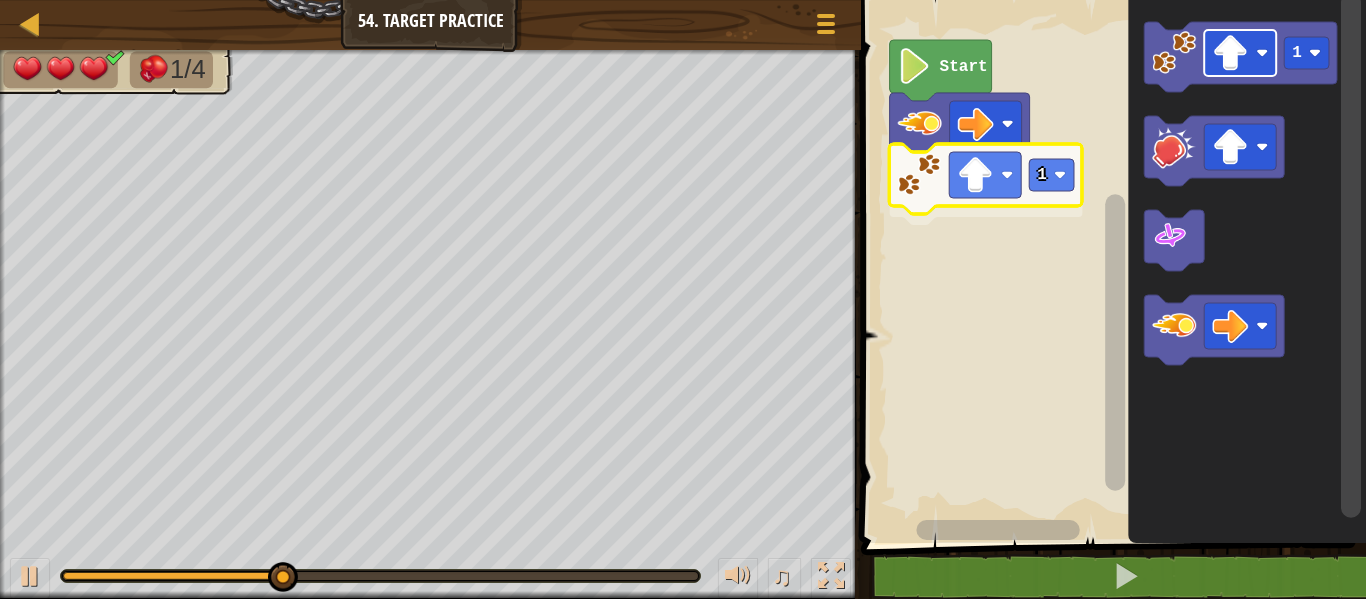 click on "1 Start 1 1" at bounding box center (1110, 266) 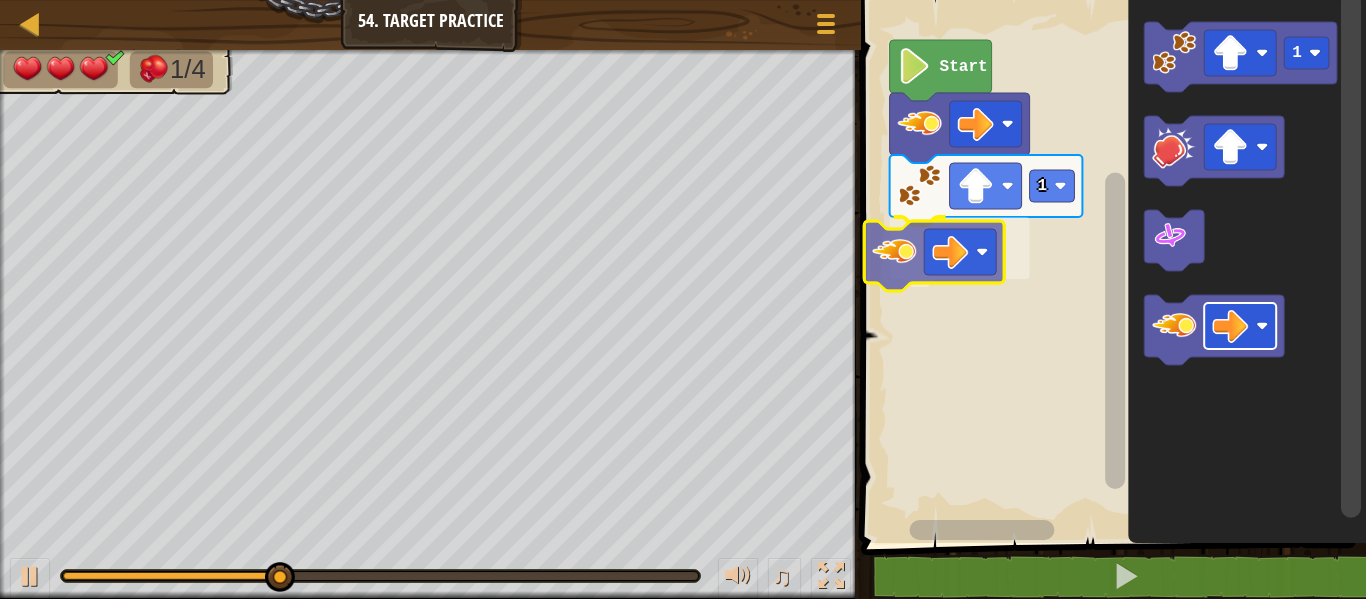 click on "1 Start 1" at bounding box center (1110, 266) 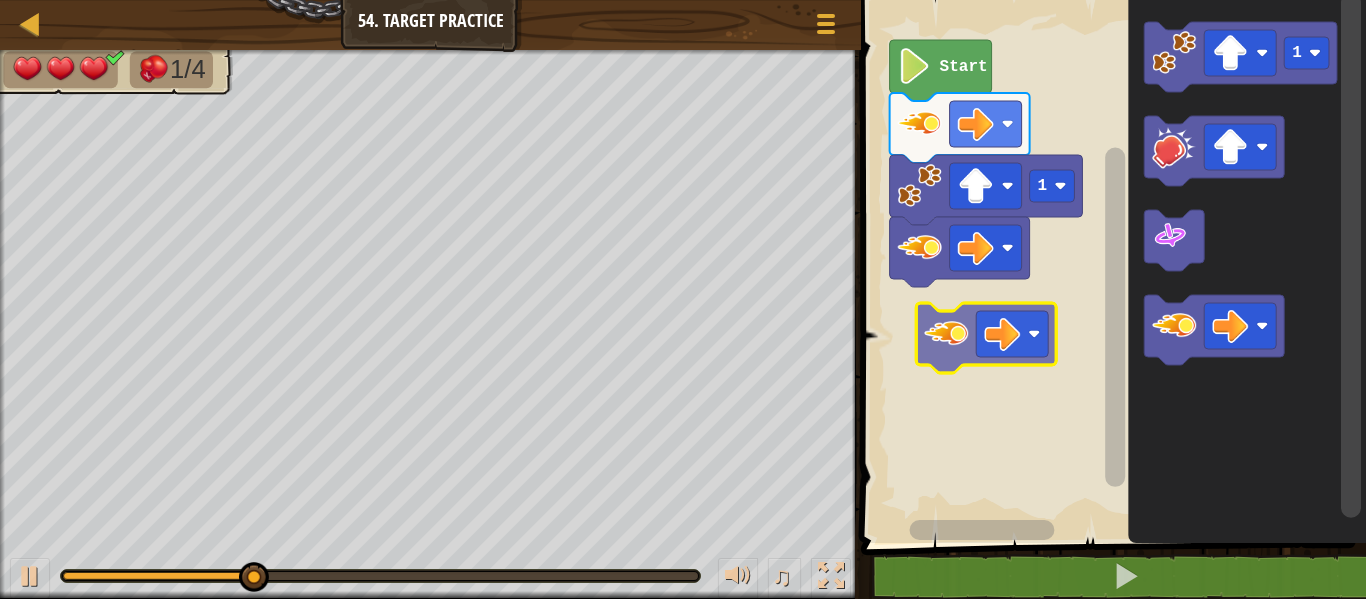 click on "1 Start 1" at bounding box center (1110, 266) 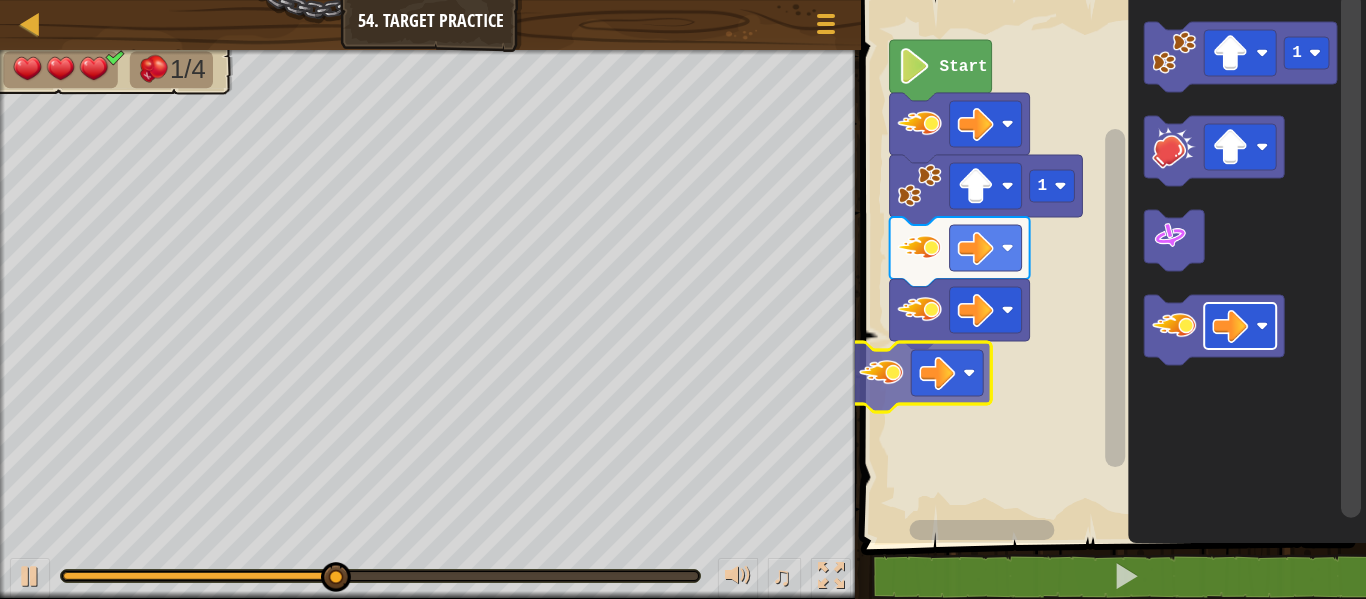 click on "1 Start 1" at bounding box center (1110, 266) 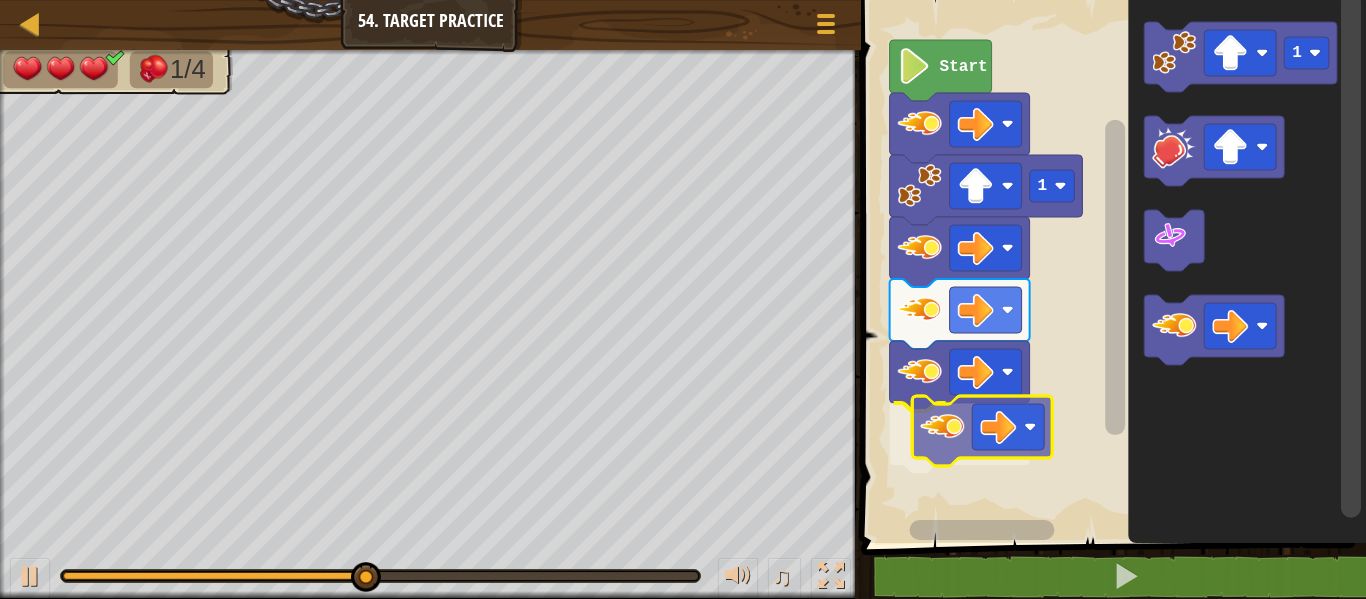 click on "1 Start 1" at bounding box center (1110, 266) 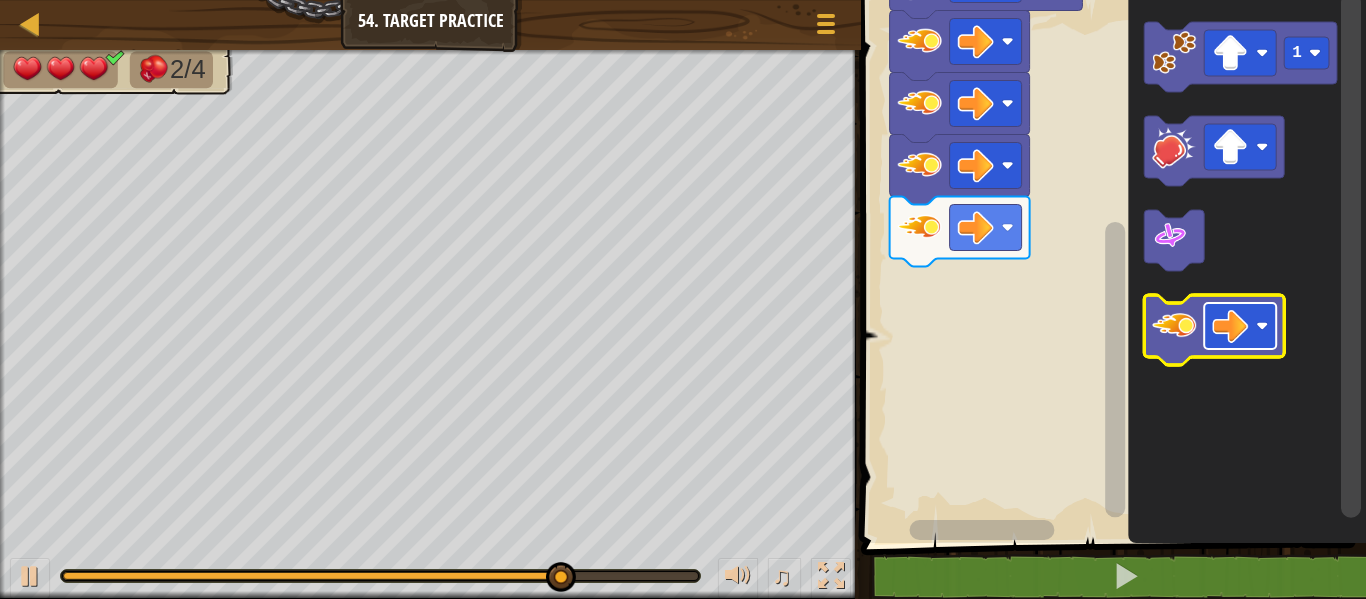 click 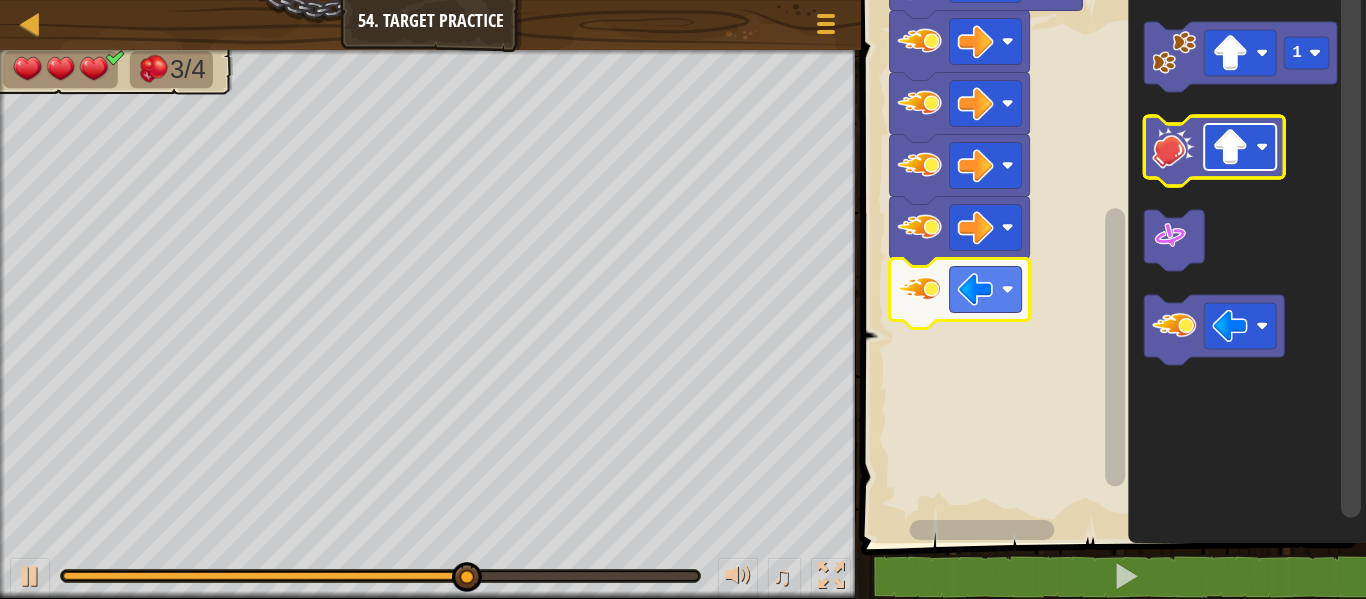 scroll, scrollTop: 0, scrollLeft: 0, axis: both 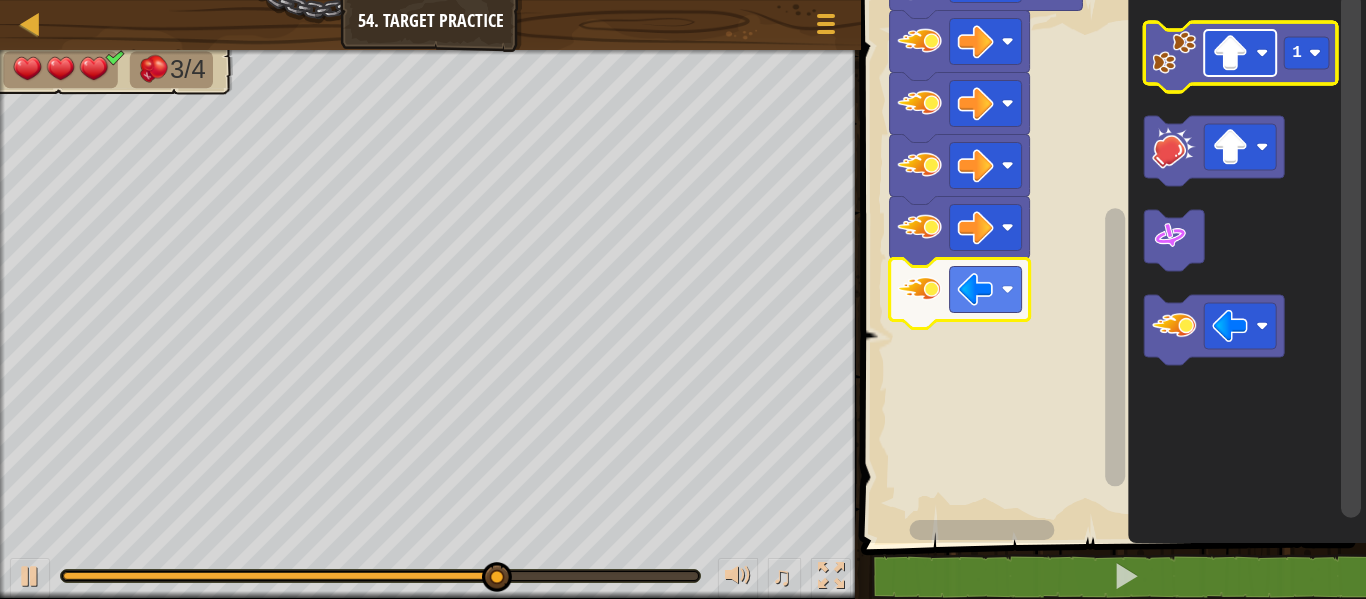 click 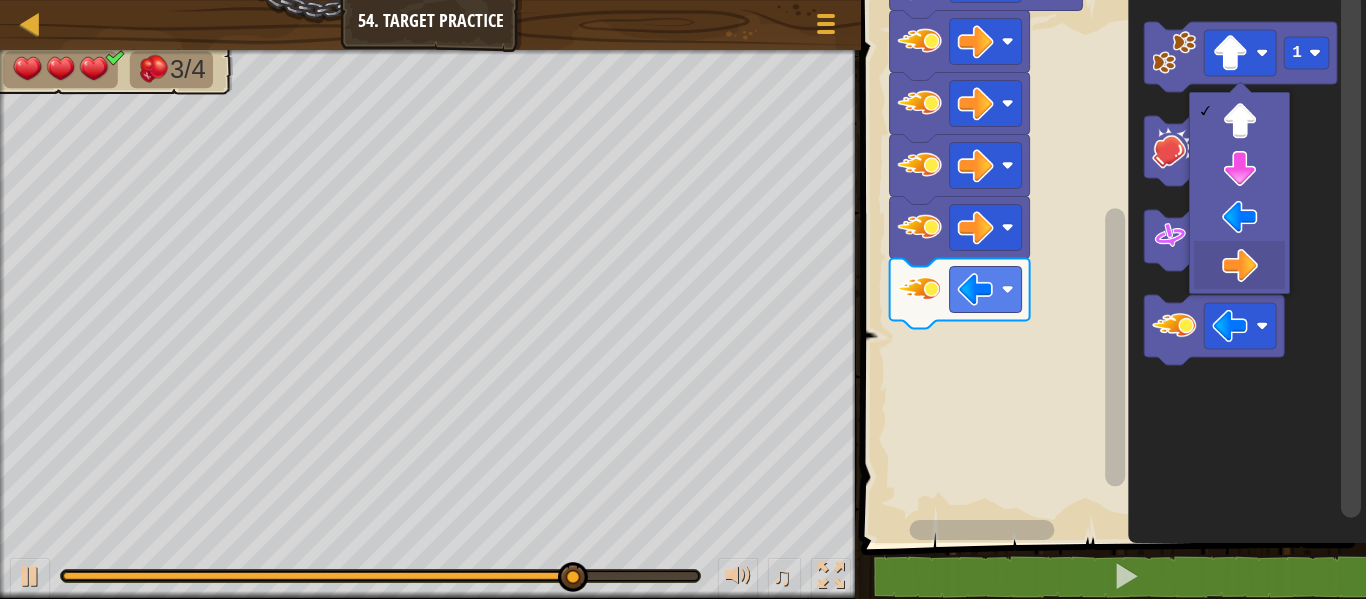 drag, startPoint x: 1244, startPoint y: 283, endPoint x: 1241, endPoint y: 272, distance: 11.401754 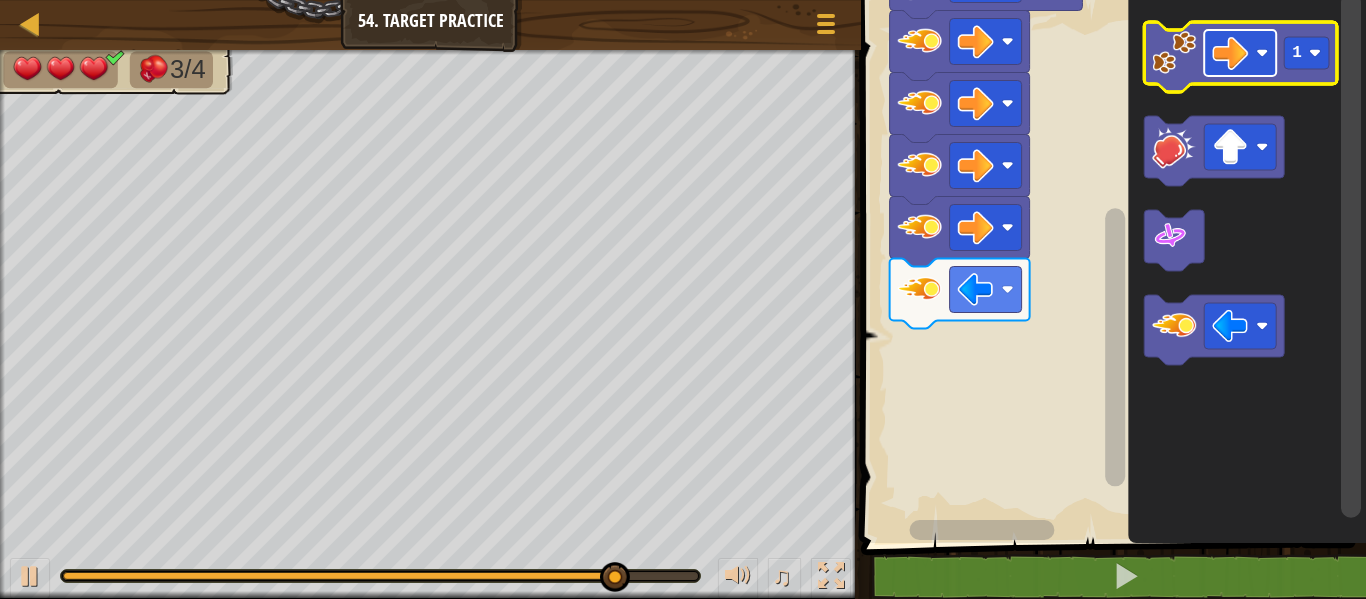 click 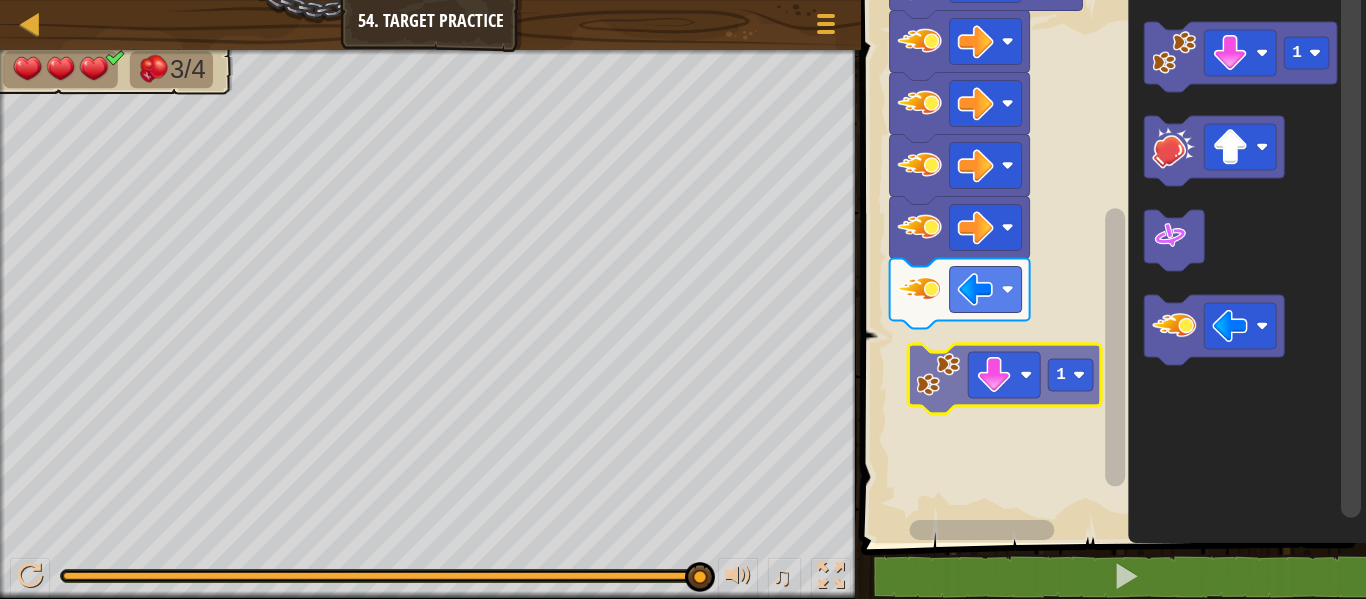 click on "1 Start 1 1" at bounding box center [1110, 266] 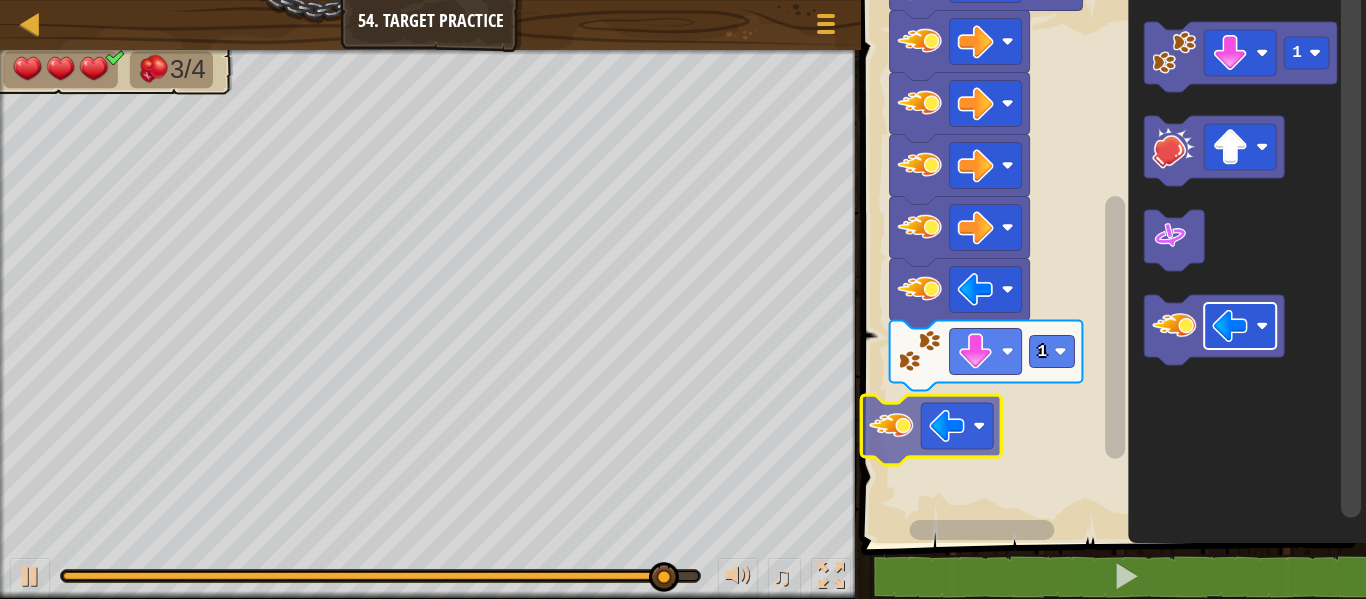 click on "1 1 Start 1" at bounding box center [1110, 266] 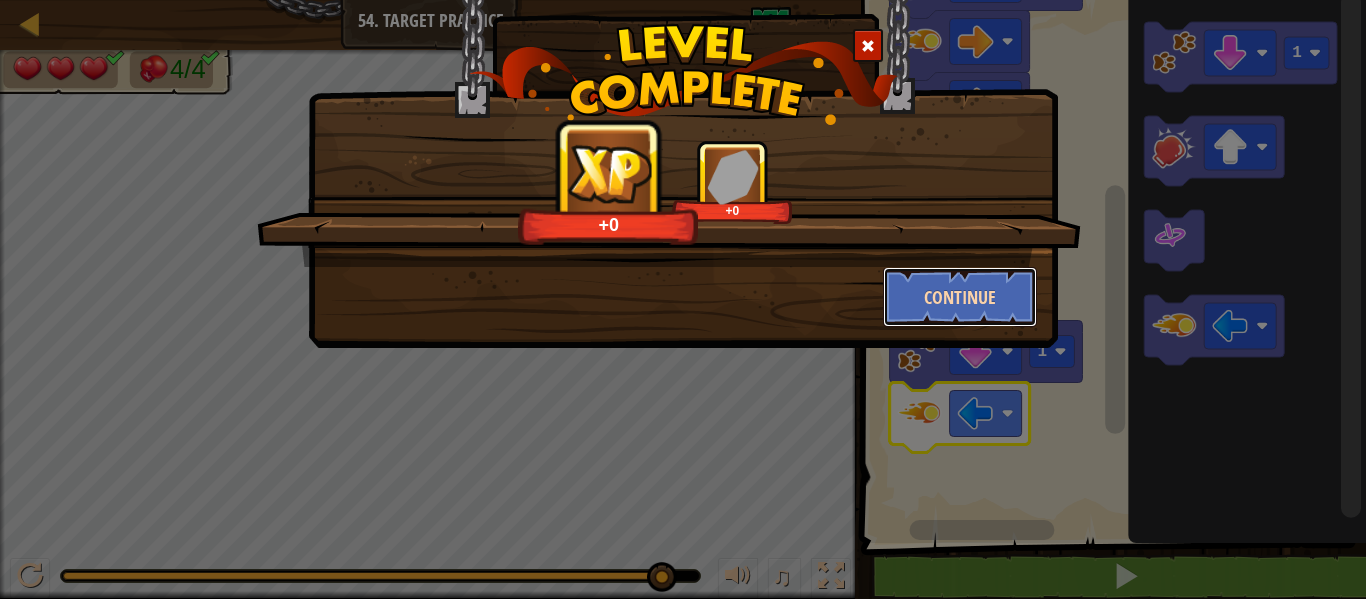 click on "Continue" at bounding box center (960, 297) 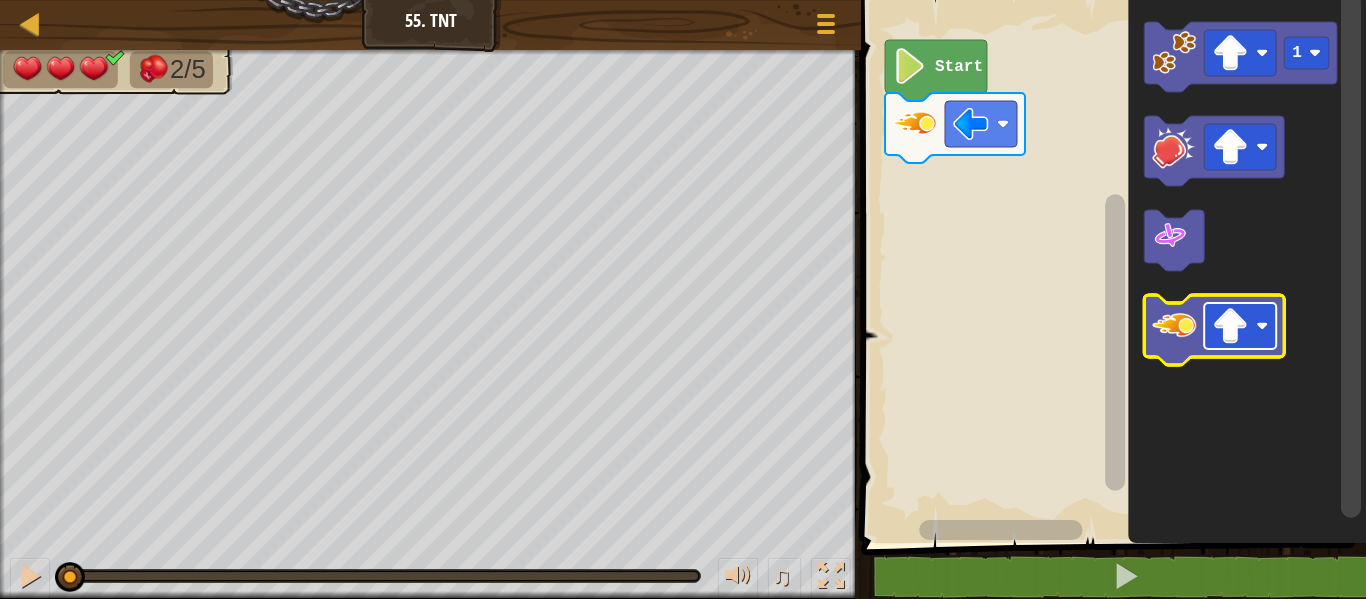 click 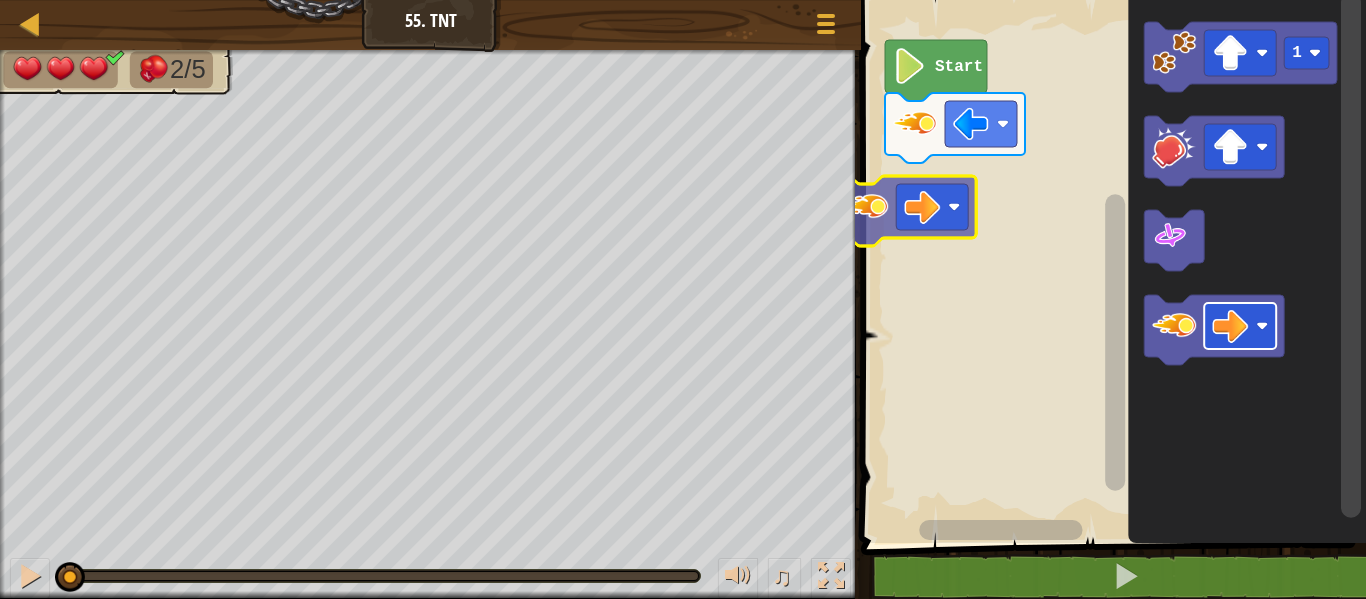 click on "Start 1" at bounding box center [1110, 266] 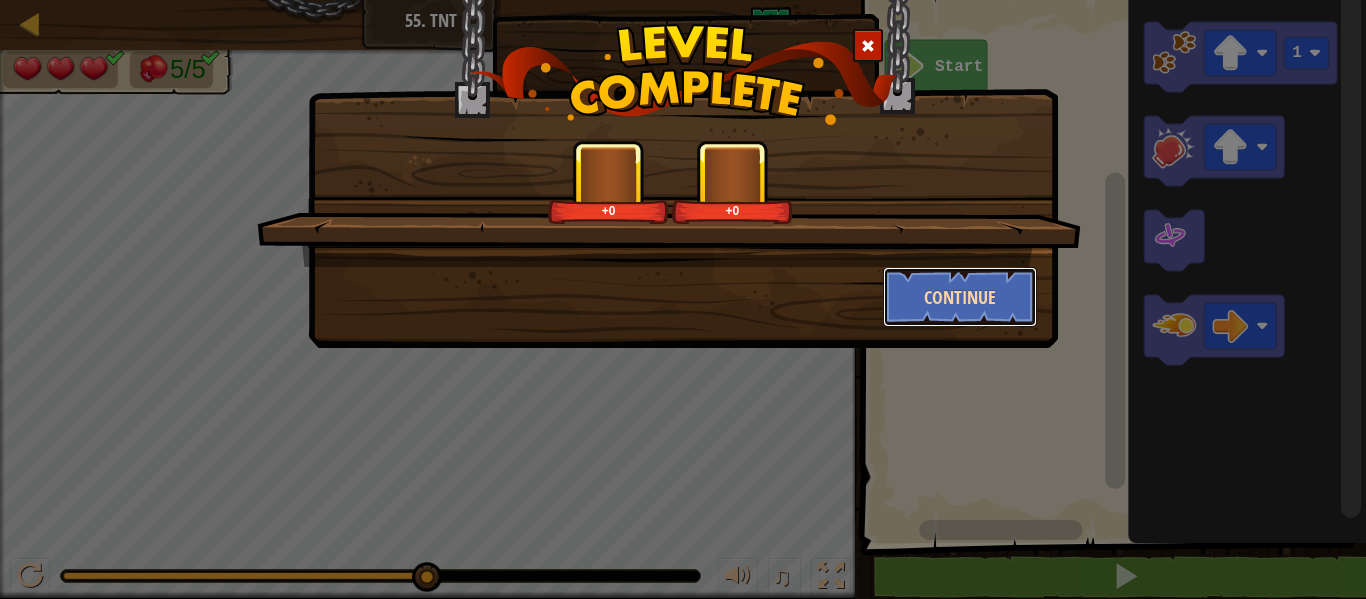 click on "Continue" at bounding box center [960, 297] 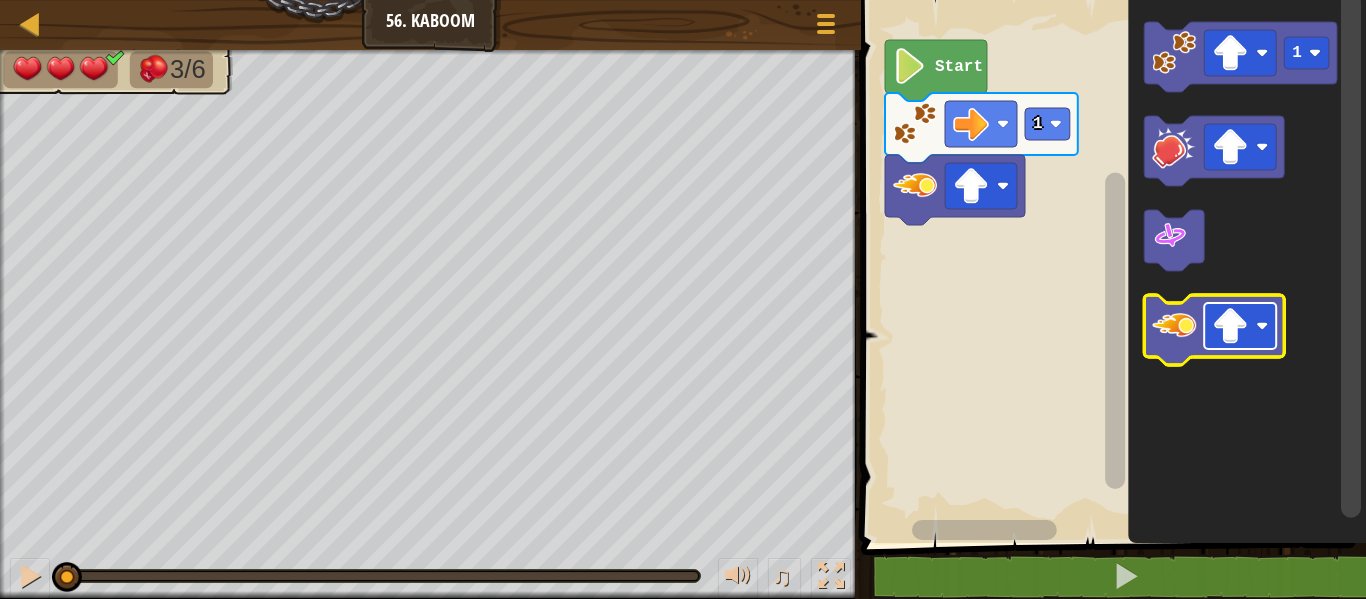 click 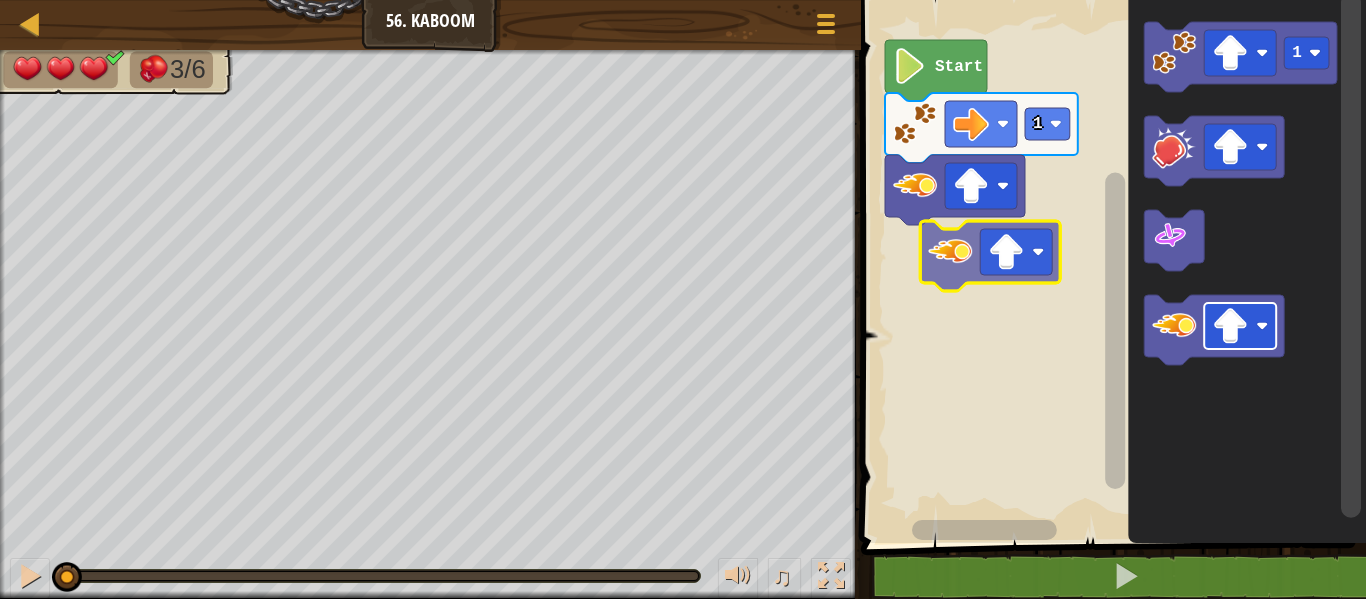 click on "1 Start 1" at bounding box center [1110, 266] 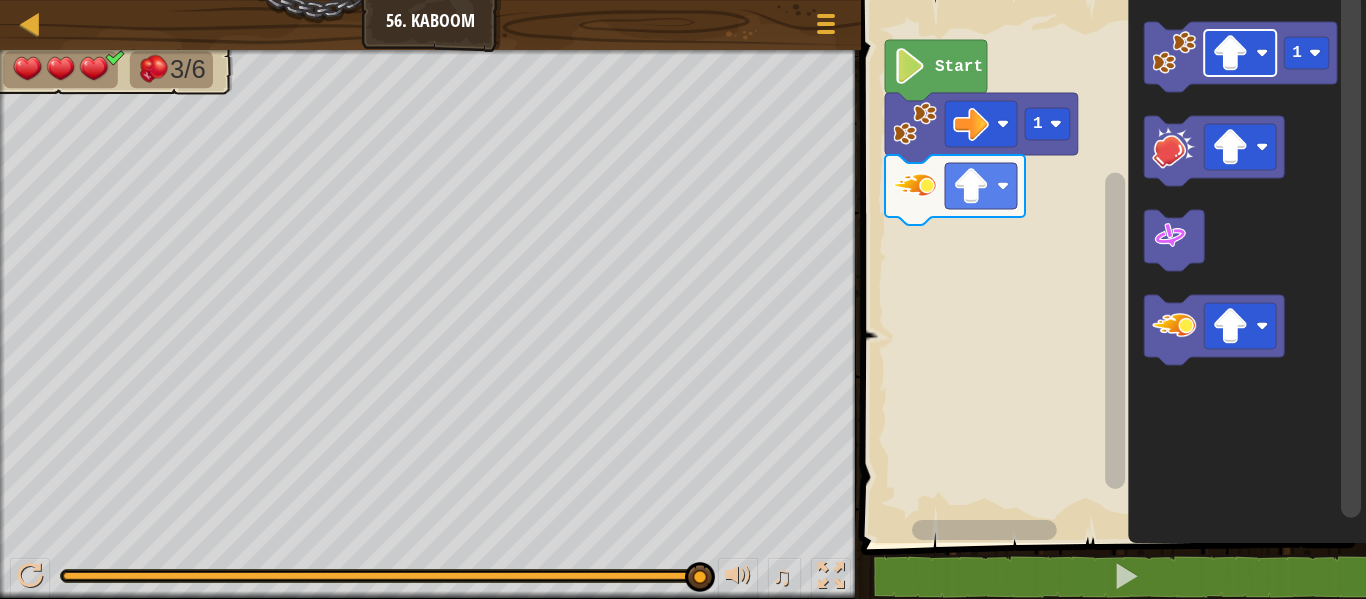 click on "1 Start 1" at bounding box center [1110, 266] 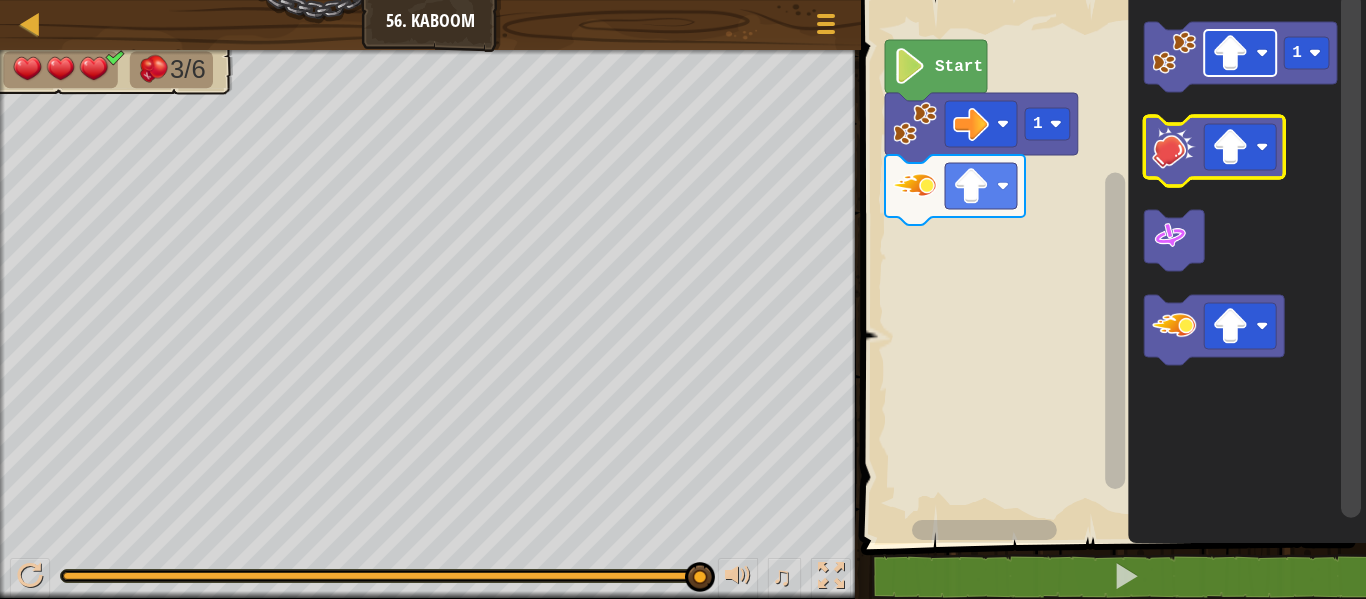 click on "1" 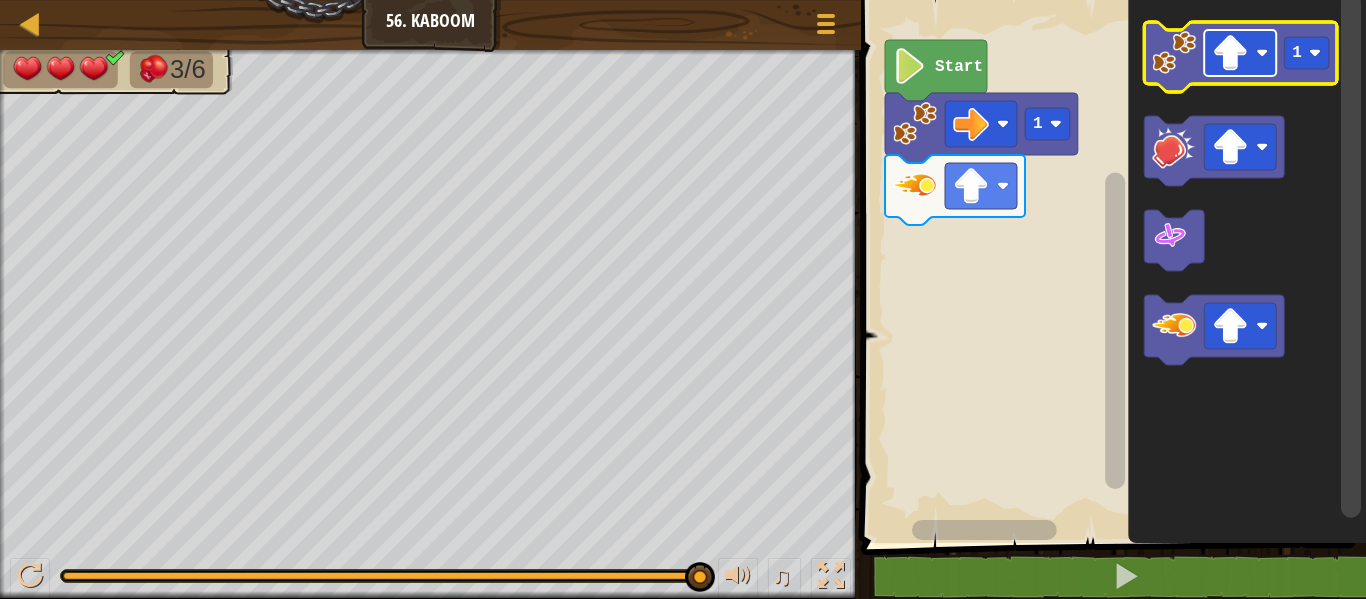 click 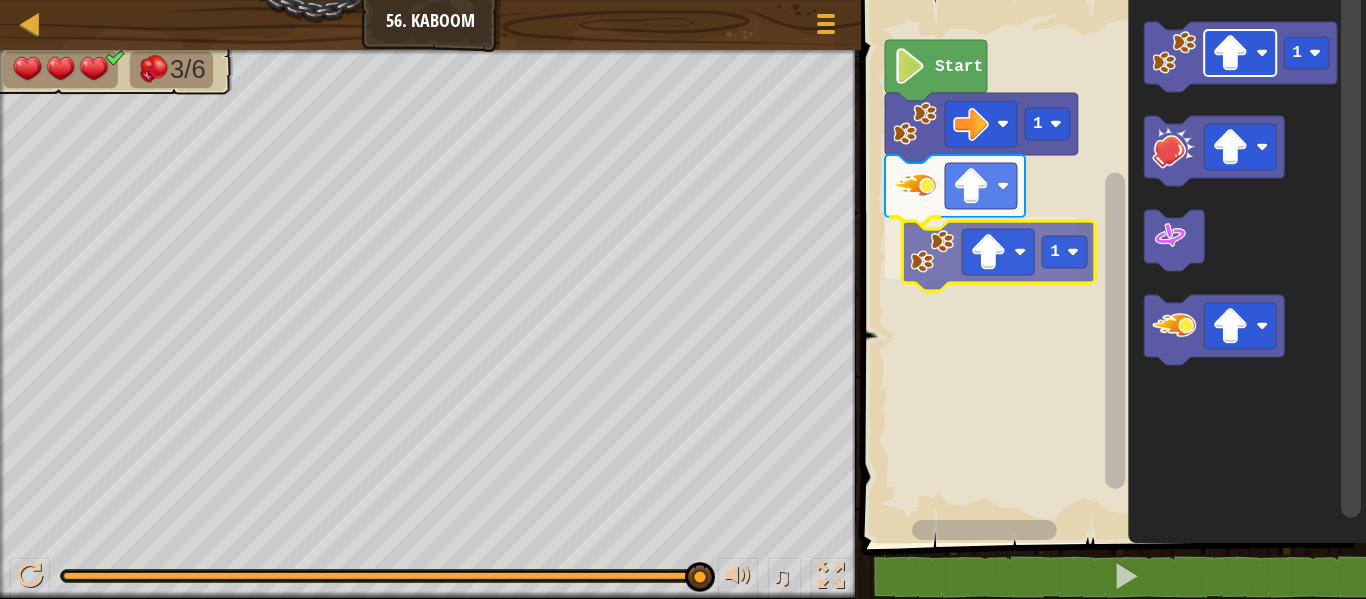 click on "1 1 Start 1 1" at bounding box center [1110, 266] 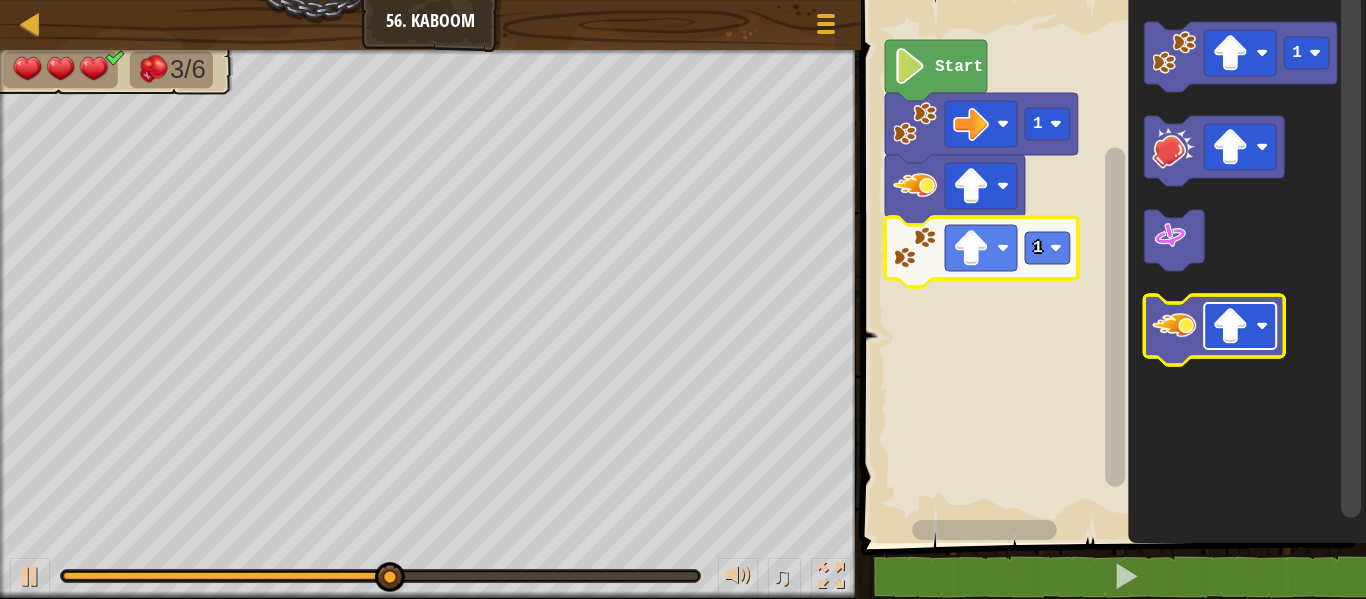 click 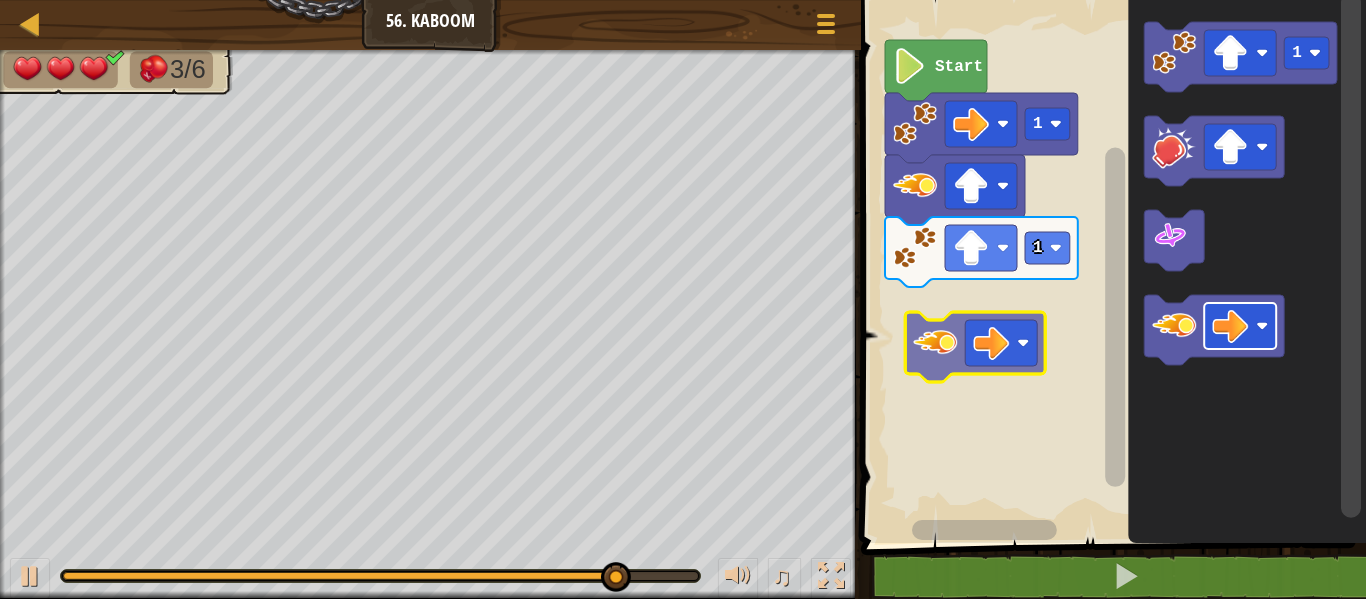 click on "1 1 Start 1" at bounding box center (1110, 266) 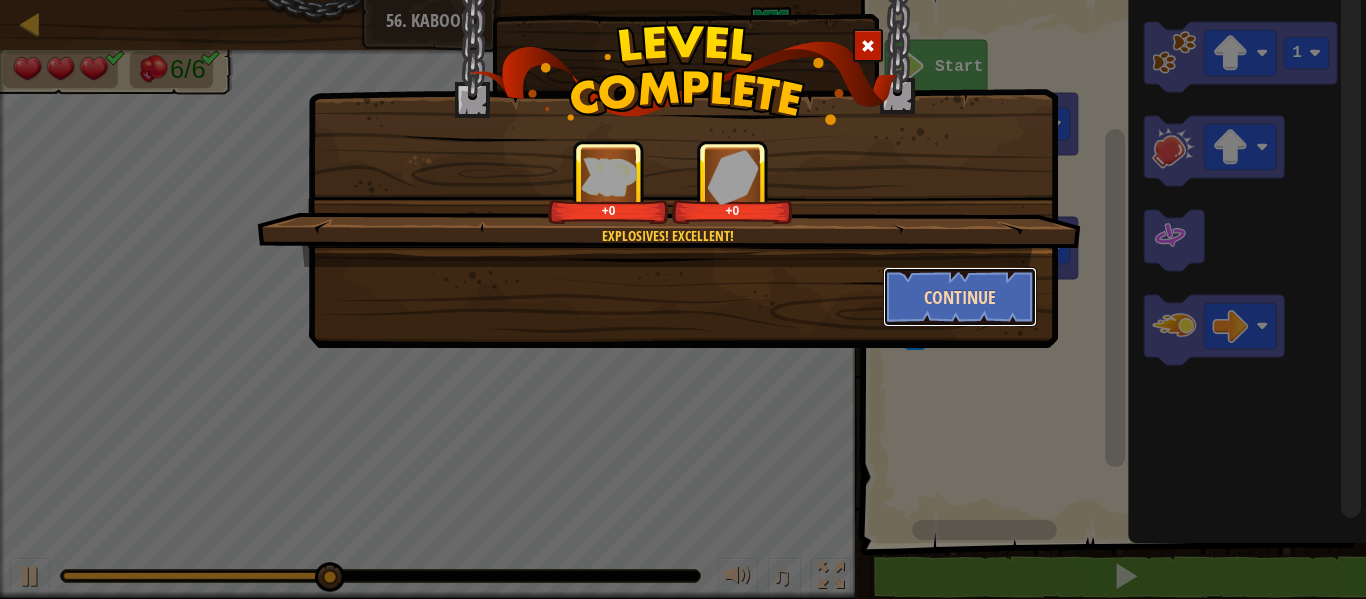 click on "Continue" at bounding box center (960, 297) 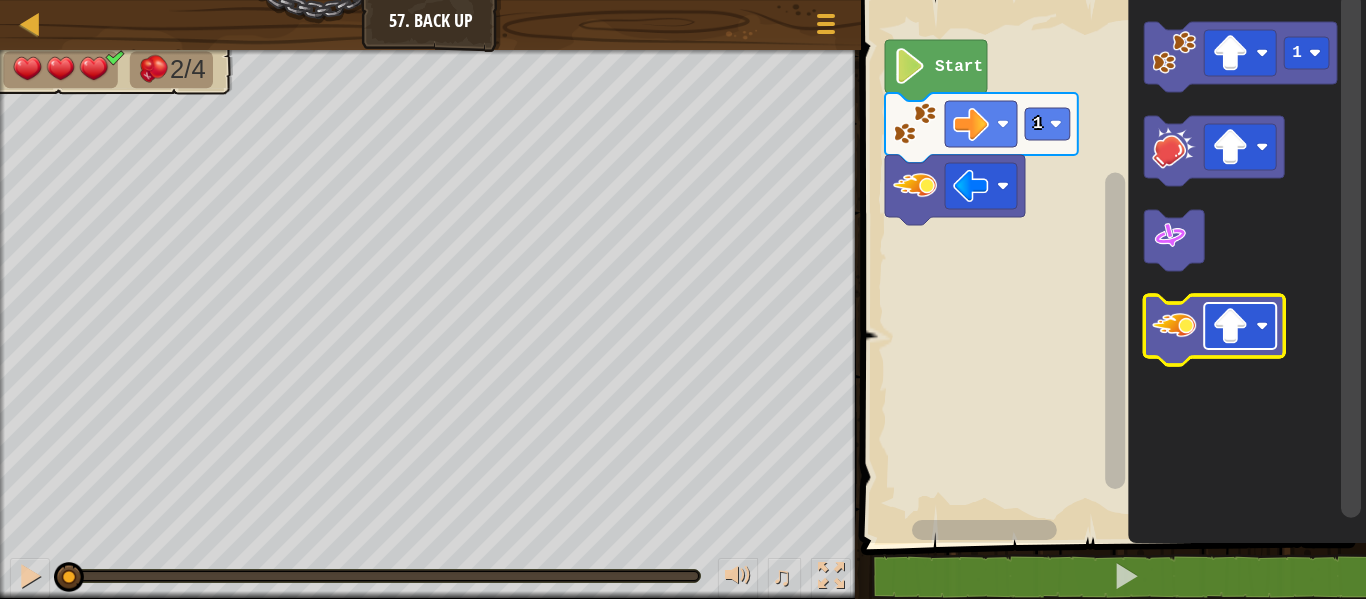 click 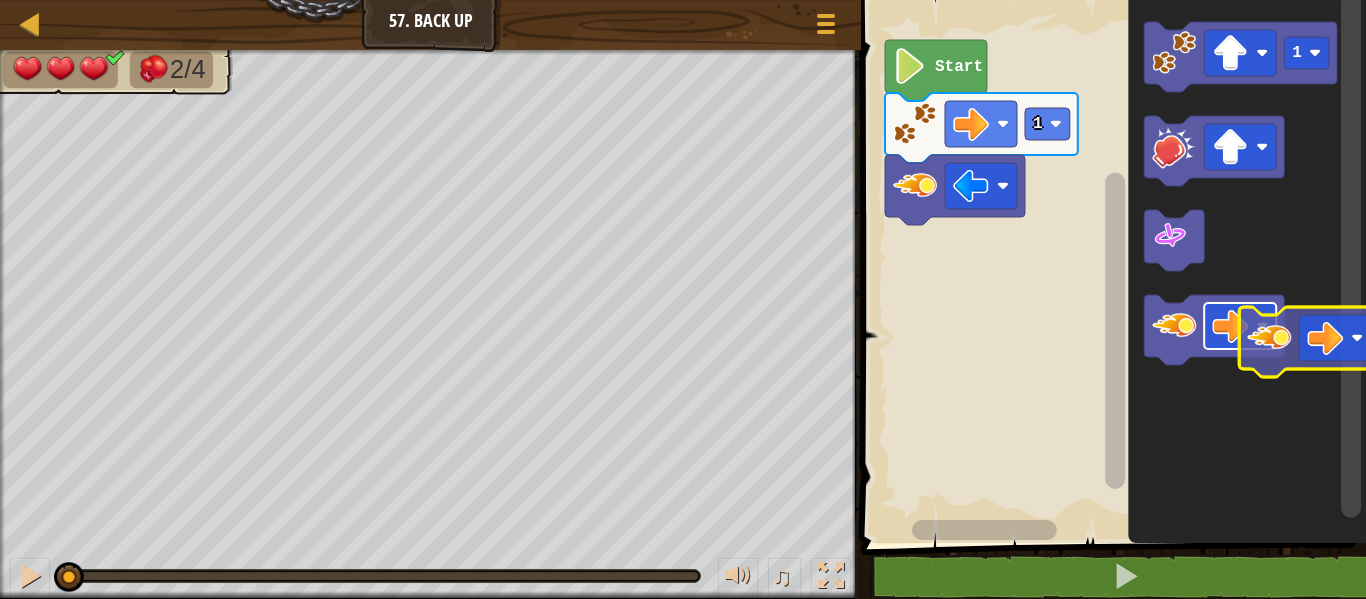 click on "1" 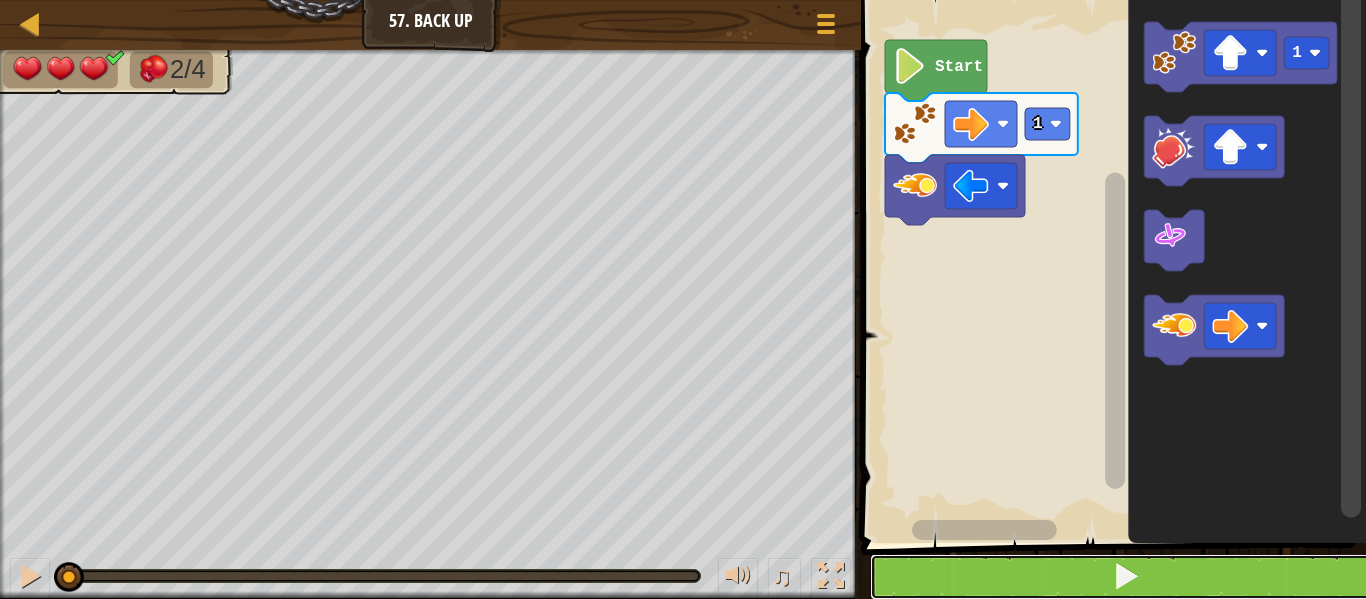 click at bounding box center (1125, 577) 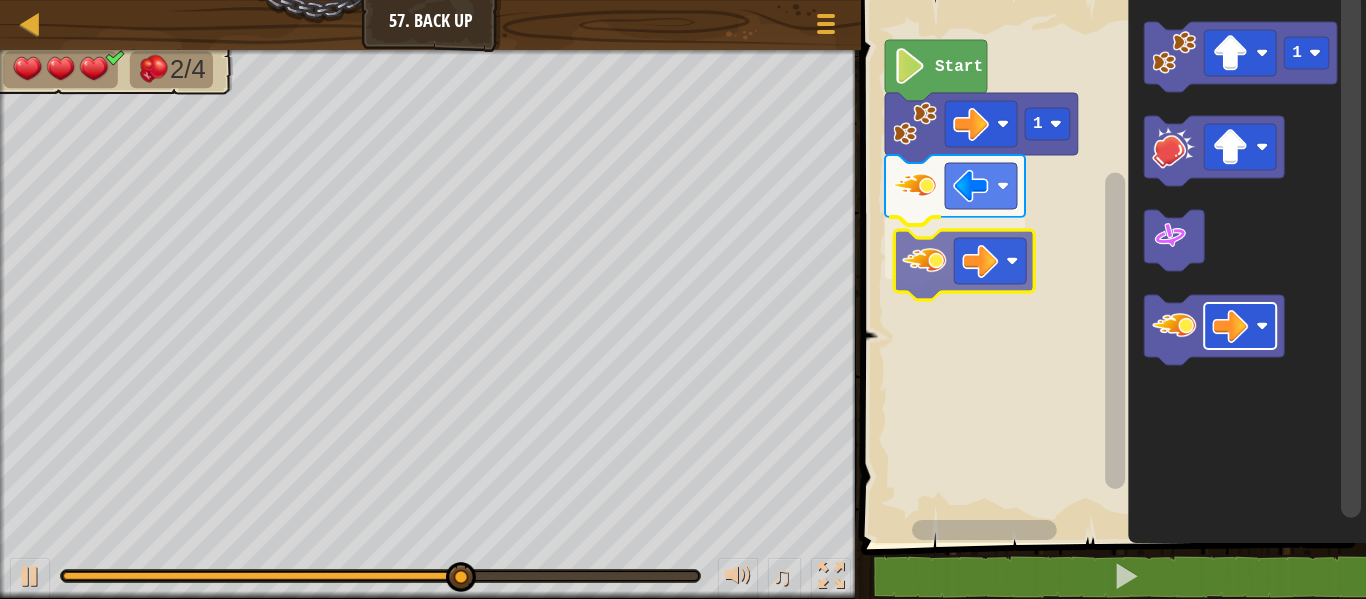 click on "1 Start 1" at bounding box center [1110, 266] 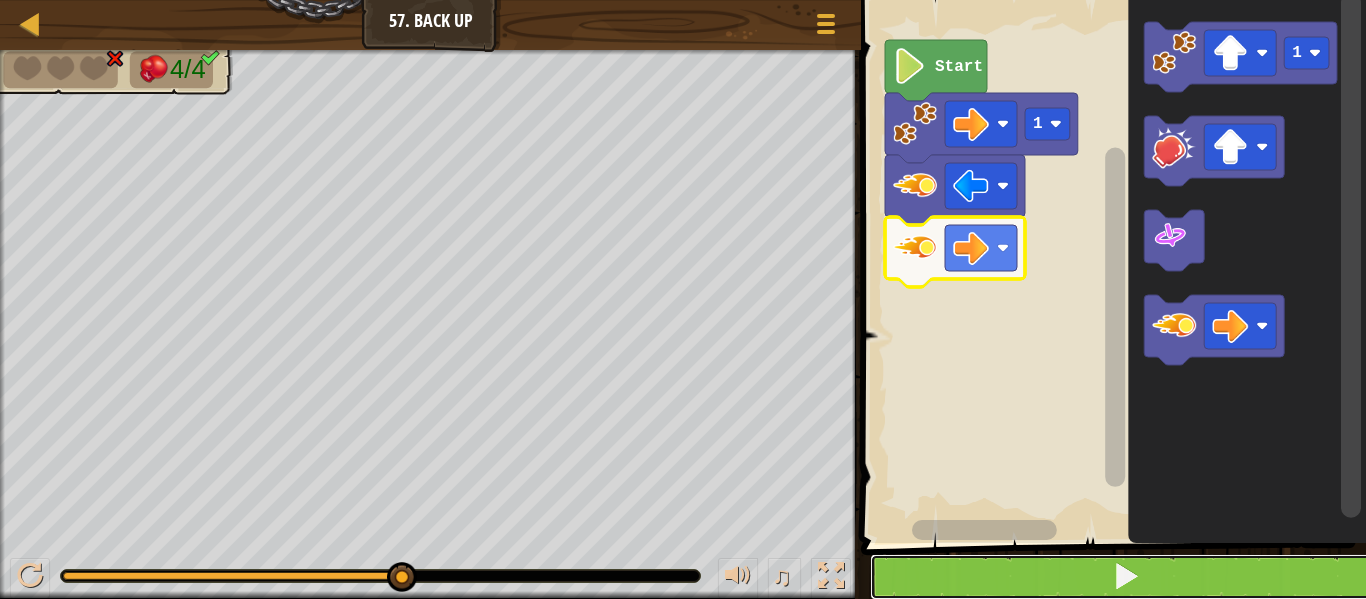 click at bounding box center (1126, 576) 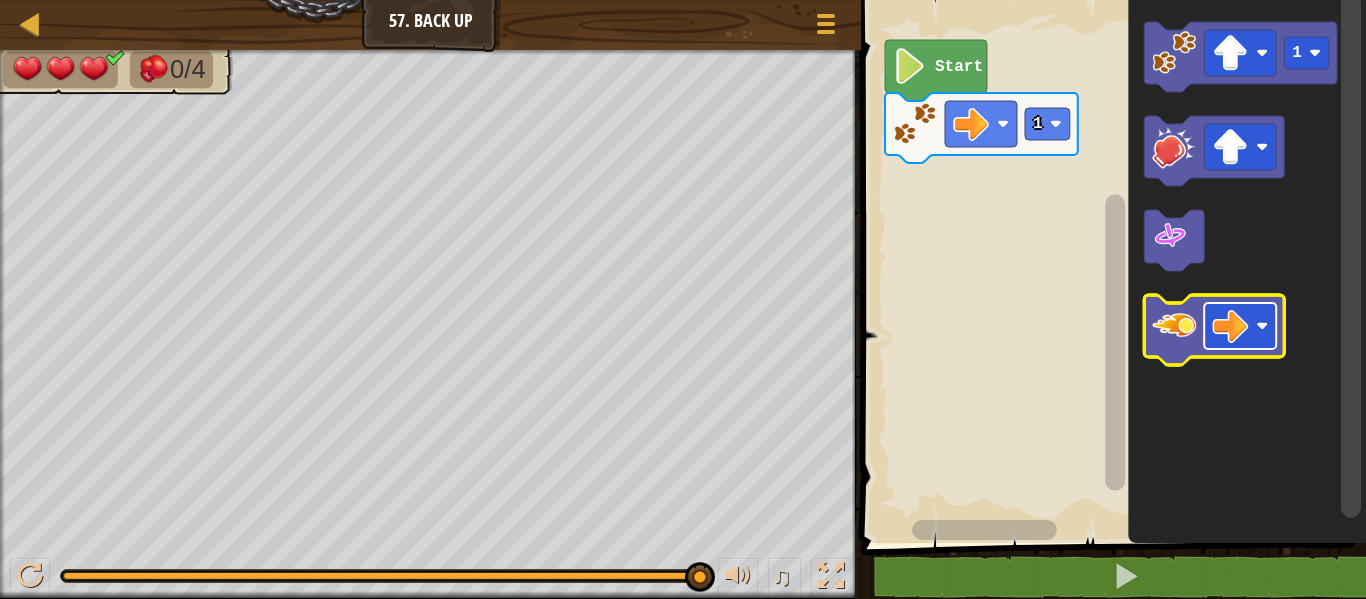 click 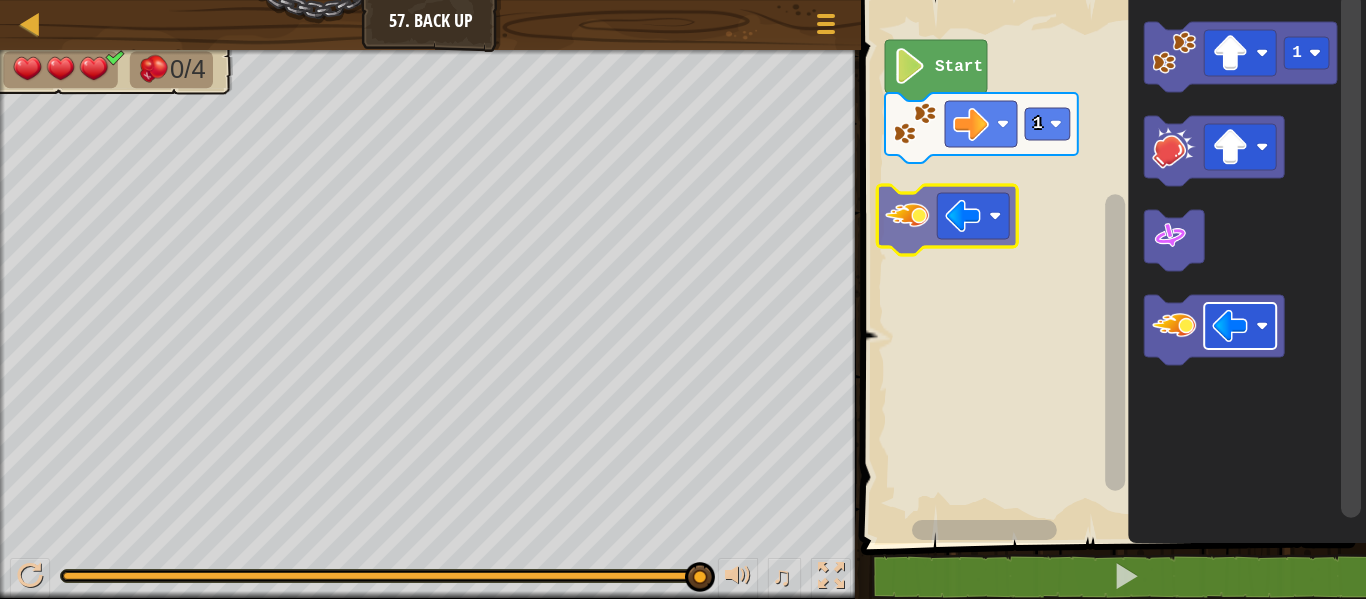 click on "1 Start 1" at bounding box center (1110, 266) 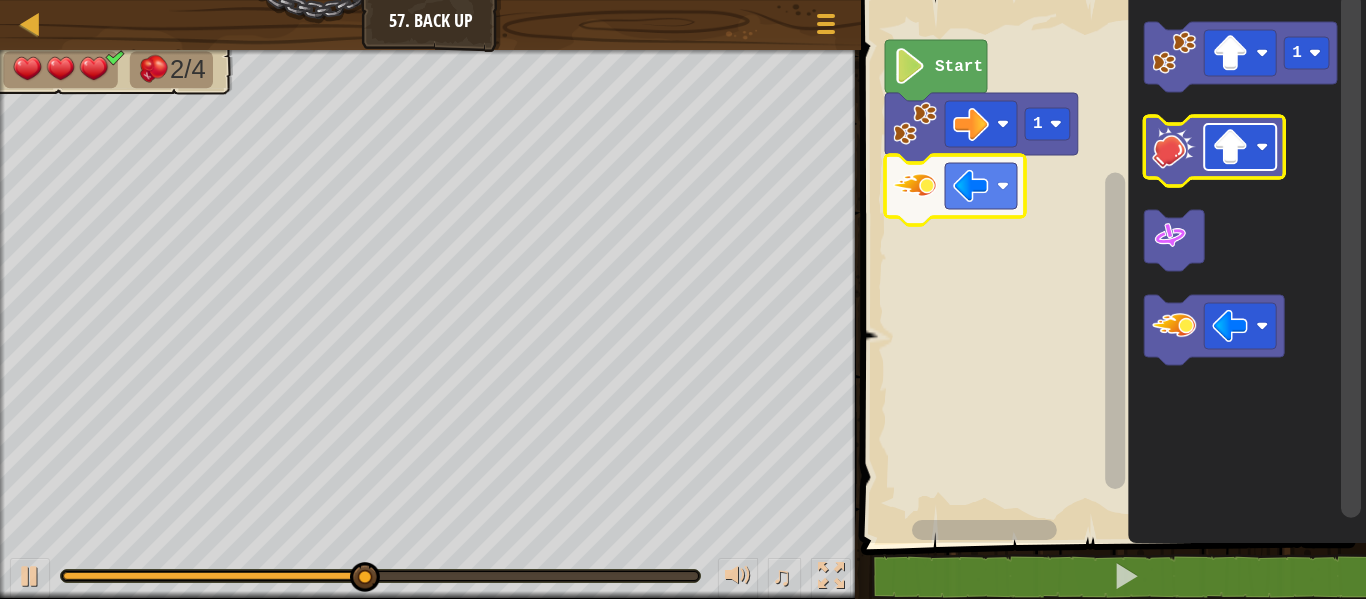 click 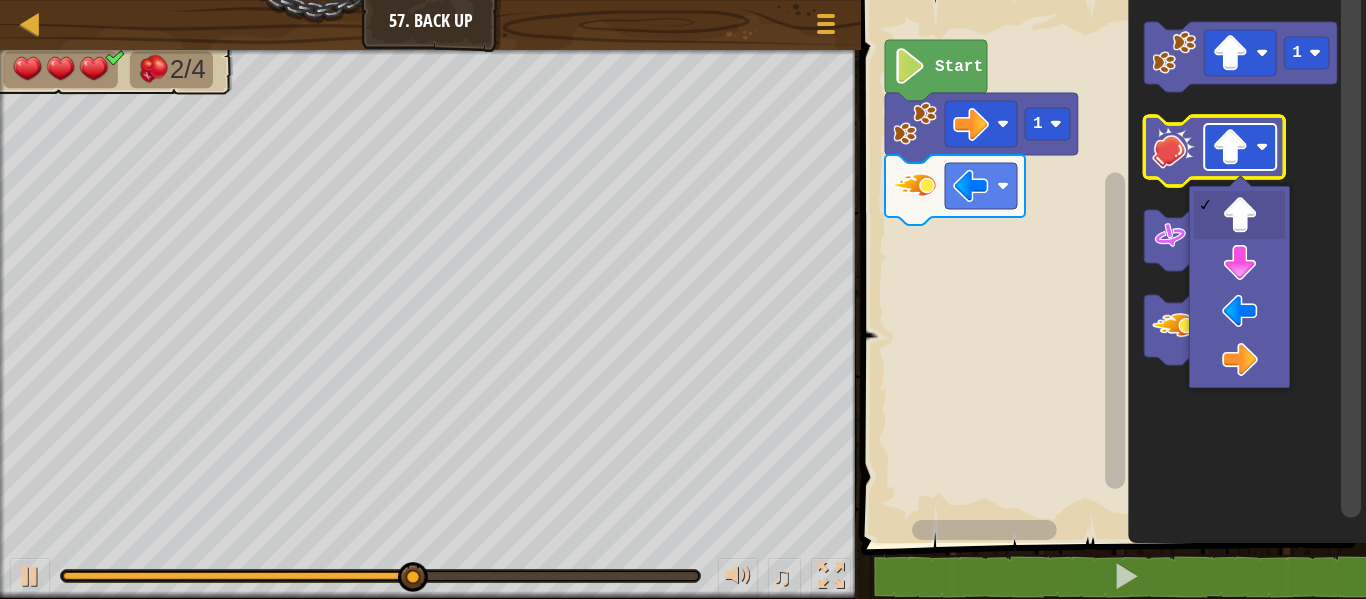 click 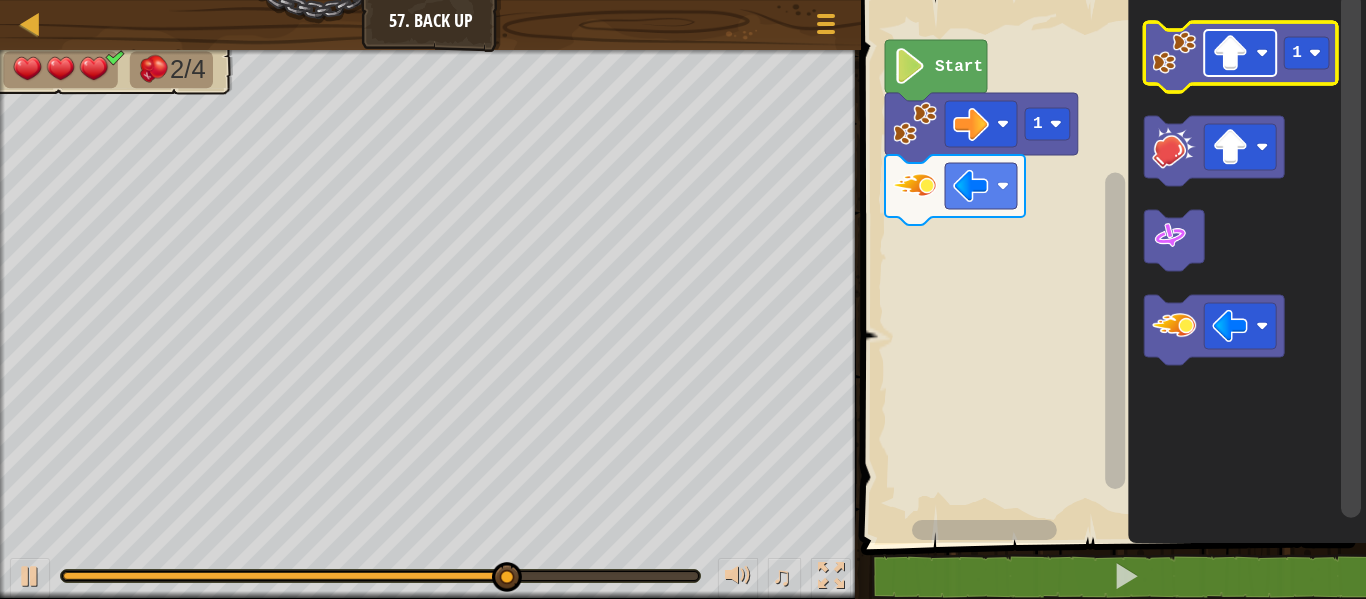 click 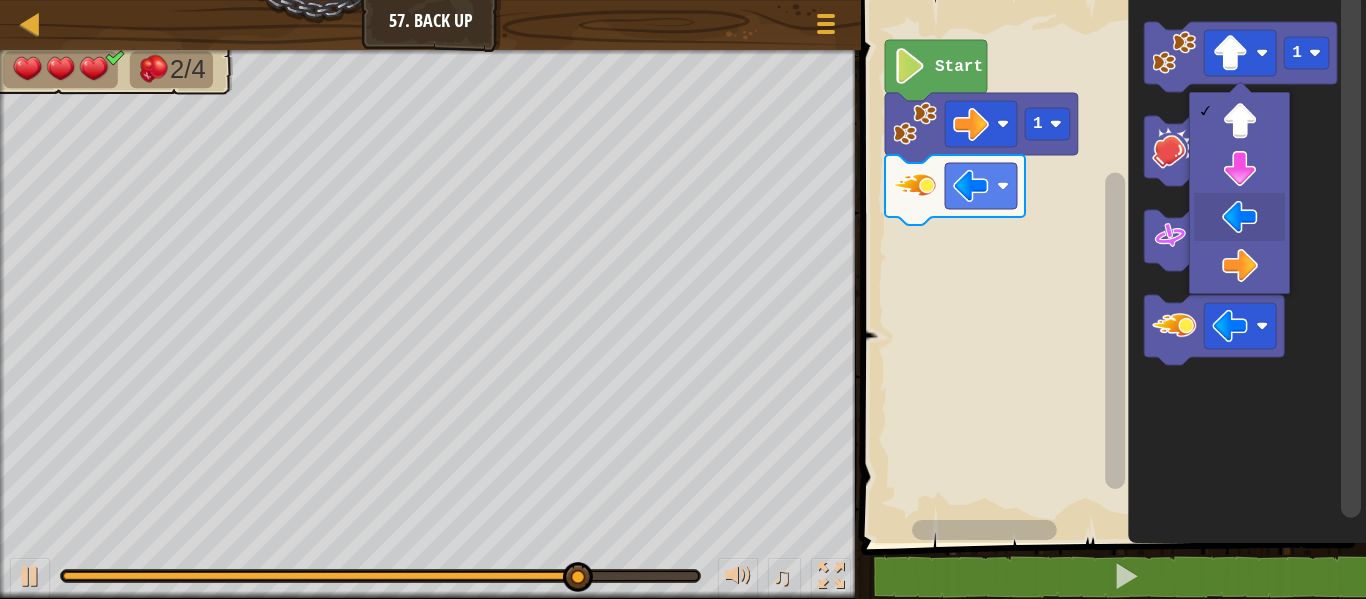 drag, startPoint x: 1251, startPoint y: 226, endPoint x: 1245, endPoint y: 191, distance: 35.510563 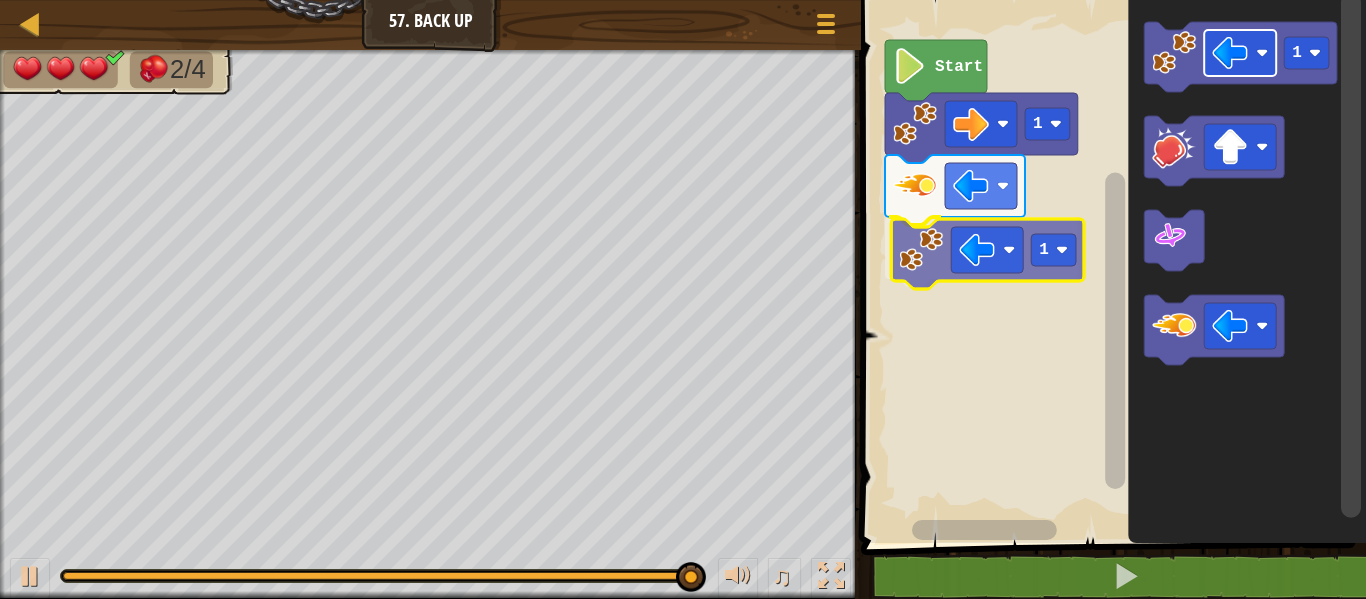 click on "1 1 Start 1 1" at bounding box center [1110, 266] 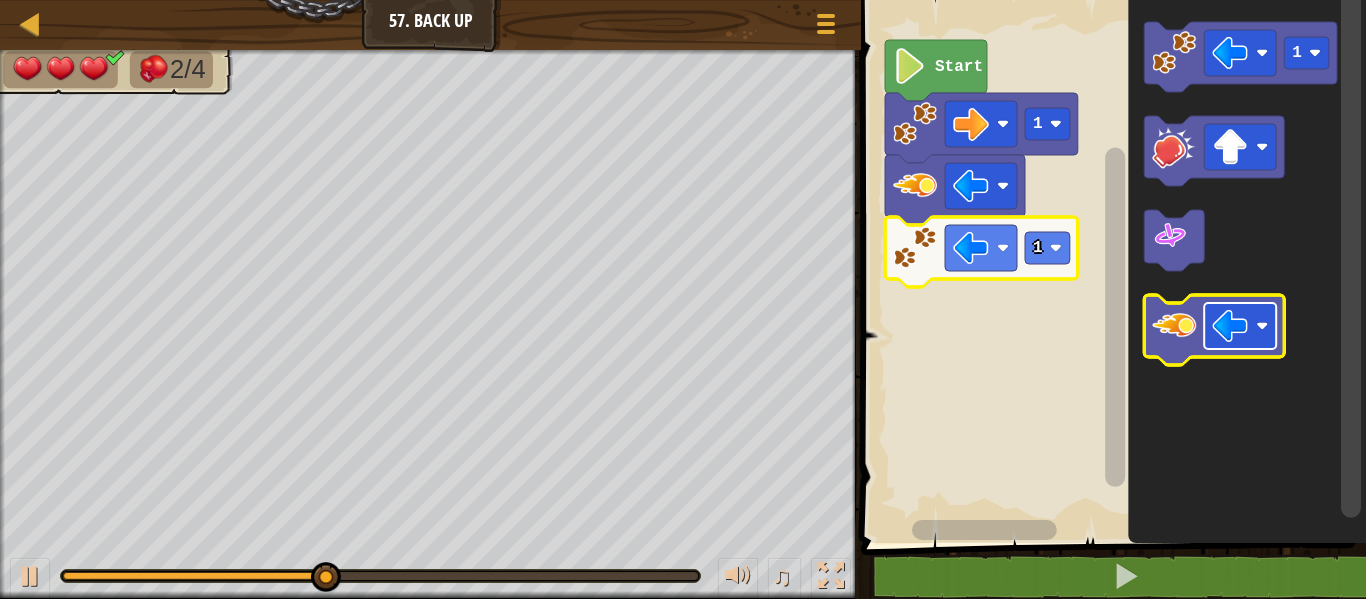 click 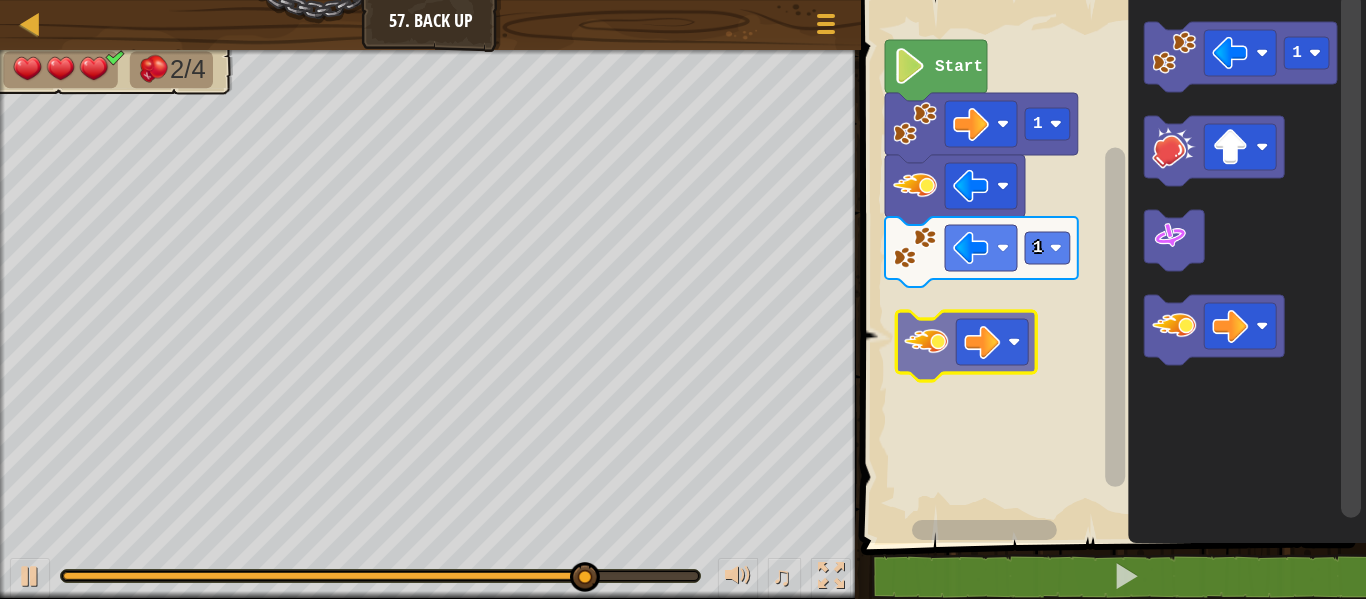 click on "1 1 Start 1" at bounding box center (1110, 266) 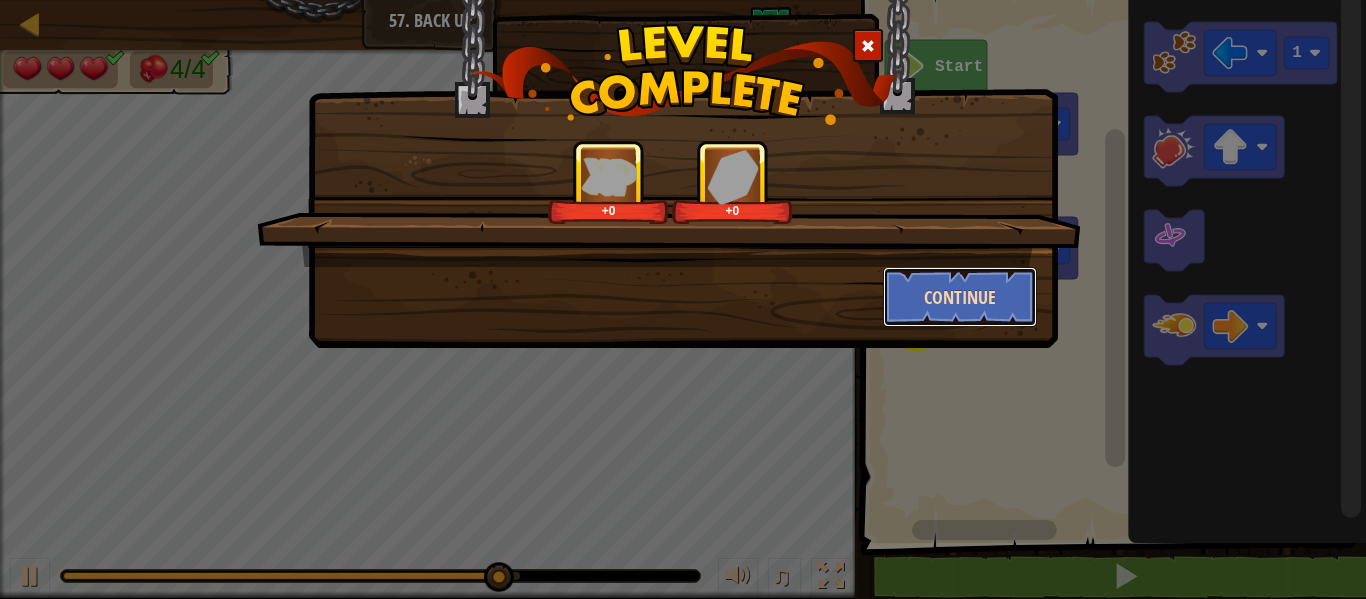 click on "Continue" at bounding box center (960, 297) 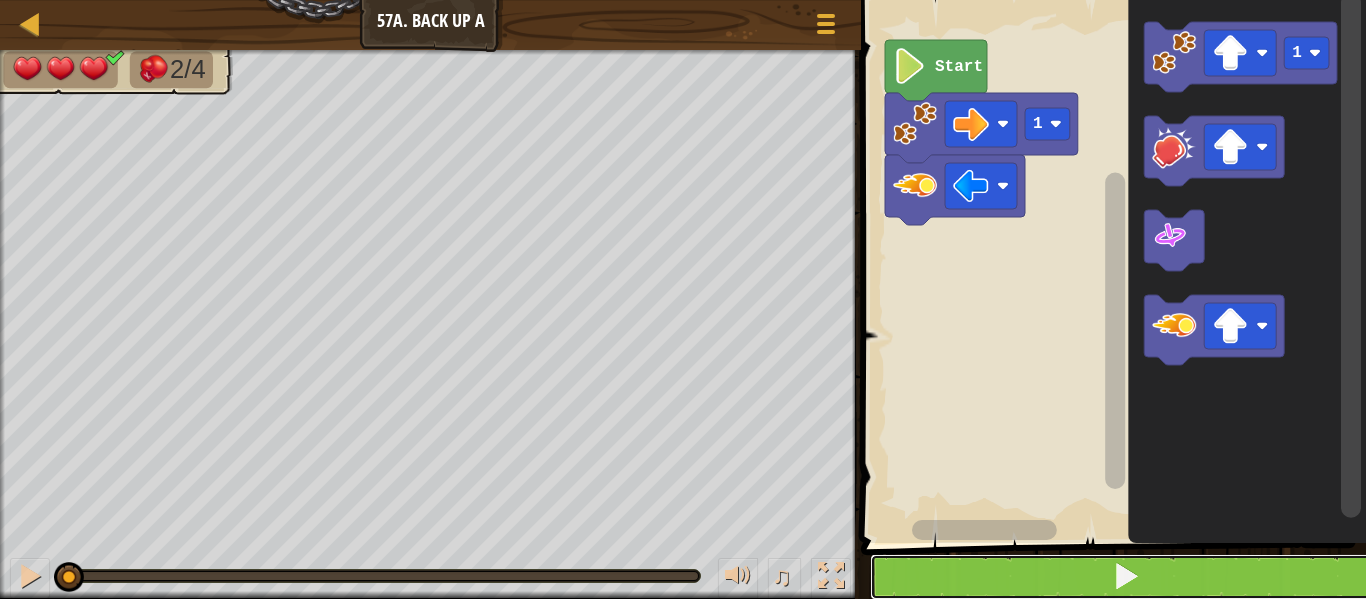 click at bounding box center (1125, 577) 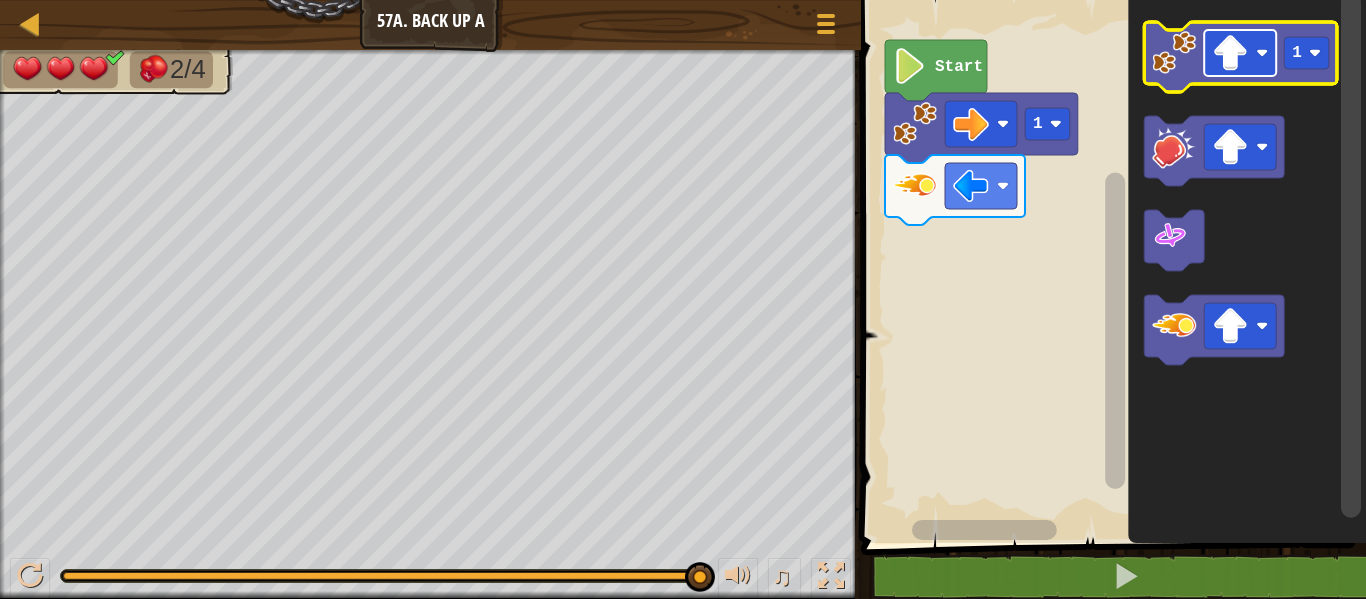 click 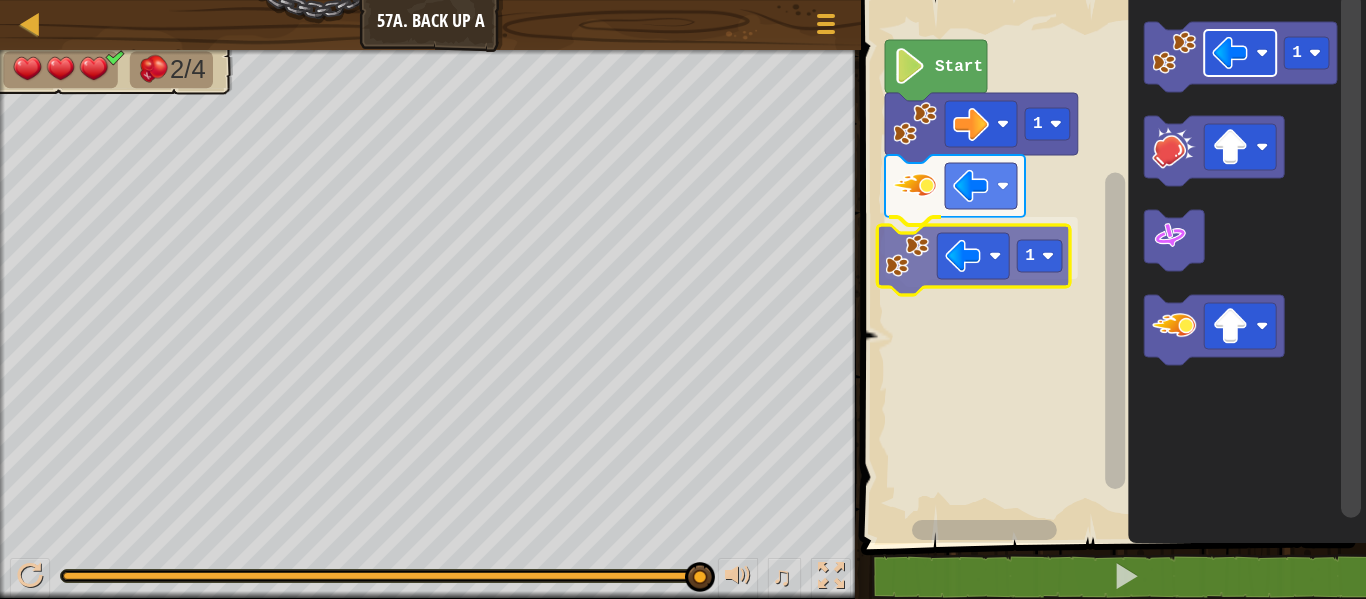 click on "1 1 Start 1 1" at bounding box center [1110, 266] 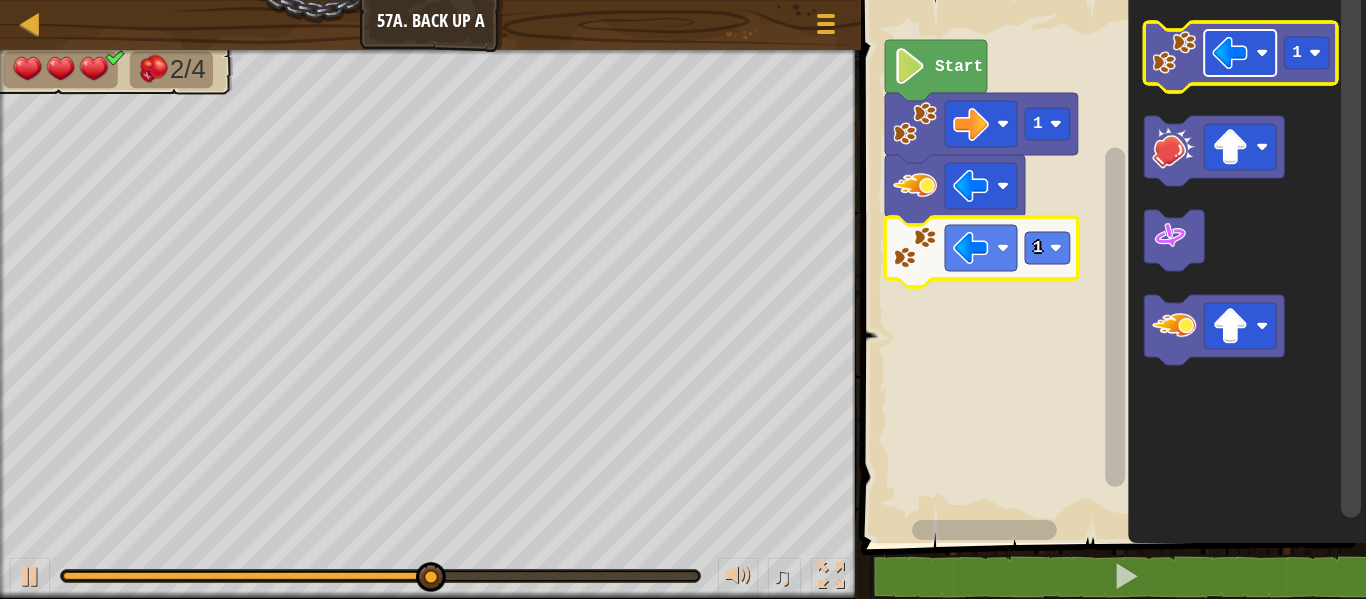 click 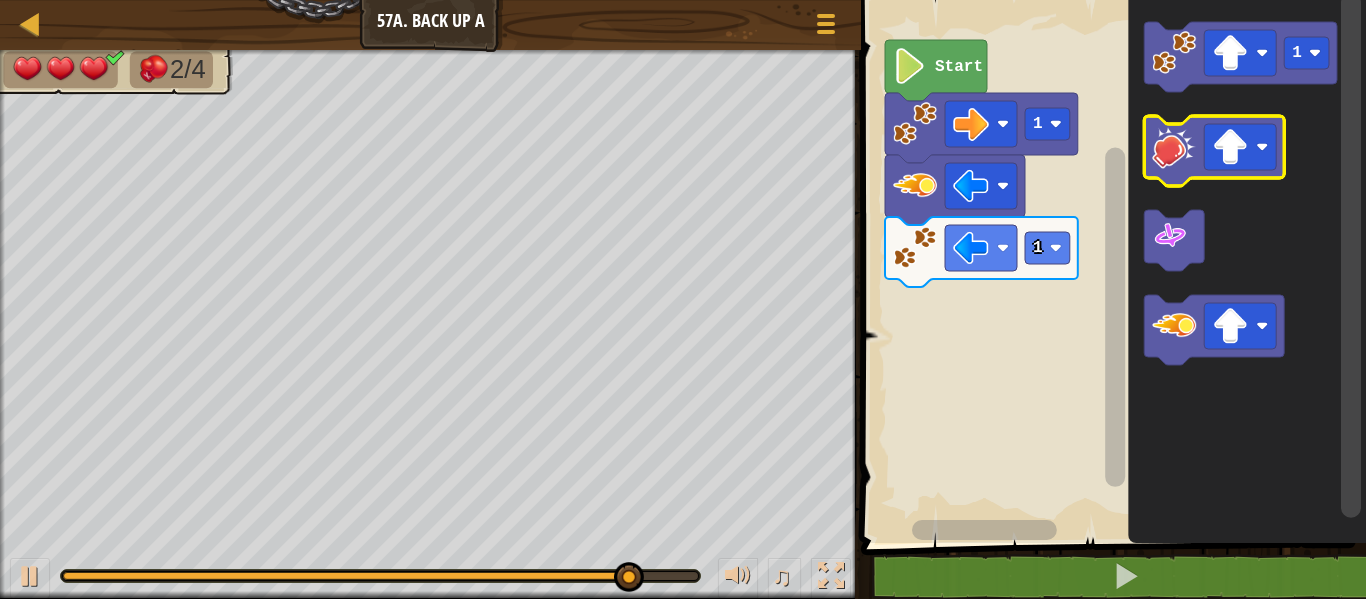 click on "1" 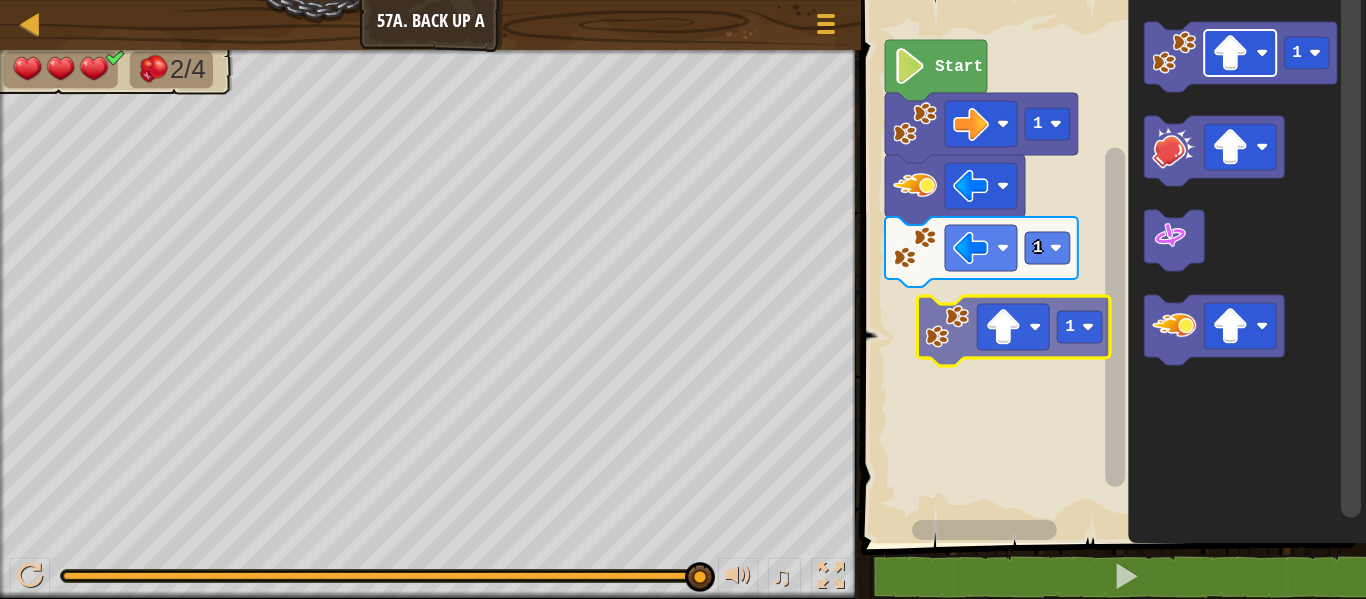click on "1 1 Start 1 1" at bounding box center (1110, 266) 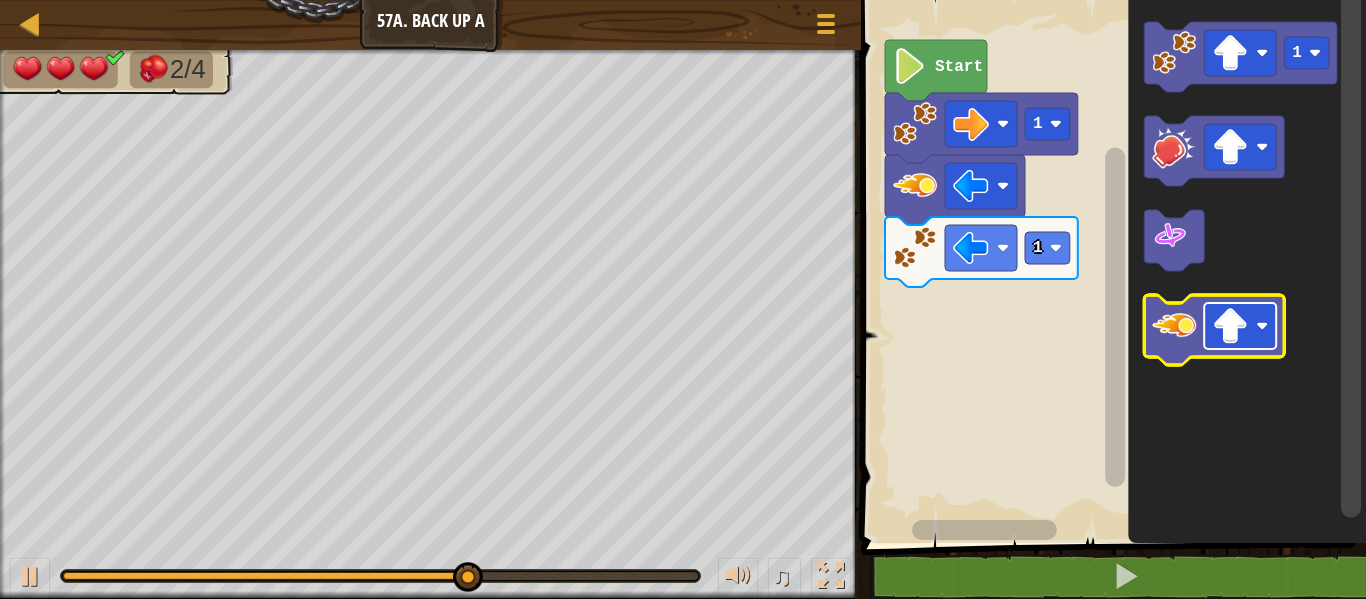 click 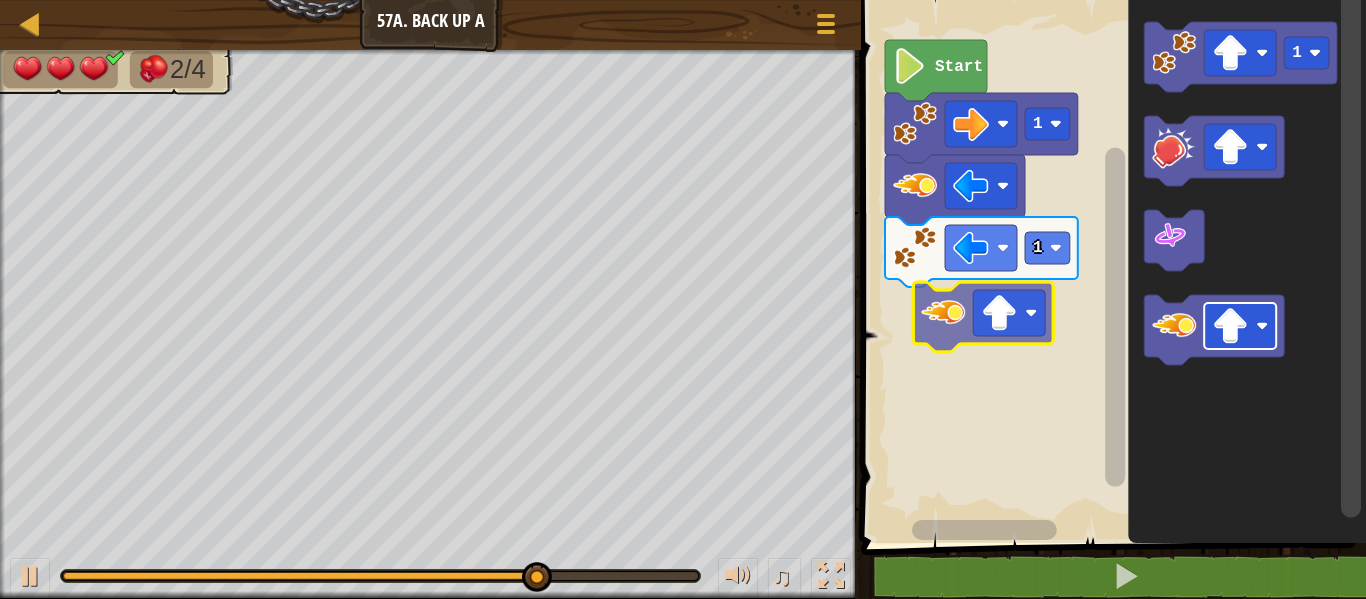 click on "1 1 Start 1" at bounding box center [1110, 266] 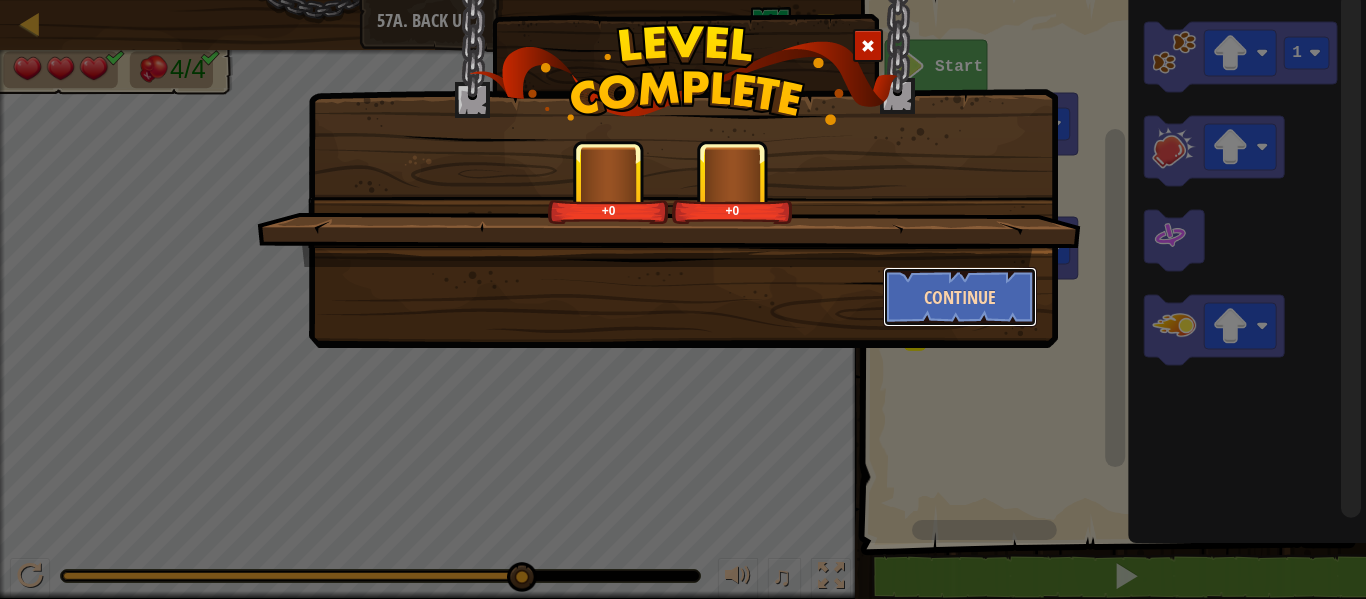 click on "Continue" at bounding box center [960, 297] 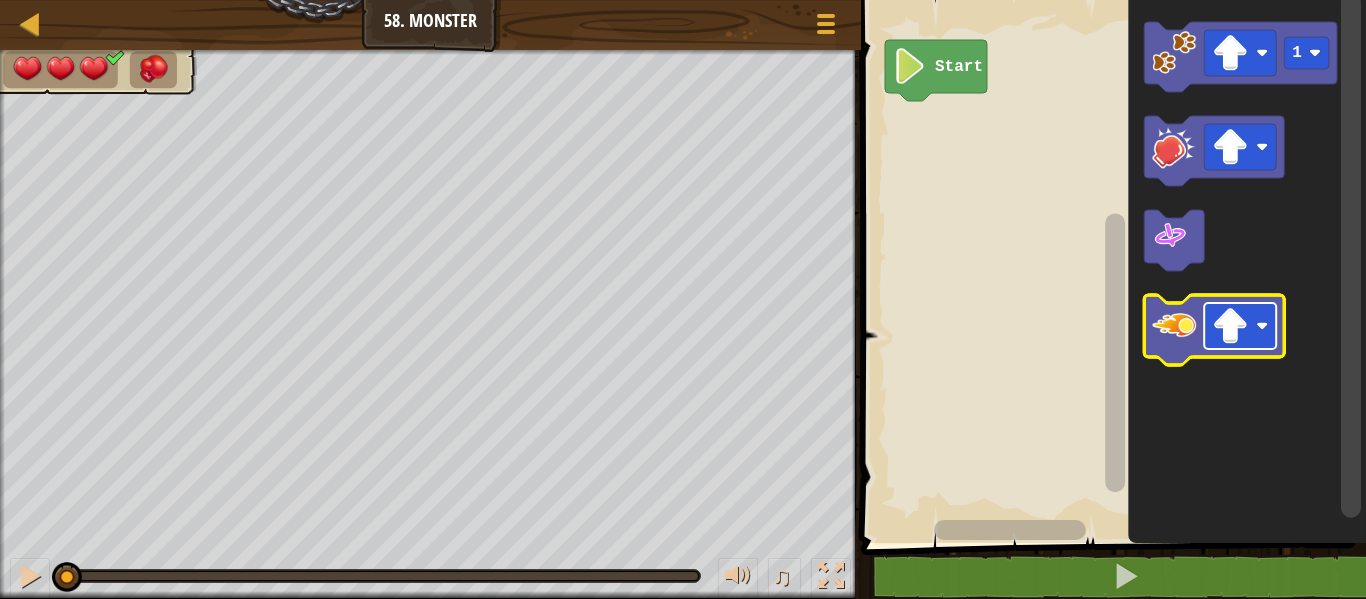 click 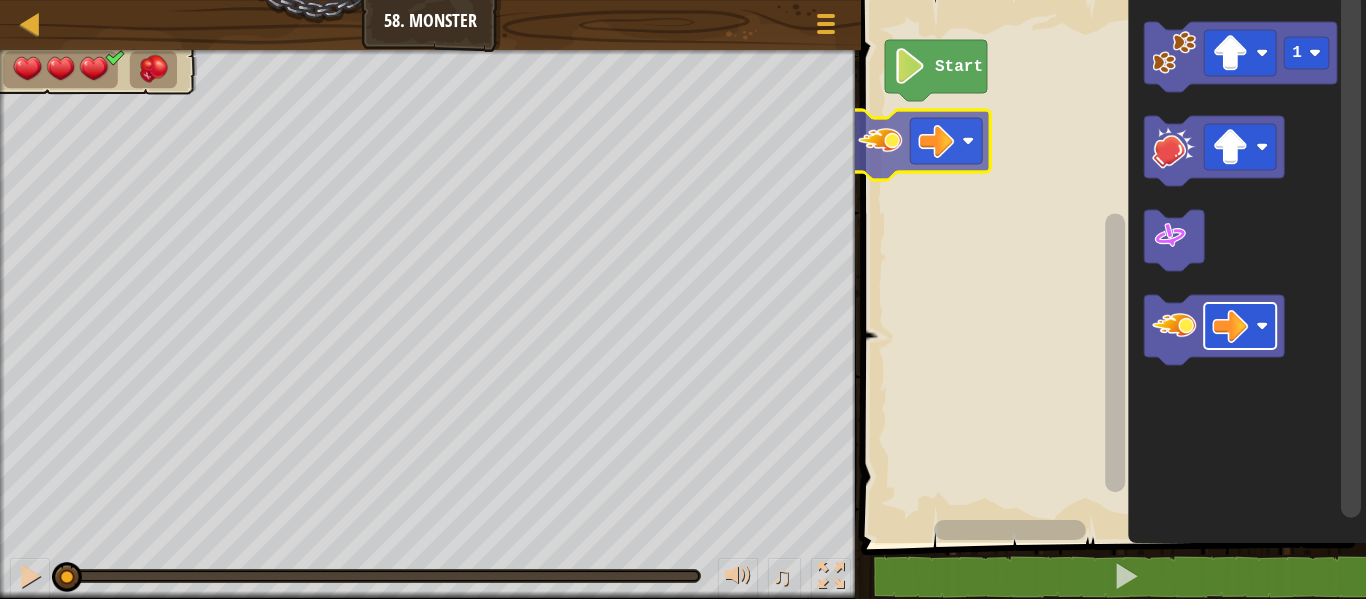 click on "Start 1" at bounding box center (1110, 266) 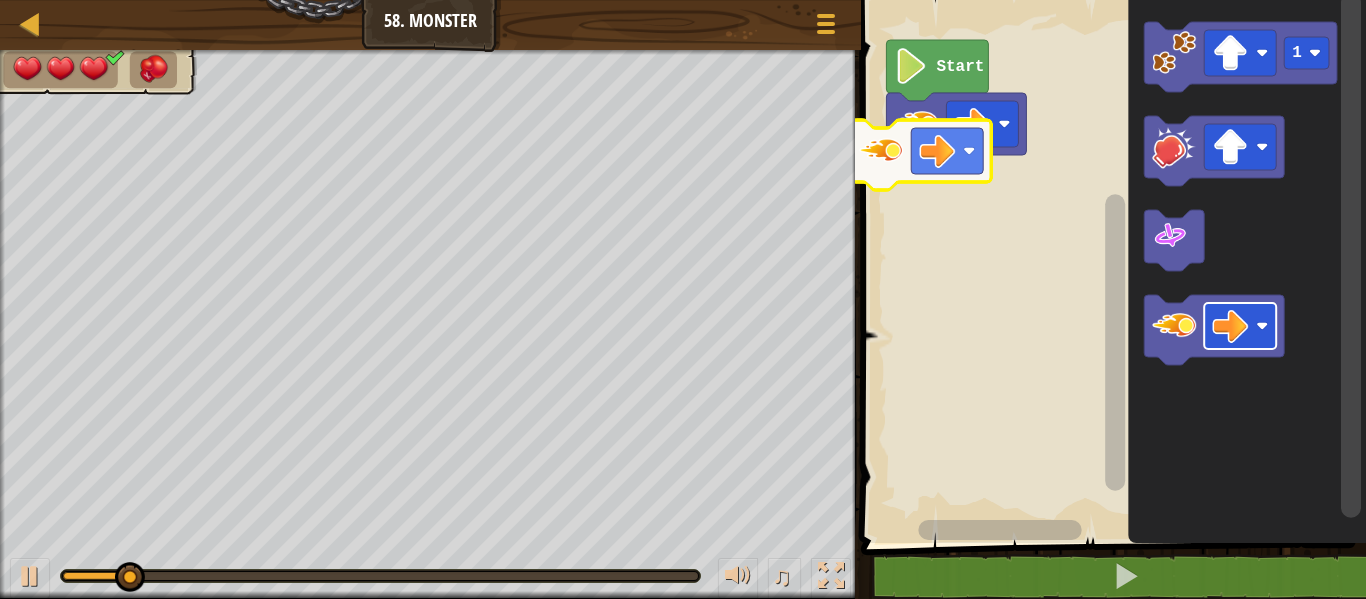click on "Start 1" at bounding box center [1110, 266] 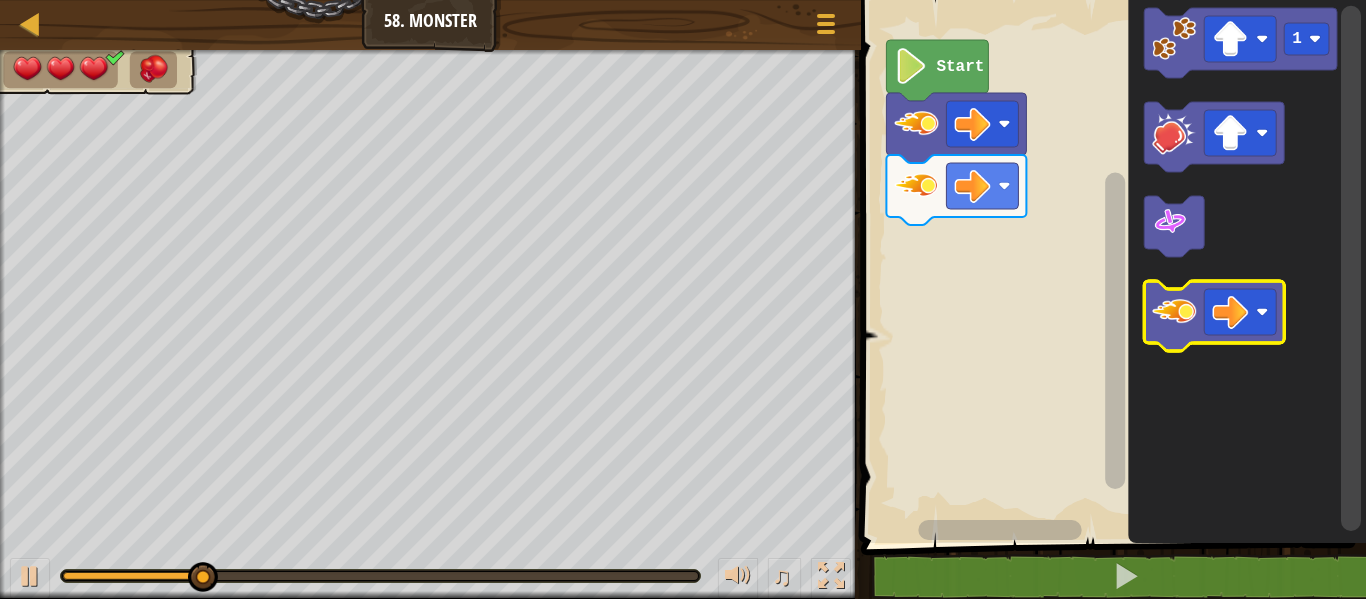 click on "1" 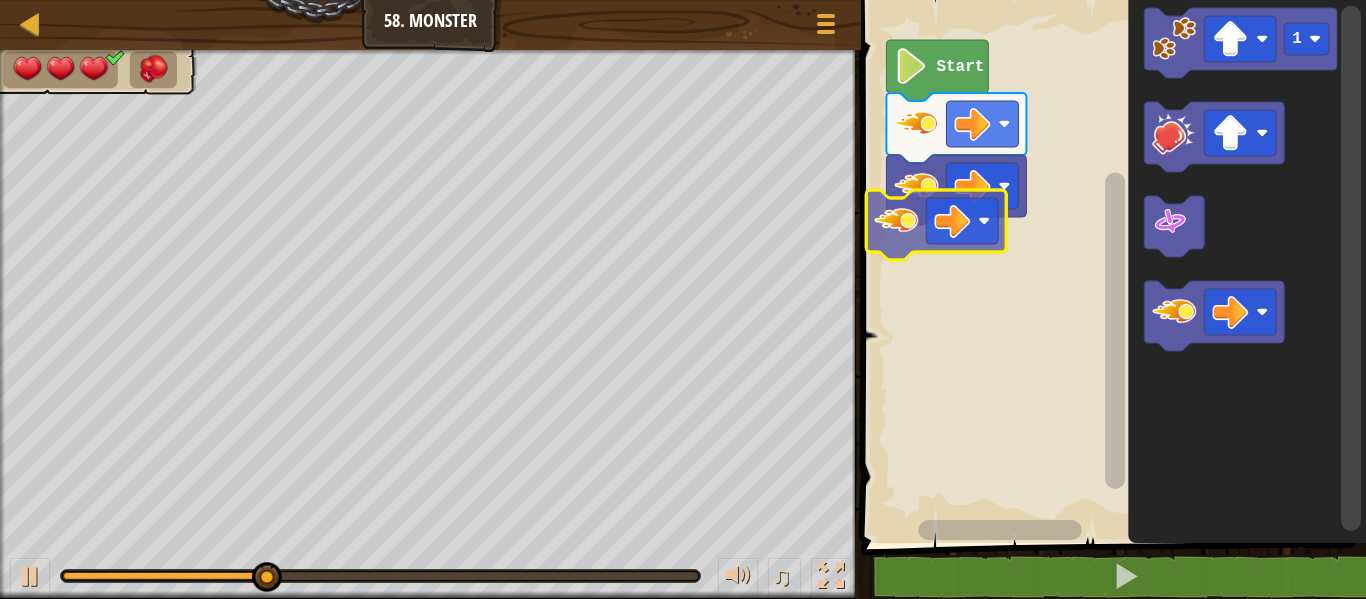 click on "Start 1" at bounding box center (1110, 266) 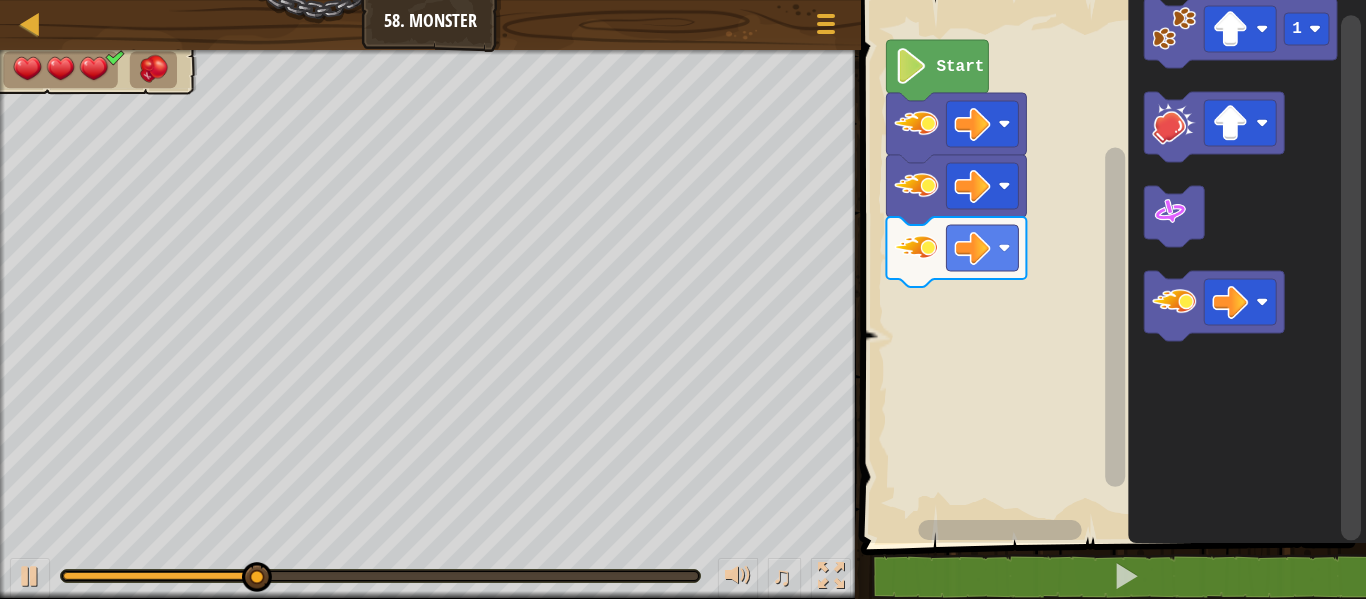 click 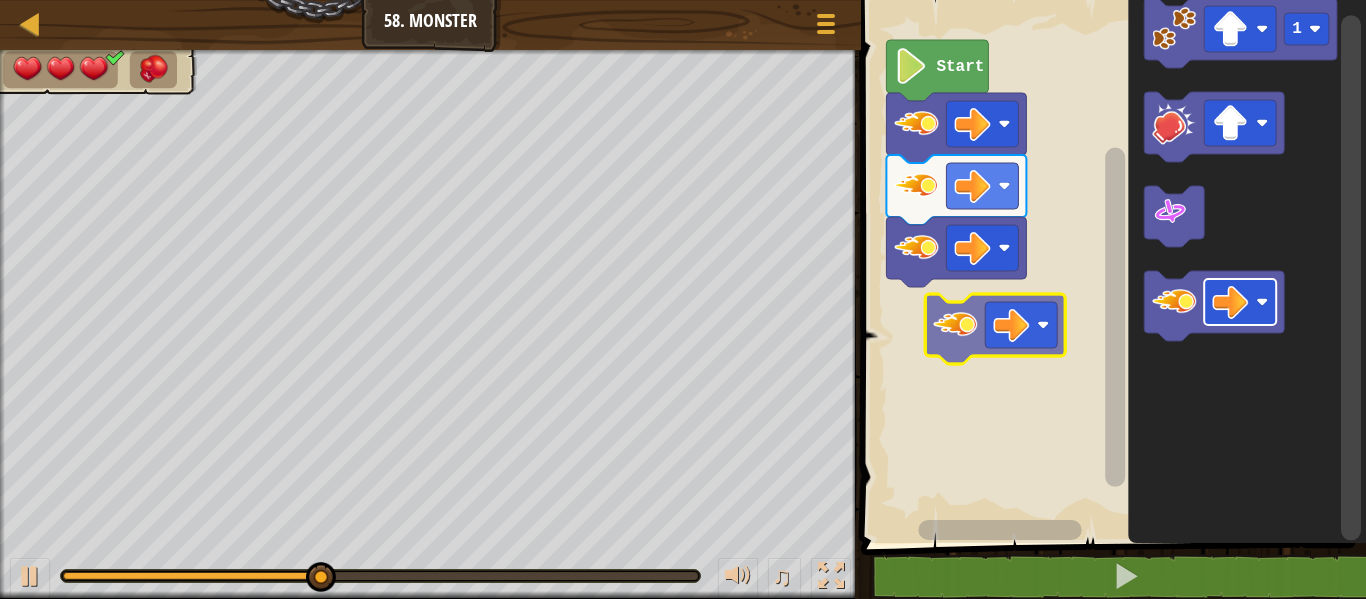 click on "Start 1" at bounding box center [1110, 266] 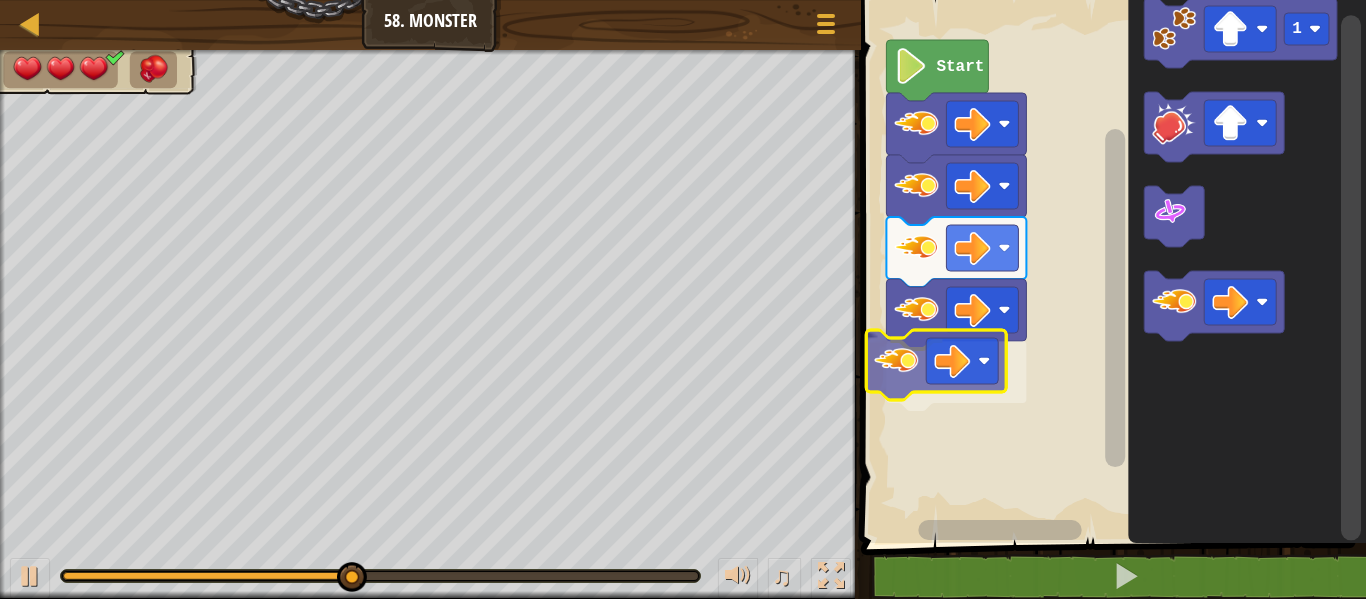click on "Start 1" at bounding box center [1110, 266] 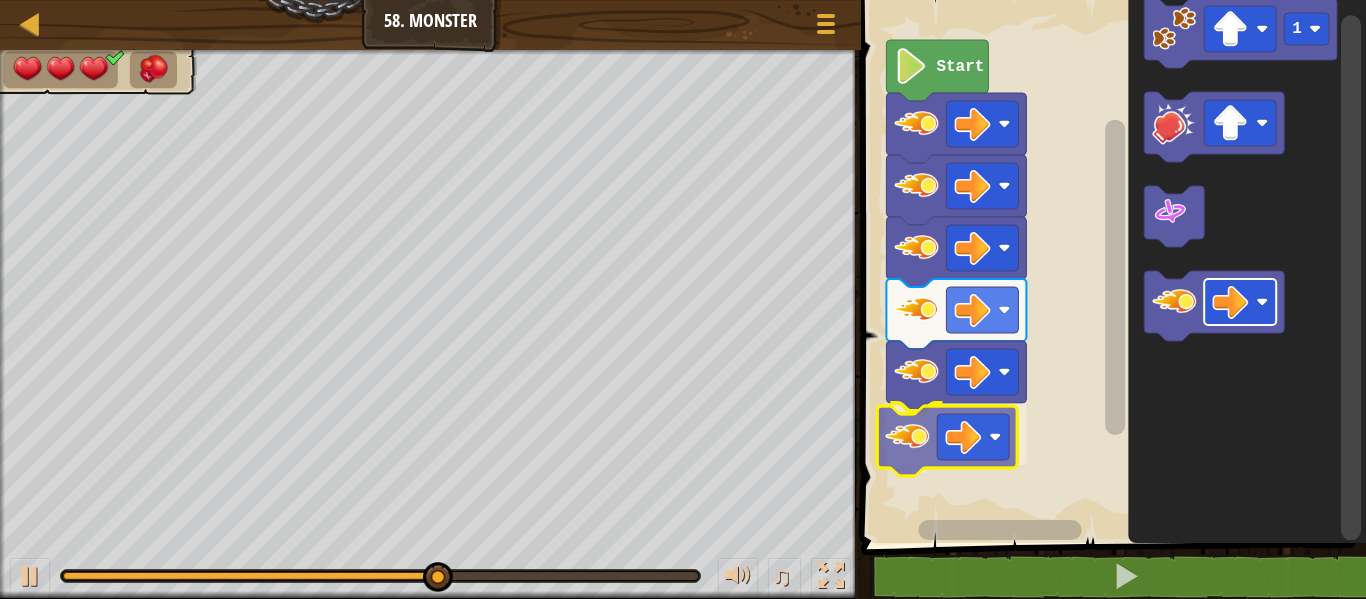 click on "Start 1" at bounding box center (1110, 266) 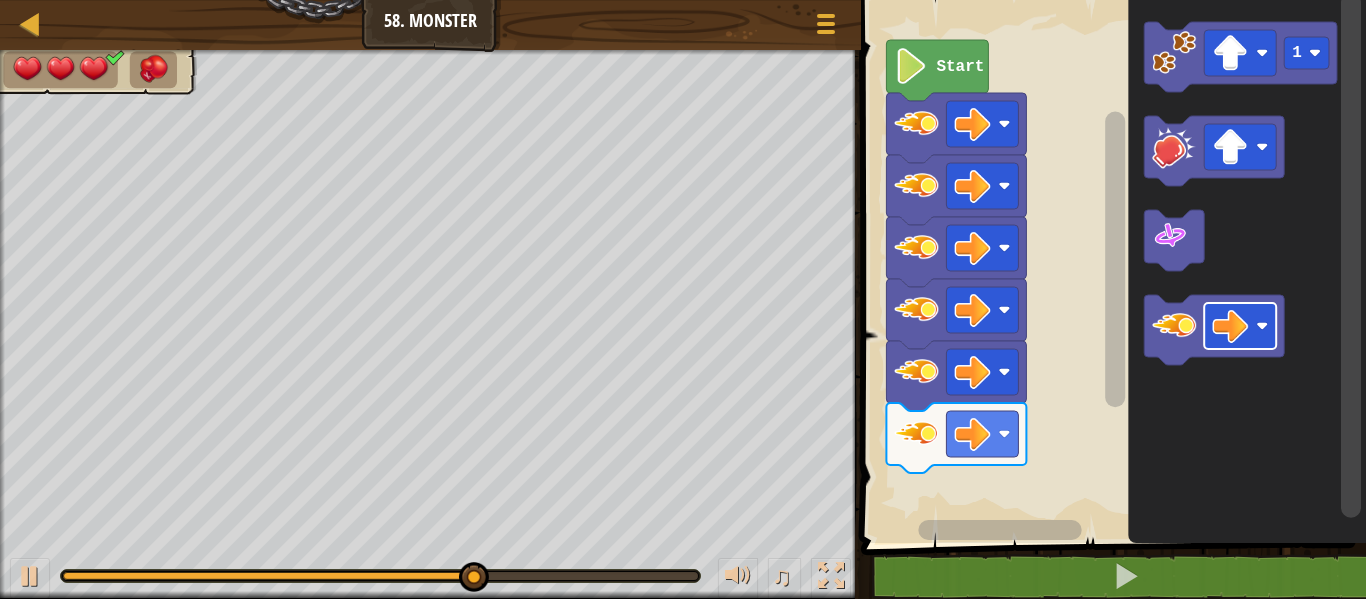 click on "Start 1" at bounding box center (1110, 266) 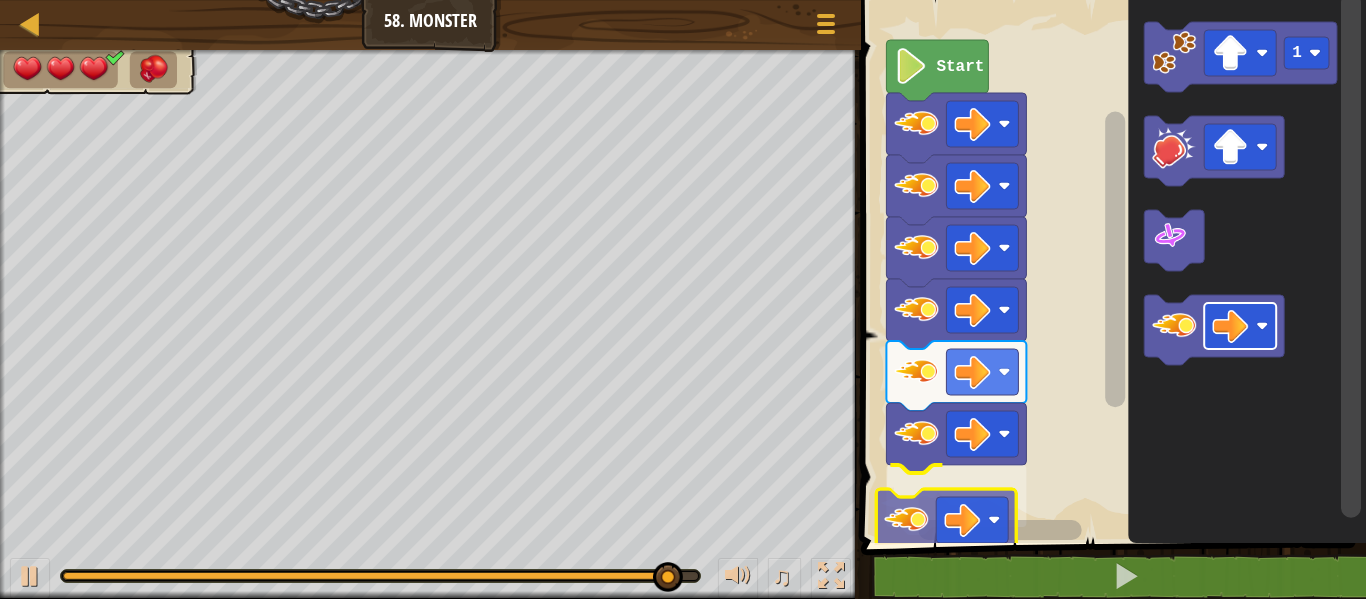 click on "Start 1" at bounding box center (1110, 266) 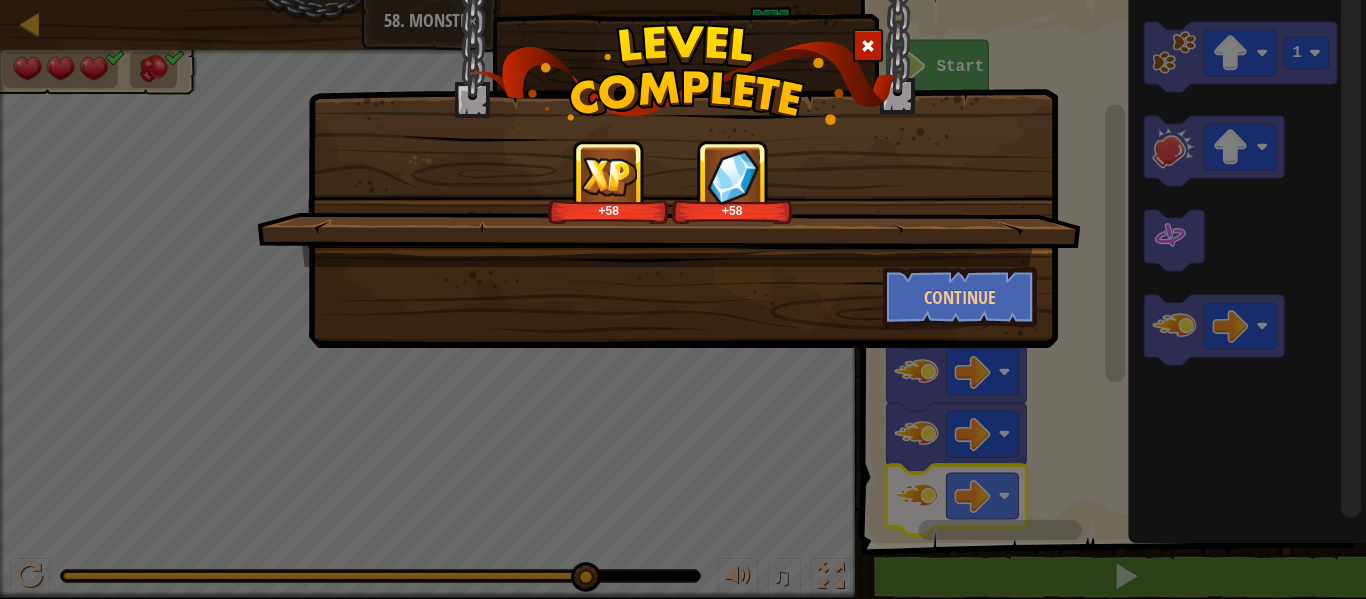 click on "+58 +58 Continue" at bounding box center [683, 149] 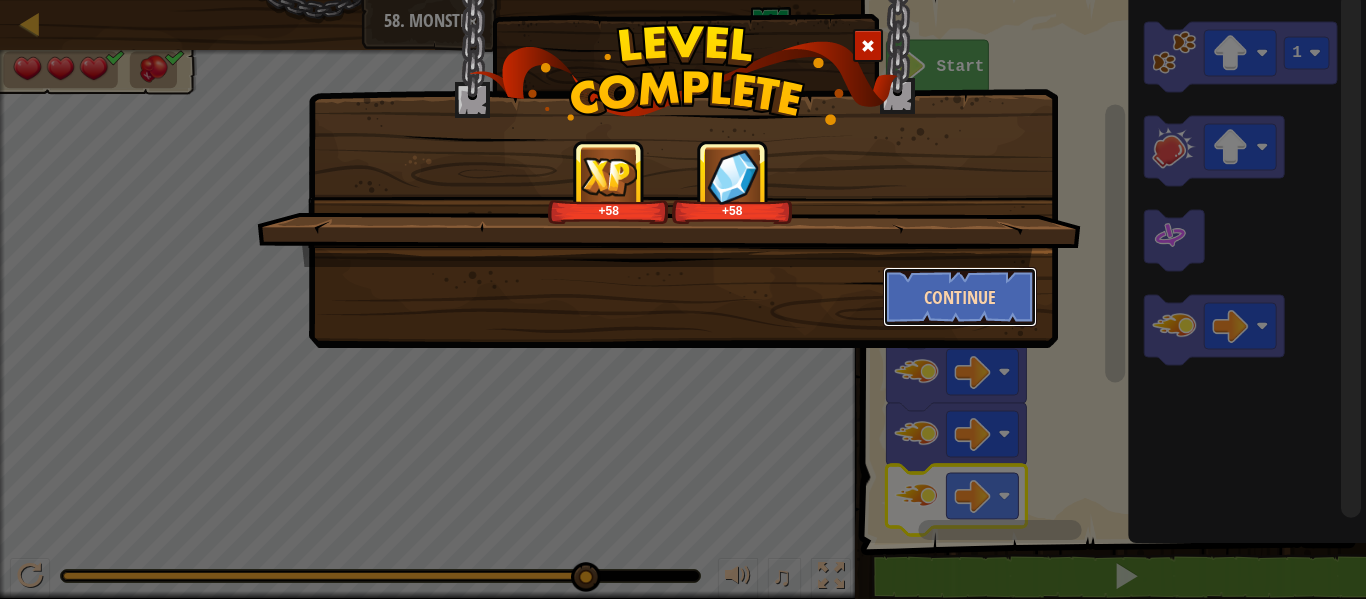 click on "Continue" at bounding box center (960, 297) 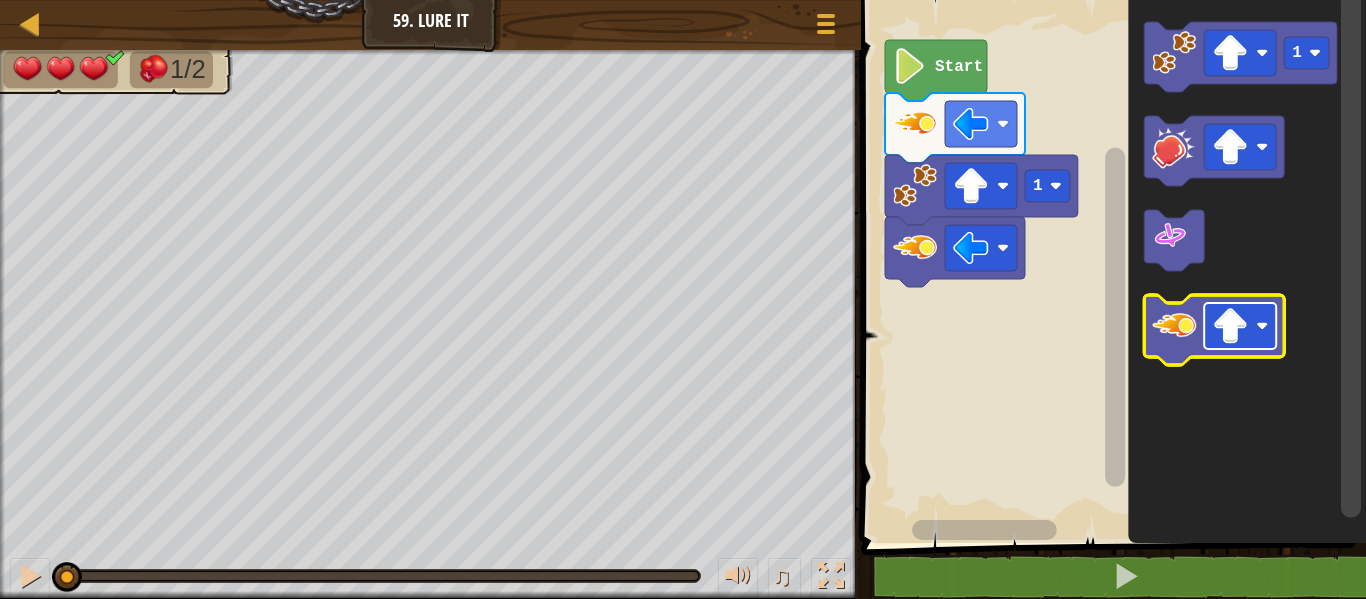 click 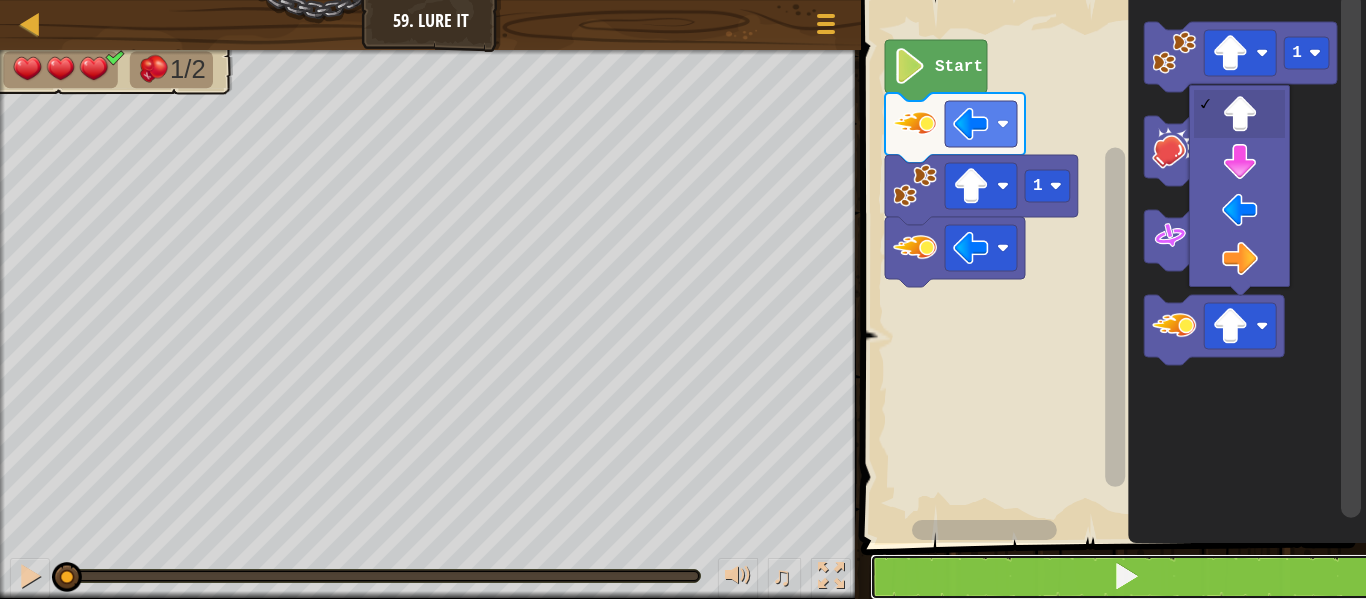 click at bounding box center (1125, 577) 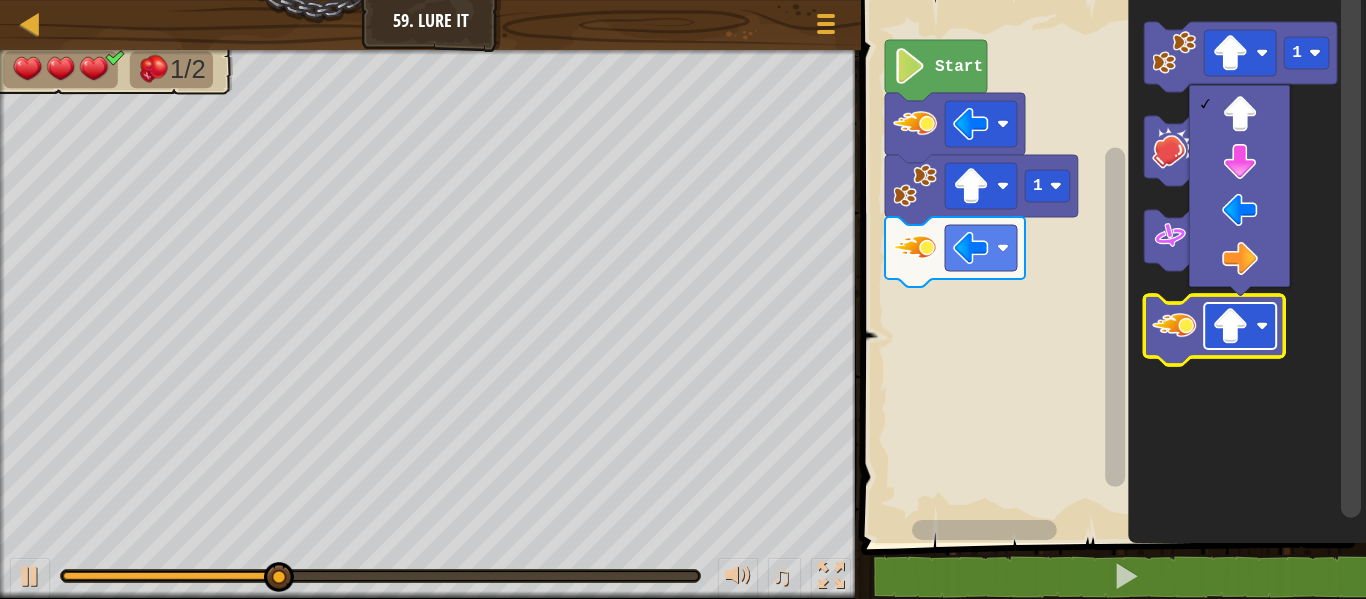 click 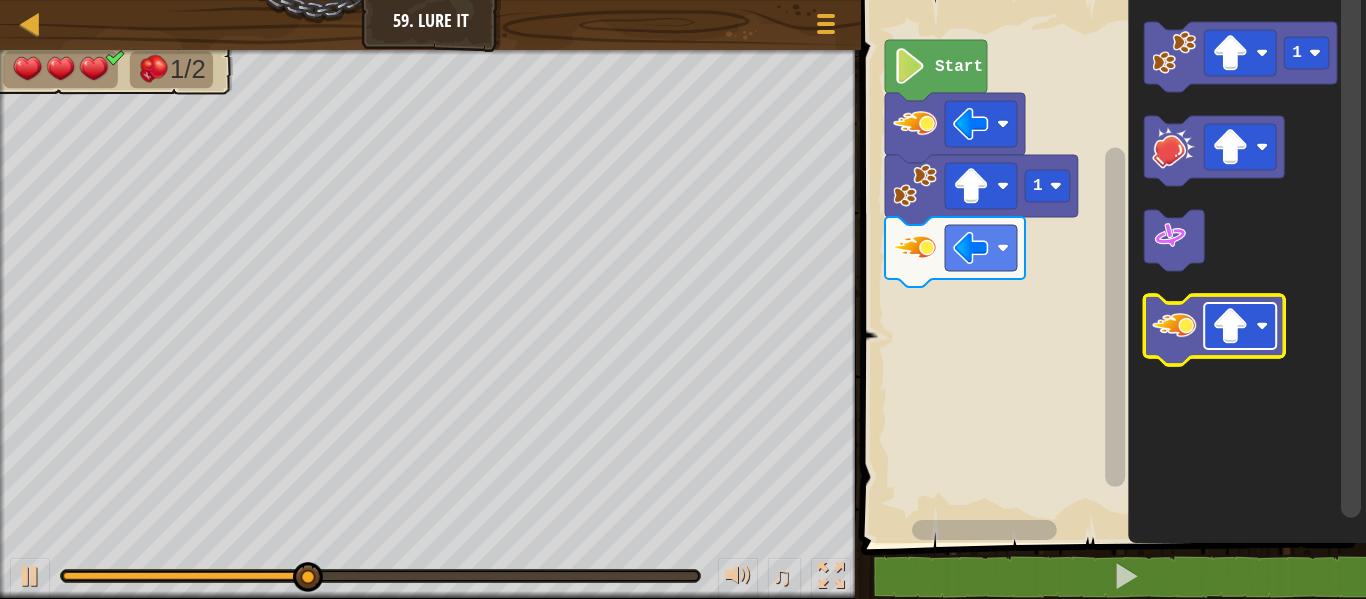 click 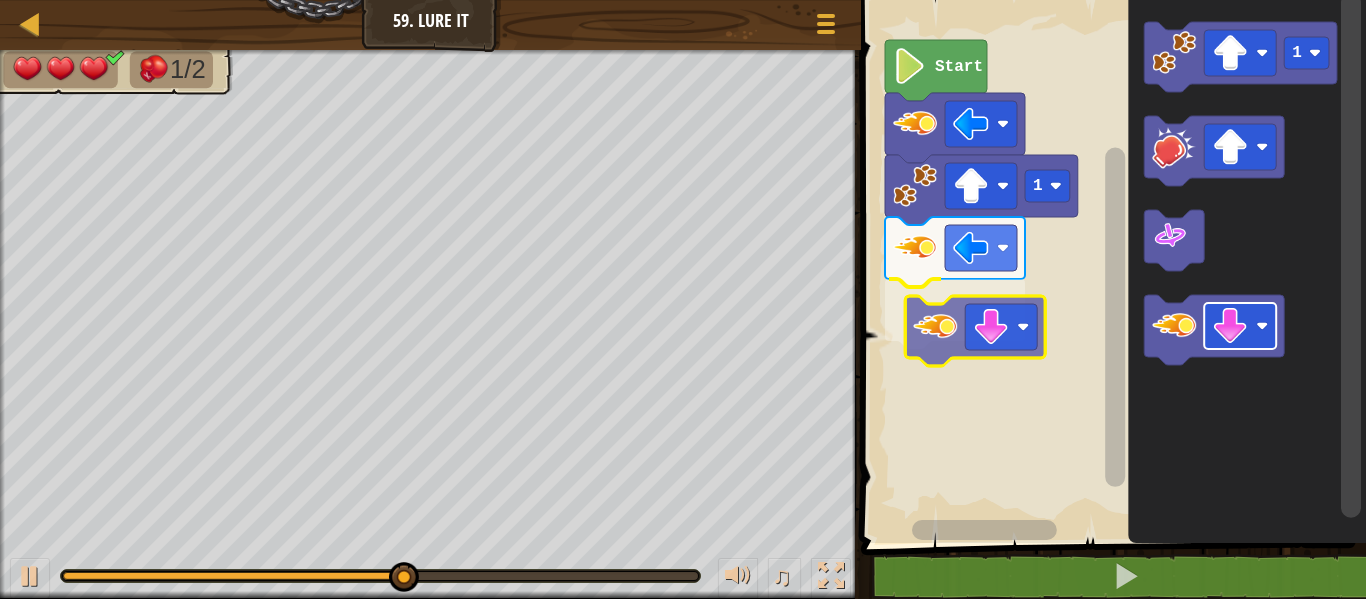 click on "1 Start 1" at bounding box center [1110, 266] 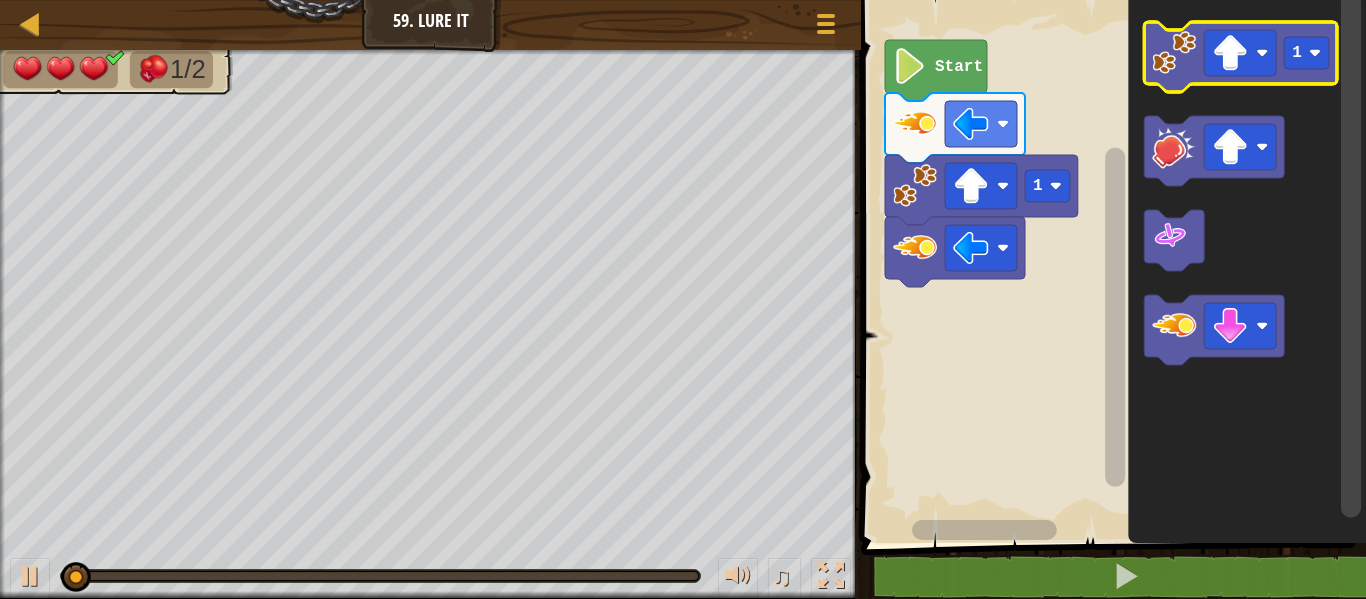 click 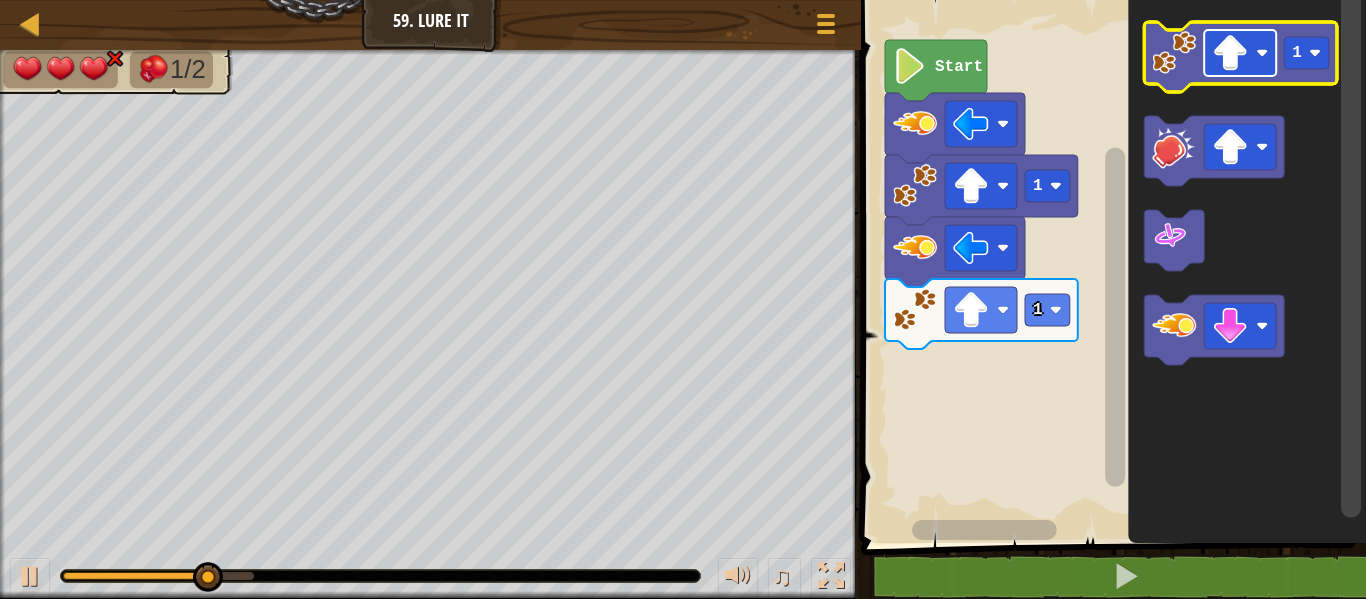click 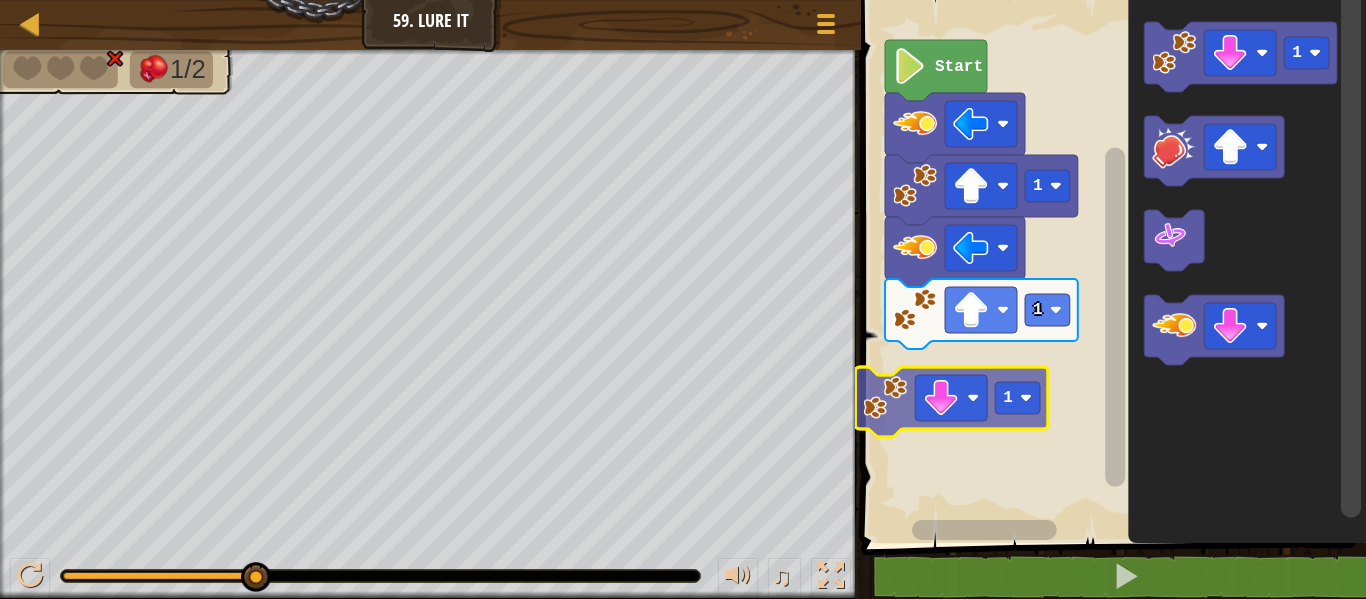 click on "1 1 Start 1 1 1" at bounding box center (1110, 266) 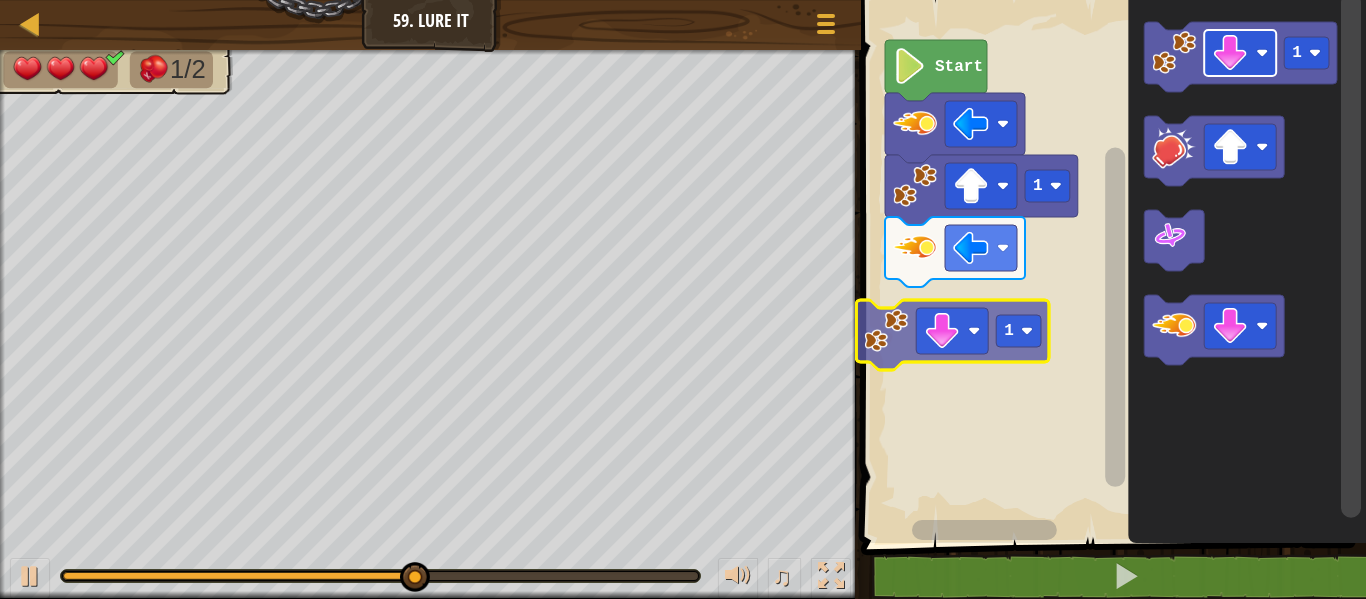 click on "1 Start 1 1 1" at bounding box center (1110, 266) 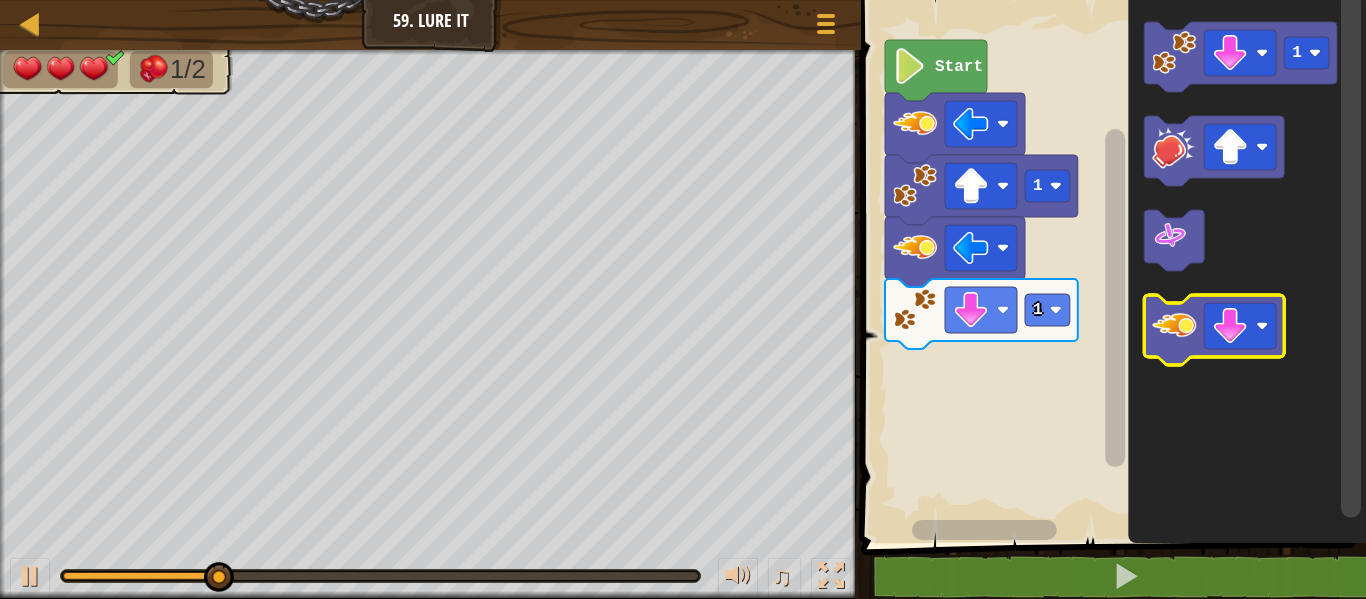 click 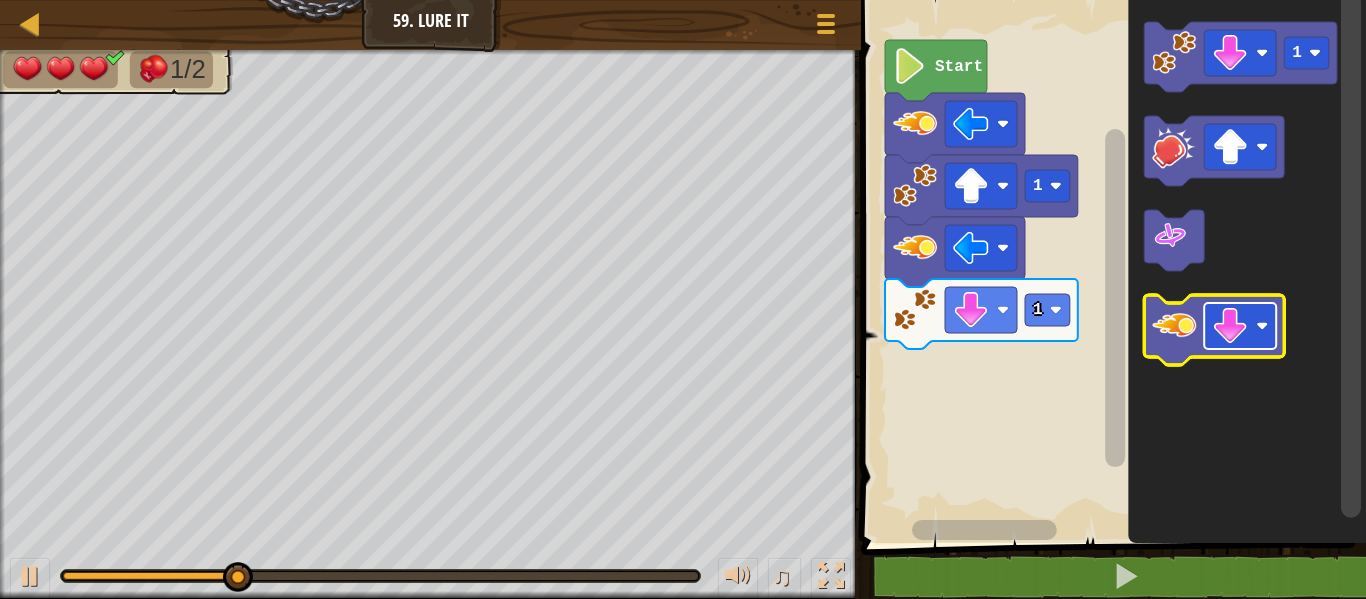 click 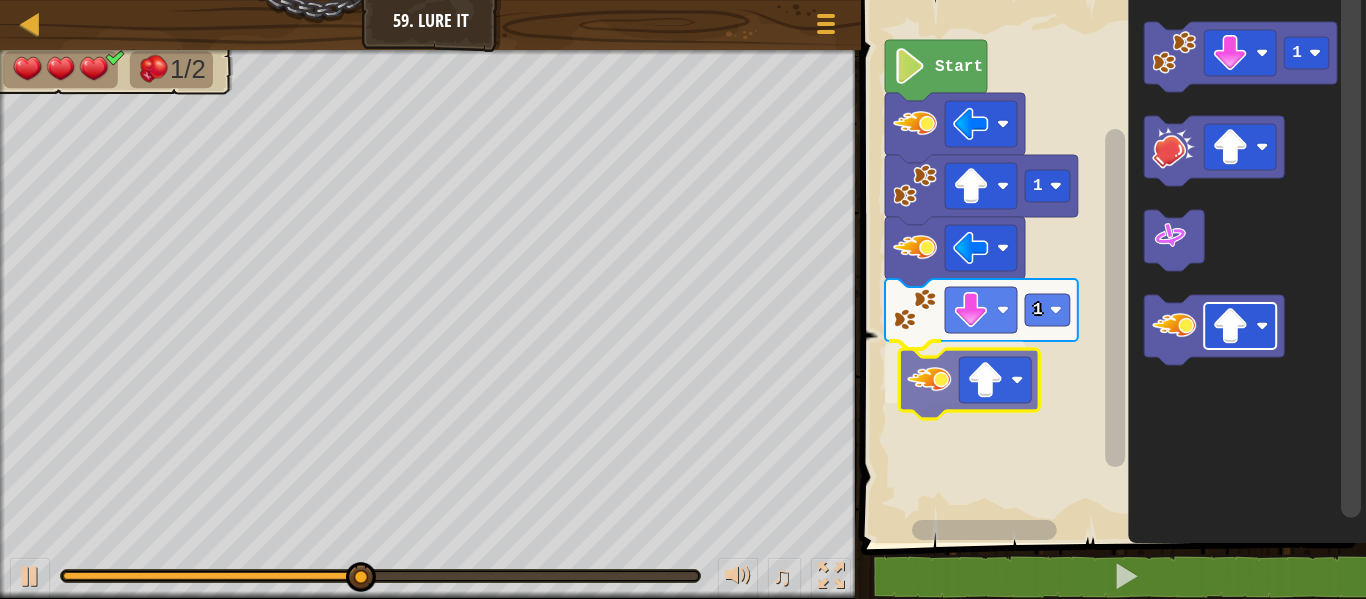 click on "1 1 Start 1" at bounding box center [1110, 266] 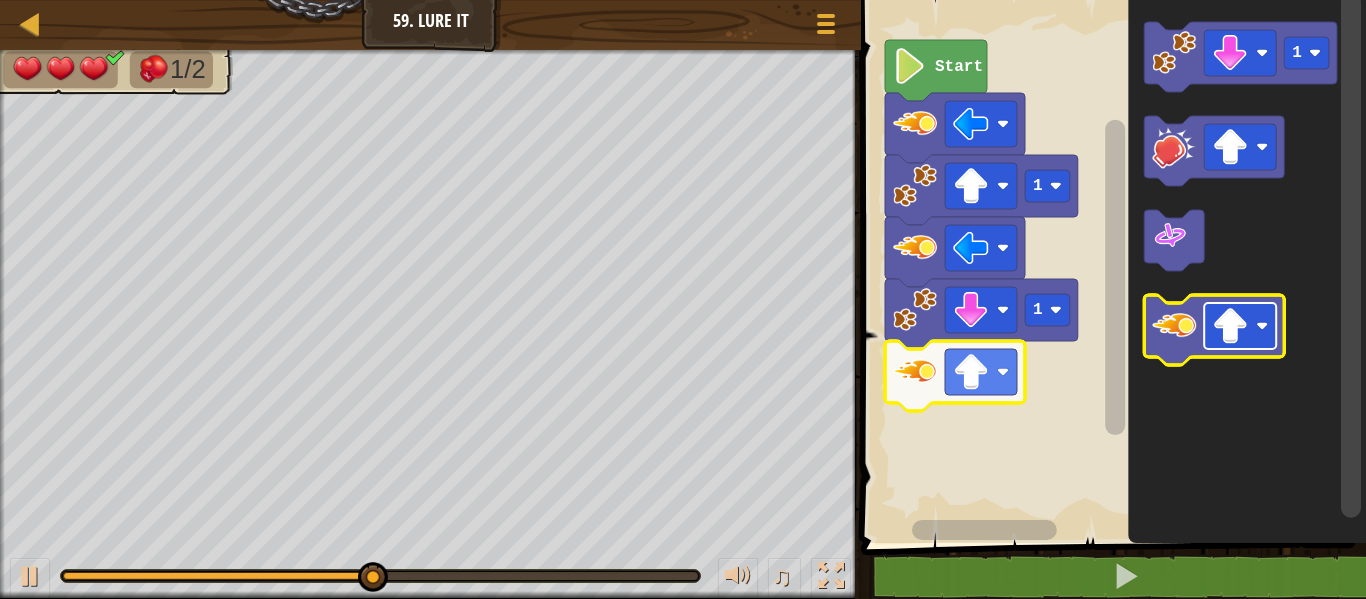 click 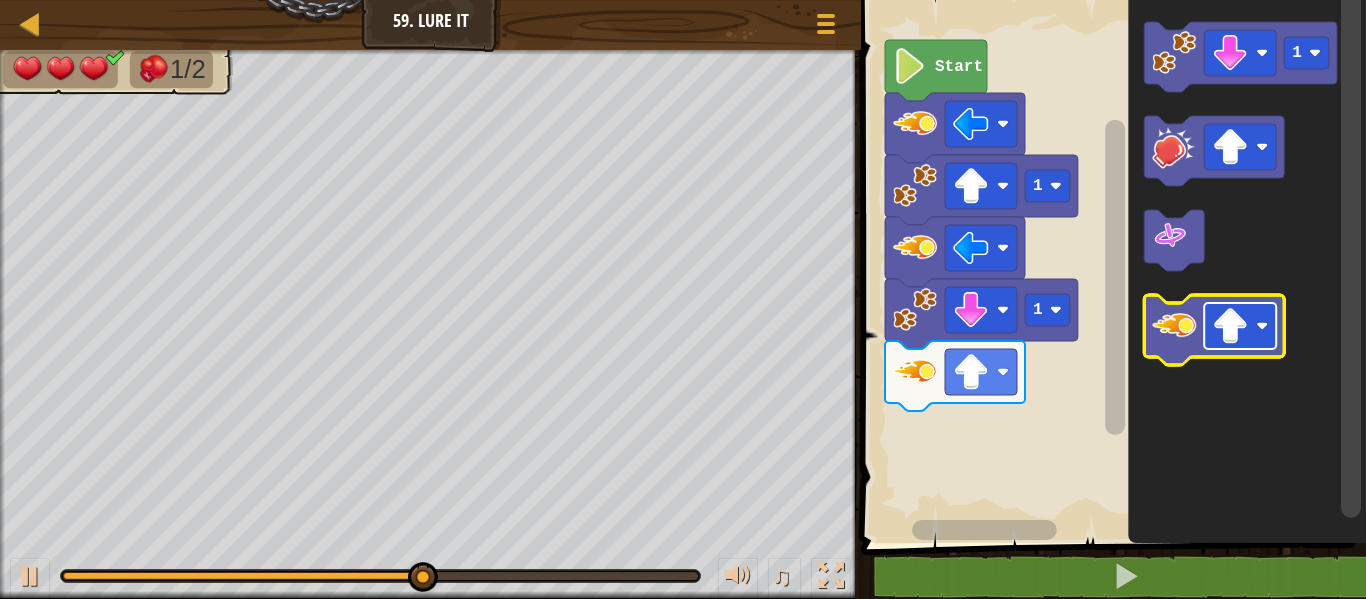 click 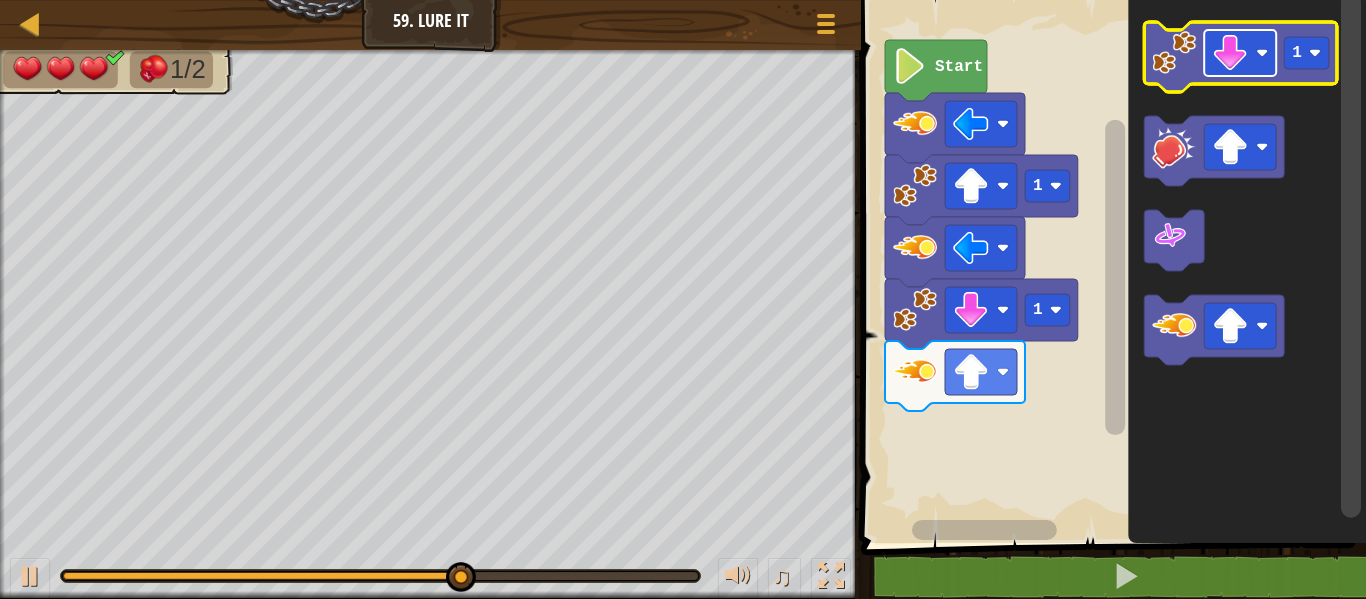 click 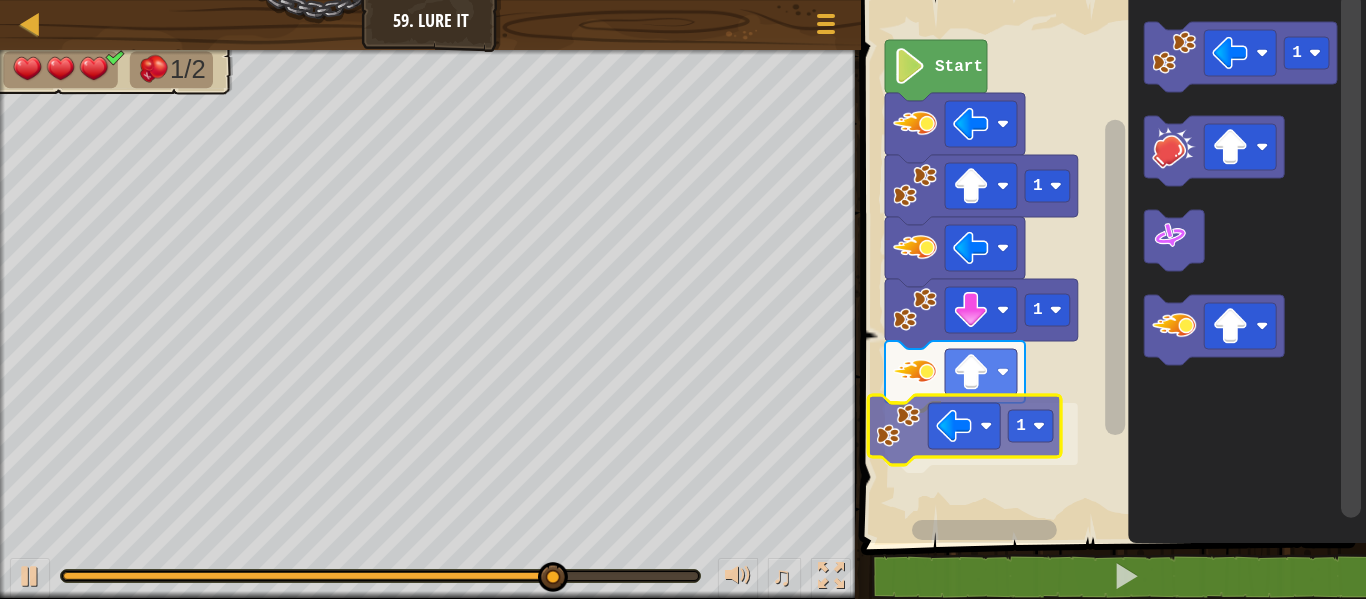click on "1 1 1 Start 1 1" at bounding box center (1110, 266) 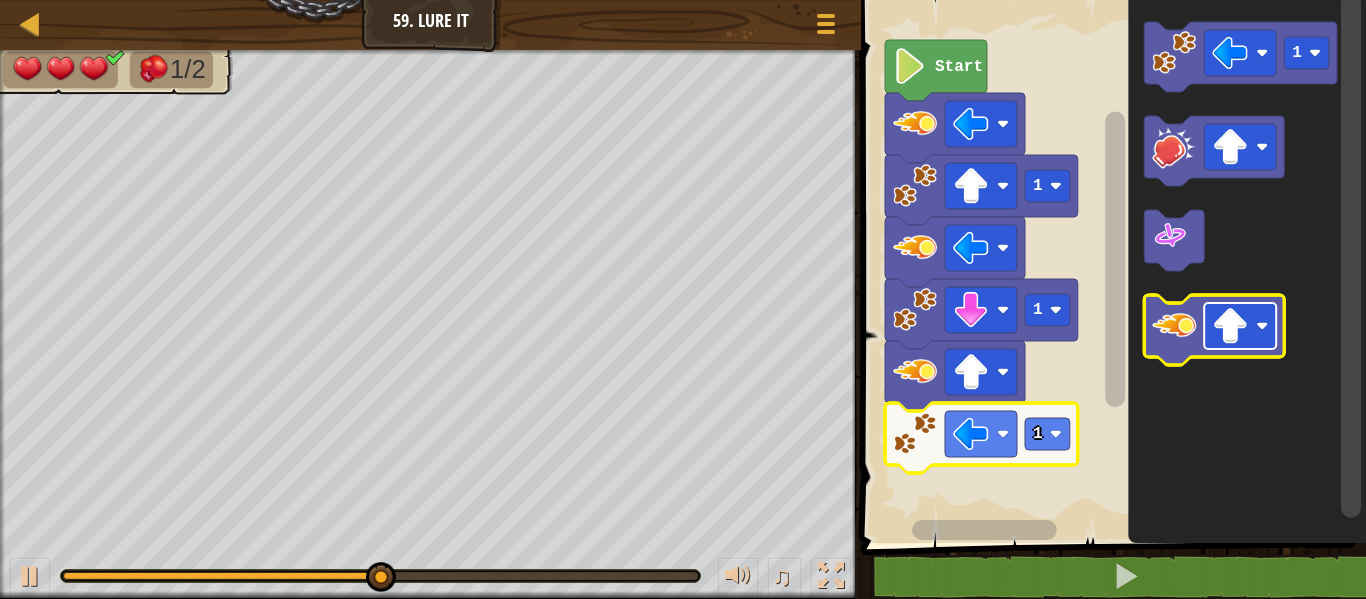 click 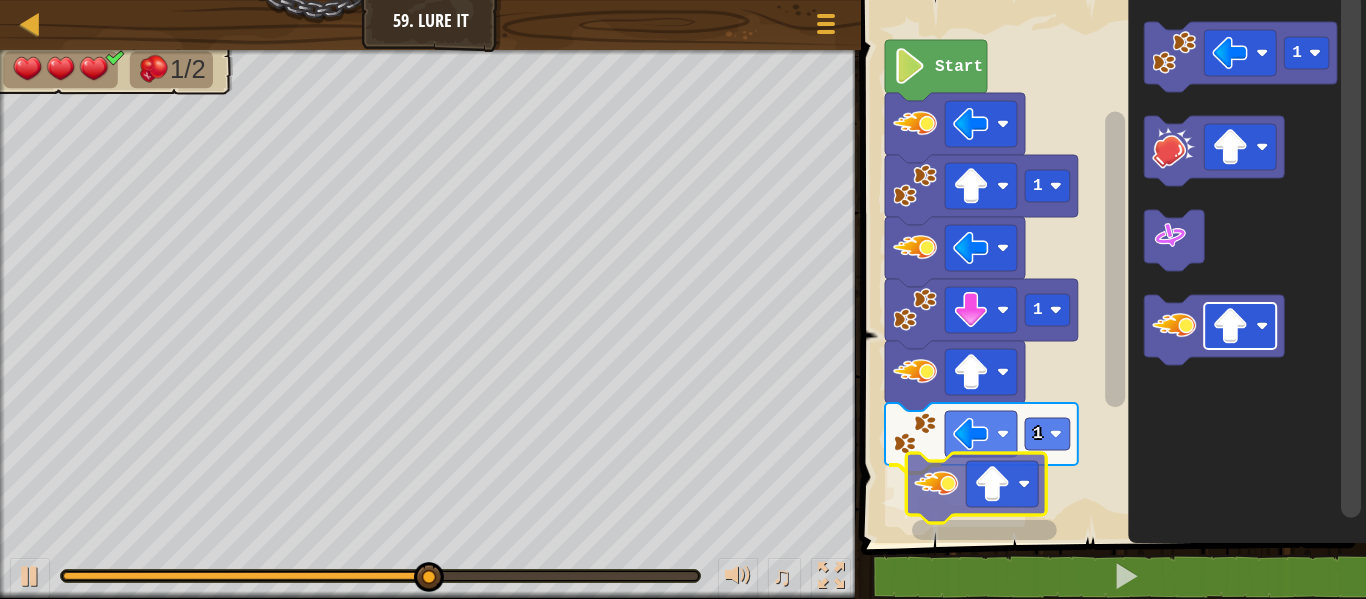 click on "1 1 1 Start 1" at bounding box center (1110, 266) 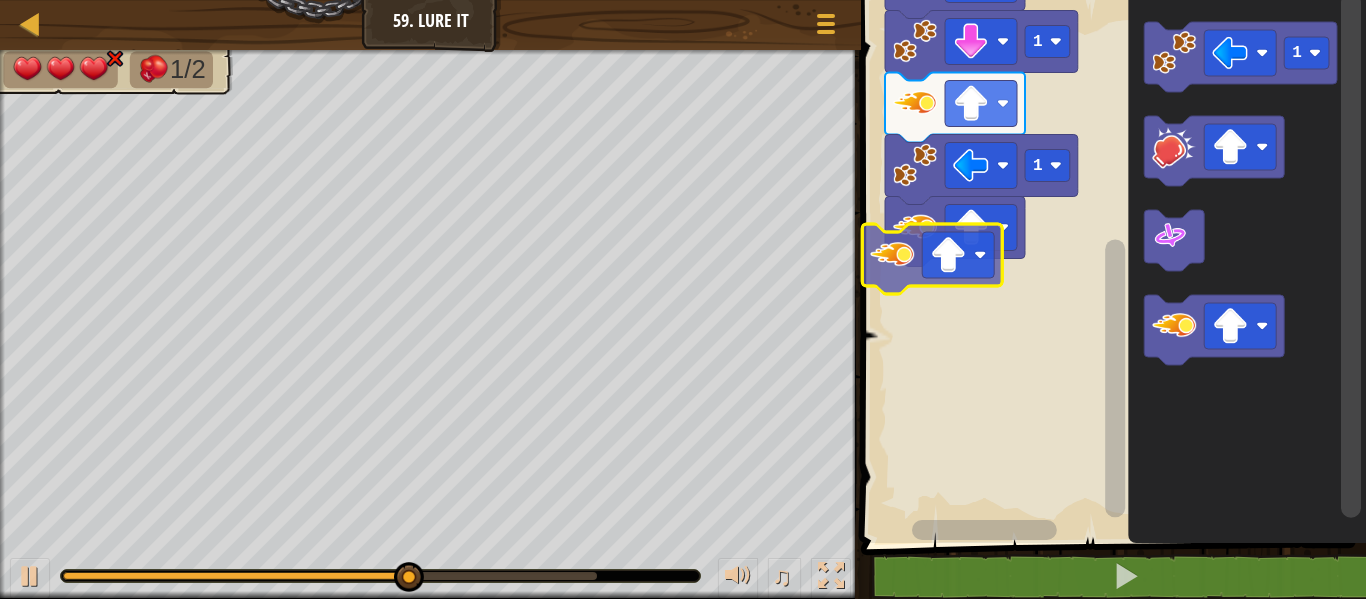 click on "1 1 1 Start 1" at bounding box center [1110, 266] 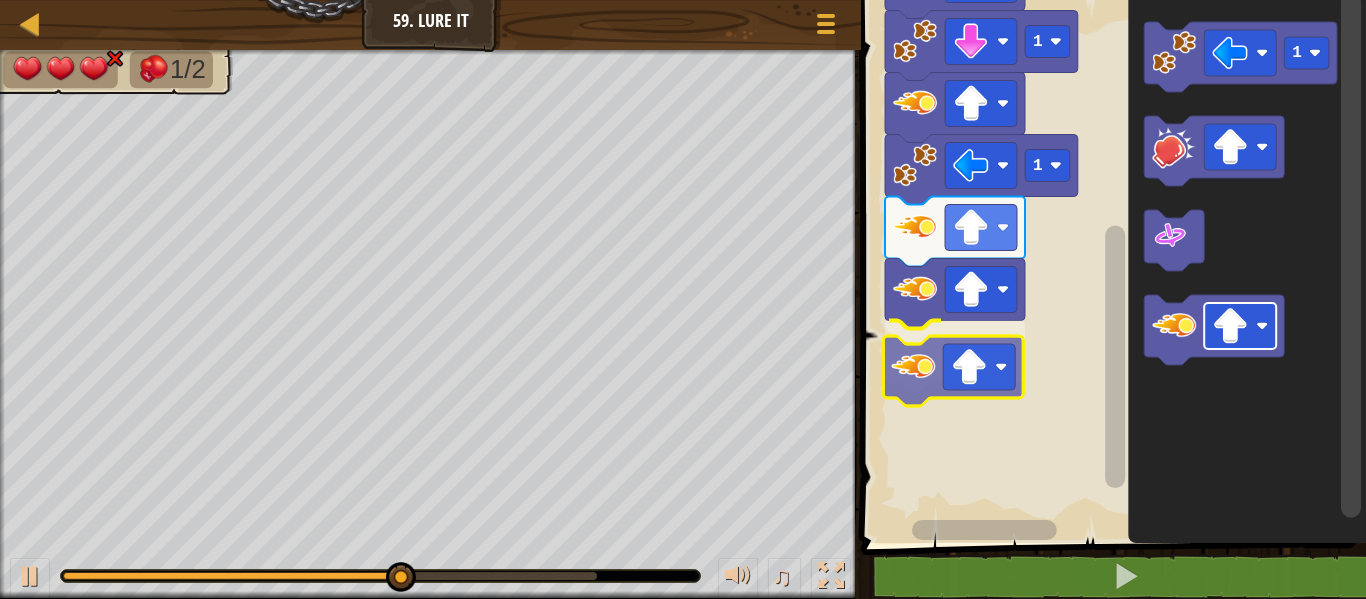 click on "1 1 1 Start 1" at bounding box center (1110, 266) 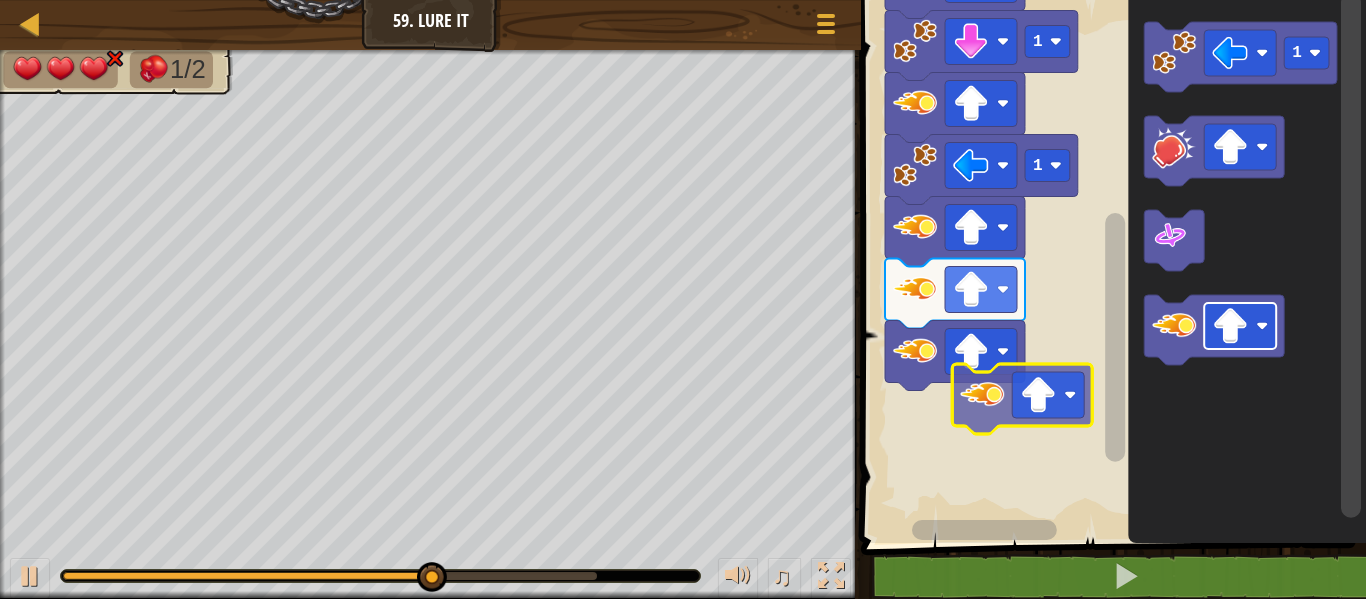click on "1 1 1 Start 1" at bounding box center [1110, 266] 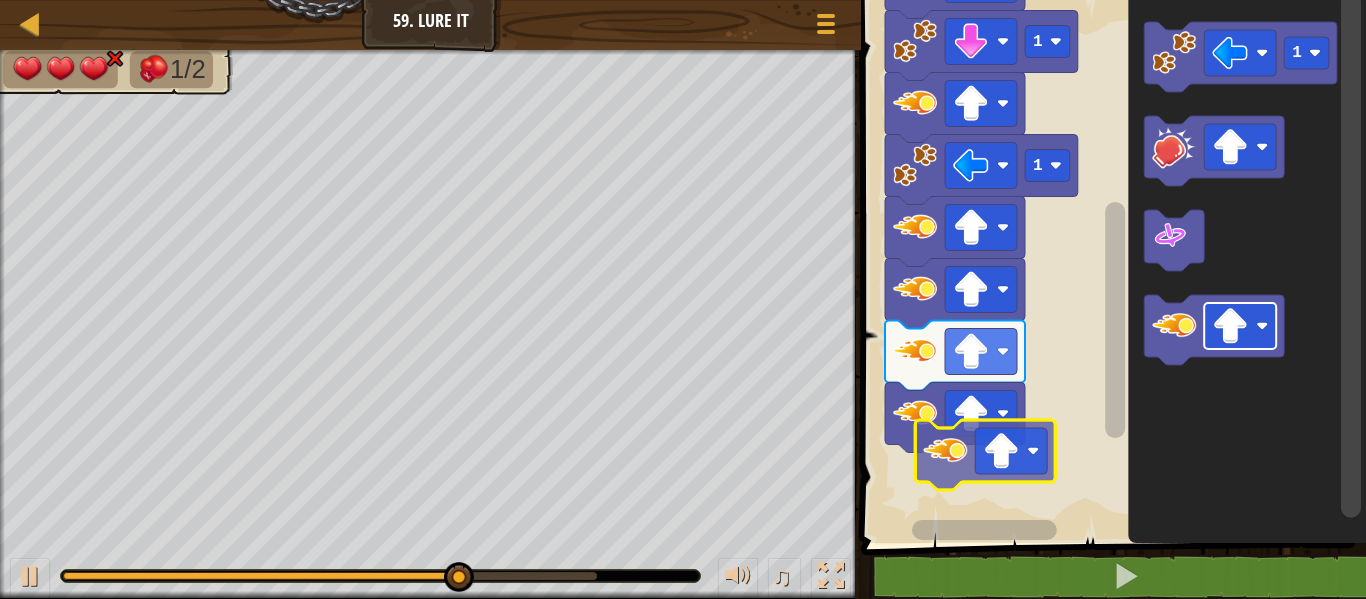 click on "1 1 1 Start 1" at bounding box center [1110, 266] 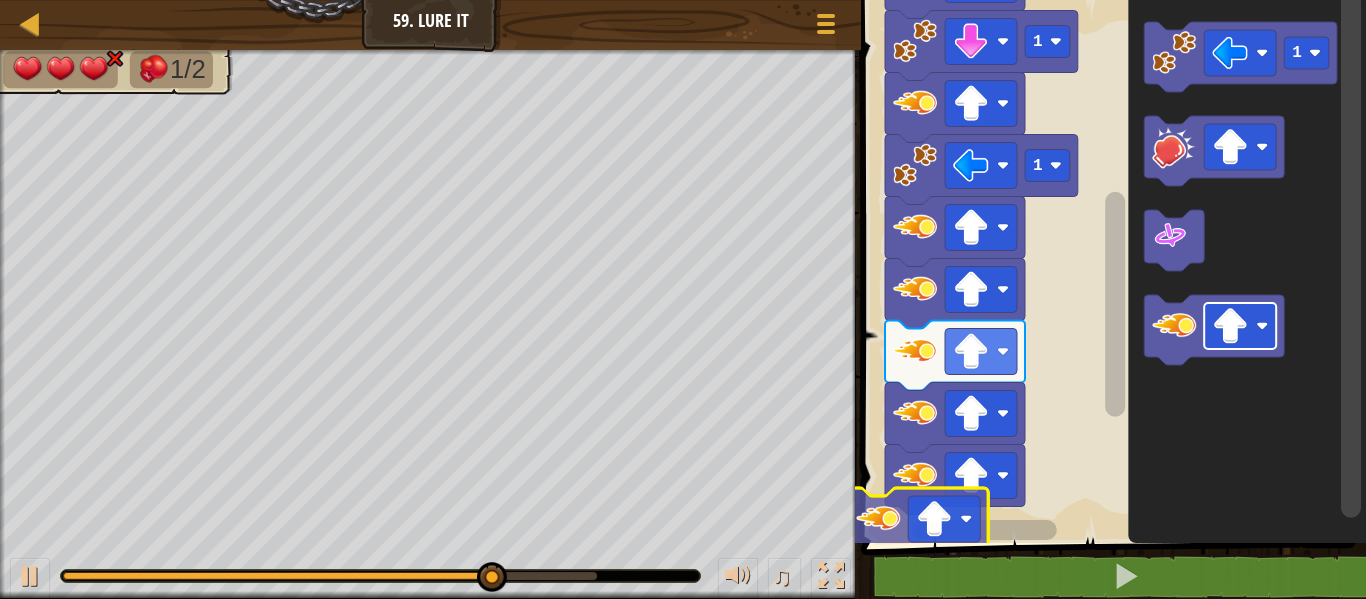 click on "1 1 1 Start 1" at bounding box center [1110, 266] 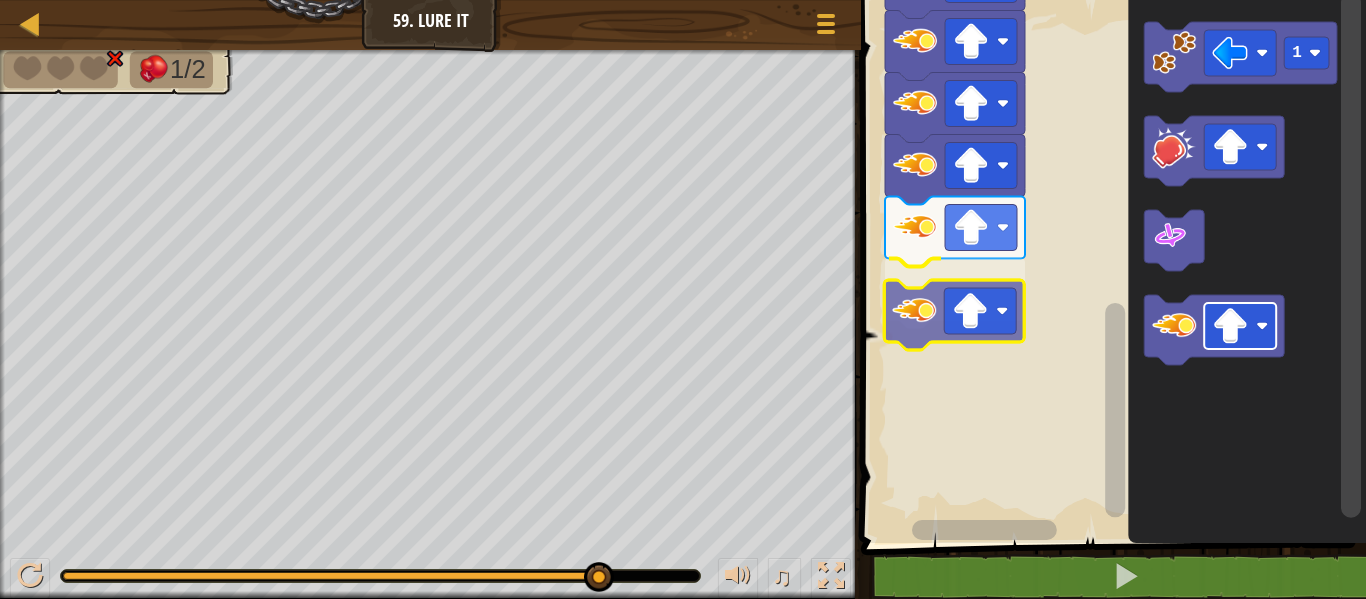 click on "1 1 1 Start 1" at bounding box center (1110, 266) 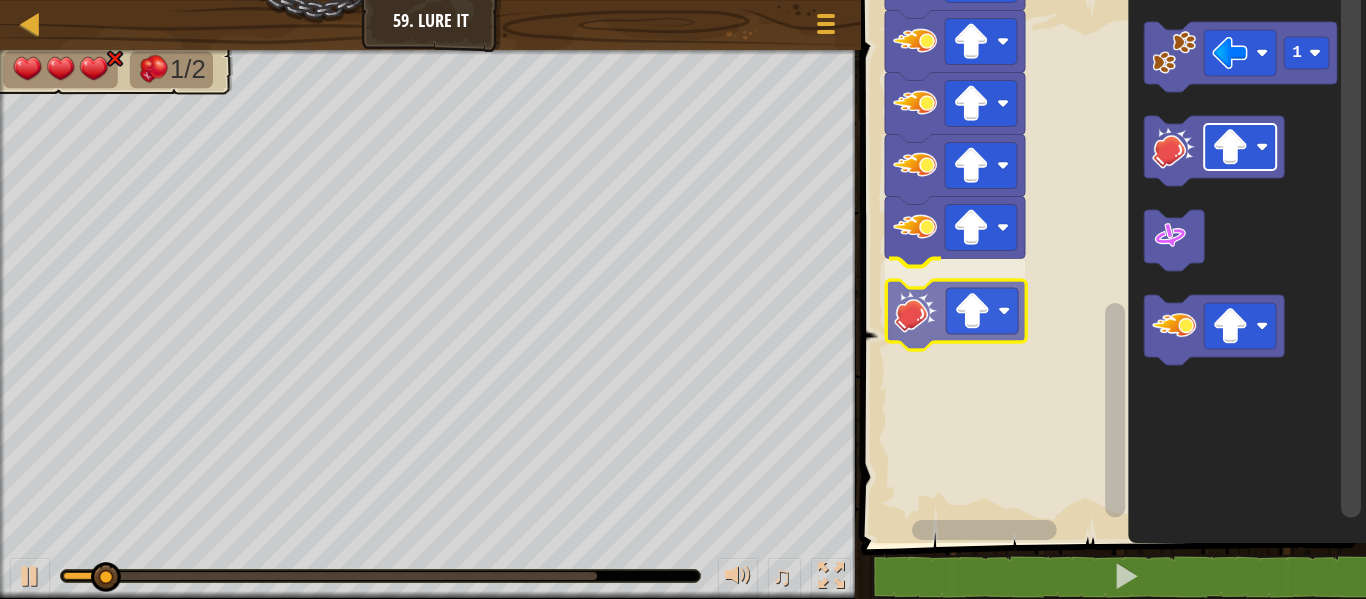 click on "1 1 1 Start 1" at bounding box center [1110, 266] 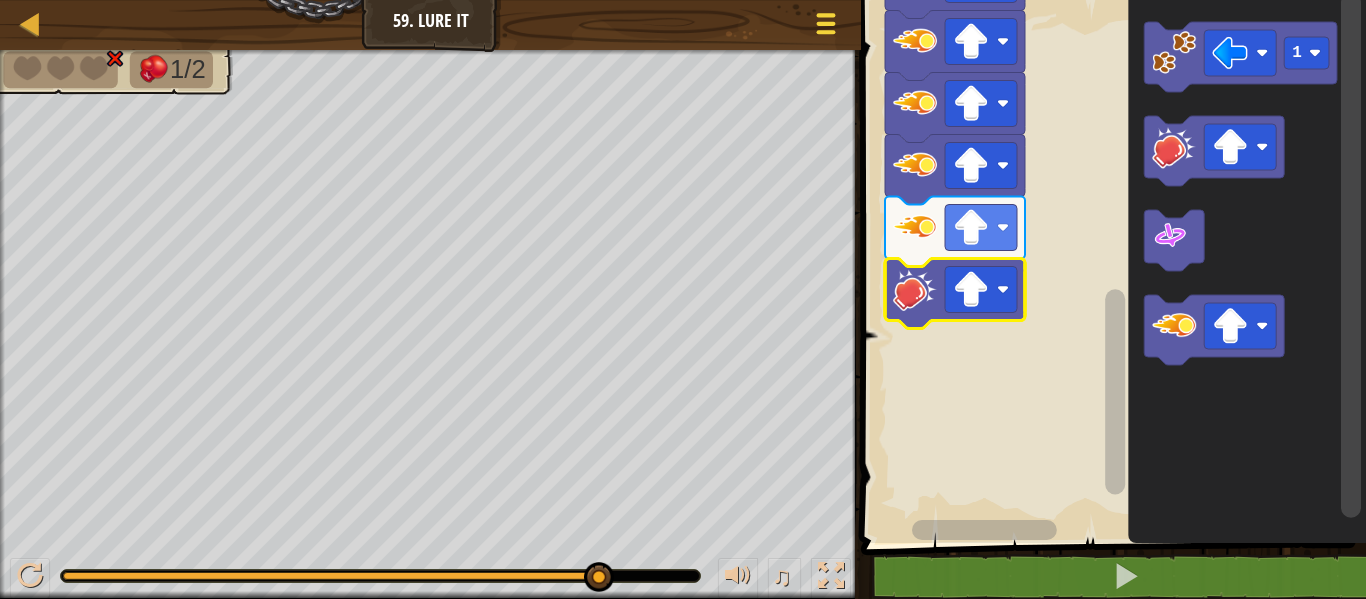 click at bounding box center [826, 23] 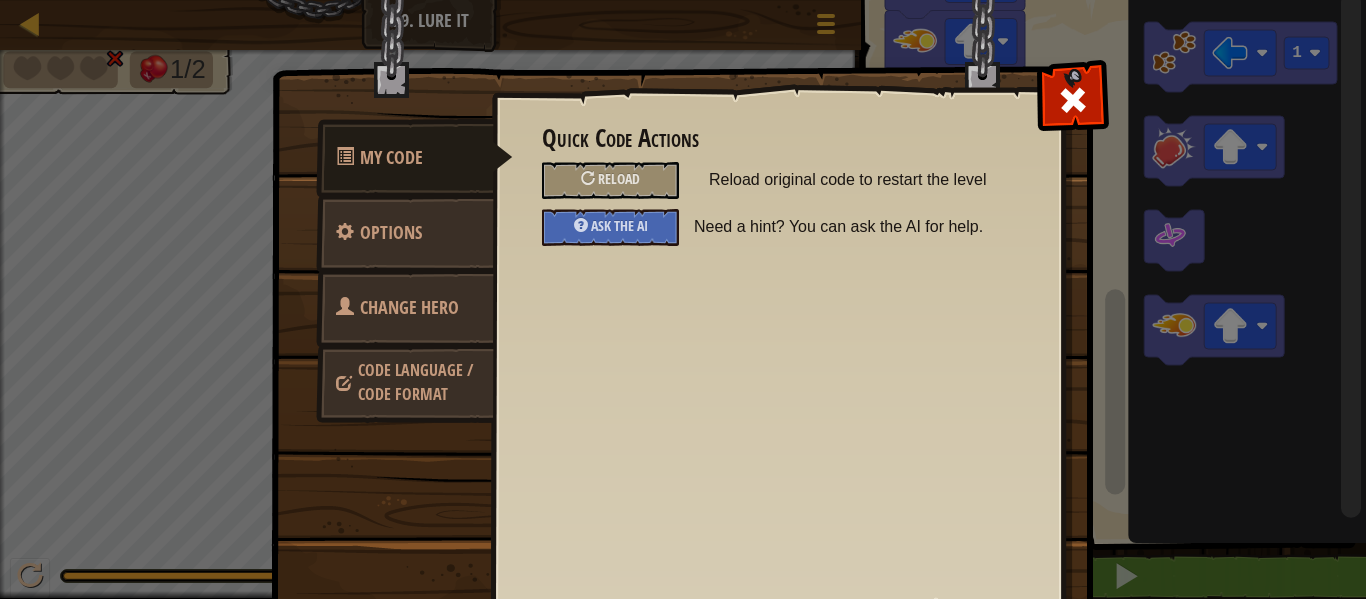 click on "Change Hero" at bounding box center (405, 308) 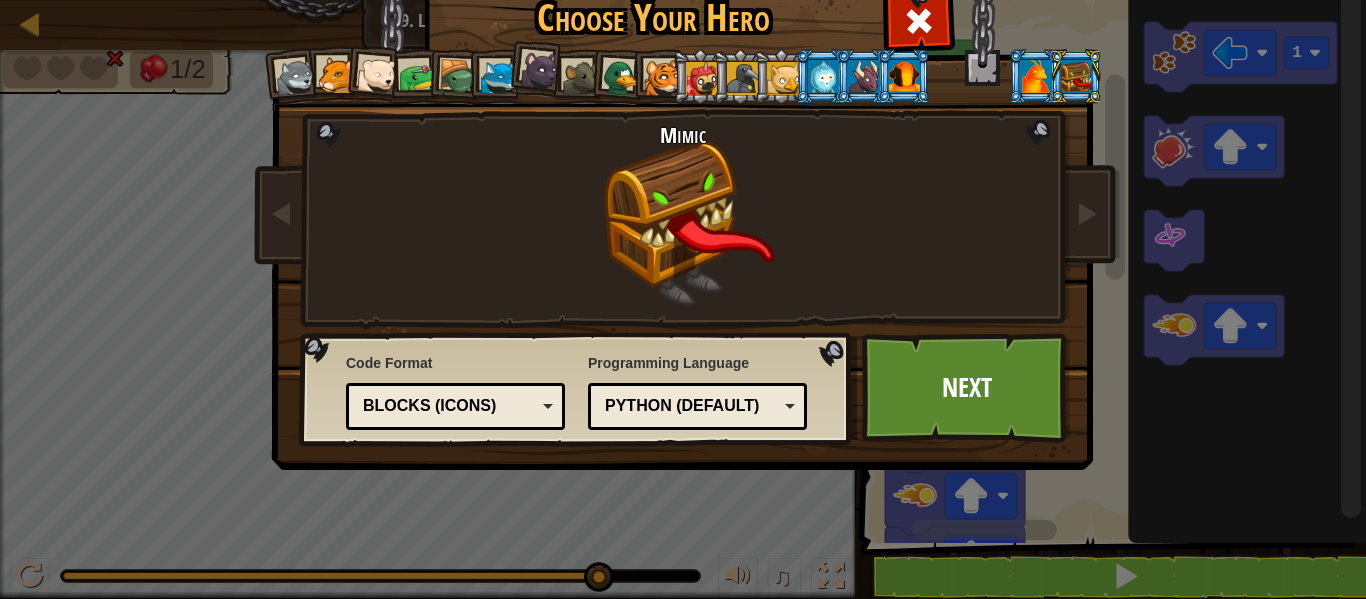click on "Wolf Pup Cougar Polar Bear Cub Frog Turtle Blue Fox Panther Cub Brown Rat Duck Tiger Cub Pugicorn Raven Baby Griffin Yetibab Mimic Phoenix Dragonling Kindling Elemental" at bounding box center [683, 257] 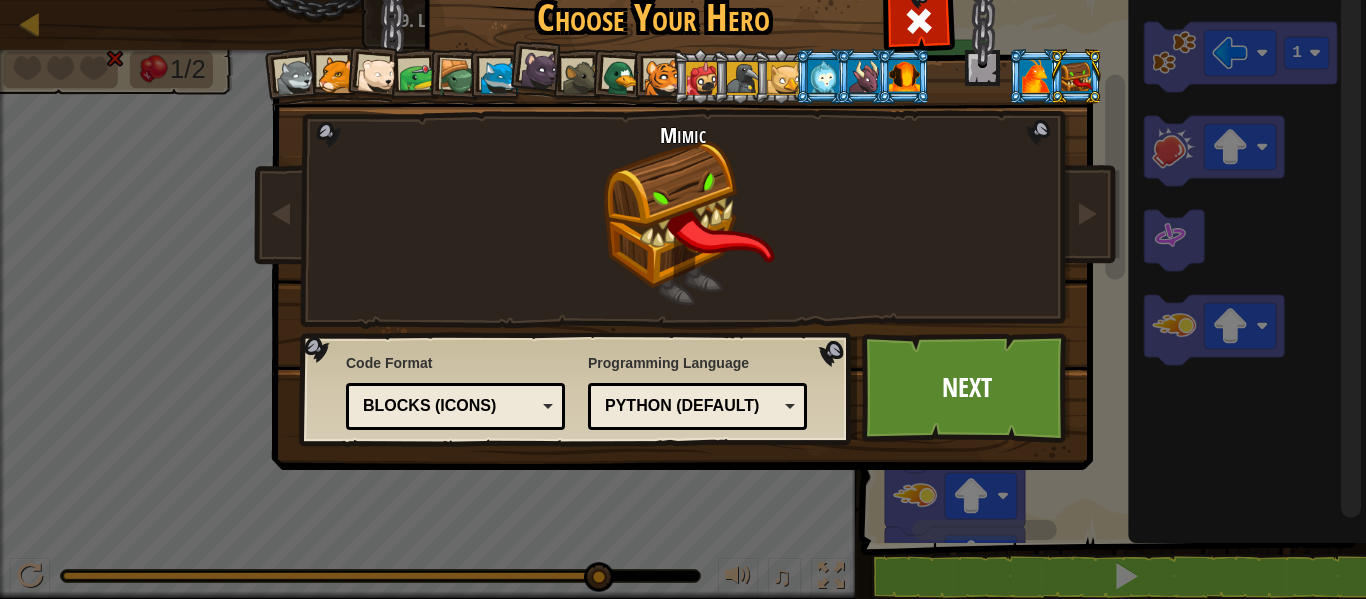 click at bounding box center (822, 76) 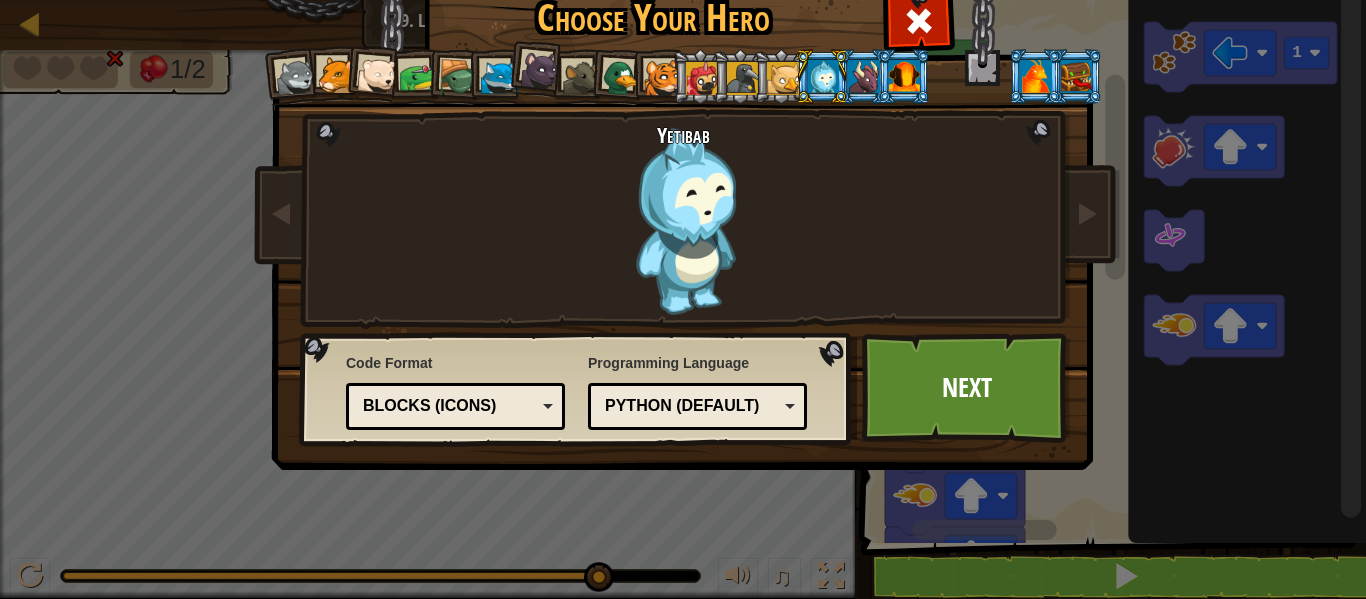 click at bounding box center (863, 76) 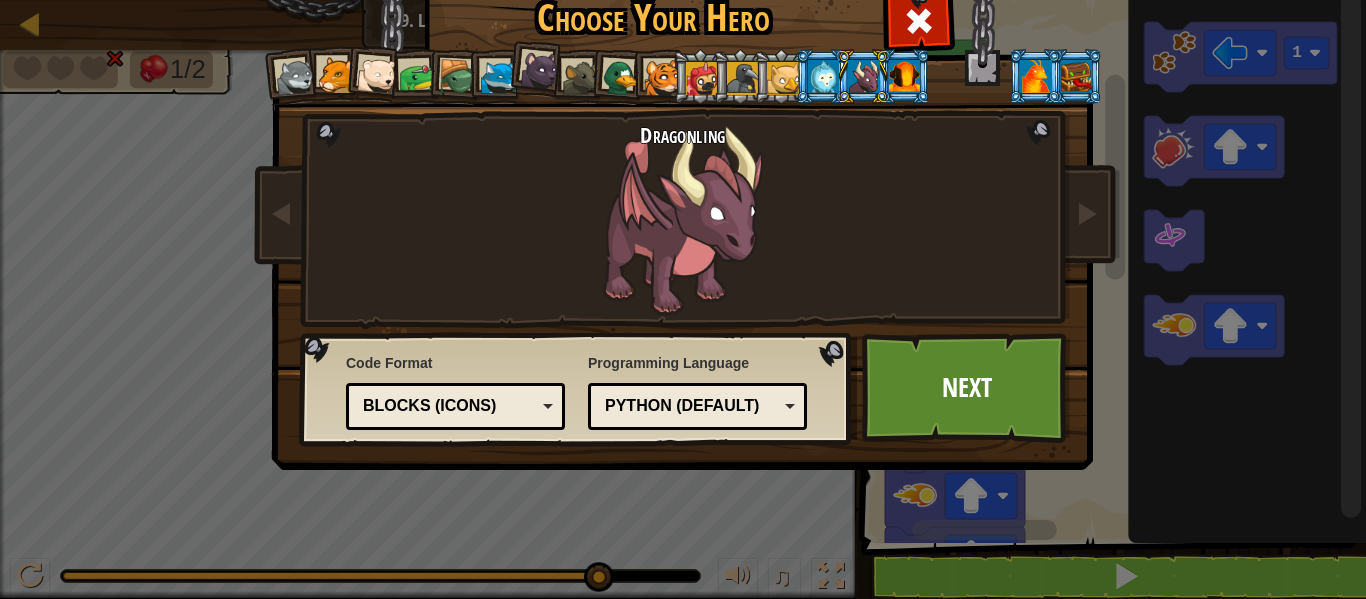 click at bounding box center [296, 78] 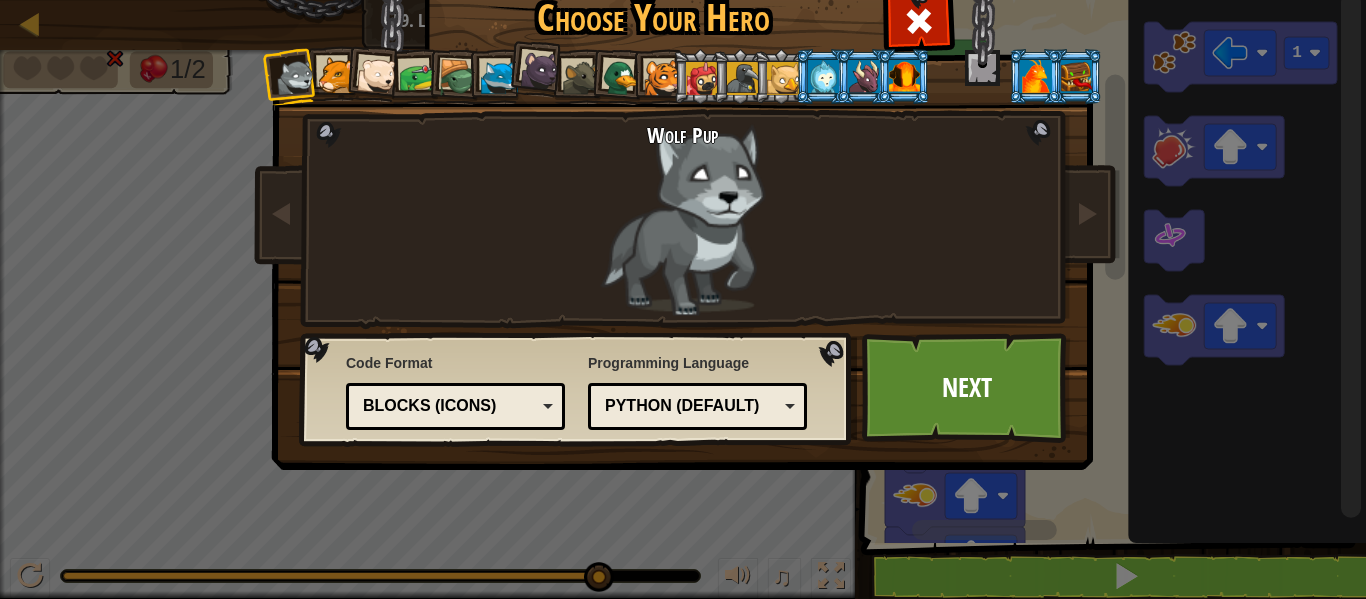 click at bounding box center [417, 77] 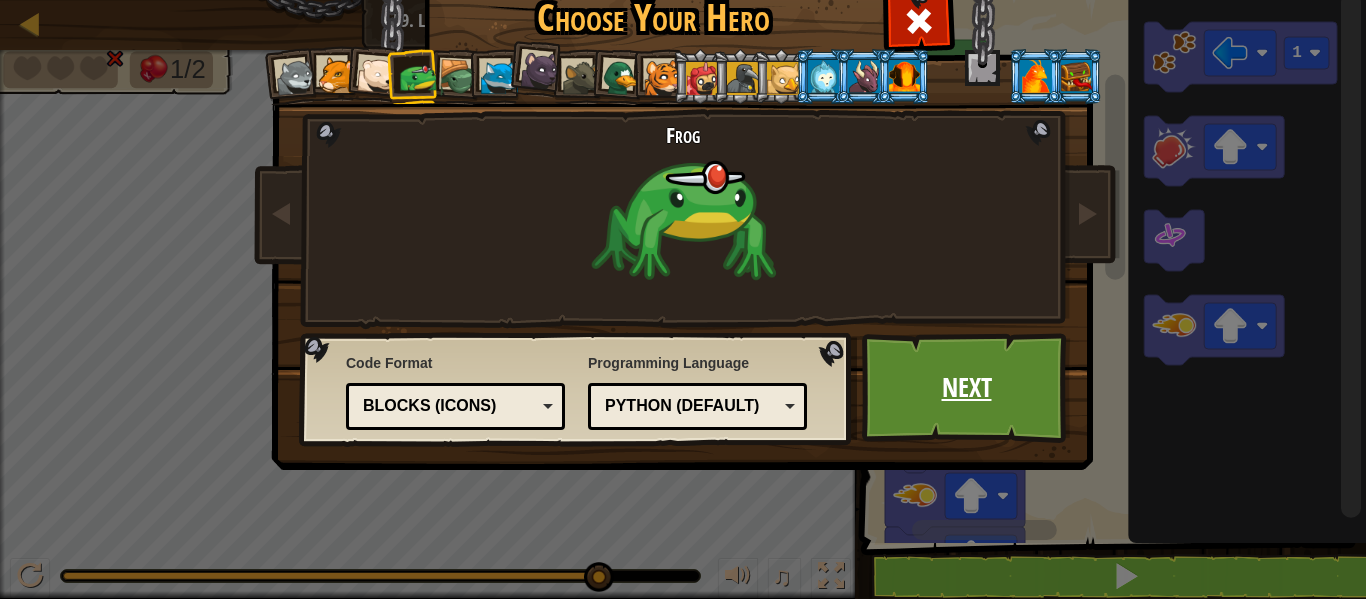 click on "Next" at bounding box center [966, 388] 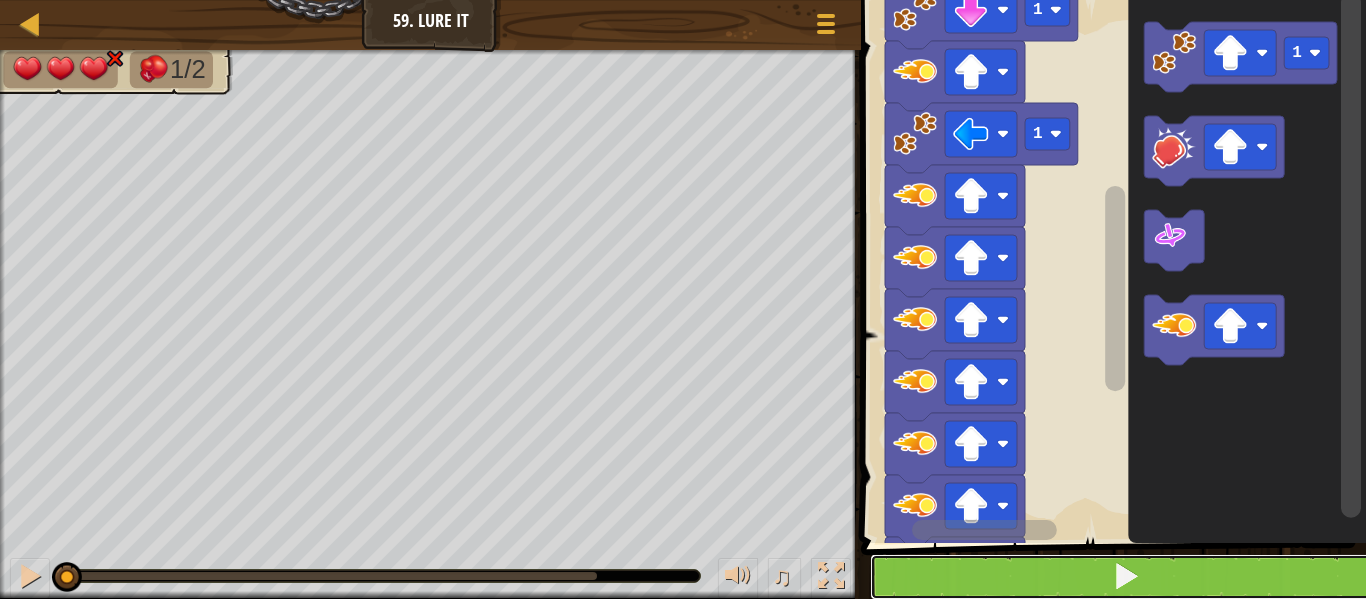 click at bounding box center (1126, 576) 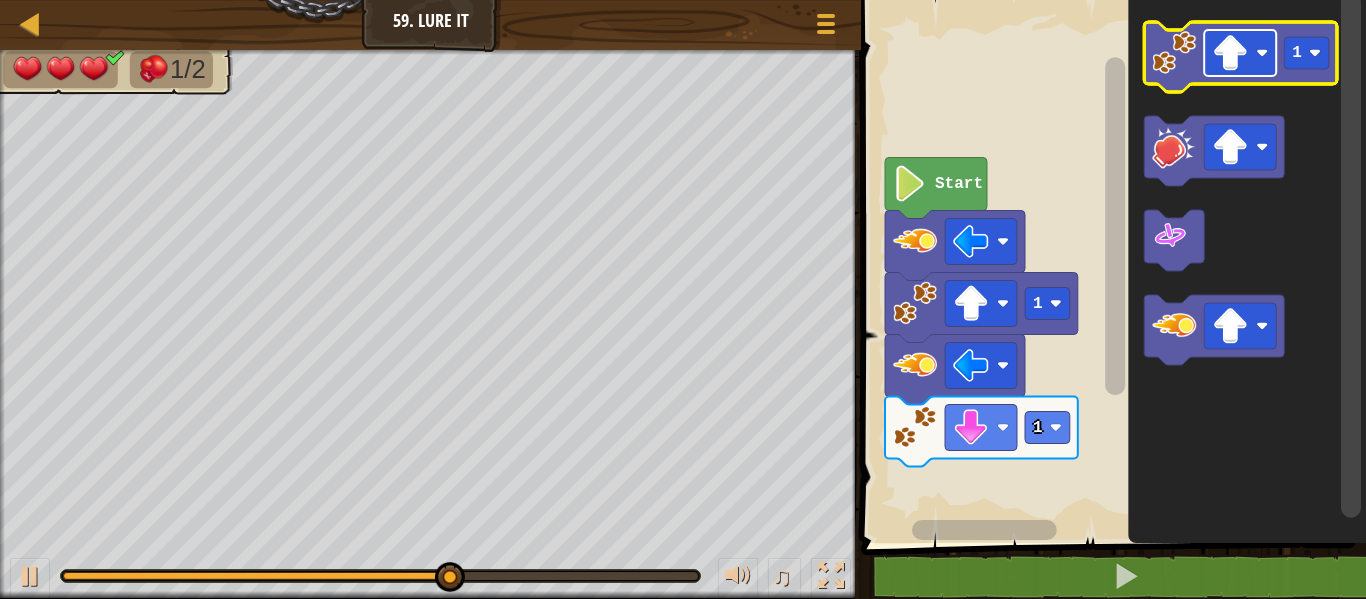 click 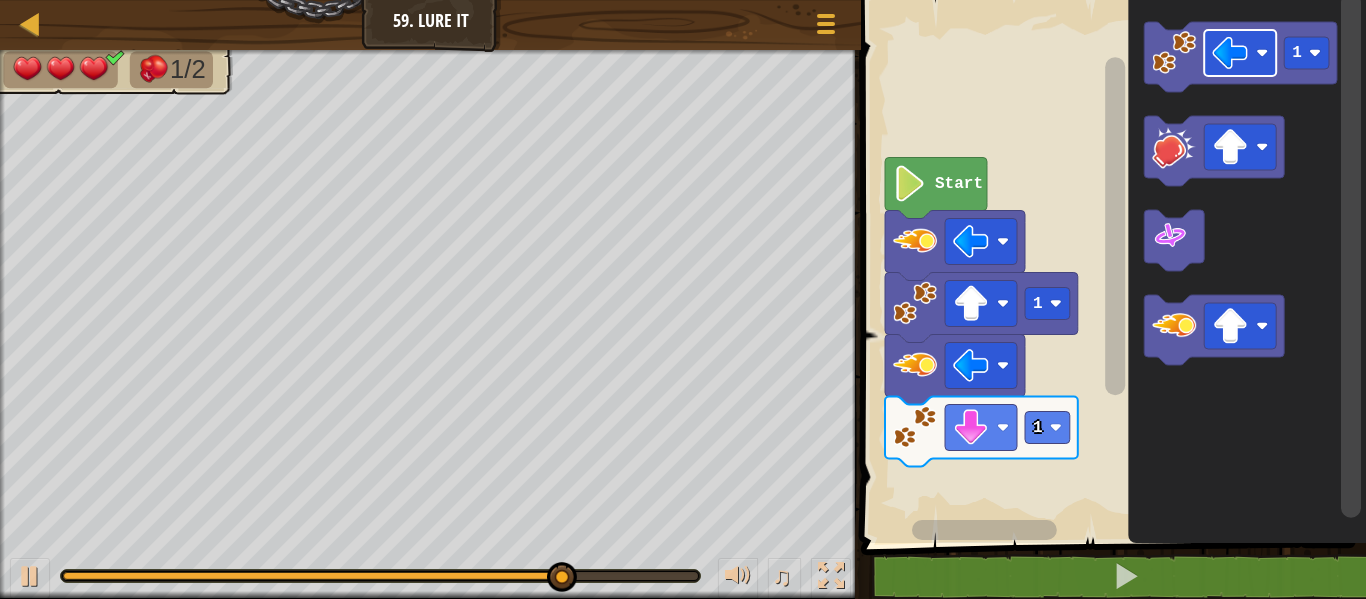 click on "1 1 Start 1" at bounding box center (1110, 266) 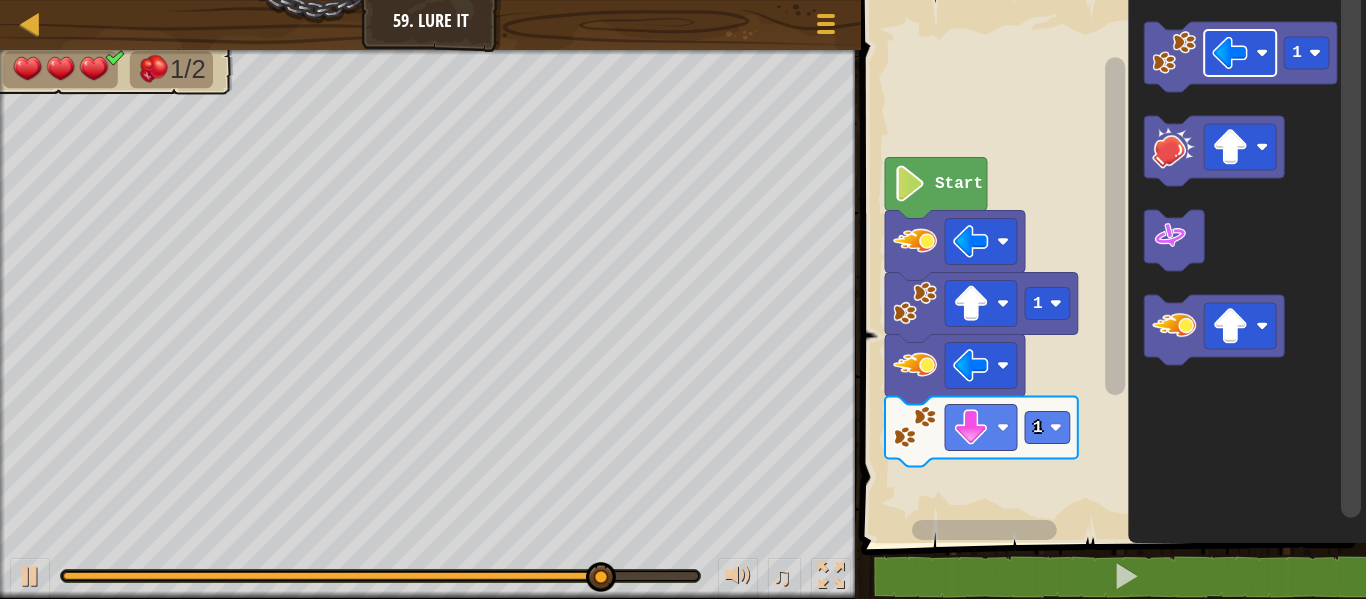 click on "1 1 Start 1" at bounding box center [1110, 266] 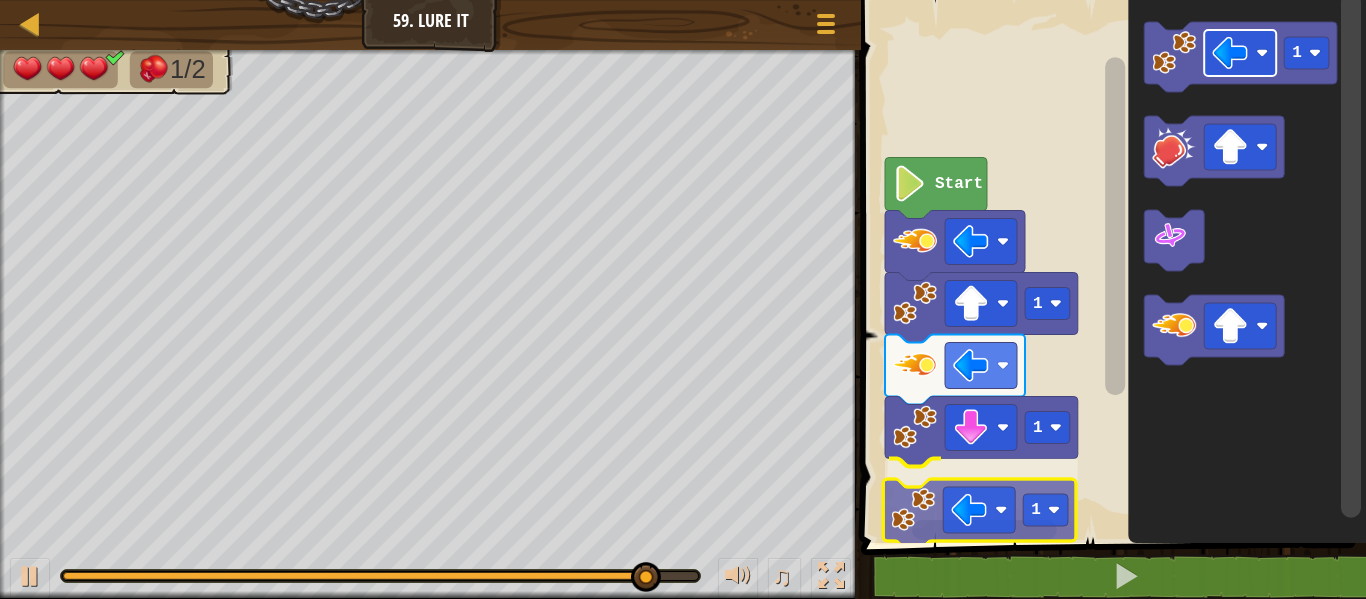click on "1 1 1 Start 1 1" at bounding box center (1110, 266) 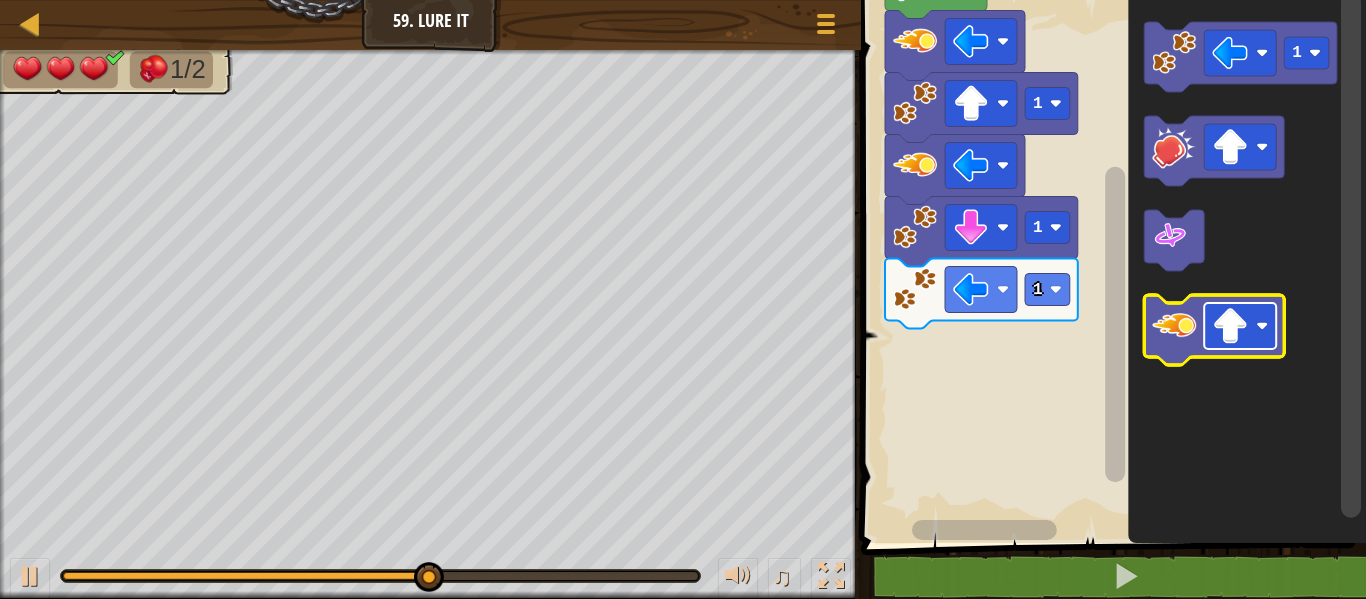 click 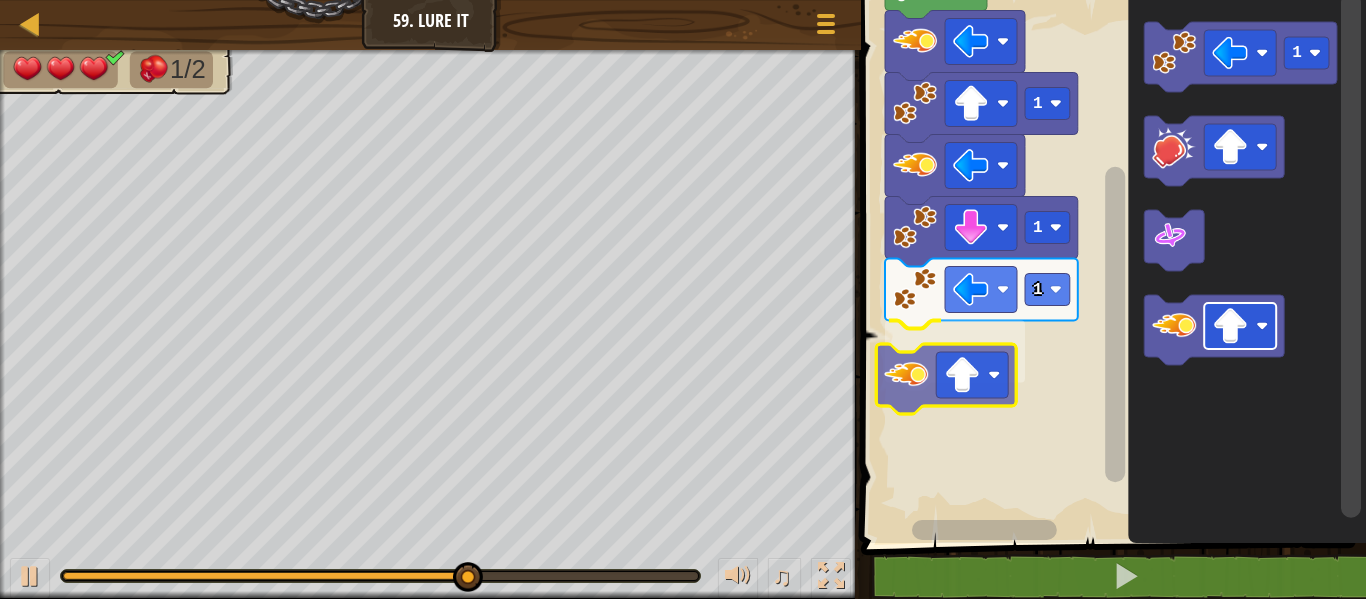 click on "1 1 1 Start 1" at bounding box center (1110, 266) 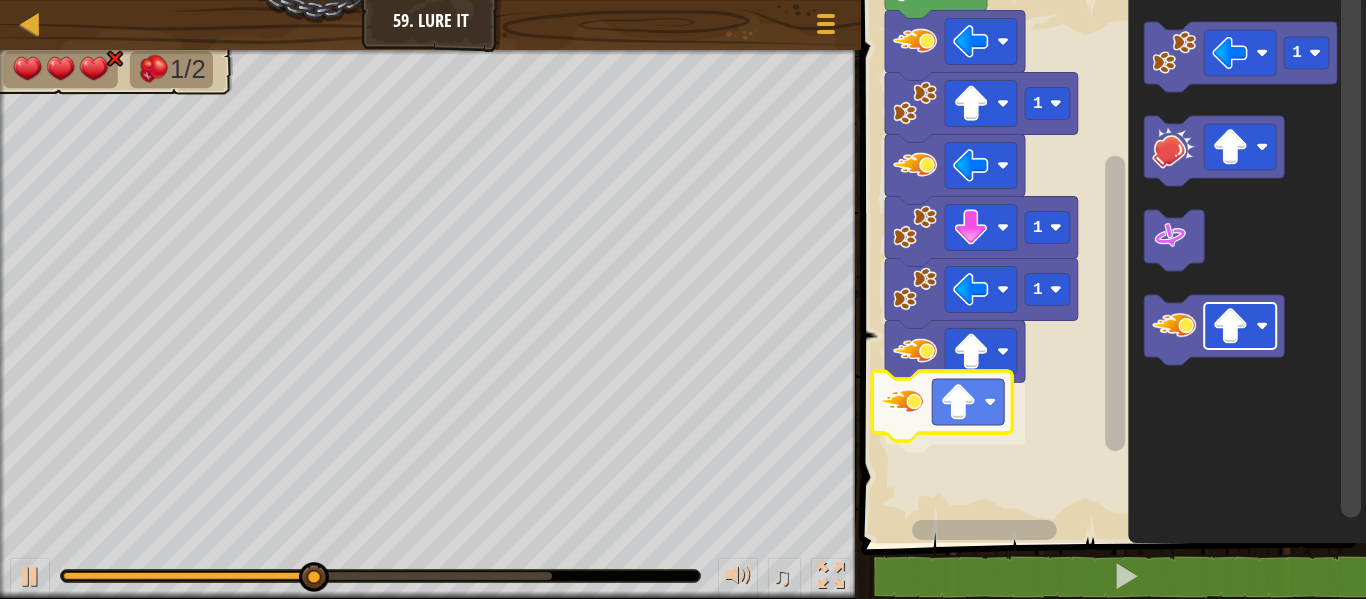 click on "1 1 1 Start 1" at bounding box center [1110, 266] 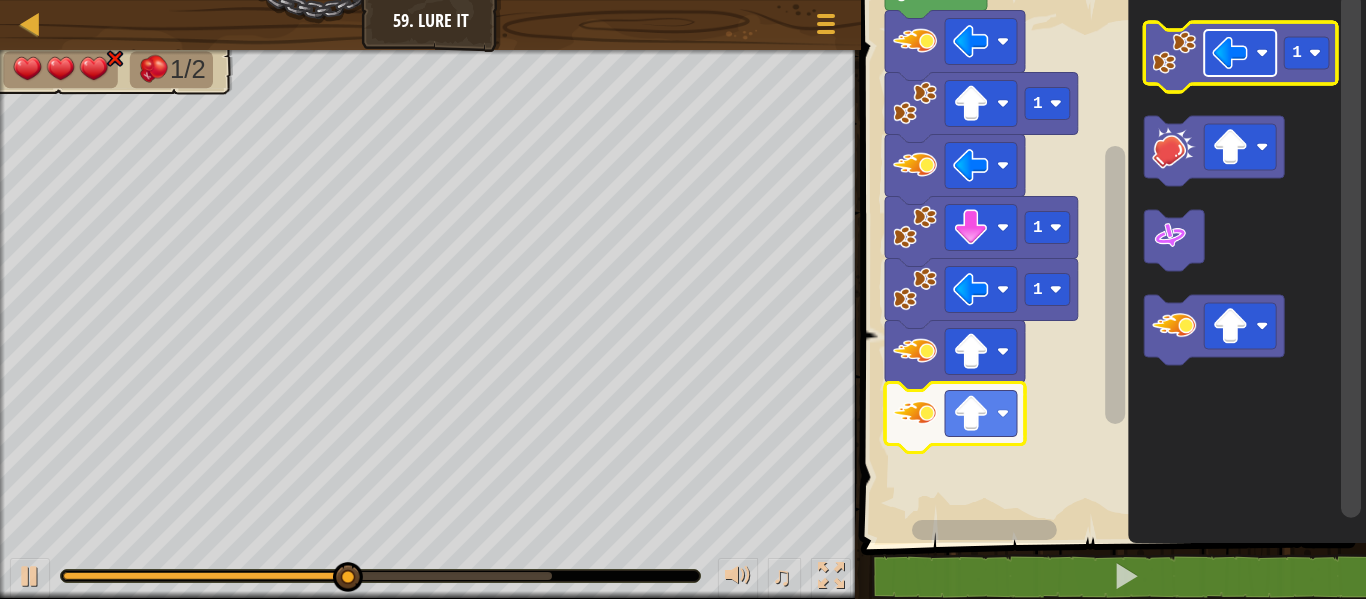 click 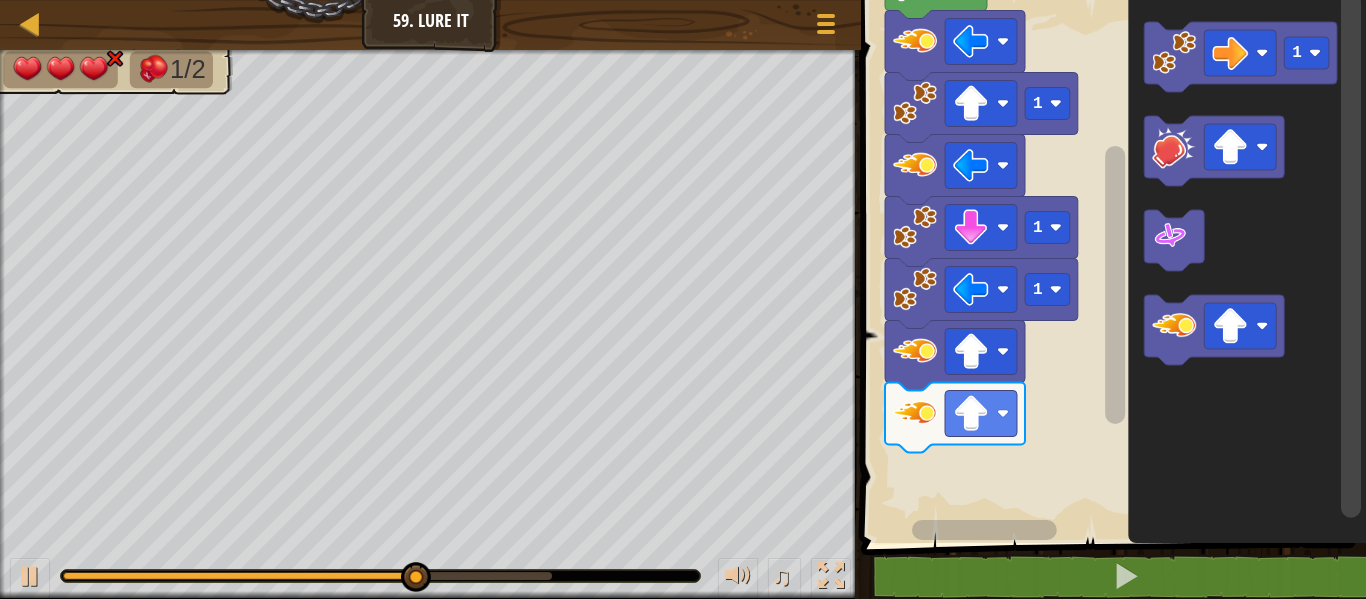 click on "1" 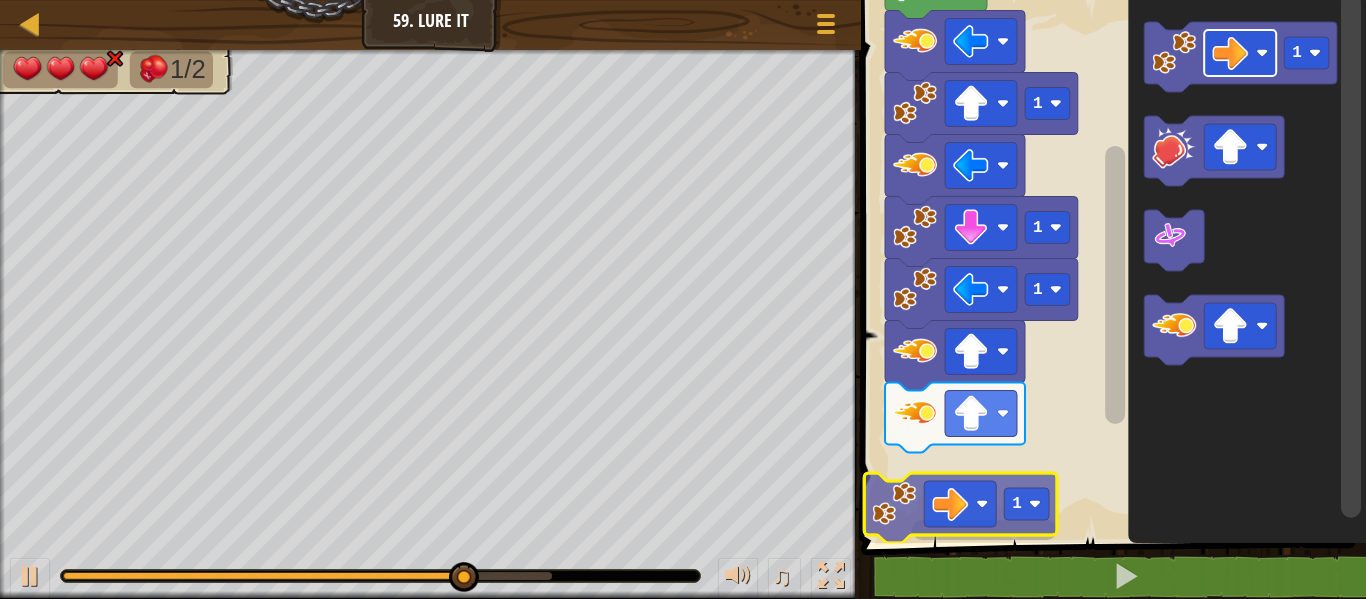 click on "1 1 1 Start 1 1 1" at bounding box center (1110, 266) 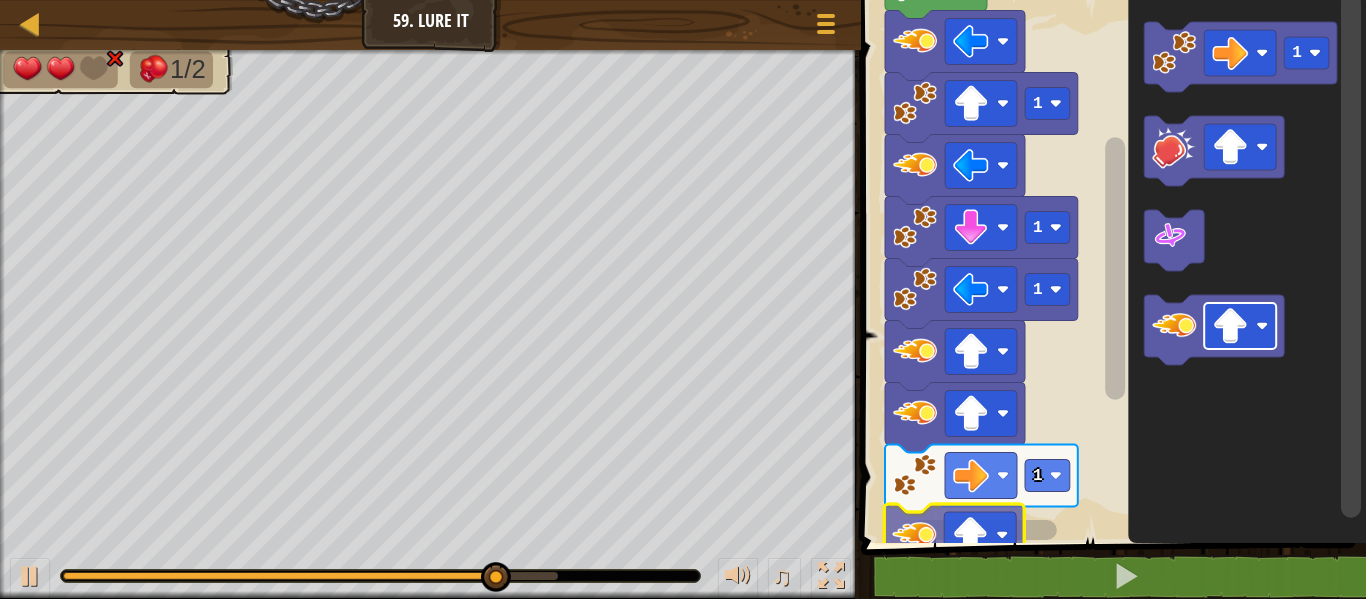 click on "1 1 1 1 Start 1" at bounding box center (1110, 266) 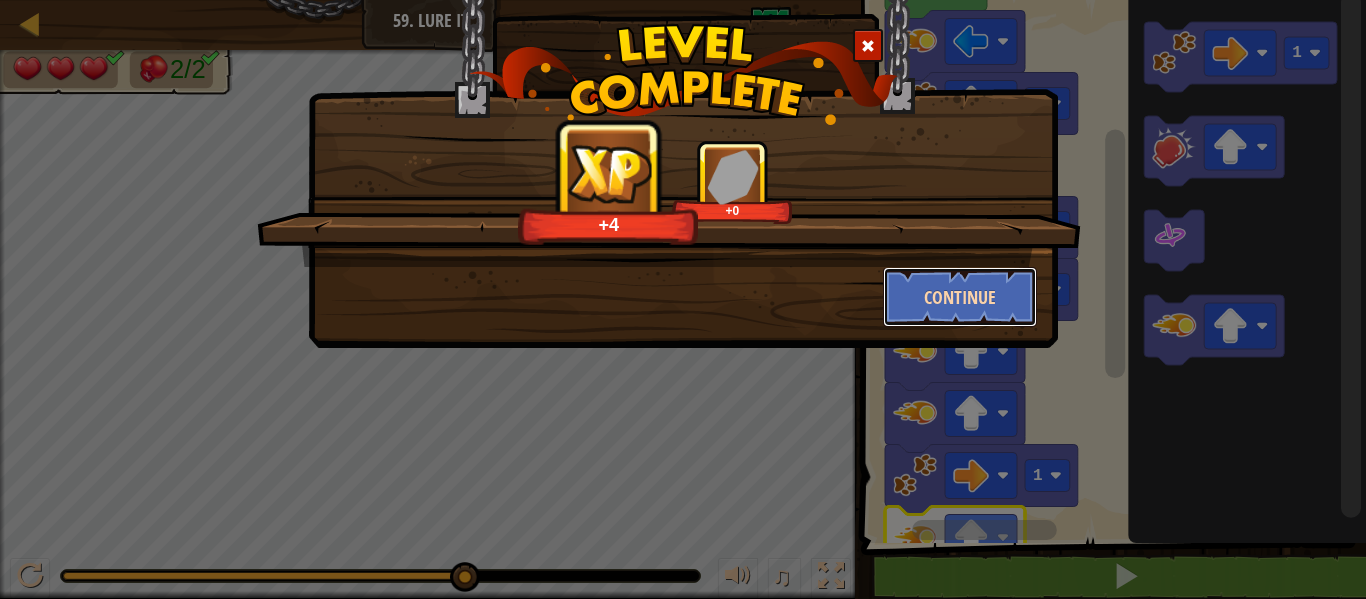click on "Continue" at bounding box center [960, 297] 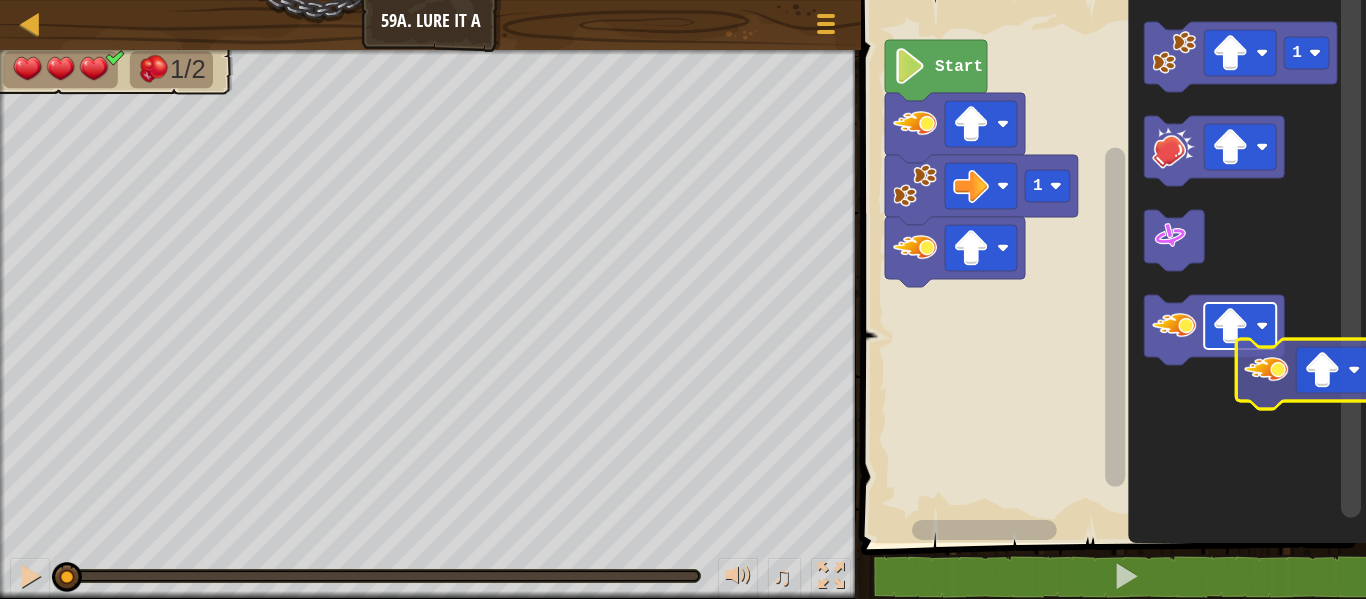 click on "1 Start 1" at bounding box center (1110, 266) 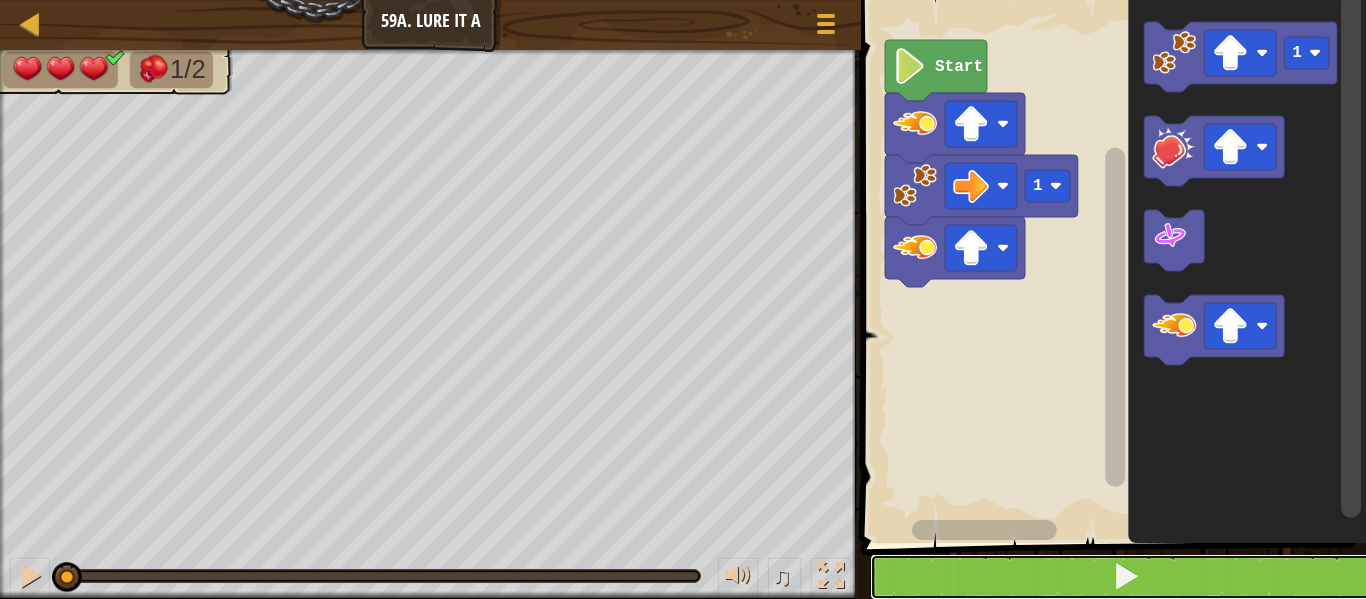 click at bounding box center (1125, 577) 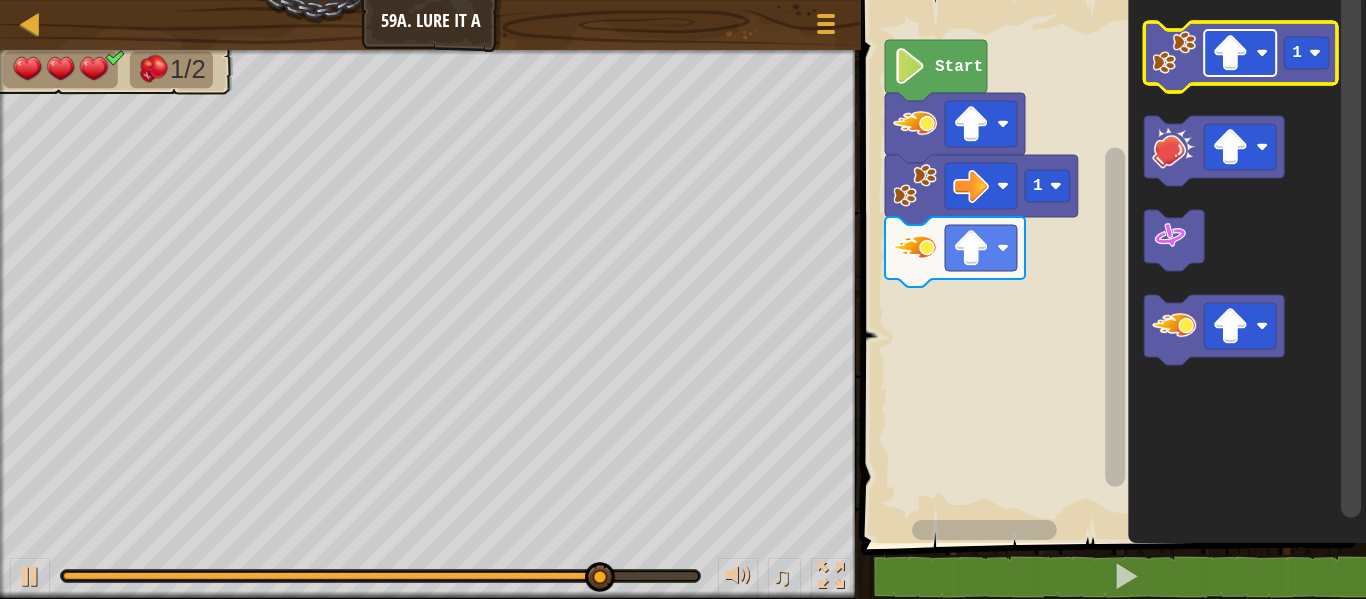 click 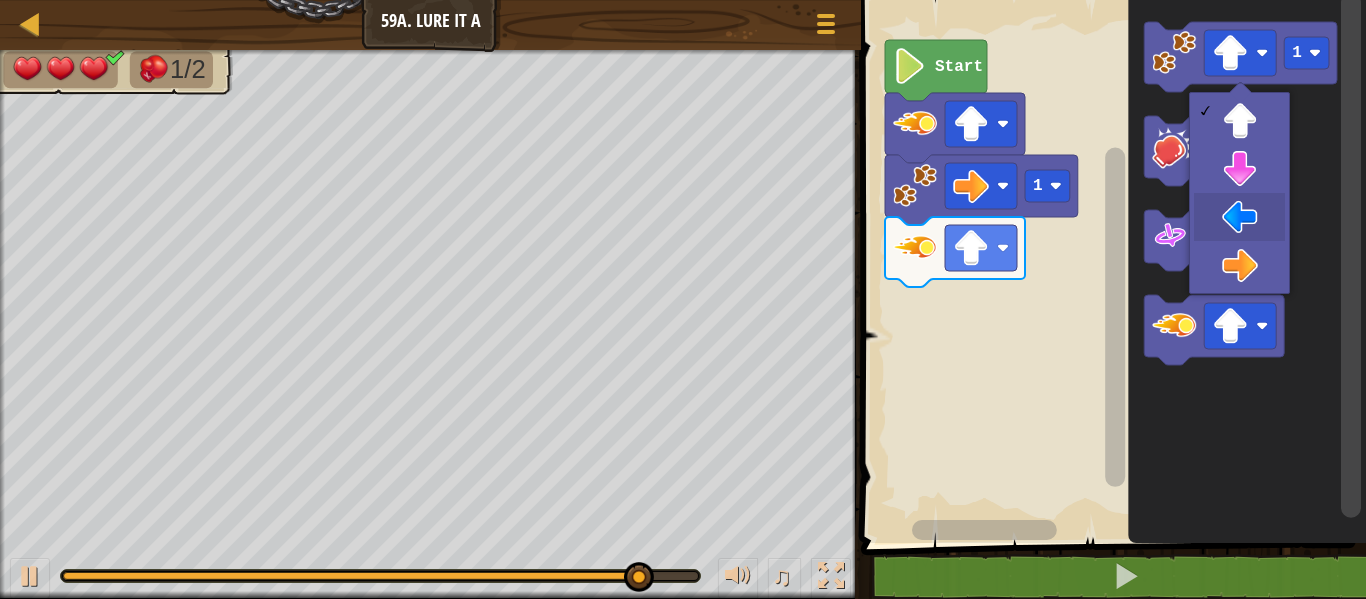 drag, startPoint x: 1244, startPoint y: 219, endPoint x: 1241, endPoint y: 155, distance: 64.070274 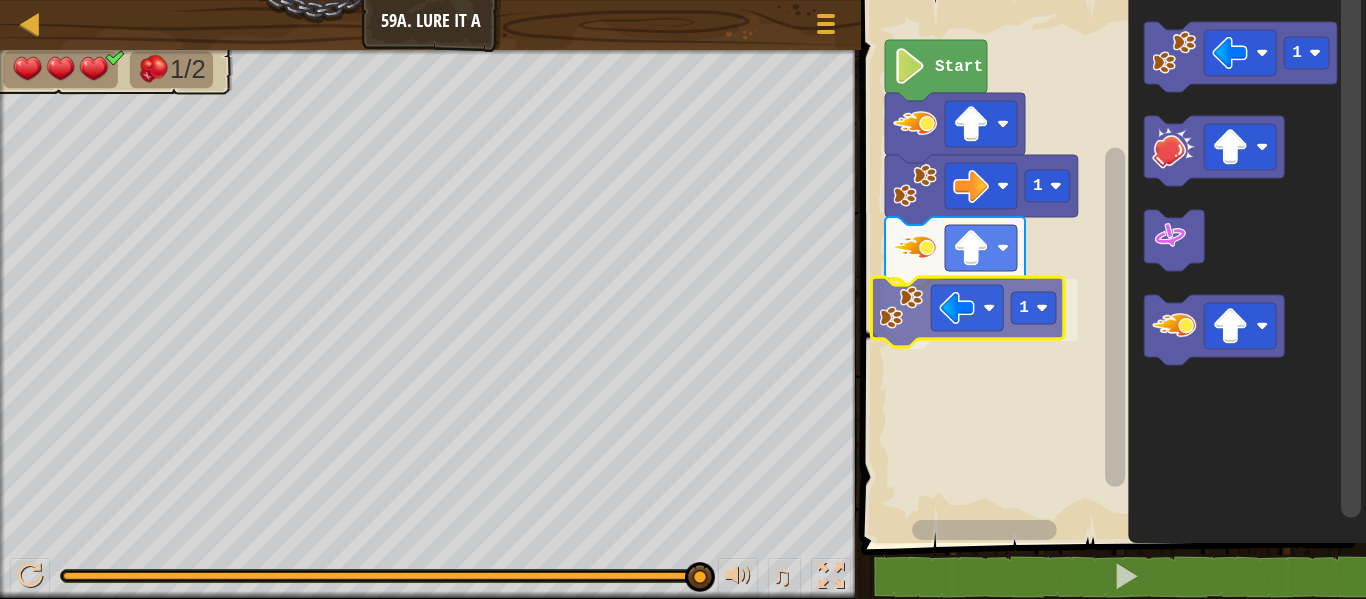 click on "1 1 Start 1 1" at bounding box center (1110, 266) 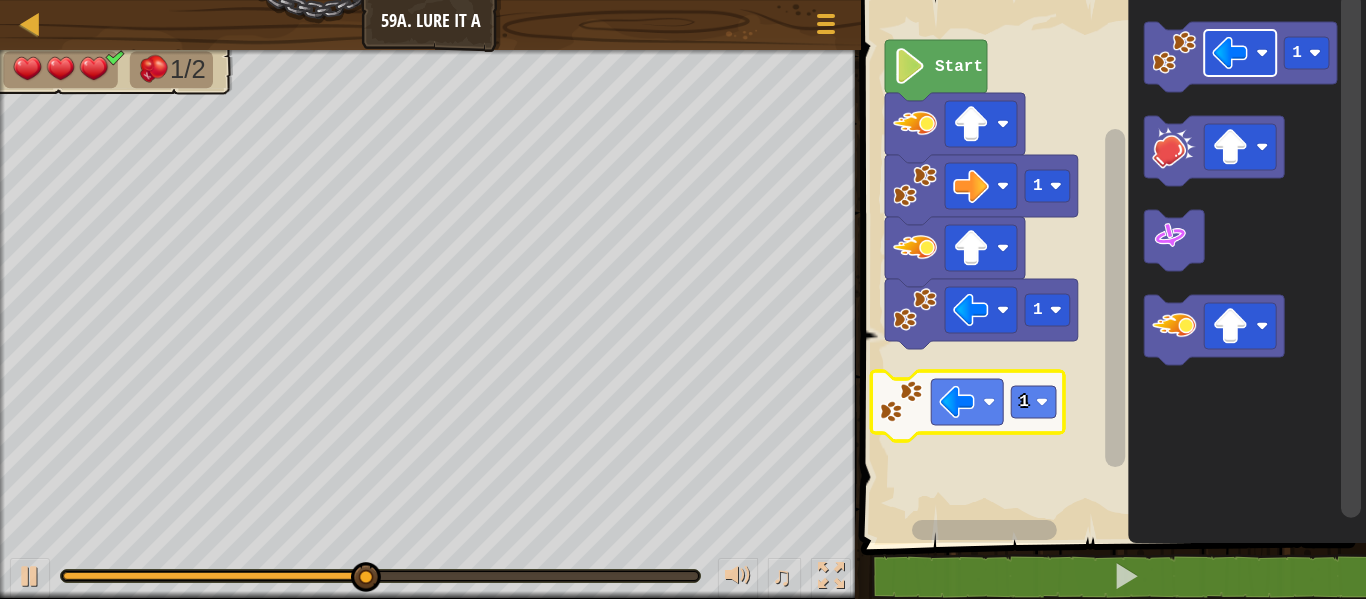 click on "1 1 Start 1 1 1" at bounding box center [1110, 266] 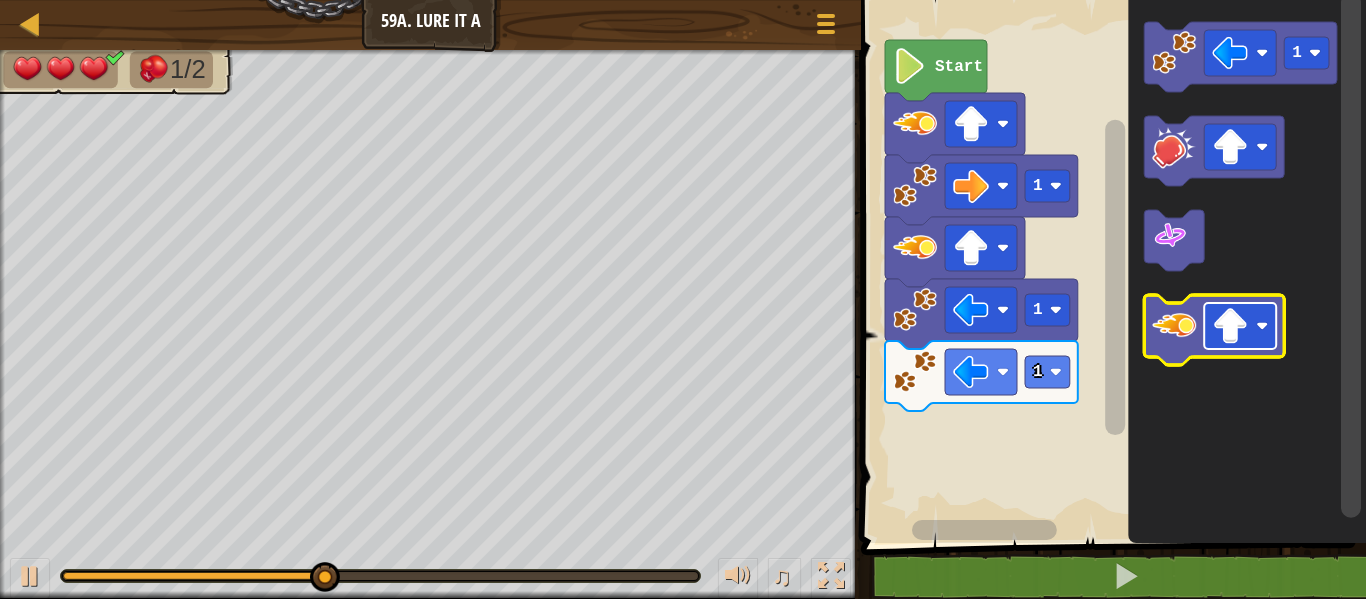 click 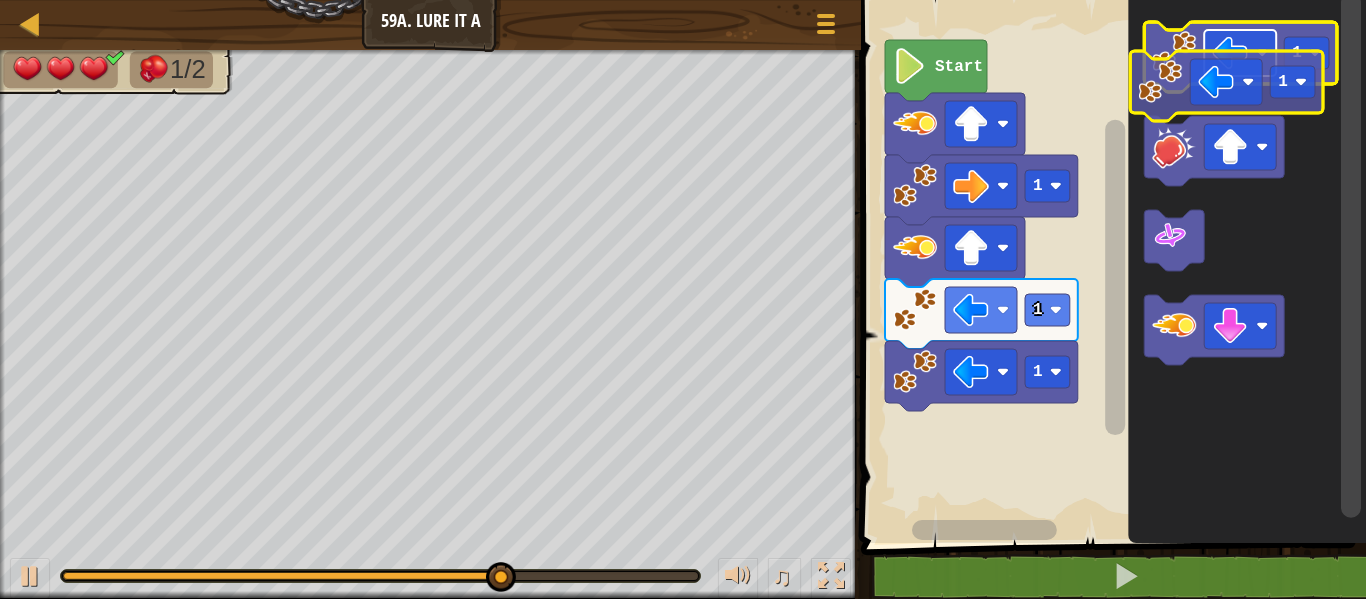 click 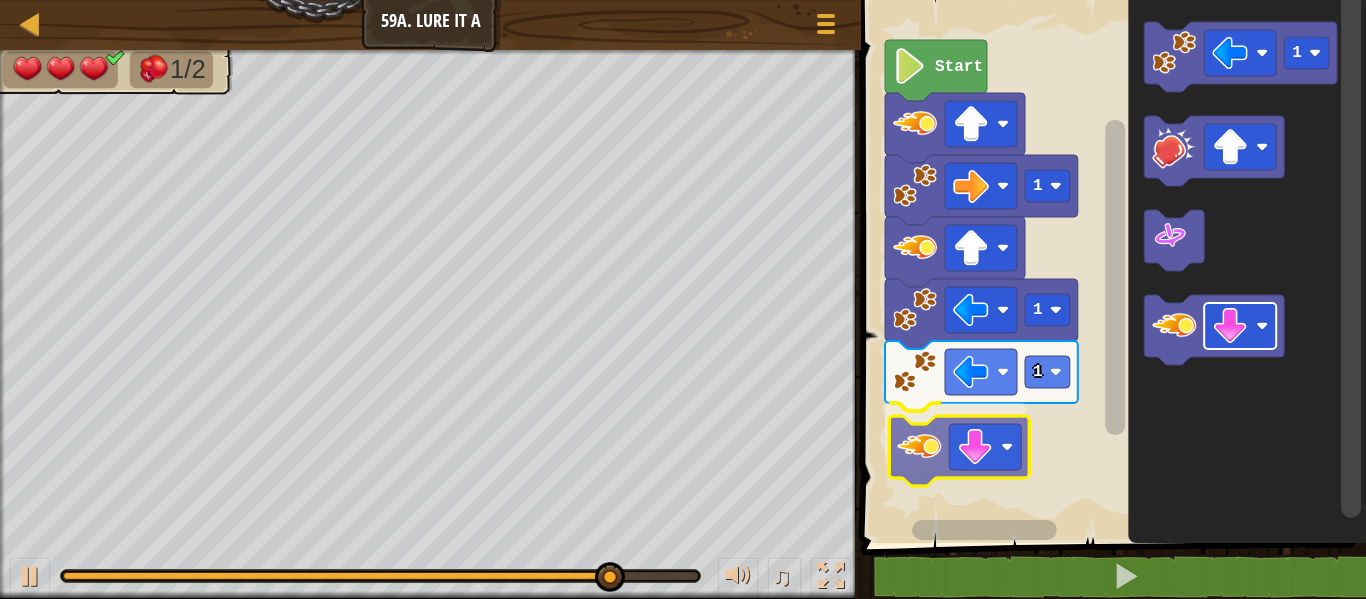 click on "1 1 1 Start 1" at bounding box center [1110, 266] 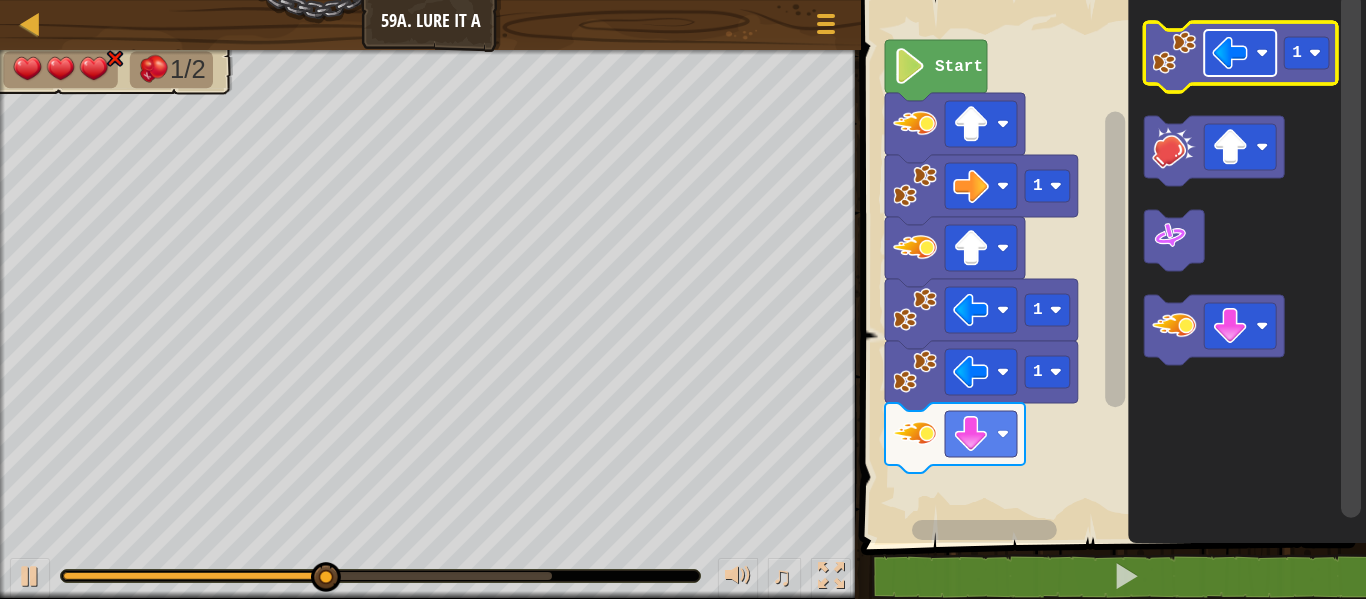 click 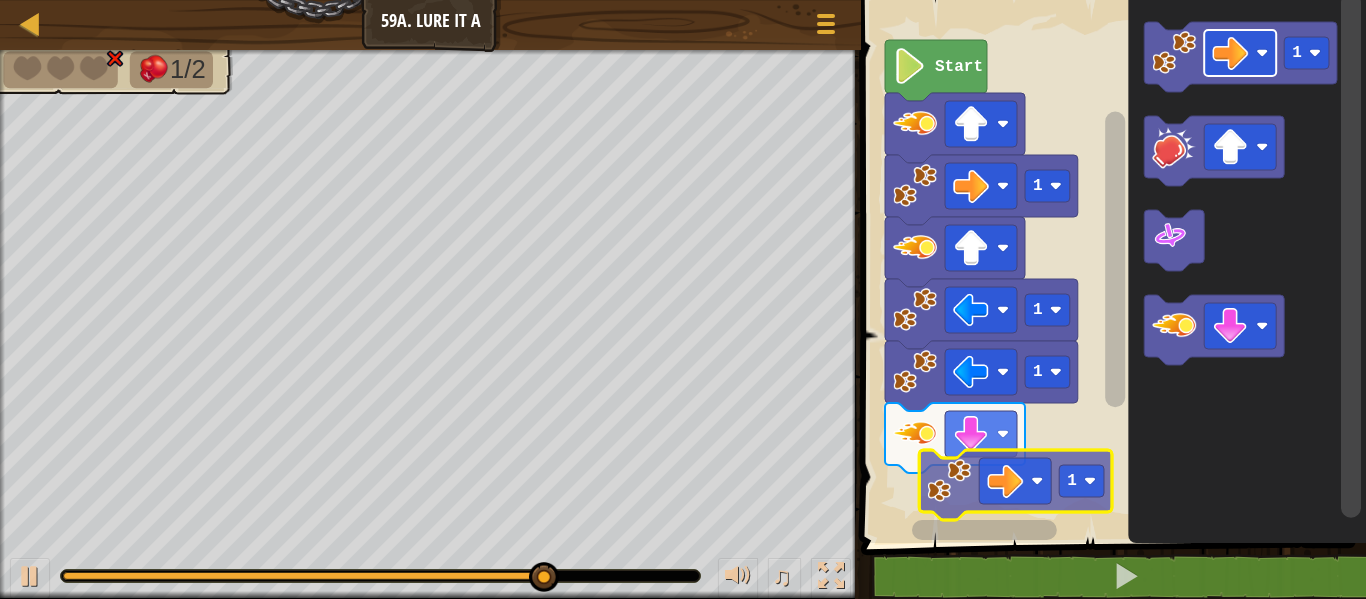 click on "1 1 1 Start 1 1" at bounding box center [1110, 266] 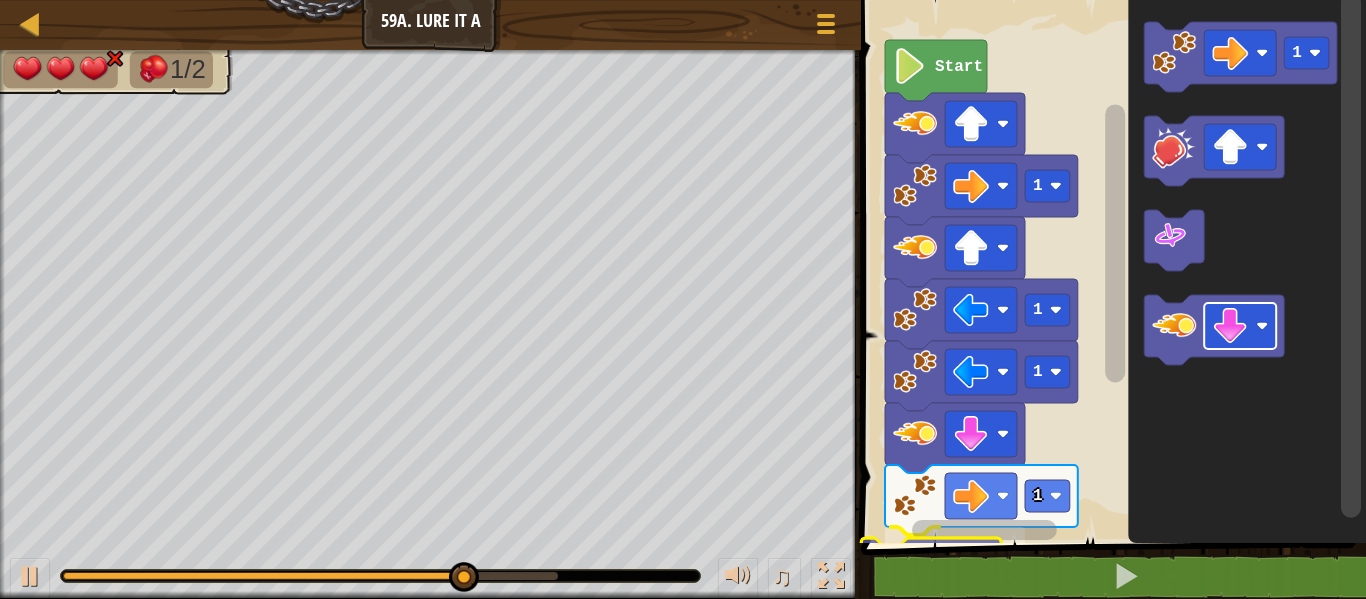 click on "1 2 3 4 zap ( 'up' ) go ( 'right' ,   1 ) zap ( 'up' )     הההההההההההההההההההההההההההההההההההההההההההההההההההההההההההההההההההההההההההההההההההההההההההההההההההההההההההההההההההההההההההההההההההההההההההההההההההההההההההההההההההההההההההההההההההההההההההההההההההההההההההההההההההההההההההההההההההההההההההההההההההההההההההההההה XXXXXXXXXXXXXXXXXXXXXXXXXXXXXXXXXXXXXXXXXXXXXXXXXXXXXXXXXXXXXXXXXXXXXXXXXXXXXXXXXXXXXXXXXXXXXXXXXXXXXXXXXXXXXXXXXXXXXXXXXXXXXXXXXXXXXXXXXXXXXXXXXXXXXXXXXXXXXXXXXXXXXXXXXXXXXXXXXXXXXXXXXXXXXXXXXXXXXXXXXXXXXXXXXXXXXXXXXXXXXXXXXXXXXXXXXXXXXXXXXXXXXXXXXXXXXXXX 1 1 1 1 Start 1 Code Saved Programming language : Python Statement   /  Call   /" at bounding box center (1110, 320) 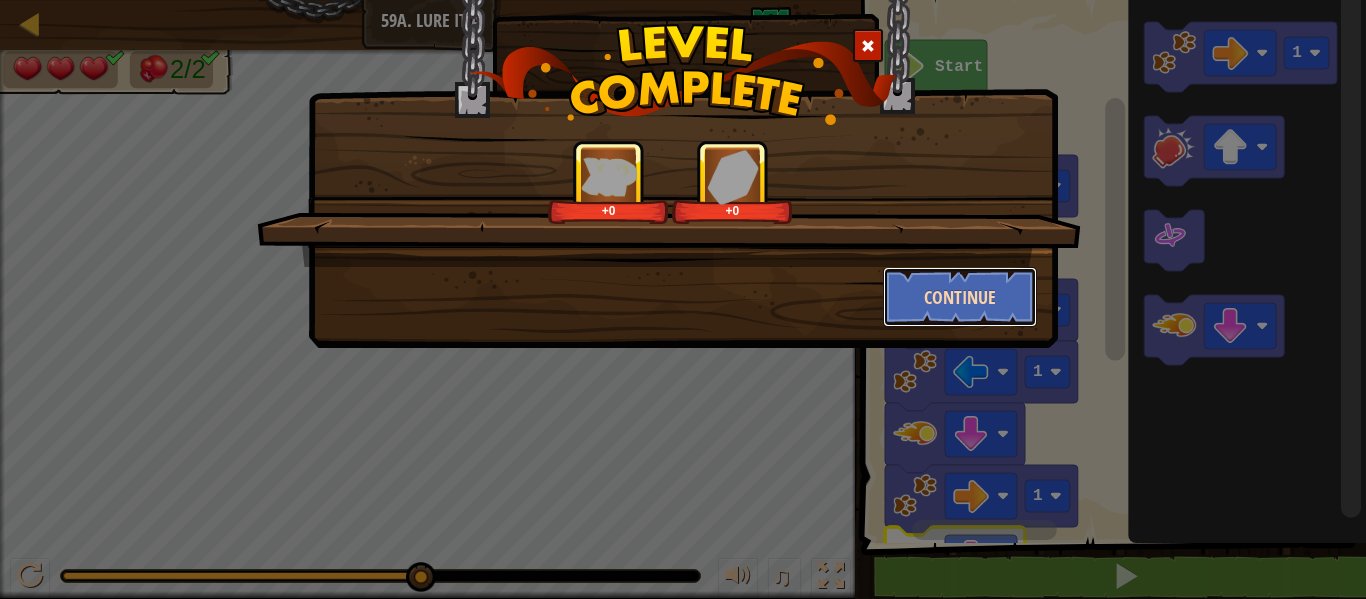 click on "Continue" at bounding box center (960, 297) 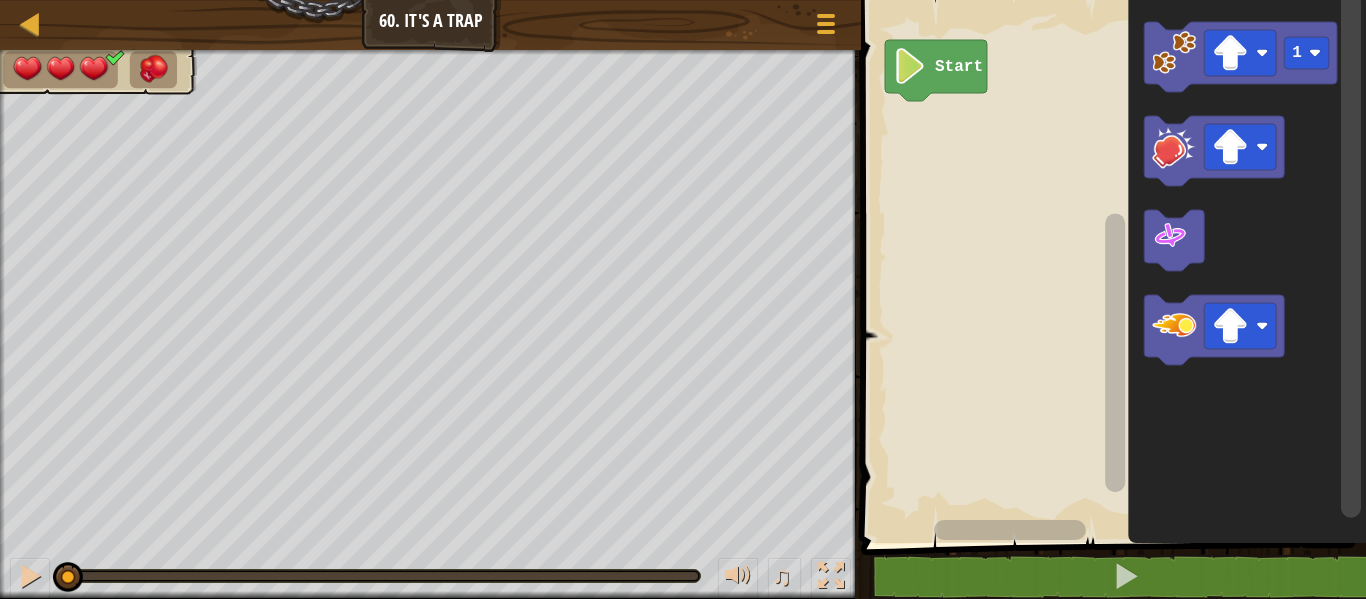click 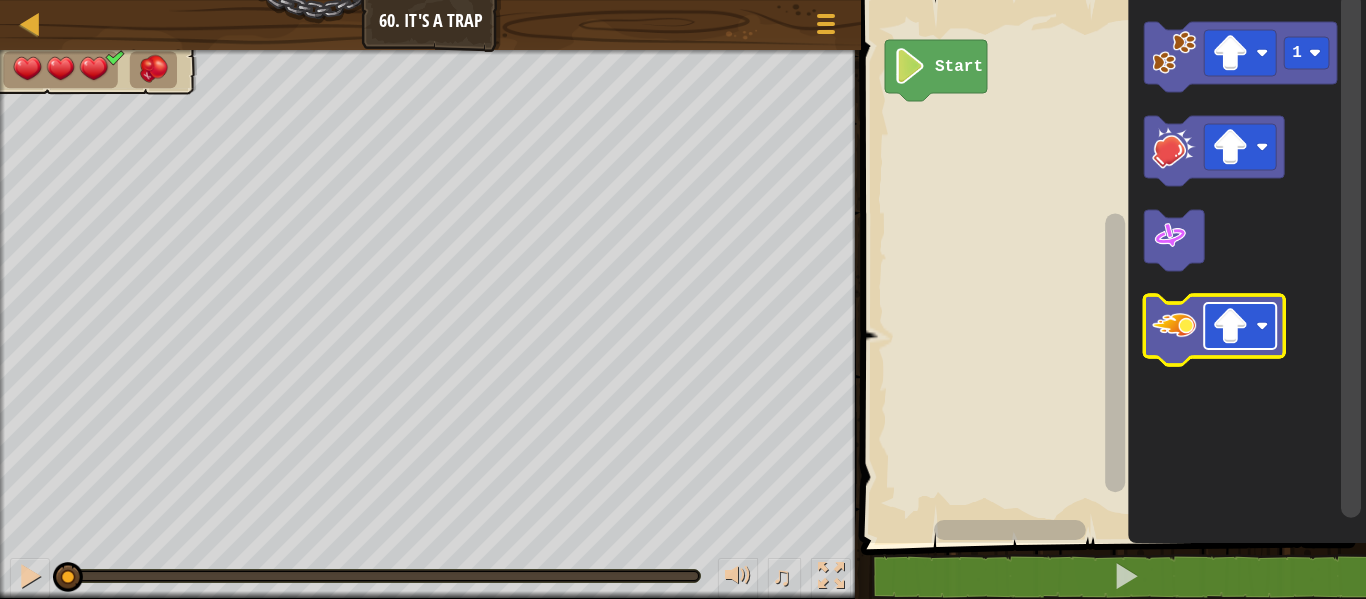 click 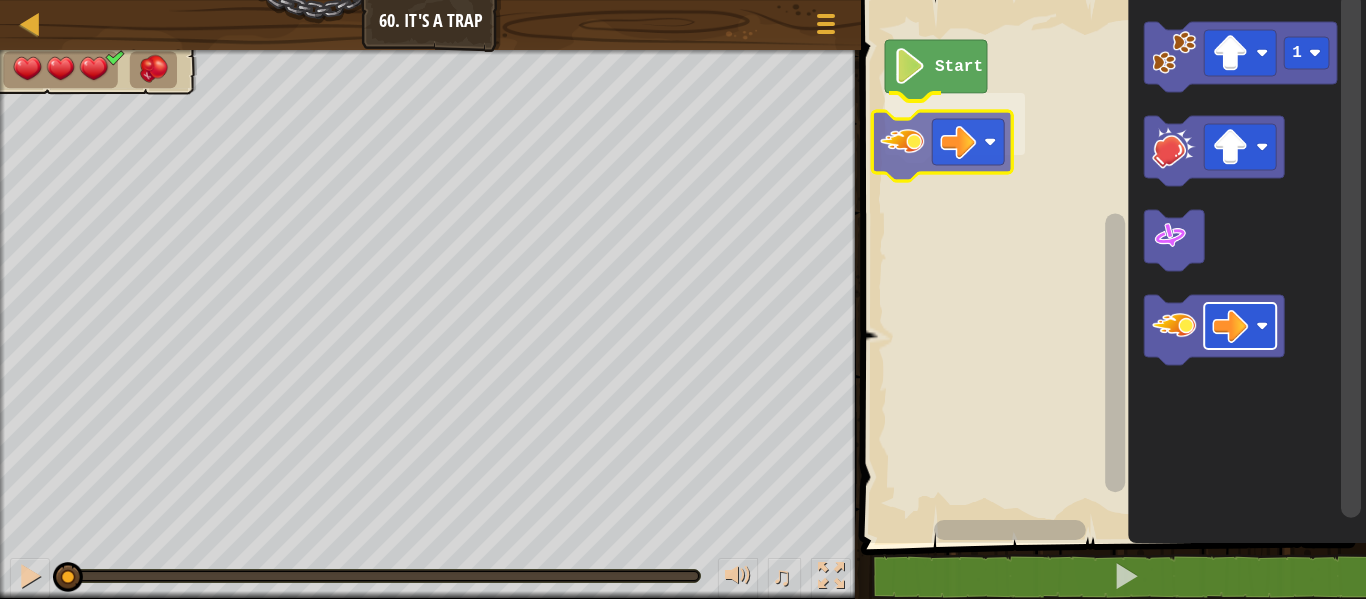 click on "Start 1" at bounding box center (1110, 266) 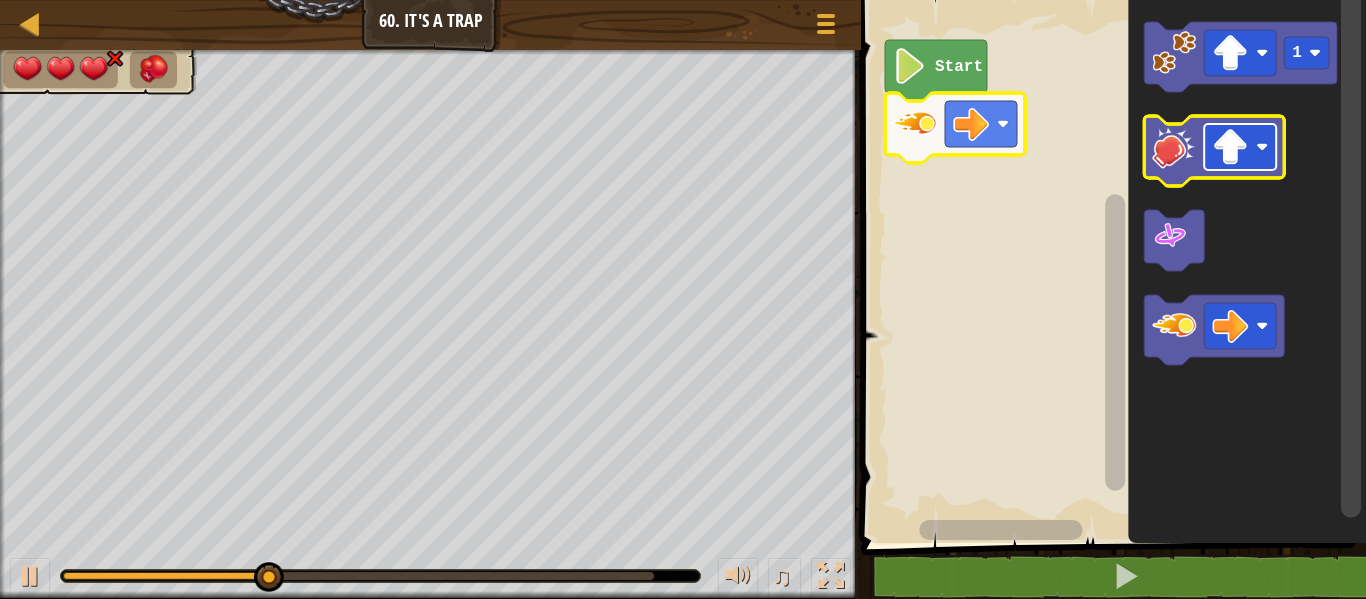 click 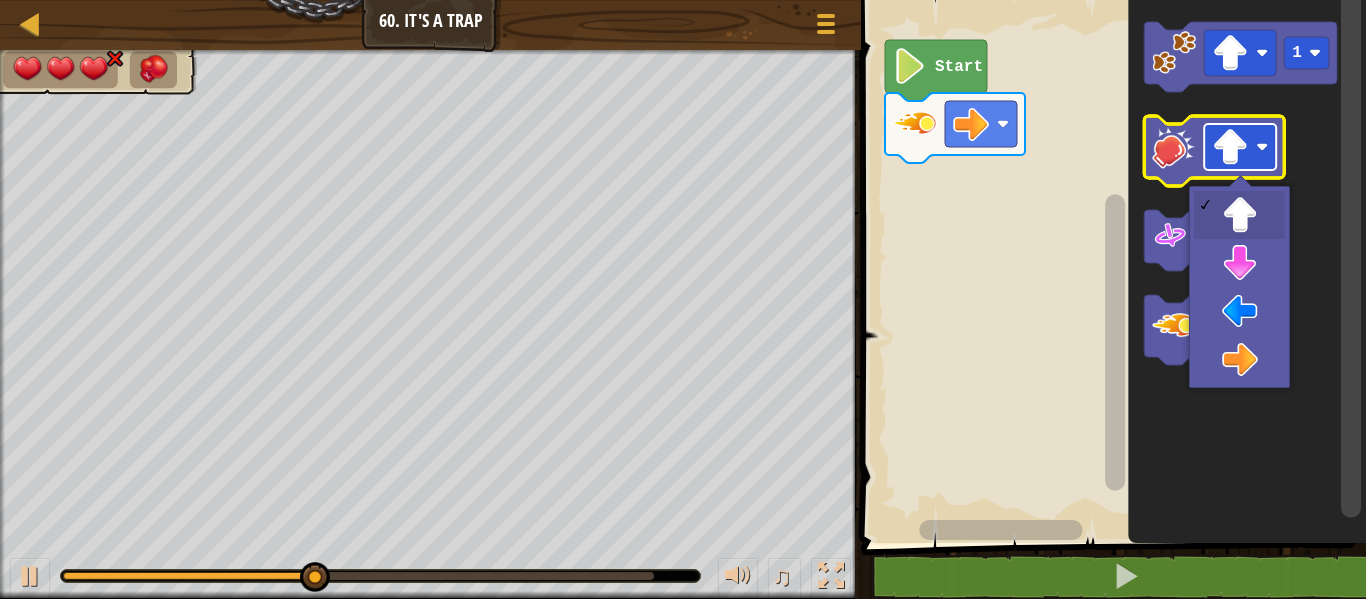 click 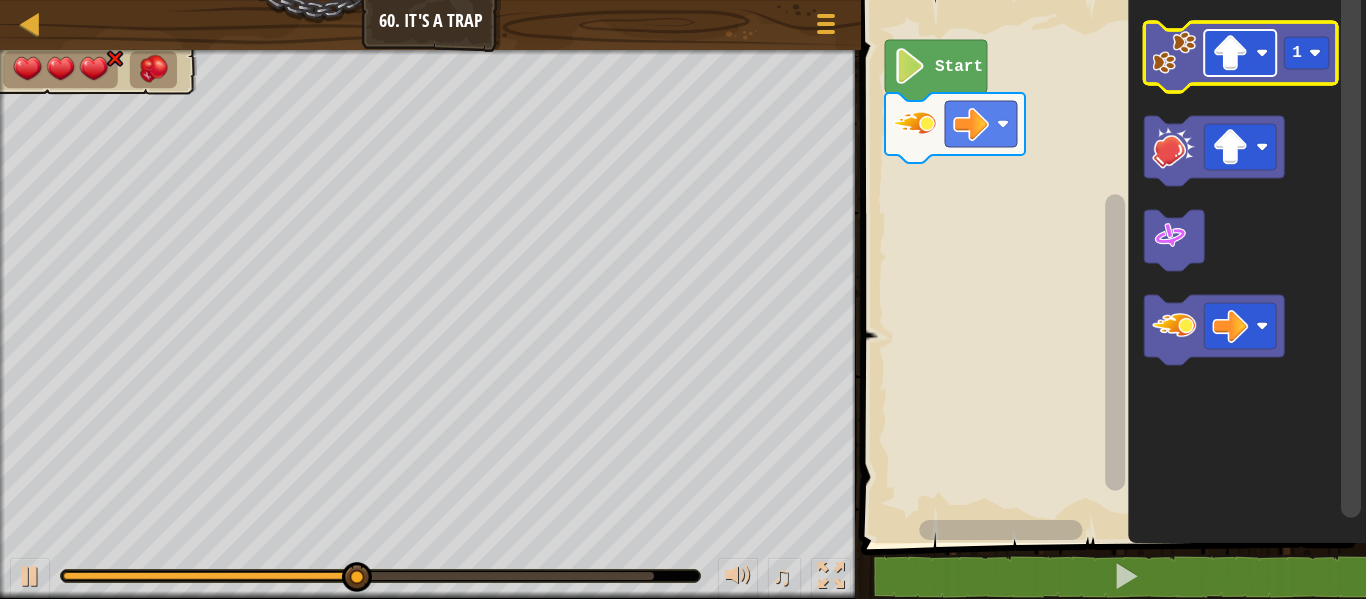 click 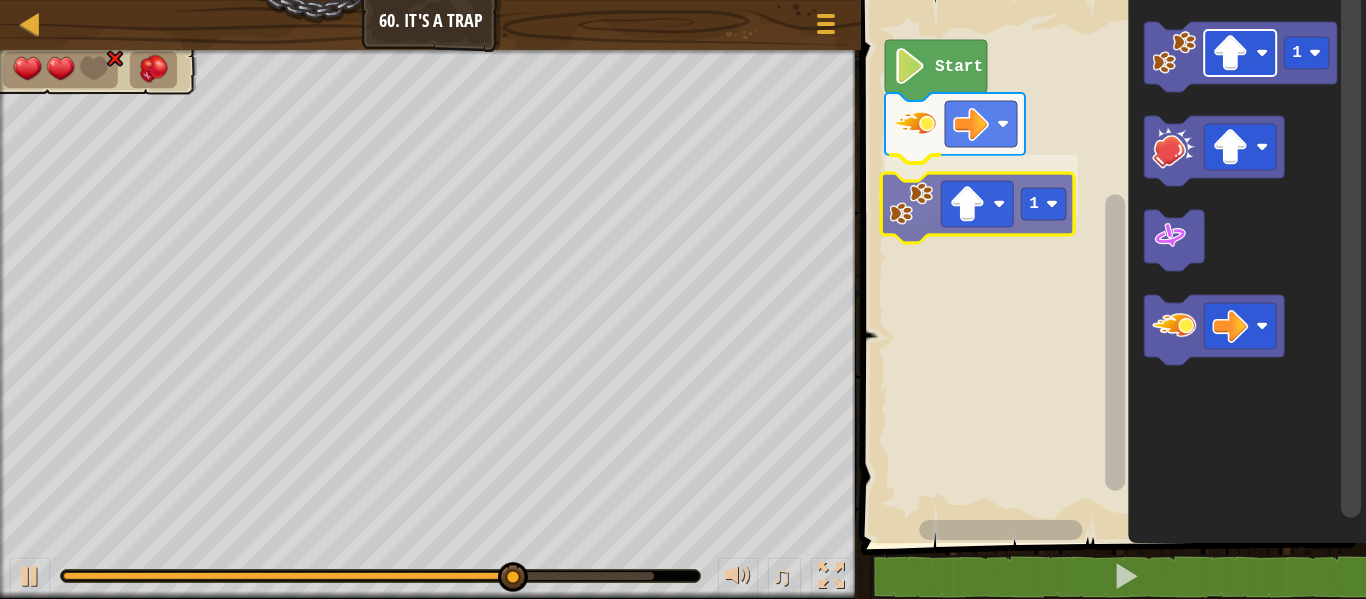 click on "Start 1 1 1" at bounding box center (1110, 266) 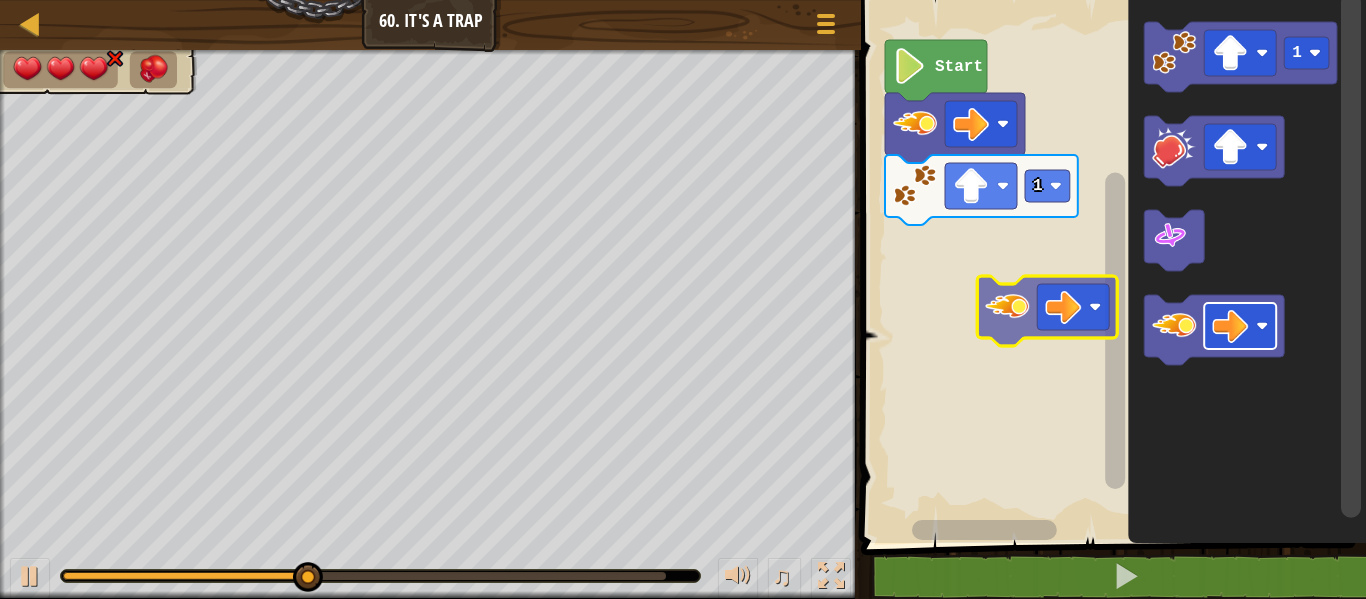 click on "Start 1 1" at bounding box center [1110, 266] 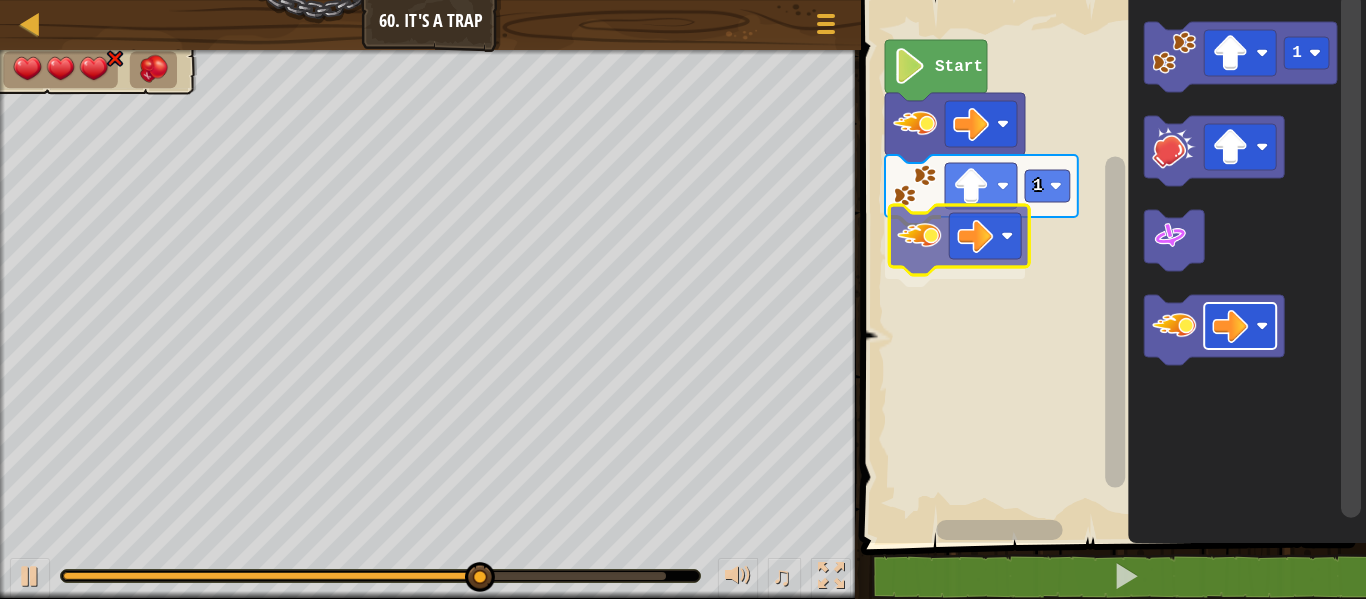 click on "Start 1 1" at bounding box center [1110, 266] 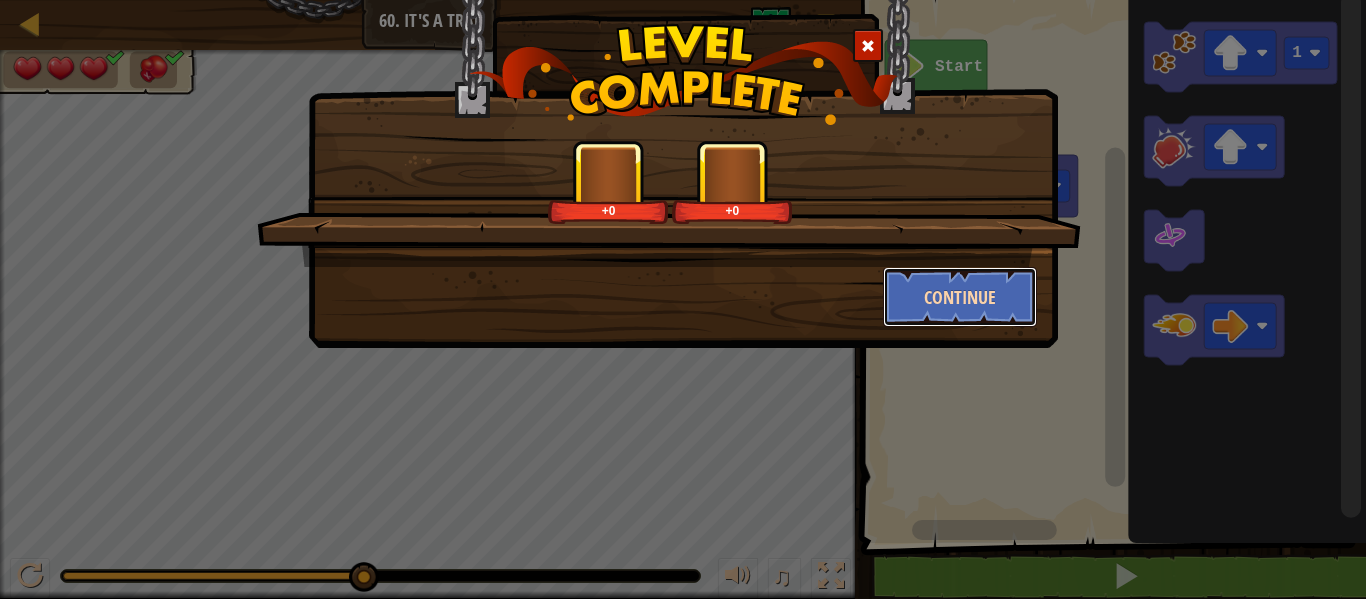 drag, startPoint x: 958, startPoint y: 274, endPoint x: 963, endPoint y: 285, distance: 12.083046 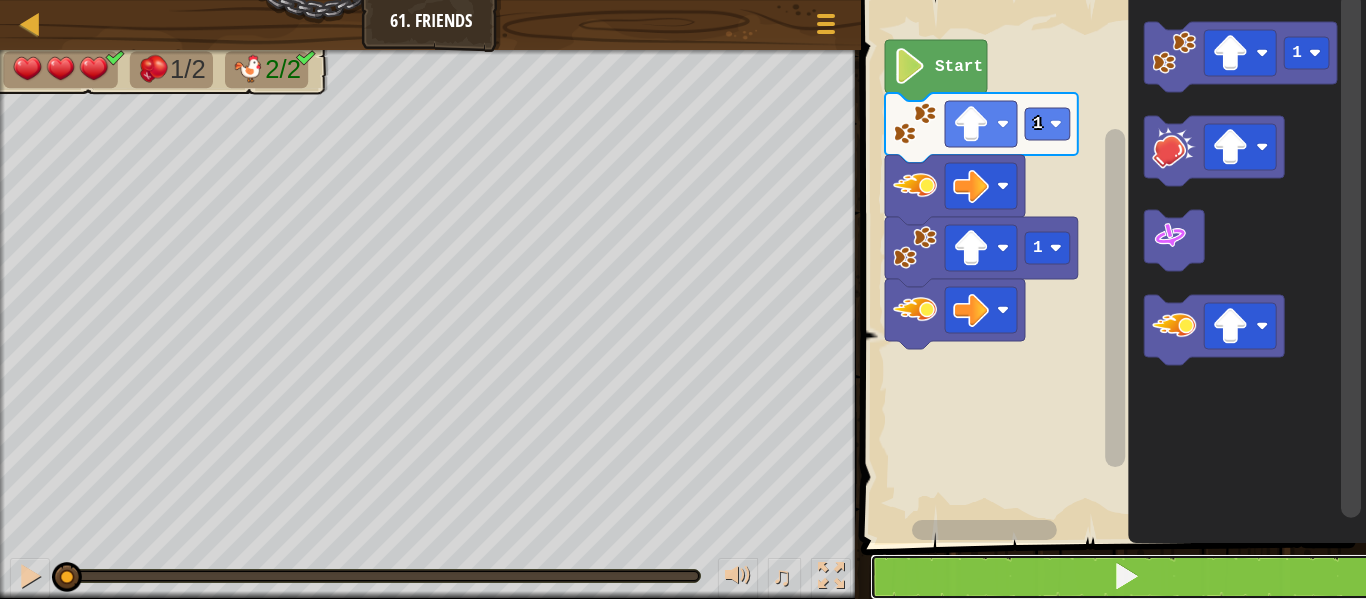 click at bounding box center [1125, 577] 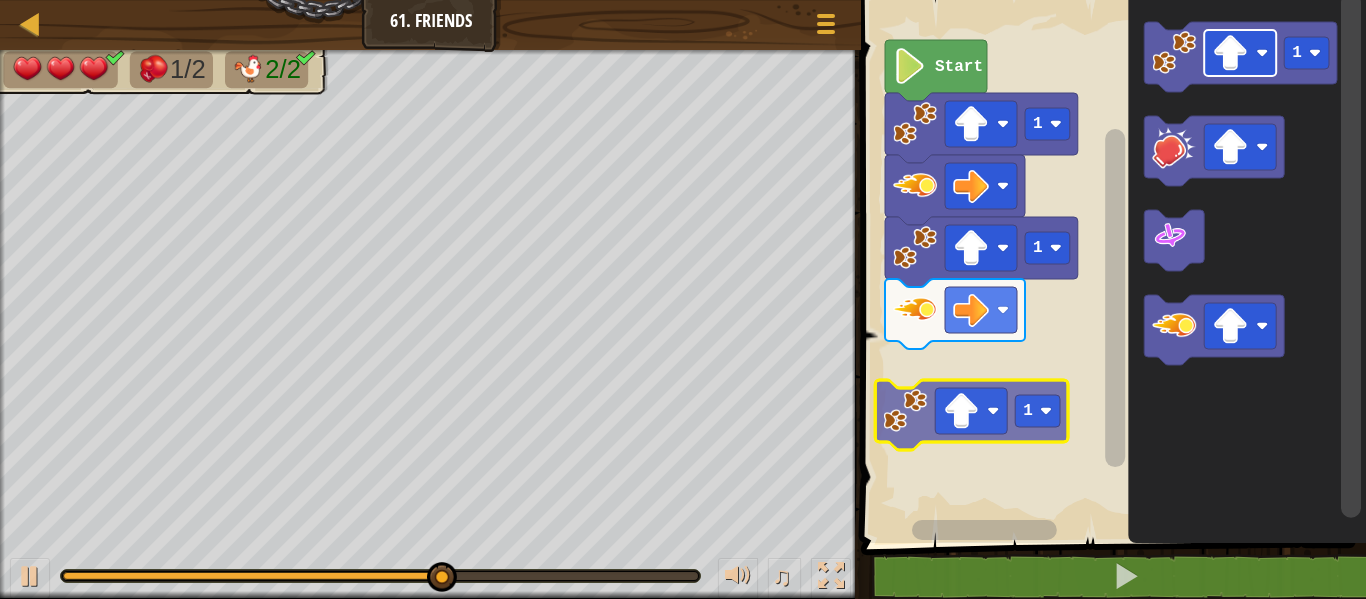 click on "1 1 Start 1 1" at bounding box center (1110, 266) 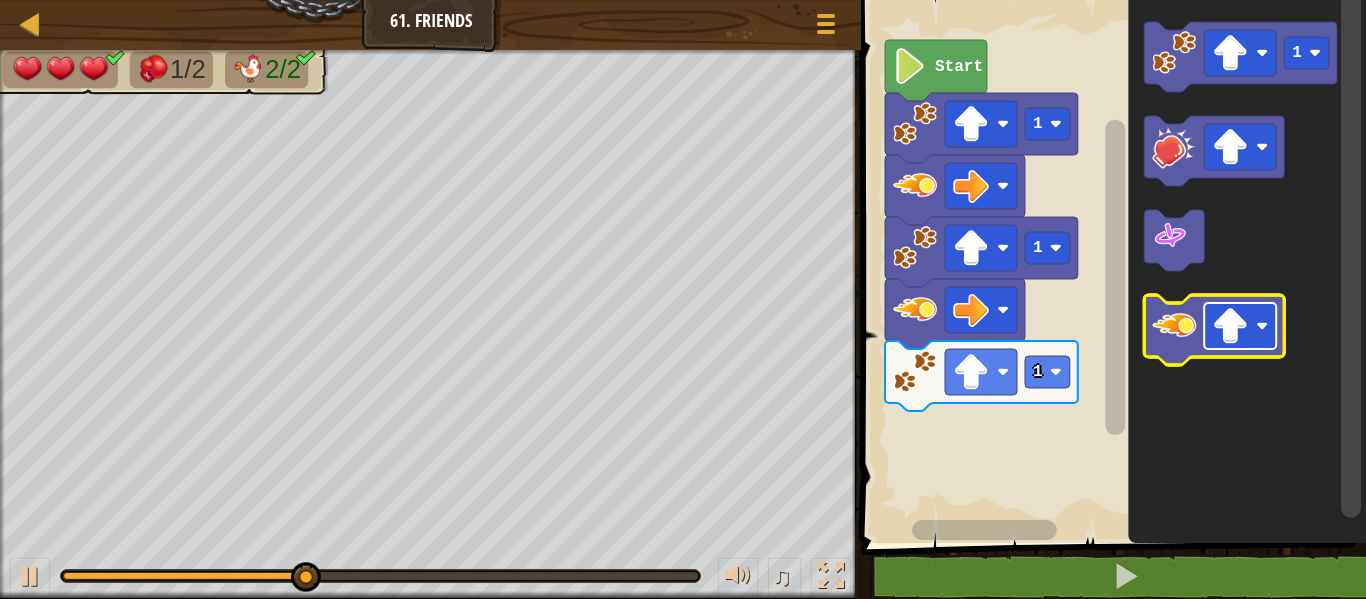 click 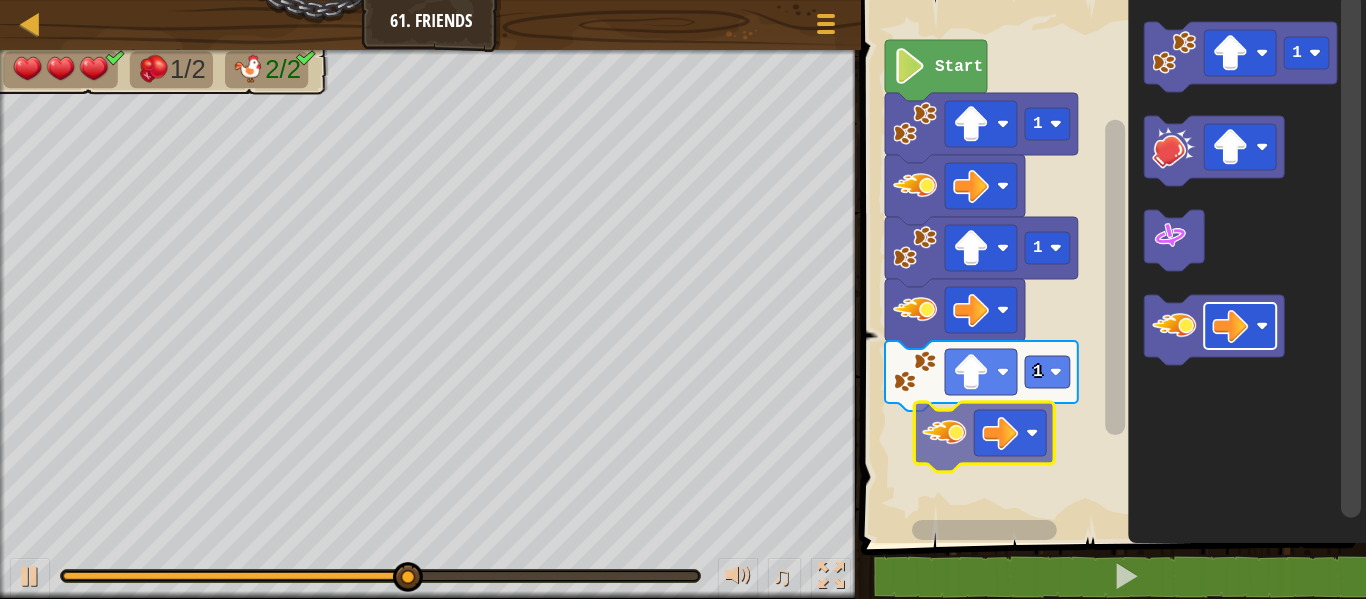 click on "1 1 1 Start 1" at bounding box center [1110, 266] 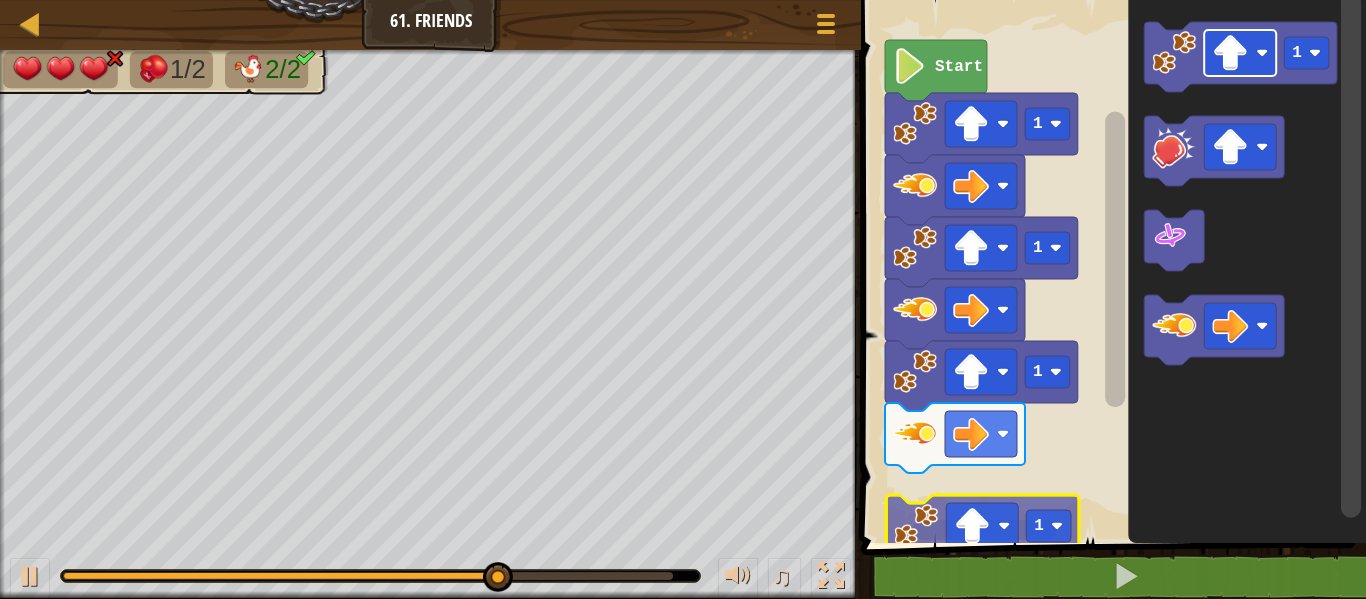click on "1 1 1 Start 1 1 1" at bounding box center [1110, 266] 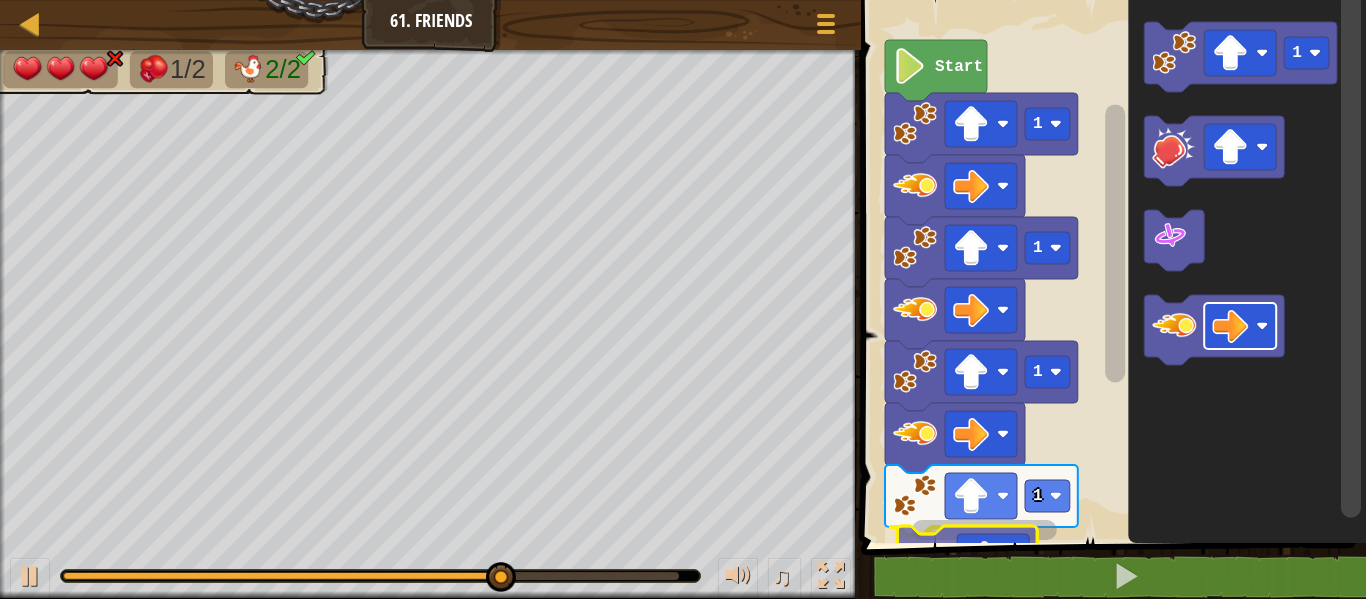 click on "1 2 3 4 5 go ( 'up' ,   1 ) zap ( 'right' ) go ( 'up' ,   1 ) zap ( 'right' )     הההההההההההההההההההההההההההההההההההההההההההההההההההההההההההההההההההההההההההההההההההההההההההההההההההההההההההההההההההההההההההההההההההההההההההההההההההההההההההההההההההההההההההההההההההההההההההההההההההההההההההההההההההההההההההההההההההההההההההההההההההההההההההההההה XXXXXXXXXXXXXXXXXXXXXXXXXXXXXXXXXXXXXXXXXXXXXXXXXXXXXXXXXXXXXXXXXXXXXXXXXXXXXXXXXXXXXXXXXXXXXXXXXXXXXXXXXXXXXXXXXXXXXXXXXXXXXXXXXXXXXXXXXXXXXXXXXXXXXXXXXXXXXXXXXXXXXXXXXXXXXXXXXXXXXXXXXXXXXXXXXXXXXXXXXXXXXXXXXXXXXXXXXXXXXXXXXXXXXXXXXXXXXXXXXXXXXXXXXXXXXXXX 1 1 1 1 Start 1 Code Saved Programming language : Python Statement   /  Call   /" at bounding box center [1110, 320] 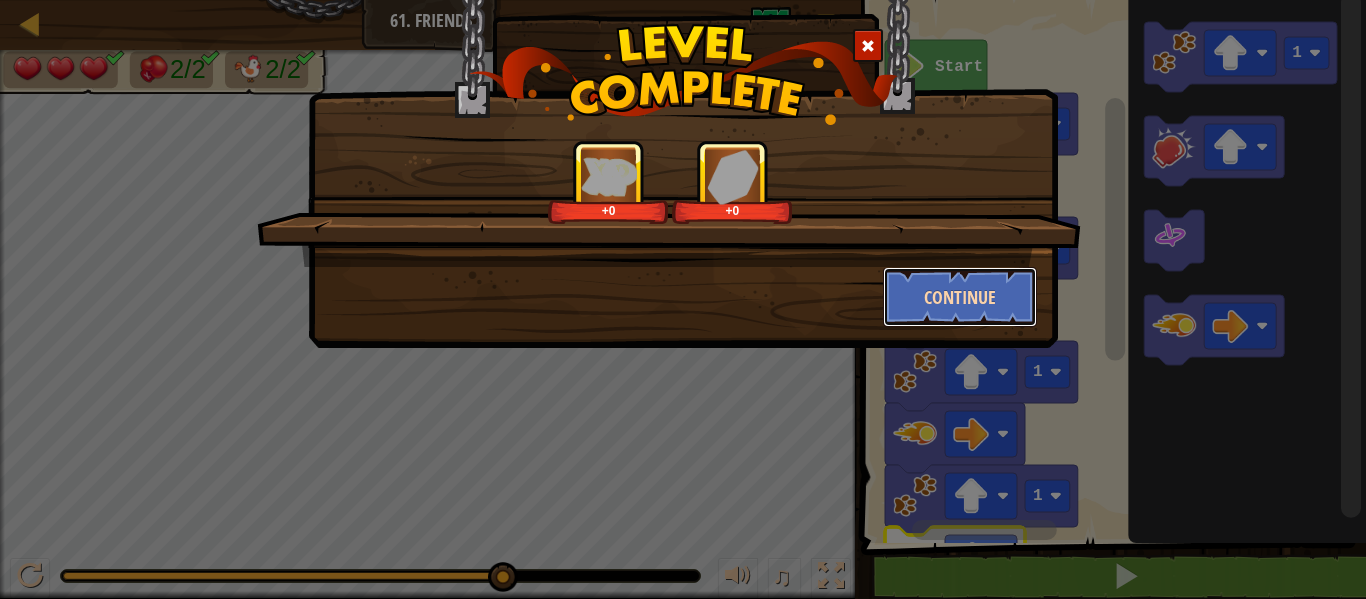 click on "Continue" at bounding box center [960, 297] 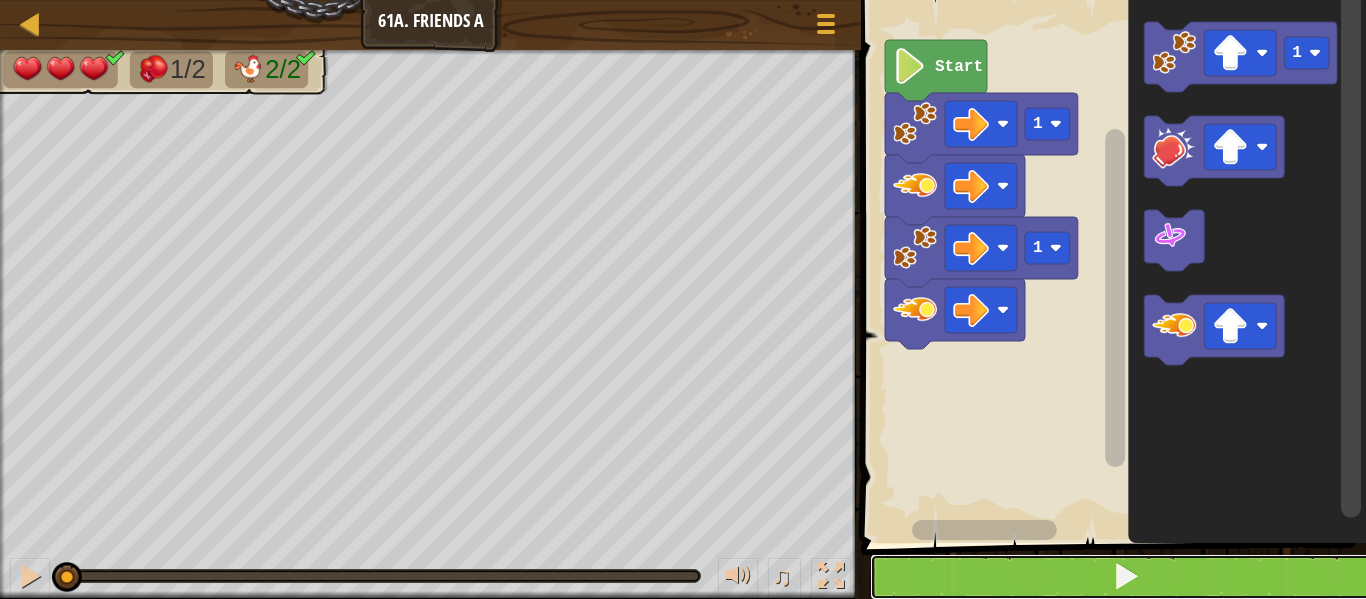 click at bounding box center (1126, 576) 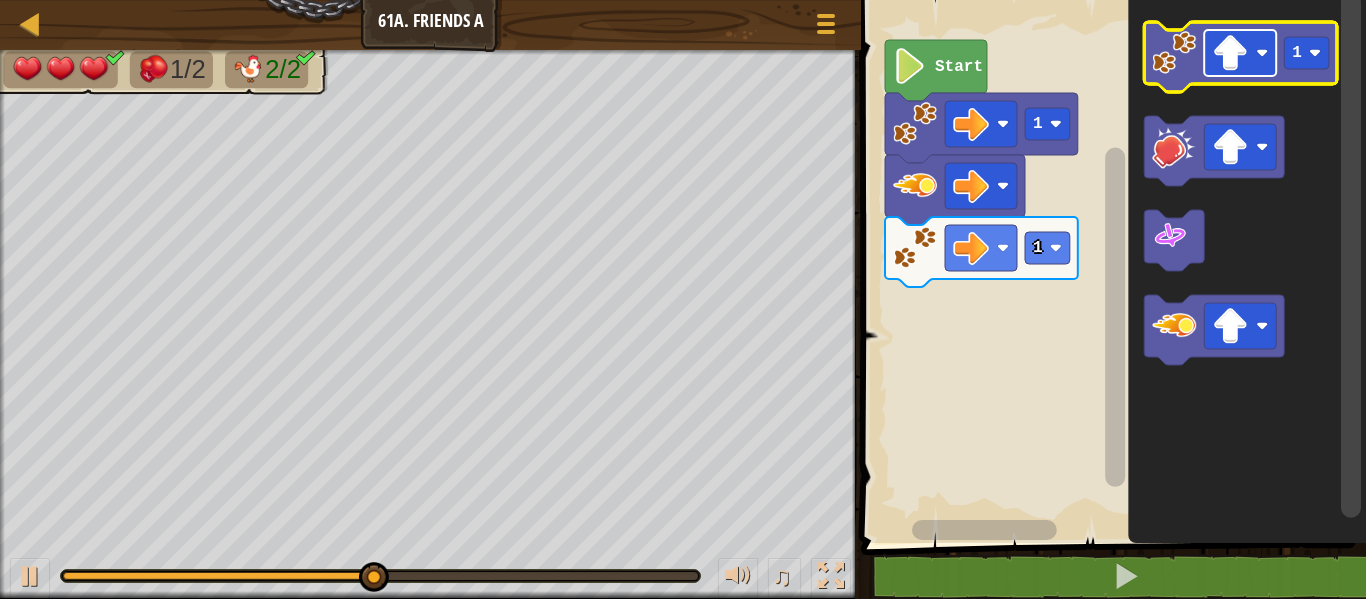 click 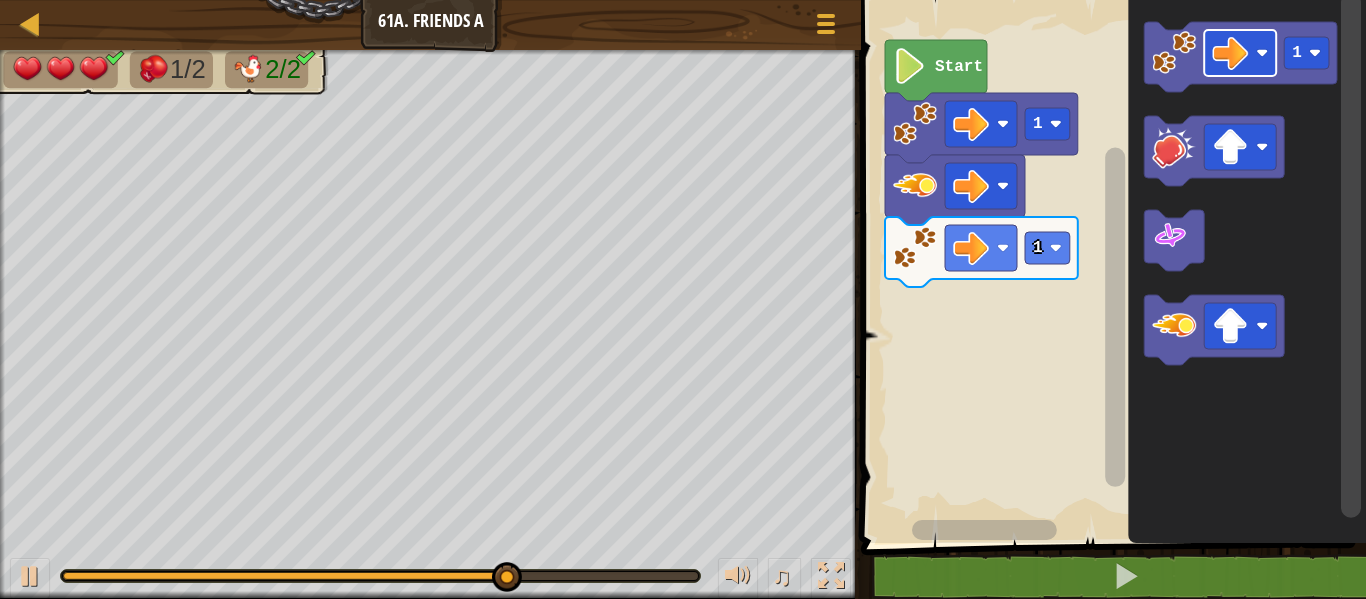 click on "1" 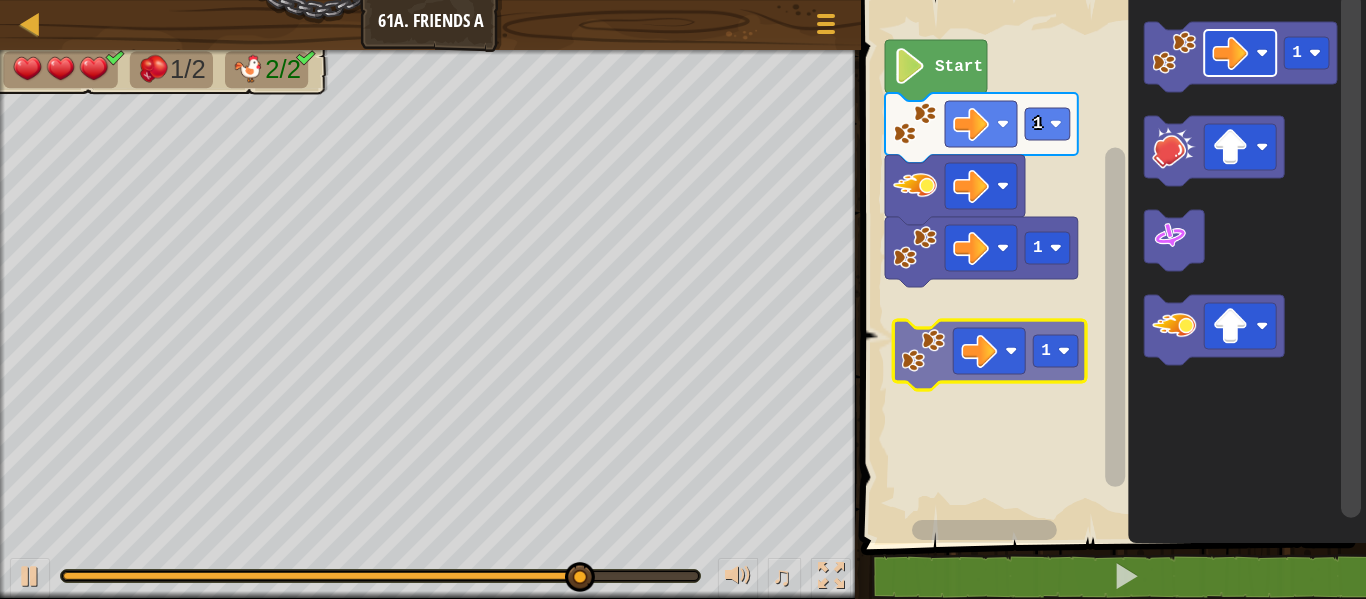 click on "1 1 Start 1 1" at bounding box center [1110, 266] 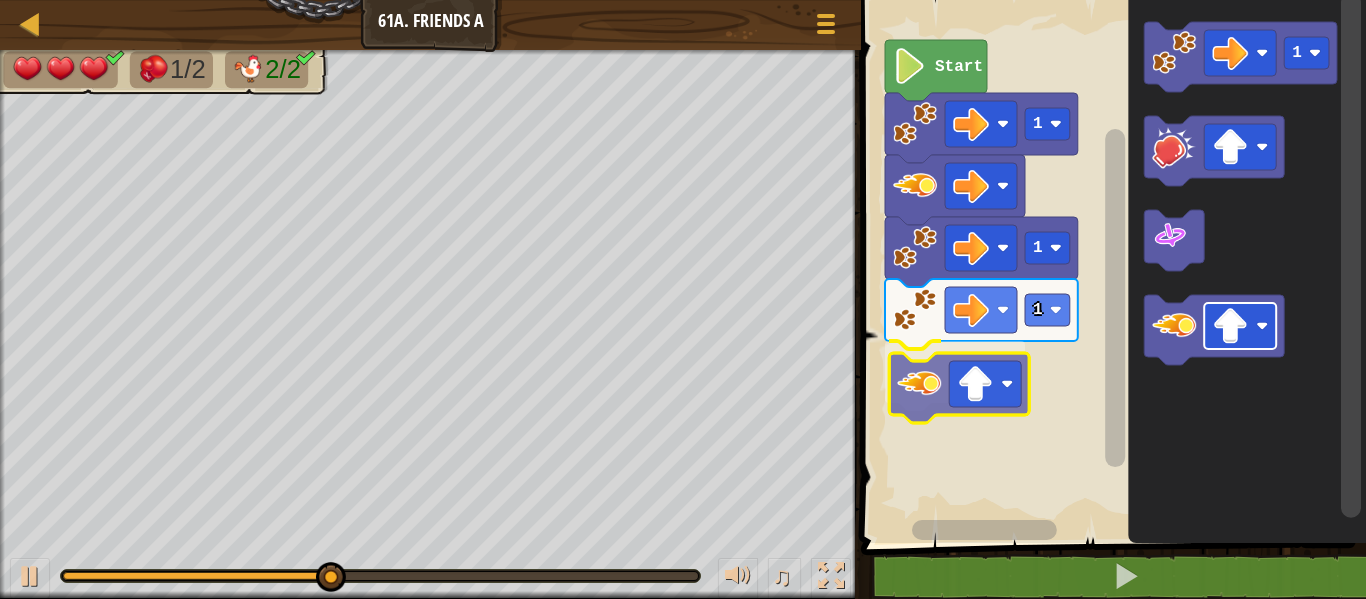 click on "1 1 1 Start 1" at bounding box center [1110, 266] 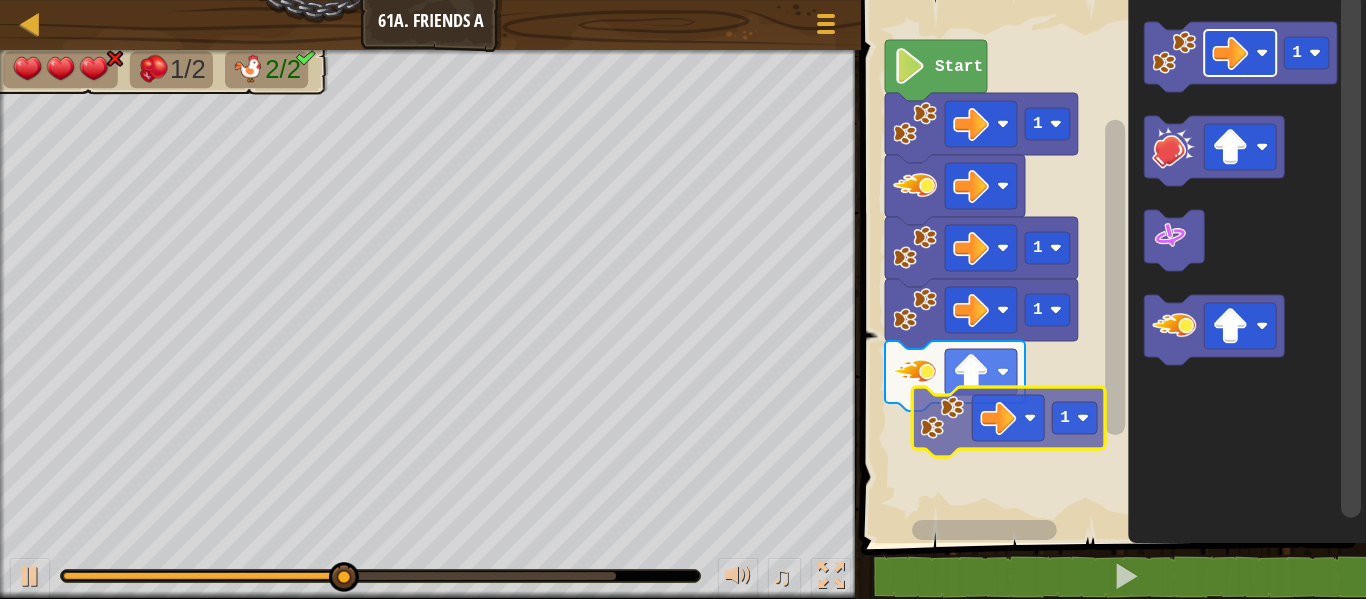click on "1 1 1 Start 1 1" at bounding box center [1110, 266] 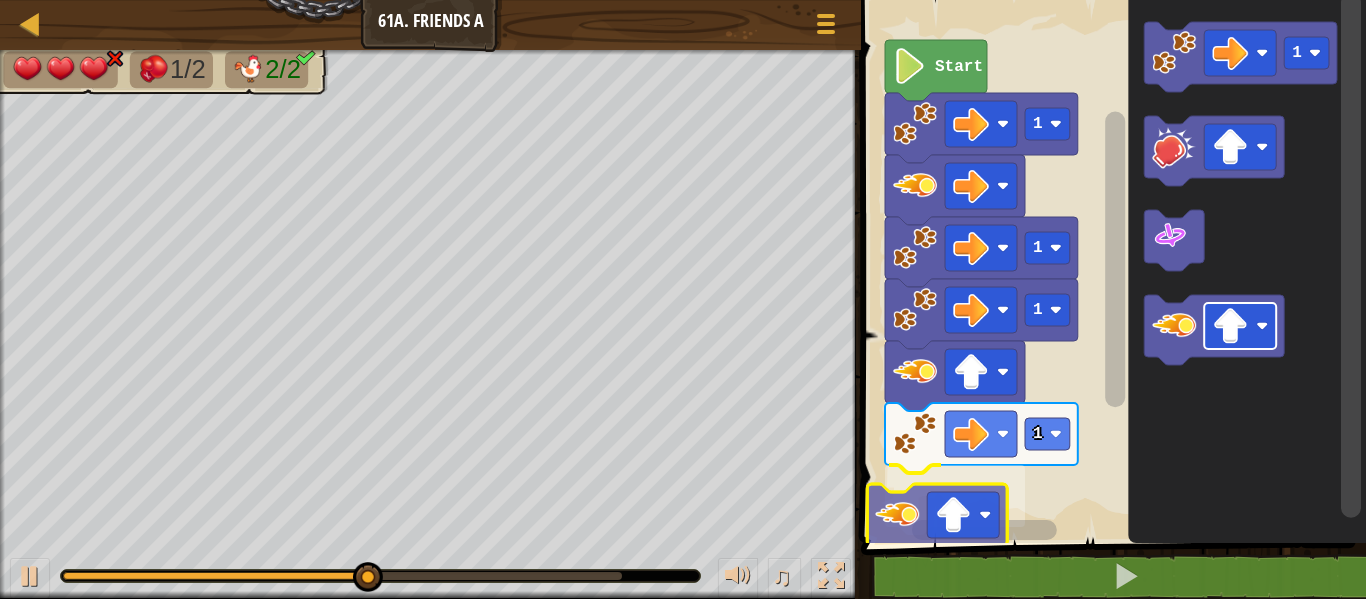 click on "1 1 1 1 Start 1" at bounding box center (1110, 266) 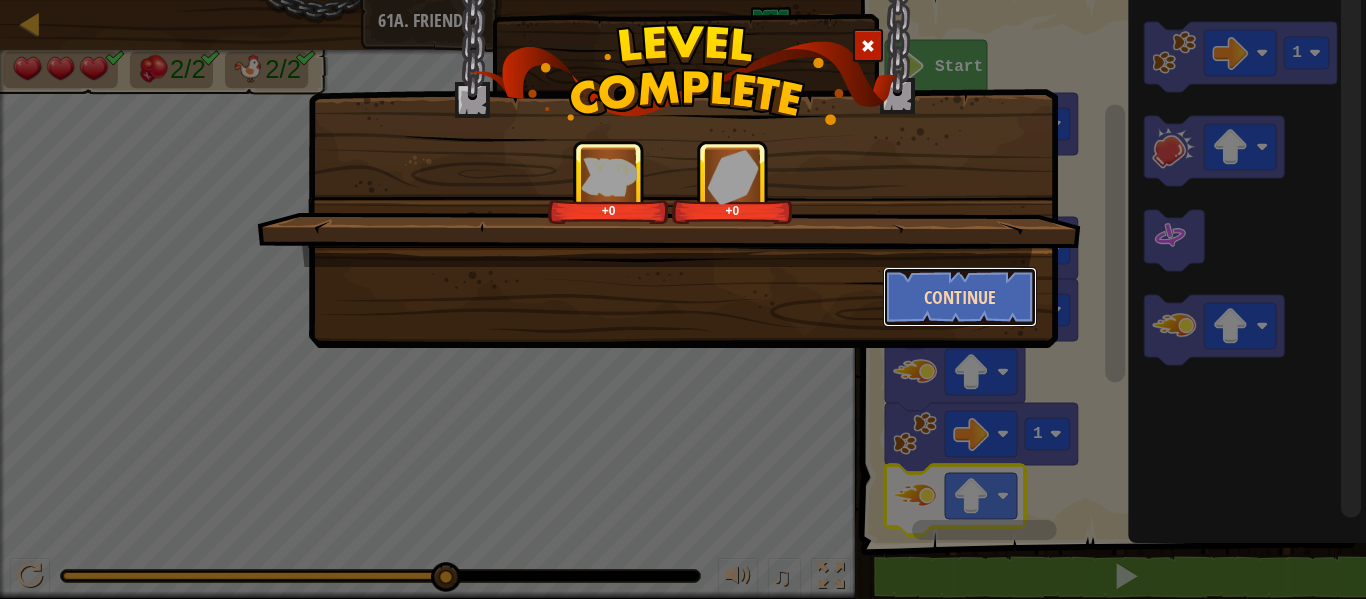 click on "Continue" at bounding box center (960, 297) 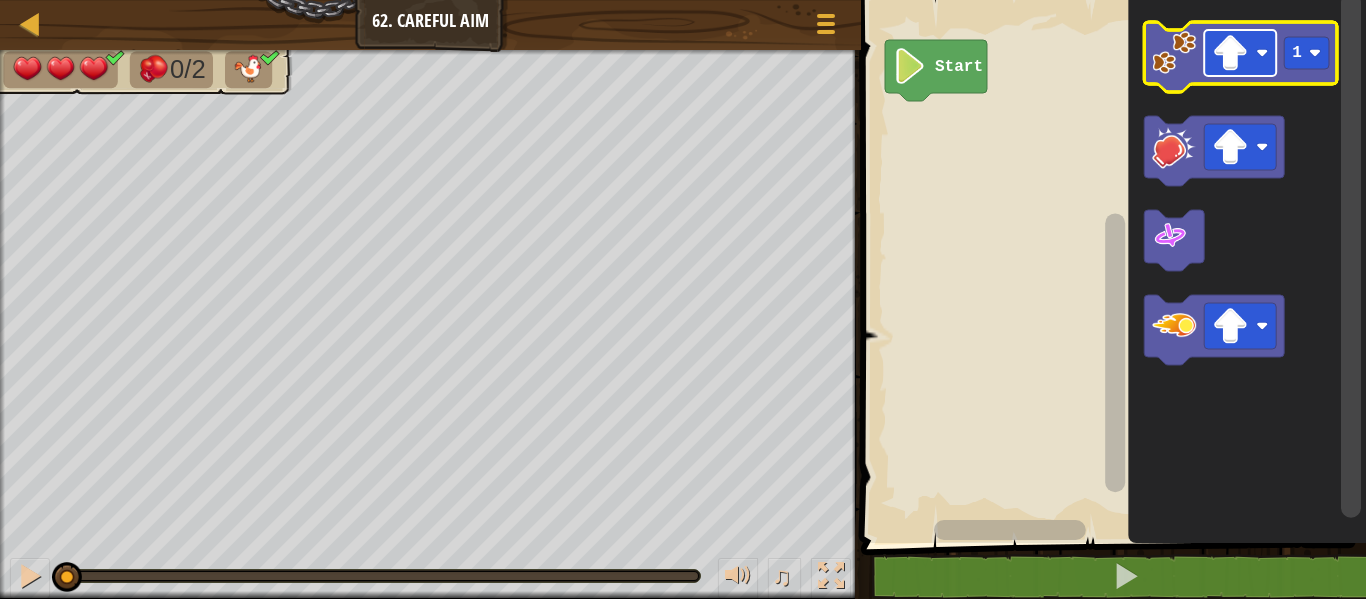 click 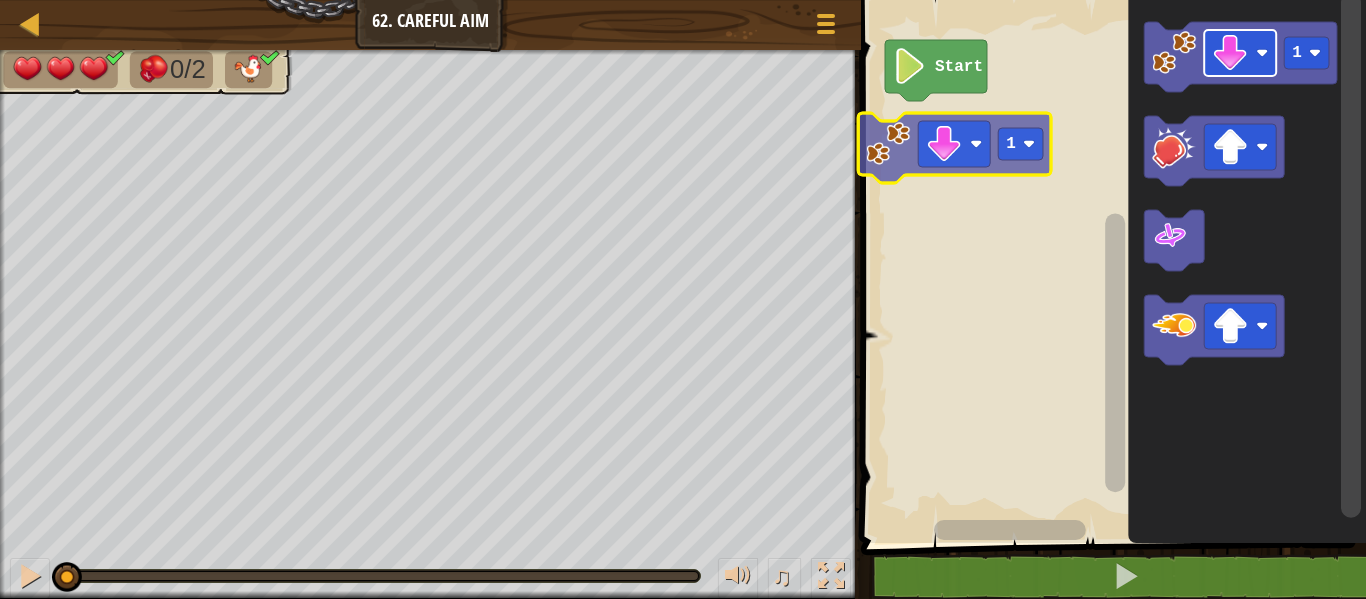 click on "Start 1 1 1" at bounding box center [1110, 266] 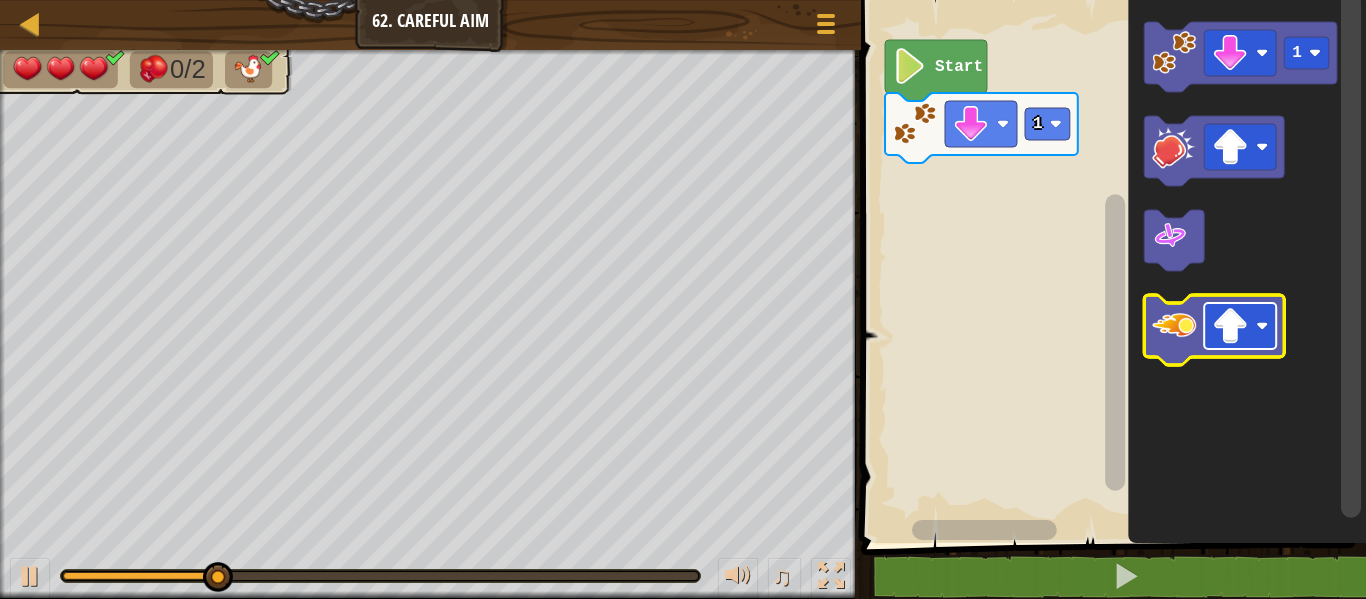 click 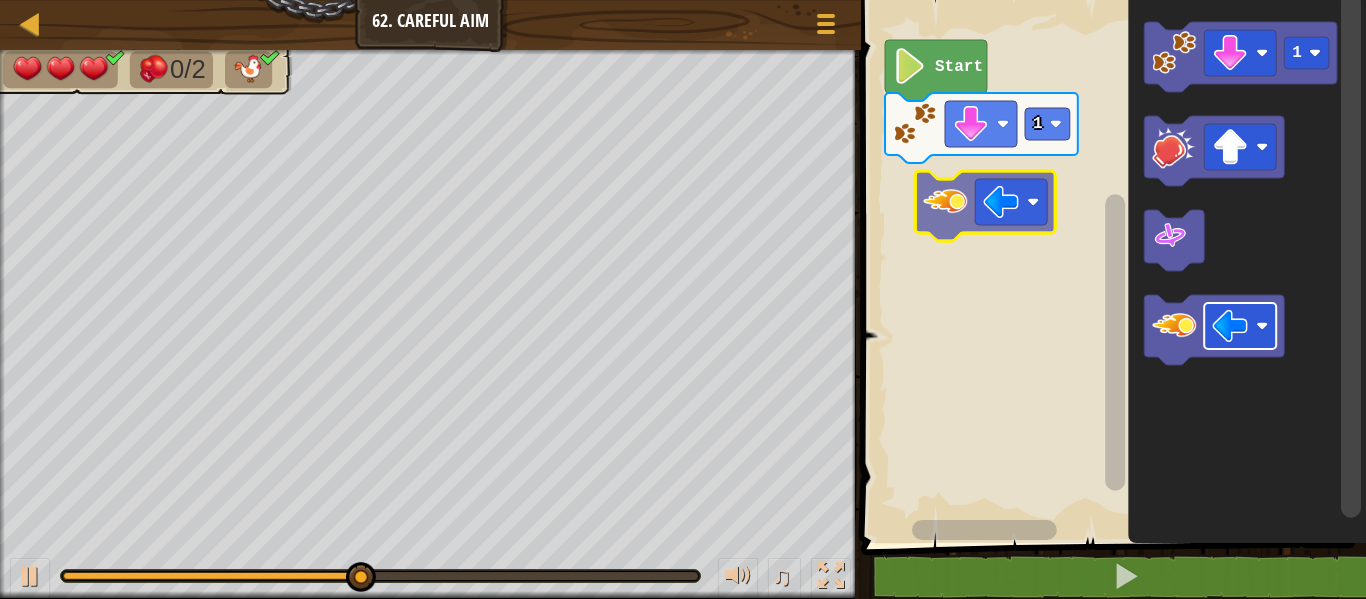 click on "1 Start 1" at bounding box center (1110, 266) 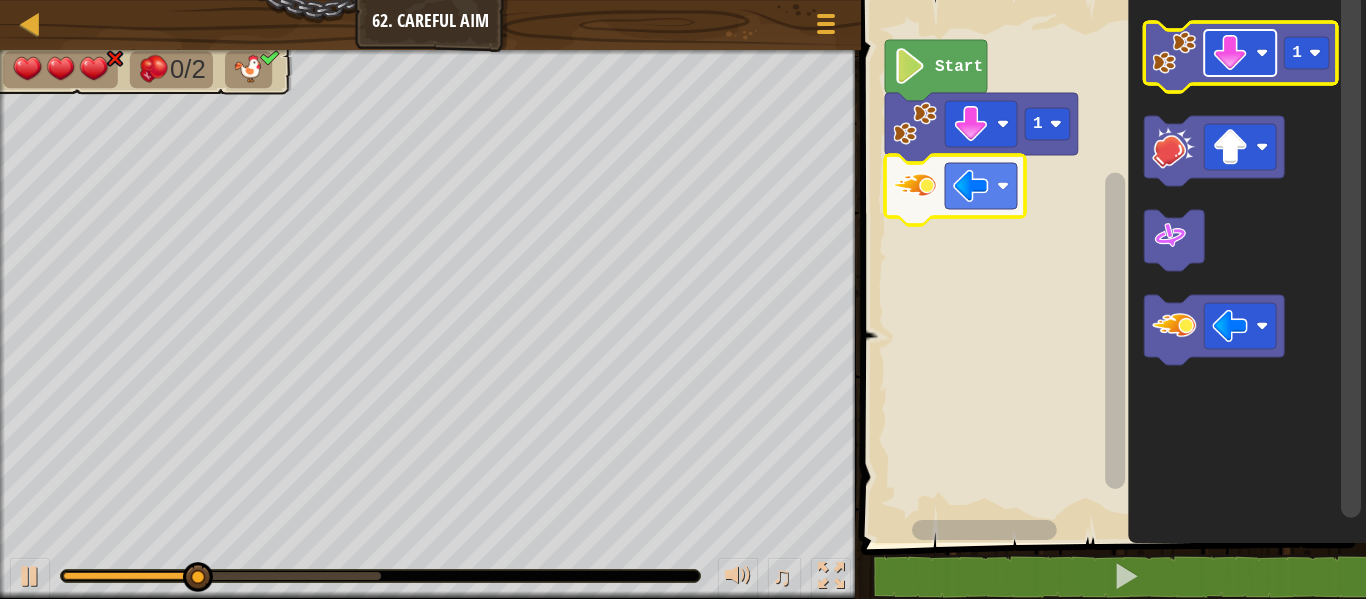 click 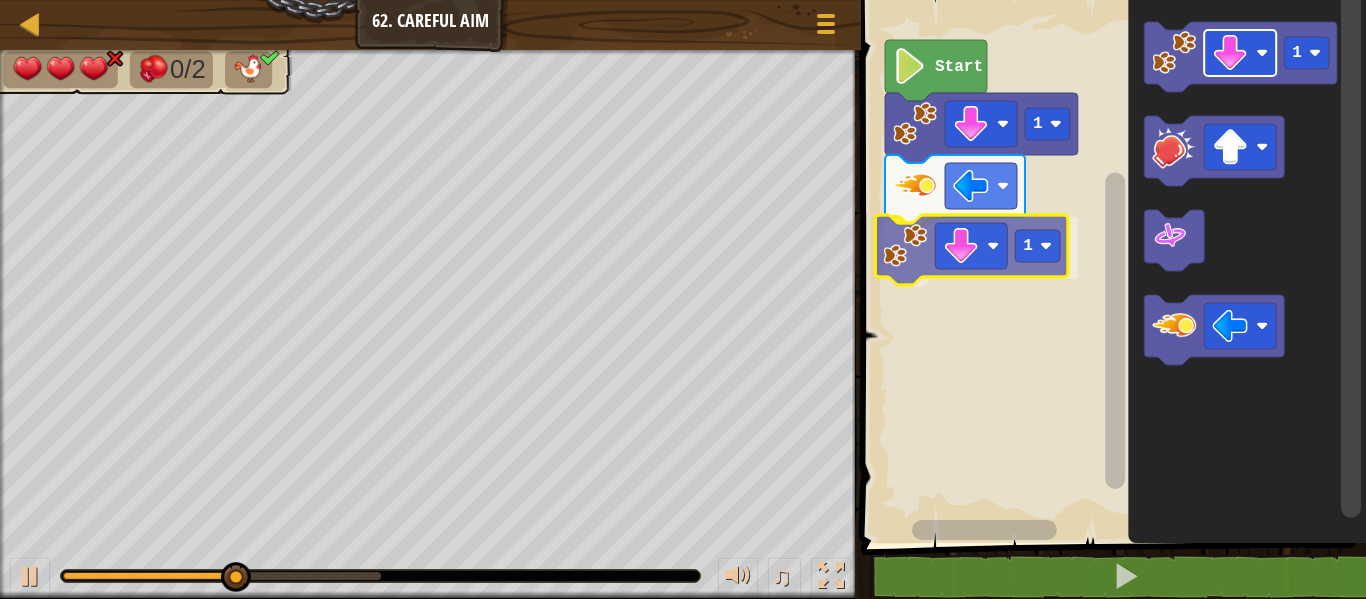 click on "1 1 Start 1 1" at bounding box center (1110, 266) 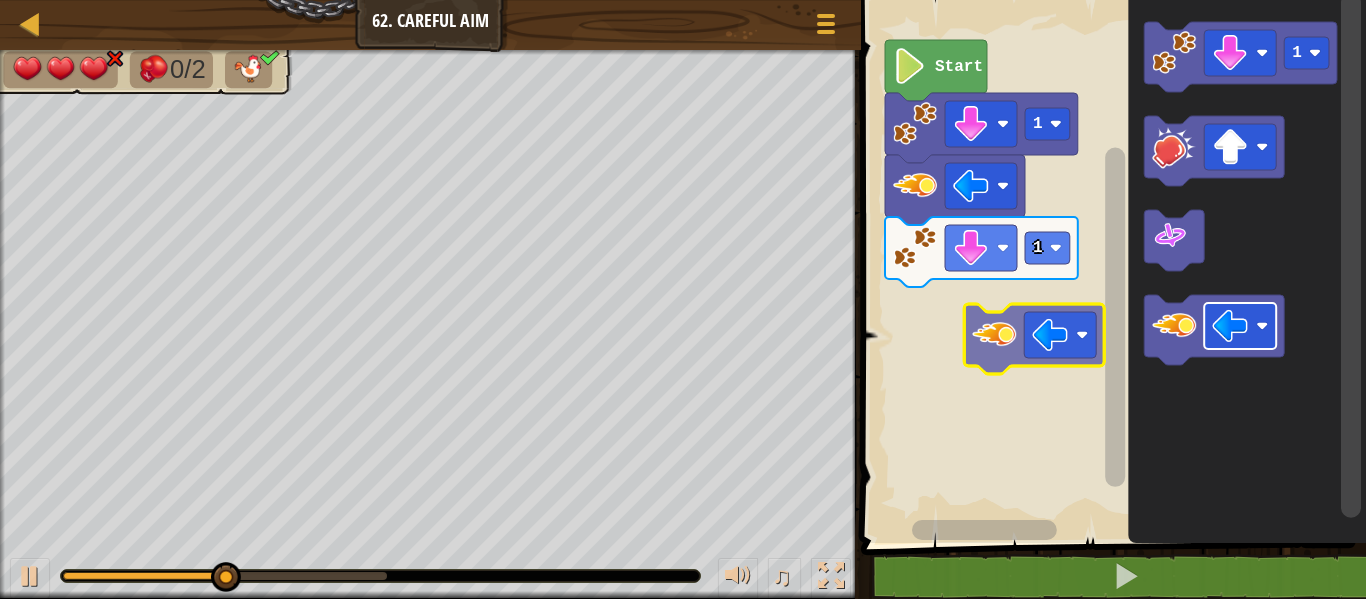 click on "1 1 Start 1" at bounding box center [1110, 266] 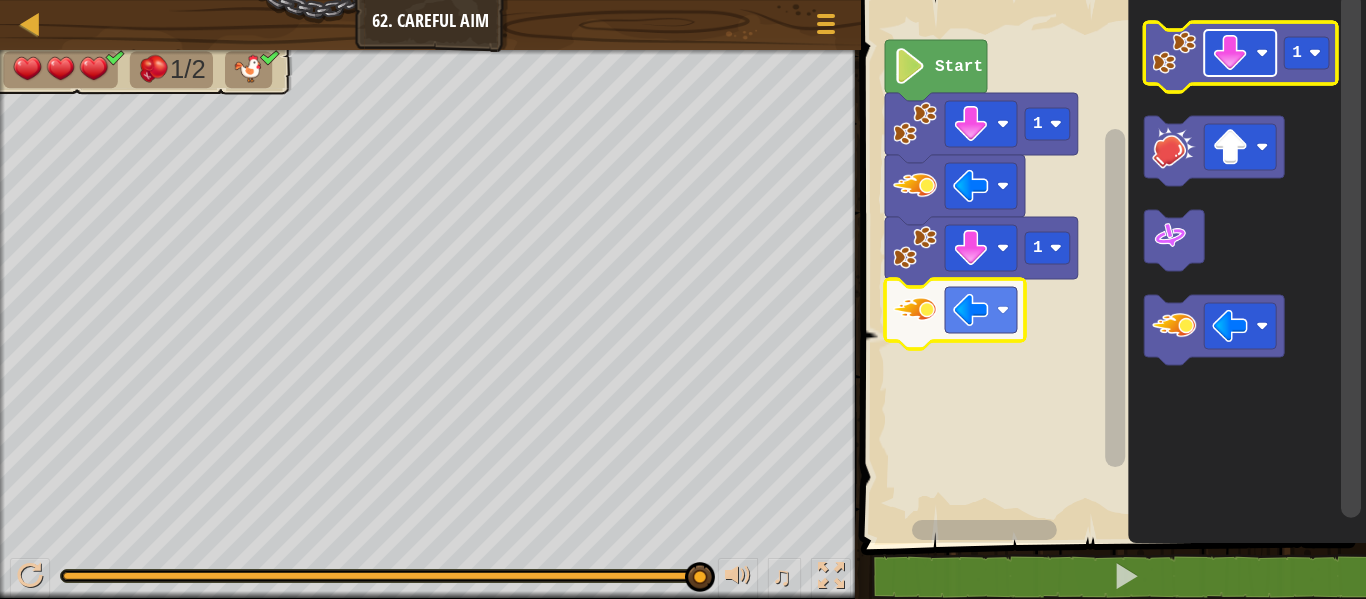 click 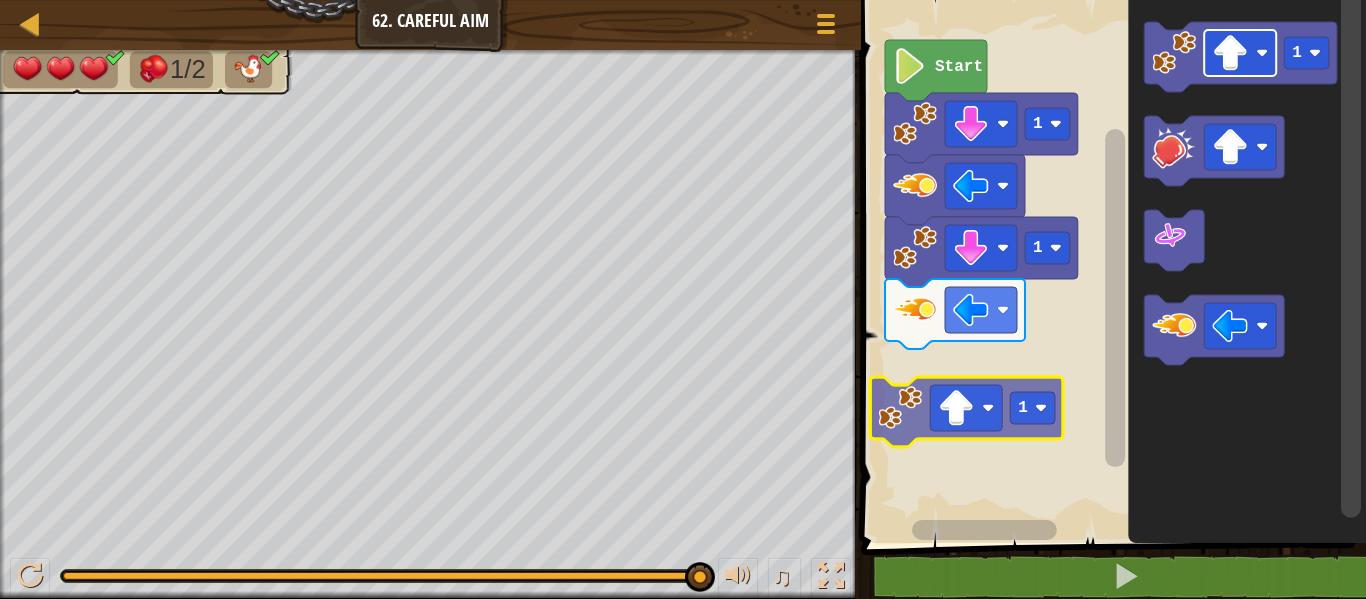 click on "1 1 Start 1 1 1" at bounding box center (1110, 266) 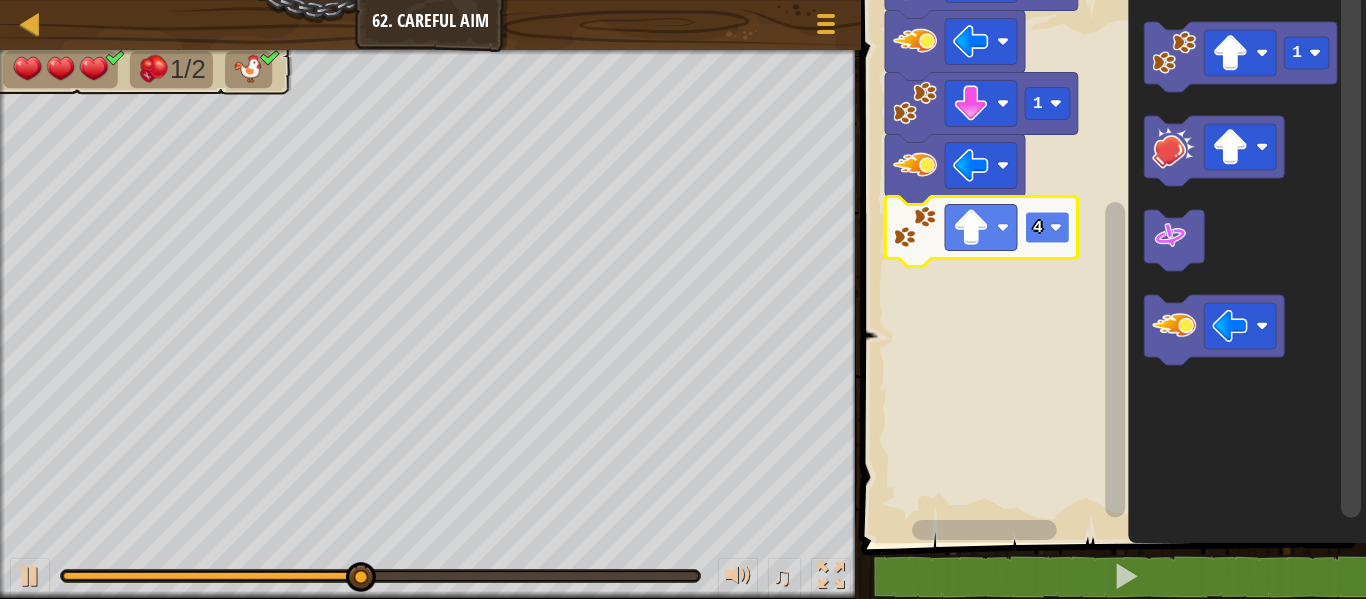 click 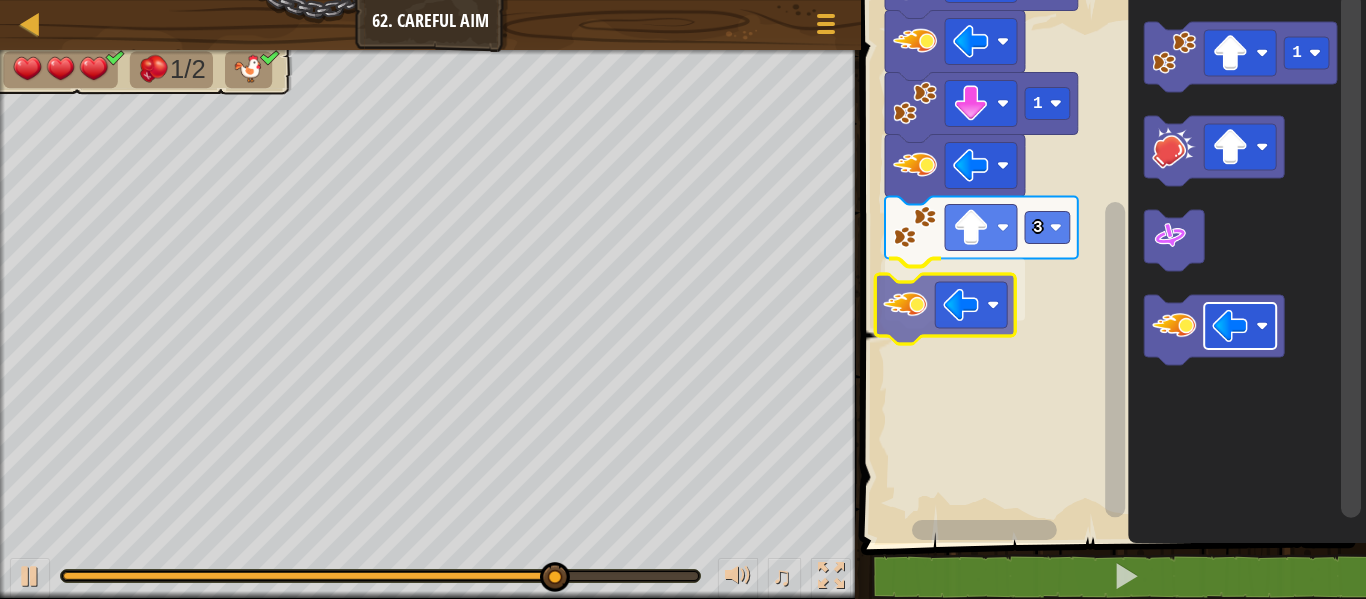 click on "Start 1 1 3 1" at bounding box center [1110, 266] 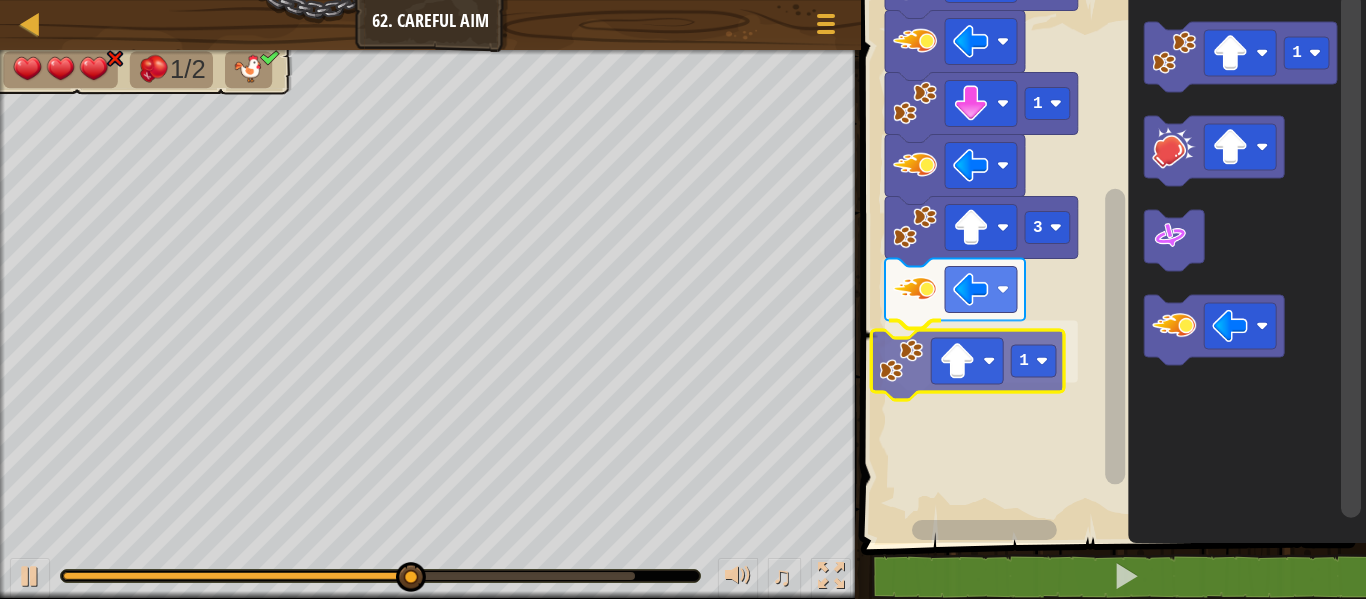 click on "Start 1 1 3 1 1 1" at bounding box center [1110, 266] 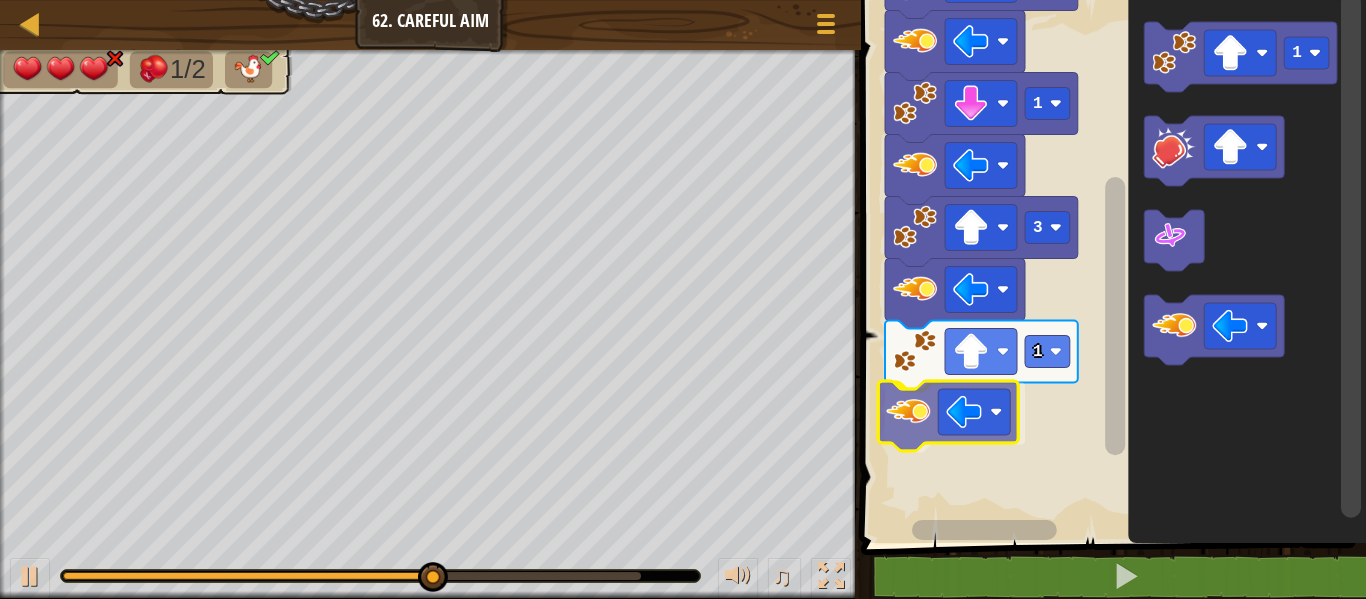 click on "Start 1 1 3 1 1" at bounding box center [1110, 266] 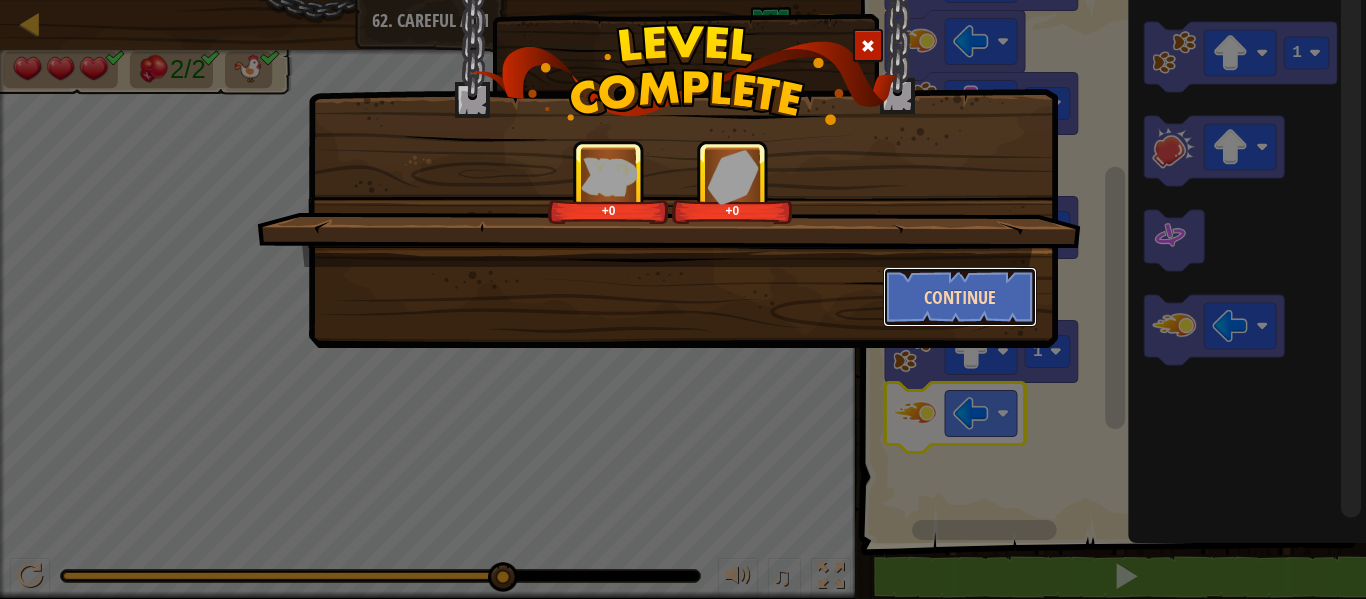click on "Continue" at bounding box center (960, 297) 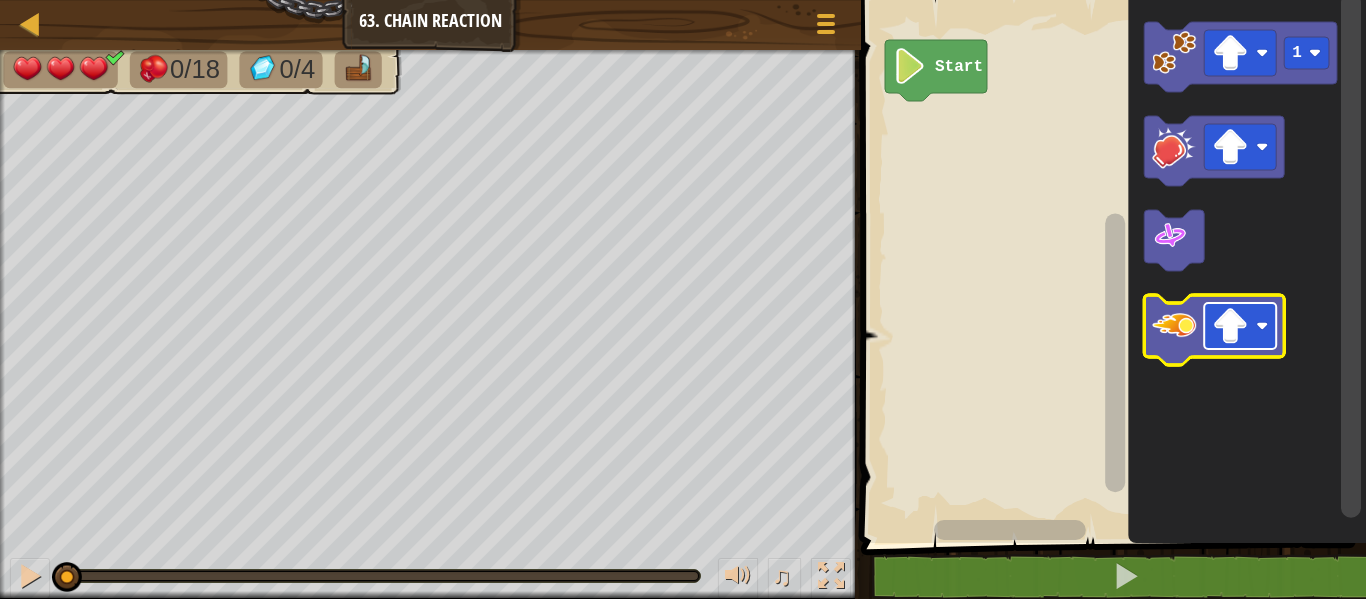 click 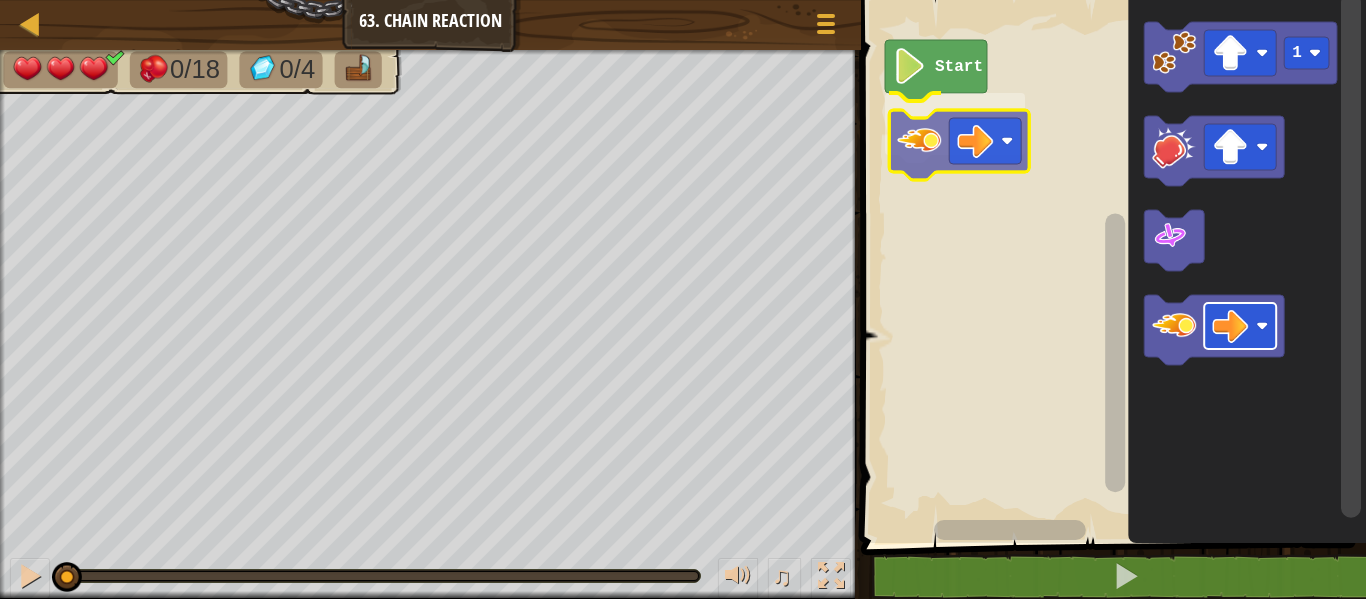 click on "Start 1" at bounding box center (1110, 266) 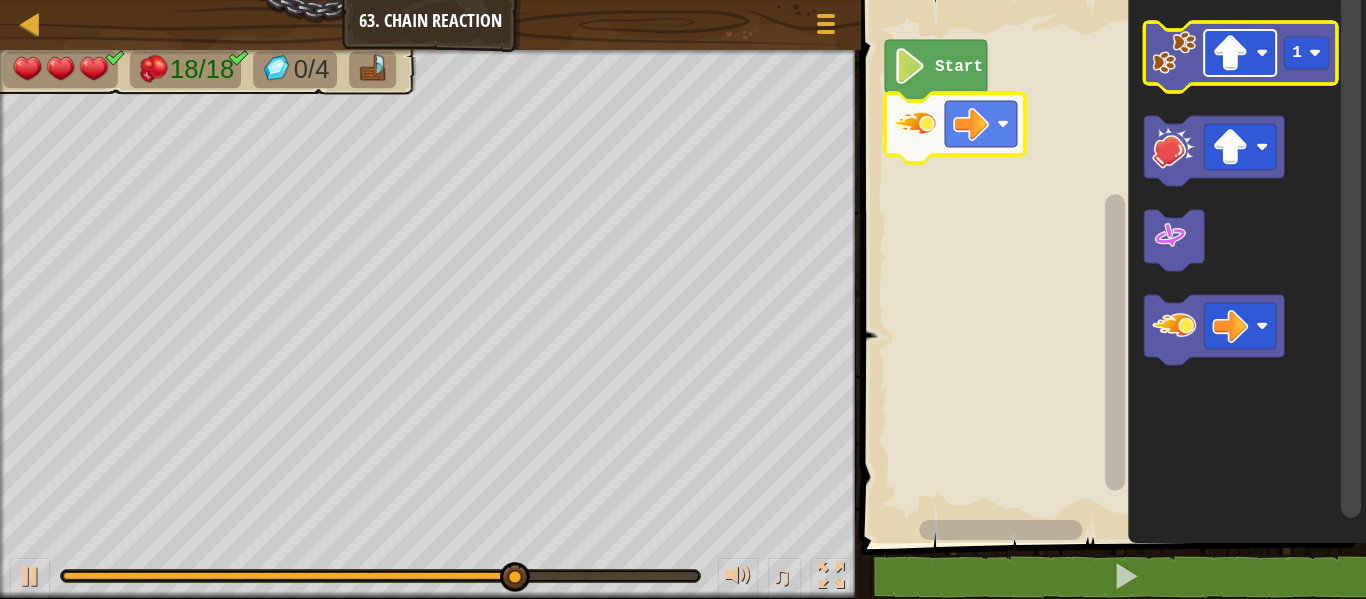 click 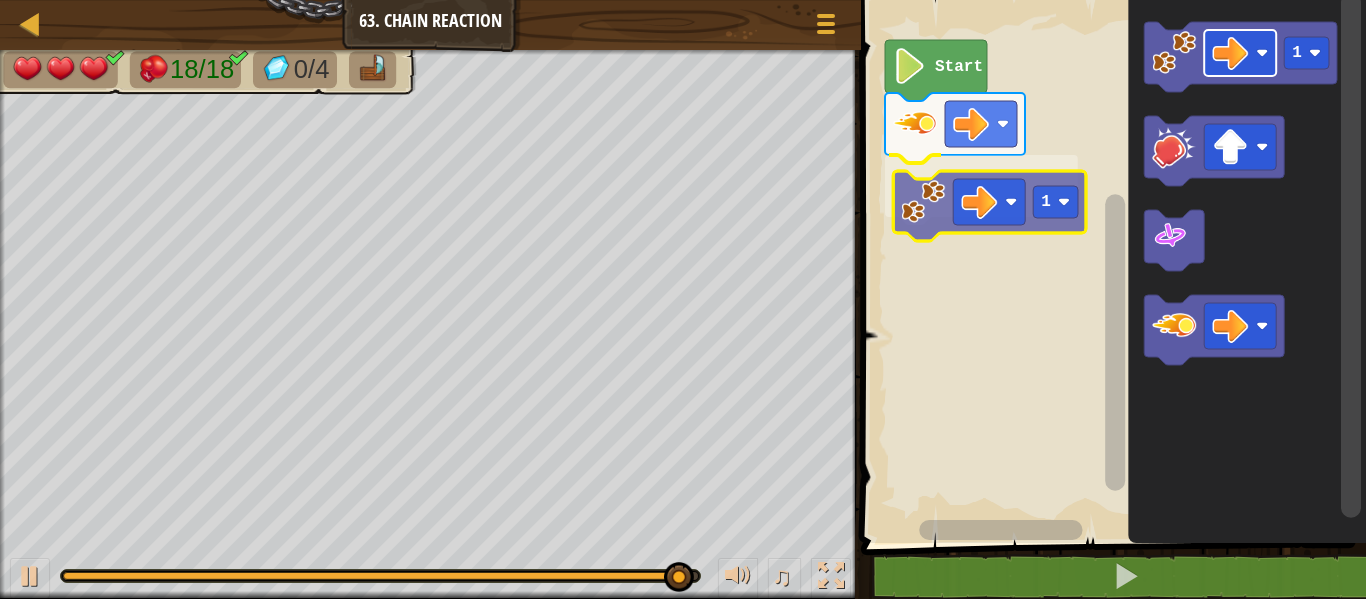 click on "Start 1 1 1" at bounding box center [1110, 266] 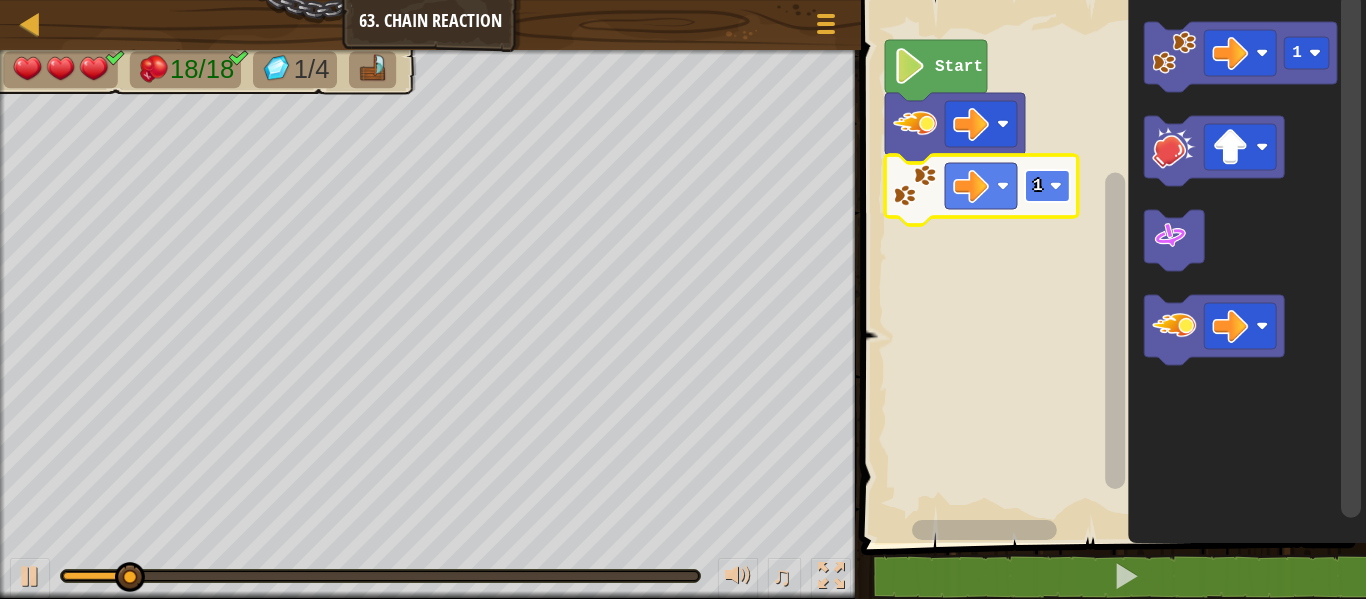 click 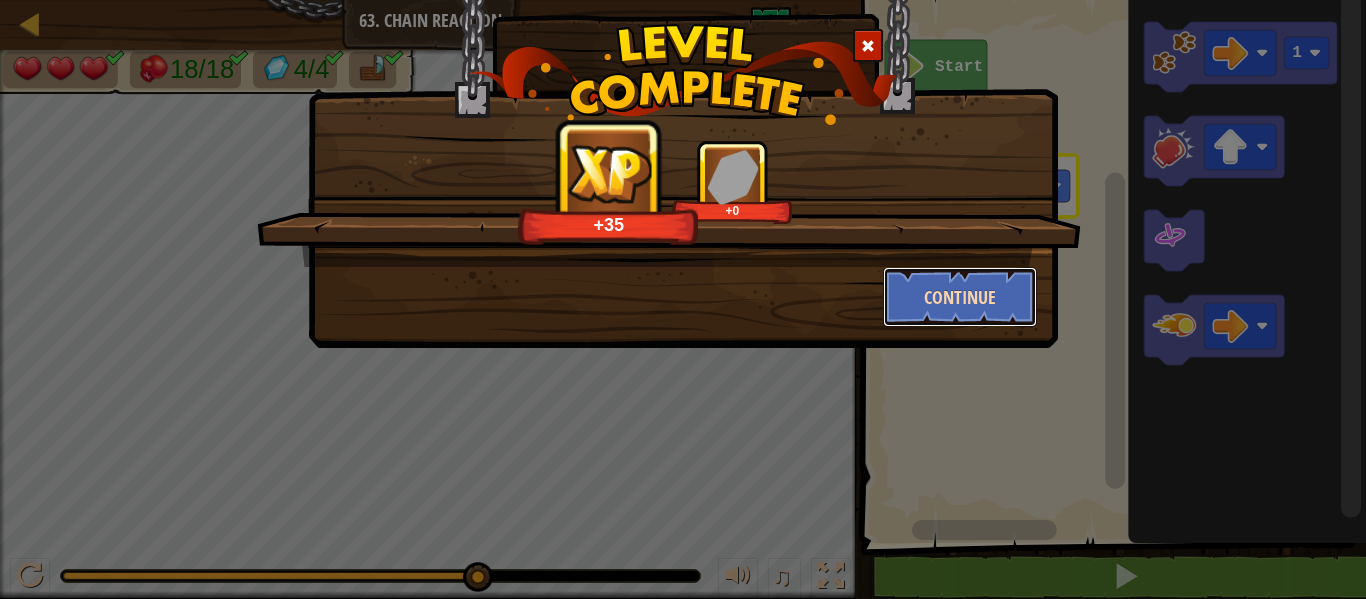 click on "Continue" at bounding box center (960, 297) 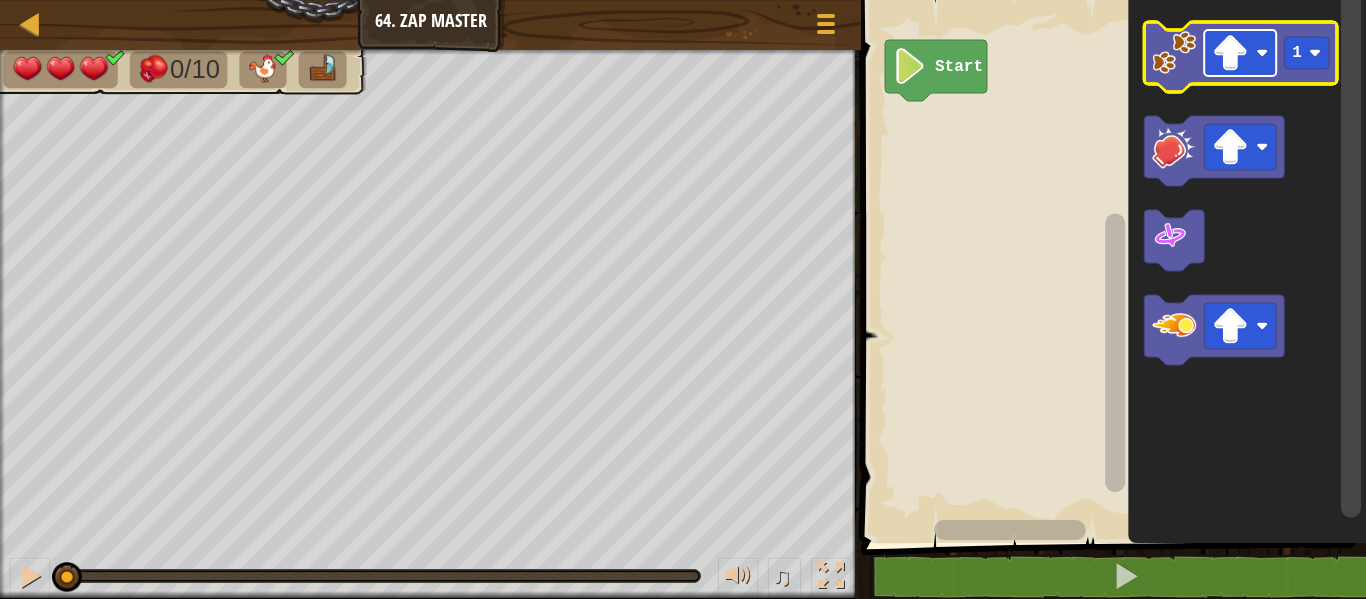 click 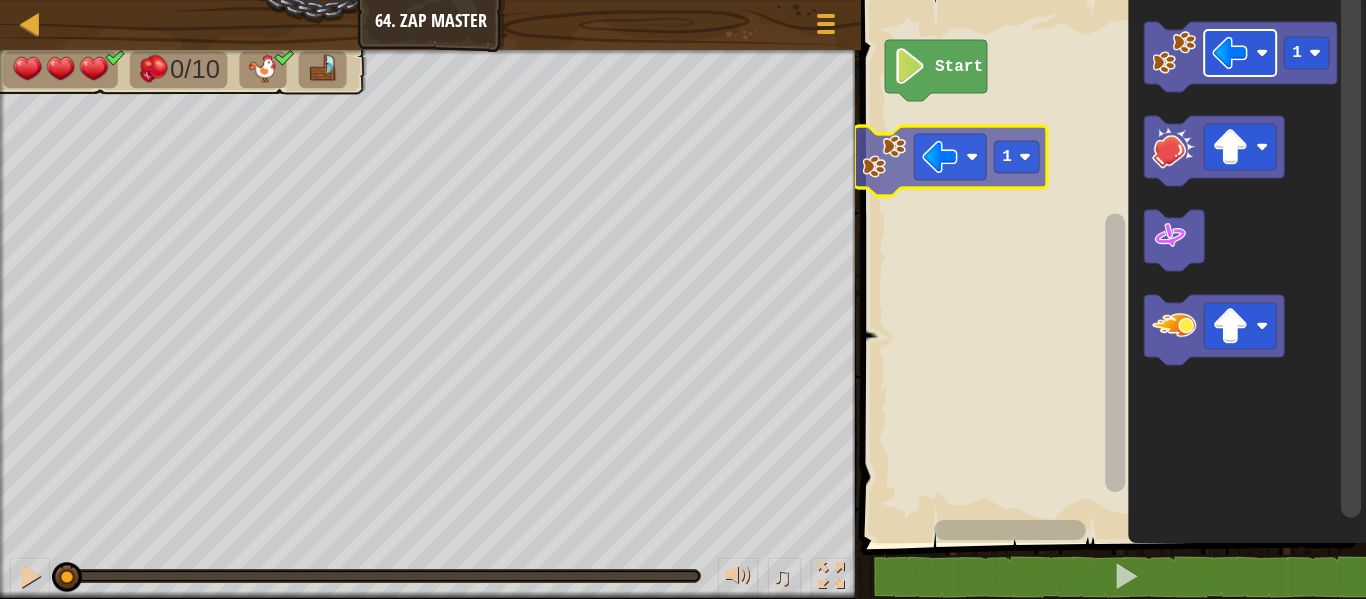 click on "Start 1 1" at bounding box center (1110, 266) 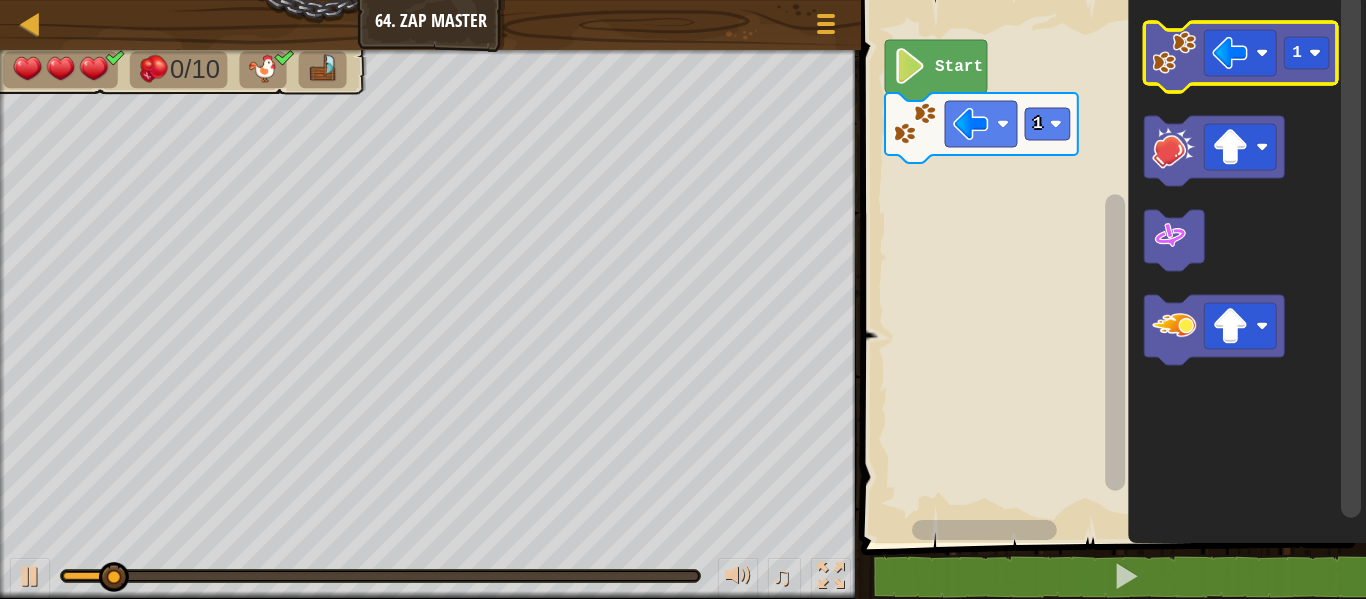 click 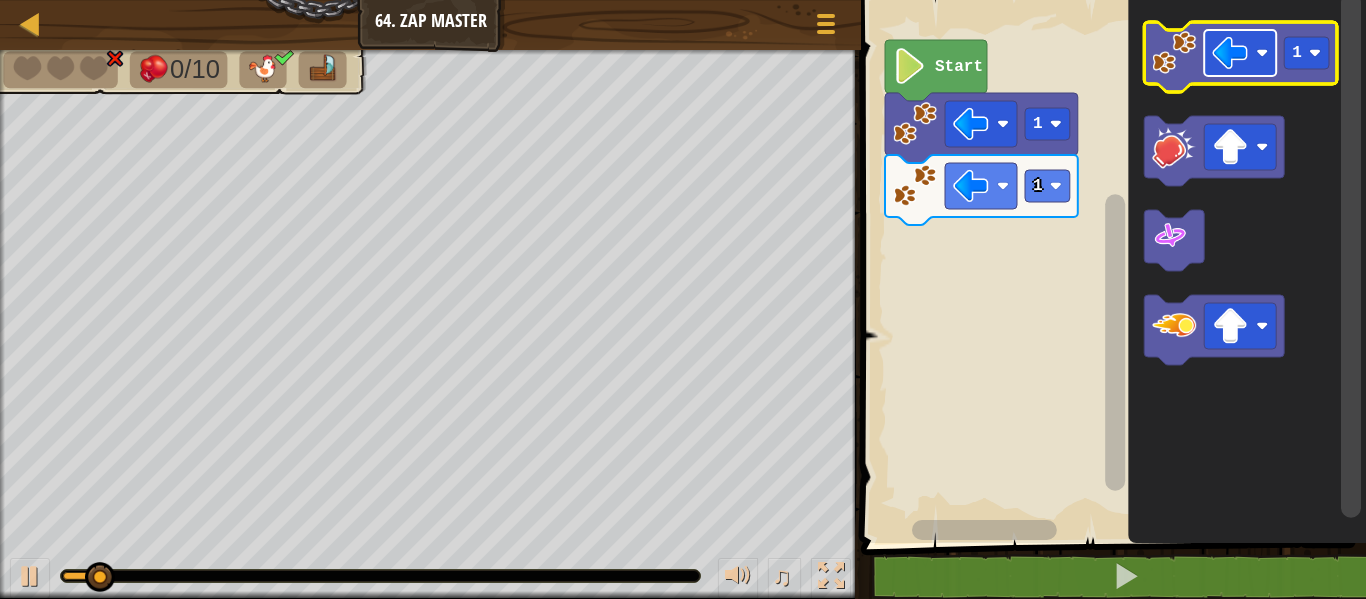click 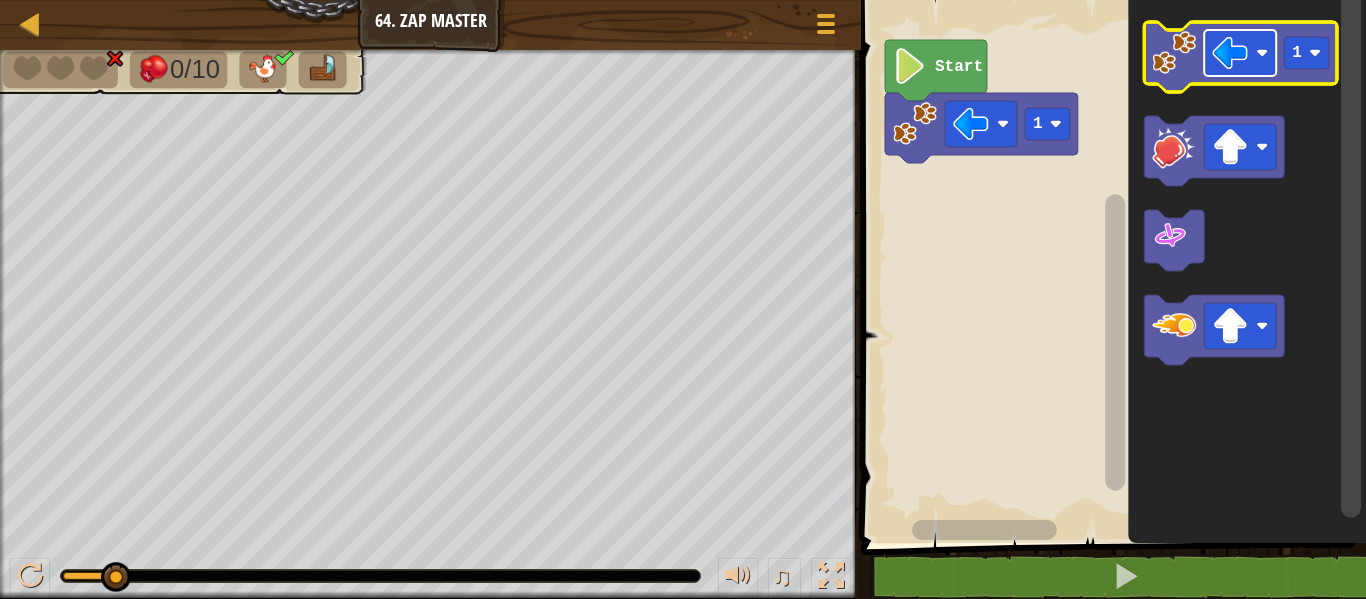 click 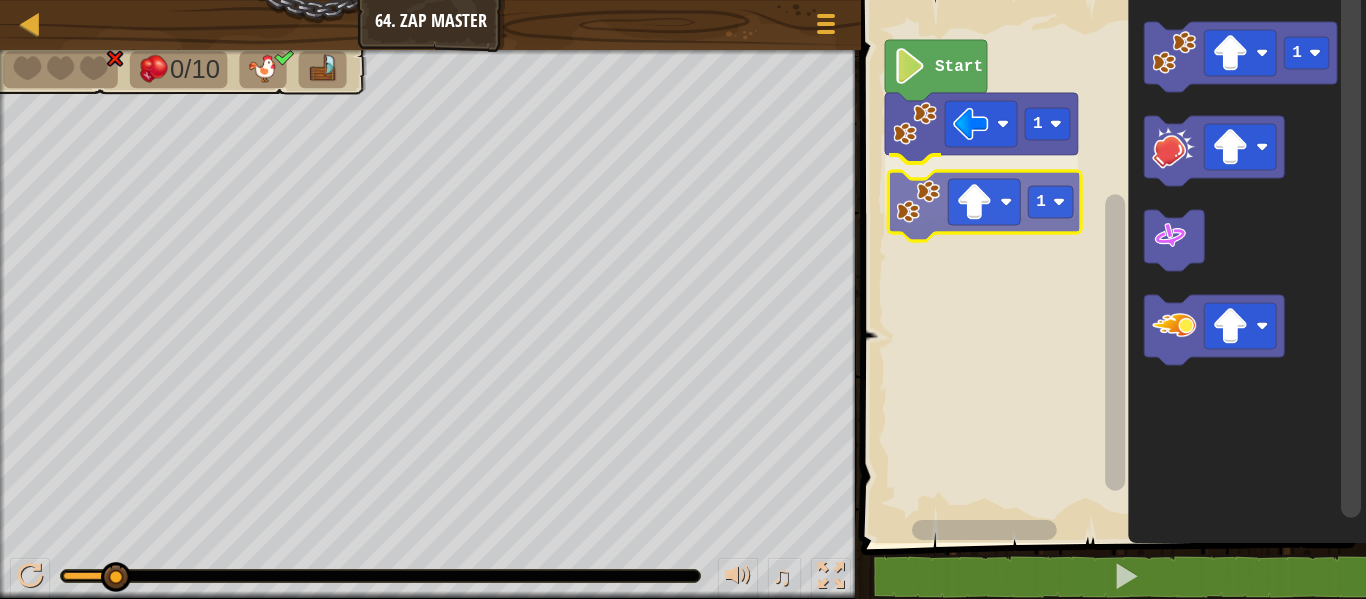 click on "1 1 Start 1 1" at bounding box center [1110, 266] 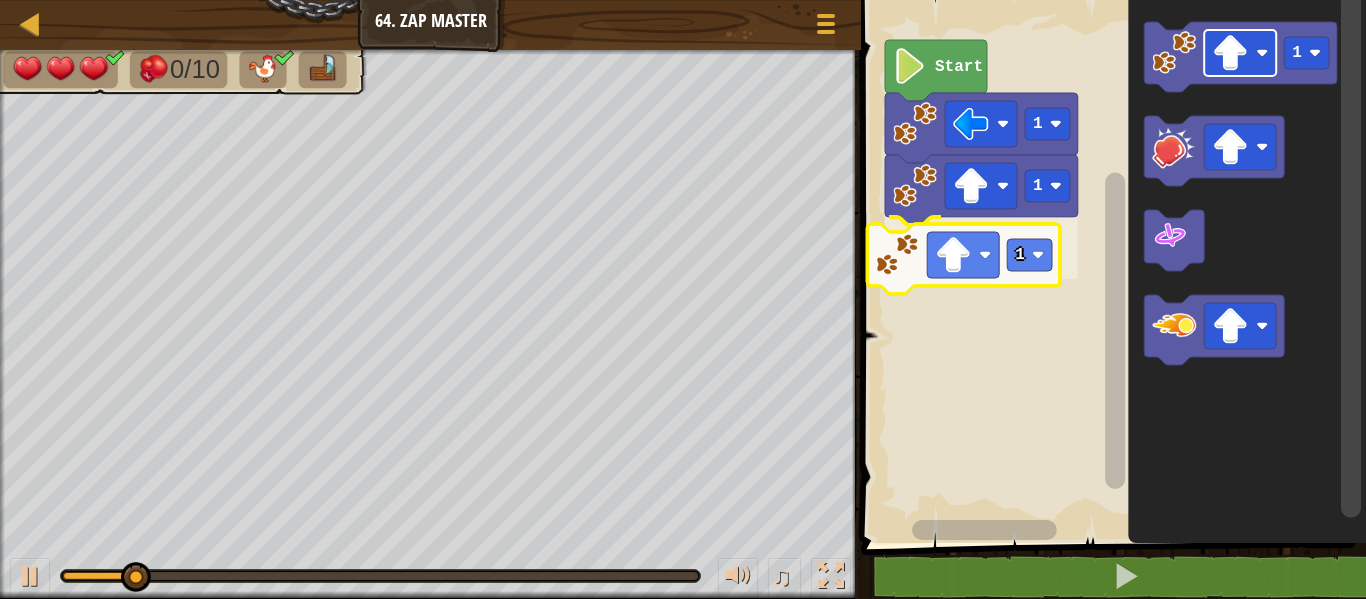 click on "1 1 1 Start 1 1" at bounding box center (1110, 266) 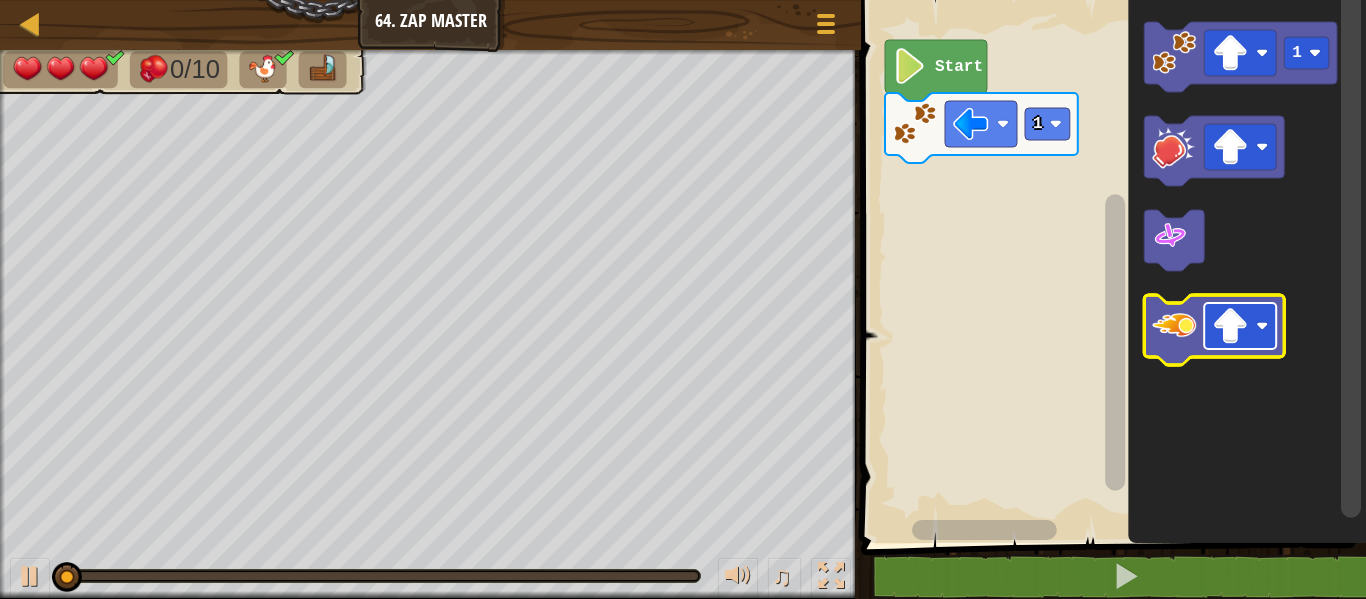 click 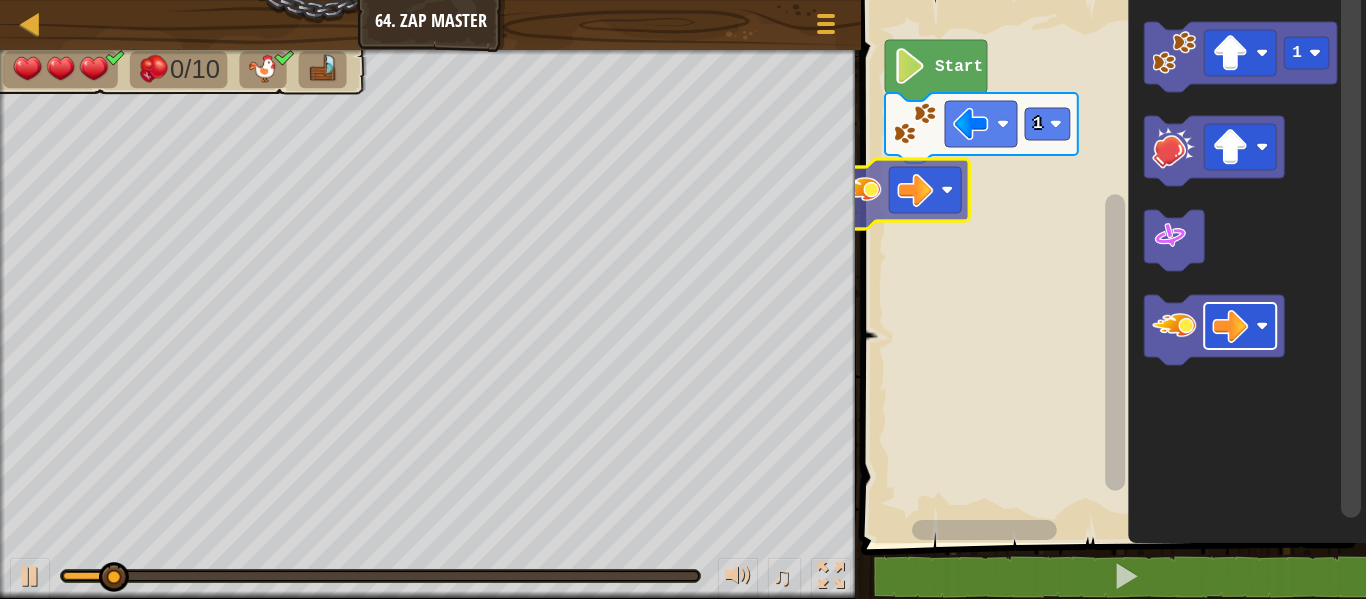 click on "1 Start 1" at bounding box center (1110, 266) 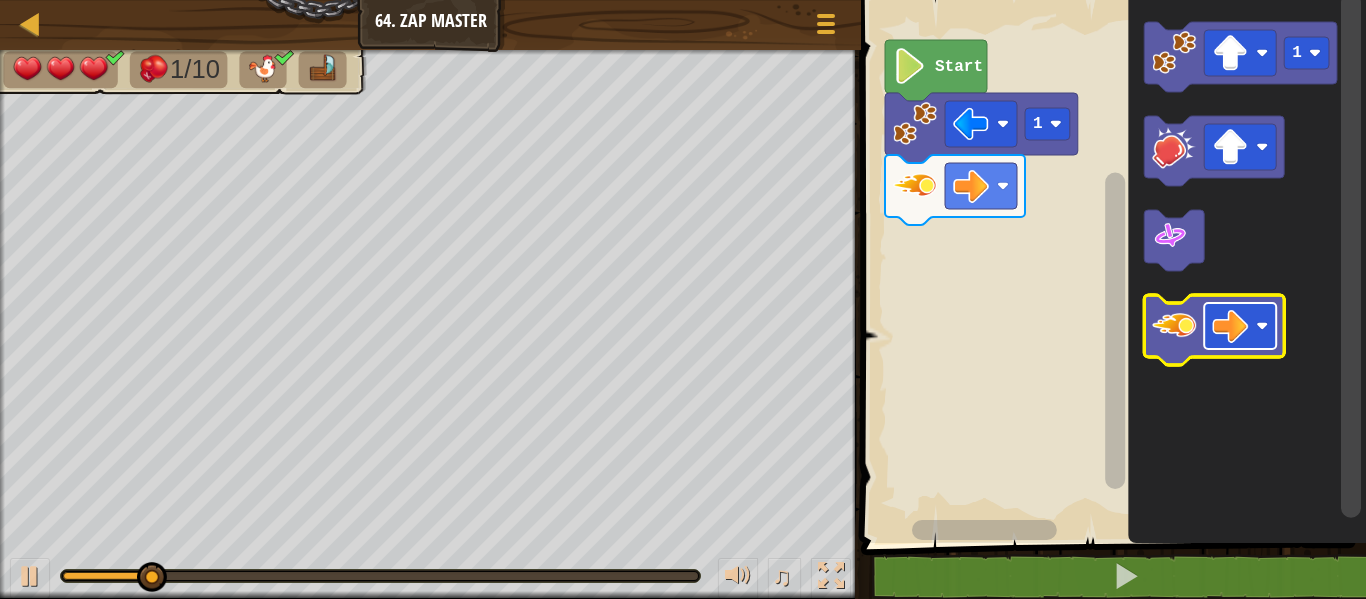 click 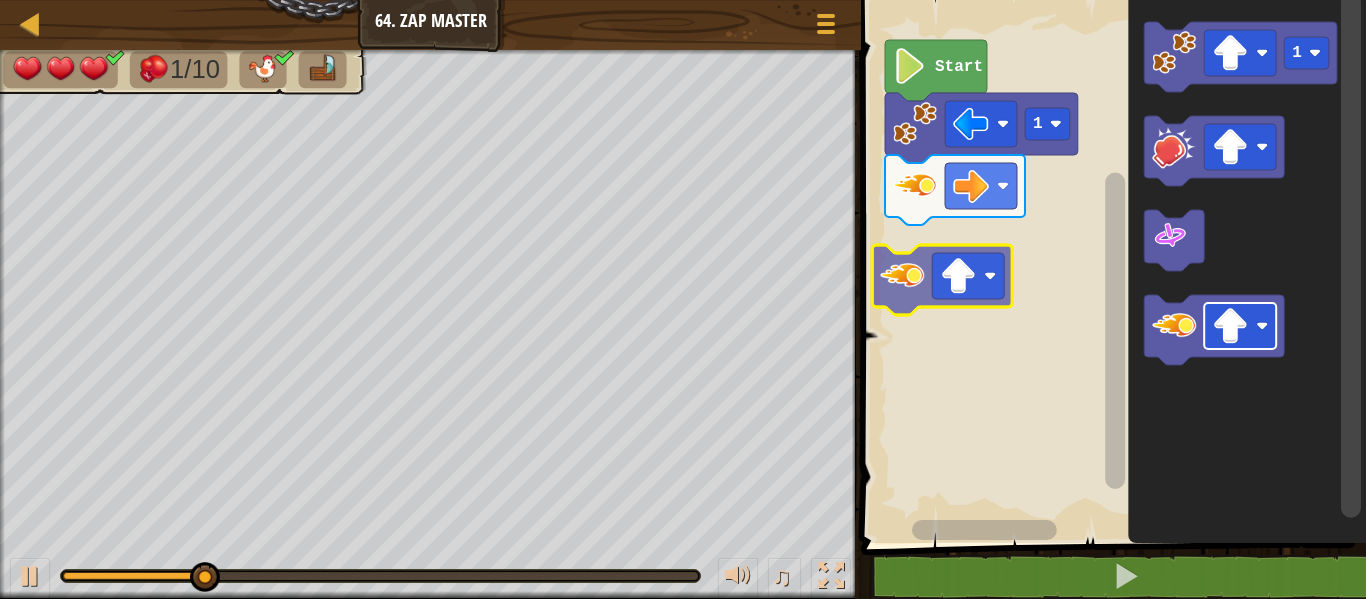 click on "1 Start 1" at bounding box center [1110, 266] 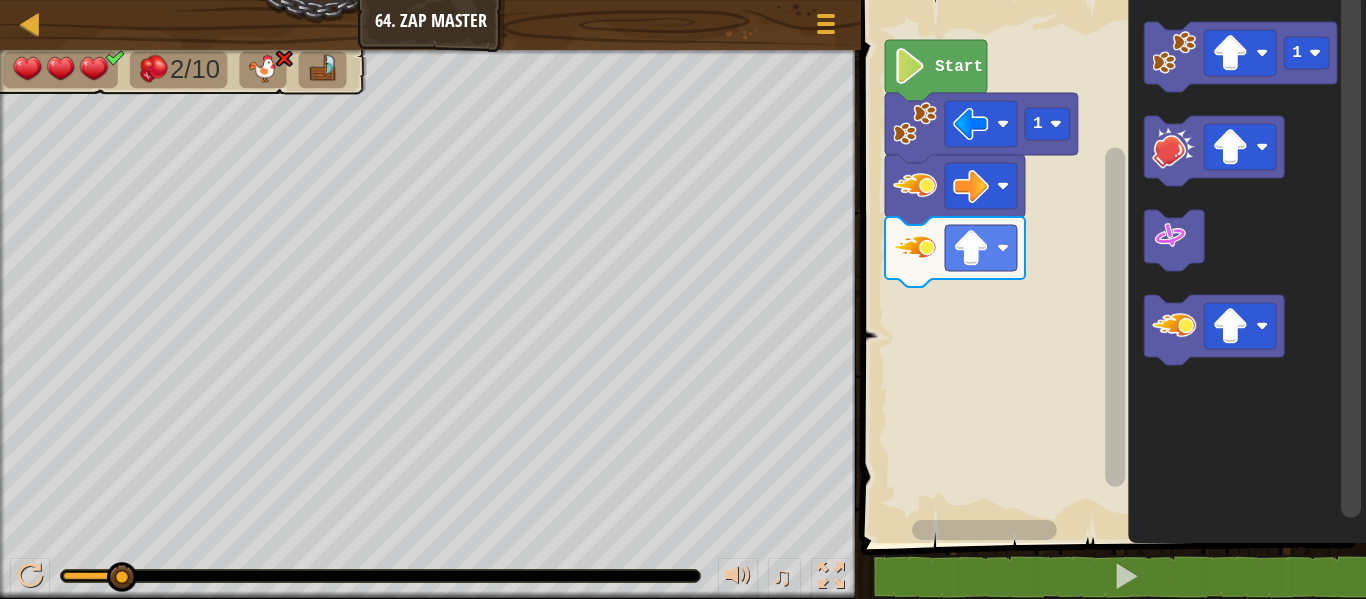 click on "2/10 ♫ Frog 3 x: 6 y: 6 No target action: idle" at bounding box center (683, 324) 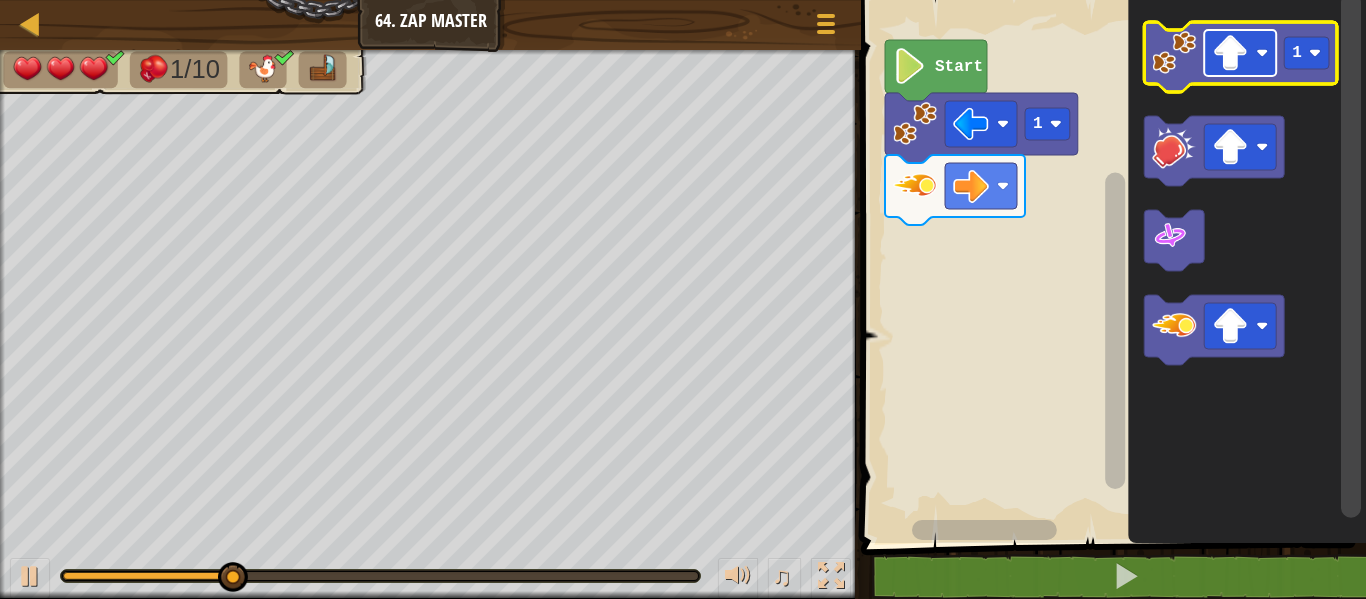 click 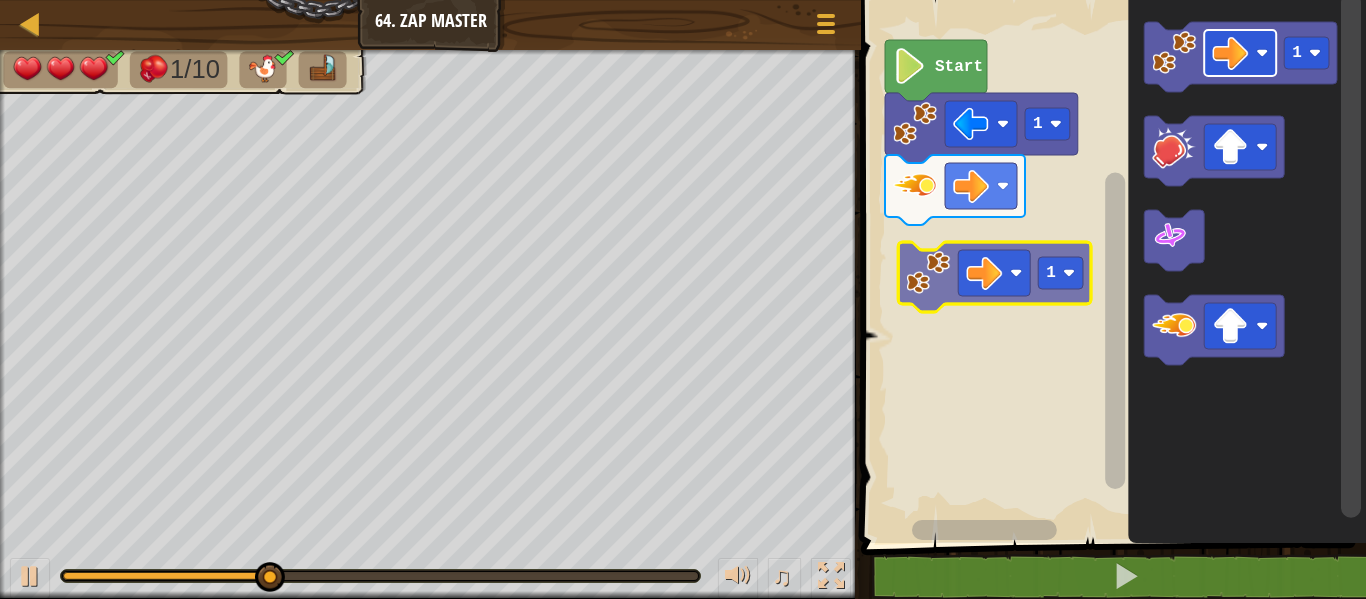 click on "1 Start 1 1 1" at bounding box center (1110, 266) 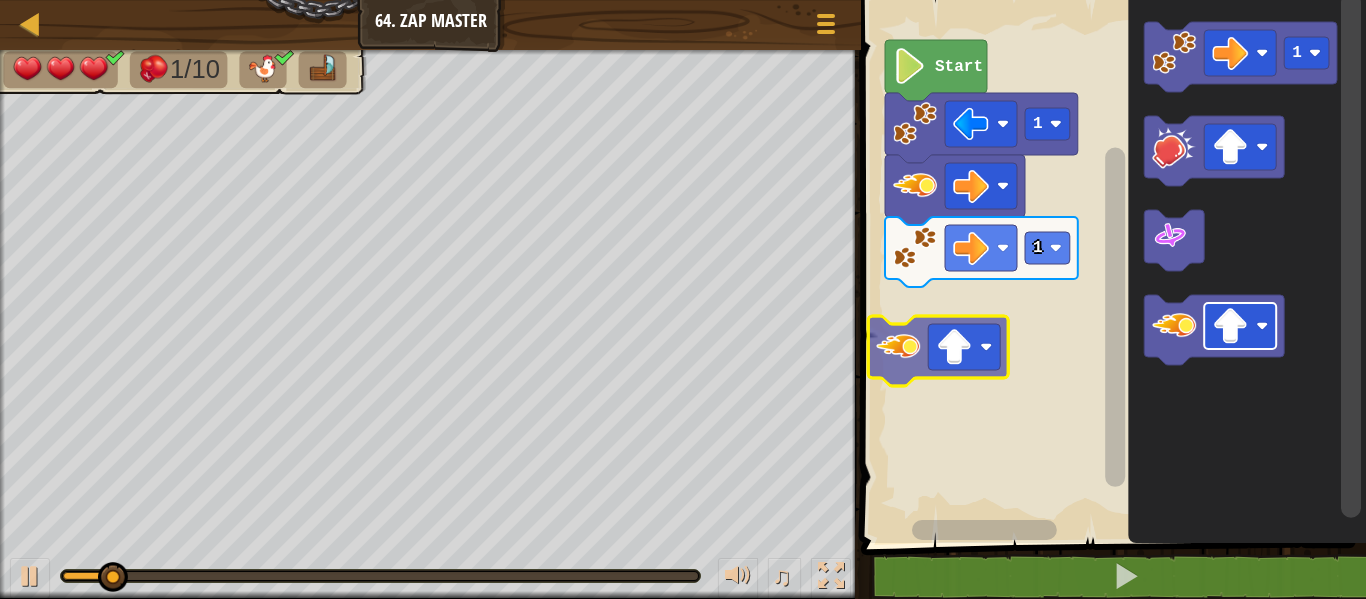 click on "1 1 Start 1" at bounding box center (1110, 266) 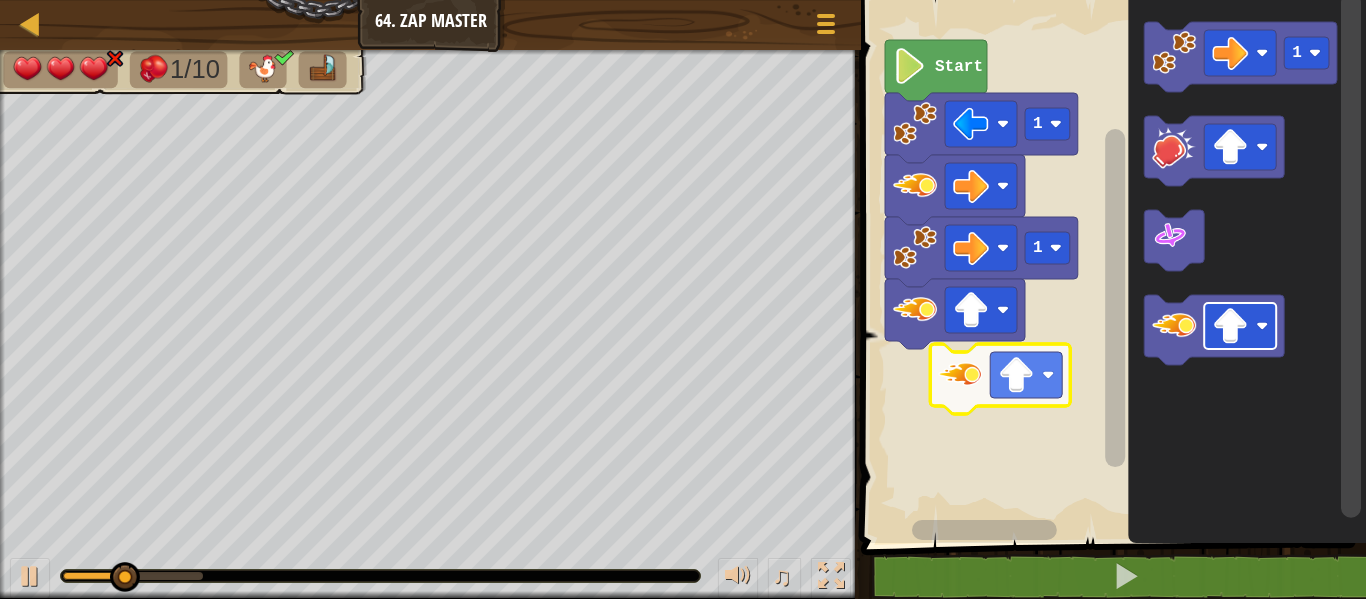 click on "1 1 Start 1" at bounding box center (1110, 266) 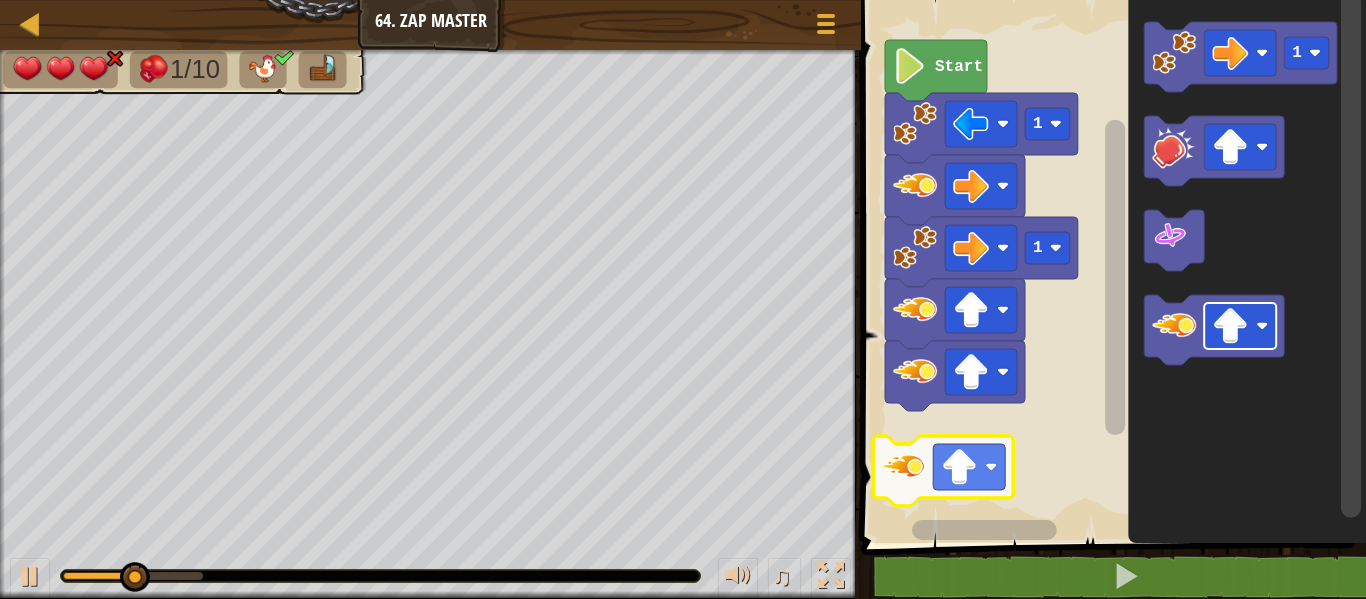 click on "1 1 Start 1" at bounding box center (1110, 266) 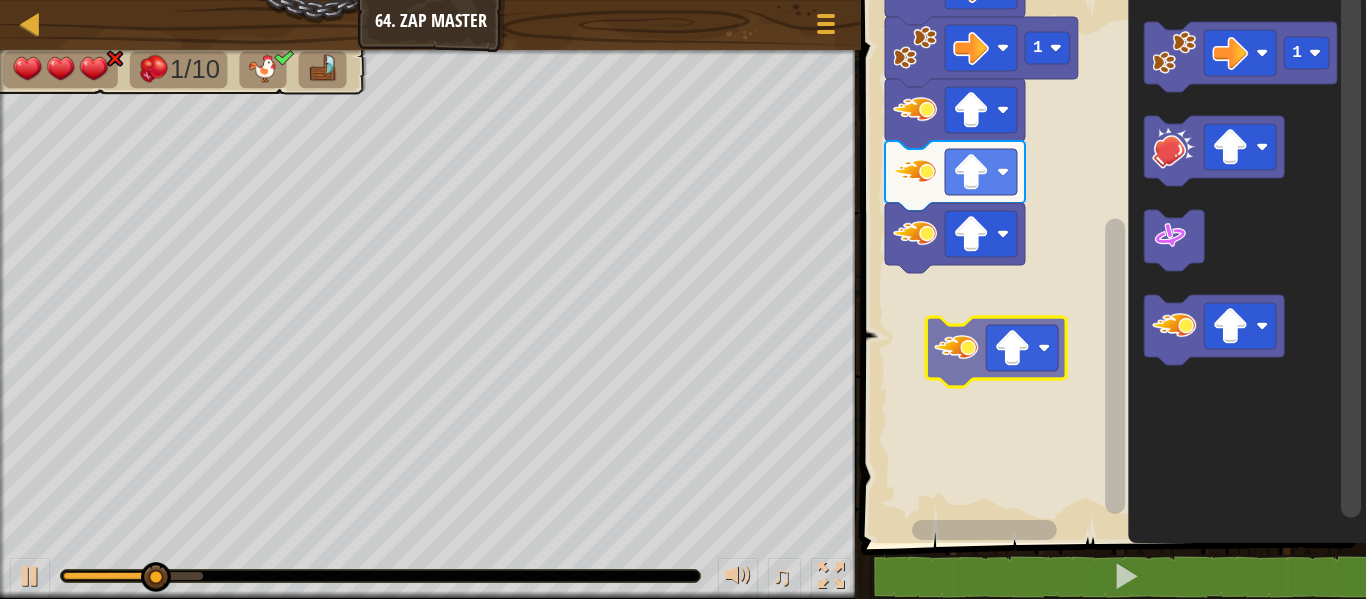 click on "1 1 Start 1" at bounding box center (1110, 266) 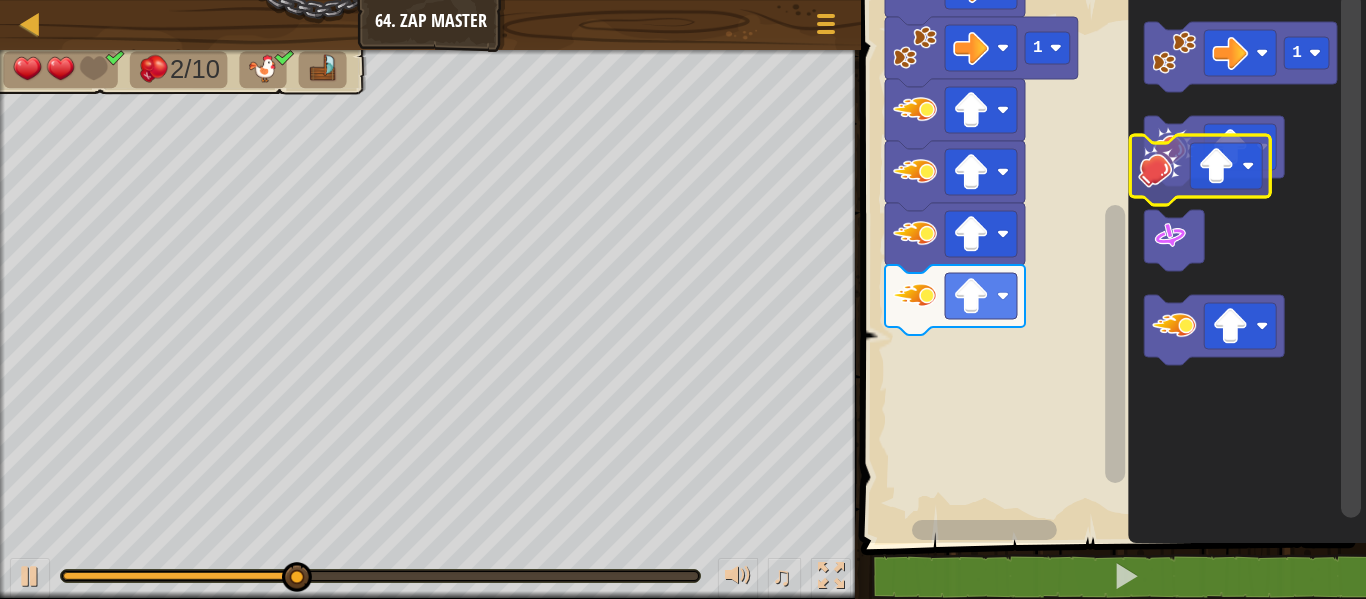 click 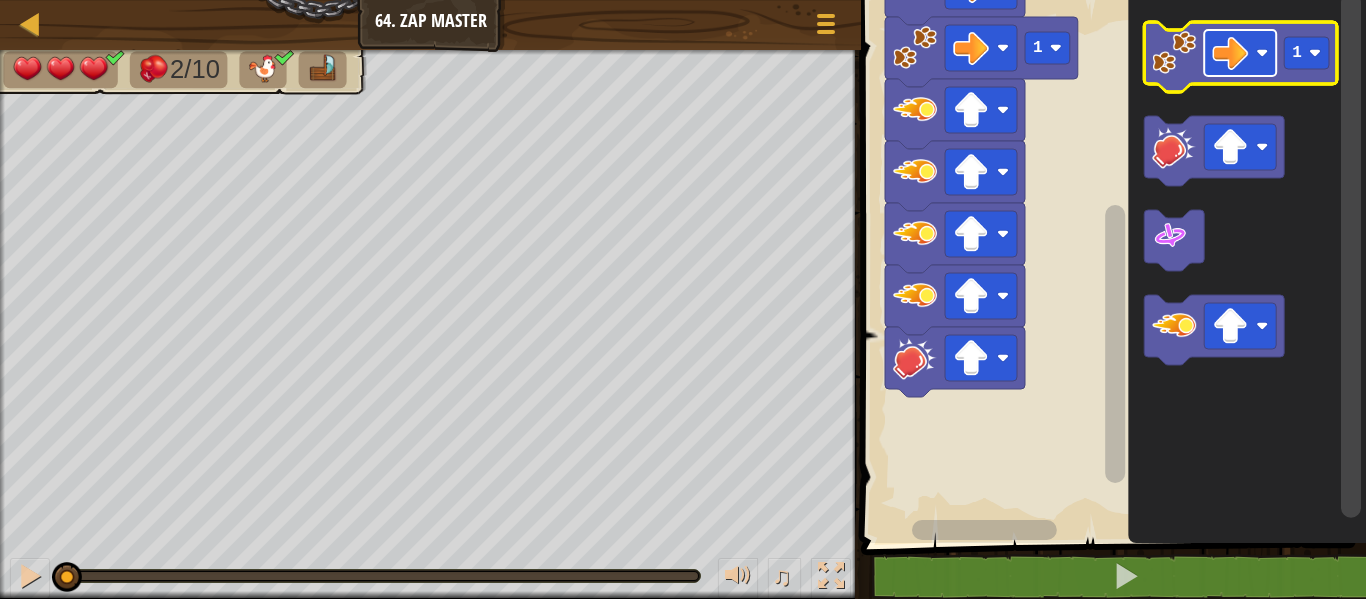 click 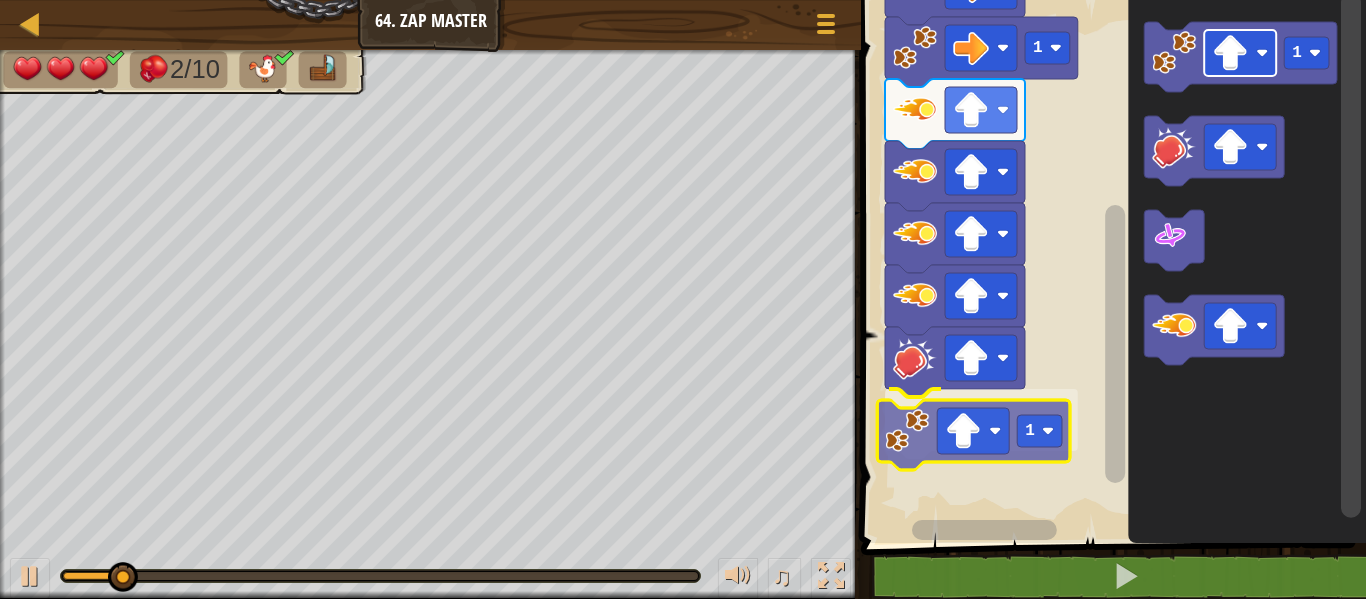 click on "1 1 1 Start 1 1" at bounding box center (1110, 266) 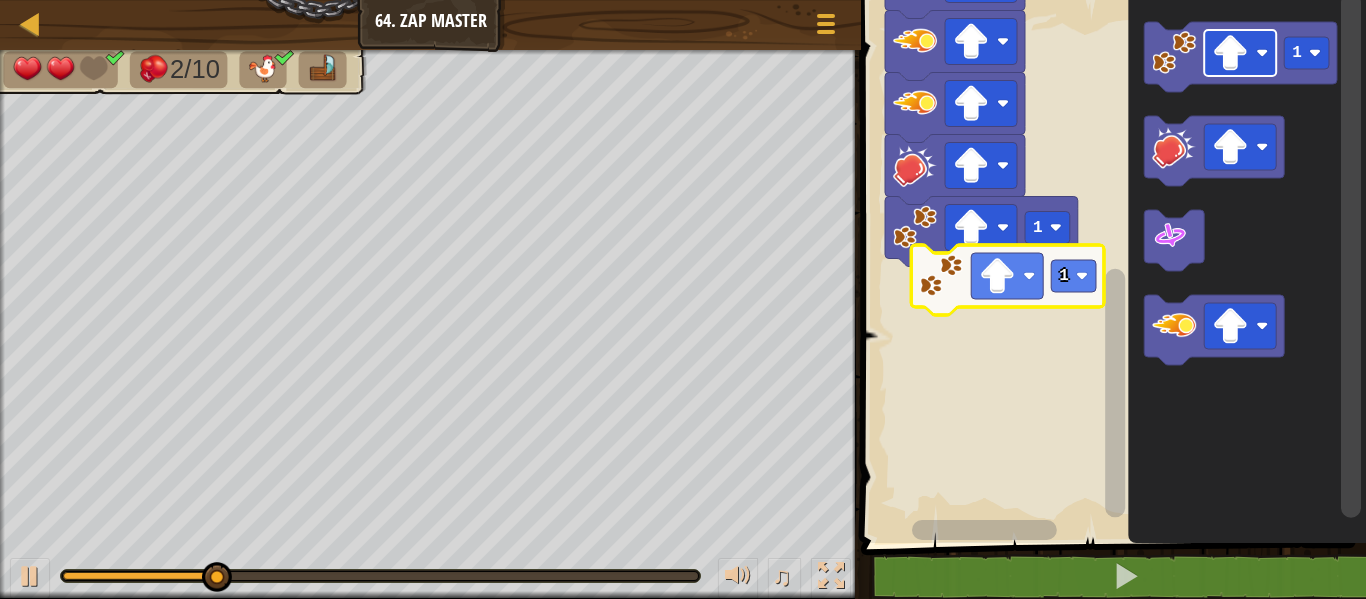 click on "1 1 1 Start 1 1" at bounding box center (1110, 266) 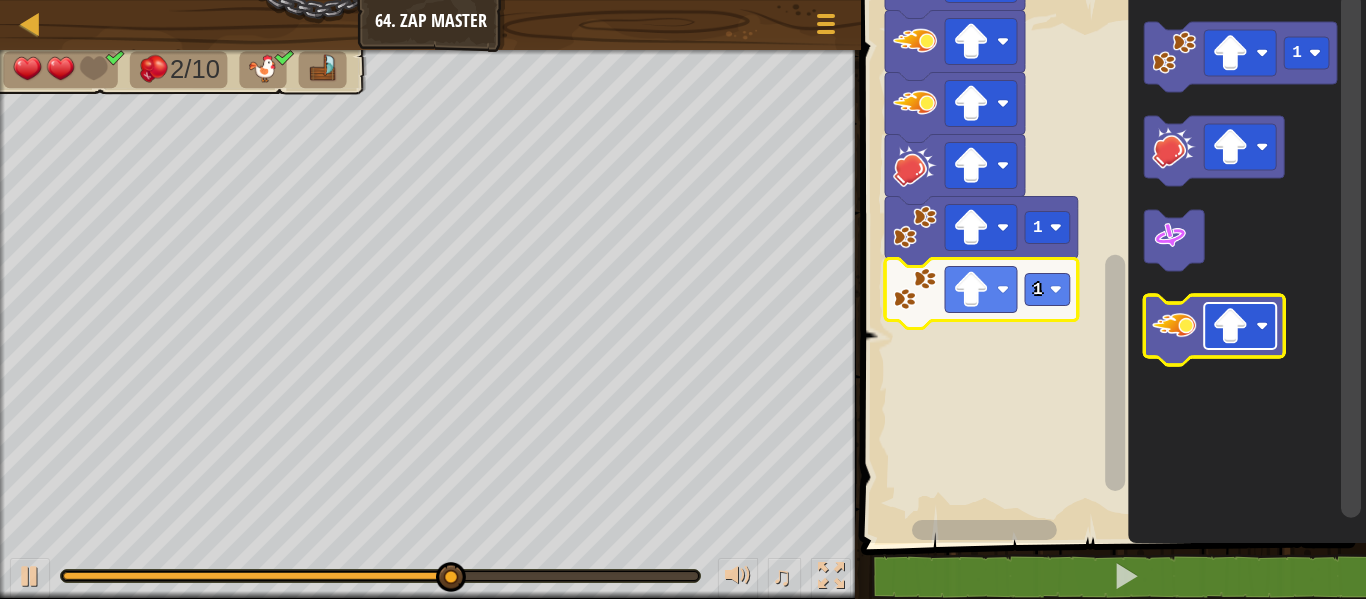 click 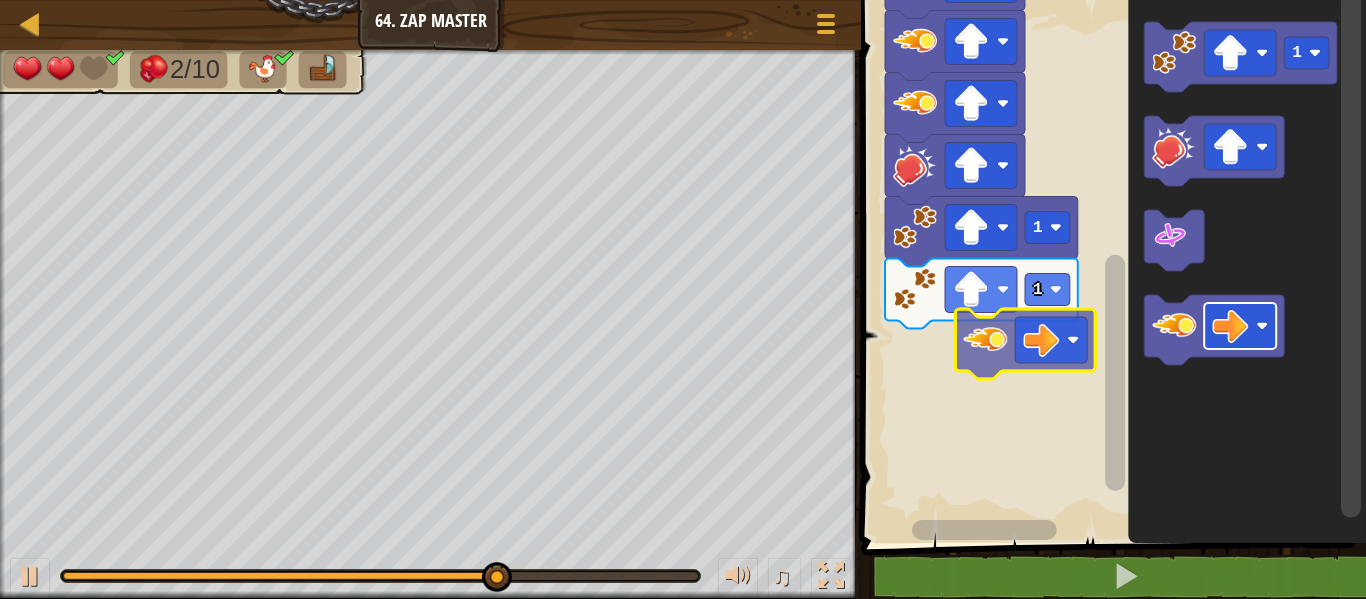 click on "1 1 1 1 Start 1" at bounding box center [1110, 266] 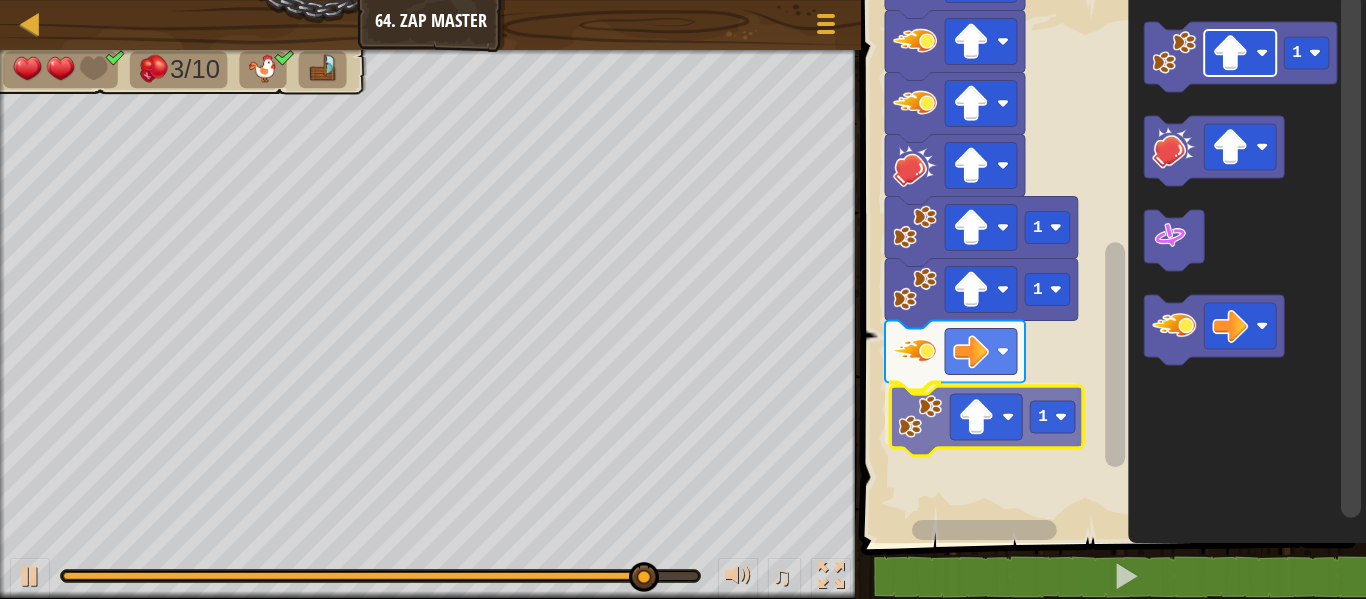 click on "1 1 1 1 1 Start 1 1" at bounding box center [1110, 266] 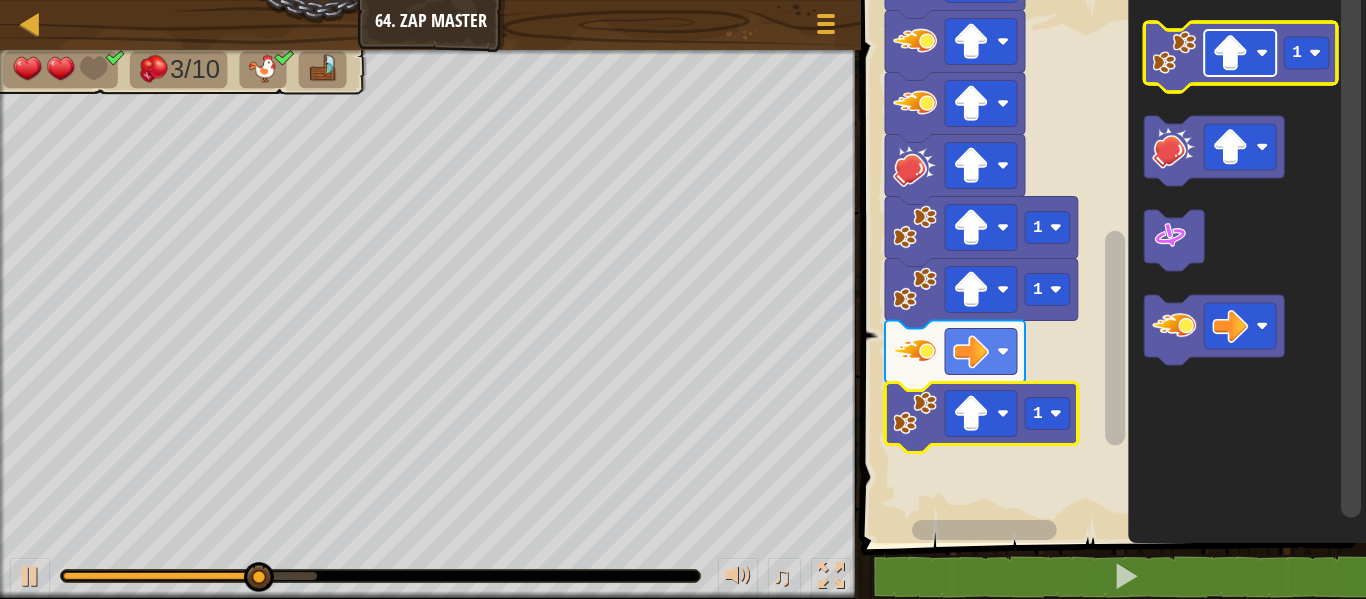 click 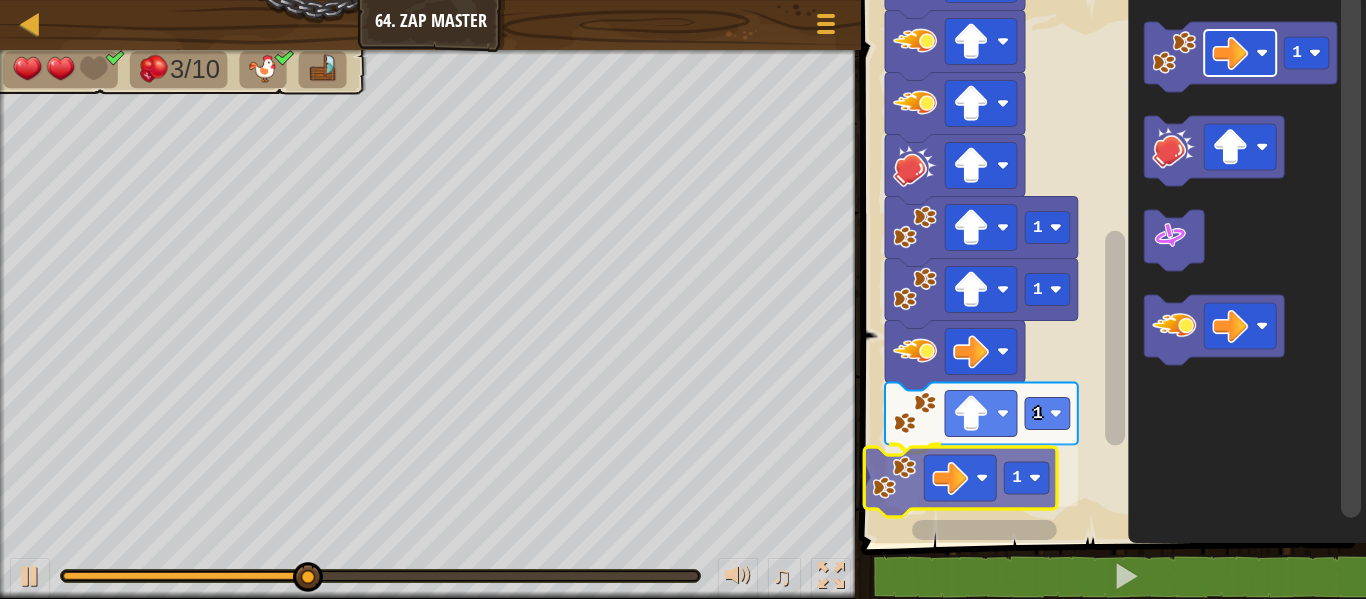 click on "1 1 1 1 1 1 Start 1 1" at bounding box center (1110, 266) 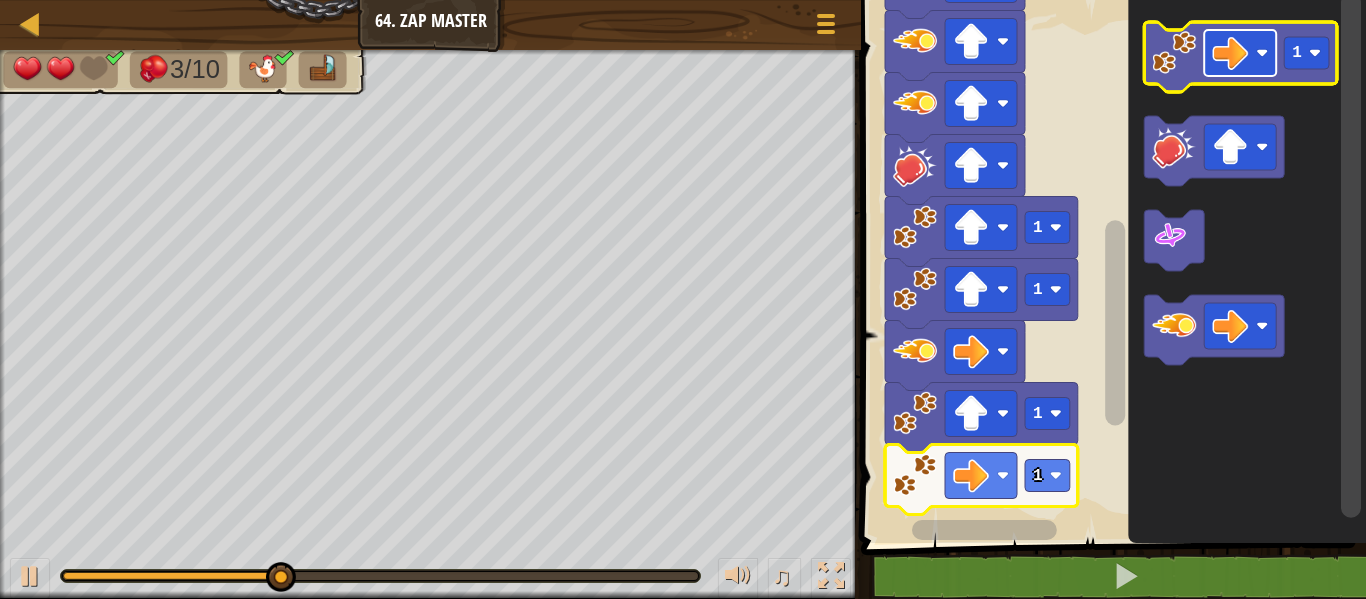 click 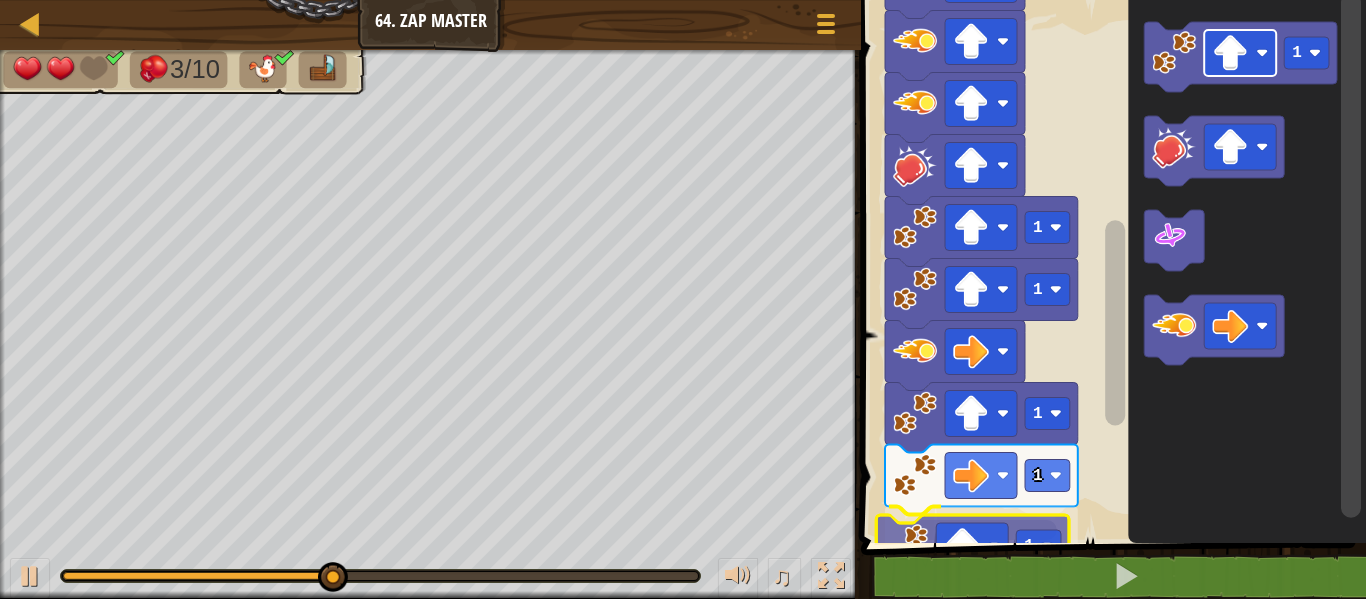 click on "1     הההההההההההההההההההההההההההההההההההההההההההההההההההההההההההההההההההההההההההההההההההההההההההההההההההההההההההההההההההההההההההההההההההההההההההההההההההההההההההההההההההההההההההההההההההההההההההההההההההההההההההההההההההההההההההההההההההההההההההההההההההההההההההההההה XXXXXXXXXXXXXXXXXXXXXXXXXXXXXXXXXXXXXXXXXXXXXXXXXXXXXXXXXXXXXXXXXXXXXXXXXXXXXXXXXXXXXXXXXXXXXXXXXXXXXXXXXXXXXXXXXXXXXXXXXXXXXXXXXXXXXXXXXXXXXXXXXXXXXXXXXXXXXXXXXXXXXXXXXXXXXXXXXXXXXXXXXXXXXXXXXXXXXXXXXXXXXXXXXXXXXXXXXXXXXXXXXXXXXXXXXXXXXXXXXXXXXXXXXXXXXXXX 1 1 1 1 1 1 1 Start 1 1 Code Saved Programming language : Python Statement   /  Call   /" at bounding box center [1110, 320] 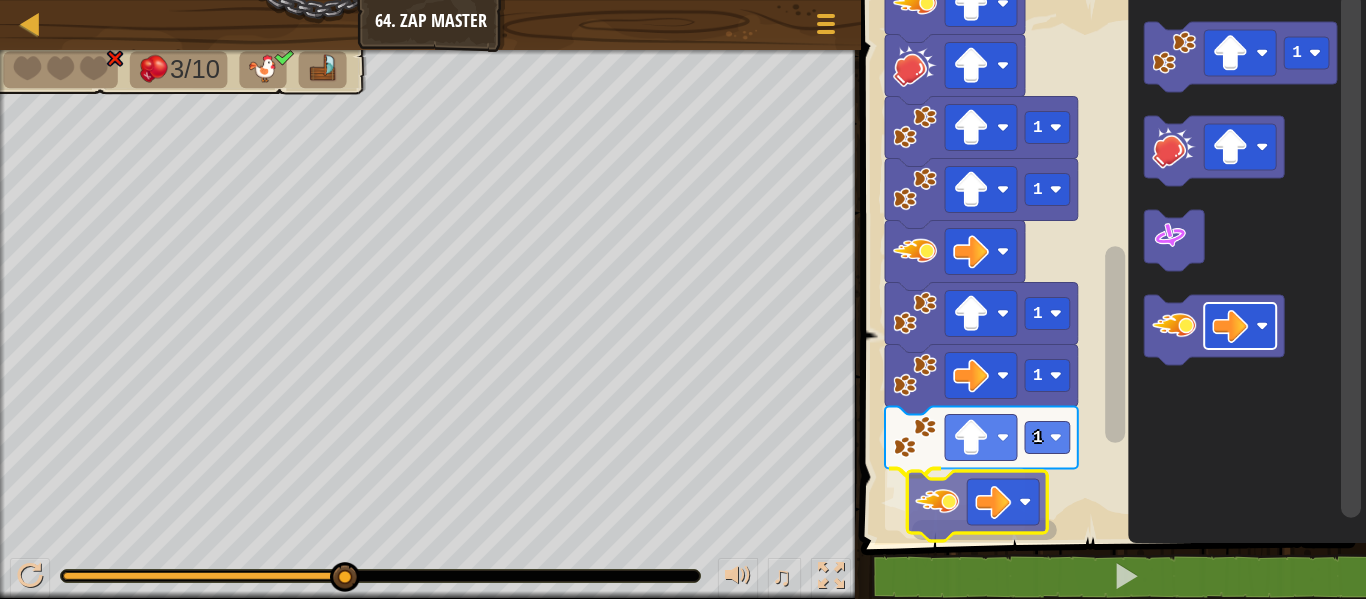 click on "1 1 1 1 1 1 1 Start 1" at bounding box center (1110, 266) 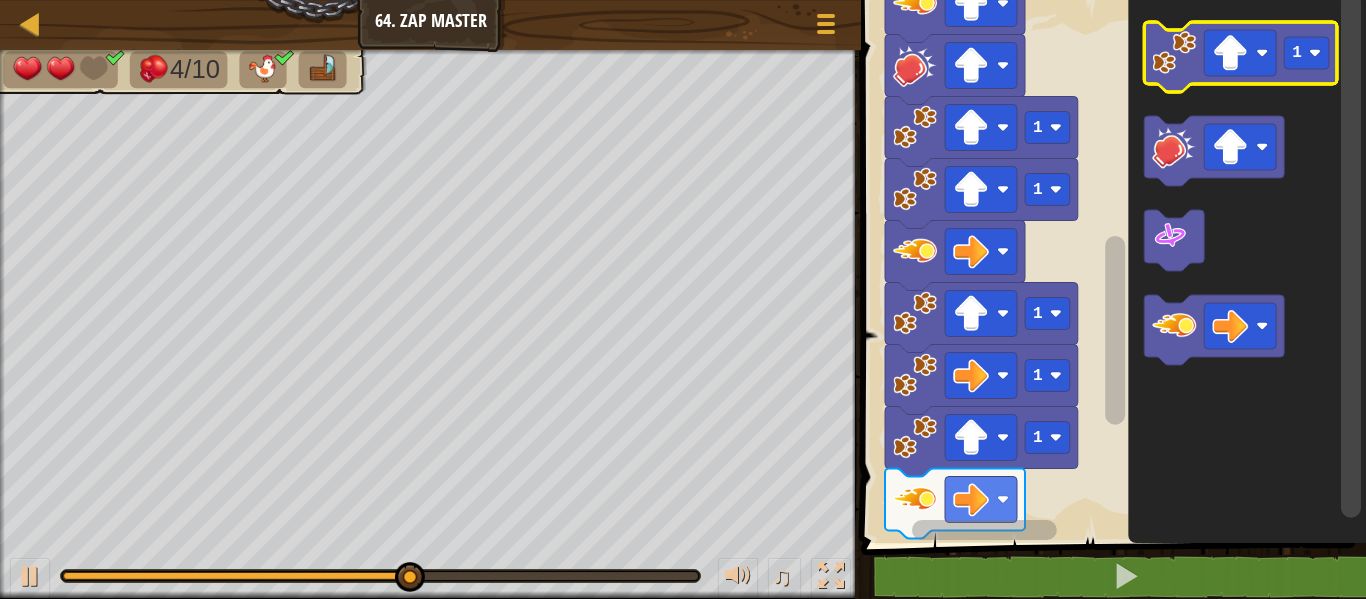 click 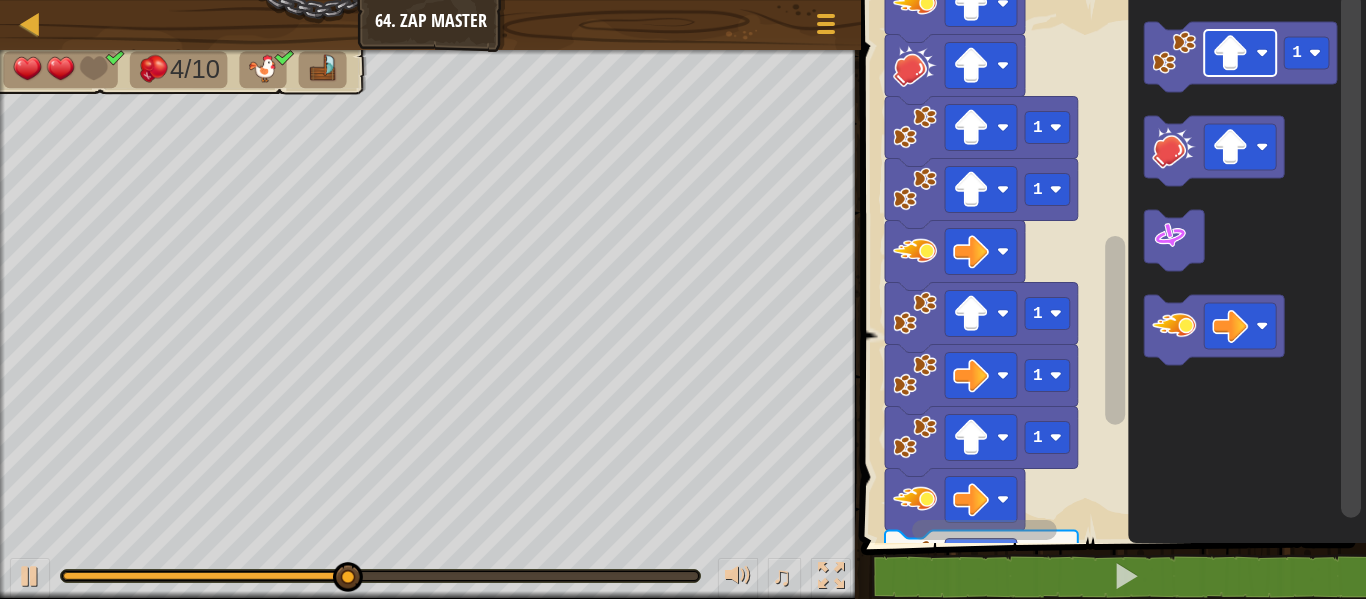 click 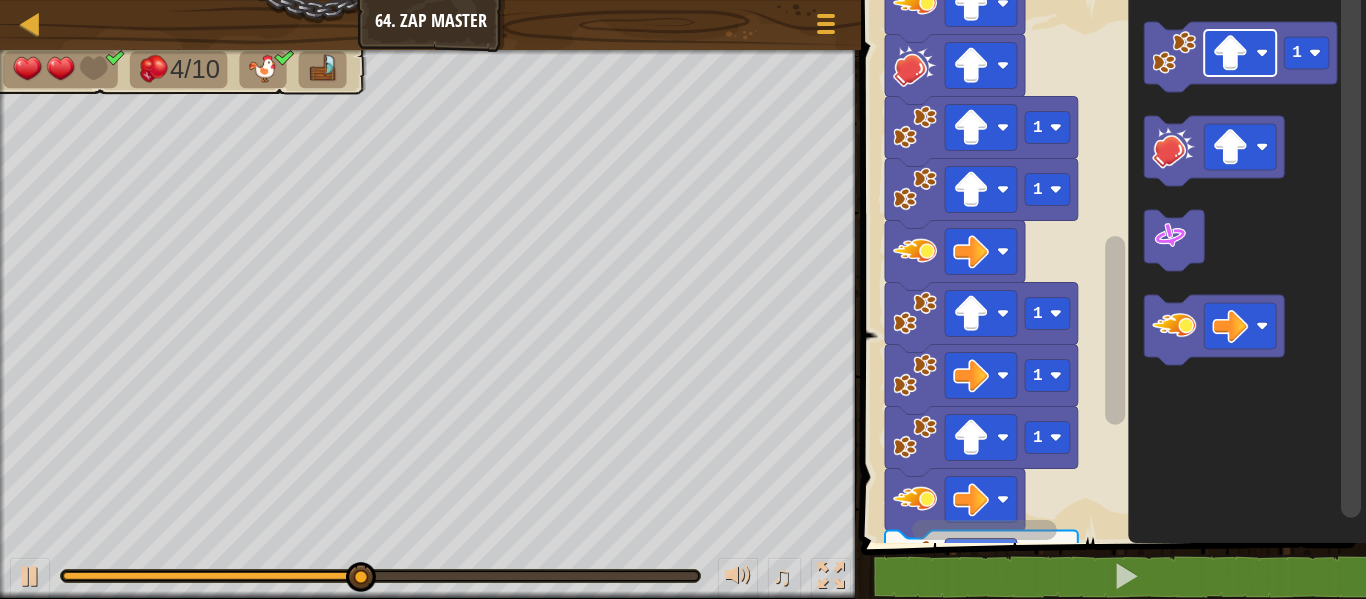 click 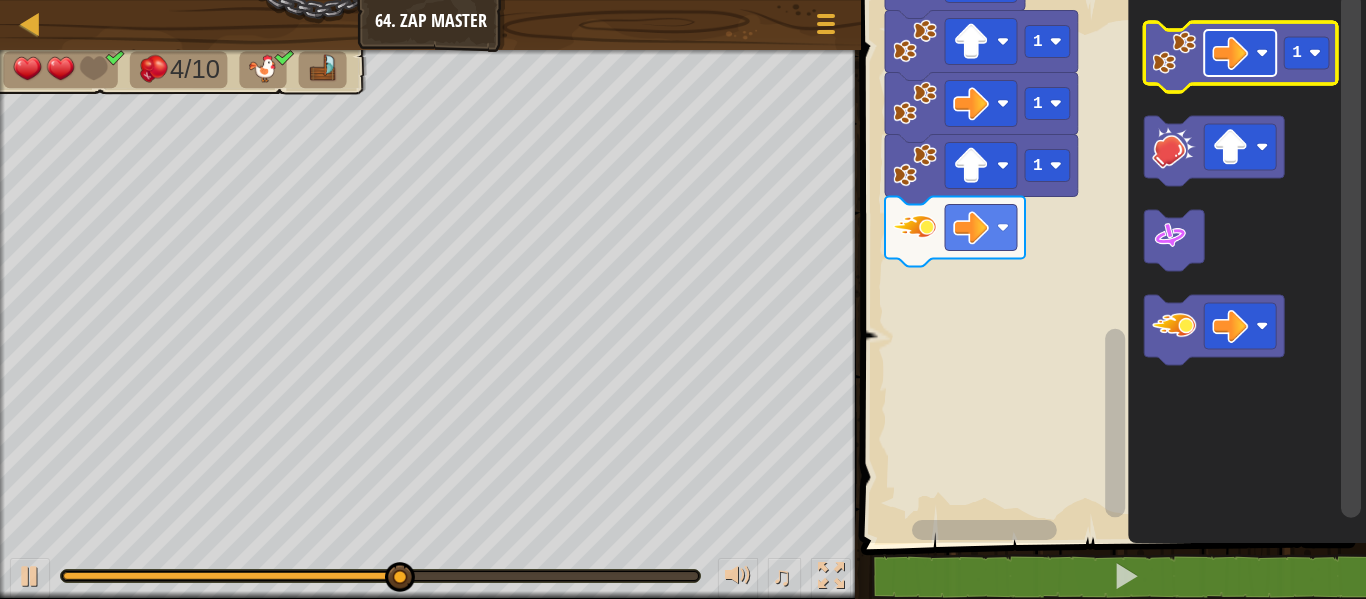 click 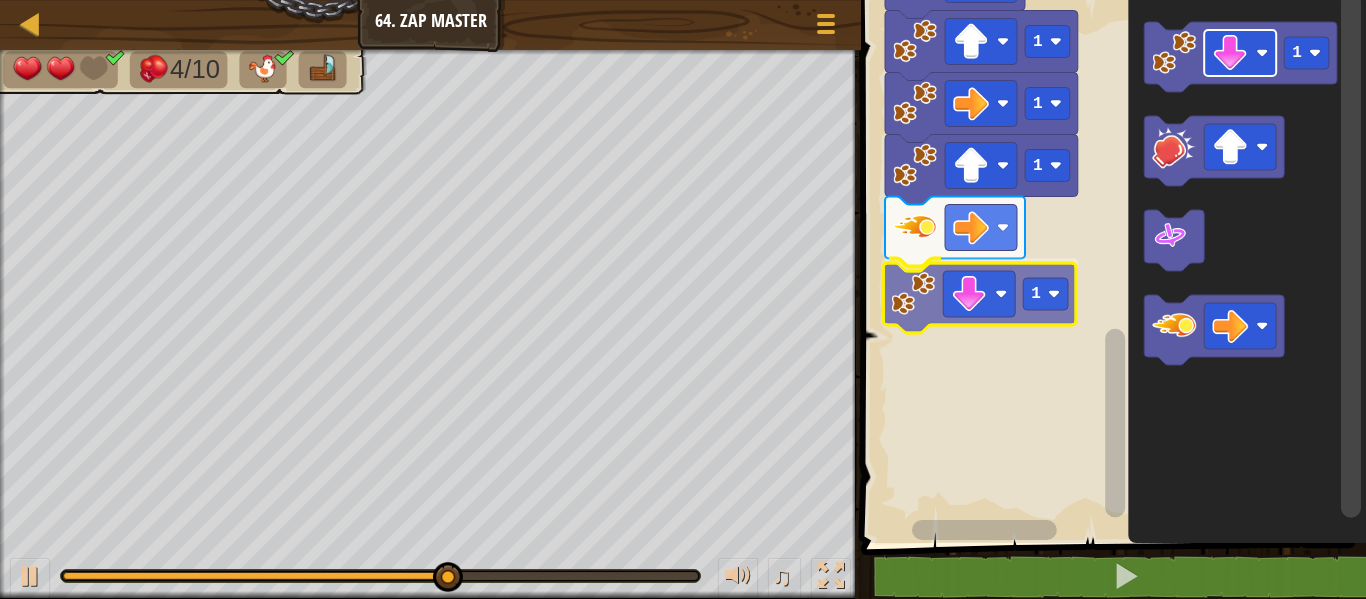 click on "1 1 1 1 1 1 1 1 Start 1 1" at bounding box center [1110, 266] 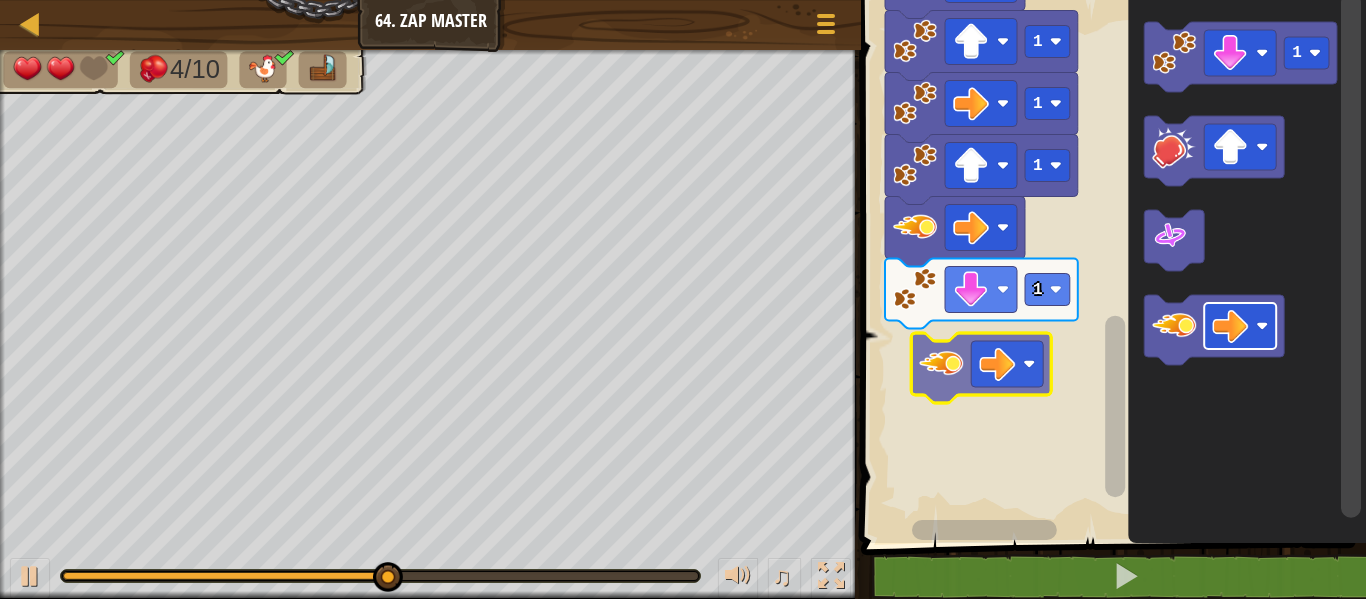 click on "1 1 1 1 1 1 1 1 Start 1" at bounding box center [1110, 266] 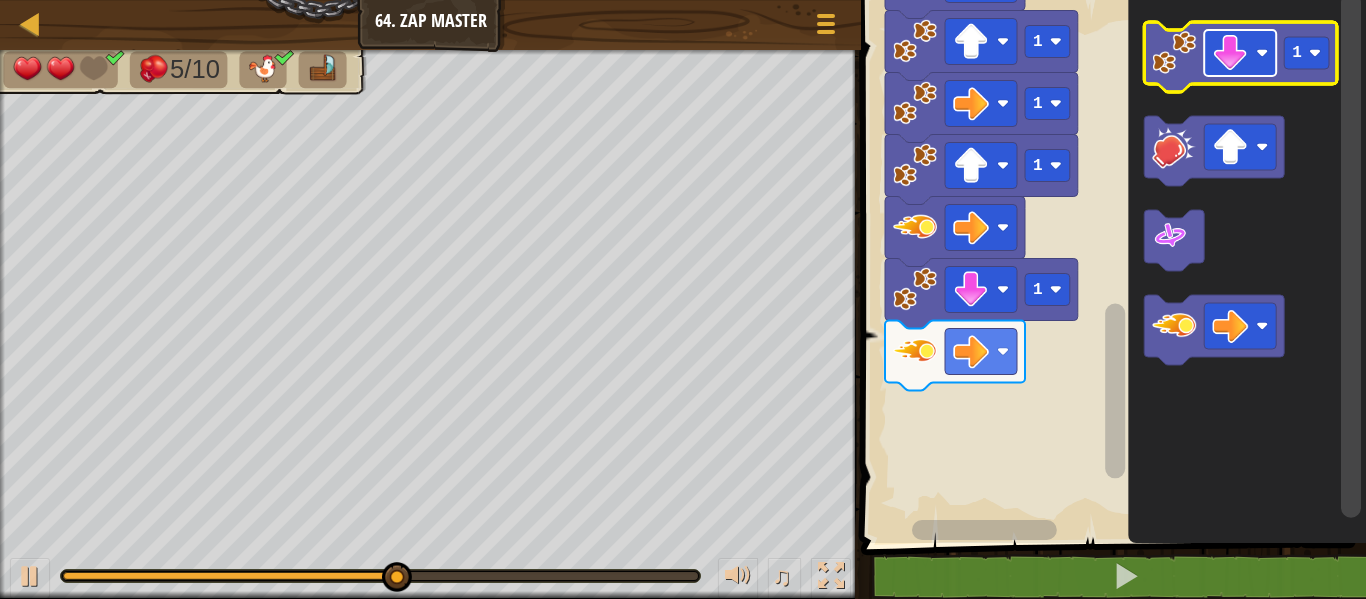 click 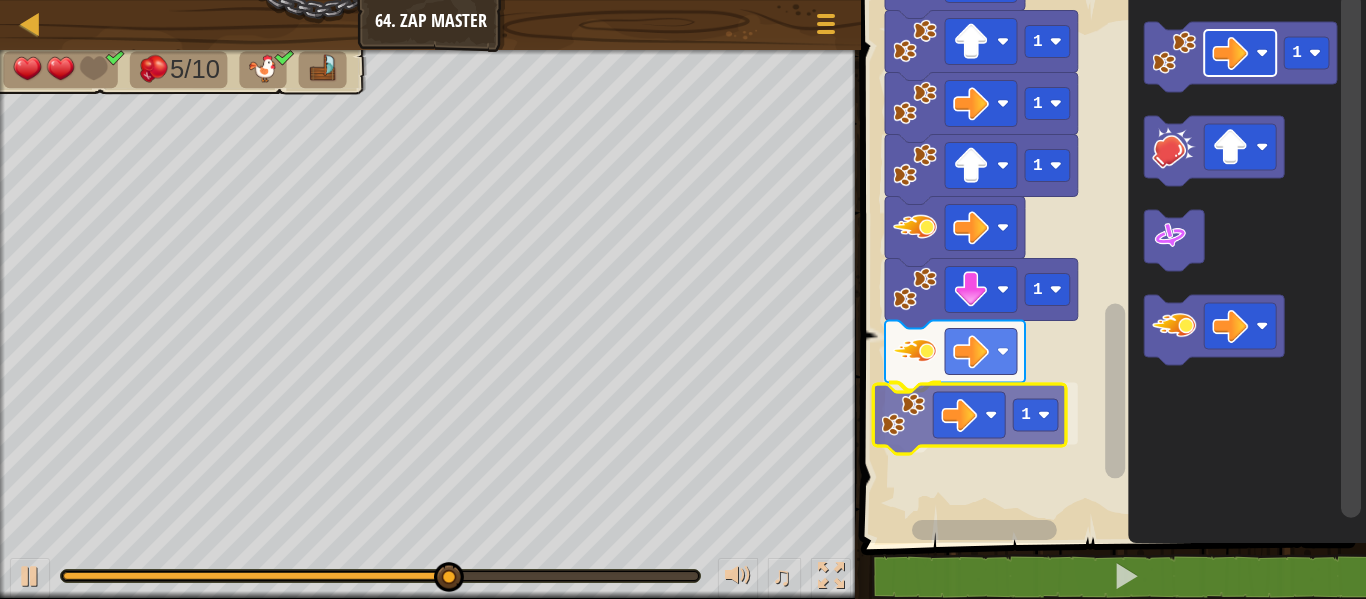 click on "1 1 1 1 1 1 1 1 1 Start 1 1" at bounding box center (1110, 266) 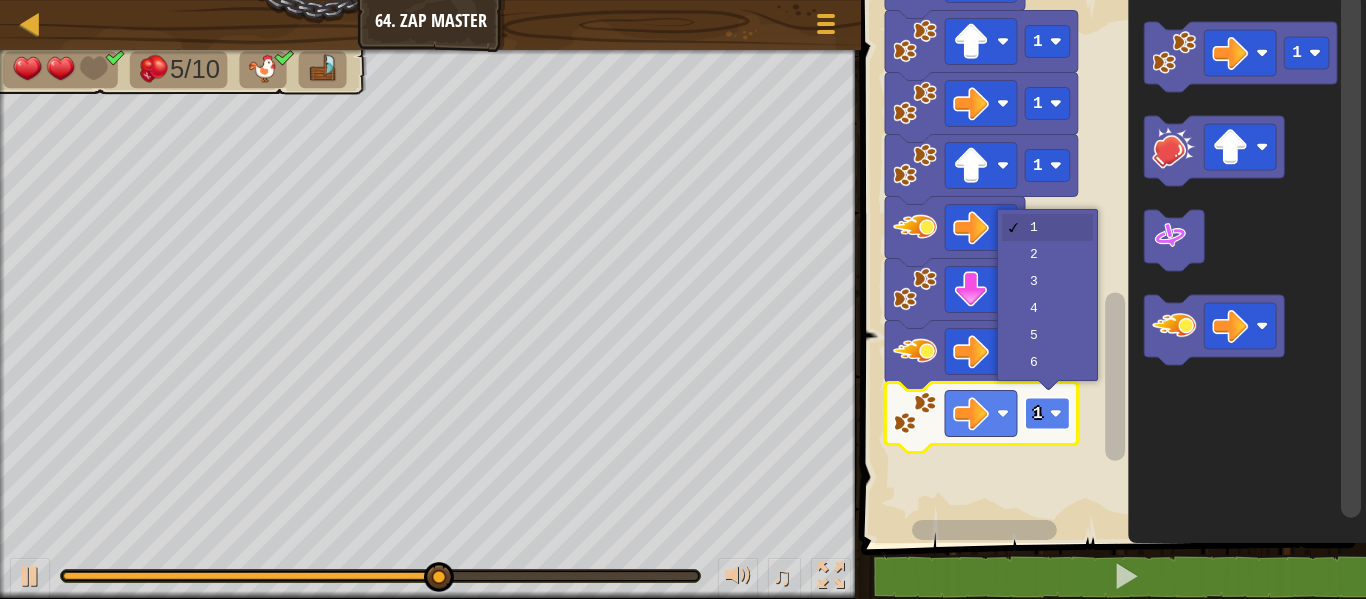 click on "1" 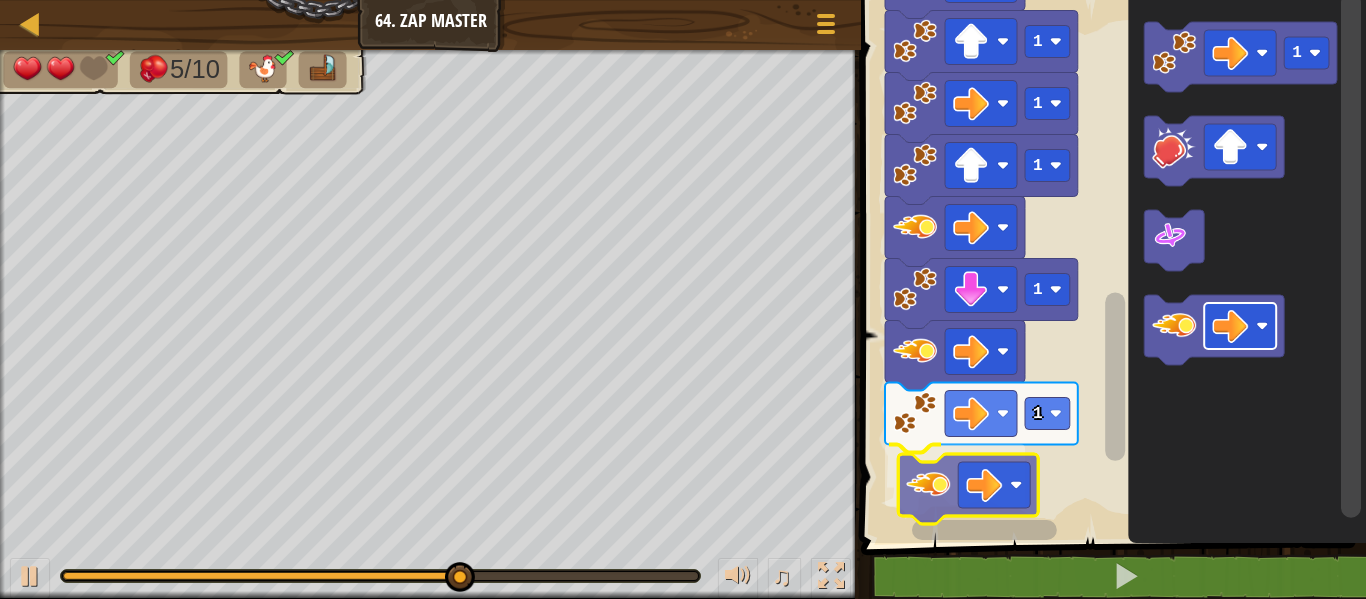 click on "Start 1 1 1 1 1 1 1 1 1 1" at bounding box center (1110, 266) 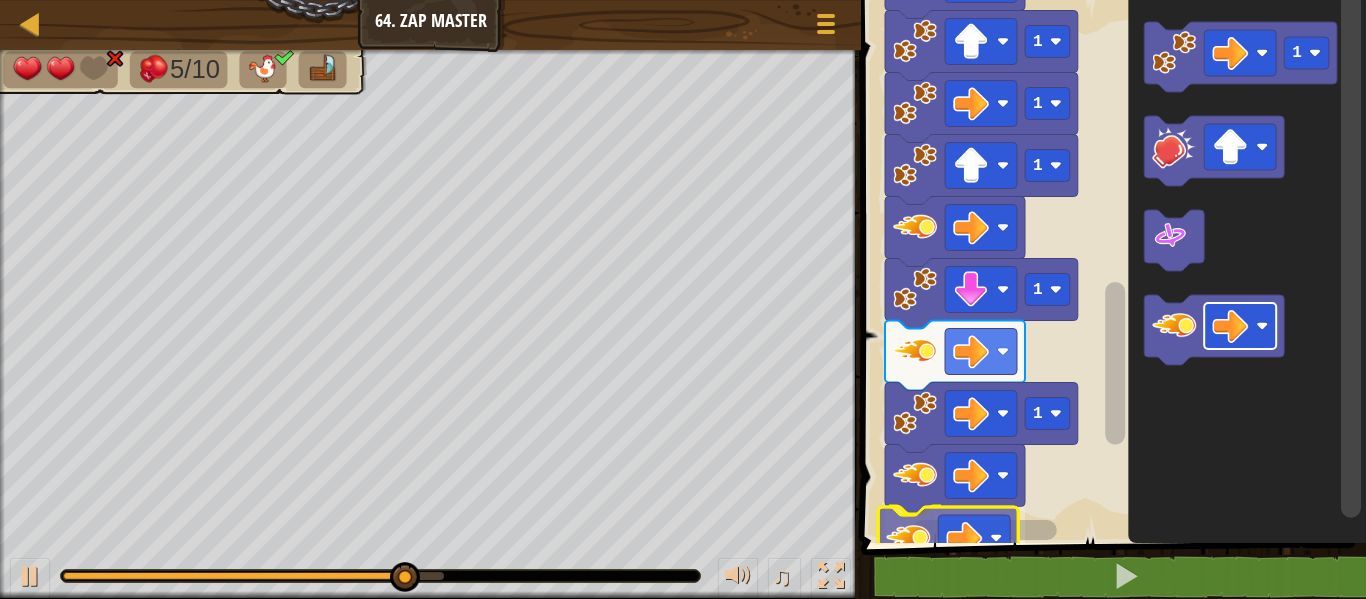 click on "1     הההההההההההההההההההההההההההההההההההההההההההההההההההההההההההההההההההההההההההההההההההההההההההההההההההההההההההההההההההההההההההההההההההההההההההההההההההההההההההההההההההההההההההההההההההההההההההההההההההההההההההההההההההההההההההההההההההההההההההההההההההההההההההההההה XXXXXXXXXXXXXXXXXXXXXXXXXXXXXXXXXXXXXXXXXXXXXXXXXXXXXXXXXXXXXXXXXXXXXXXXXXXXXXXXXXXXXXXXXXXXXXXXXXXXXXXXXXXXXXXXXXXXXXXXXXXXXXXXXXXXXXXXXXXXXXXXXXXXXXXXXXXXXXXXXXXXXXXXXXXXXXXXXXXXXXXXXXXXXXXXXXXXXXXXXXXXXXXXXXXXXXXXXXXXXXXXXXXXXXXXXXXXXXXXXXXXXXXXXXXXXXXX Start 1 1 1 1 1 1 1 1 1 1 Code Saved Programming language : Python Statement   /  Call   /" at bounding box center [1110, 320] 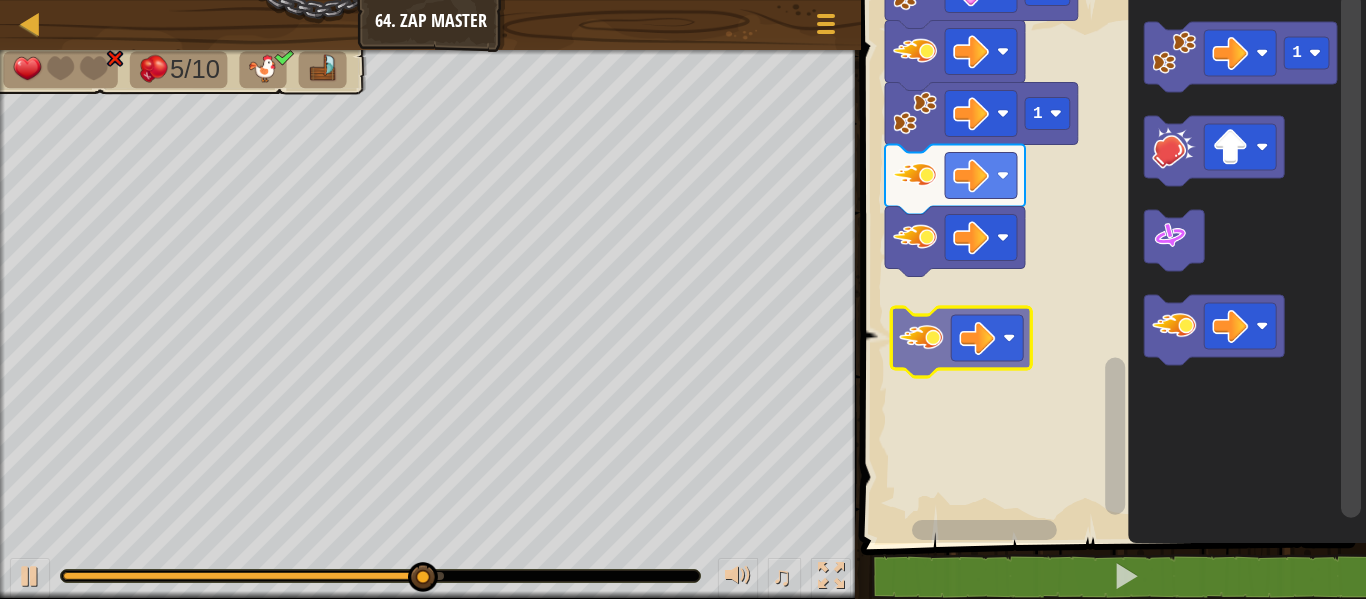 click on "Start 1 1 1 1 1 1 1 1 1 1" at bounding box center [1110, 266] 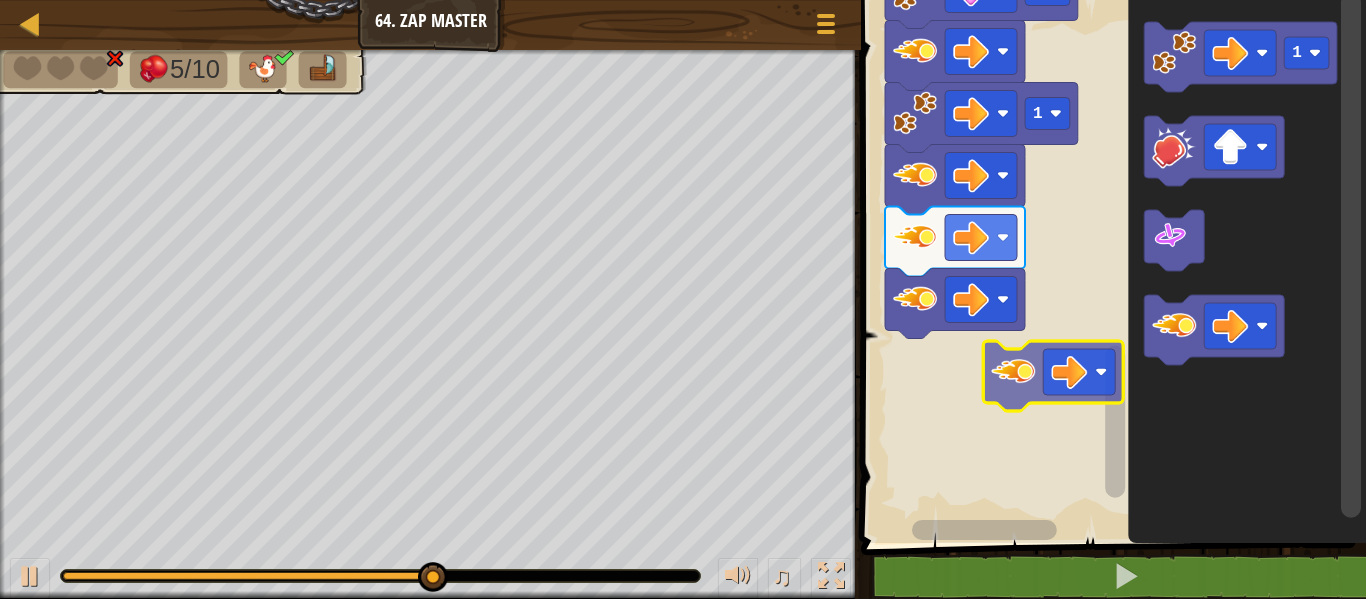 click on "1 1 1 1 1 1 1 1 1 Start 1" at bounding box center (1110, 266) 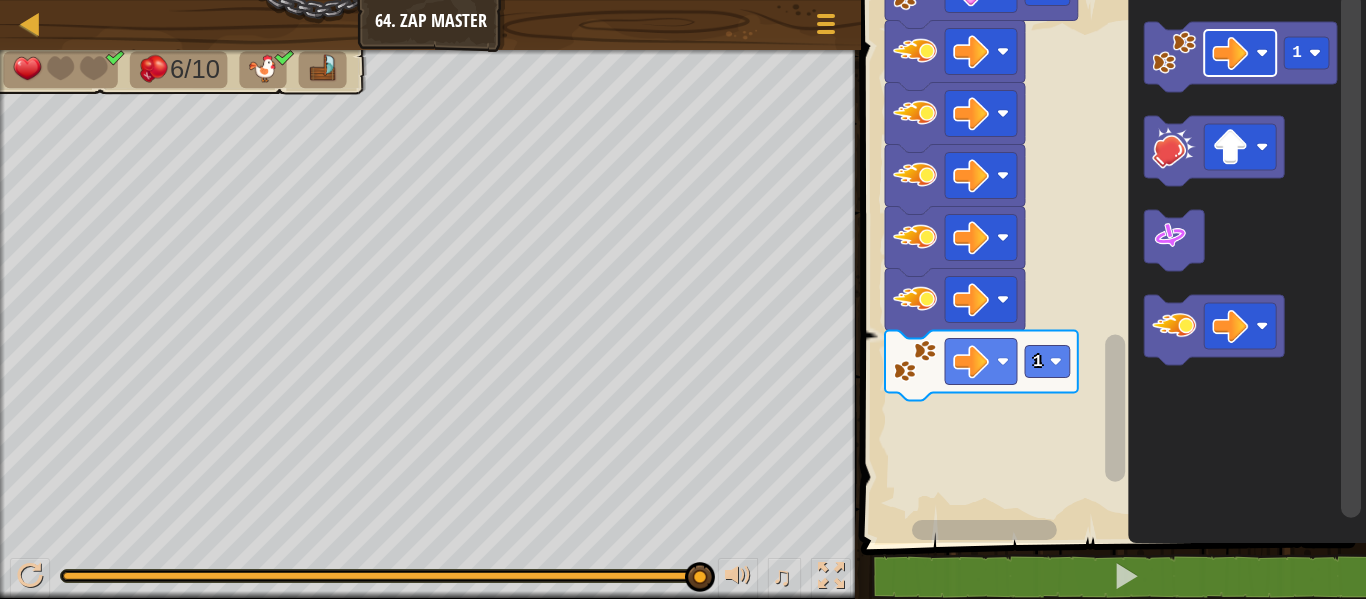 click on "1 1 1 1 1 1 1 1 1 Start 1" at bounding box center [1110, 266] 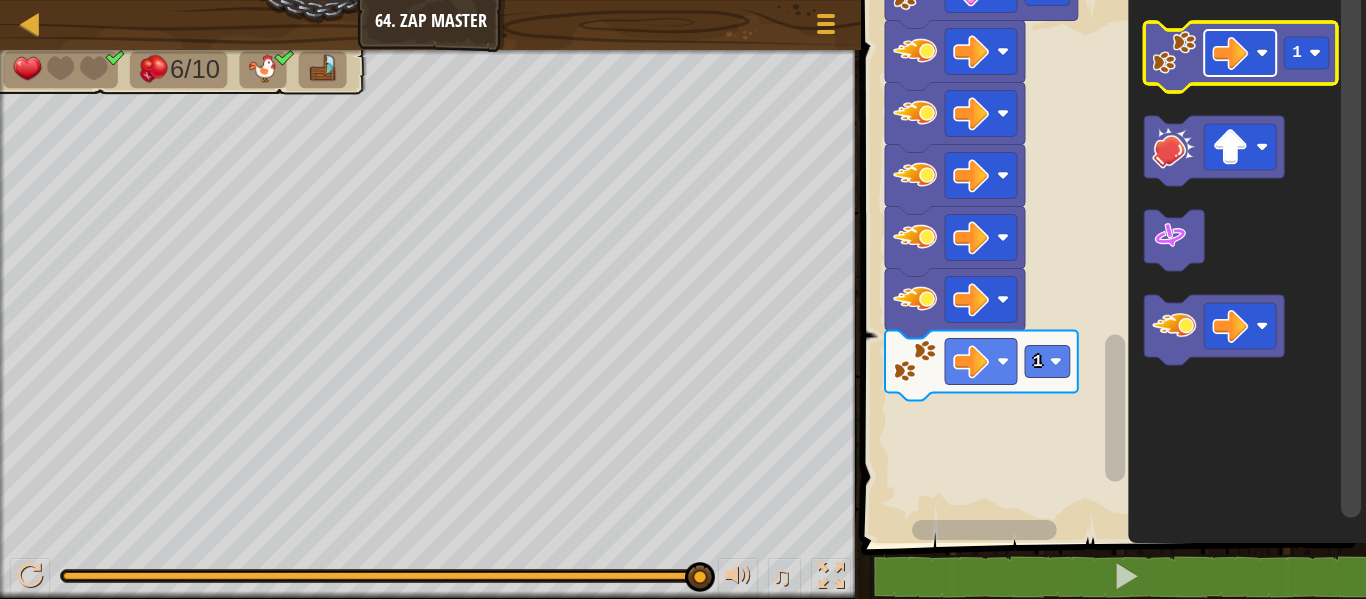 click 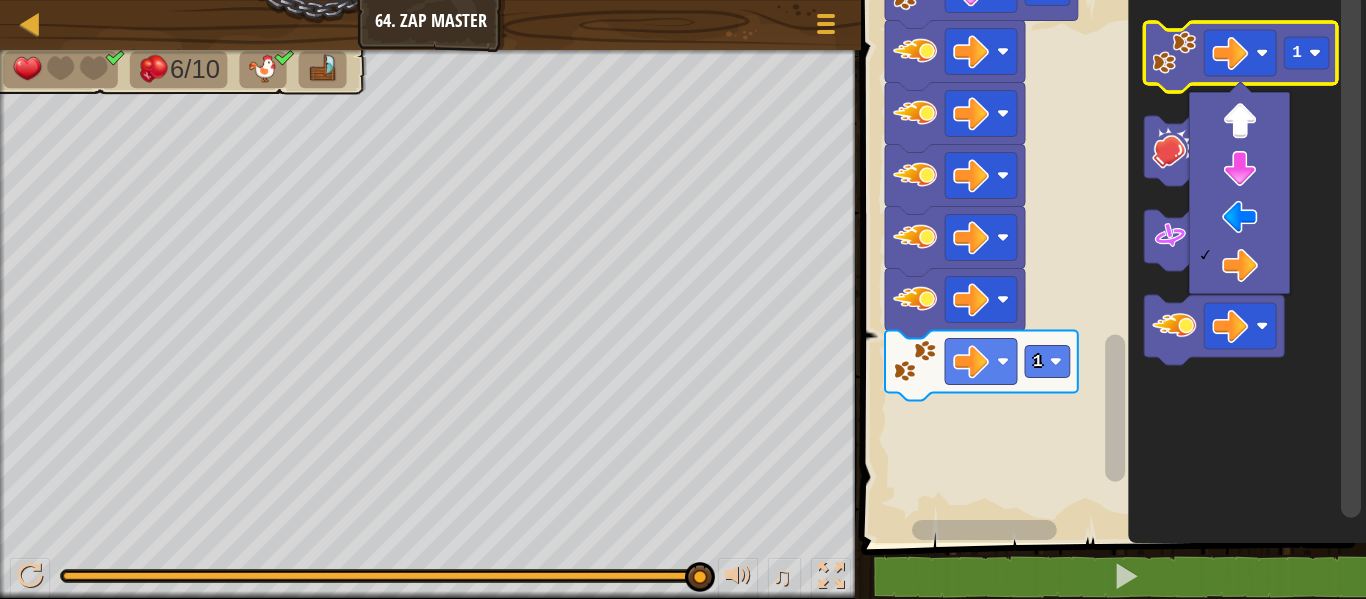 click 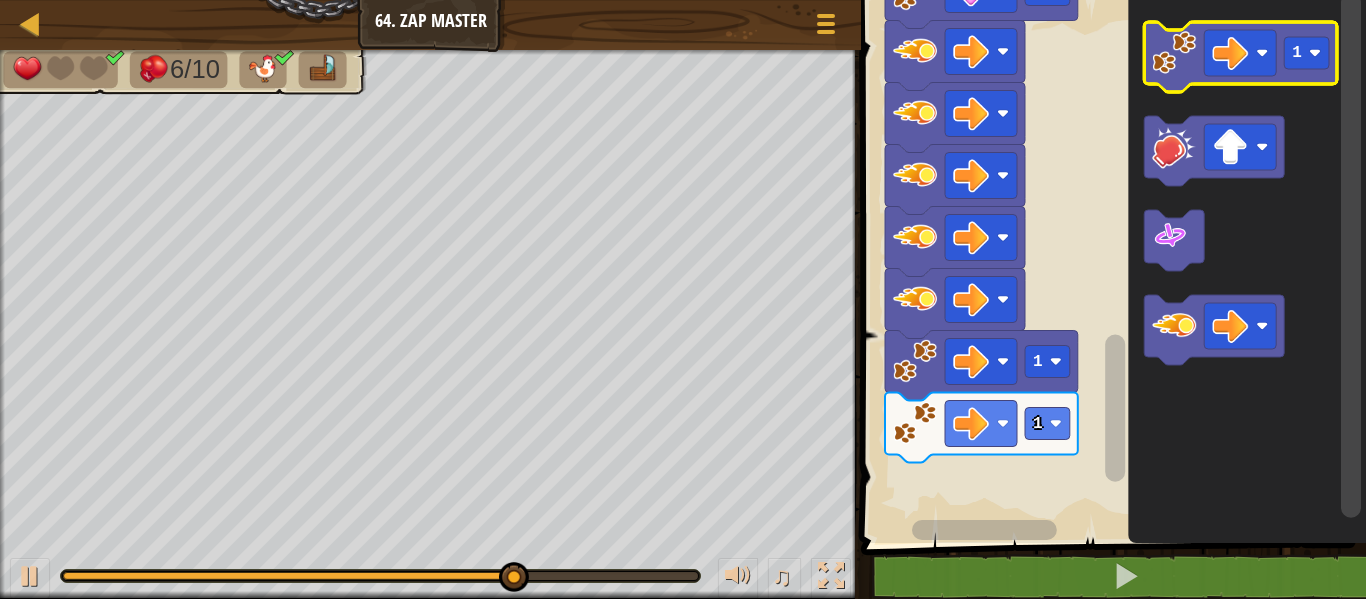 click 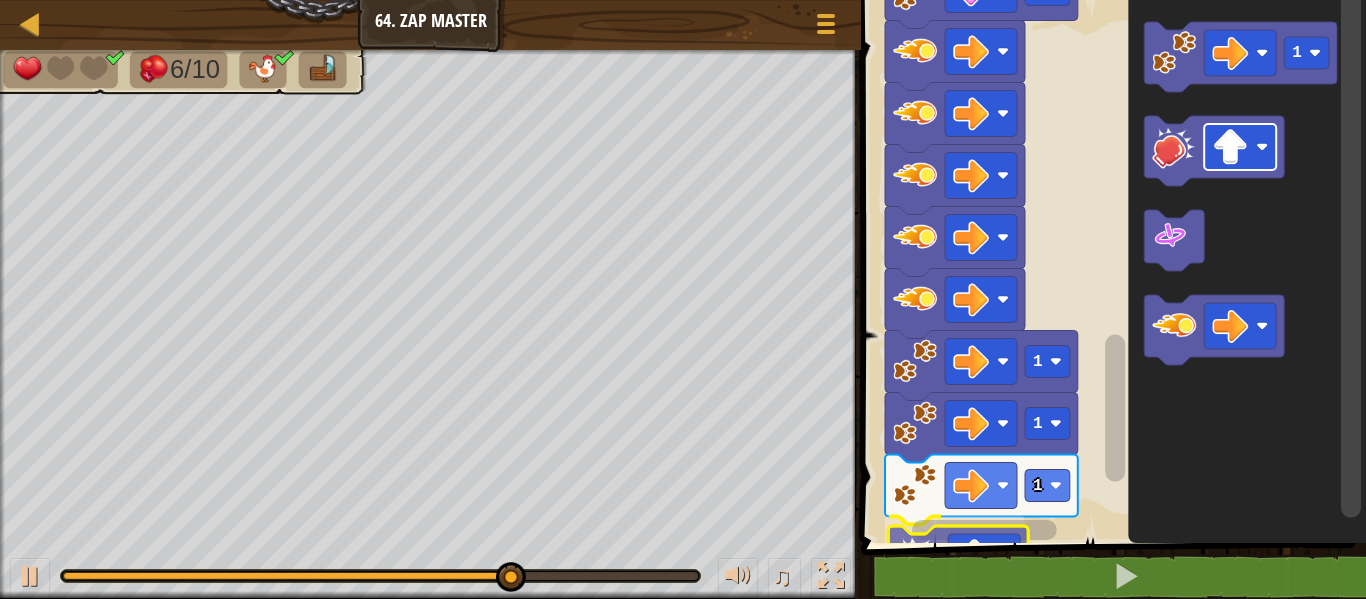 click on "1     הההההההההההההההההההההההההההההההההההההההההההההההההההההההההההההההההההההההההההההההההההההההההההההההההההההההההההההההההההההההההההההההההההההההההההההההההההההההההההההההההההההההההההההההההההההההההההההההההההההההההההההההההההההההההההההההההההההההההההההההההההההההההההההההה XXXXXXXXXXXXXXXXXXXXXXXXXXXXXXXXXXXXXXXXXXXXXXXXXXXXXXXXXXXXXXXXXXXXXXXXXXXXXXXXXXXXXXXXXXXXXXXXXXXXXXXXXXXXXXXXXXXXXXXXXXXXXXXXXXXXXXXXXXXXXXXXXXXXXXXXXXXXXXXXXXXXXXXXXXXXXXXXXXXXXXXXXXXXXXXXXXXXXXXXXXXXXXXXXXXXXXXXXXXXXXXXXXXXXXXXXXXXXXXXXXXXXXXXXXXXXXXX 1 1 1 1 1 1 1 1 1 1 1 Start 1 Code Saved Programming language : Python Statement   /  Call   /" at bounding box center (1110, 320) 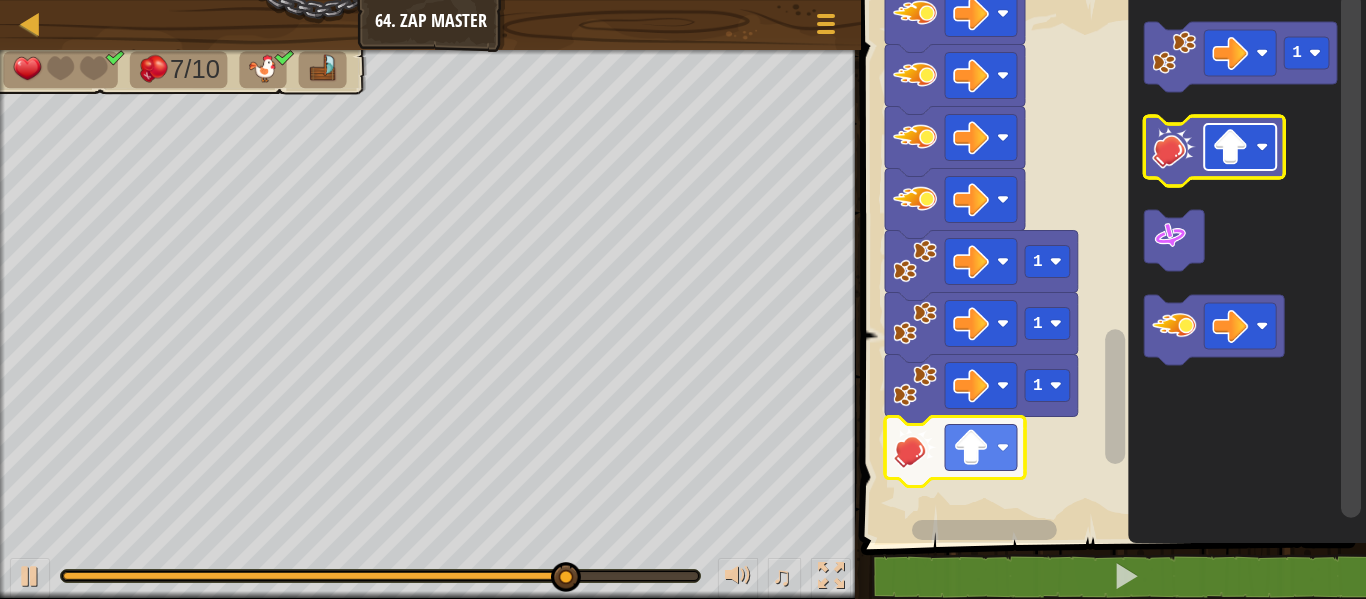 click 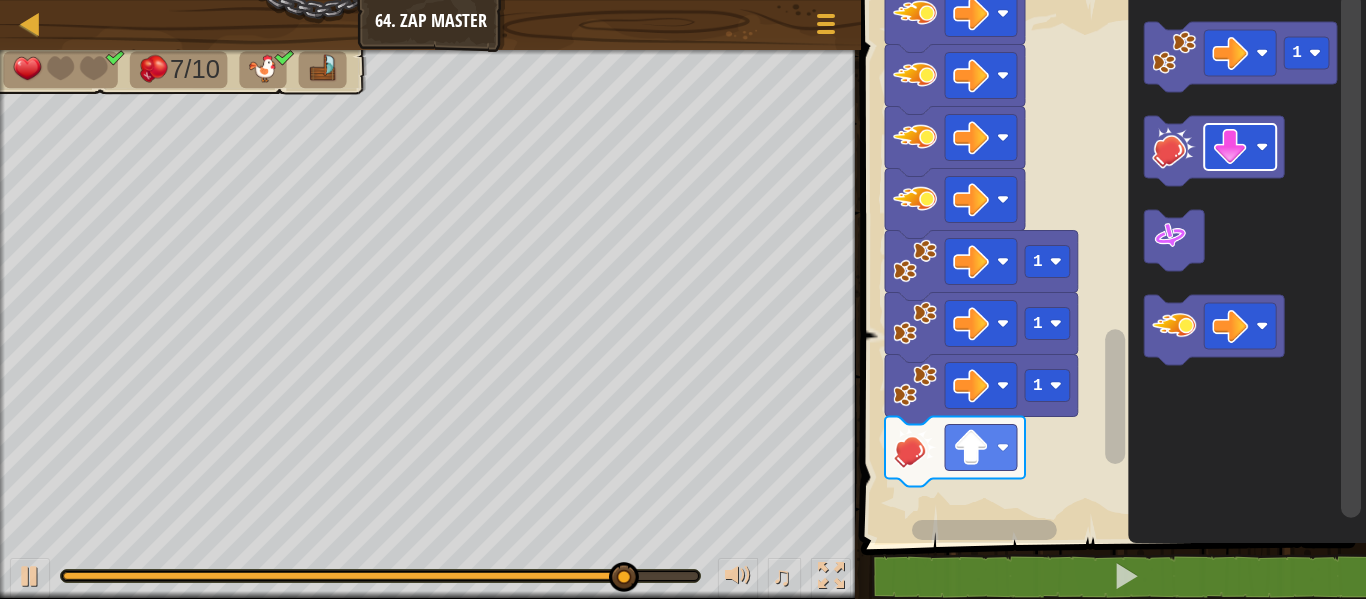 click on "1" 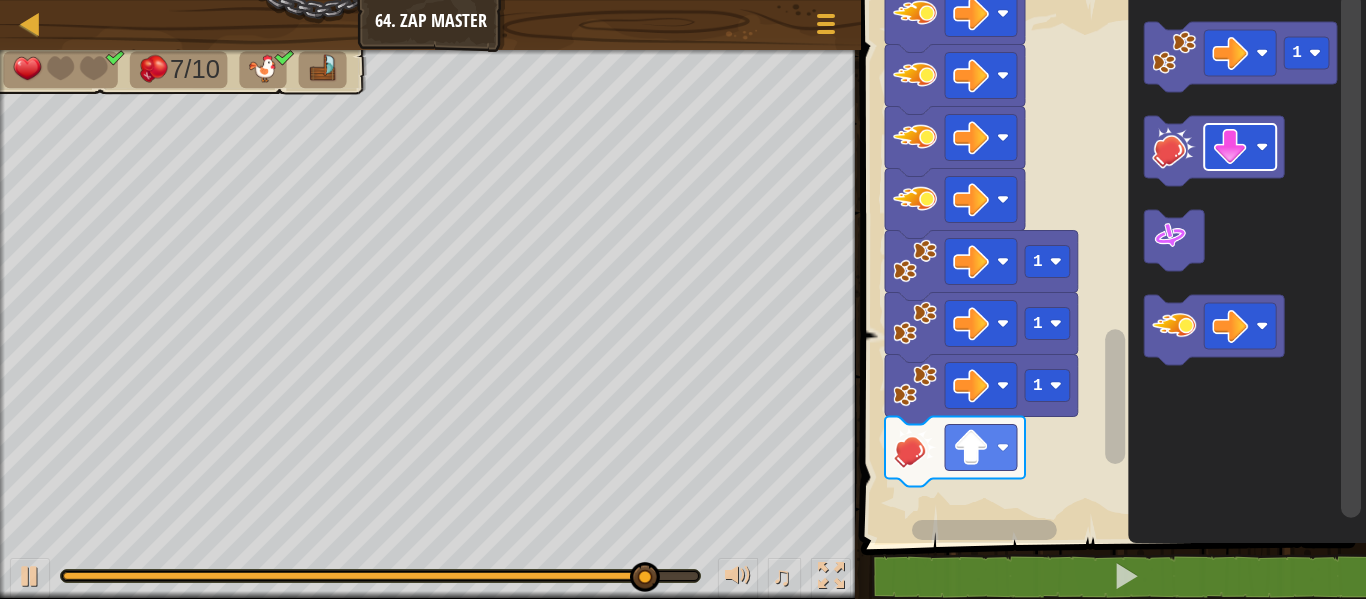 click on "1" 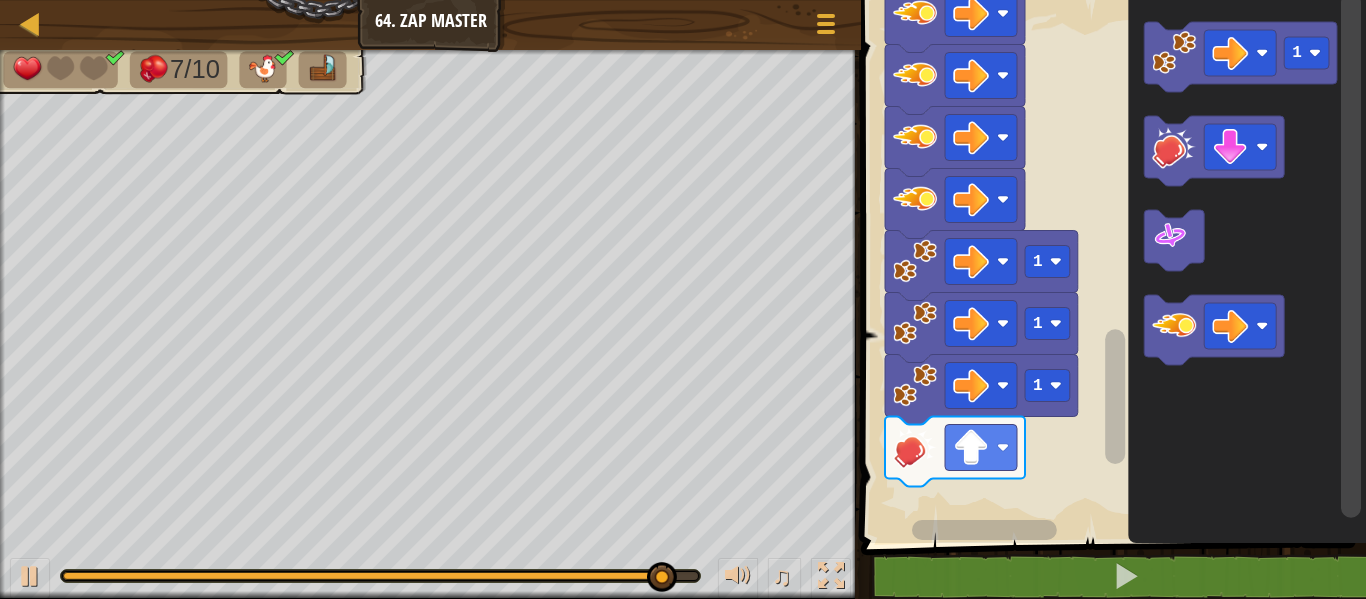 click on "1 1 1 1 1 1 1 1 1 1 1 Start 1" at bounding box center [1110, 266] 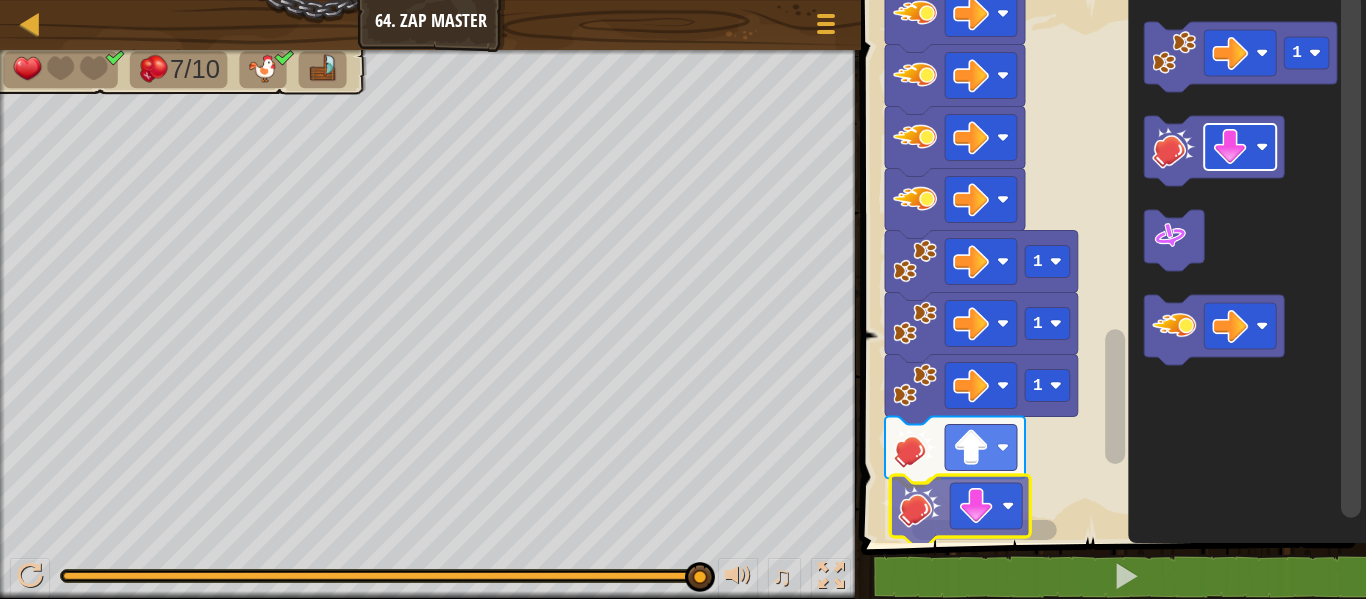 click on "1 1 1 1 1 1 1 1 1 1 1 Start 1" at bounding box center [1110, 266] 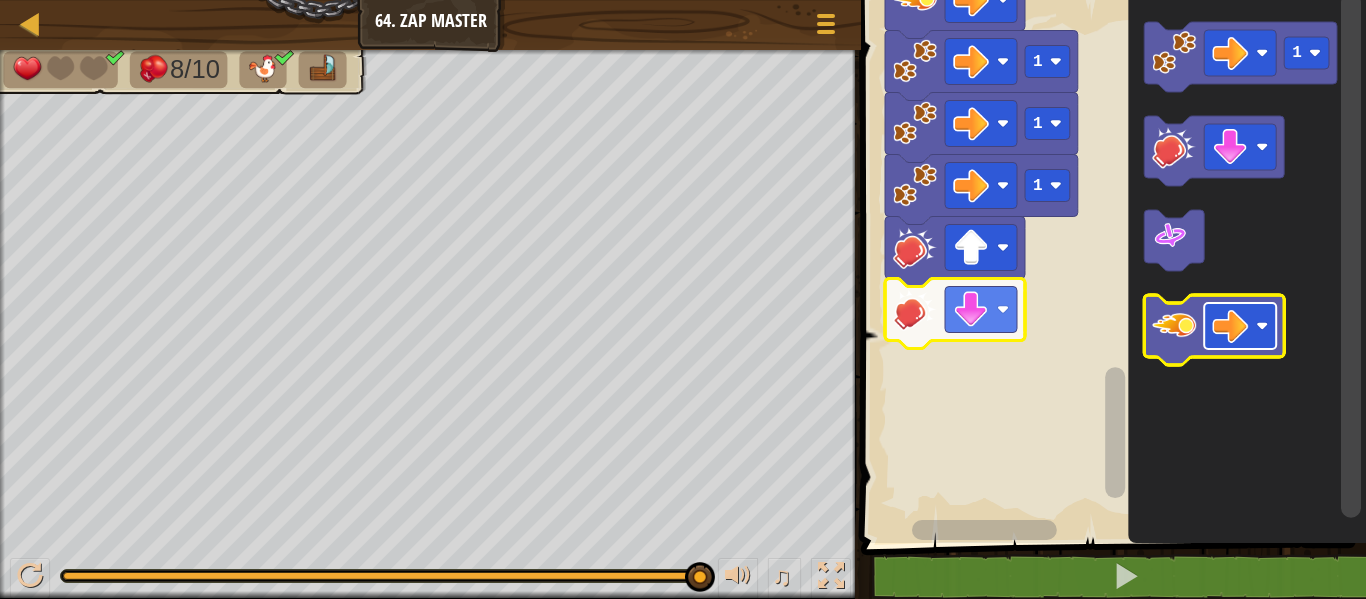 click 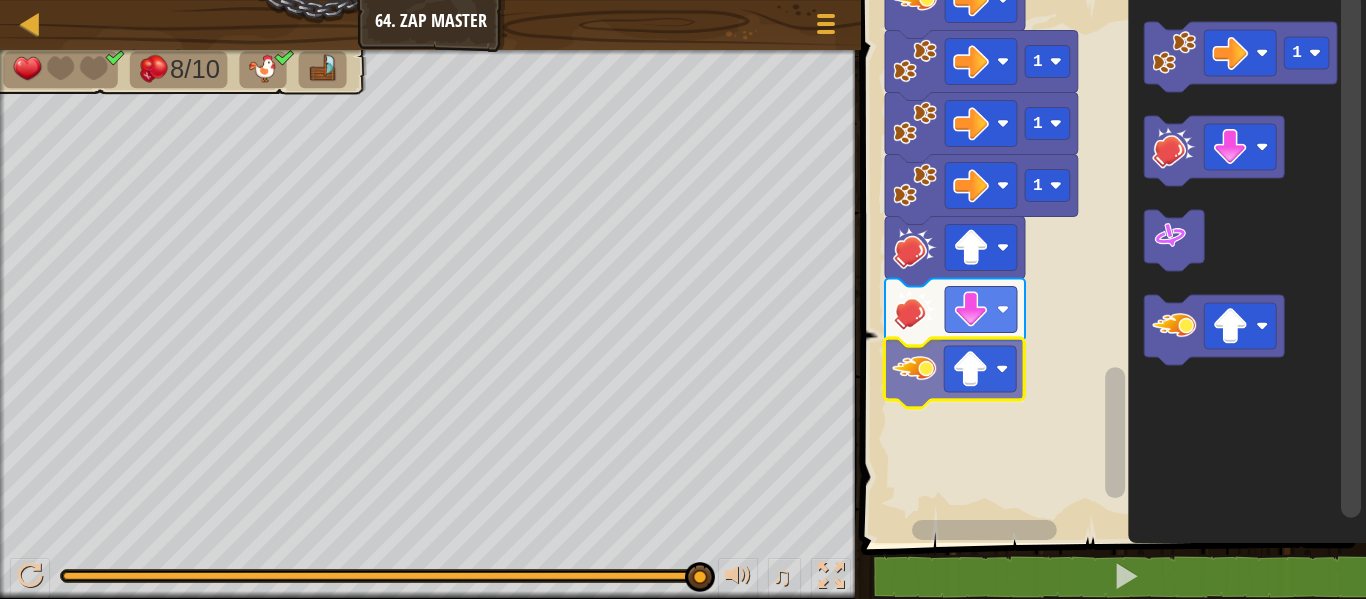 click on "1 1 1 1 1 1 1 1 1 1 1 Start 1" at bounding box center (1110, 266) 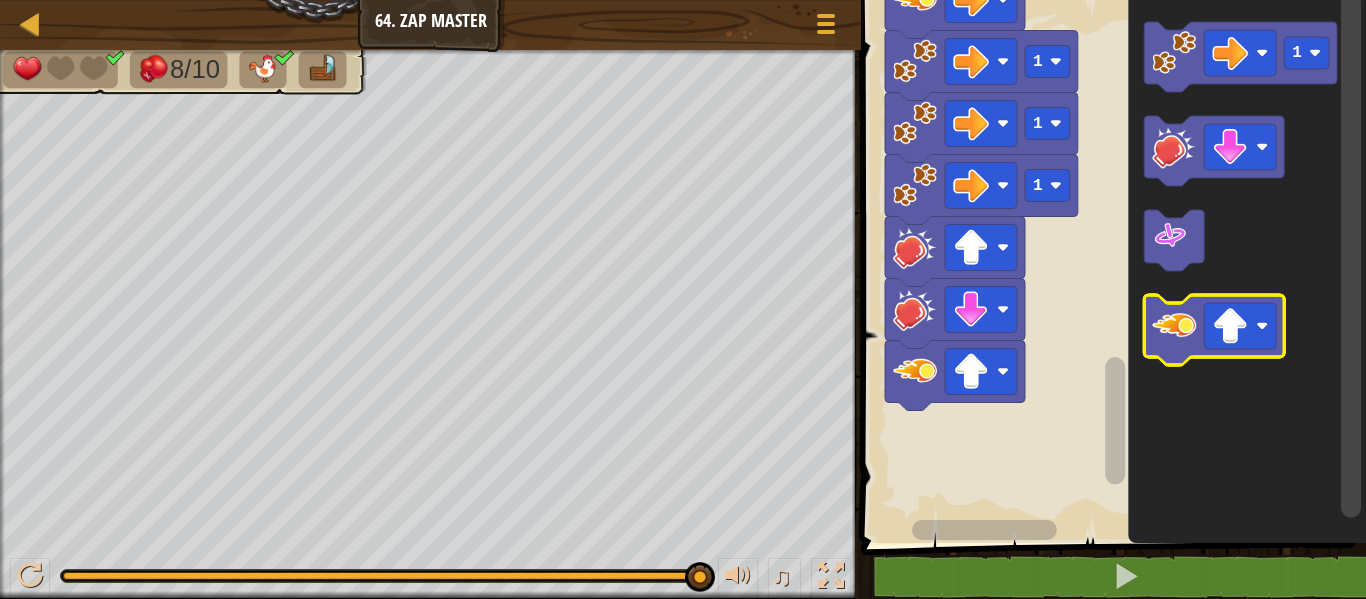 click 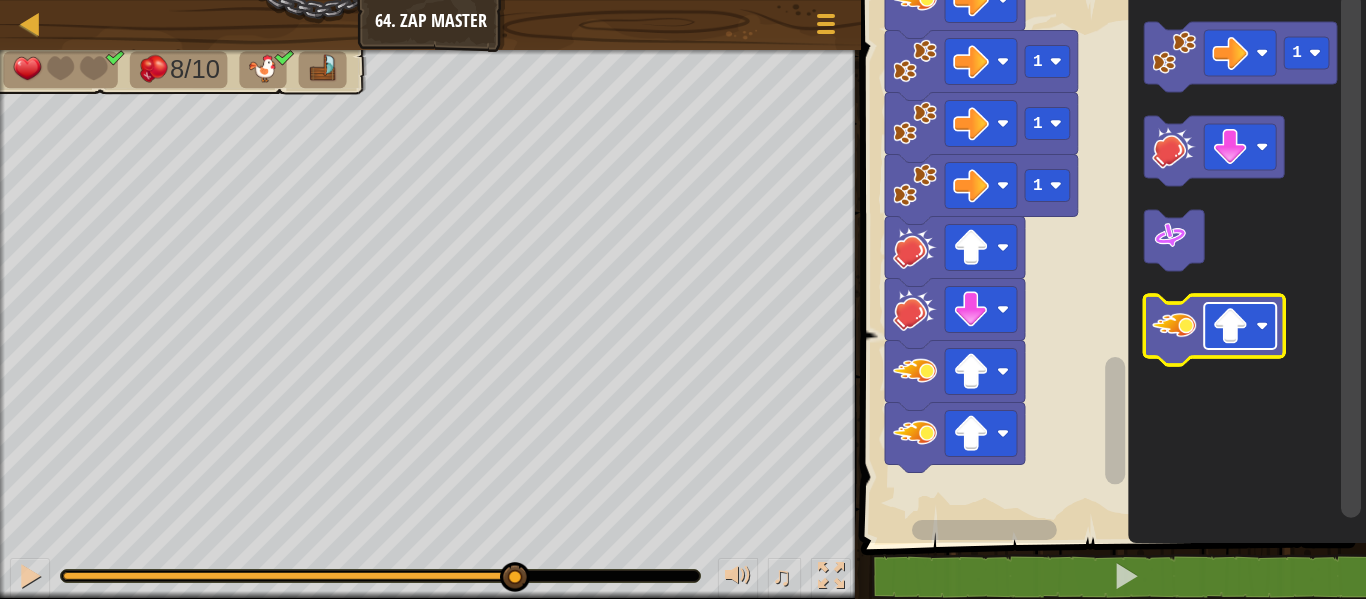 click 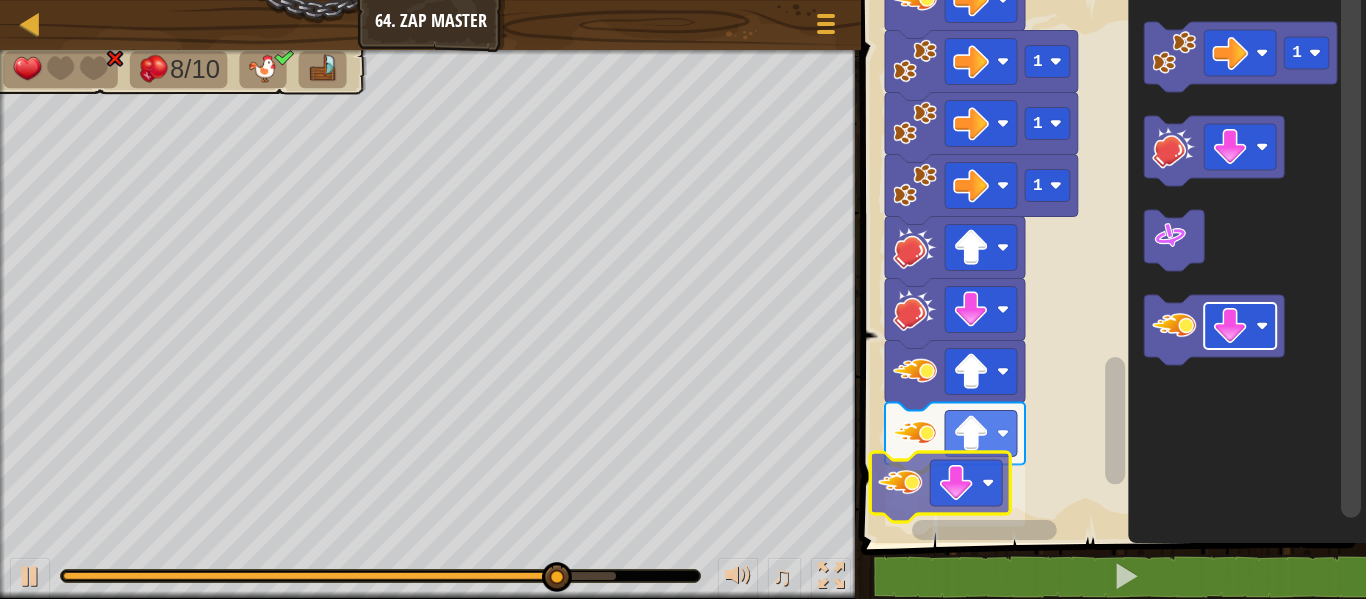 click on "1 1 1 1 1 1 1 1 1 1 1 Start 1" at bounding box center (1110, 266) 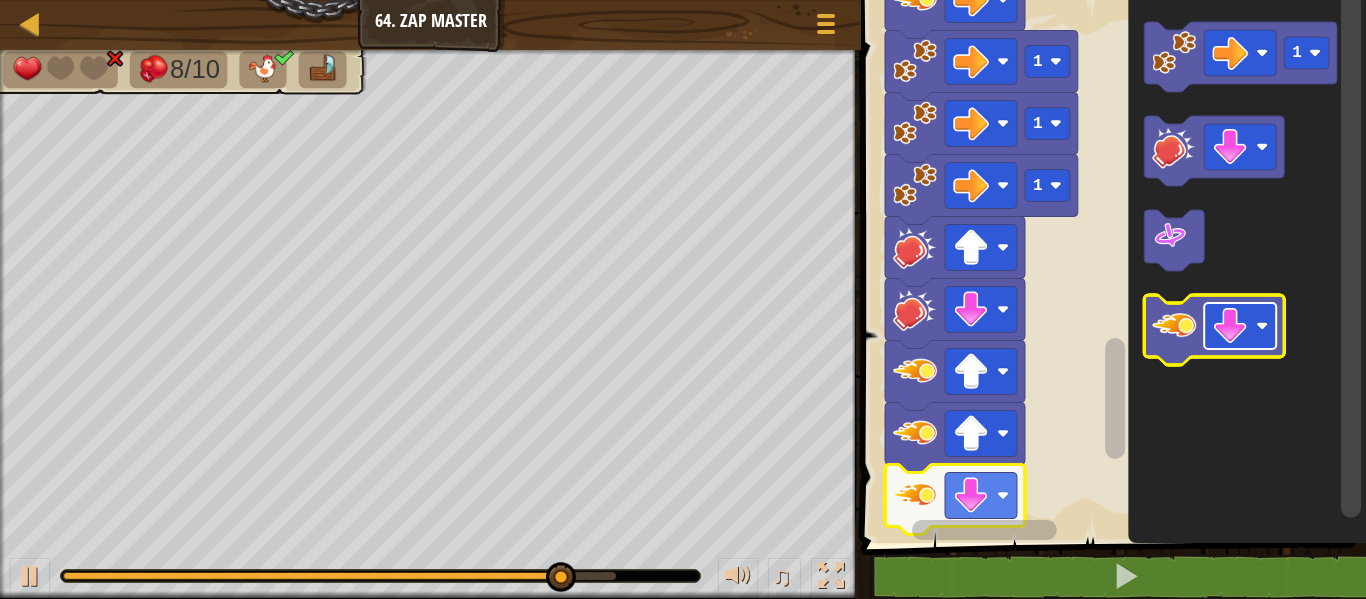 click 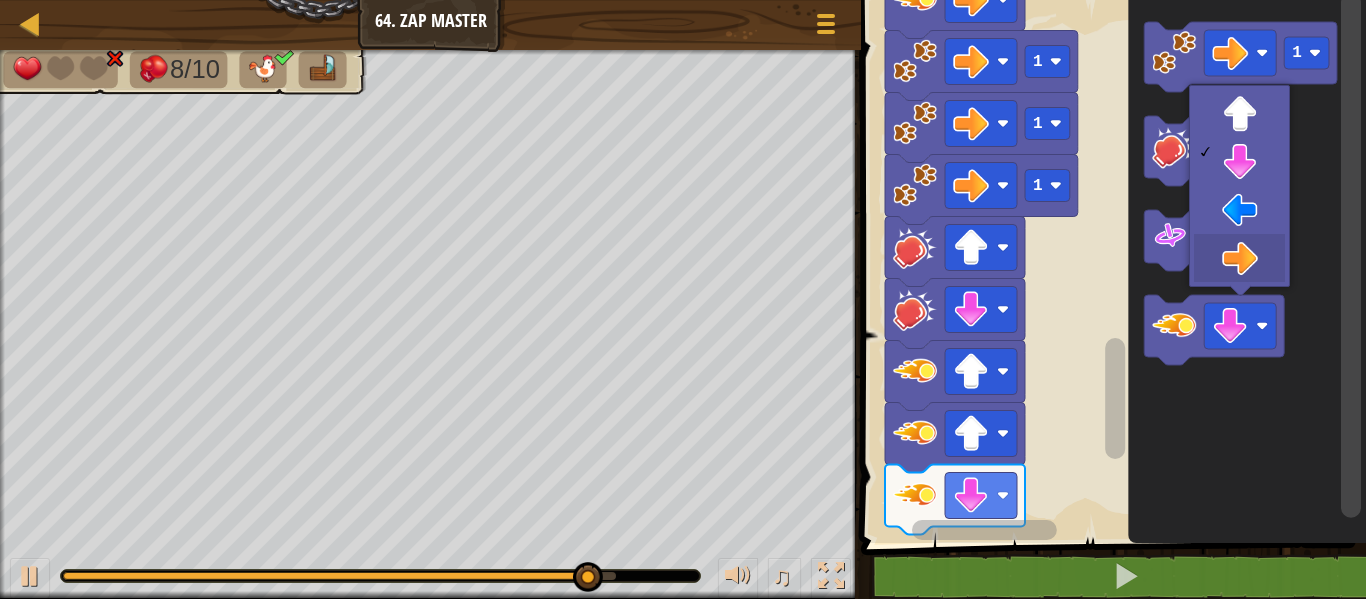 drag, startPoint x: 1238, startPoint y: 251, endPoint x: 1272, endPoint y: 282, distance: 46.010868 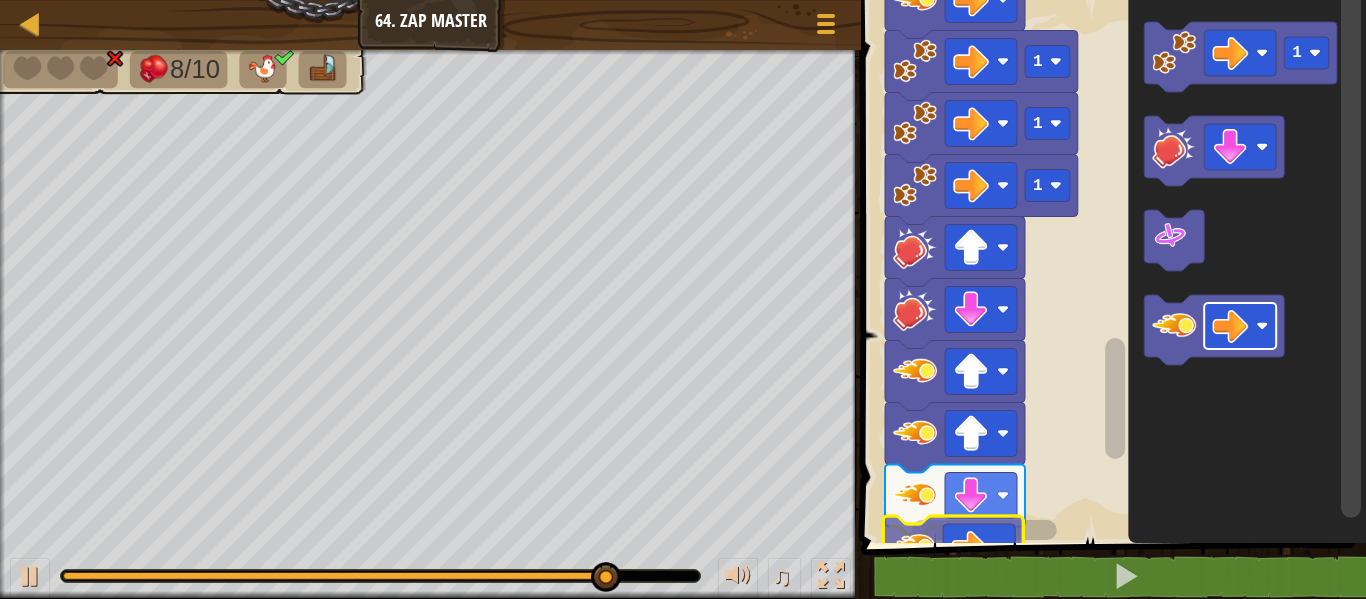 click on "1     הההההההההההההההההההההההההההההההההההההההההההההההההההההההההההההההההההההההההההההההההההההההההההההההההההההההההההההההההההההההההההההההההההההההההההההההההההההההההההההההההההההההההההההההההההההההההההההההההההההההההההההההההההההההההההההההההההההההההההההההההההההההההההההההה XXXXXXXXXXXXXXXXXXXXXXXXXXXXXXXXXXXXXXXXXXXXXXXXXXXXXXXXXXXXXXXXXXXXXXXXXXXXXXXXXXXXXXXXXXXXXXXXXXXXXXXXXXXXXXXXXXXXXXXXXXXXXXXXXXXXXXXXXXXXXXXXXXXXXXXXXXXXXXXXXXXXXXXXXXXXXXXXXXXXXXXXXXXXXXXXXXXXXXXXXXXXXXXXXXXXXXXXXXXXXXXXXXXXXXXXXXXXXXXXXXXXXXXXXXXXXXXX 1 1 1 1 1 1 1 1 1 1 1 Start 1 Code Saved Programming language : Python Statement   /  Call   /" at bounding box center [1110, 320] 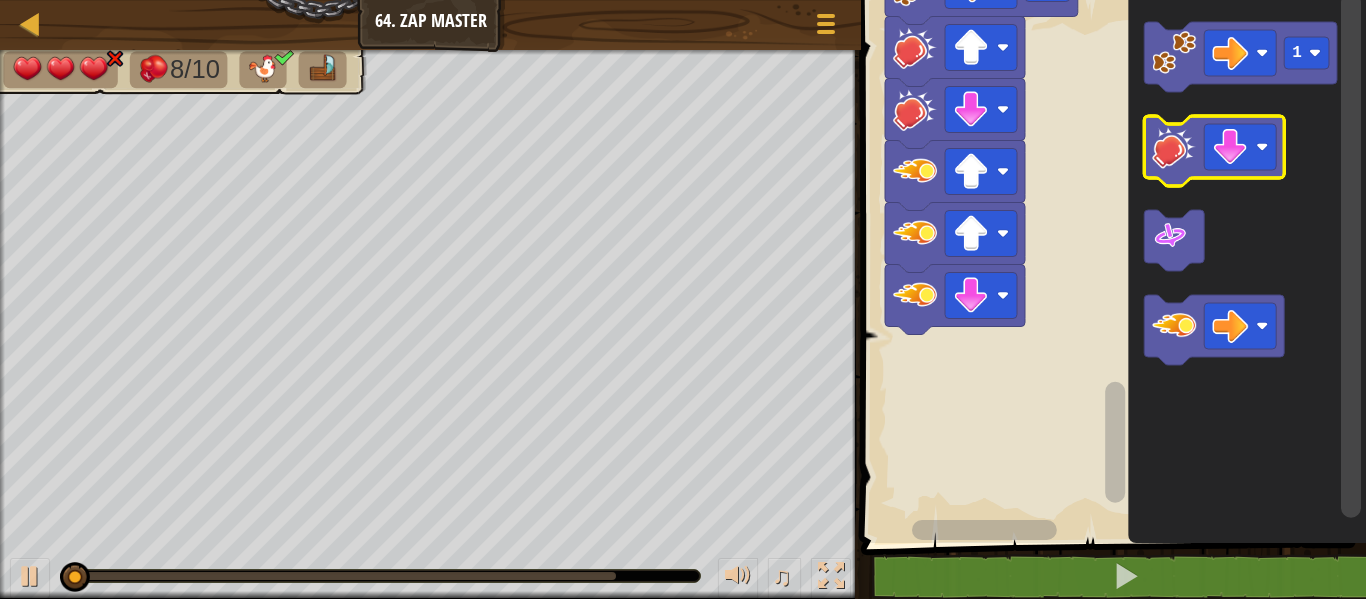 click 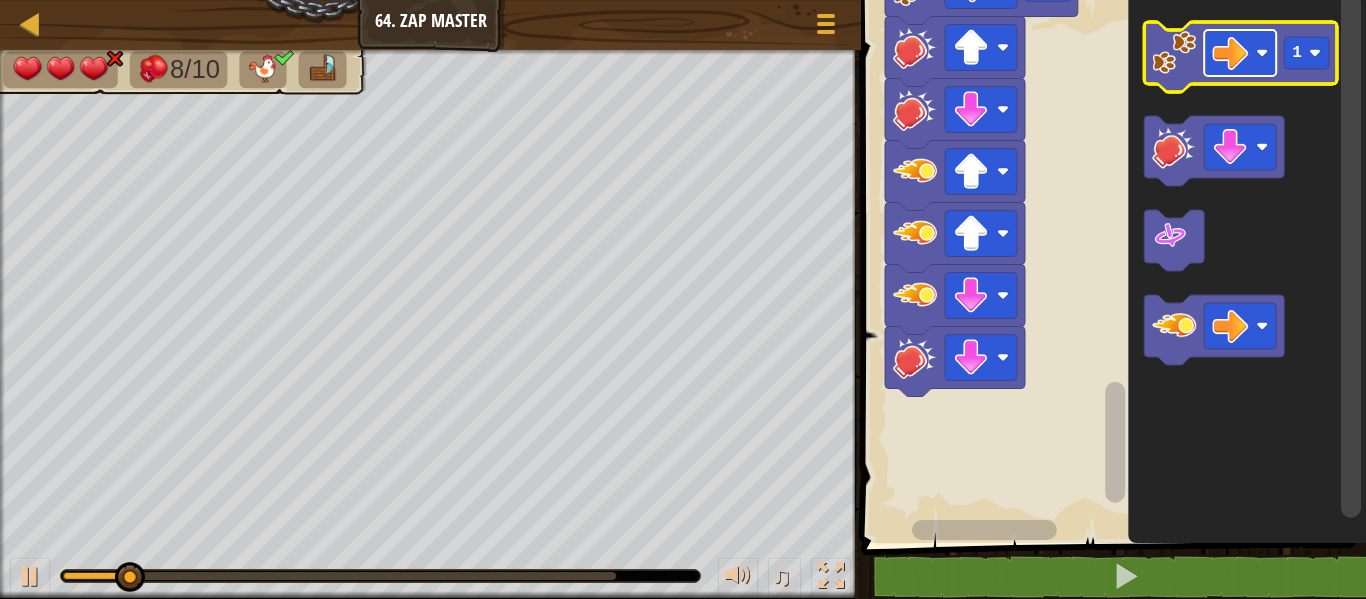 click 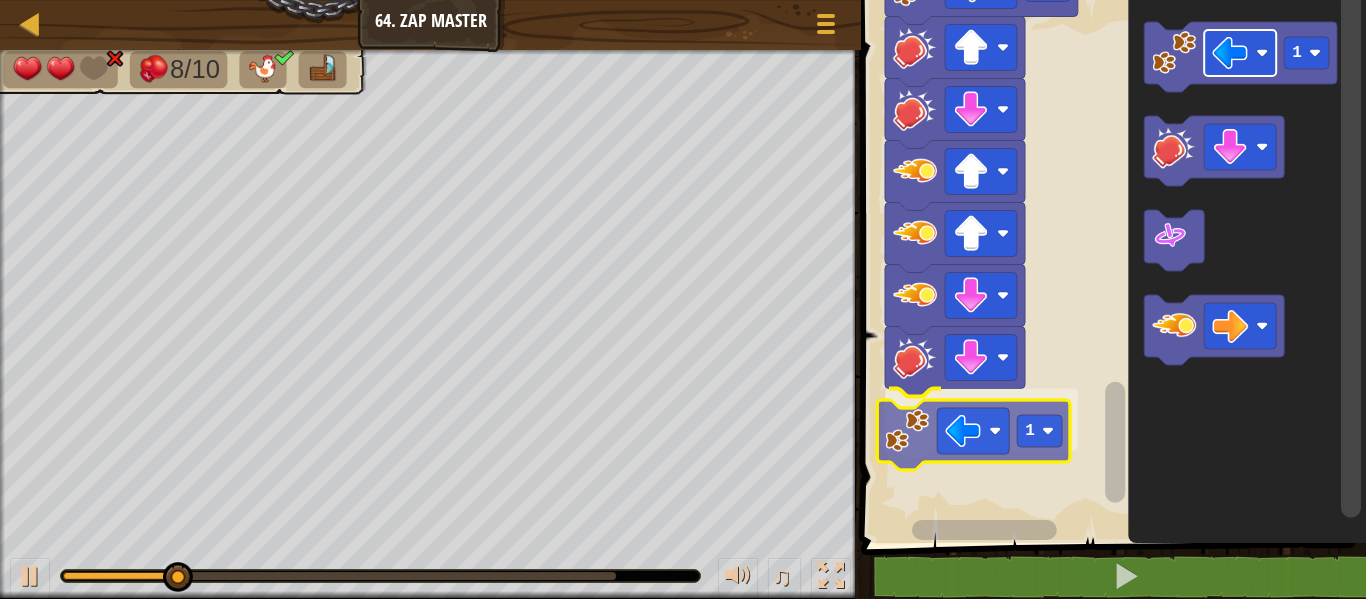 click on "1 1 1 1 1 1 1 1 1 1 1 1 Start 1 1" at bounding box center (1110, 266) 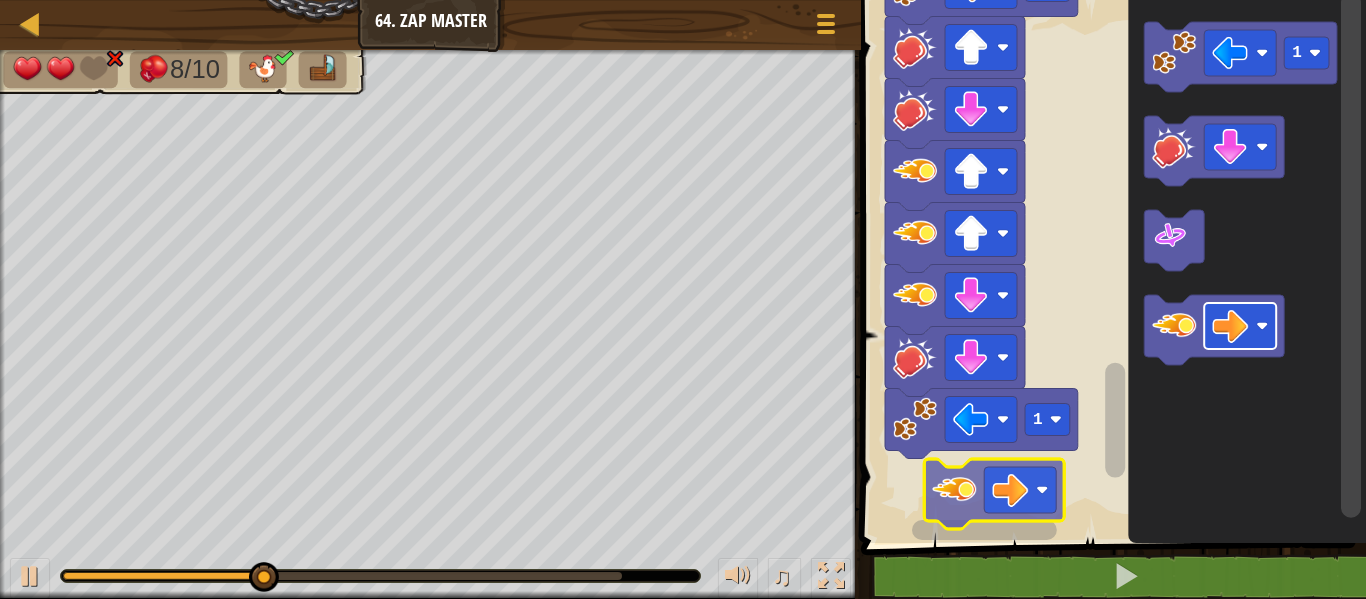 click on "1 1 1 1 1 1 1 1 1 1 1 1 Start 1" at bounding box center (1110, 266) 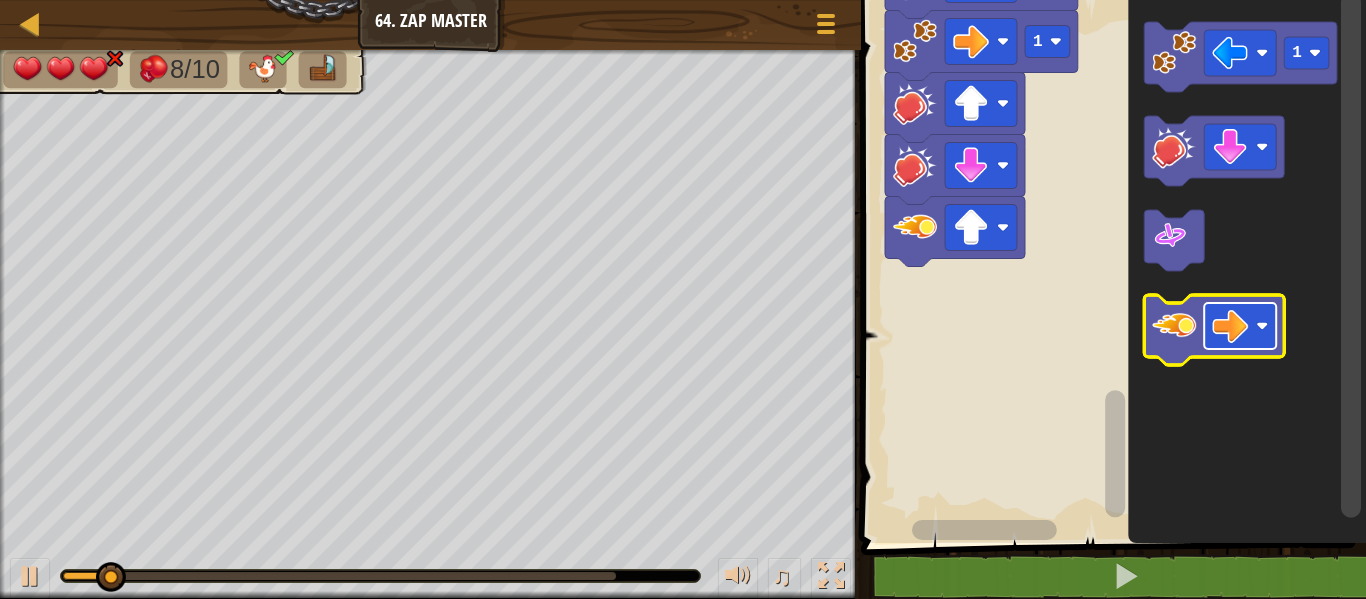 click 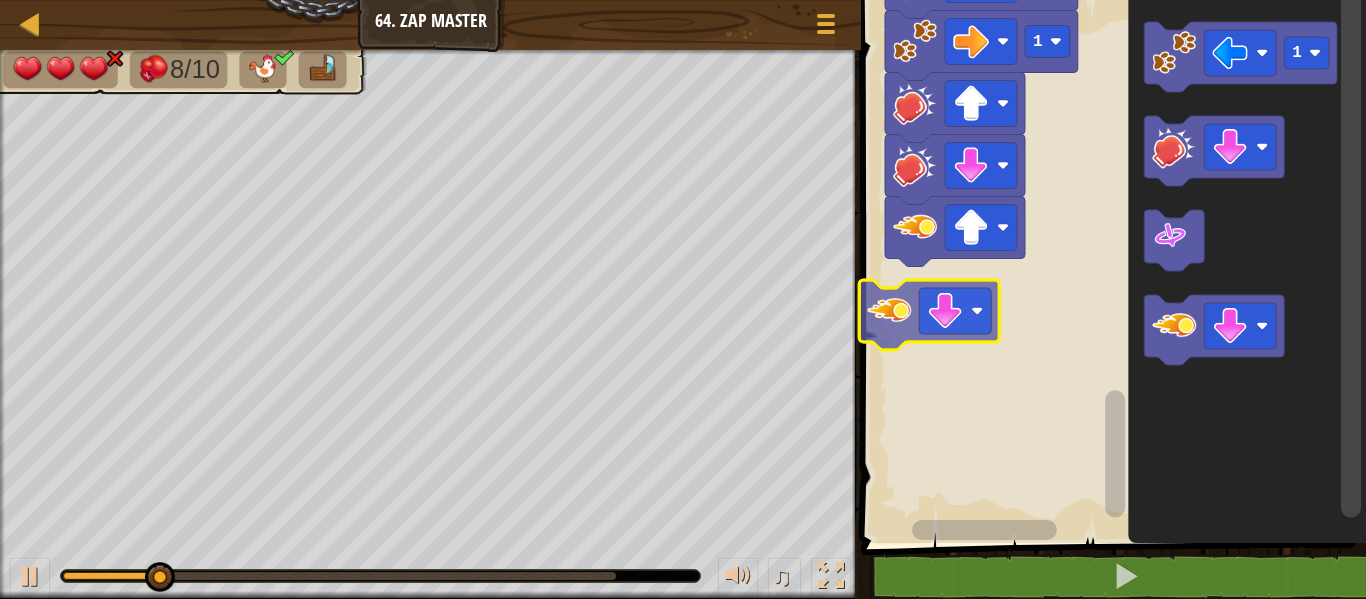 click on "1 1 1 1 1 1 1 1 1 1 1 Start 1" at bounding box center (1110, 266) 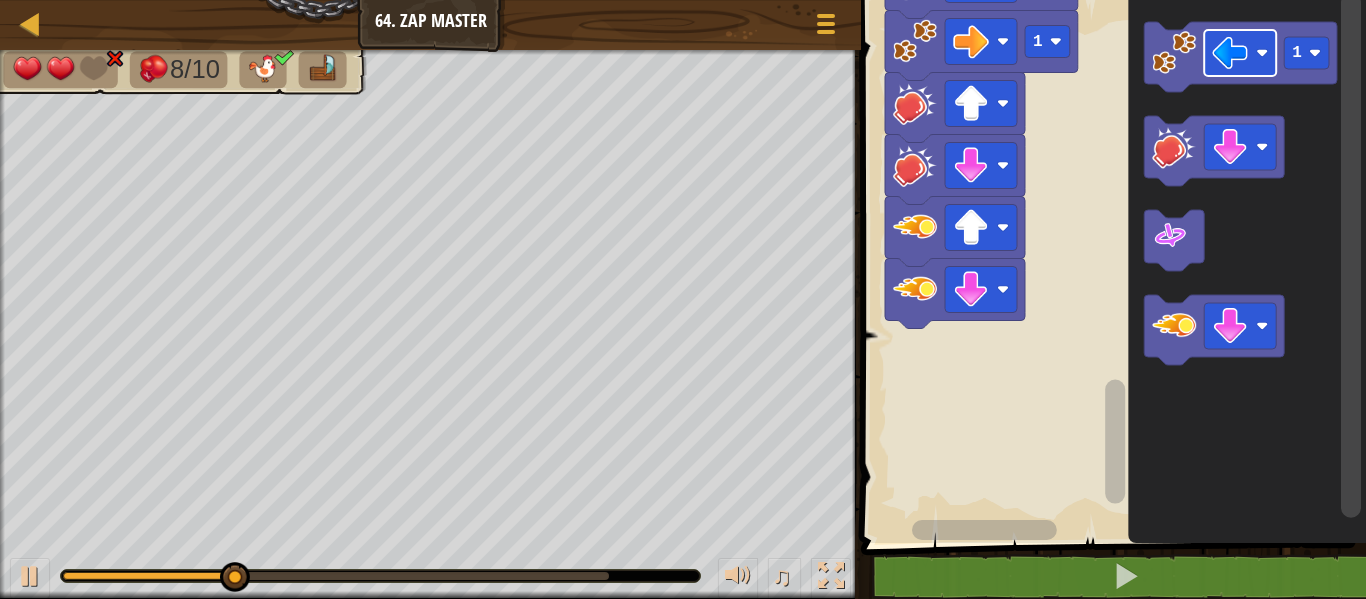 click on "1 1 1 1 1 1 1 1 1 1 1 Start 1" at bounding box center (1110, 266) 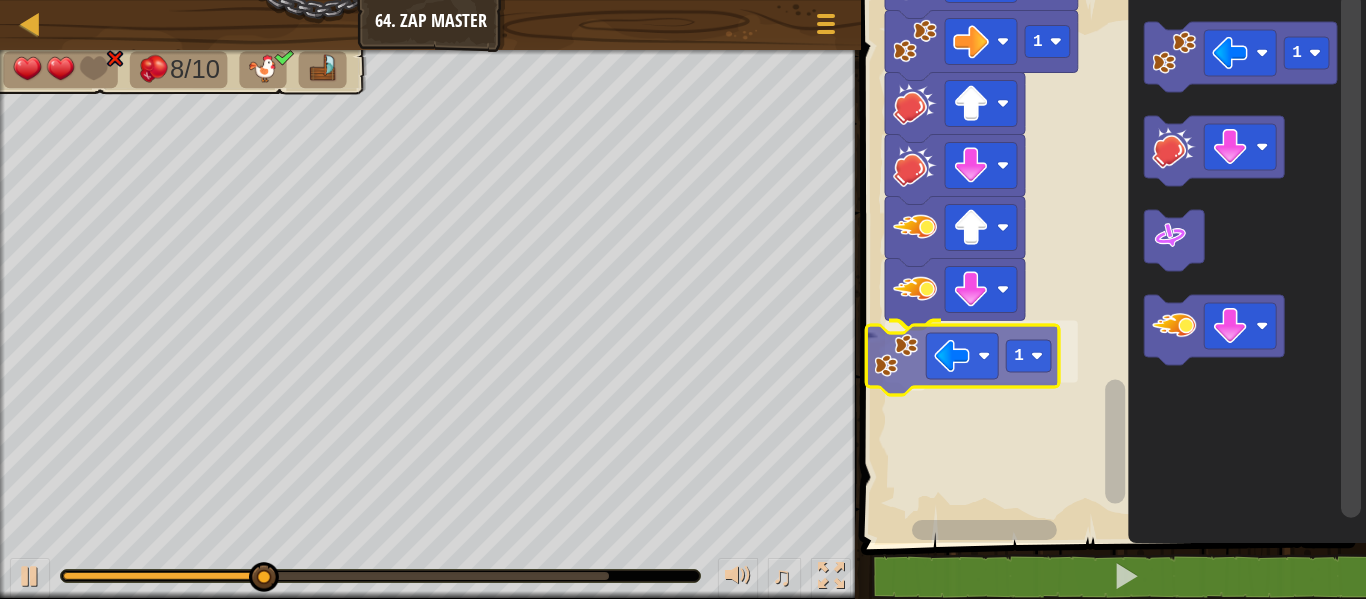click on "1 1 1 1 1 1 1 1 1 1 1 1 Start 1 1" at bounding box center (1110, 266) 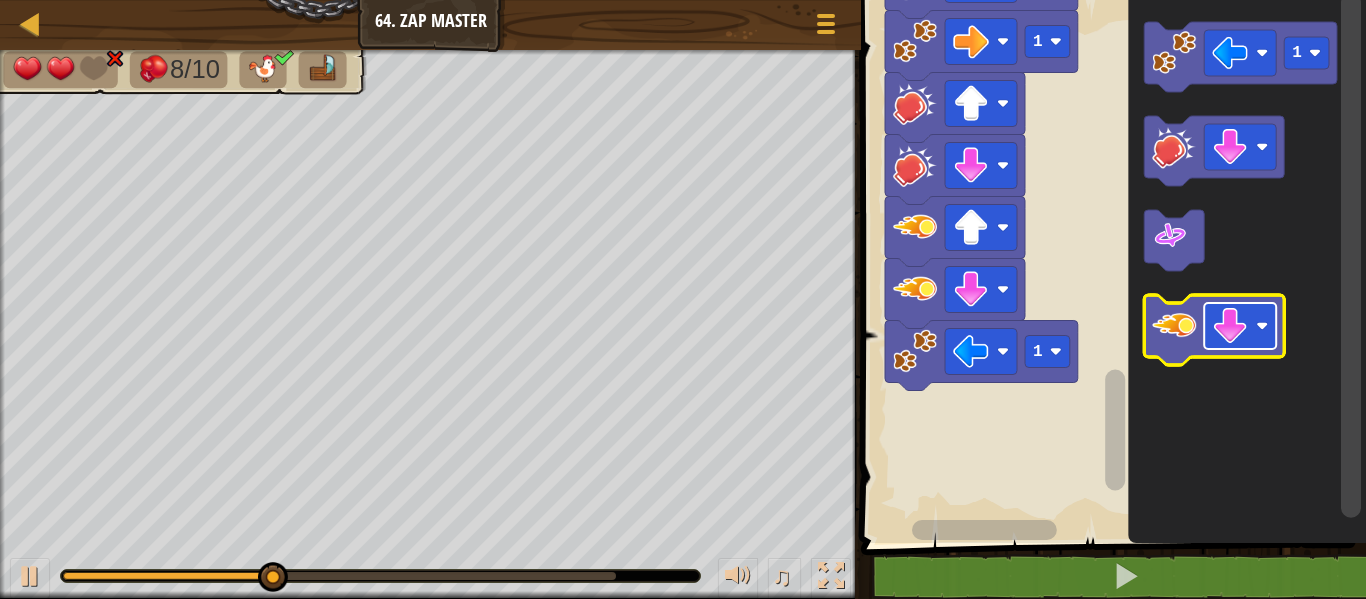 click 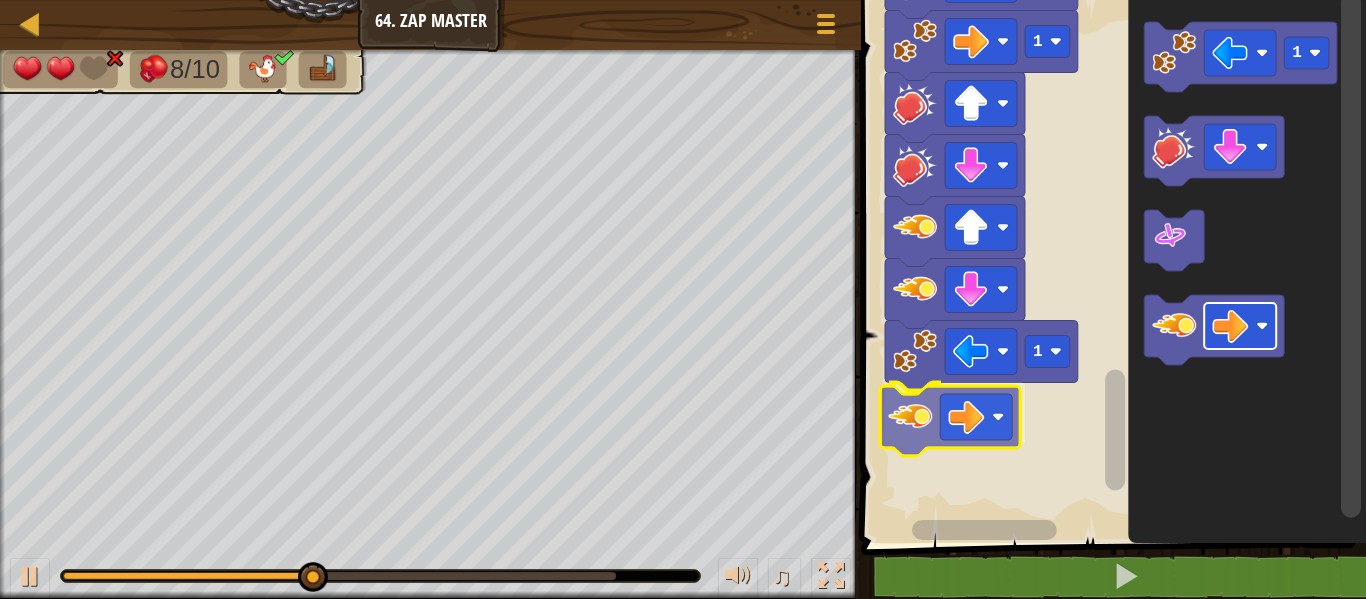 click on "1 1 1 1 1 1 1 1 1 1 1 1 Start 1" at bounding box center (1110, 266) 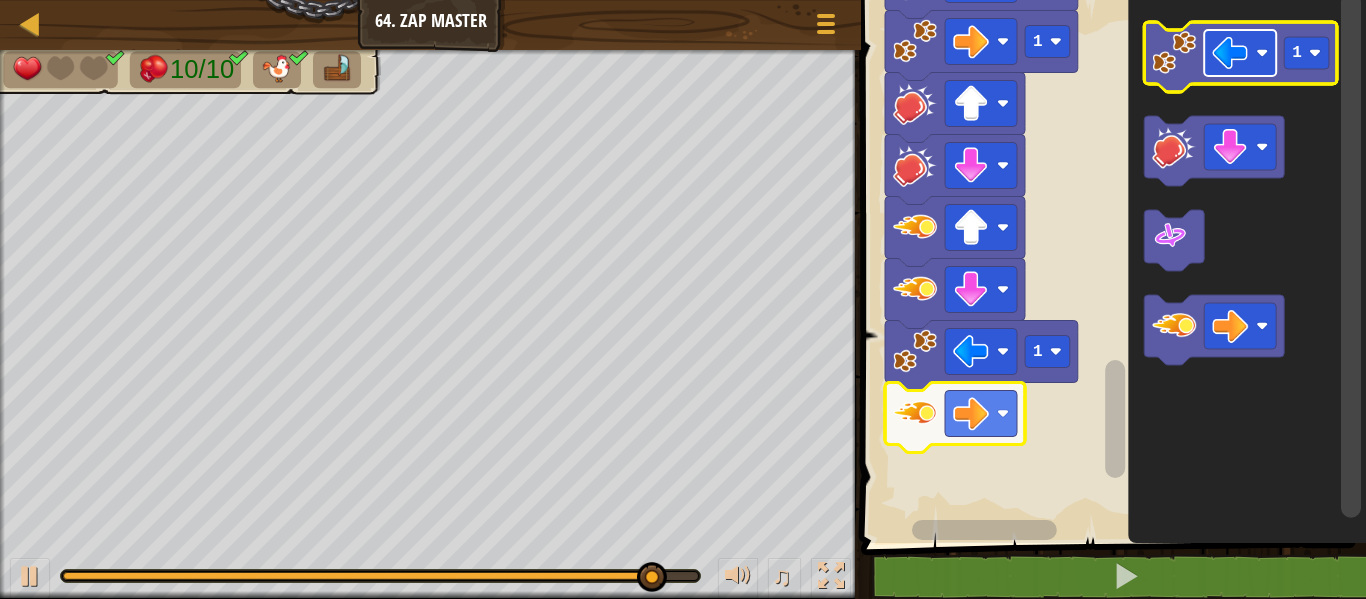 click 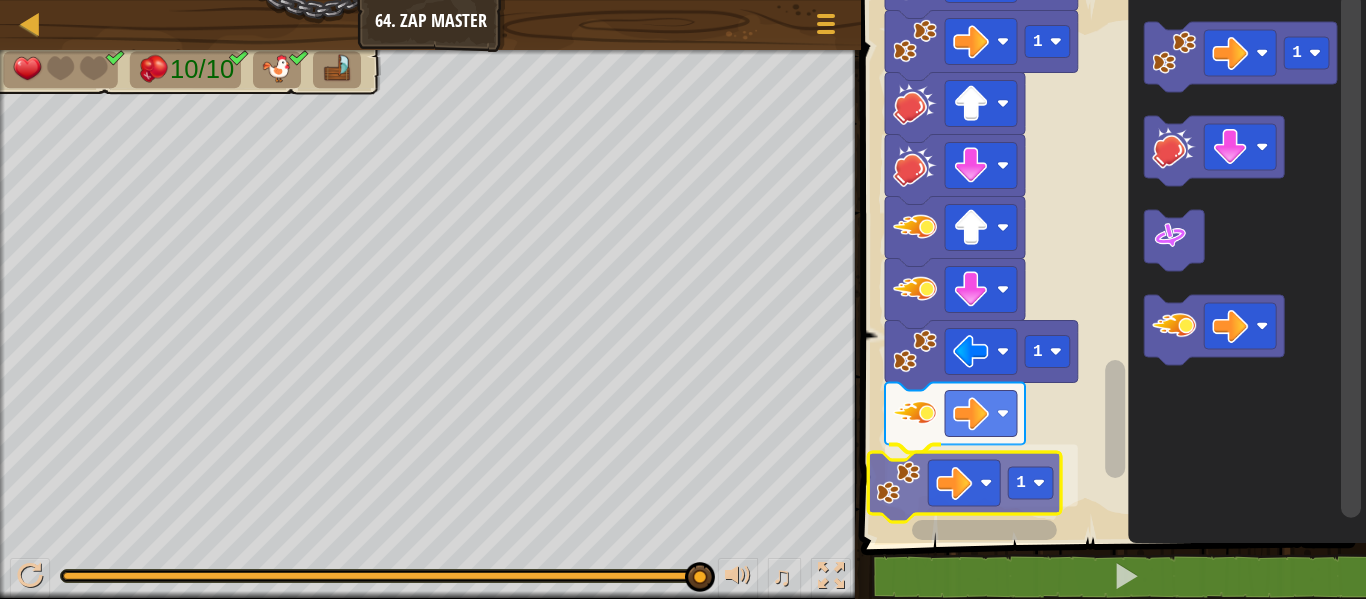click on "1 1 1 1 1 1 1 1 1 1 1 1 1 Start 1 1" at bounding box center (1110, 266) 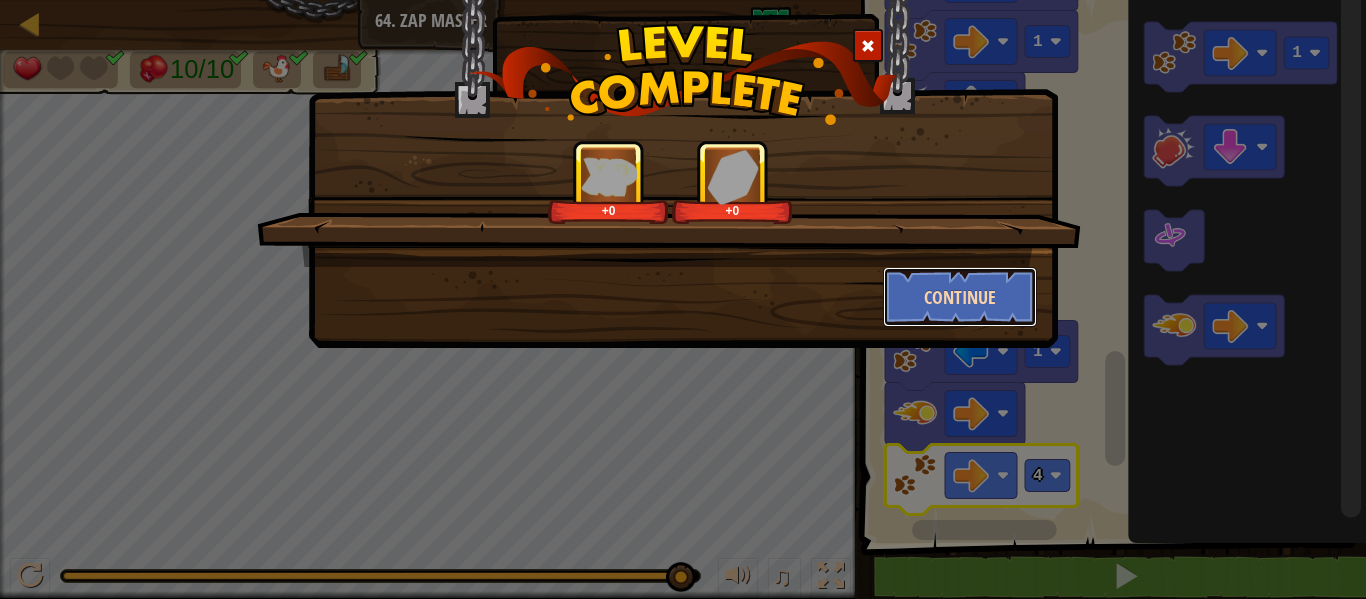 click on "Continue" at bounding box center [960, 297] 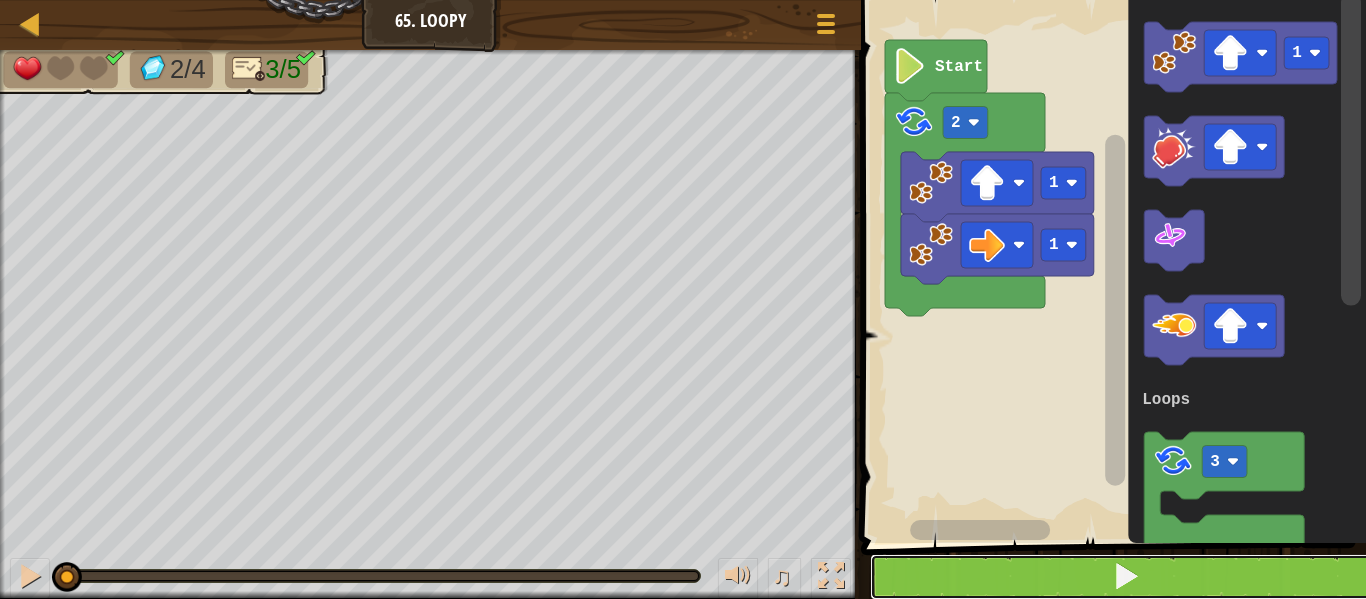 click at bounding box center [1125, 577] 